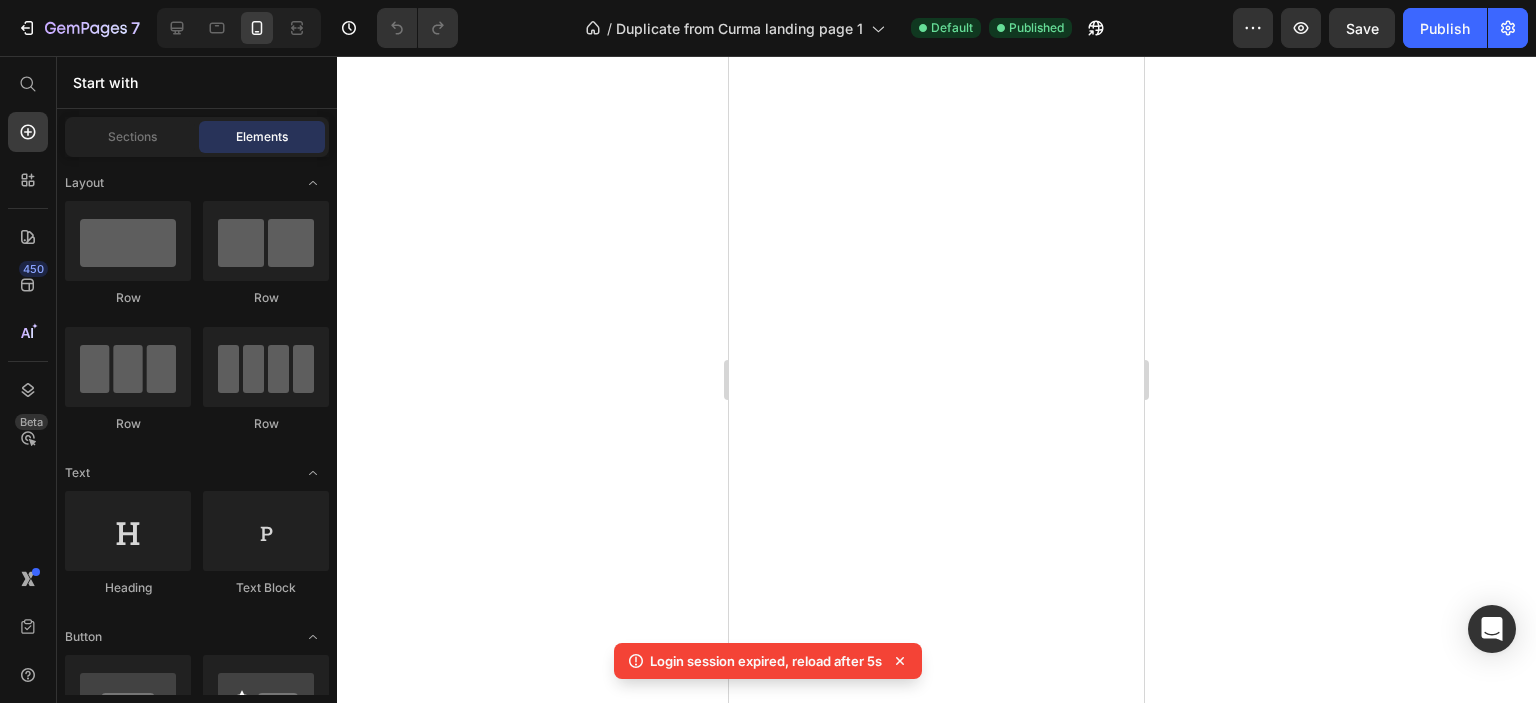 scroll, scrollTop: 0, scrollLeft: 0, axis: both 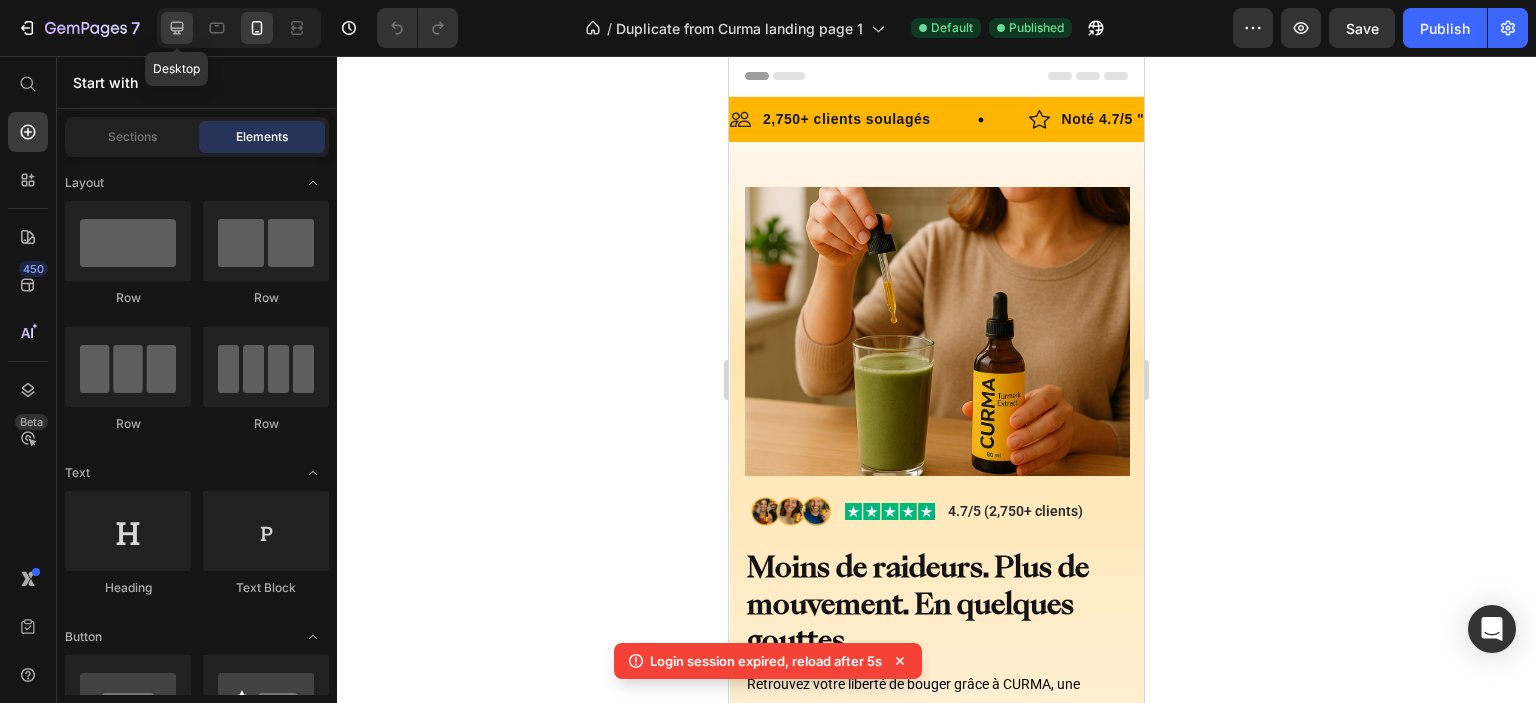 click 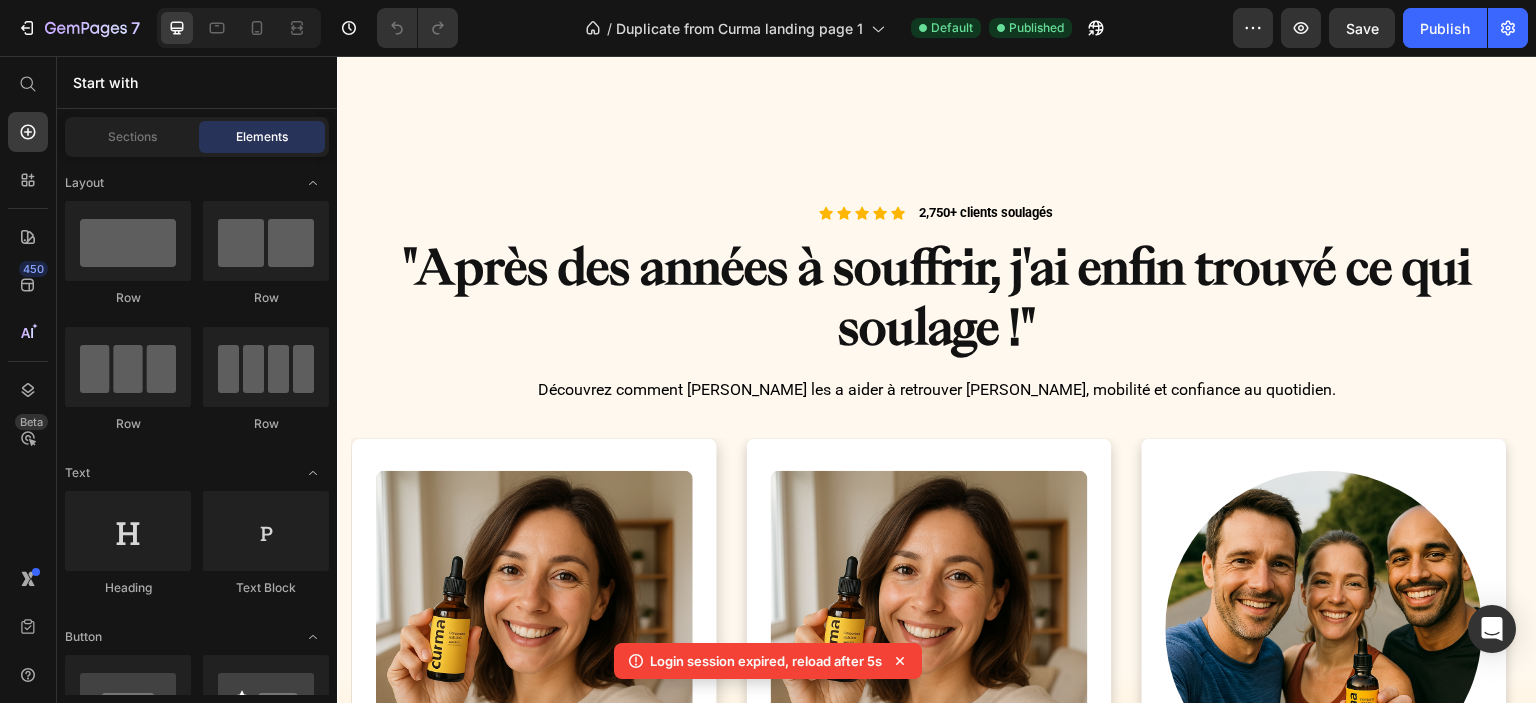 scroll, scrollTop: 1300, scrollLeft: 0, axis: vertical 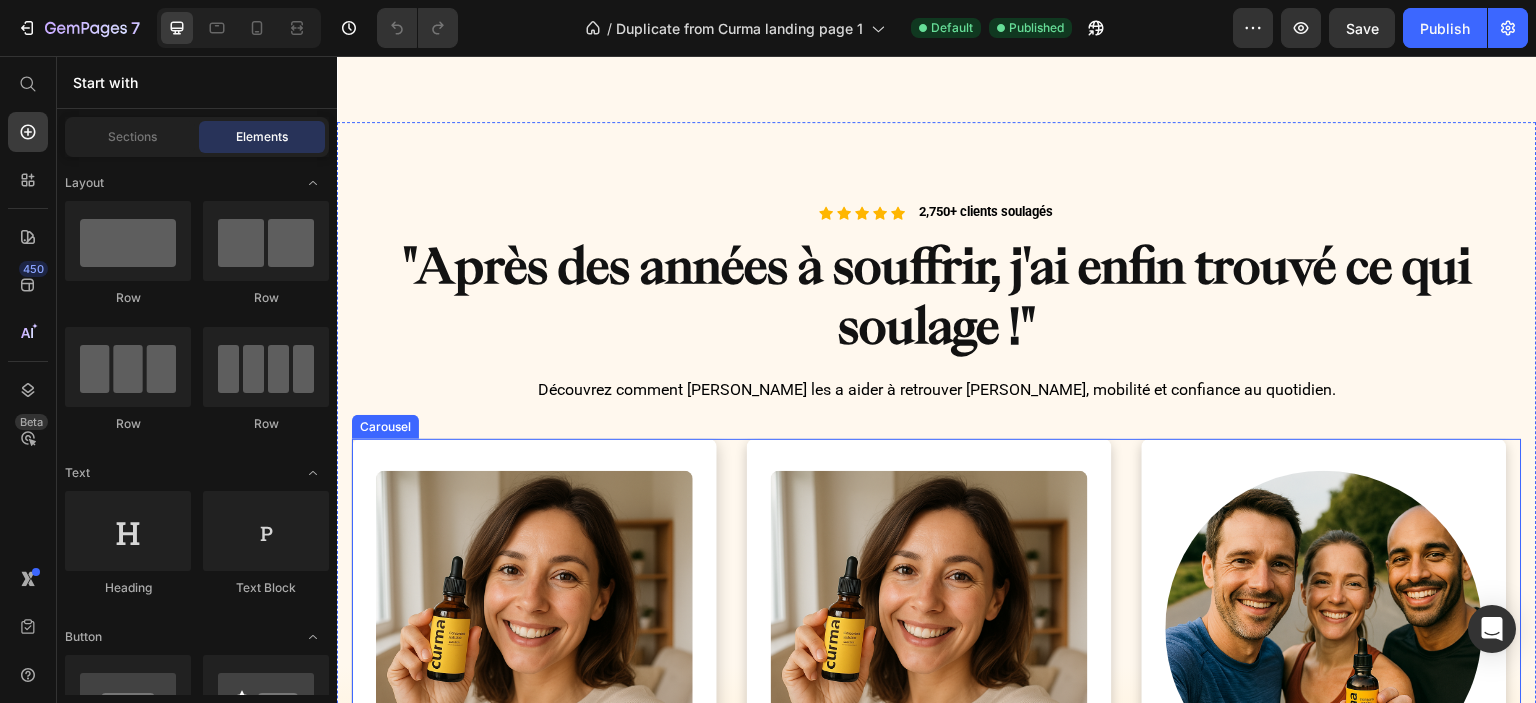 click on "Image Row “J'ai vu une vraie différence en quelques jours" Text Block "Je me levais tous les matins avec les genoux raides et douloureux. Au bout de 6 jours avec [PERSON_NAME], j’ai commencé à marcher plus facilement. Ça ne m’était pas arrivé depuis des mois." Text Block [PERSON_NAME]  | 39 ans   Text Block Icon Icon Icon Icon Icon Icon List
Acheteur vérifié Item List Row Image Row “Mes douleurs de dos ont vraiment diminué” Text Block "Je suis assis toute la journée pour le boulot, et j’avais souvent mal au bas du dos. Curma m’a surpris : en moins d’une semaine, je sentais moins de tension. C’est devenu mon petit rituel du matin." Text Block [PERSON_NAME]  | 54 ans   Text Block Icon Icon Icon Icon Icon Icon List
Acheteur vérifié Item List Row Image Row “Je récupère mieux après mes séances” Text Block Text Block [PERSON_NAME]  | 42 ans Text Block Icon Icon Icon Icon Icon Icon List
Acheteur vérifié Item List Row" at bounding box center (937, 764) 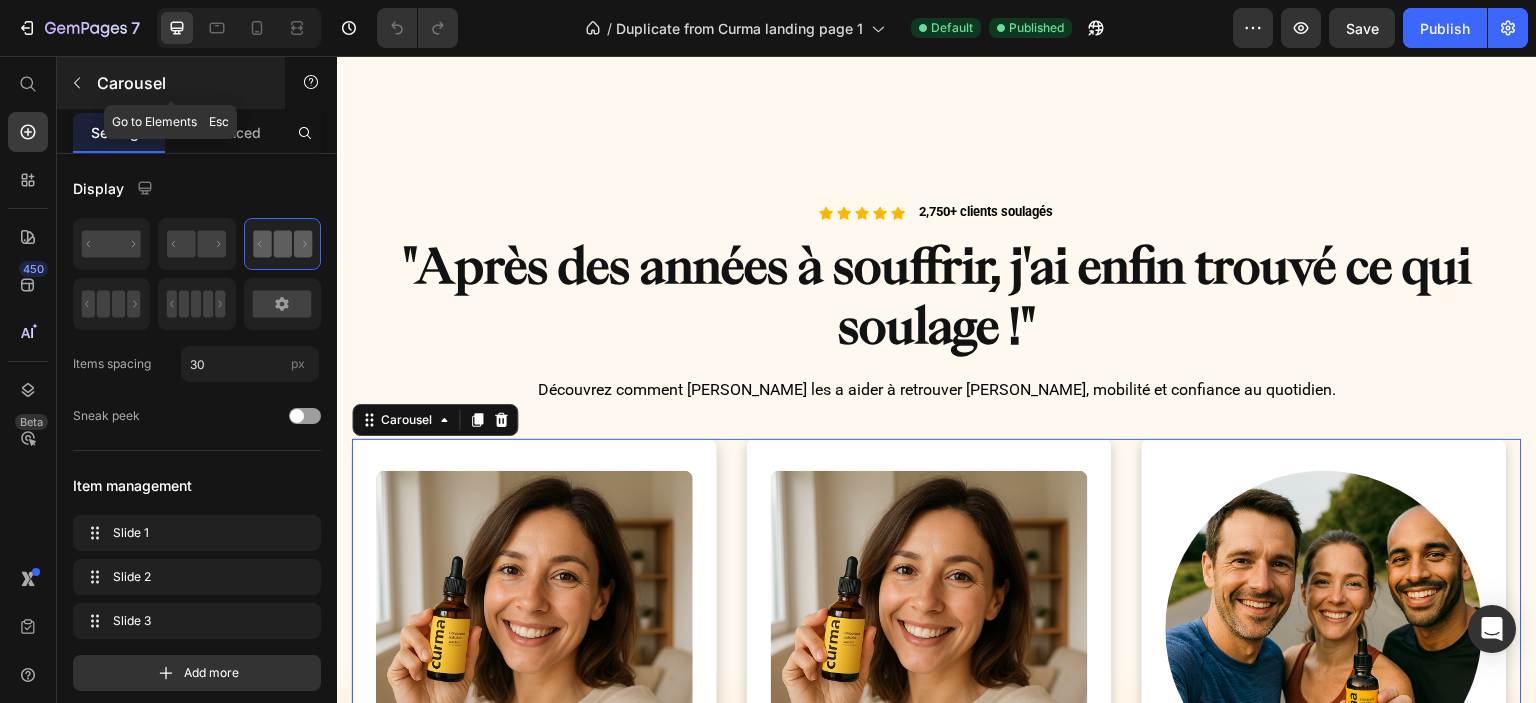 click 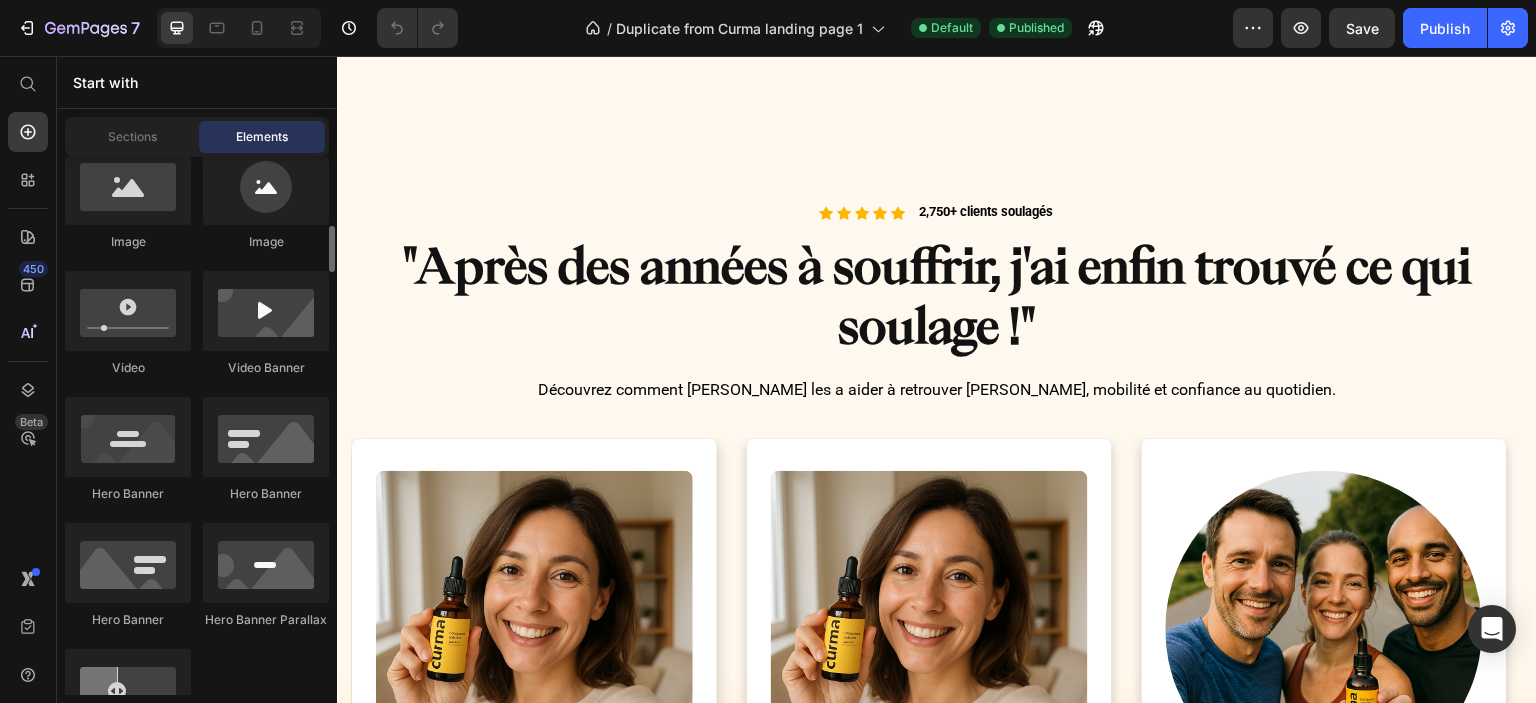 scroll, scrollTop: 600, scrollLeft: 0, axis: vertical 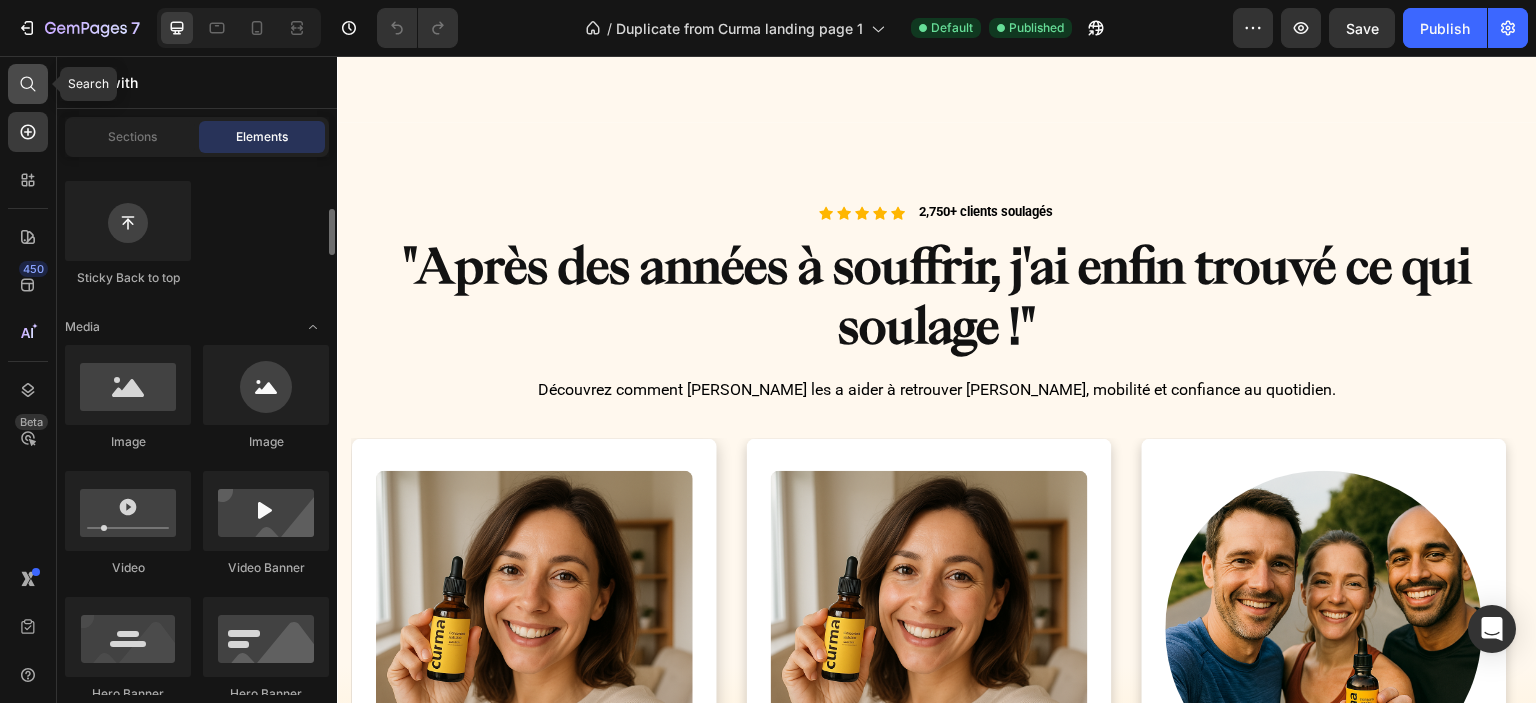 click 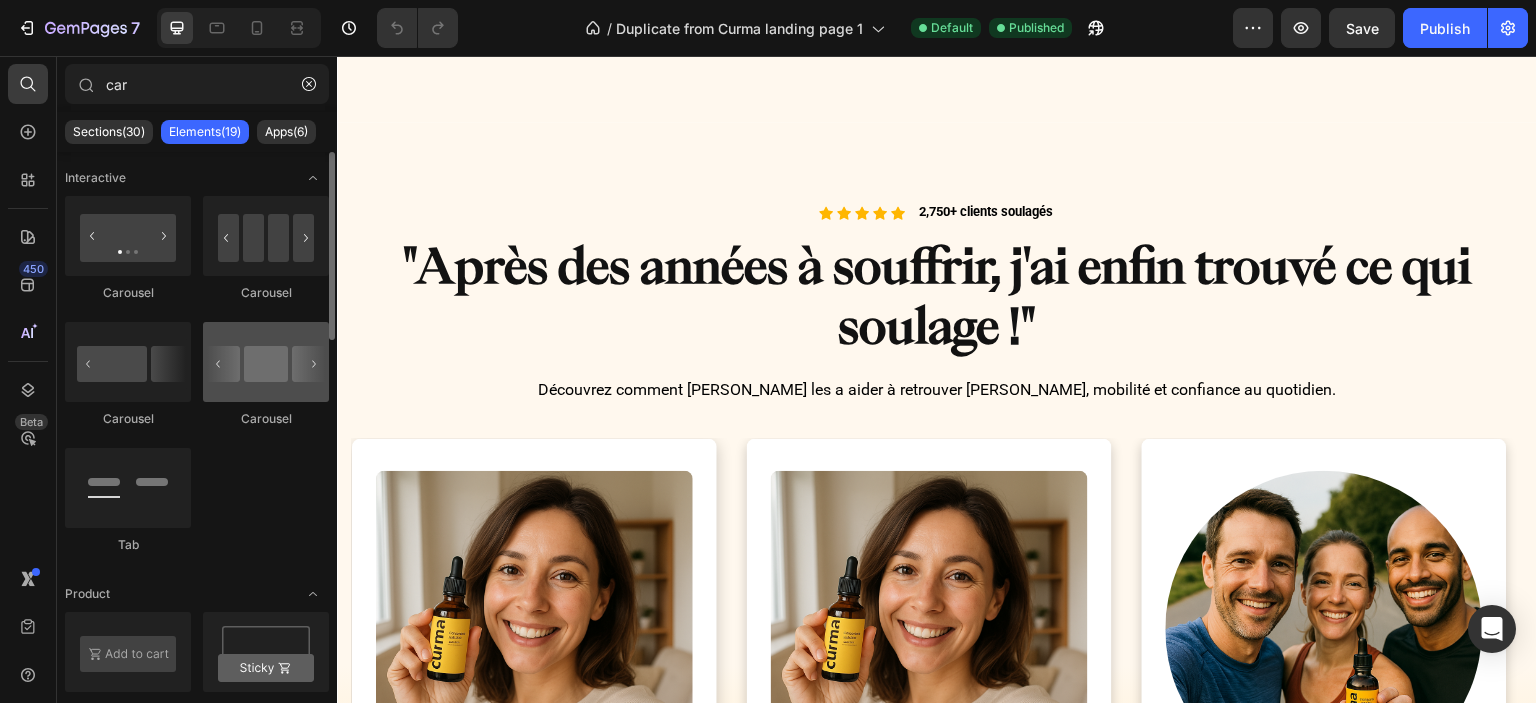 type on "car" 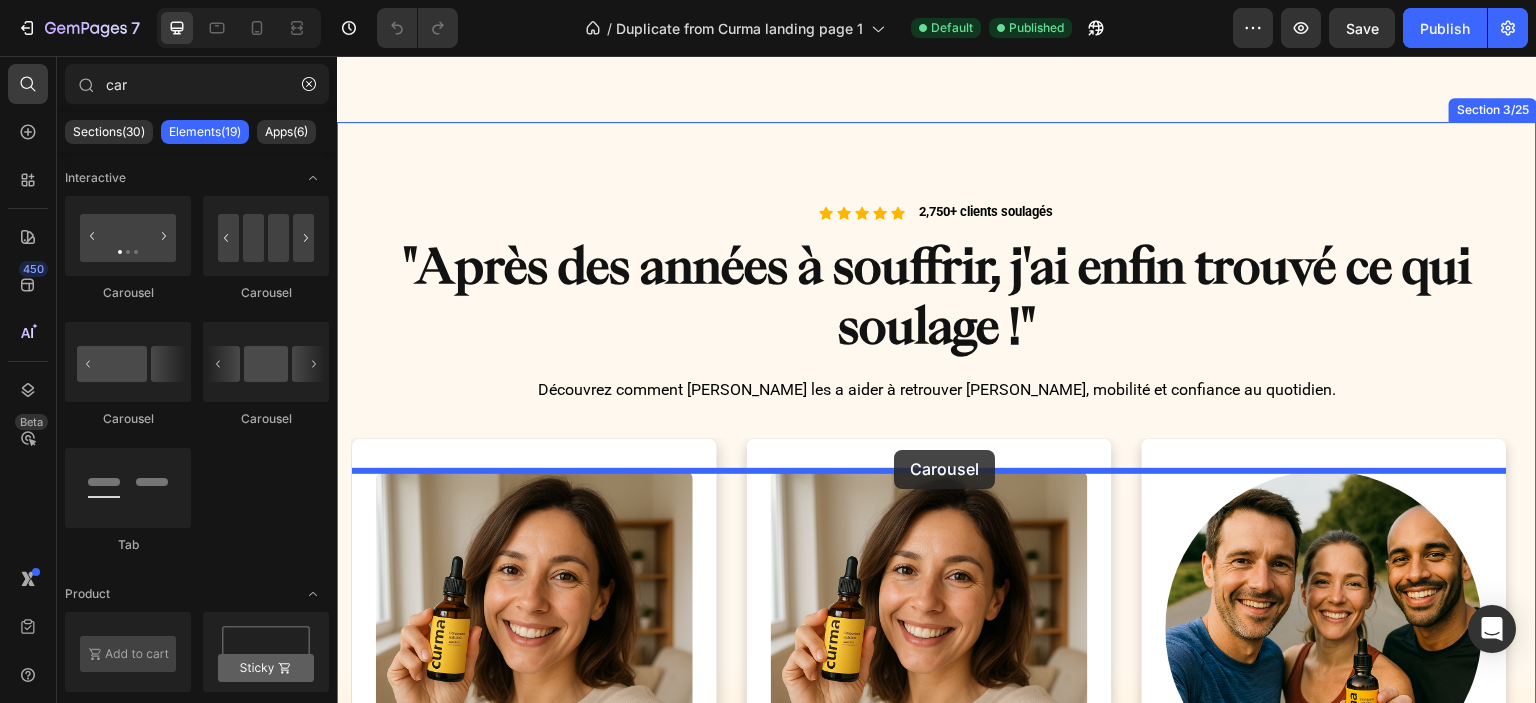 drag, startPoint x: 595, startPoint y: 447, endPoint x: 894, endPoint y: 450, distance: 299.01505 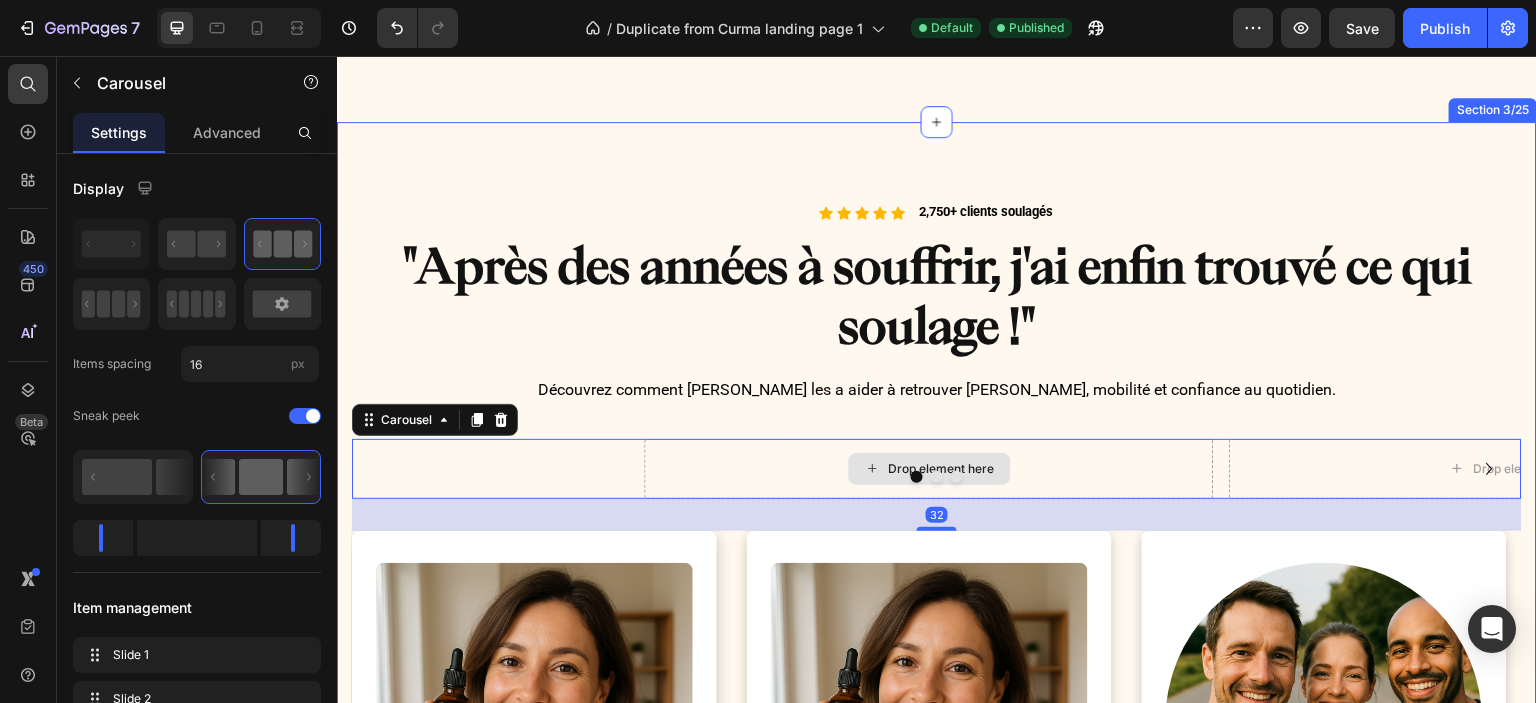 scroll, scrollTop: 1200, scrollLeft: 0, axis: vertical 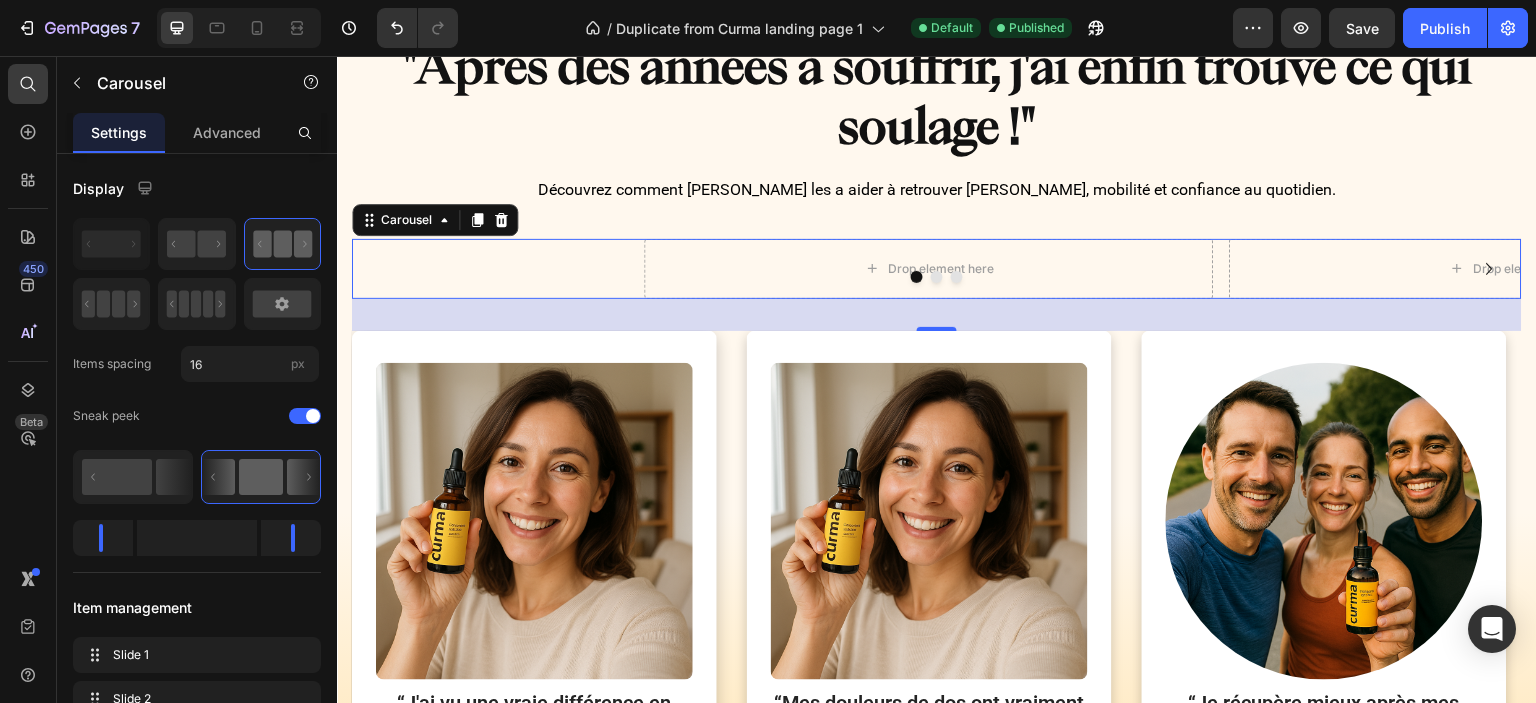 click on "Drop element here" at bounding box center [929, 269] 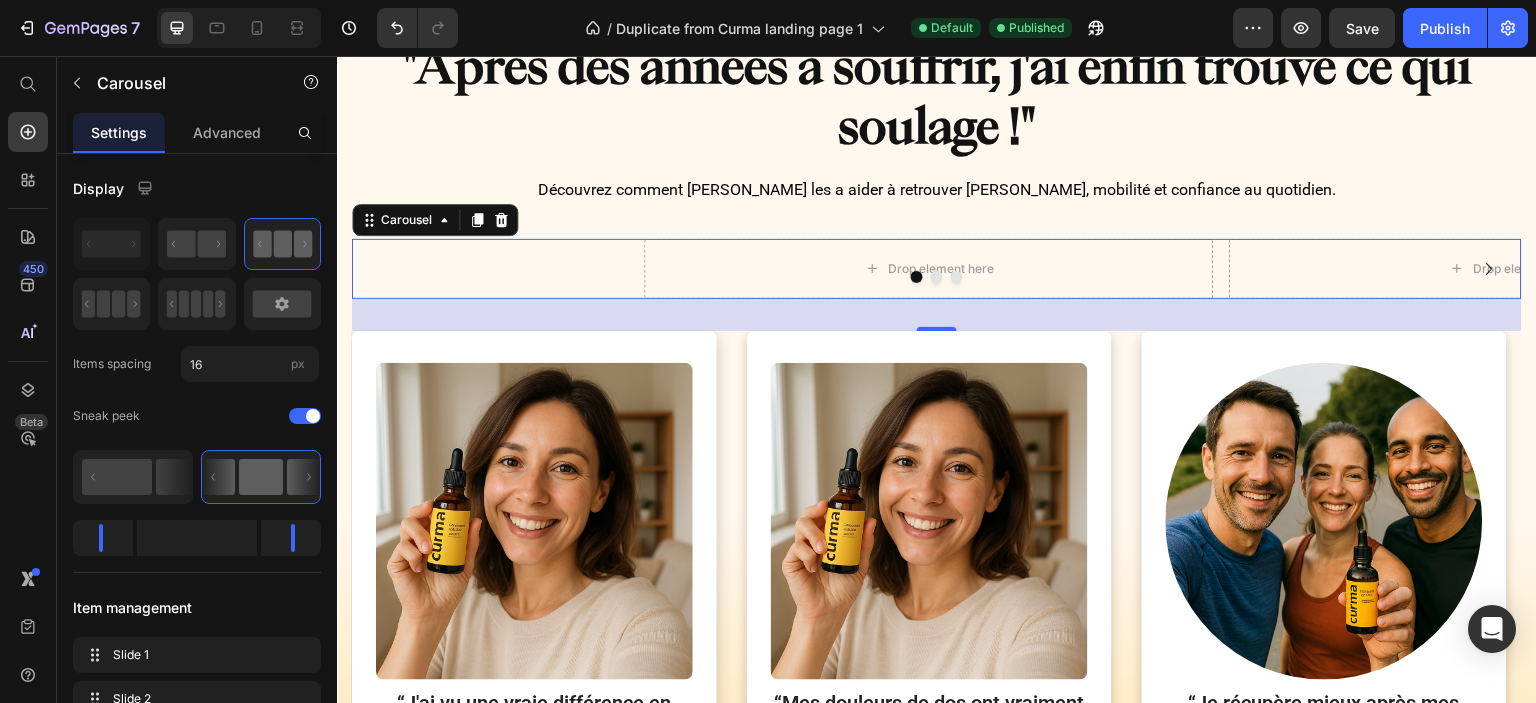 click at bounding box center (937, 277) 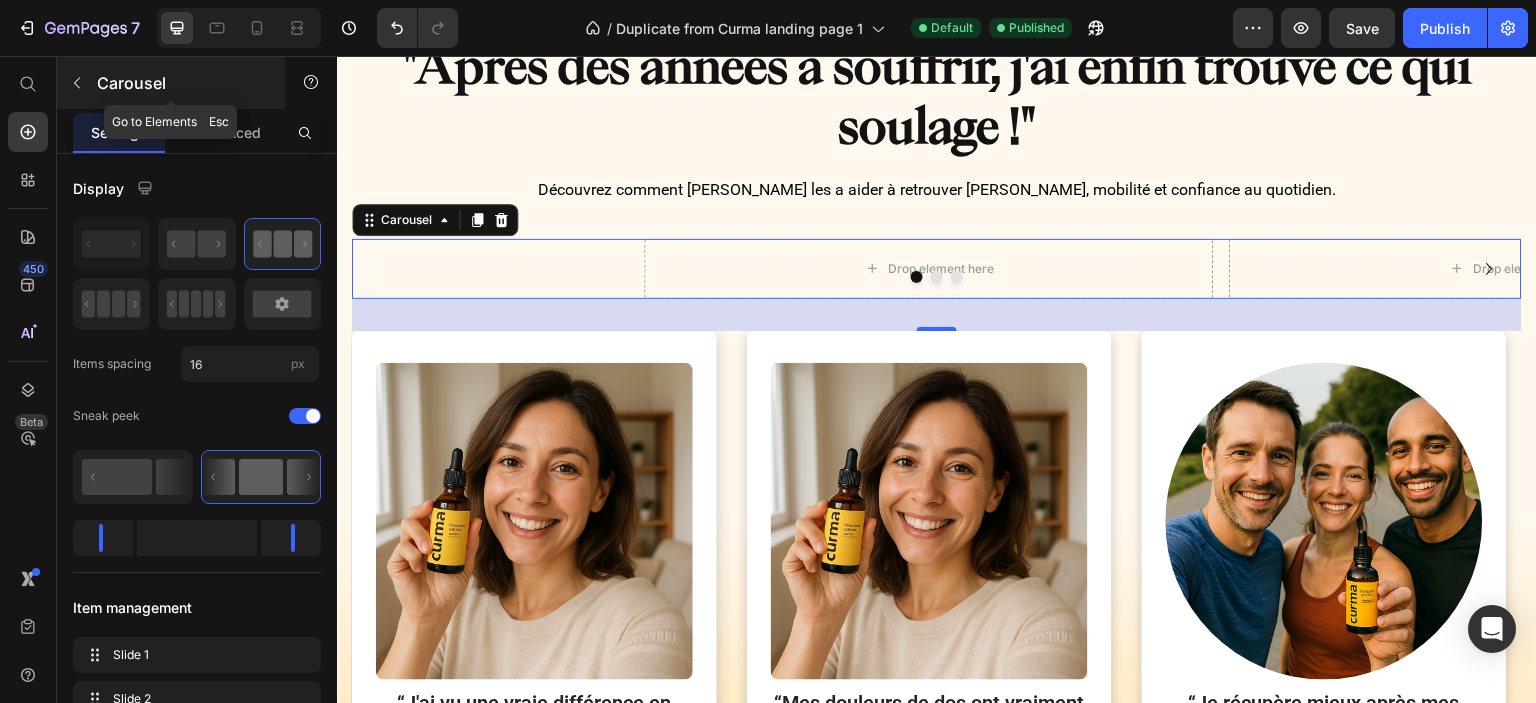 click 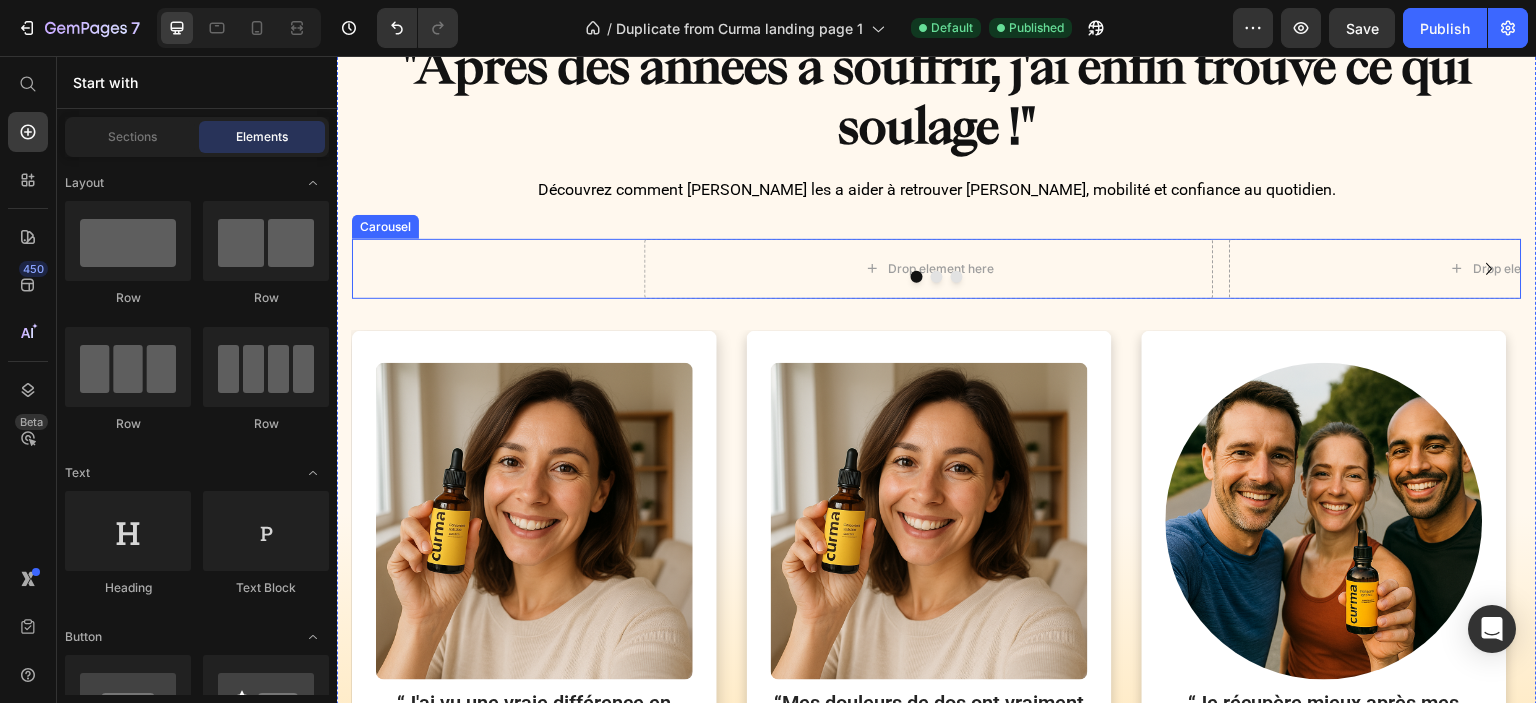 click at bounding box center [937, 277] 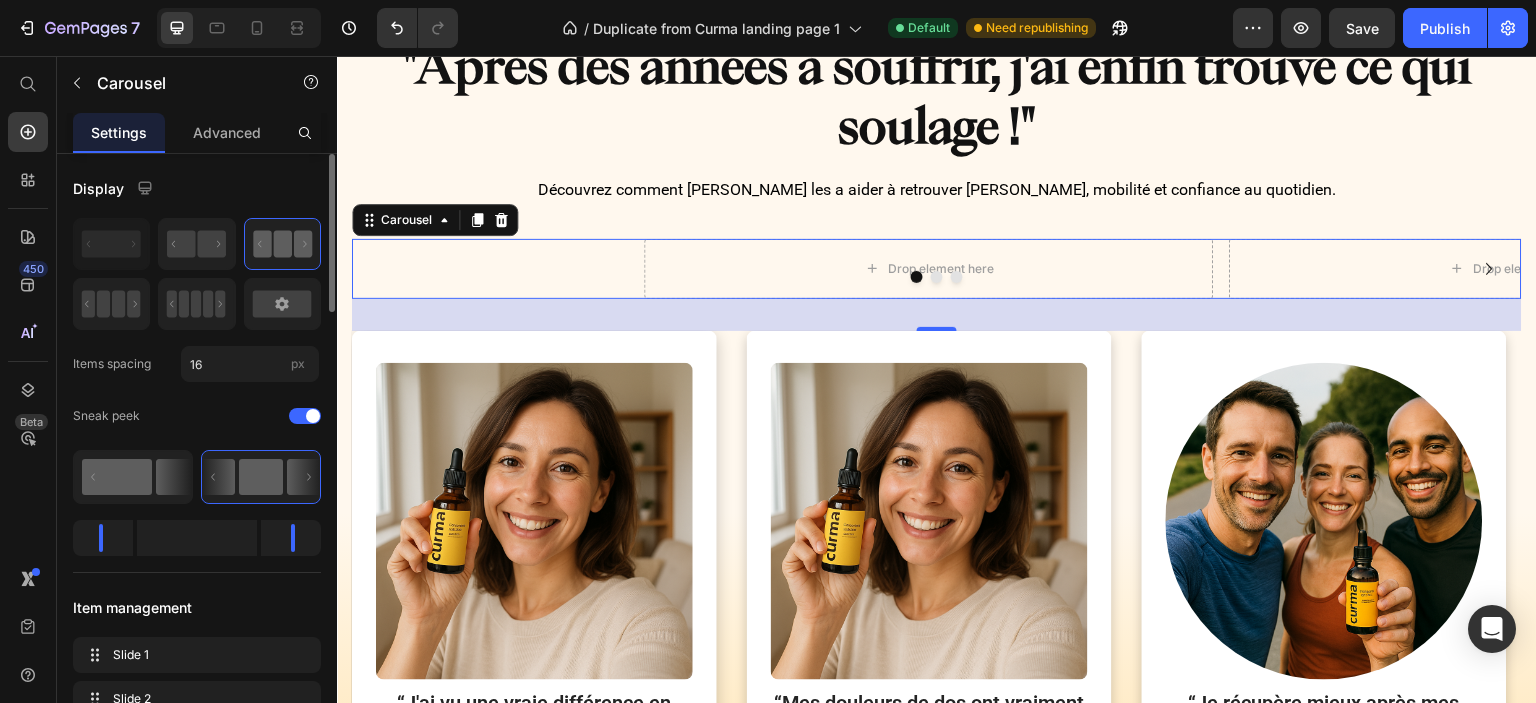 click 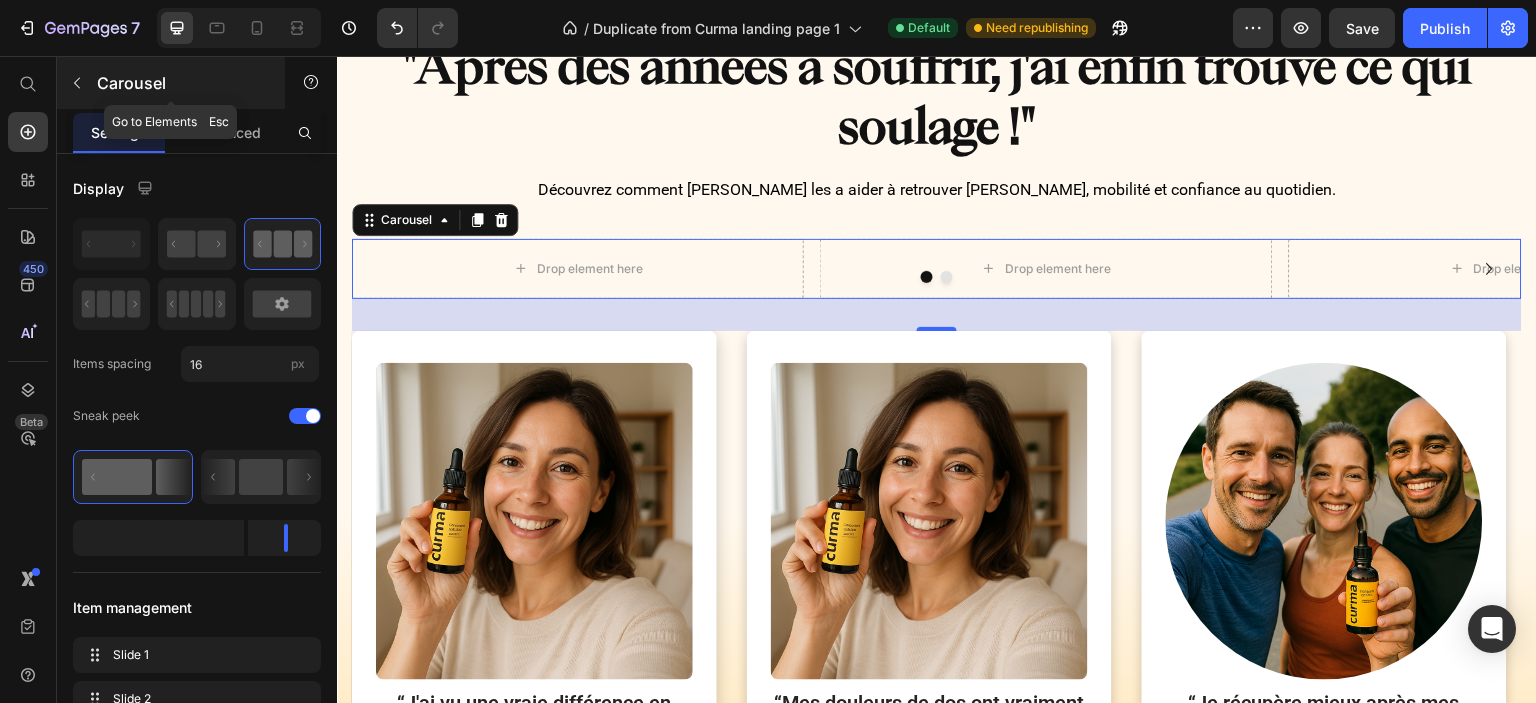 click at bounding box center [77, 83] 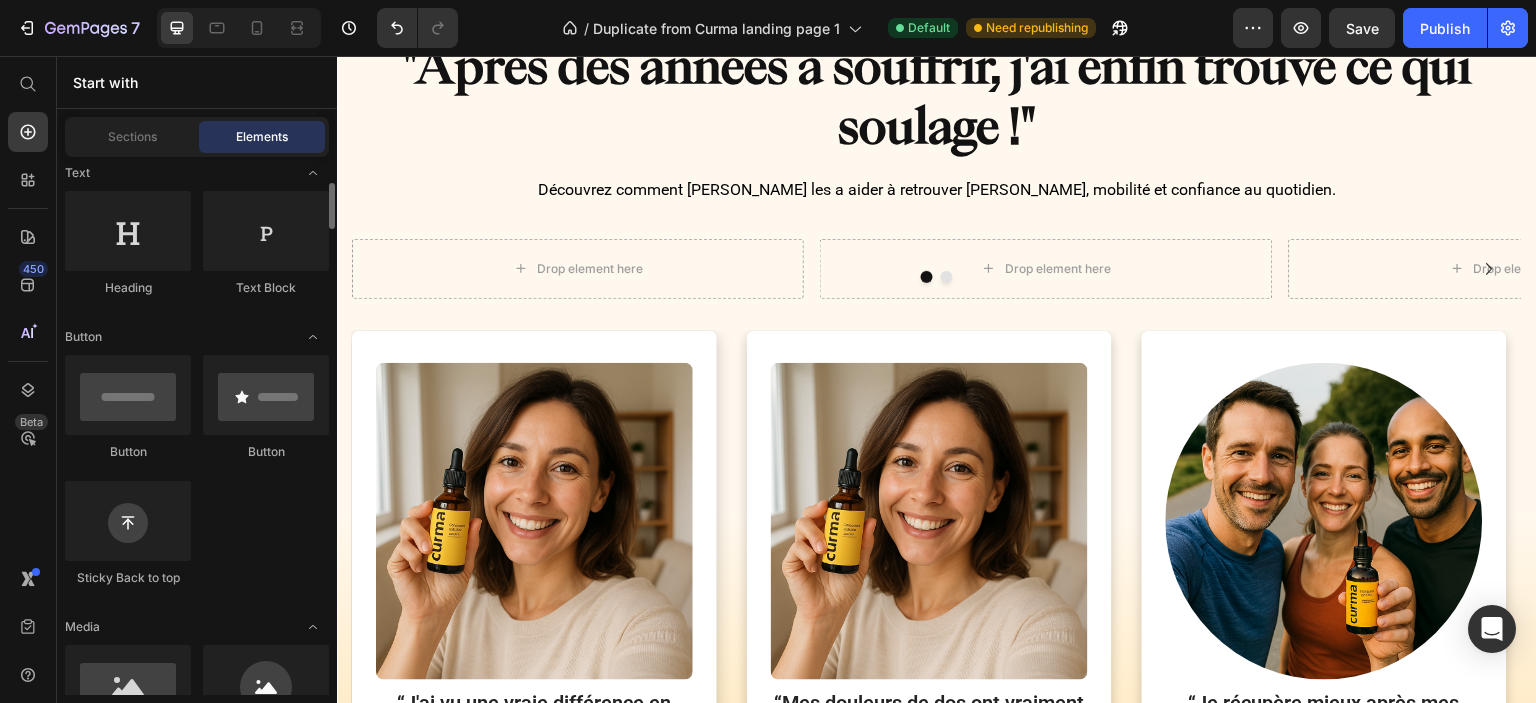 scroll, scrollTop: 600, scrollLeft: 0, axis: vertical 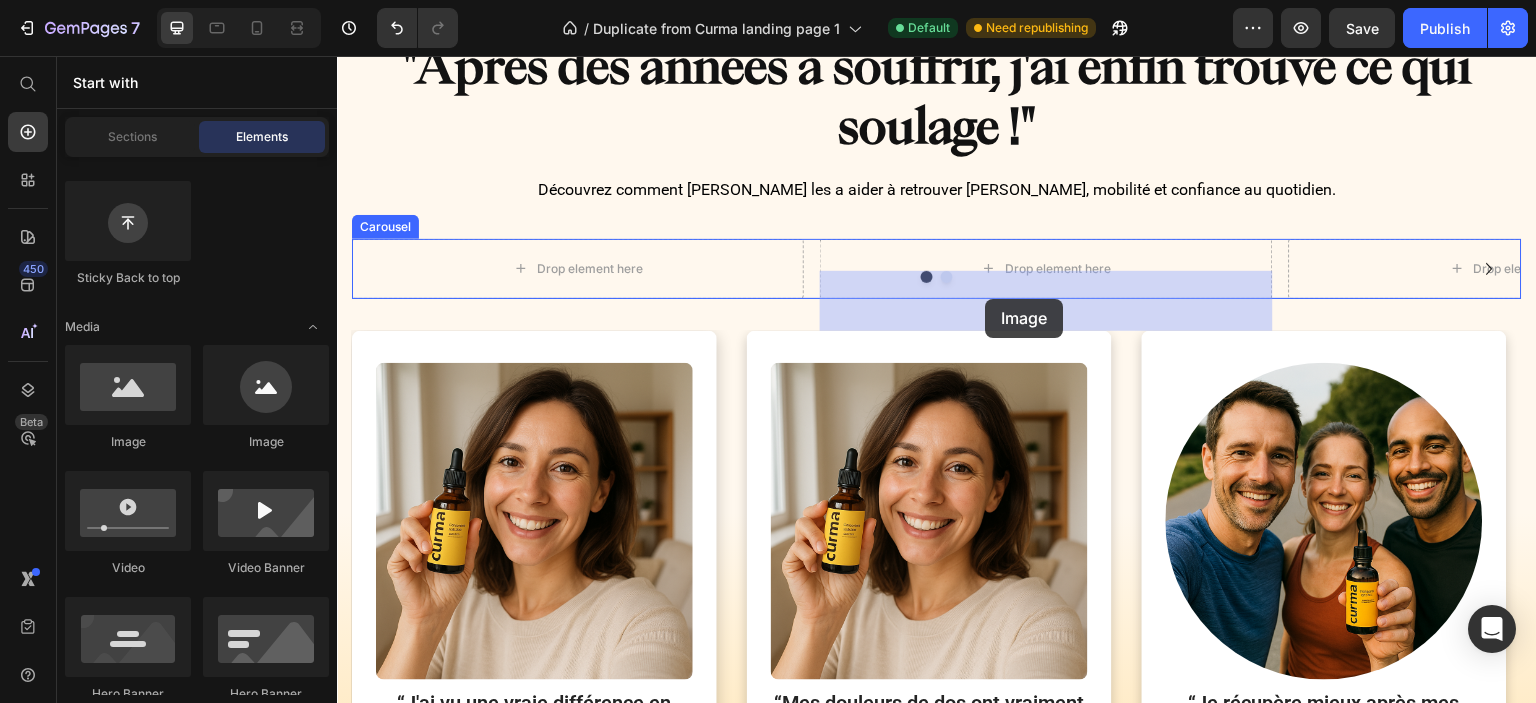 drag, startPoint x: 721, startPoint y: 299, endPoint x: 986, endPoint y: 299, distance: 265 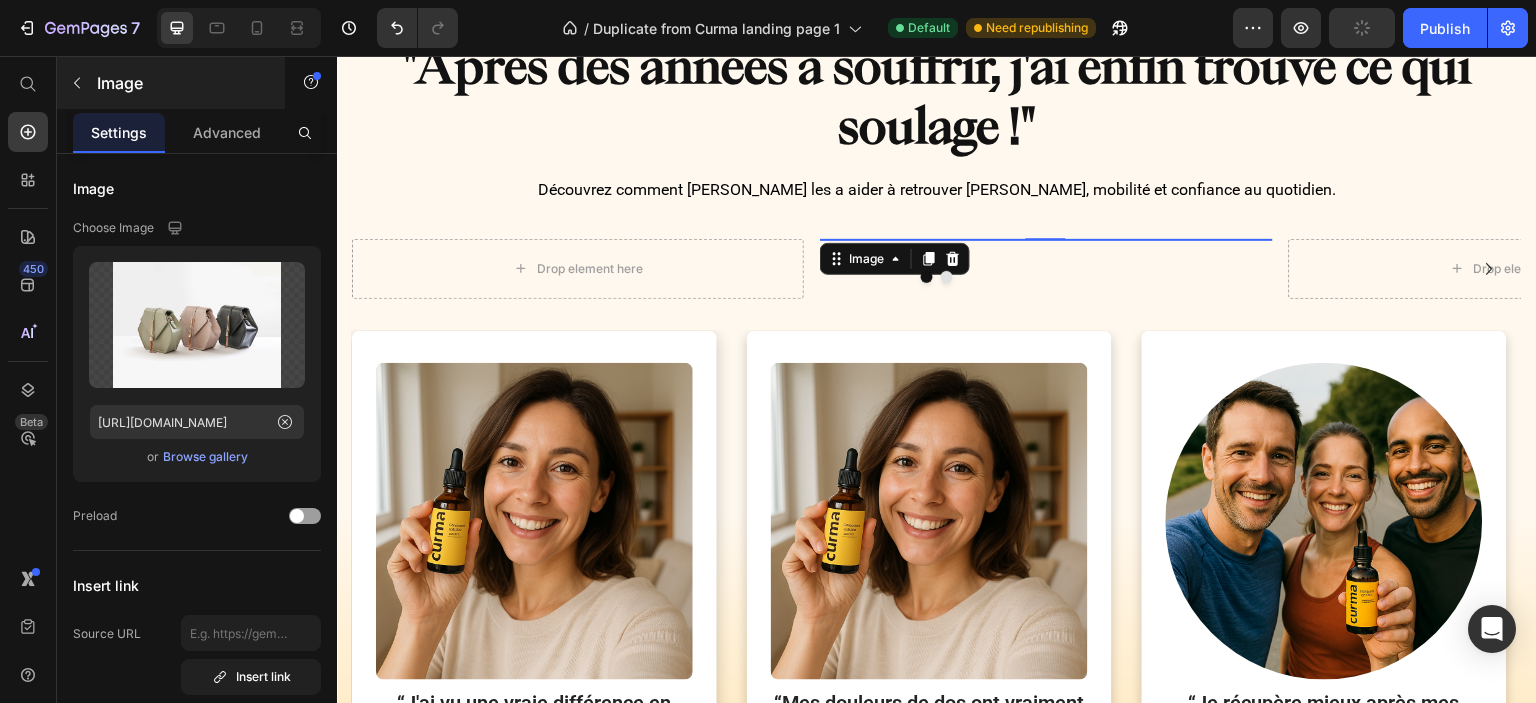 click 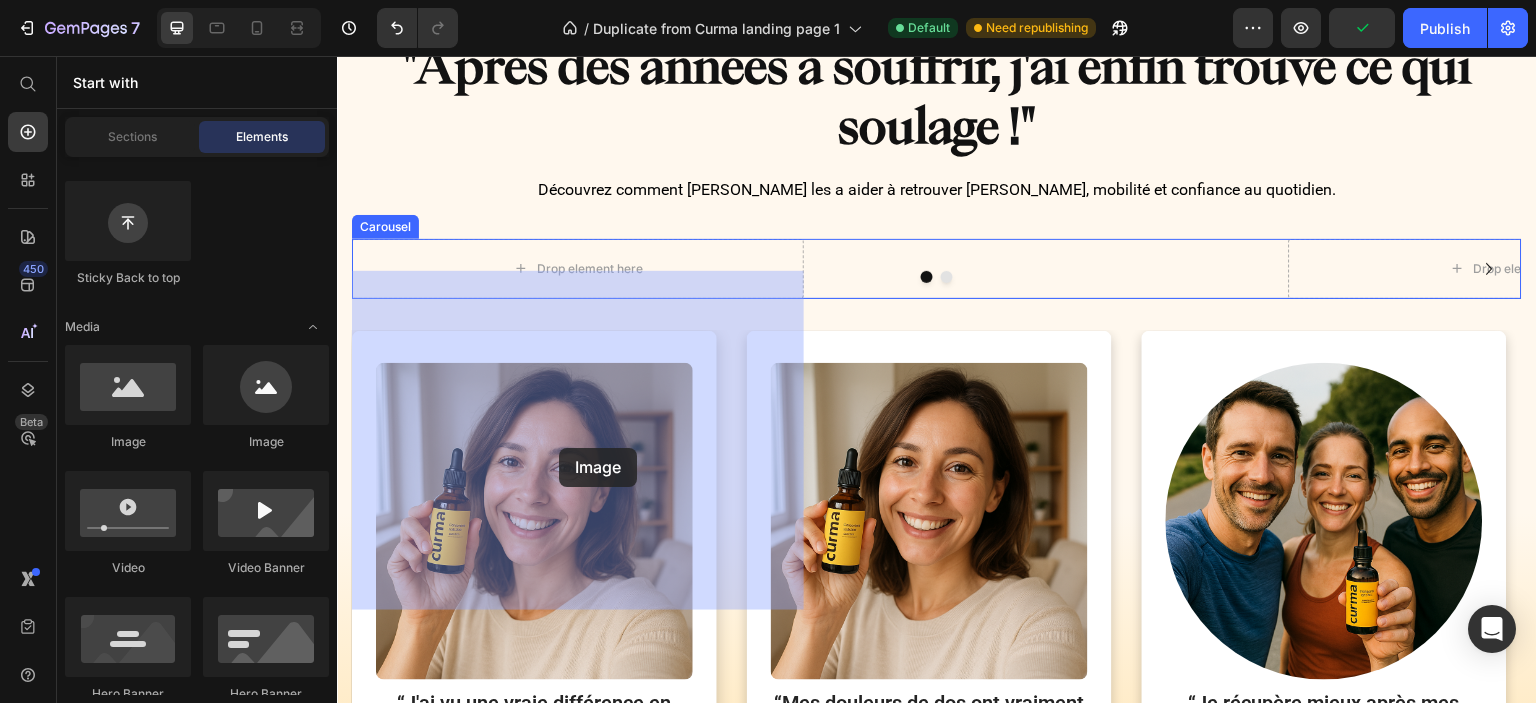 drag, startPoint x: 513, startPoint y: 453, endPoint x: 559, endPoint y: 448, distance: 46.270943 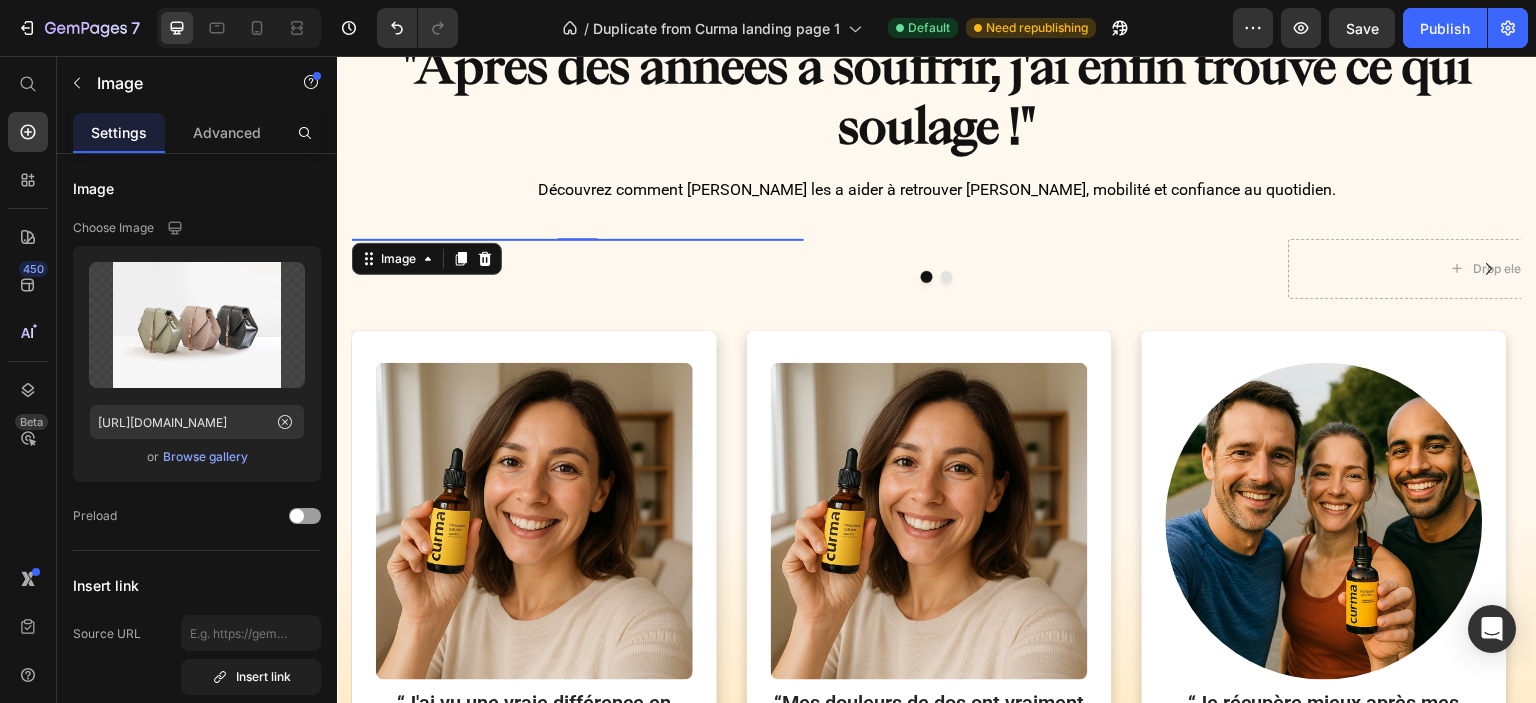 drag, startPoint x: 284, startPoint y: 416, endPoint x: 1014, endPoint y: 2, distance: 839.22345 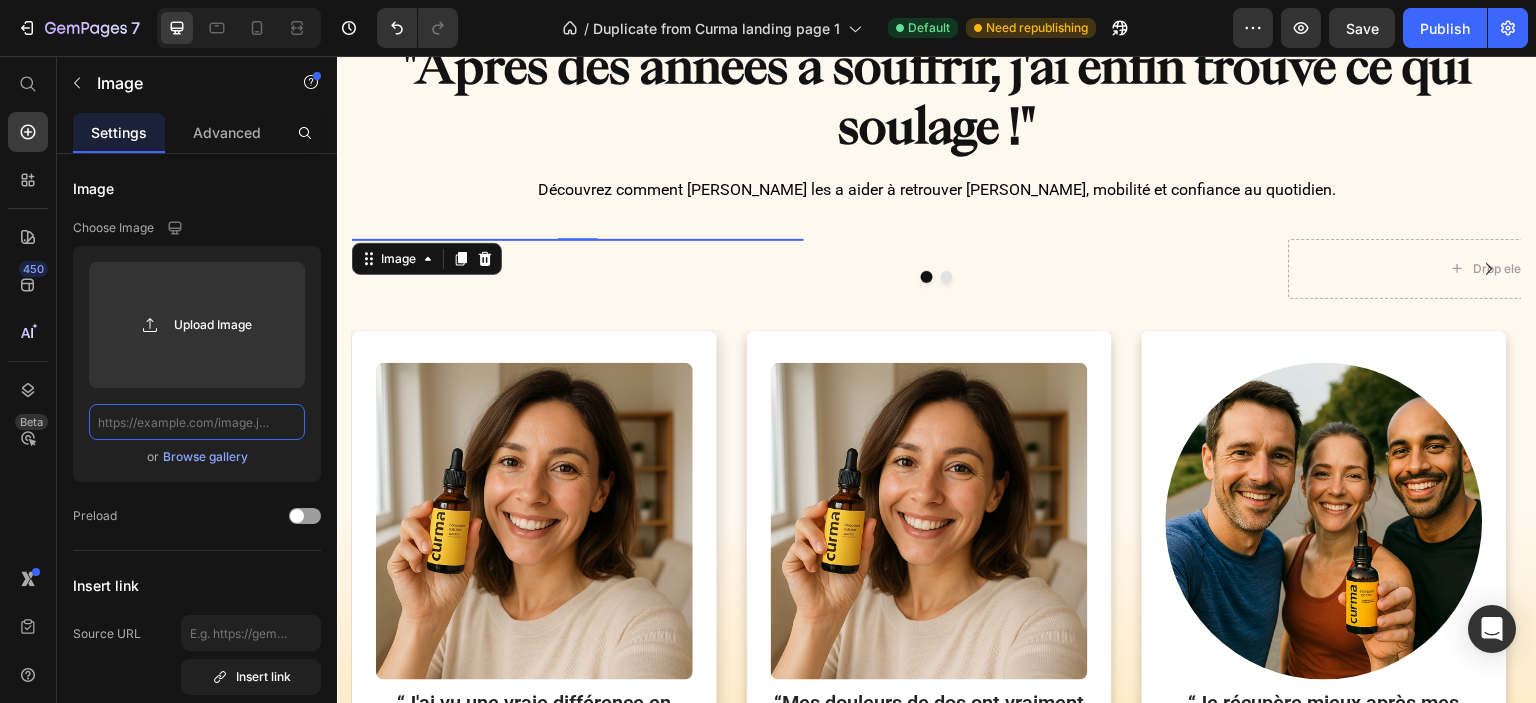 scroll, scrollTop: 0, scrollLeft: 0, axis: both 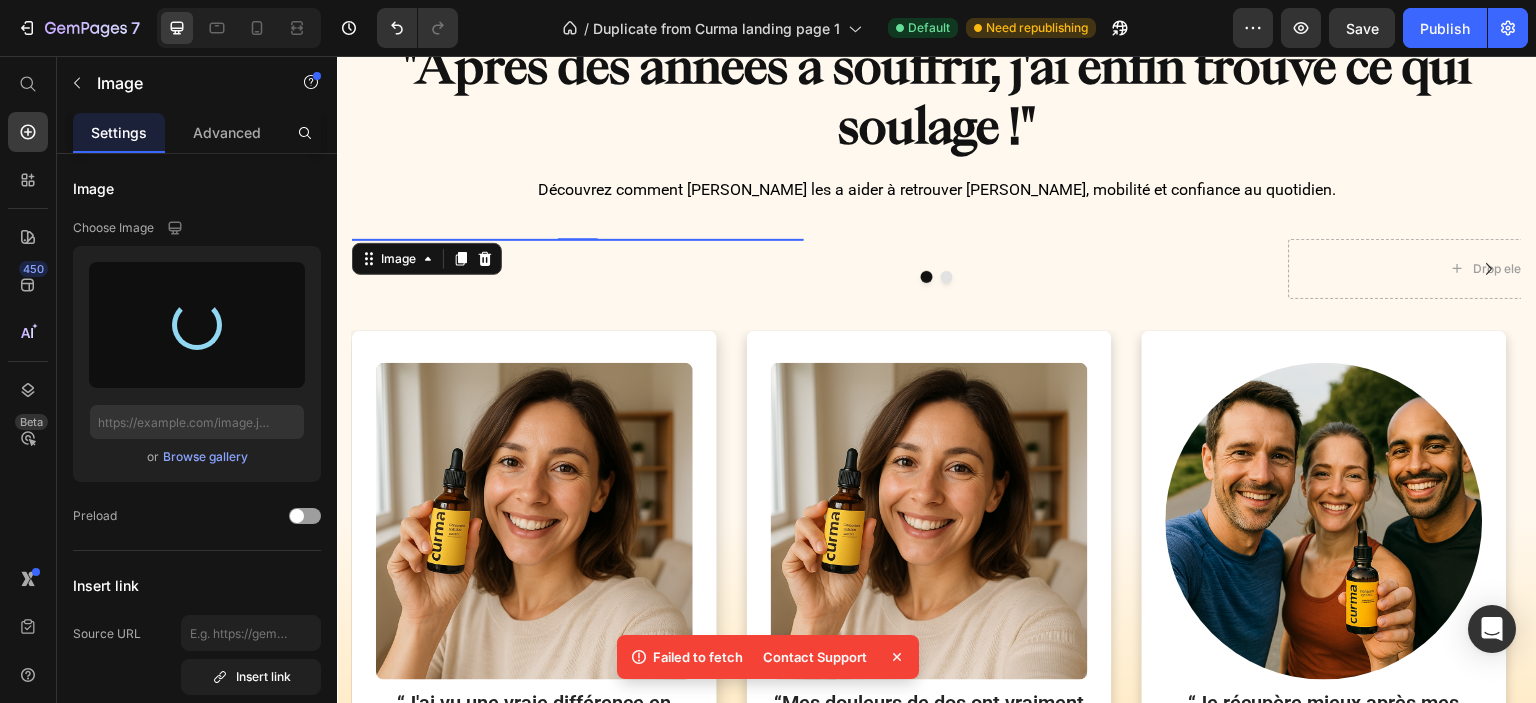 type on "[URL][DOMAIN_NAME]" 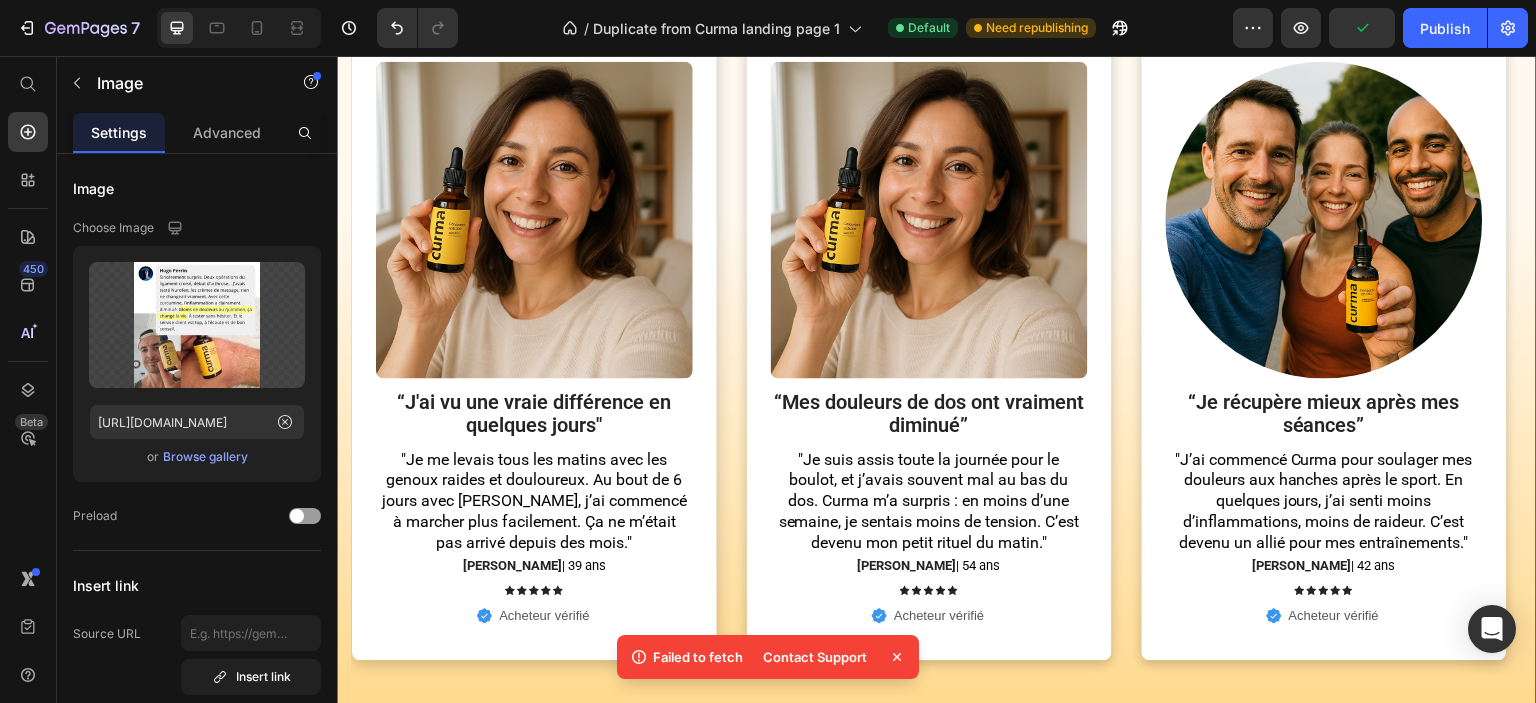 scroll, scrollTop: 1200, scrollLeft: 0, axis: vertical 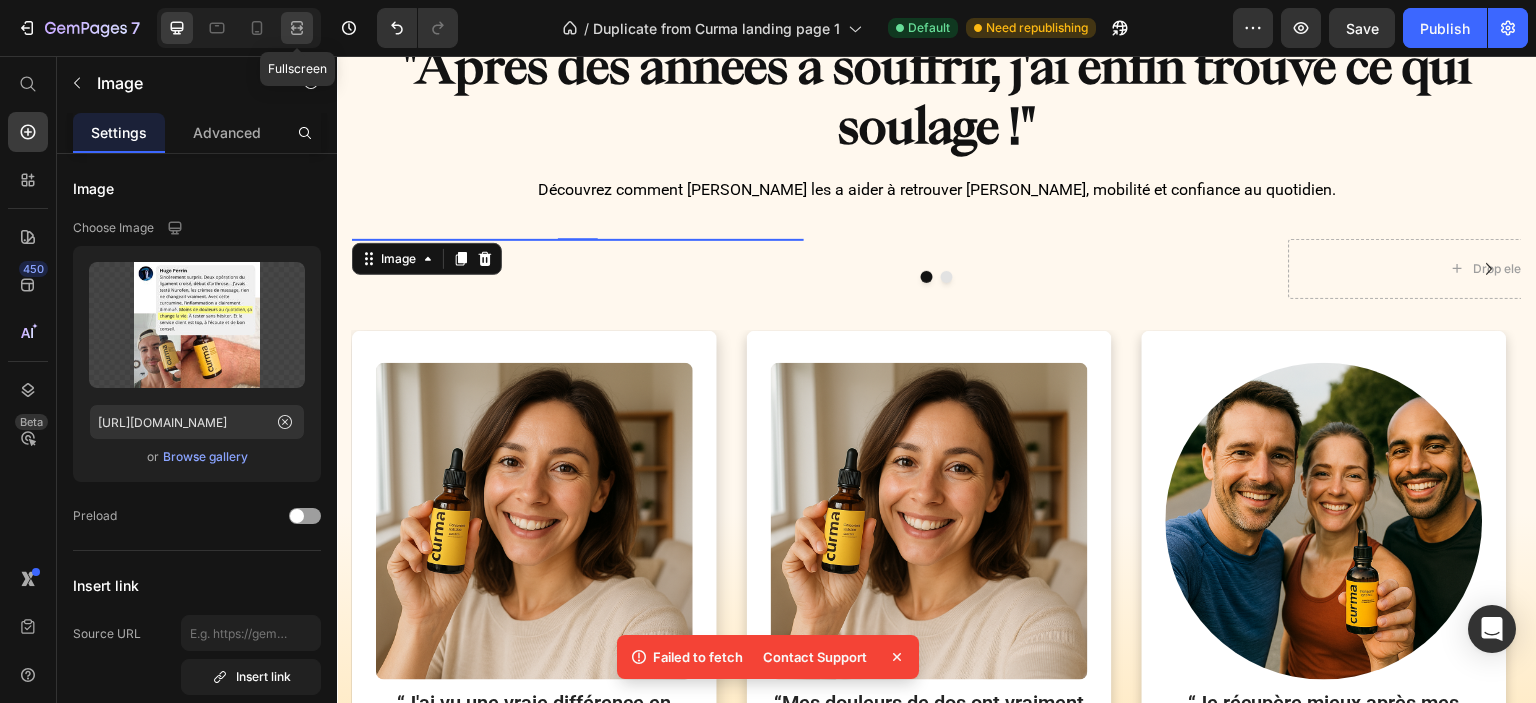 click 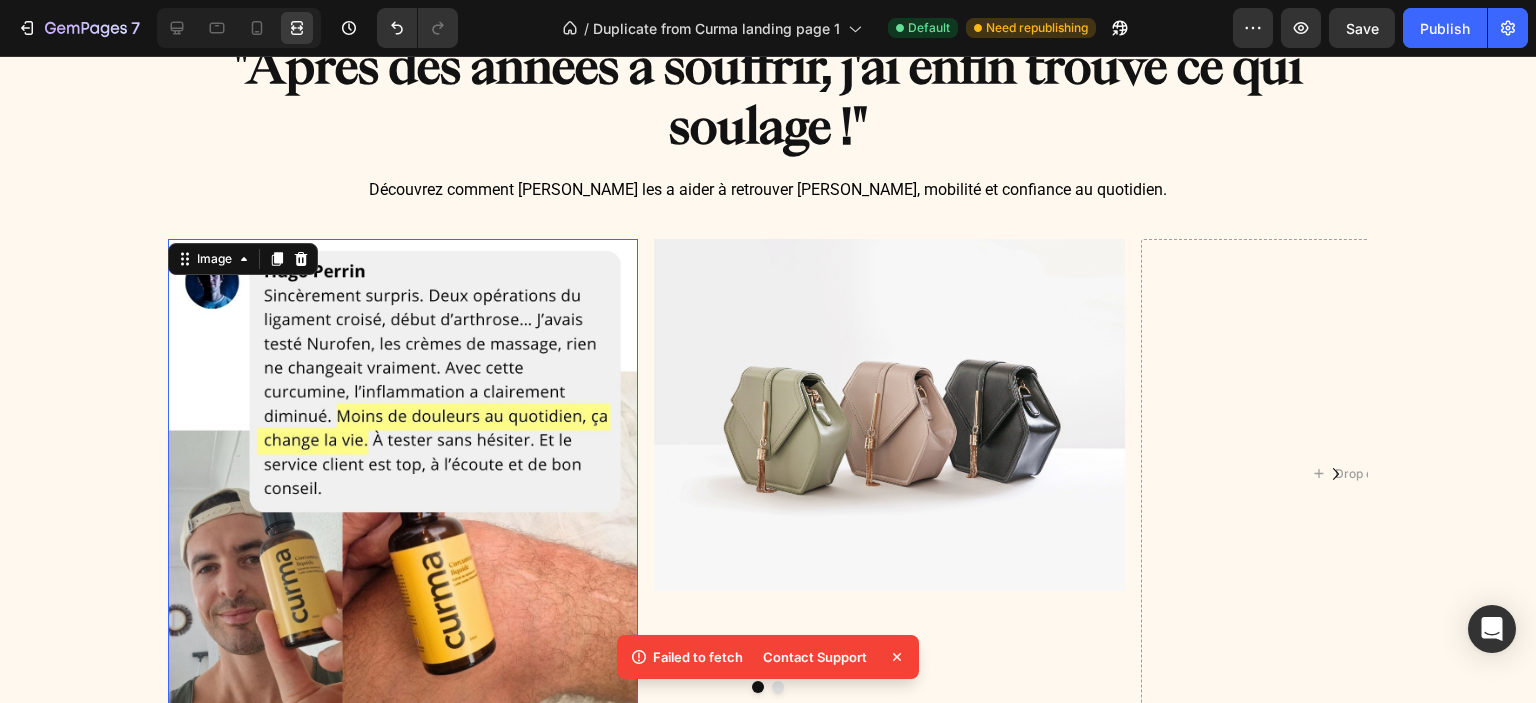 scroll, scrollTop: 1300, scrollLeft: 0, axis: vertical 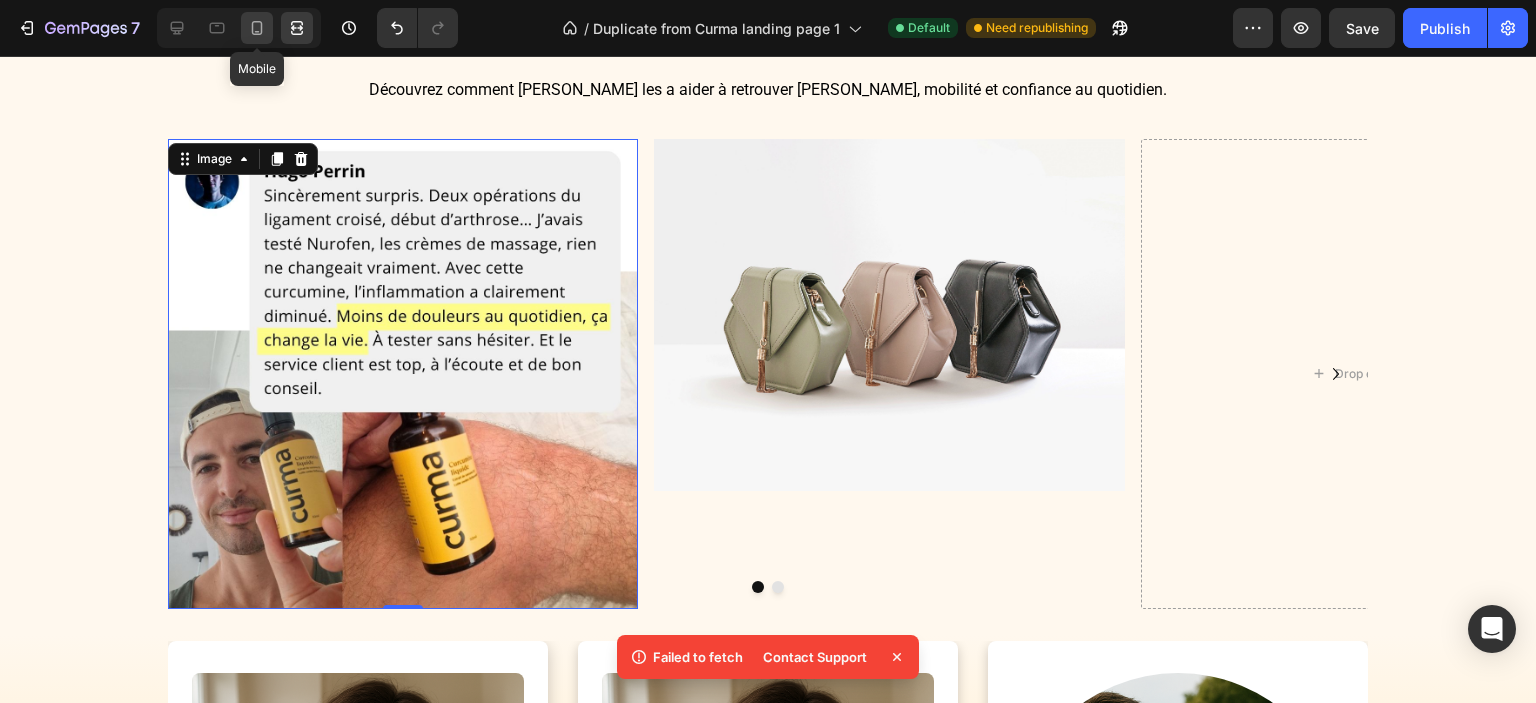 click 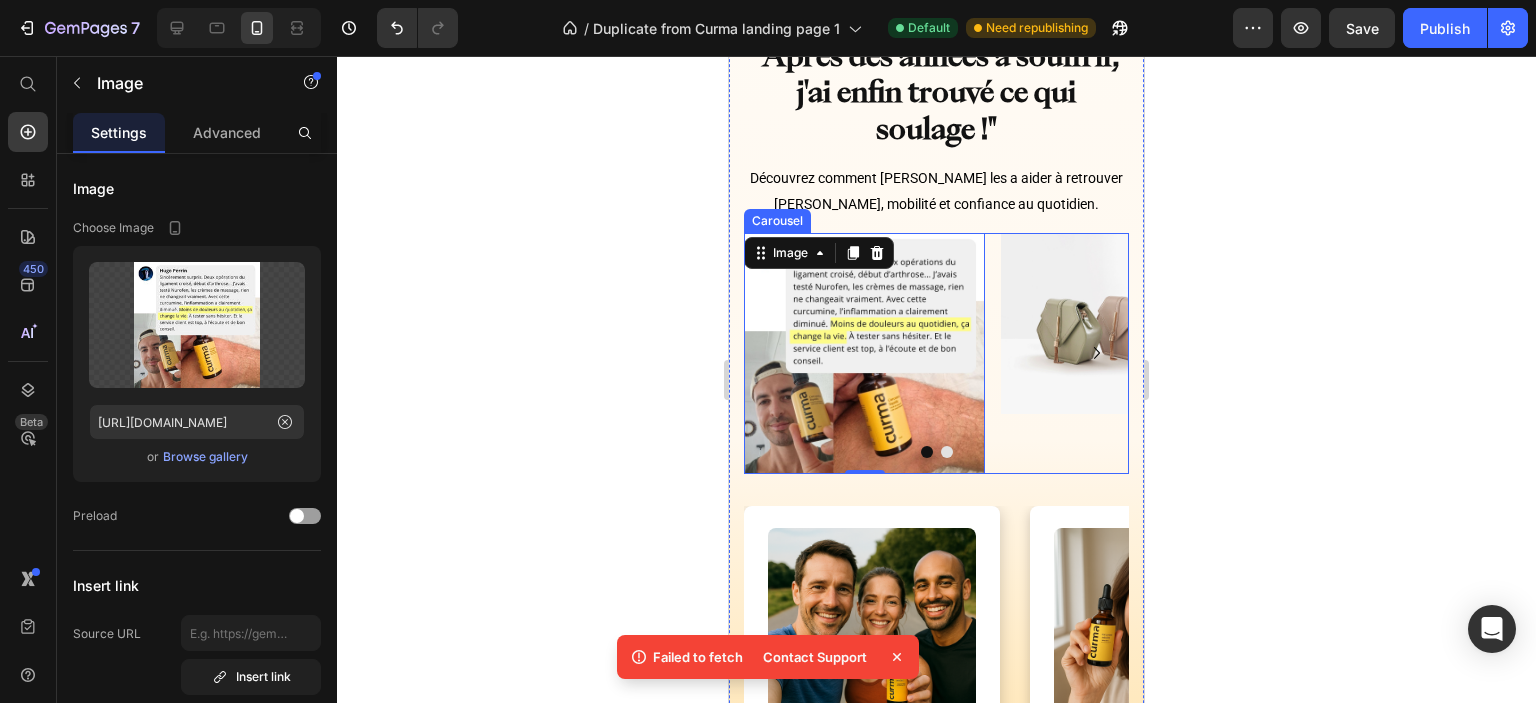 scroll, scrollTop: 1427, scrollLeft: 0, axis: vertical 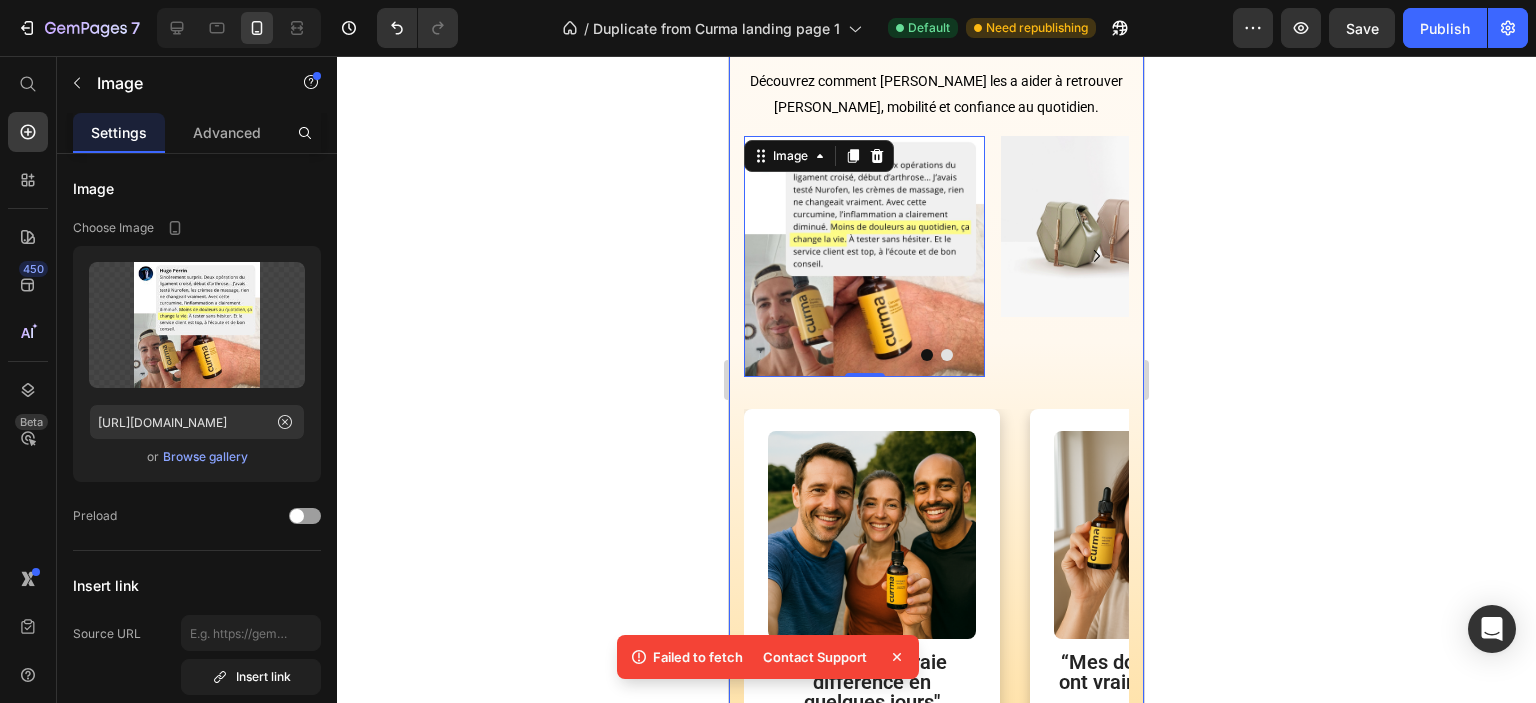 click on "Image   0 Image
Drop element here
[GEOGRAPHIC_DATA]" at bounding box center [936, 272] 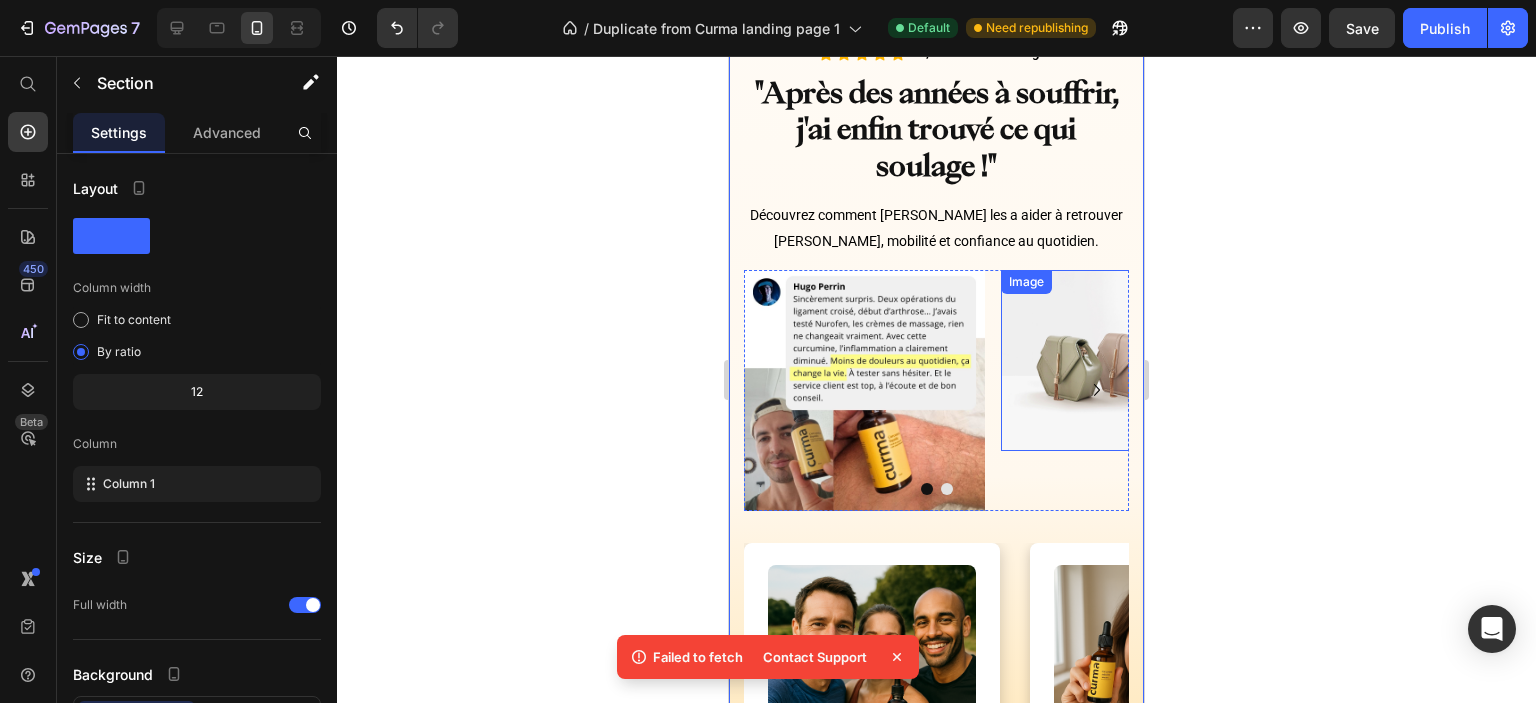 scroll, scrollTop: 1227, scrollLeft: 0, axis: vertical 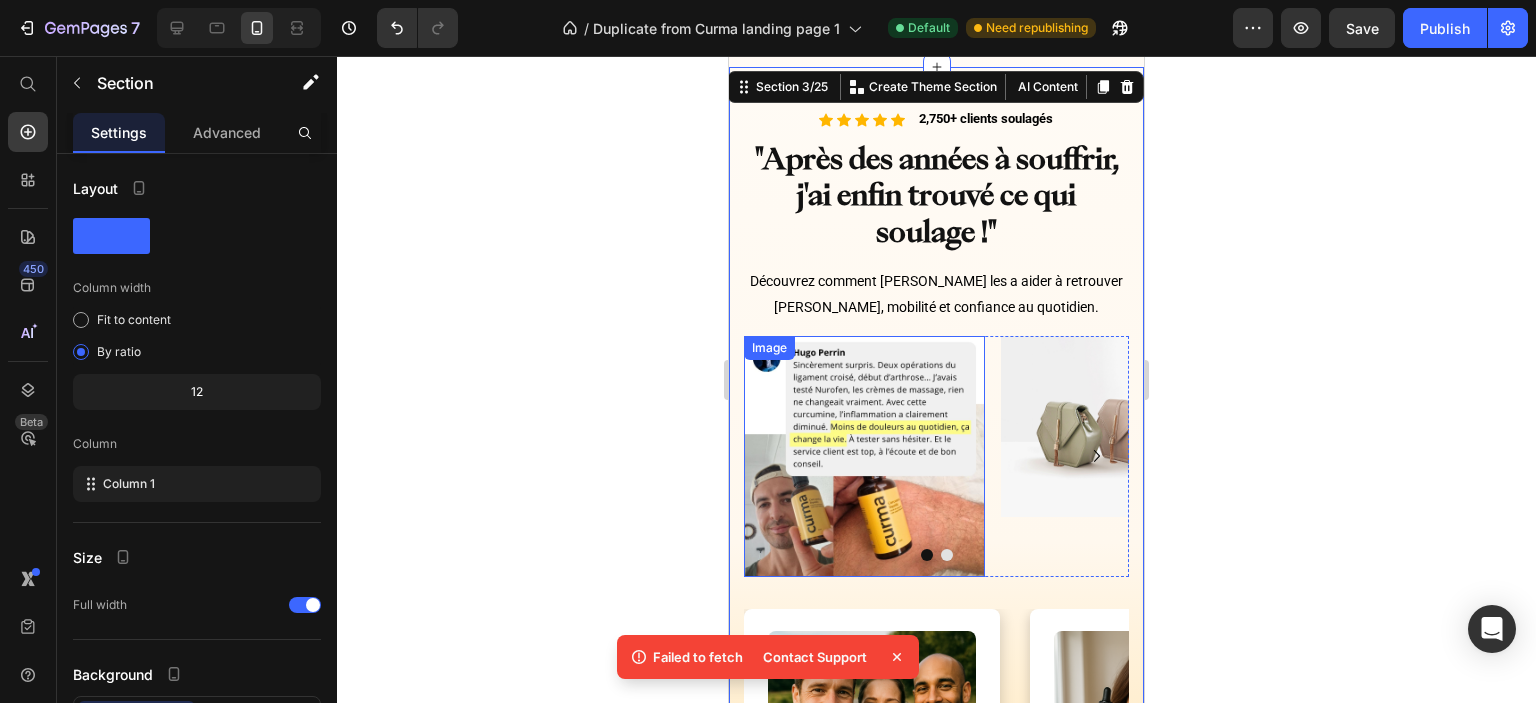 click at bounding box center (864, 456) 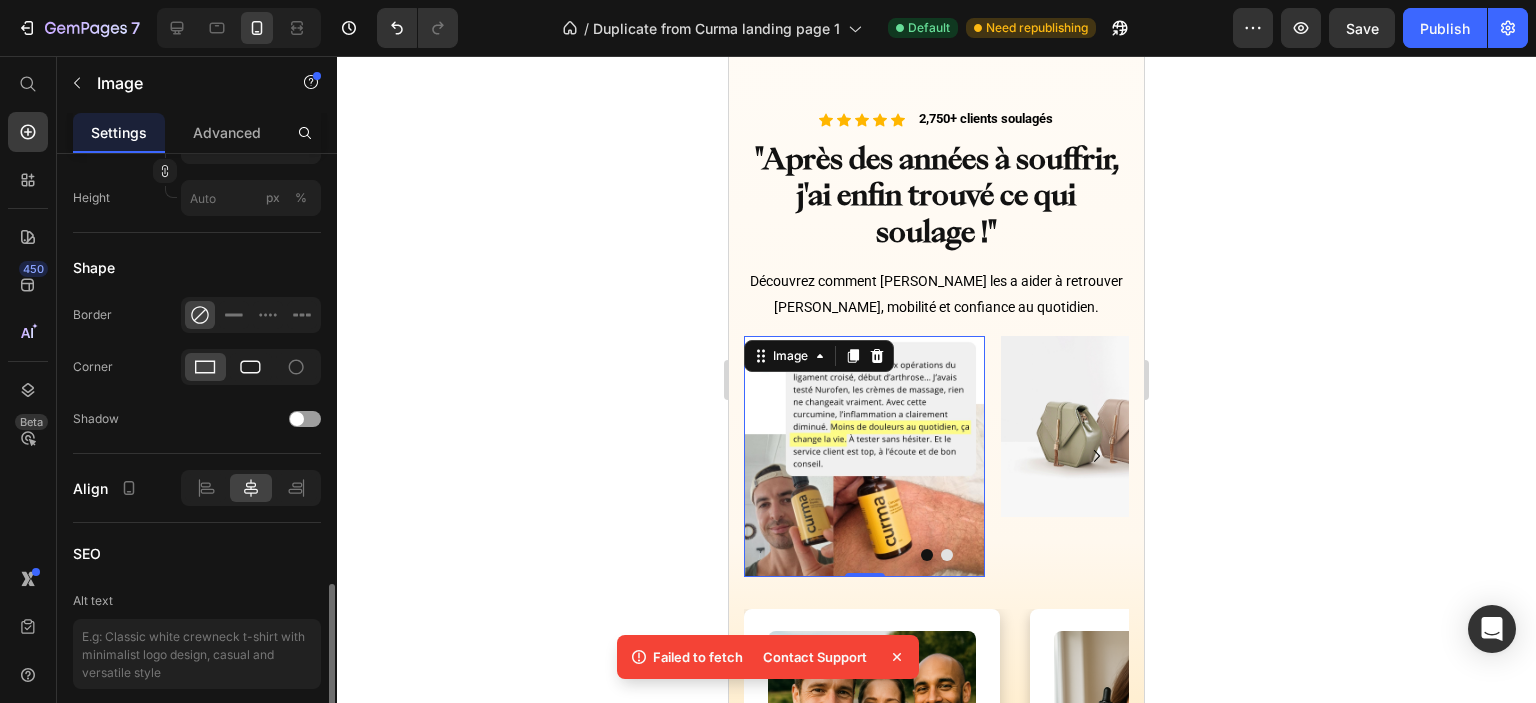 scroll, scrollTop: 800, scrollLeft: 0, axis: vertical 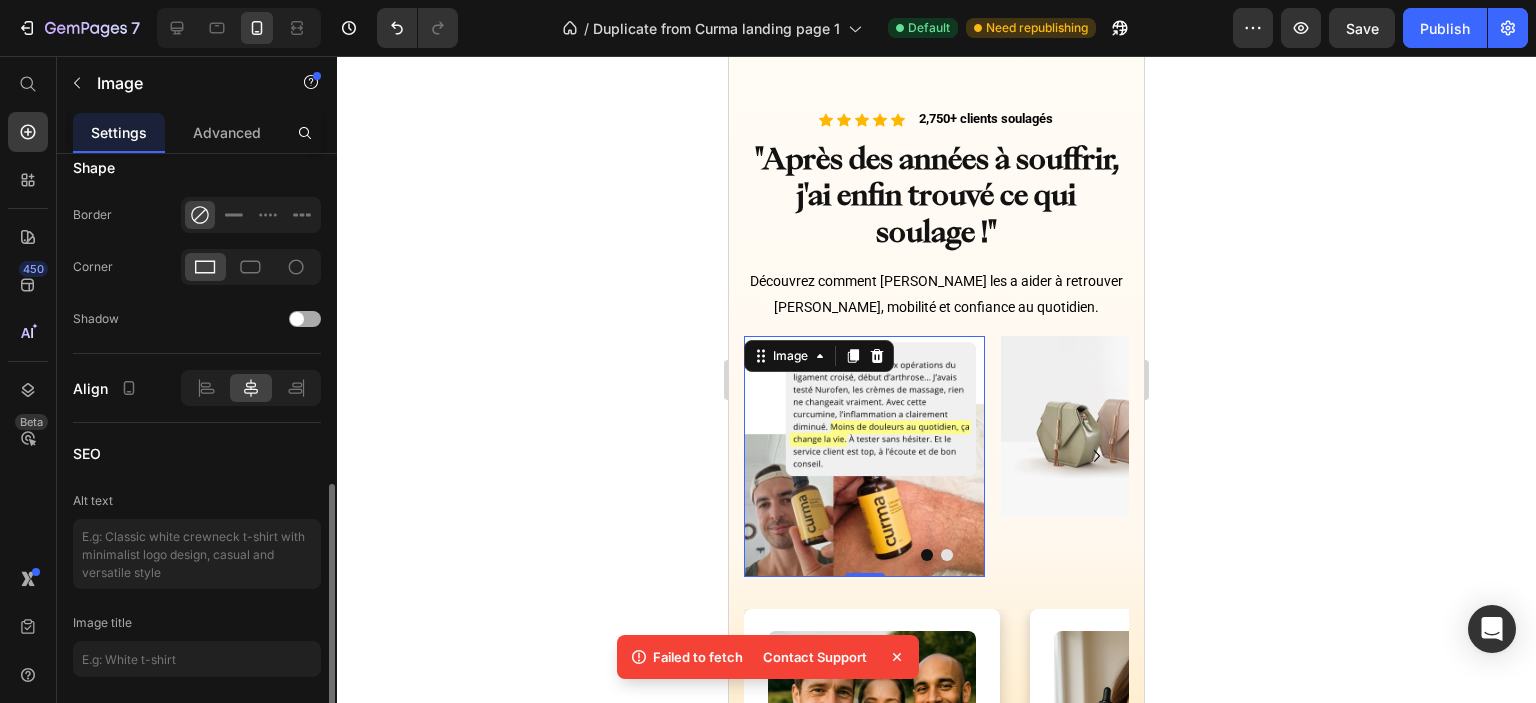 click at bounding box center [297, 319] 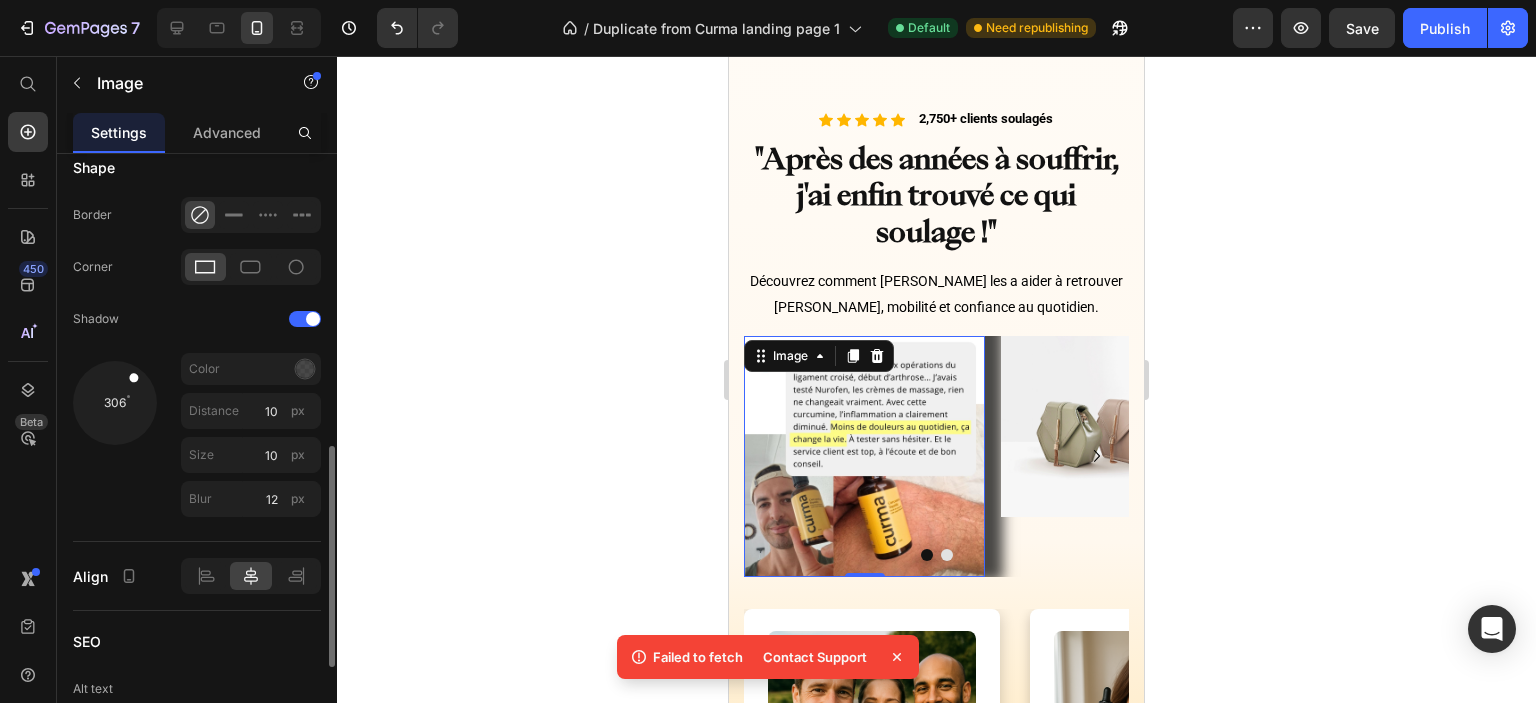 drag, startPoint x: 129, startPoint y: 421, endPoint x: 137, endPoint y: 365, distance: 56.568542 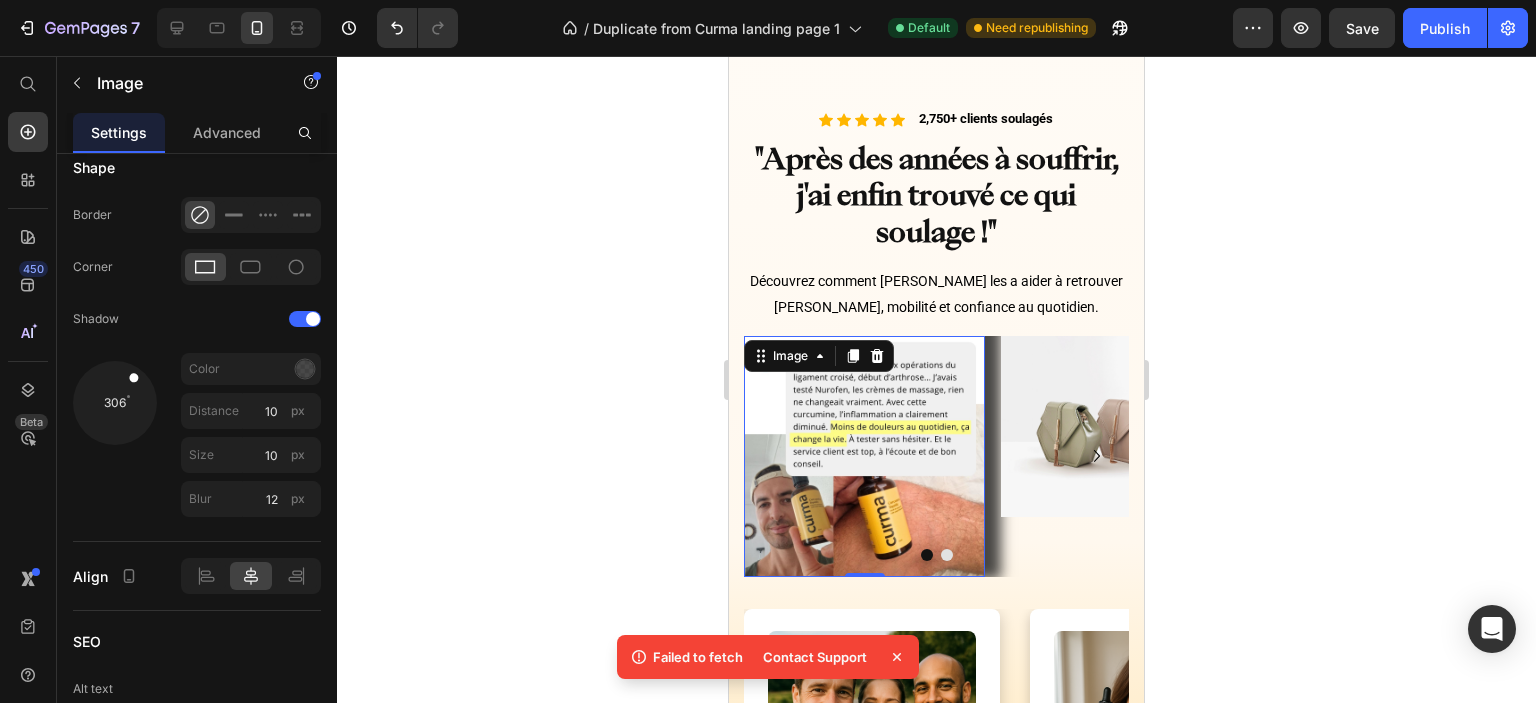 click at bounding box center [1121, 426] 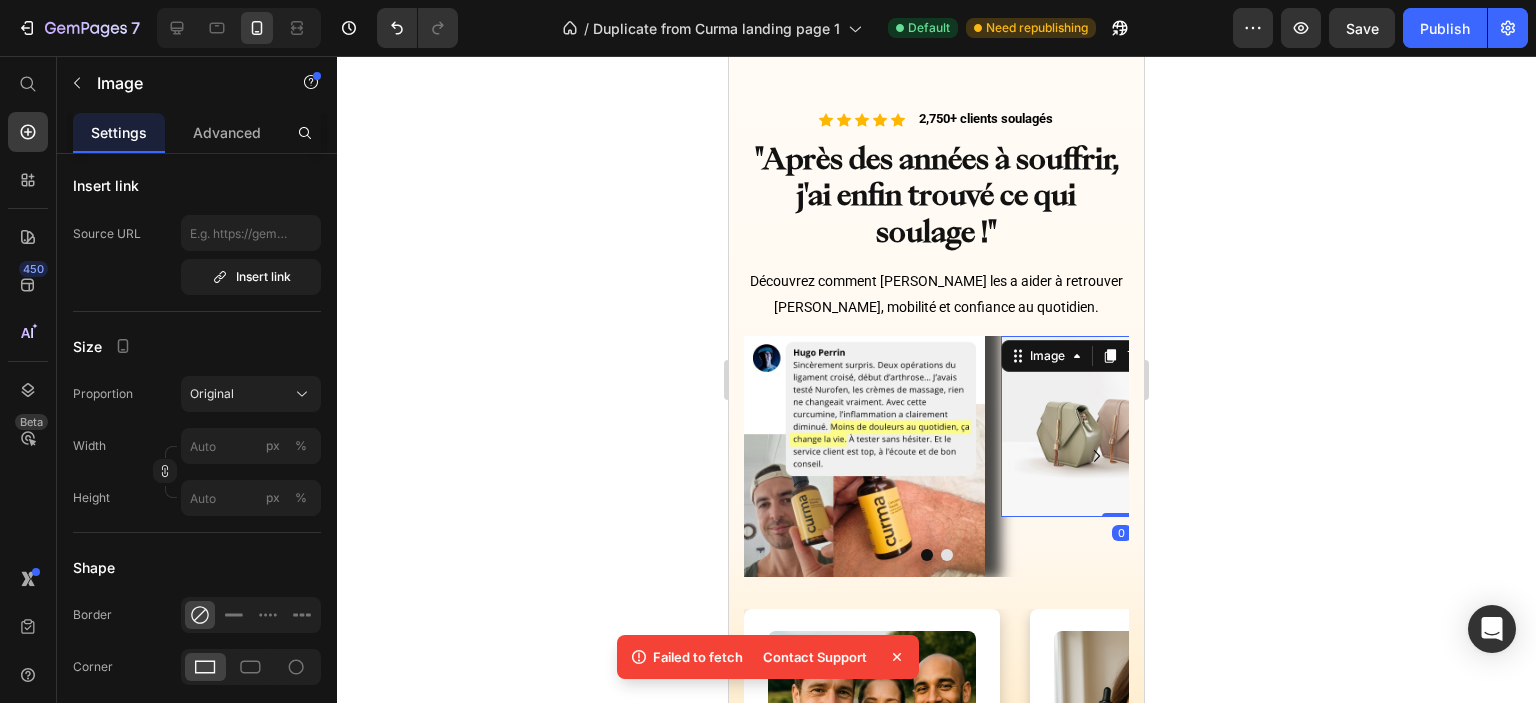 scroll, scrollTop: 0, scrollLeft: 0, axis: both 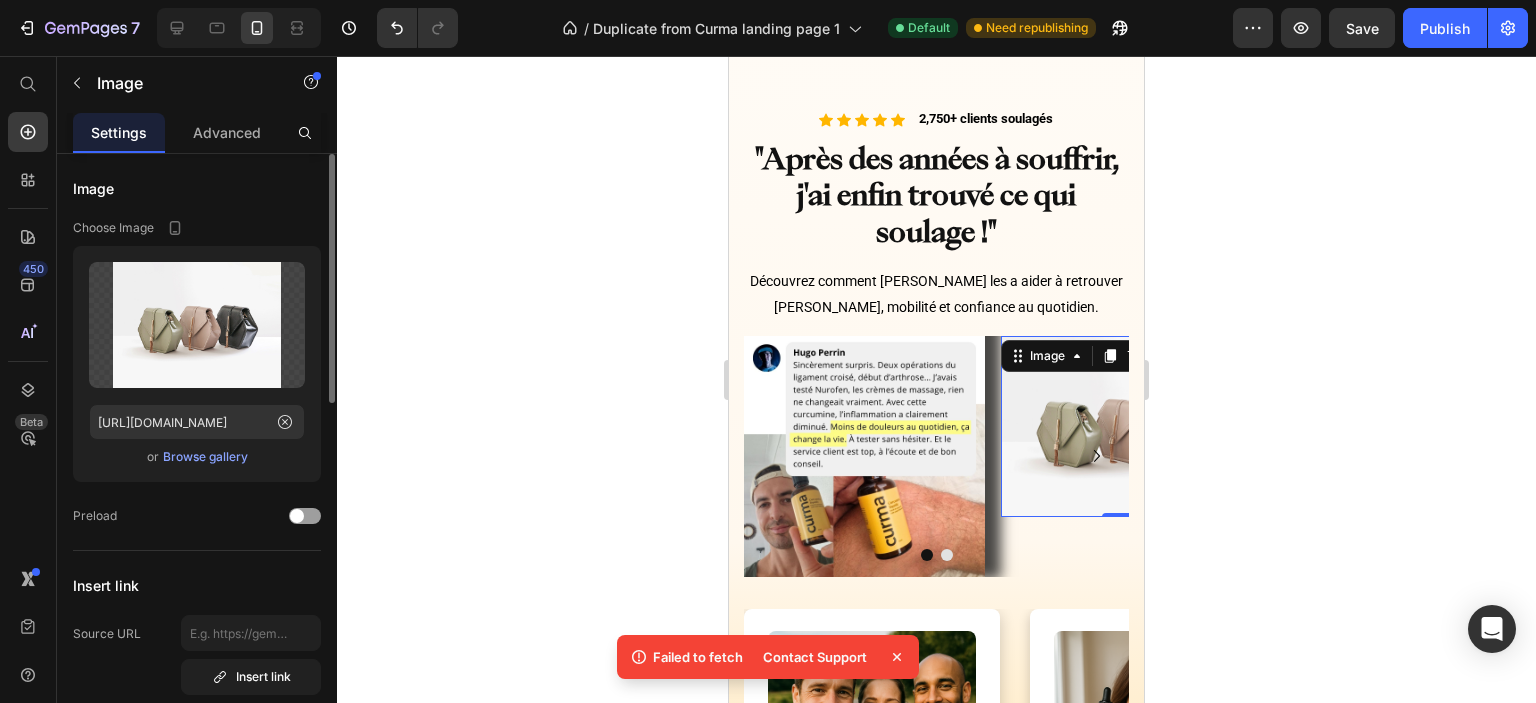 click on "Browse gallery" at bounding box center [205, 457] 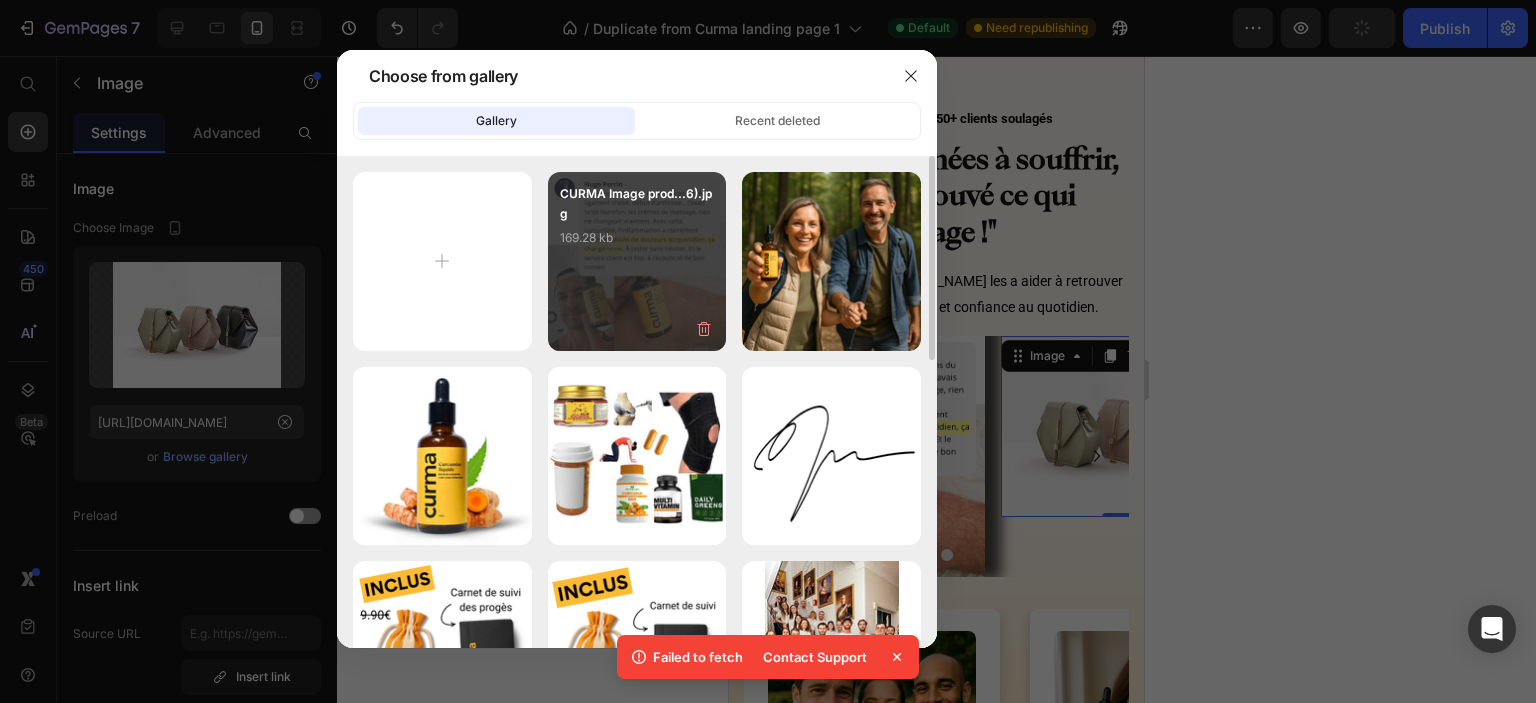 click on "CURMA Image prod...6).jpg 169.28 kb" at bounding box center (637, 261) 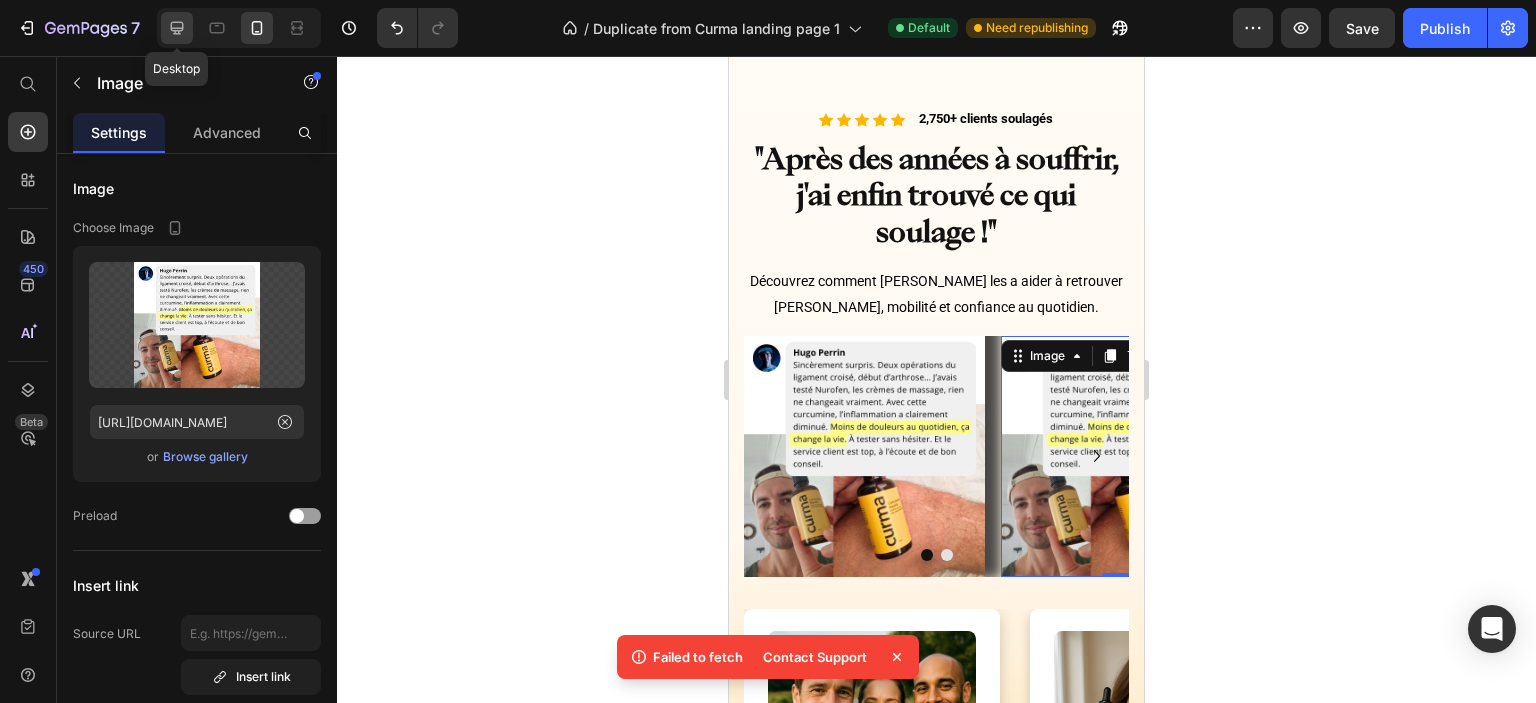 click 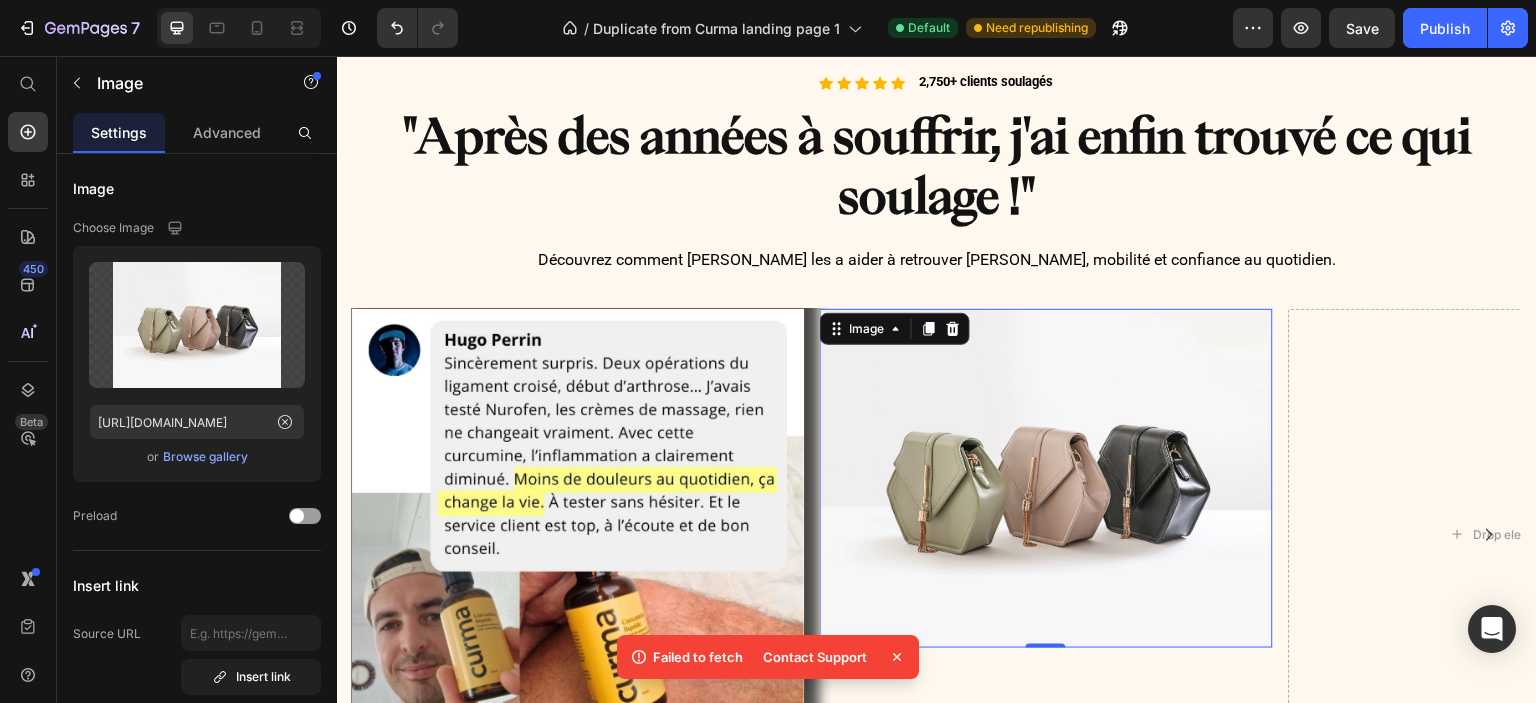 scroll, scrollTop: 1344, scrollLeft: 0, axis: vertical 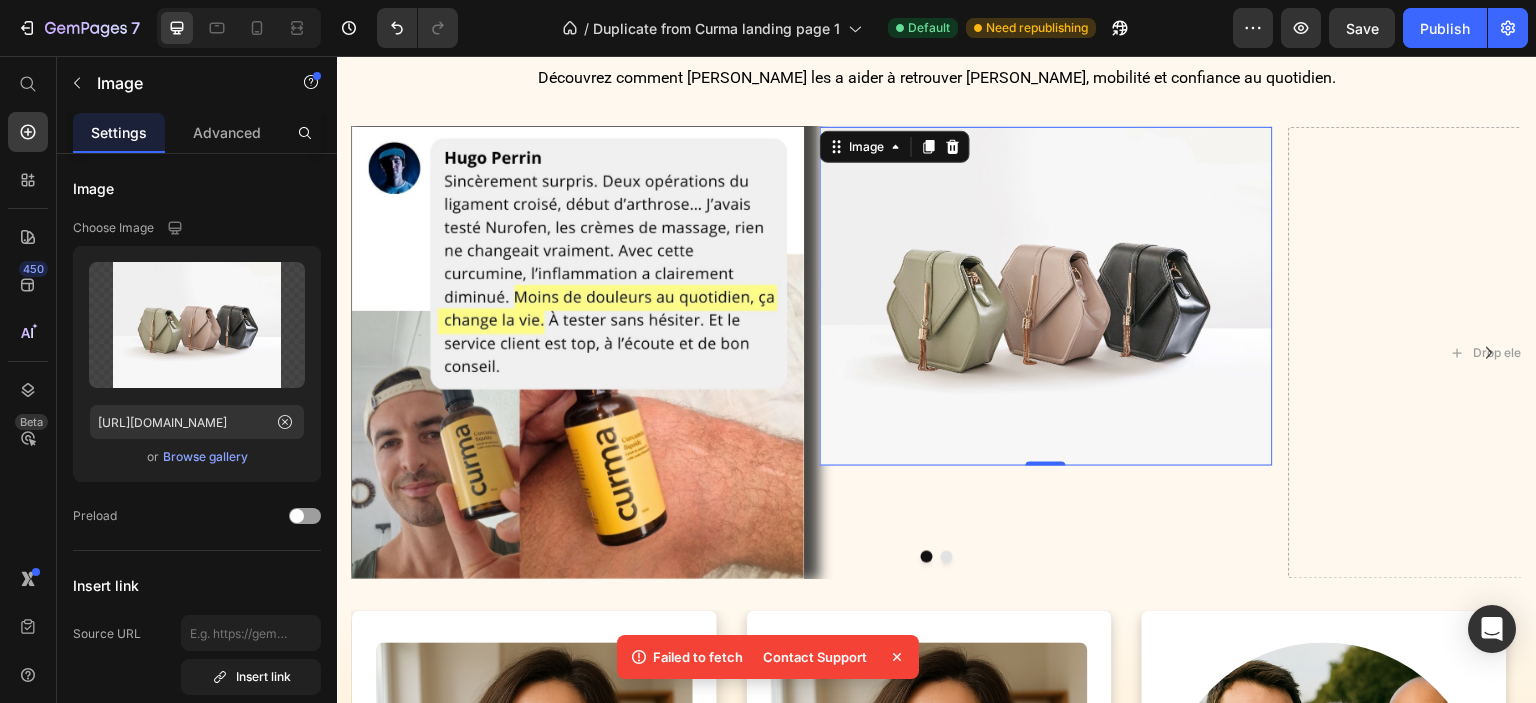 click at bounding box center [1046, 296] 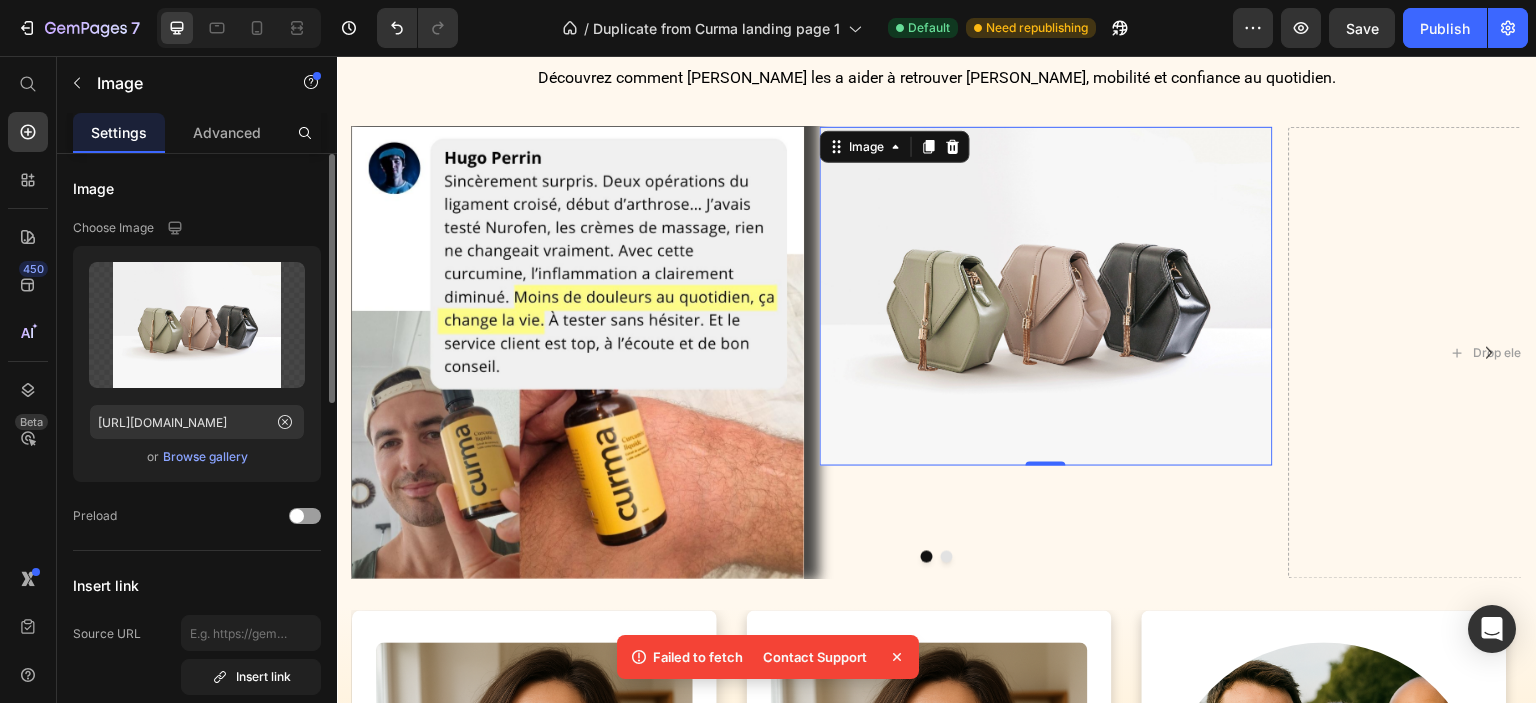 click on "Browse gallery" at bounding box center (205, 457) 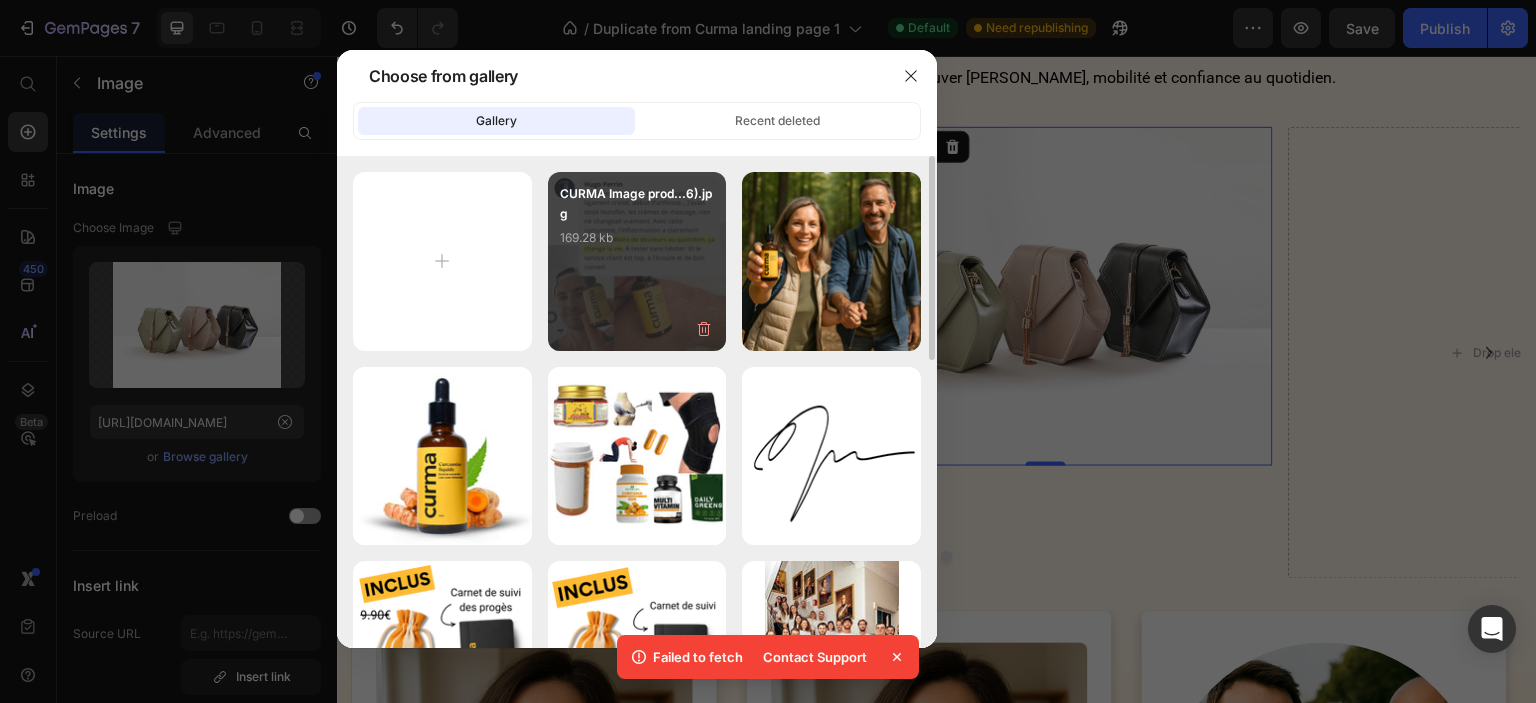 click on "CURMA Image prod...6).jpg 169.28 kb" at bounding box center [637, 261] 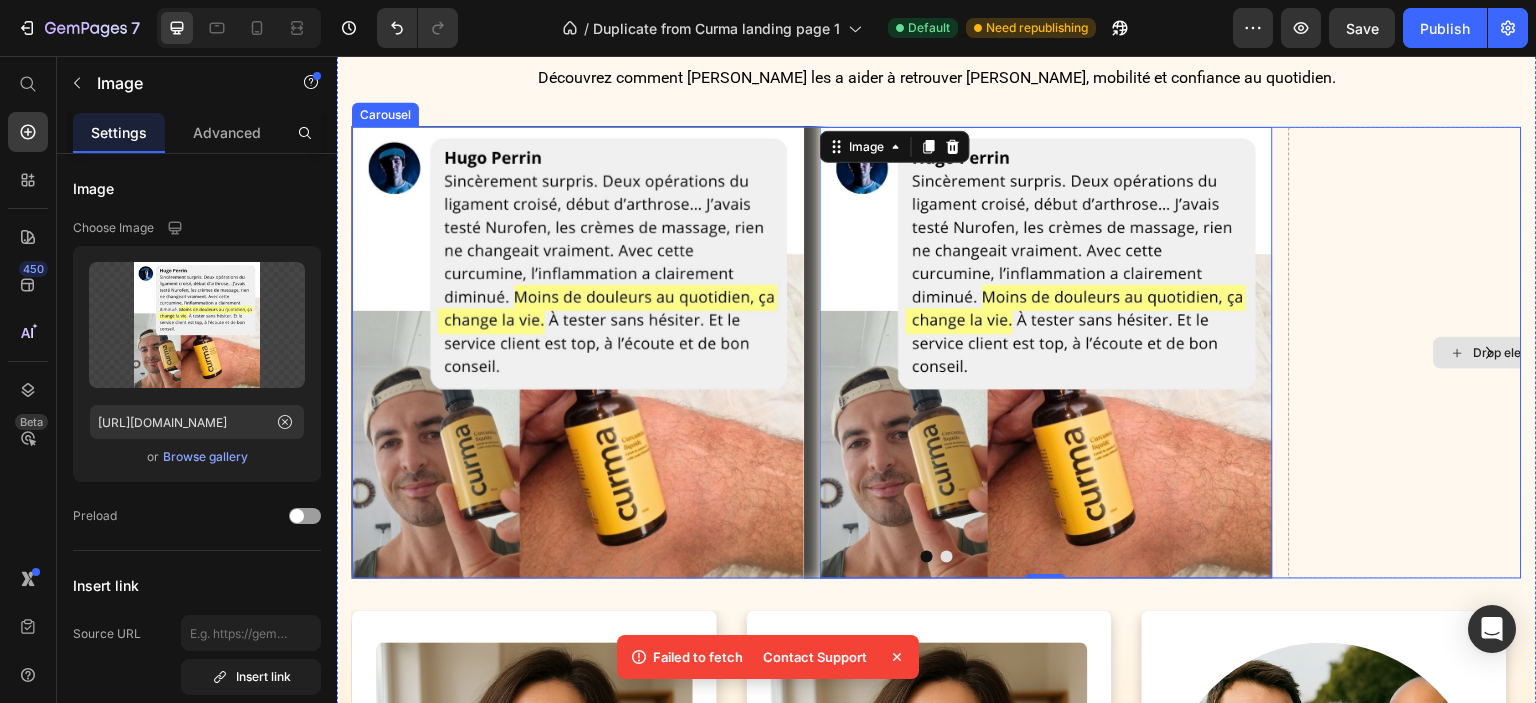 click on "Drop element here" at bounding box center (1515, 353) 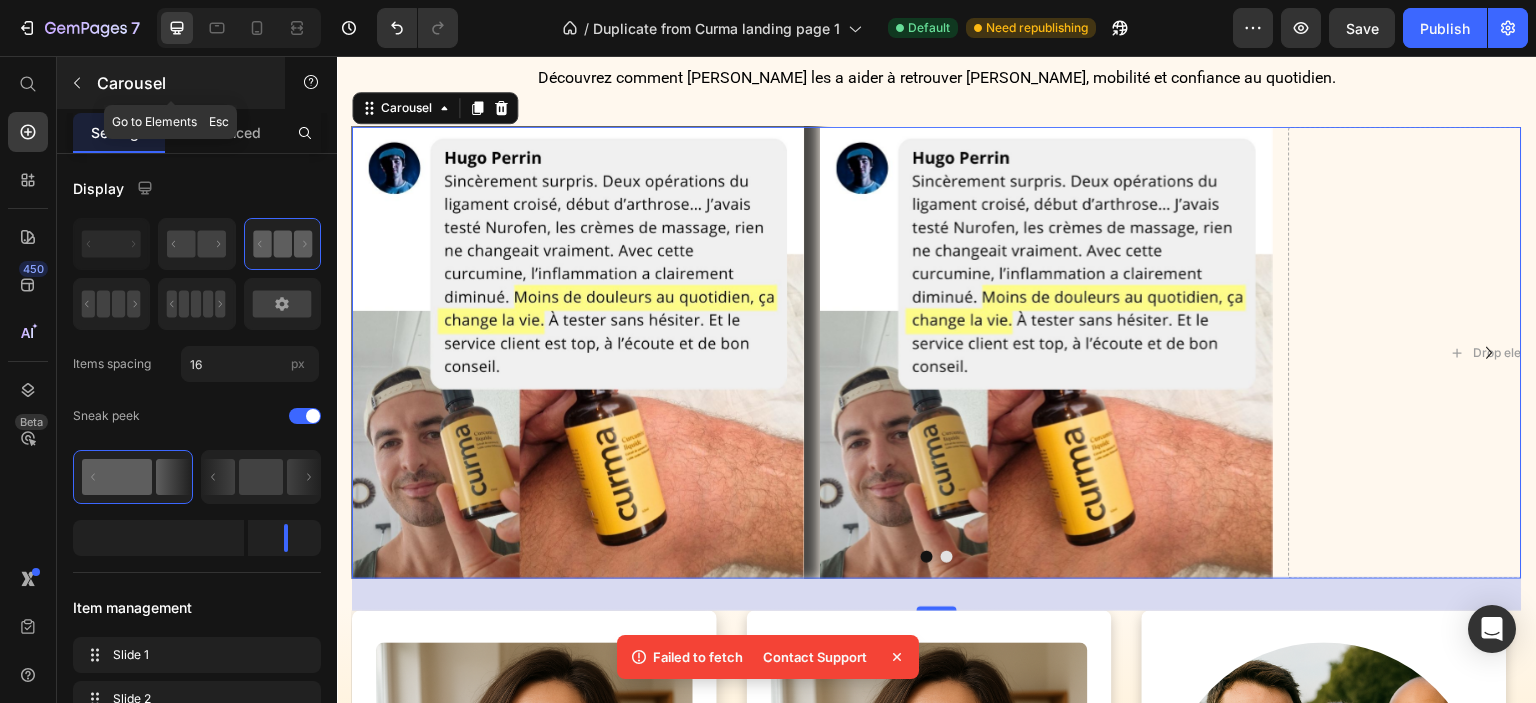 click 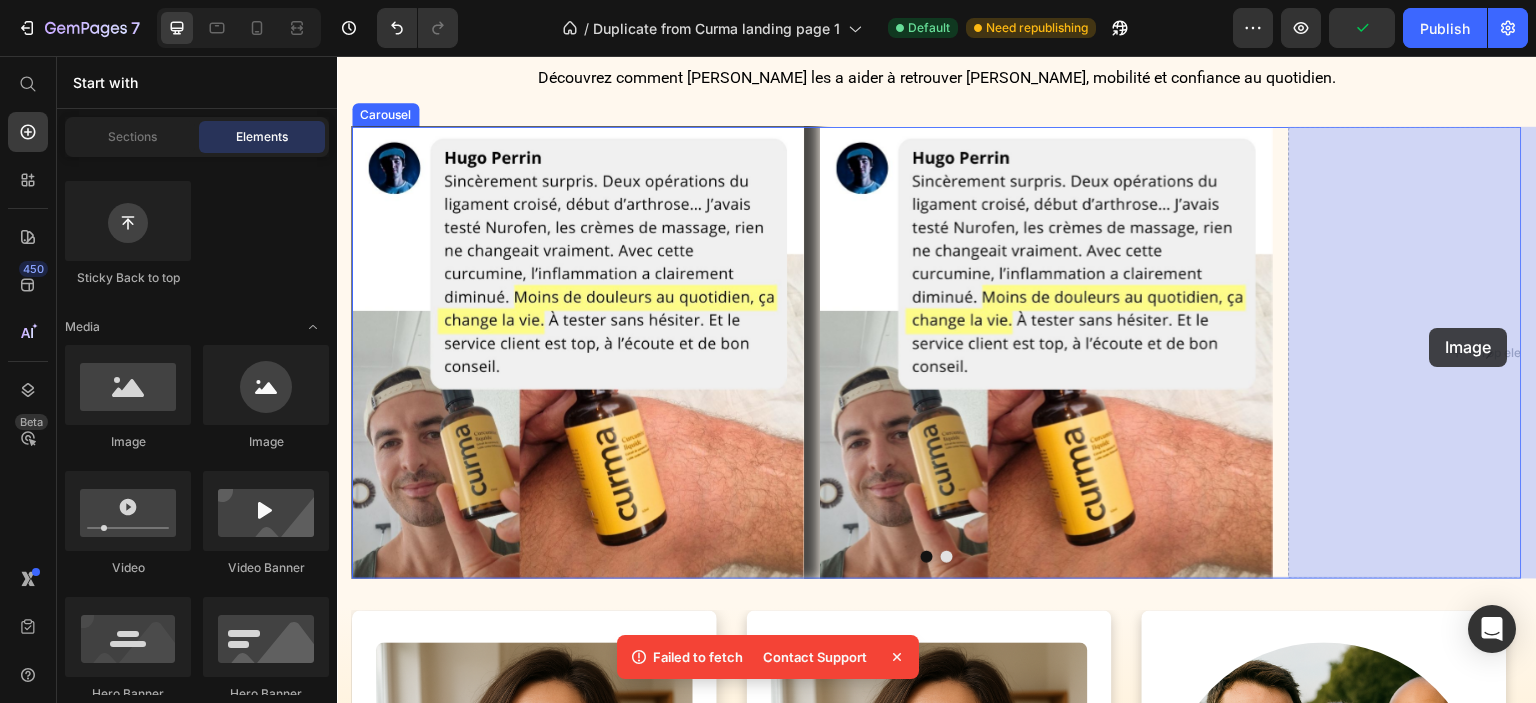 drag, startPoint x: 465, startPoint y: 460, endPoint x: 1430, endPoint y: 328, distance: 973.98615 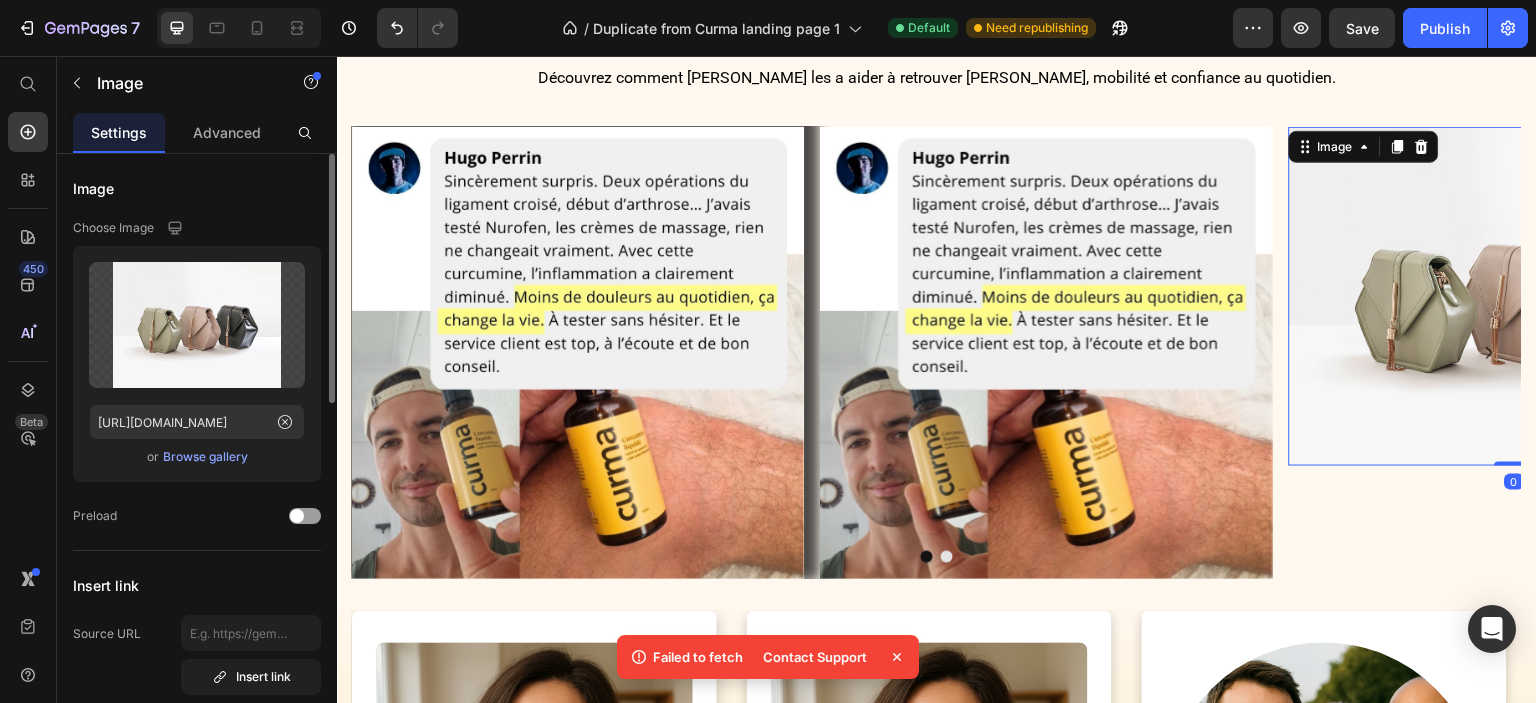 click on "Browse gallery" at bounding box center (205, 457) 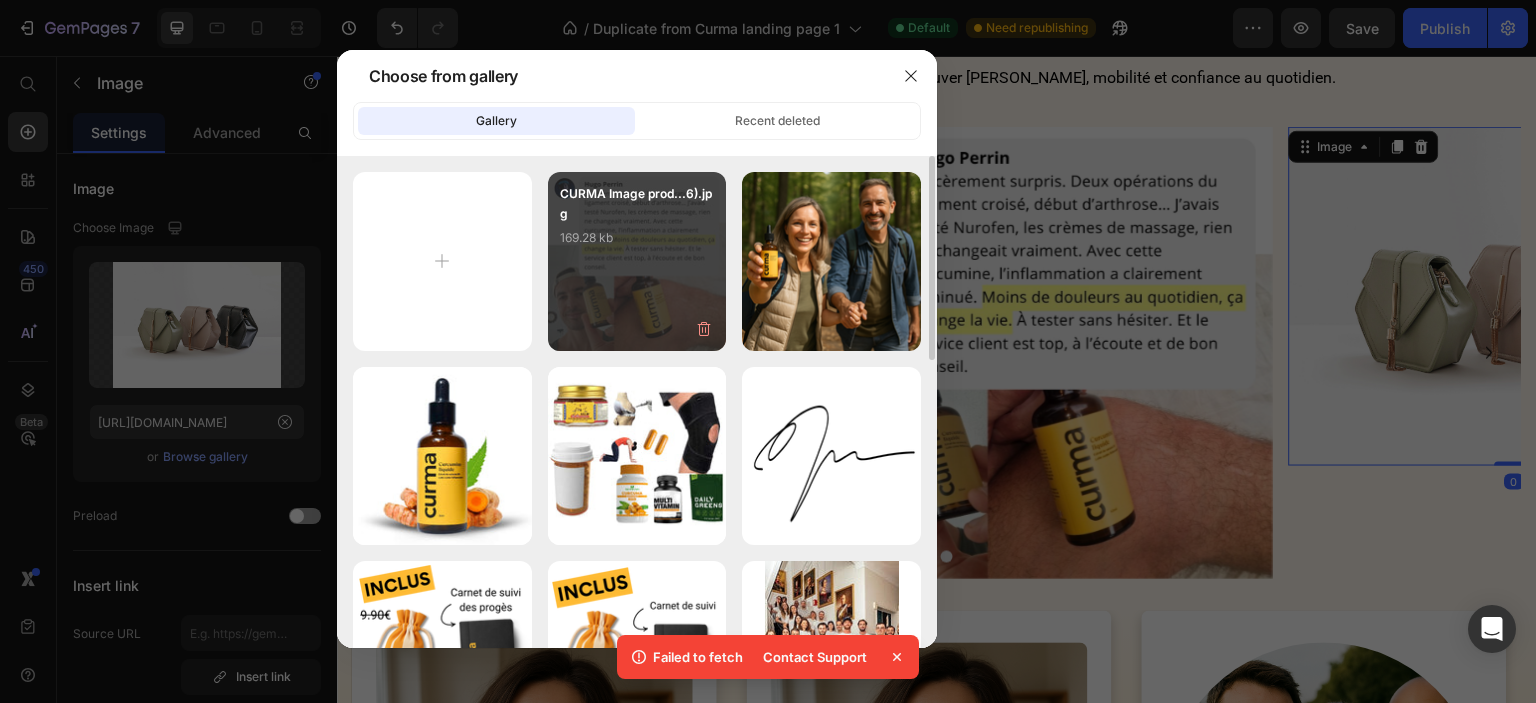 click on "CURMA Image prod...6).jpg 169.28 kb" at bounding box center (637, 261) 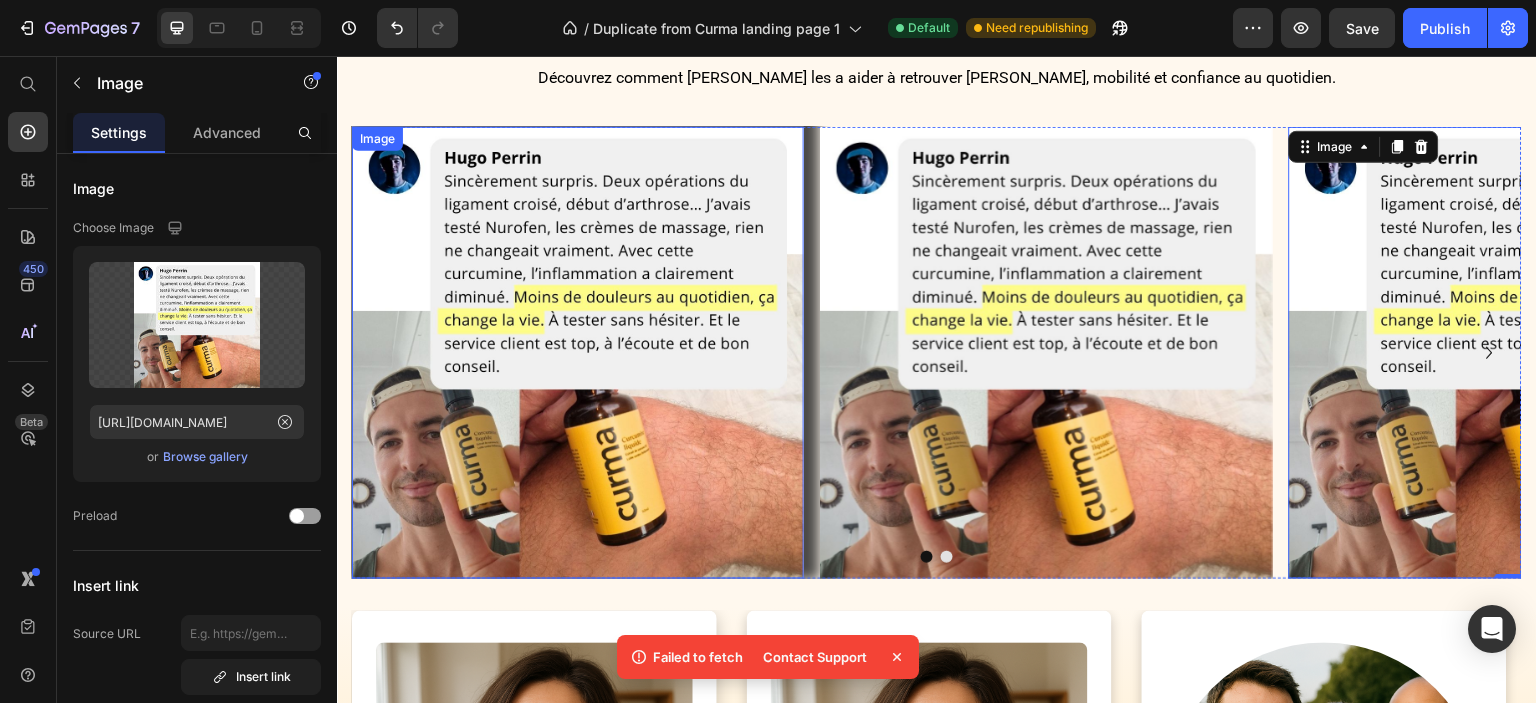 click on "Icon Icon Icon Icon Icon Icon List 2,750+ clients soulagés Text Block Row "Après des années à souffrir, j'ai enfin trouvé ce qui soulage !" Heading Découvrez comment CURMA les a aider à retrouver confort, mobilité et confiance au quotidien. Text Block Row
Image Image Image   0
Carousel Image Row “J'ai vu une vraie différence en quelques jours" Text Block "Je me levais tous les matins avec les genoux raides et douloureux. Au bout de 6 jours avec [PERSON_NAME], j’ai commencé à marcher plus facilement. Ça ne m’était pas arrivé depuis des mois." Text Block [PERSON_NAME]  | 39 ans   Text Block Icon Icon Icon Icon Icon Icon List
Acheteur vérifié Item List Row Image Row “Mes douleurs de dos ont vraiment diminué” Text Block Text Block [PERSON_NAME]  | 54 ans   Text Block Icon Icon Icon Icon Icon Icon List
Acheteur vérifié Item List Row Image Row Text Block Text Block [PERSON_NAME]" at bounding box center [937, 584] 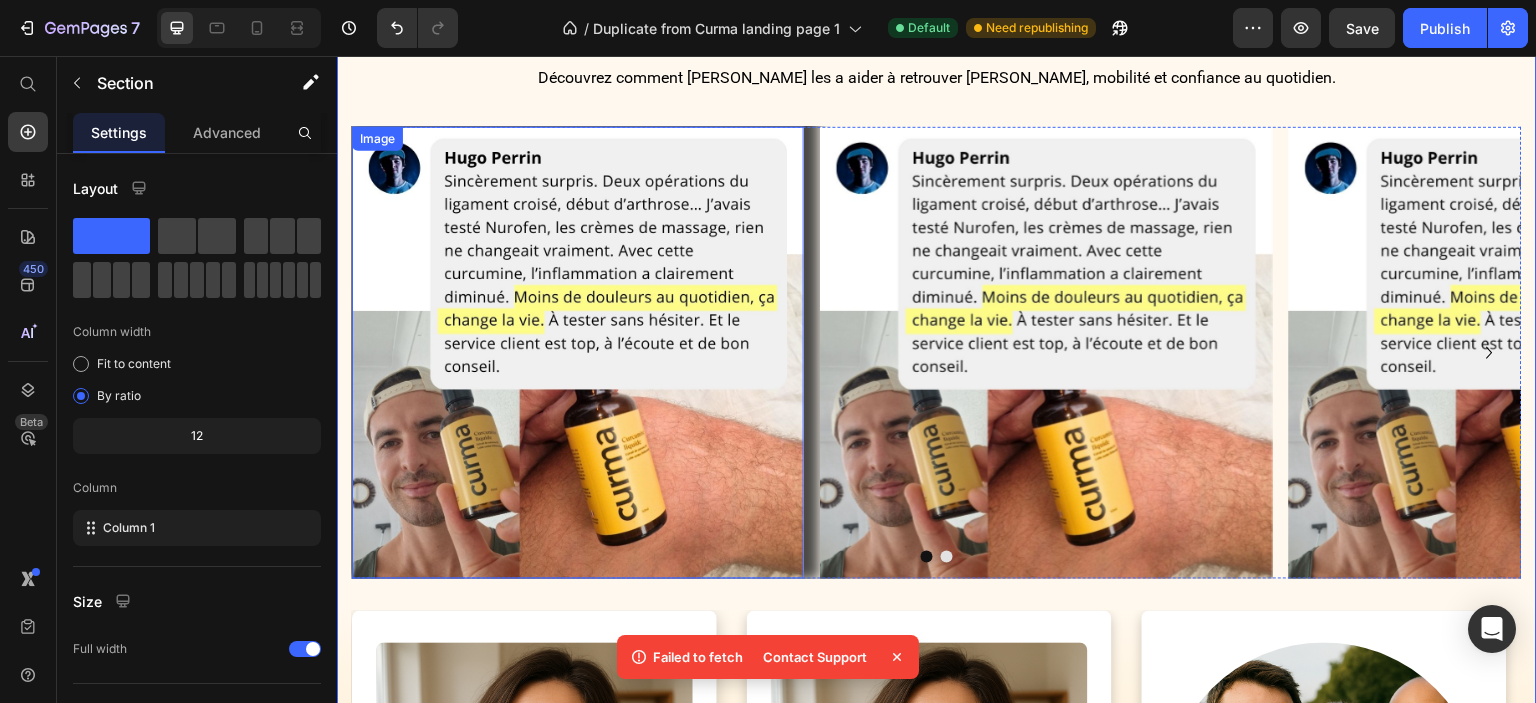 click at bounding box center [578, 353] 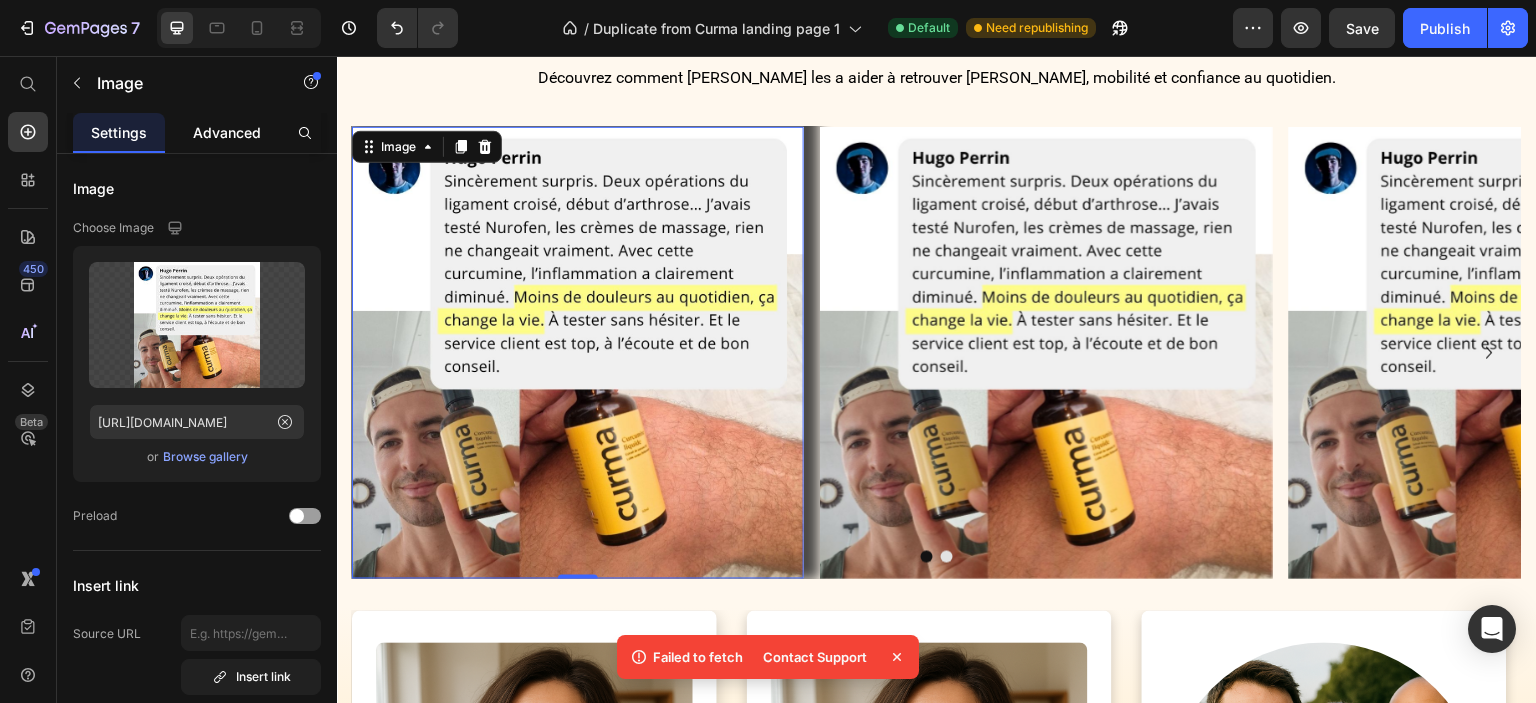 click on "Advanced" at bounding box center (227, 132) 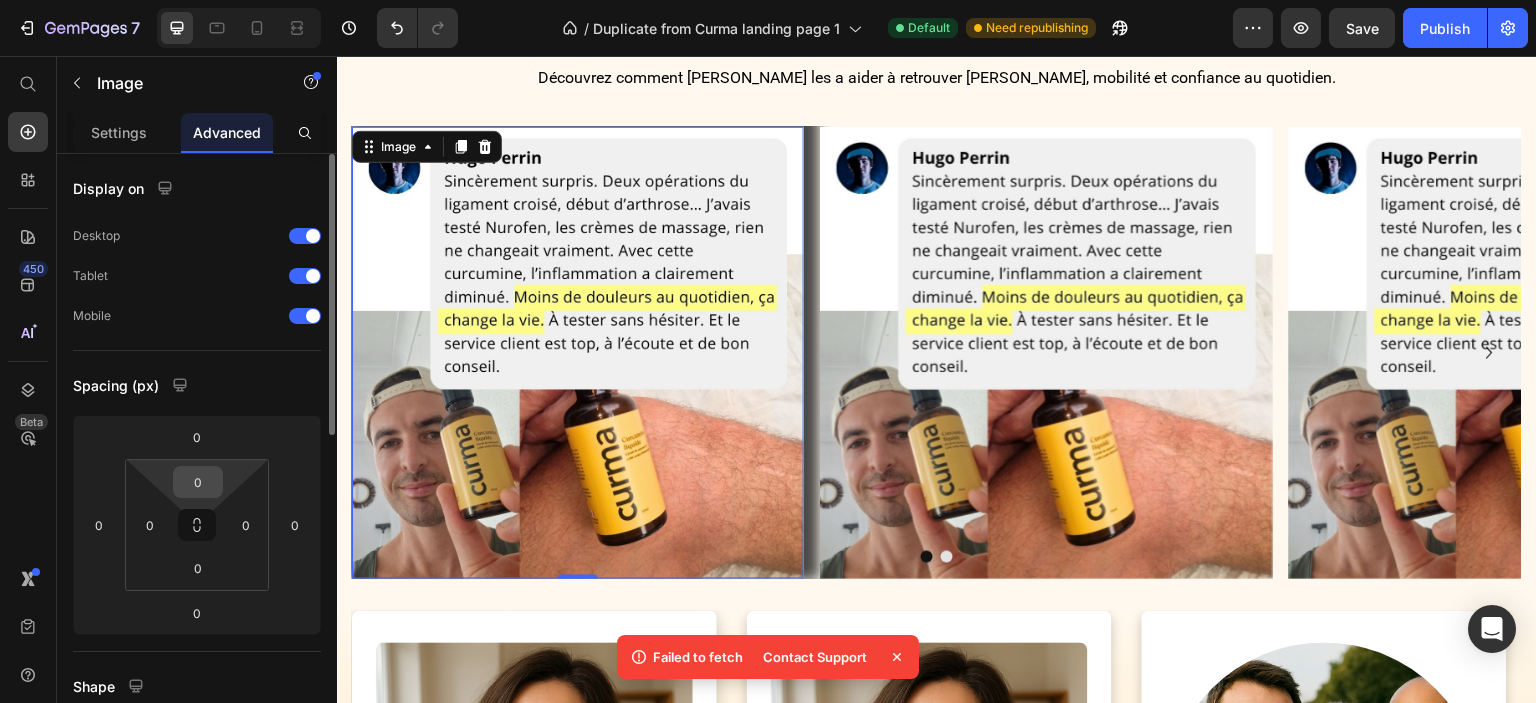 click on "0" at bounding box center (198, 482) 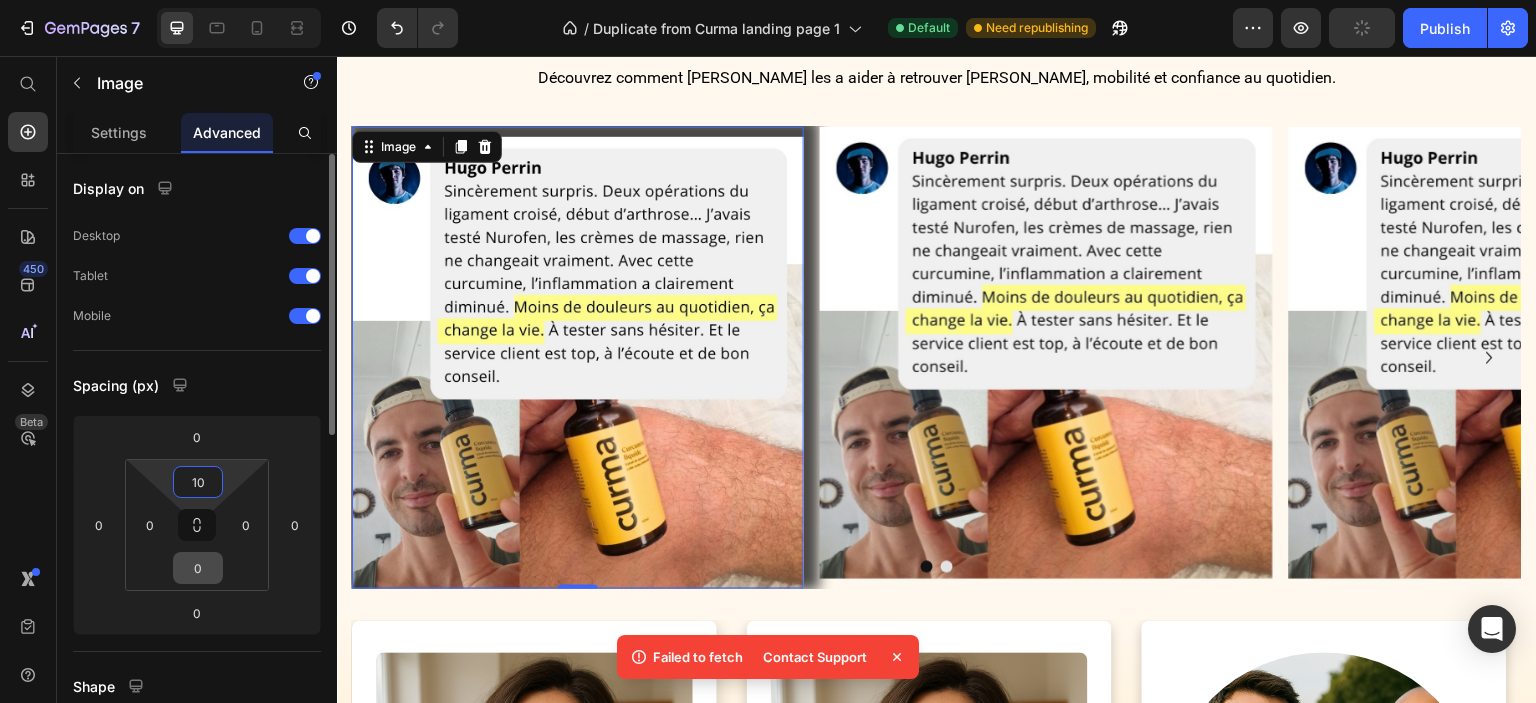 type on "10" 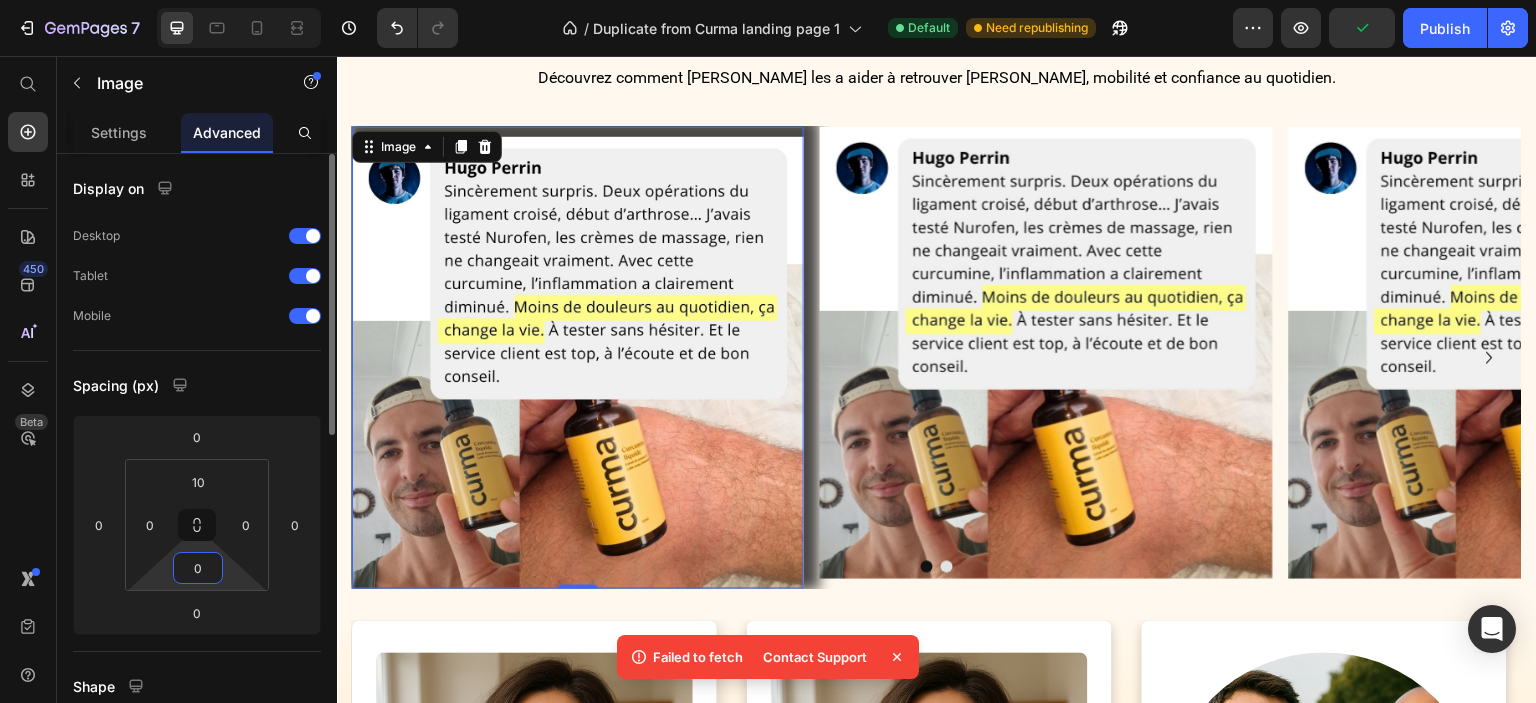 click on "0" at bounding box center [198, 568] 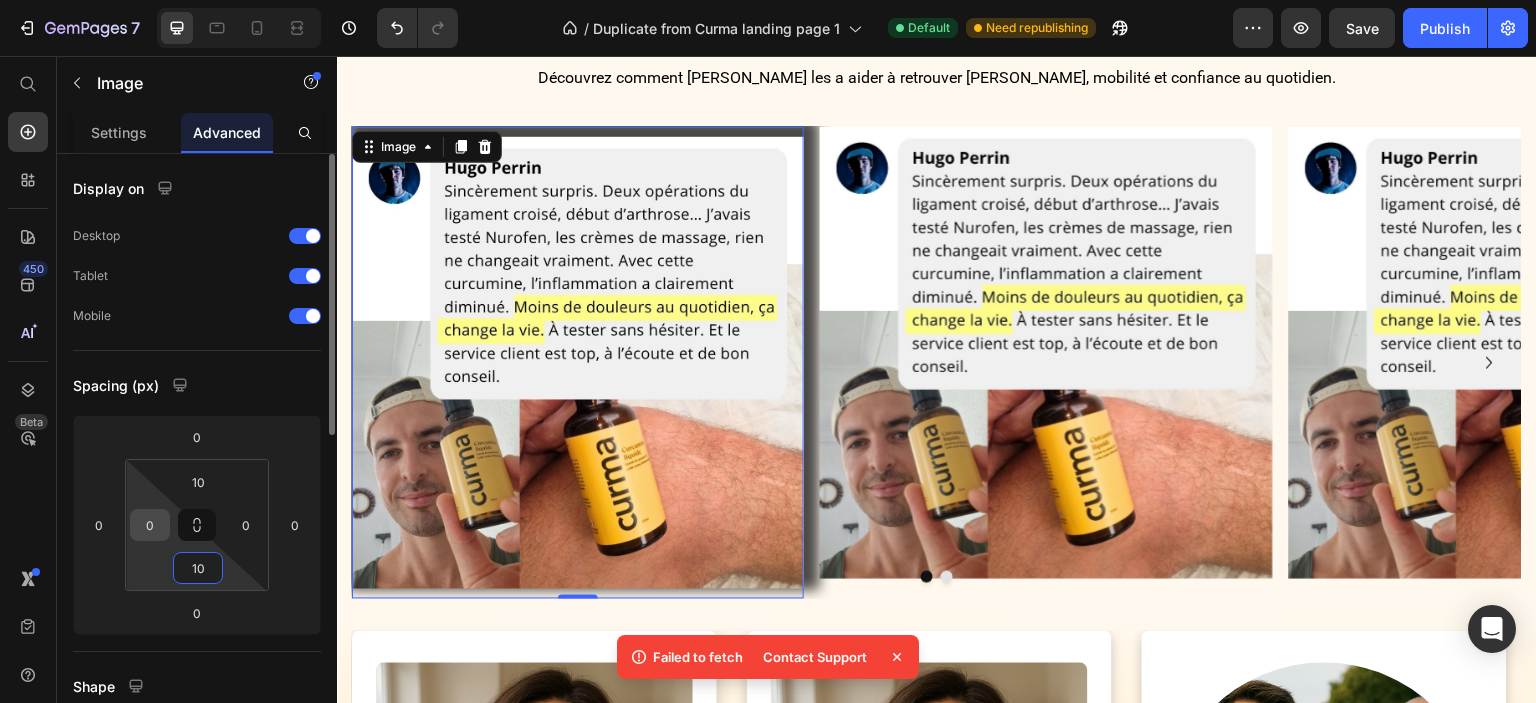 type on "10" 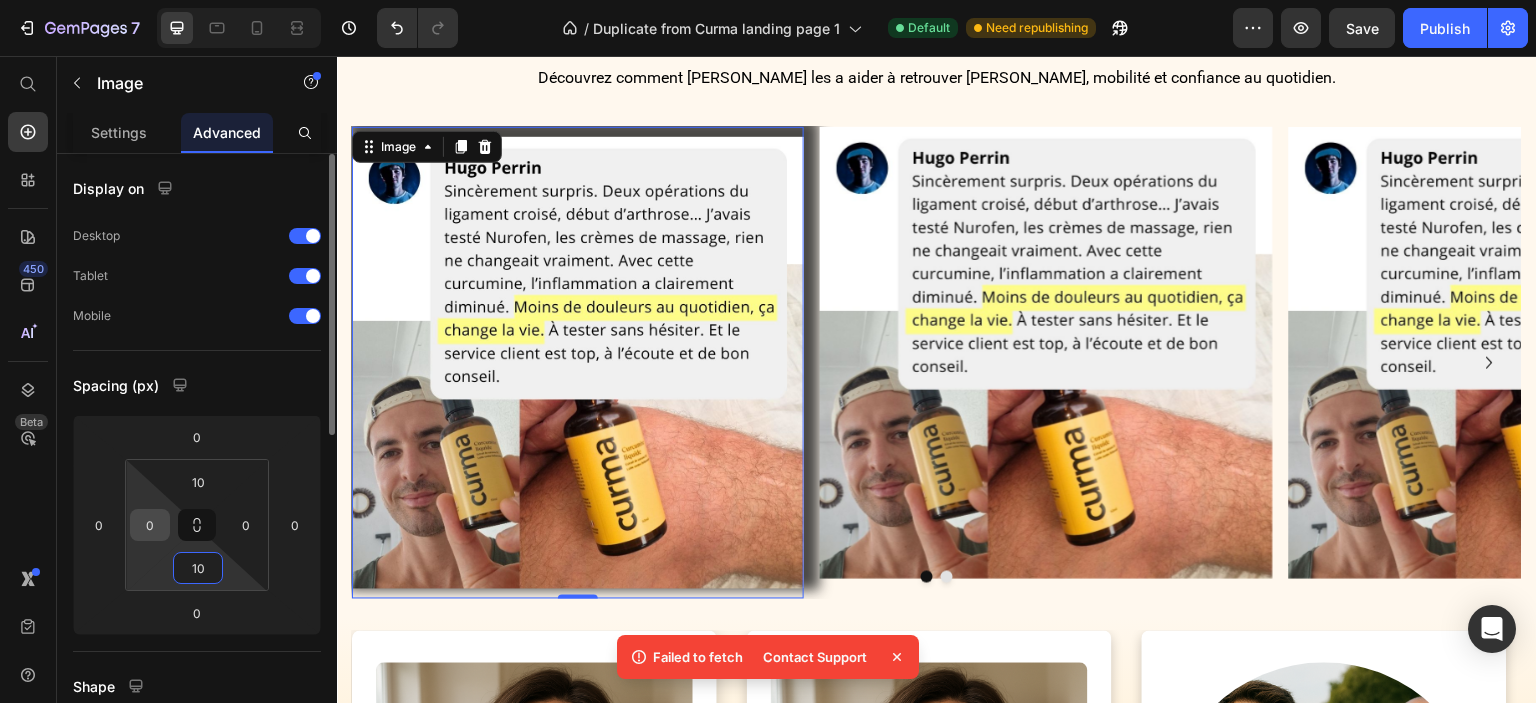 click on "0" at bounding box center (150, 525) 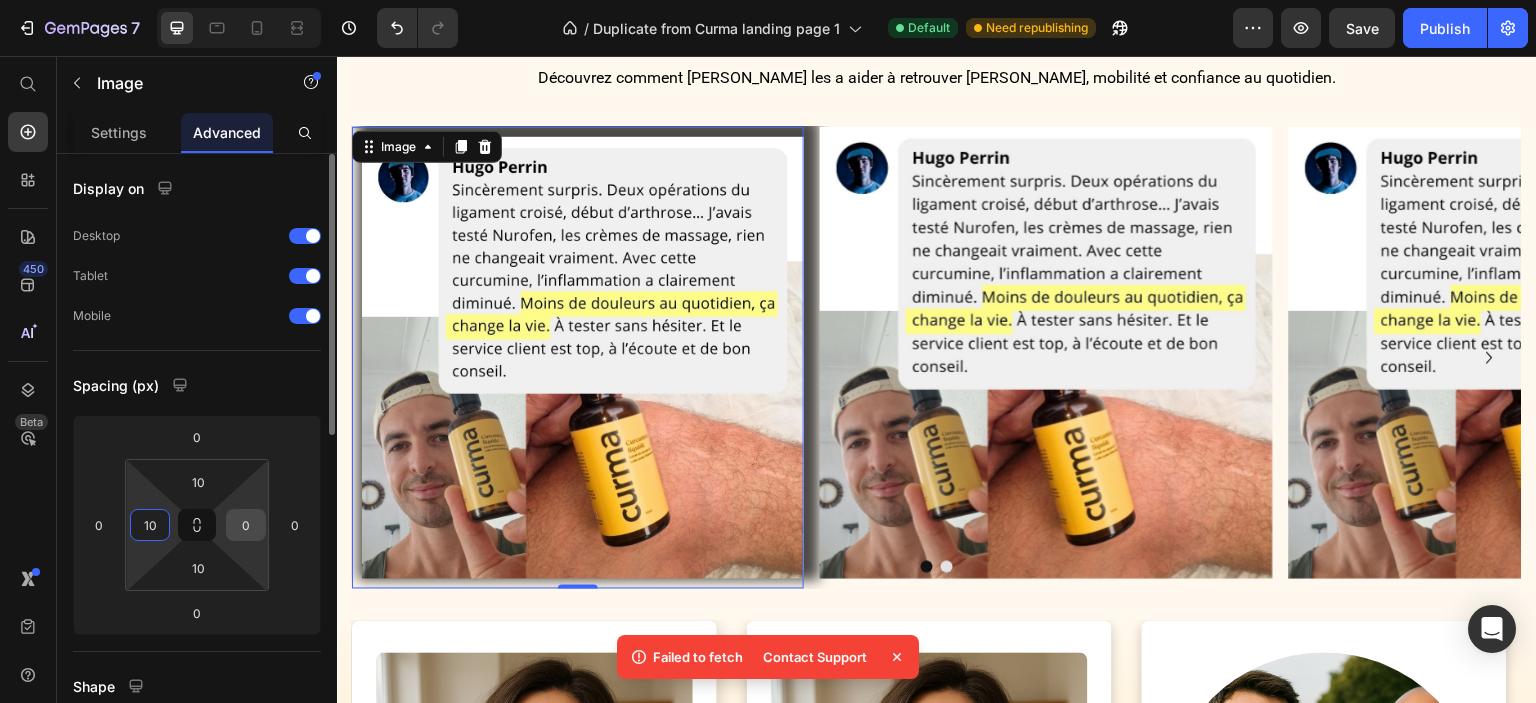 type on "10" 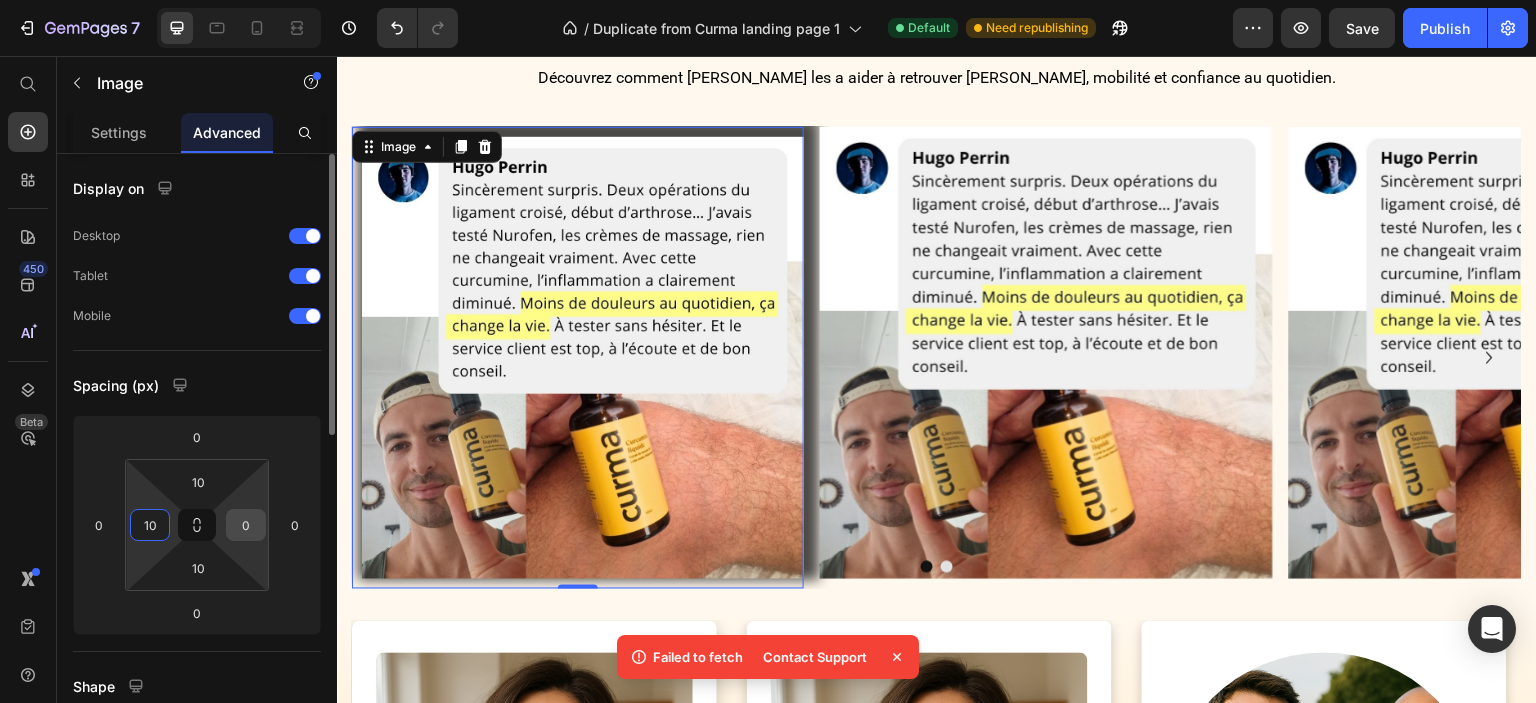 click on "0" at bounding box center (246, 525) 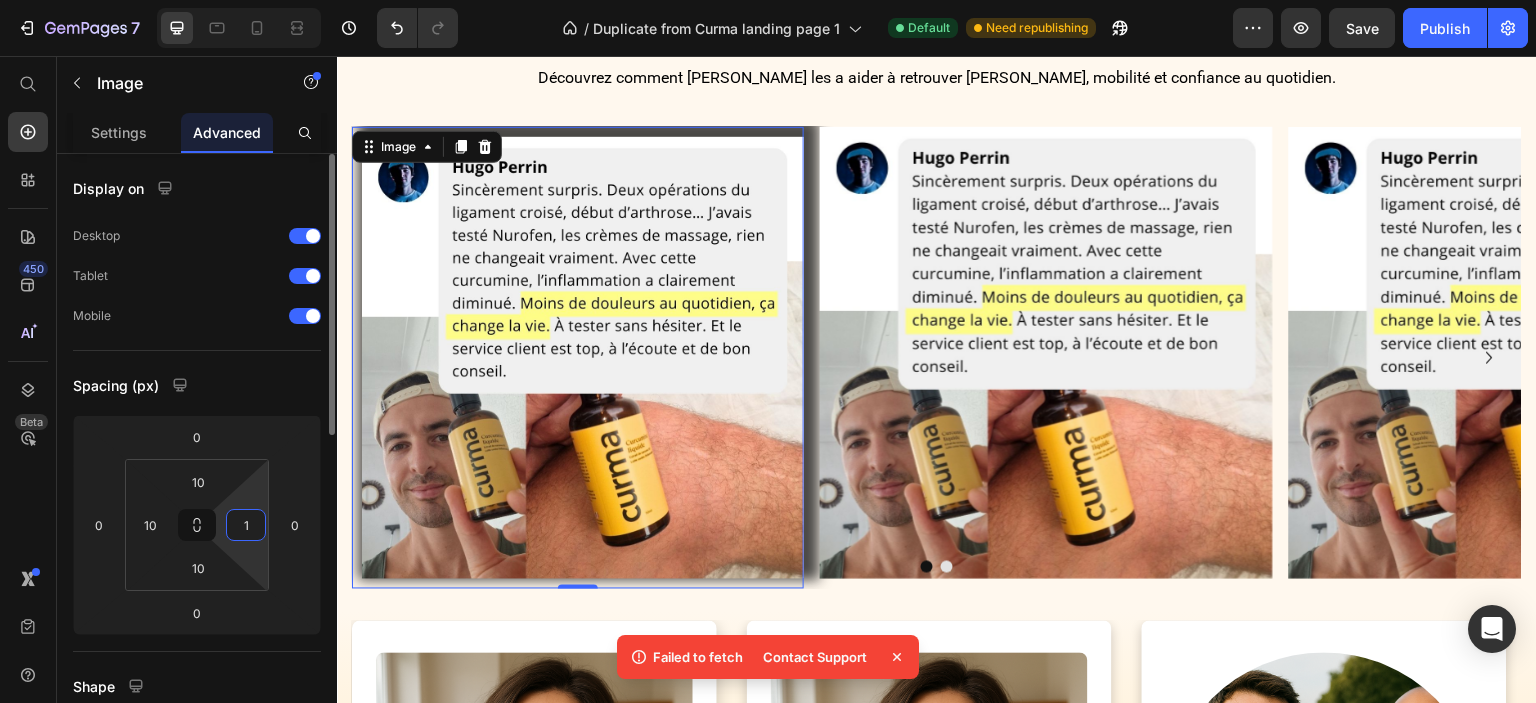 type on "10" 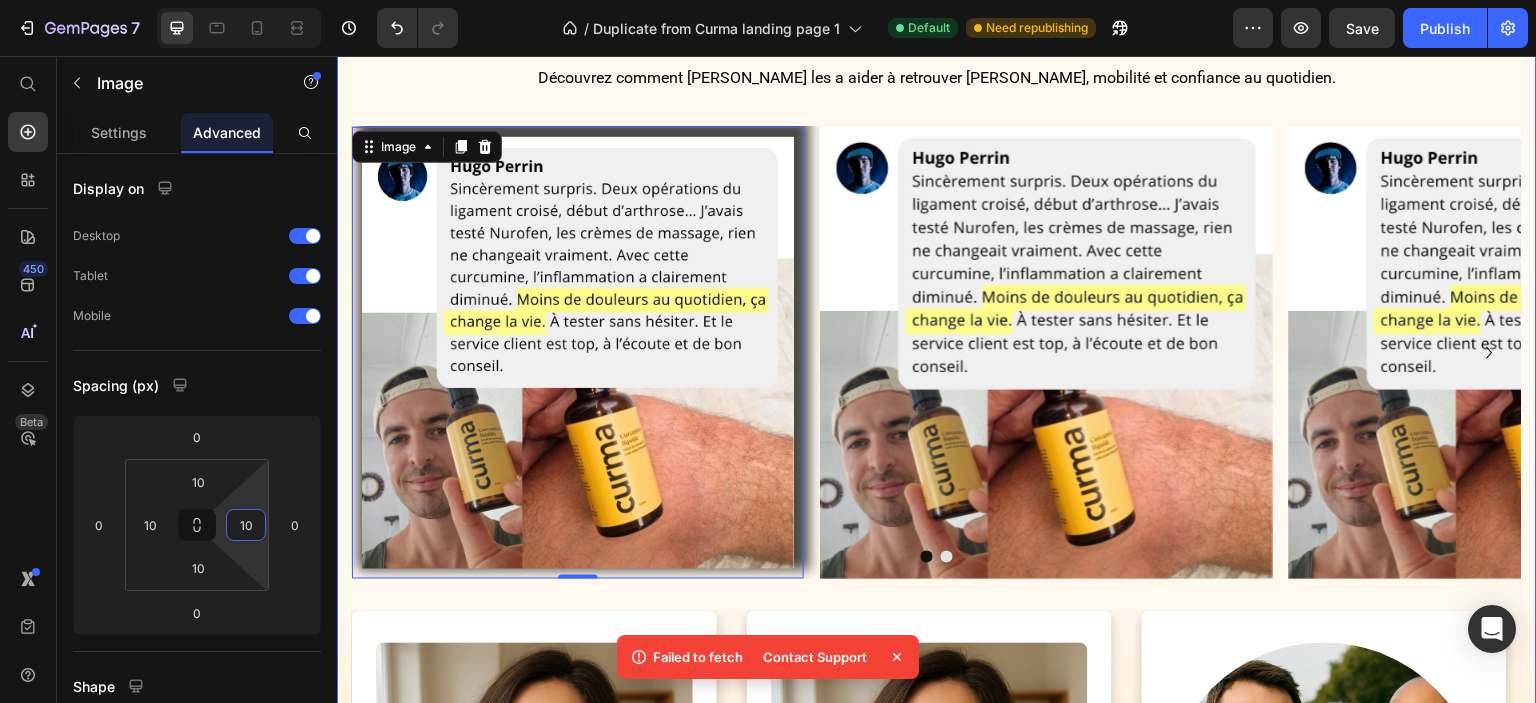 click on "Icon Icon Icon Icon Icon Icon List 2,750+ clients soulagés Text Block Row "Après des années à souffrir, j'ai enfin trouvé ce qui soulage !" Heading Découvrez comment CURMA les a aider à retrouver confort, mobilité et confiance au quotidien. Text Block Row
Image   0 Image Image
Carousel Image Row “J'ai vu une vraie différence en quelques jours" Text Block "Je me levais tous les matins avec les genoux raides et douloureux. Au bout de 6 jours avec [PERSON_NAME], j’ai commencé à marcher plus facilement. Ça ne m’était pas arrivé depuis des mois." Text Block [PERSON_NAME]  | 39 ans   Text Block Icon Icon Icon Icon Icon Icon List
Acheteur vérifié Item List Row Image Row “Mes douleurs de dos ont vraiment diminué” Text Block Text Block [PERSON_NAME]  | 54 ans   Text Block Icon Icon Icon Icon Icon Icon List
Acheteur vérifié Item List Row Image Row Text Block Text Block [PERSON_NAME]" at bounding box center (937, 584) 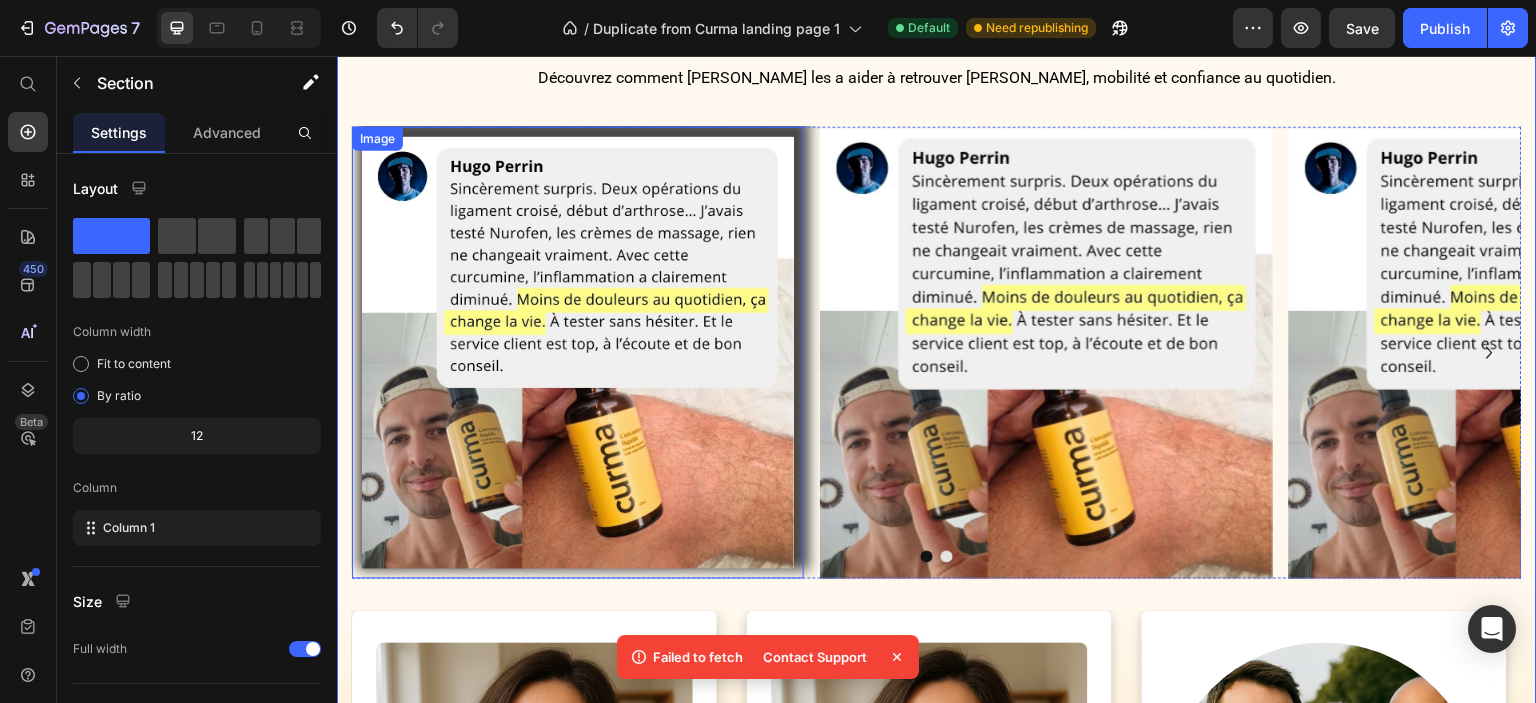 click at bounding box center [578, 353] 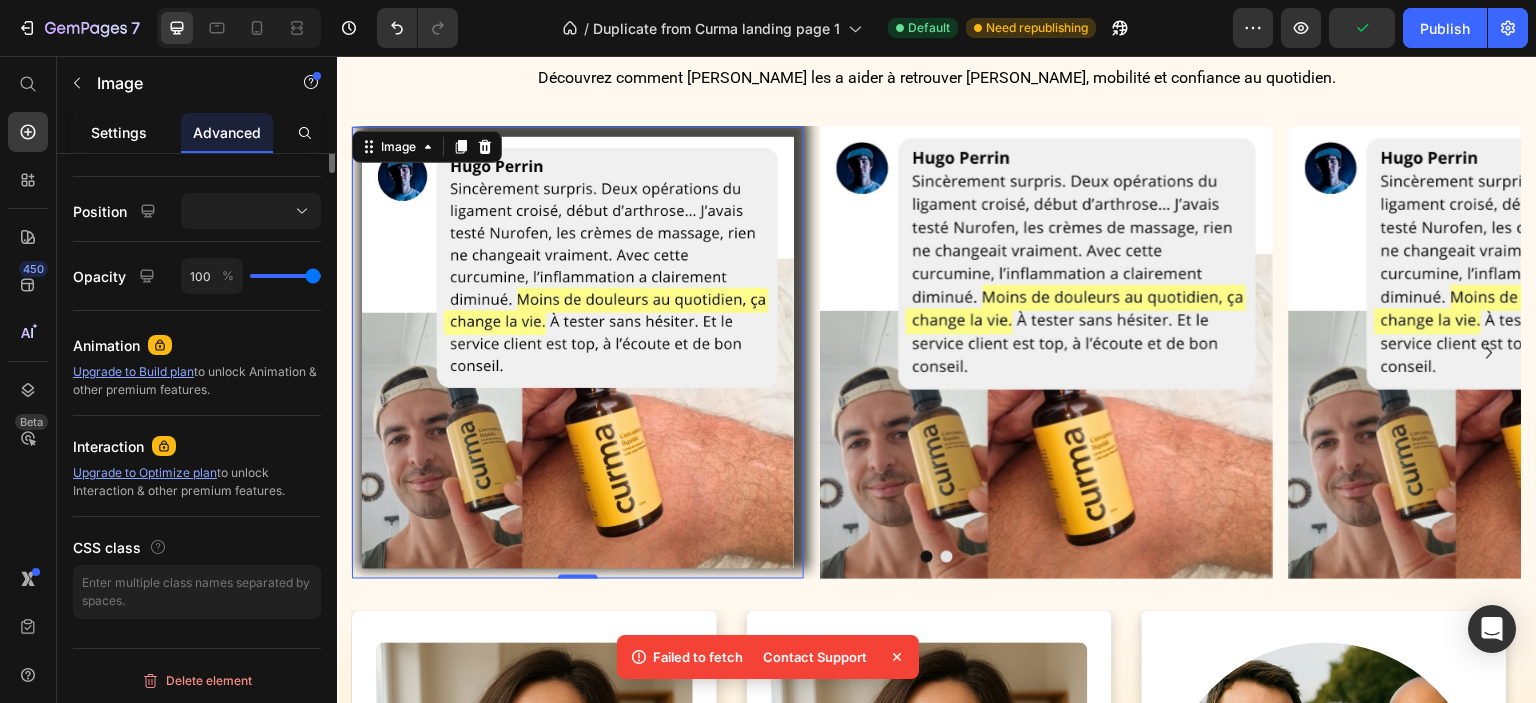 scroll, scrollTop: 296, scrollLeft: 0, axis: vertical 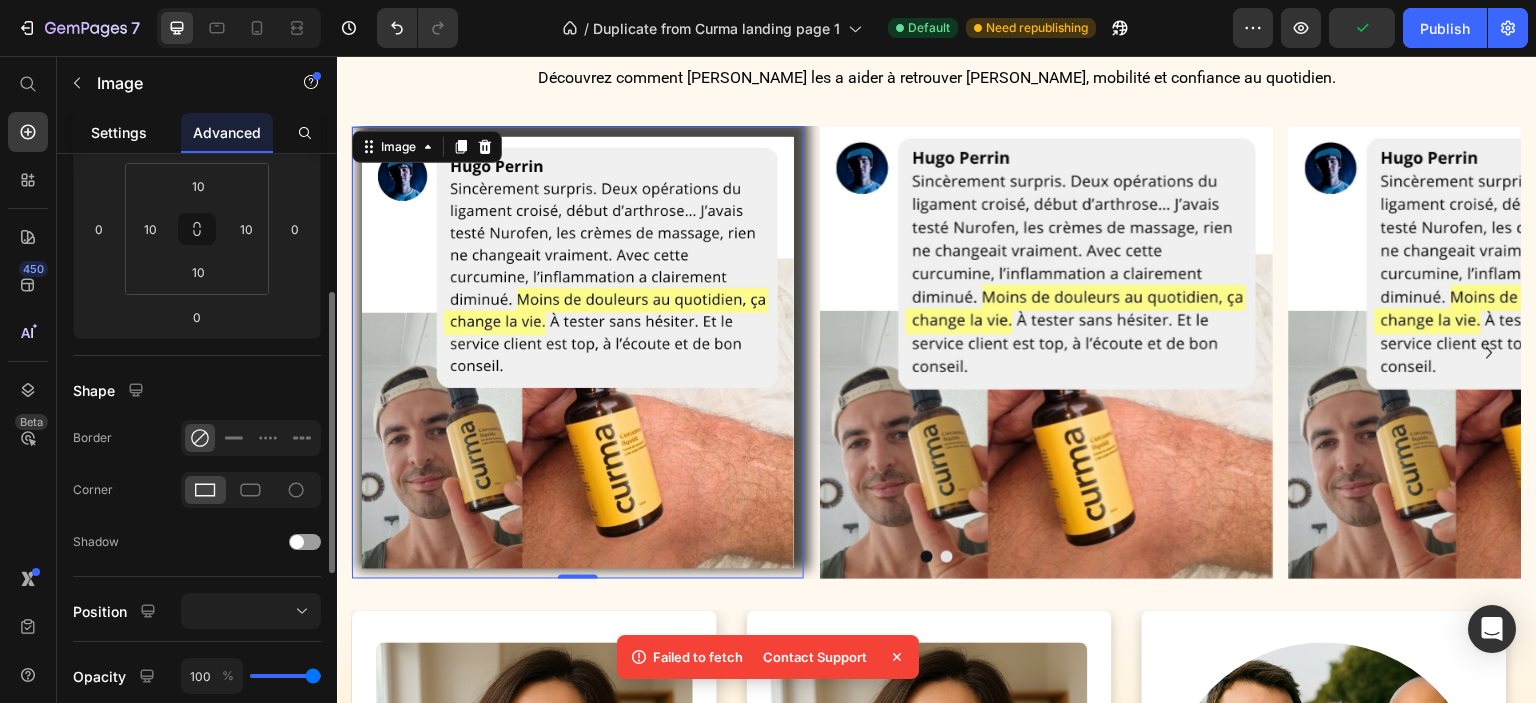 click on "Settings" 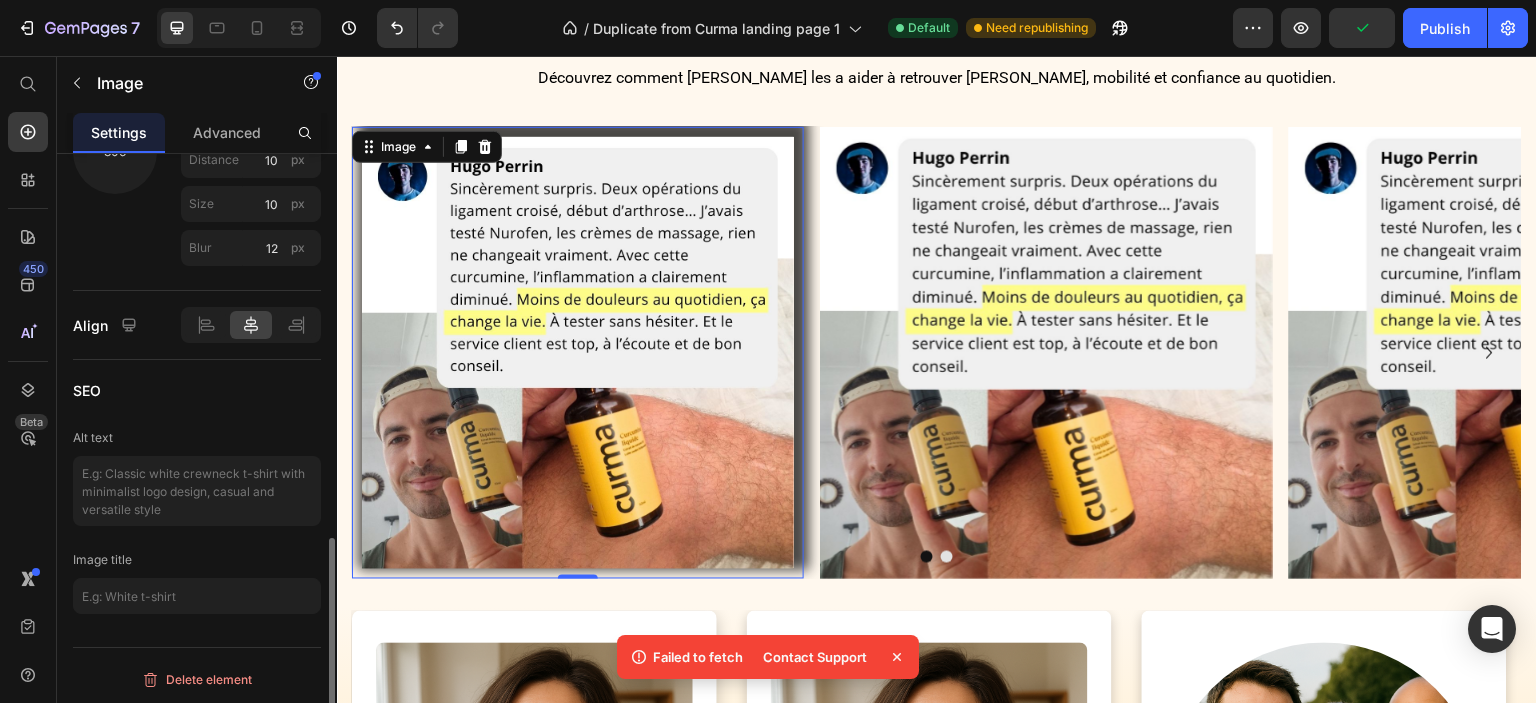 scroll, scrollTop: 751, scrollLeft: 0, axis: vertical 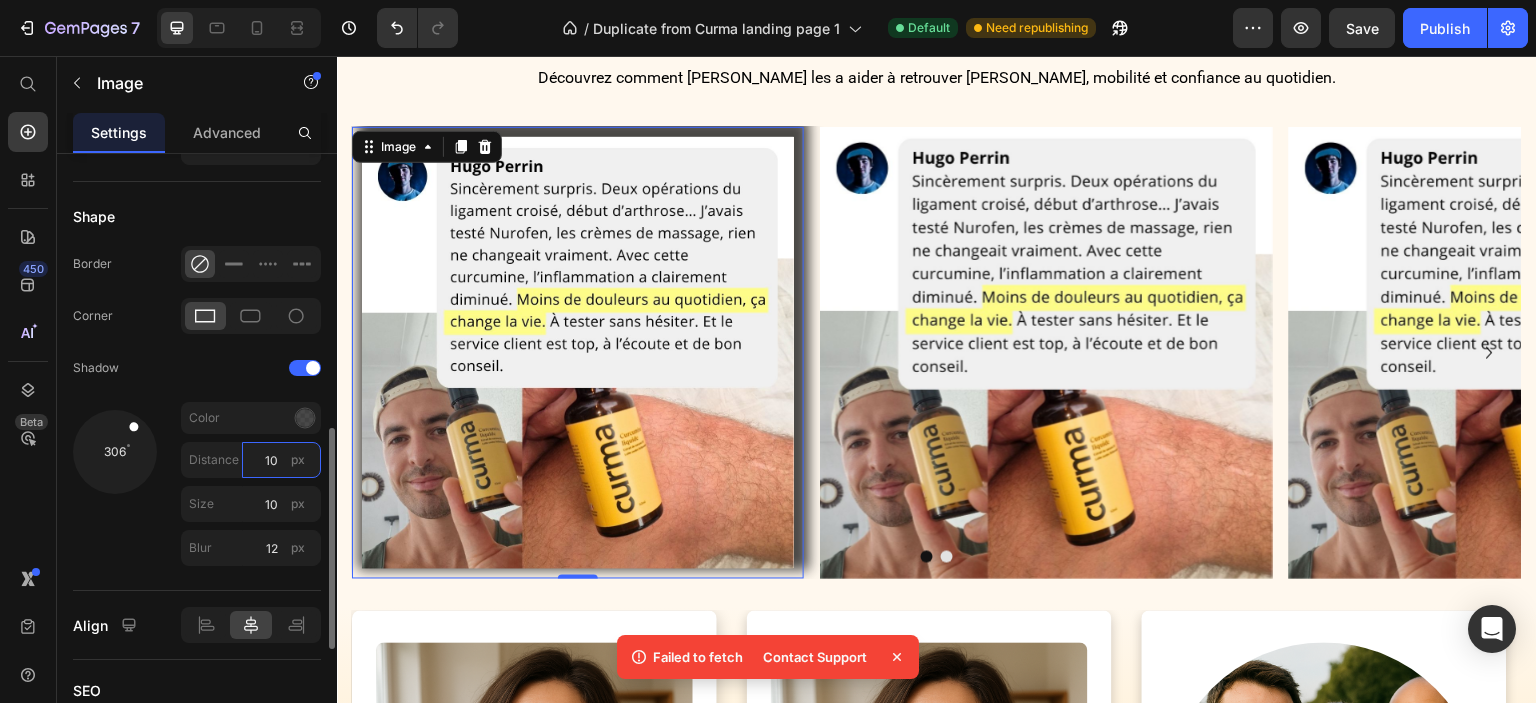 click on "10" at bounding box center (281, 460) 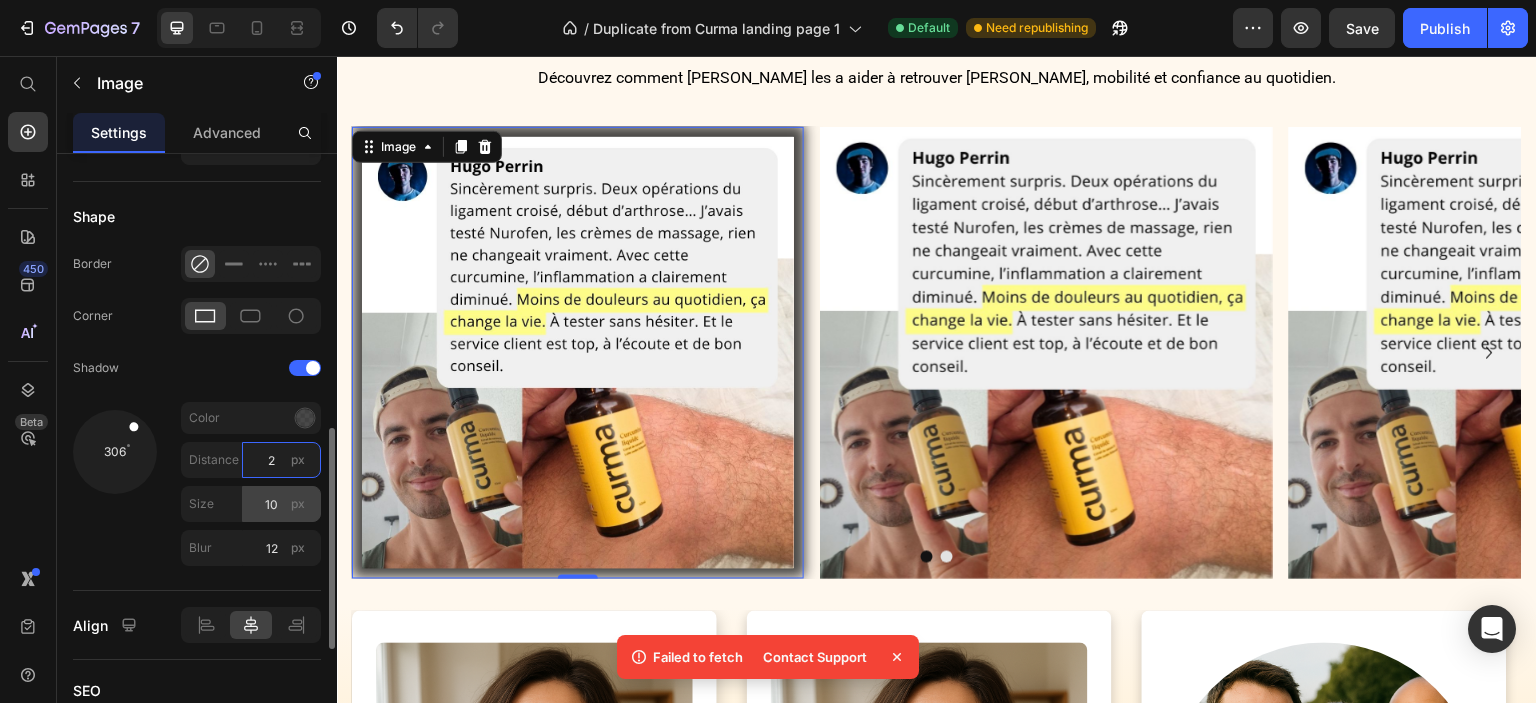 type on "2" 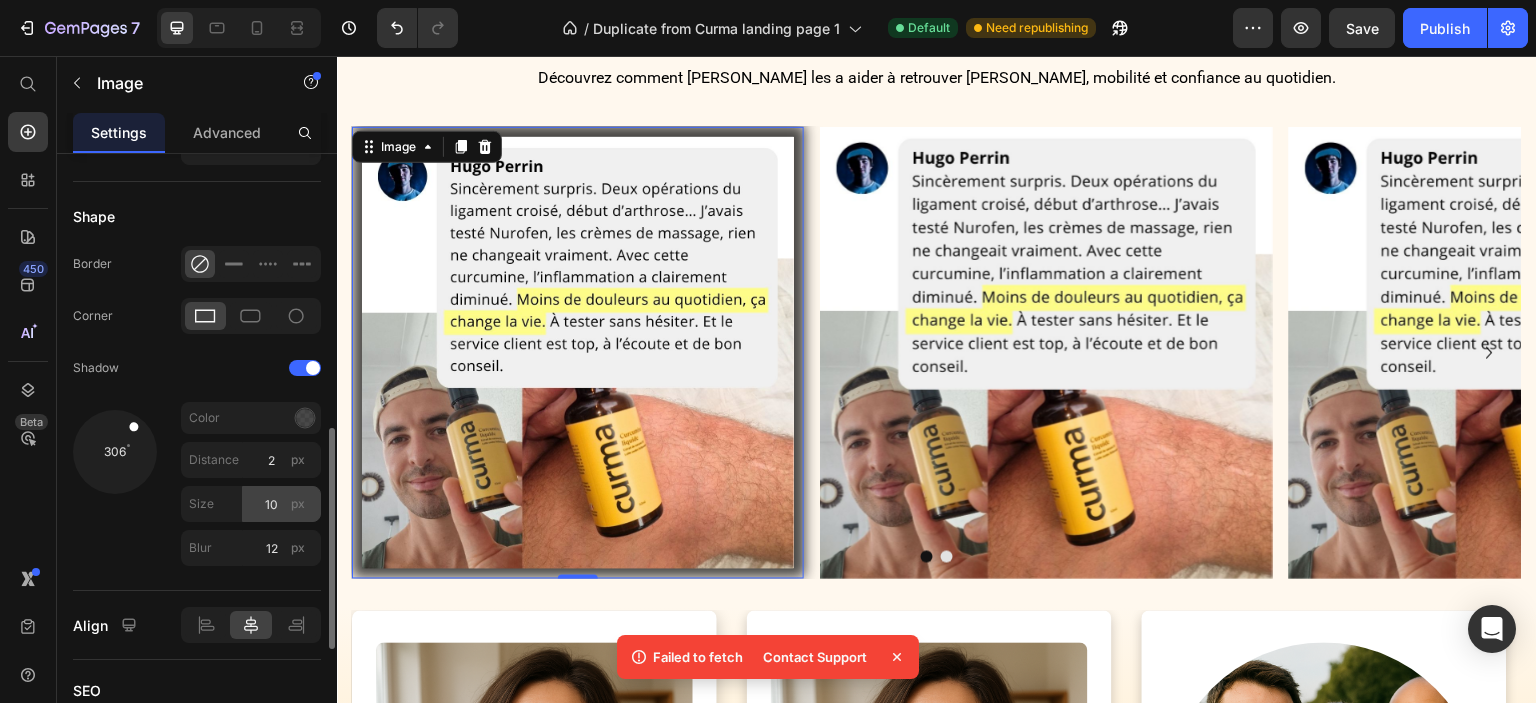 click on "px" at bounding box center [298, 504] 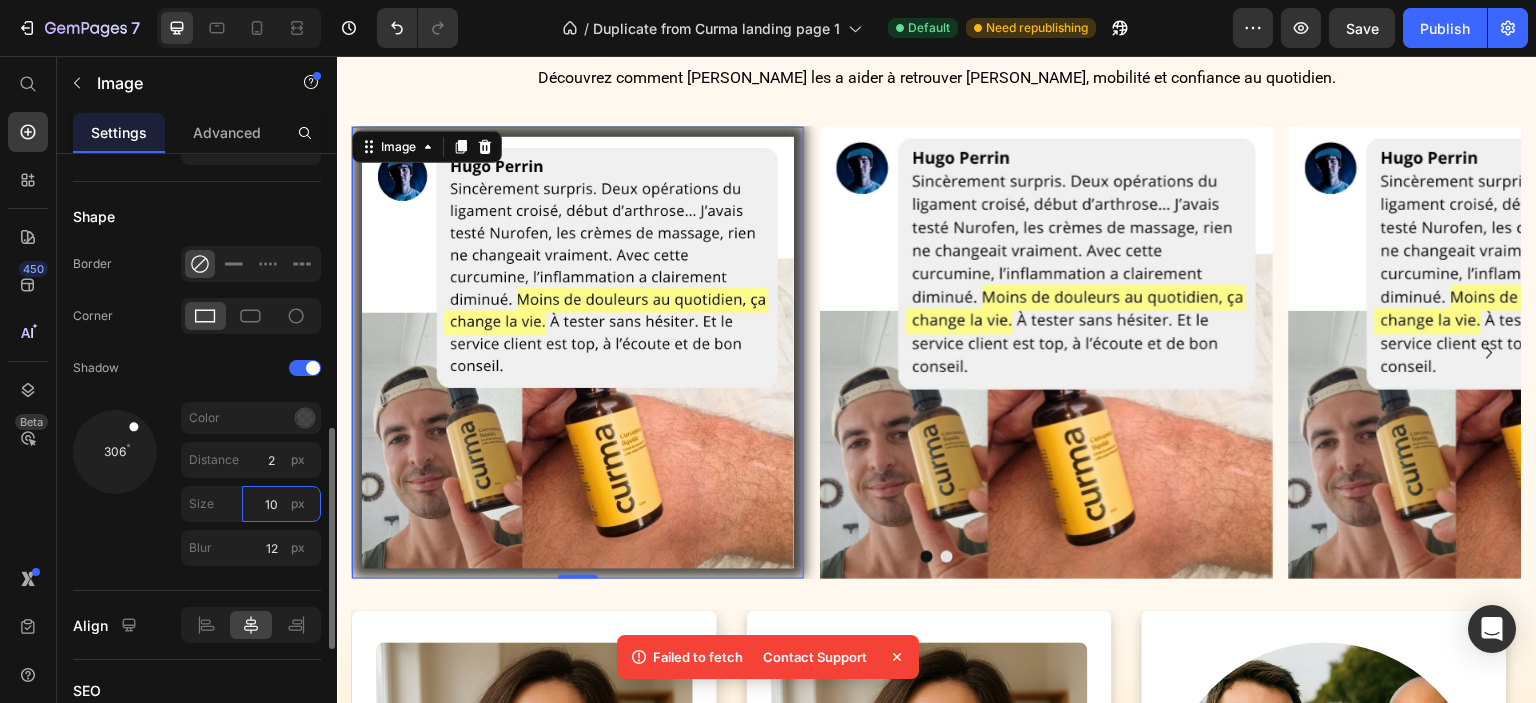 click on "10" at bounding box center [281, 504] 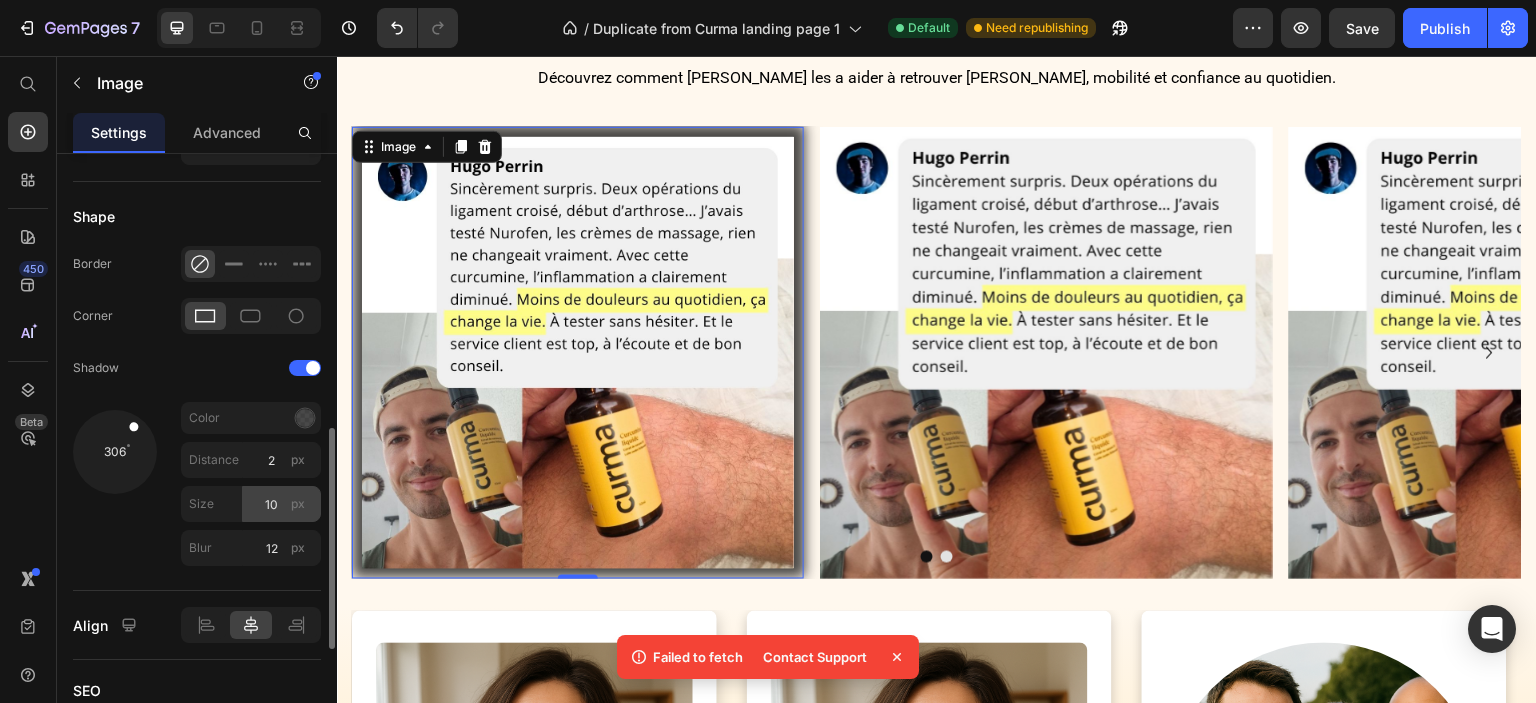 click on "px" at bounding box center (298, 504) 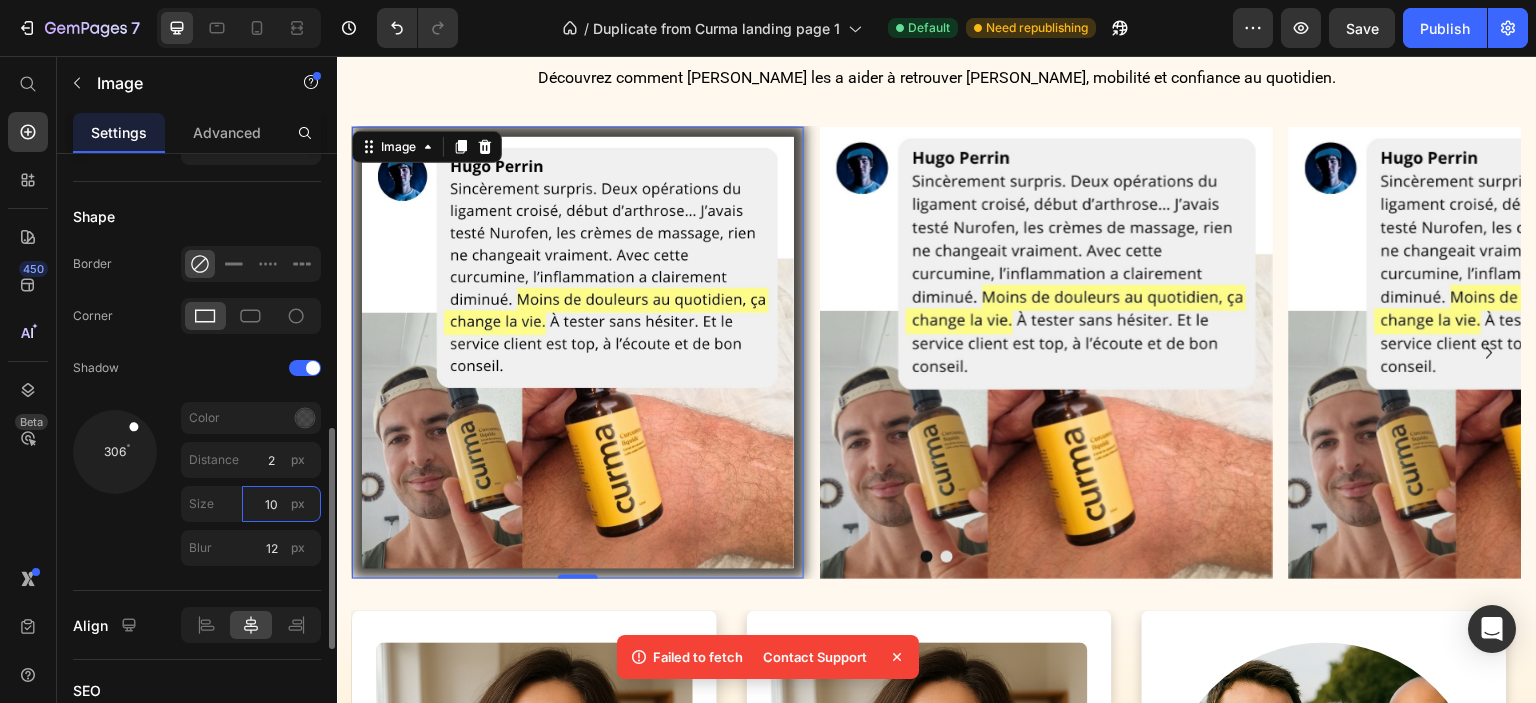 click on "10" at bounding box center [281, 504] 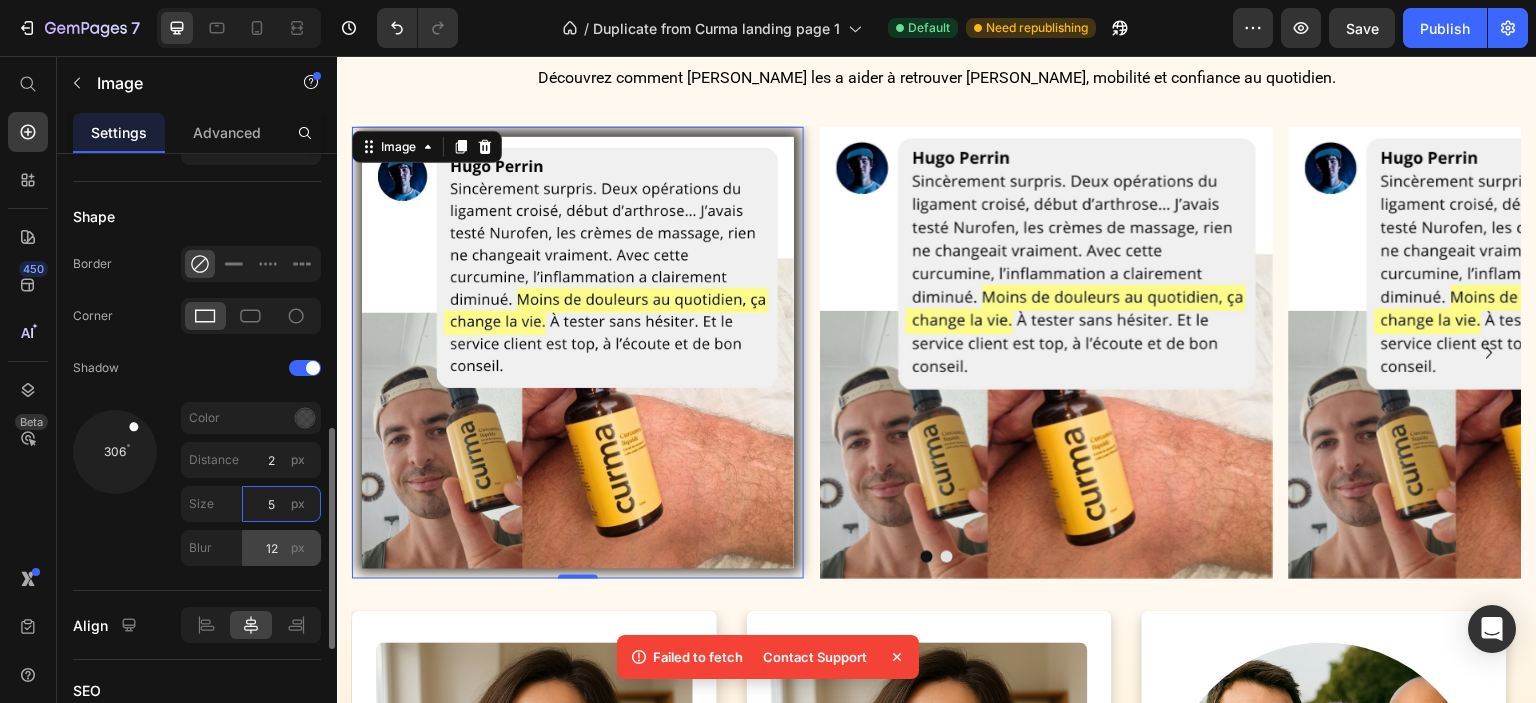 type on "5" 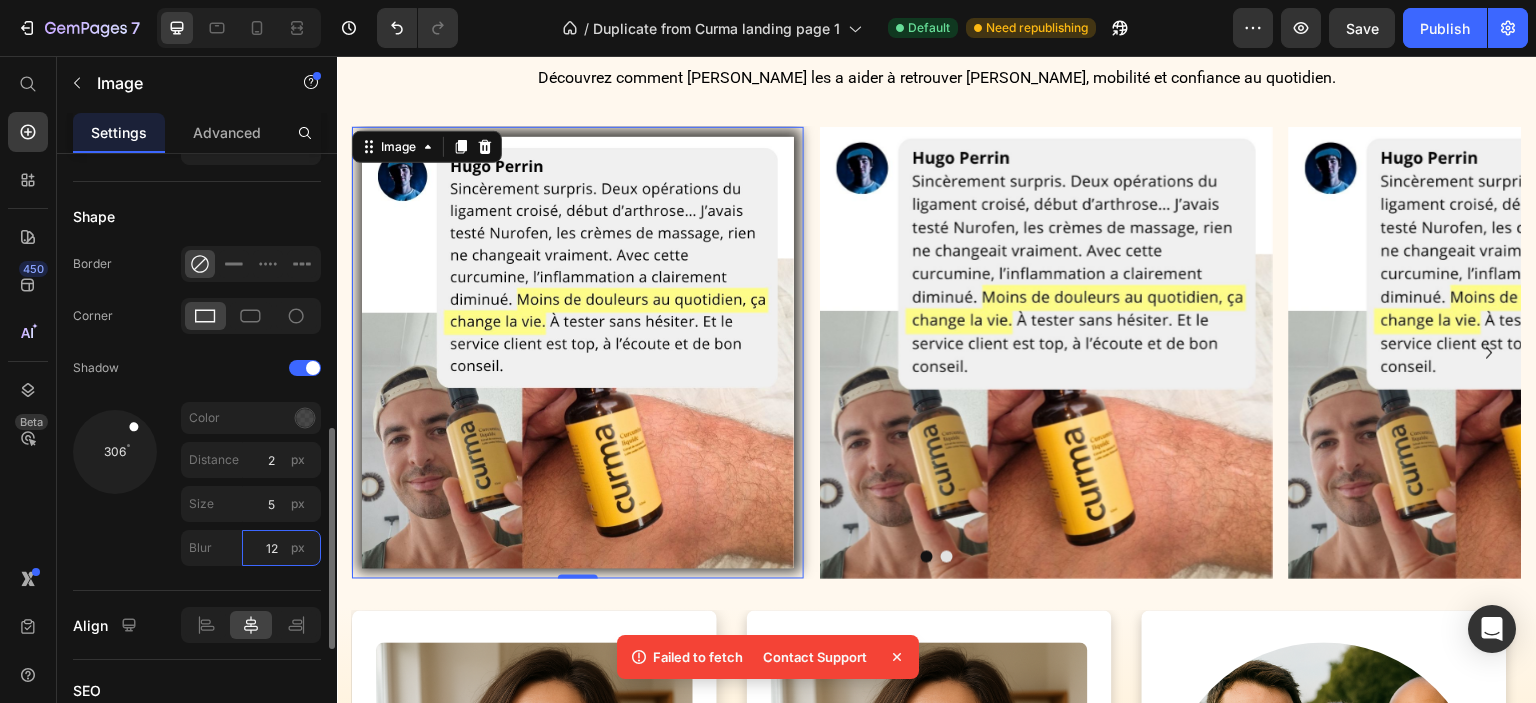 click on "12" at bounding box center (281, 548) 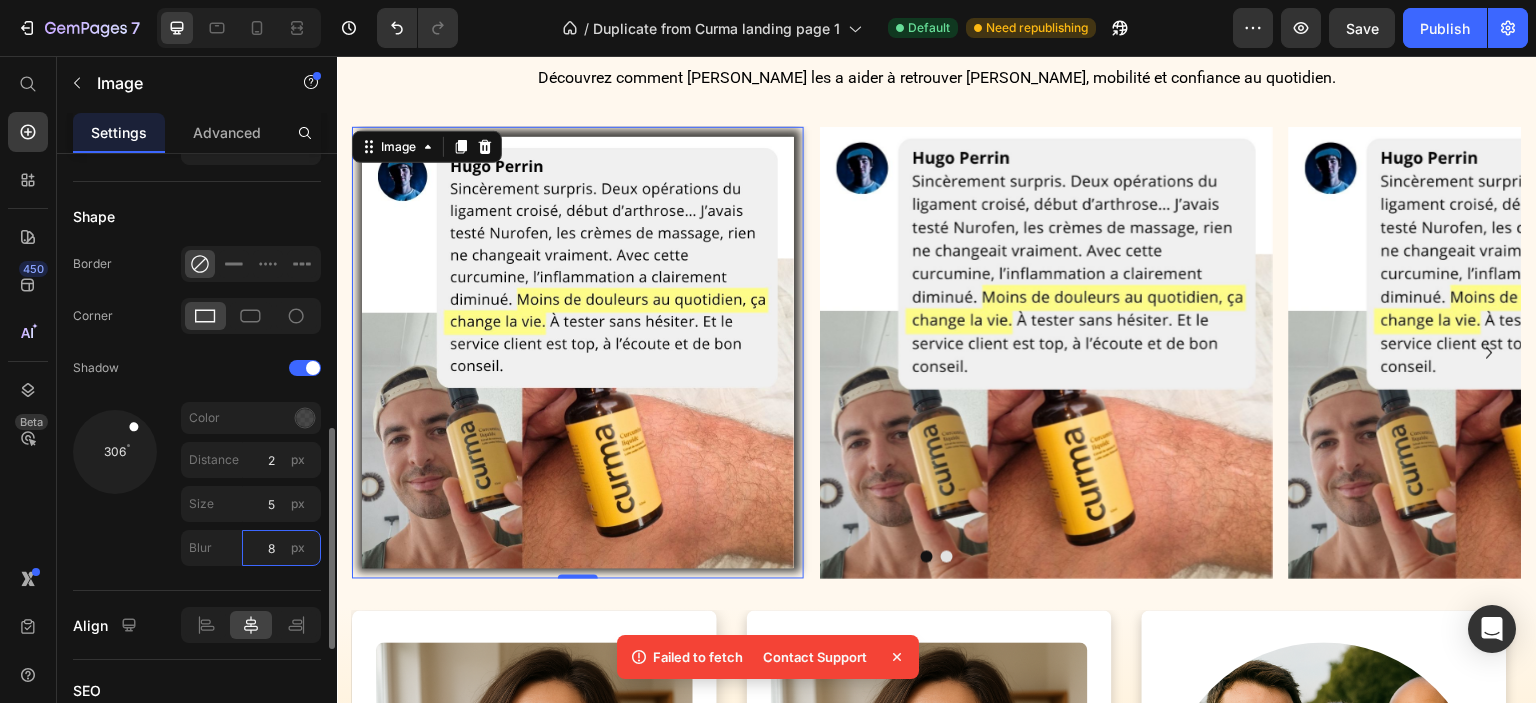 click on "8" at bounding box center [281, 548] 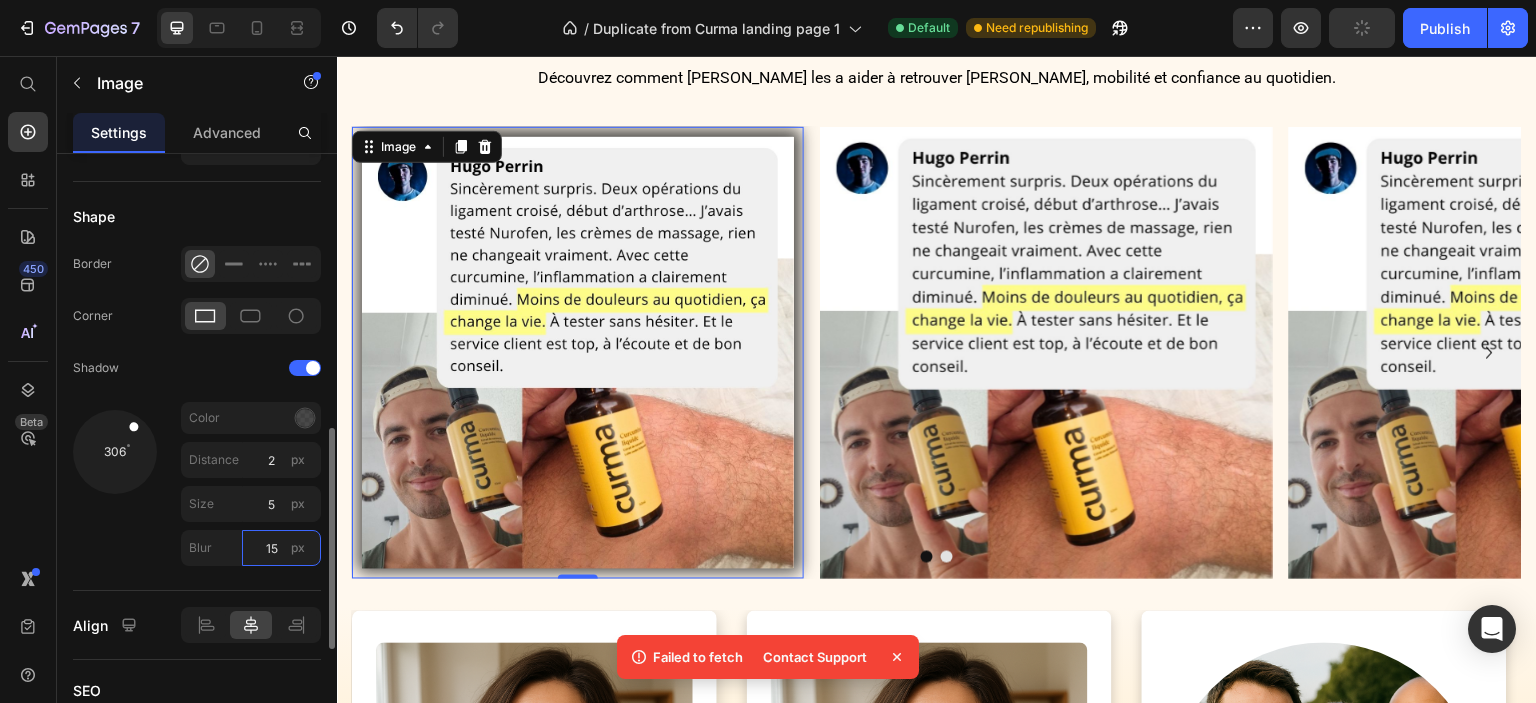 drag, startPoint x: 274, startPoint y: 551, endPoint x: 260, endPoint y: 551, distance: 14 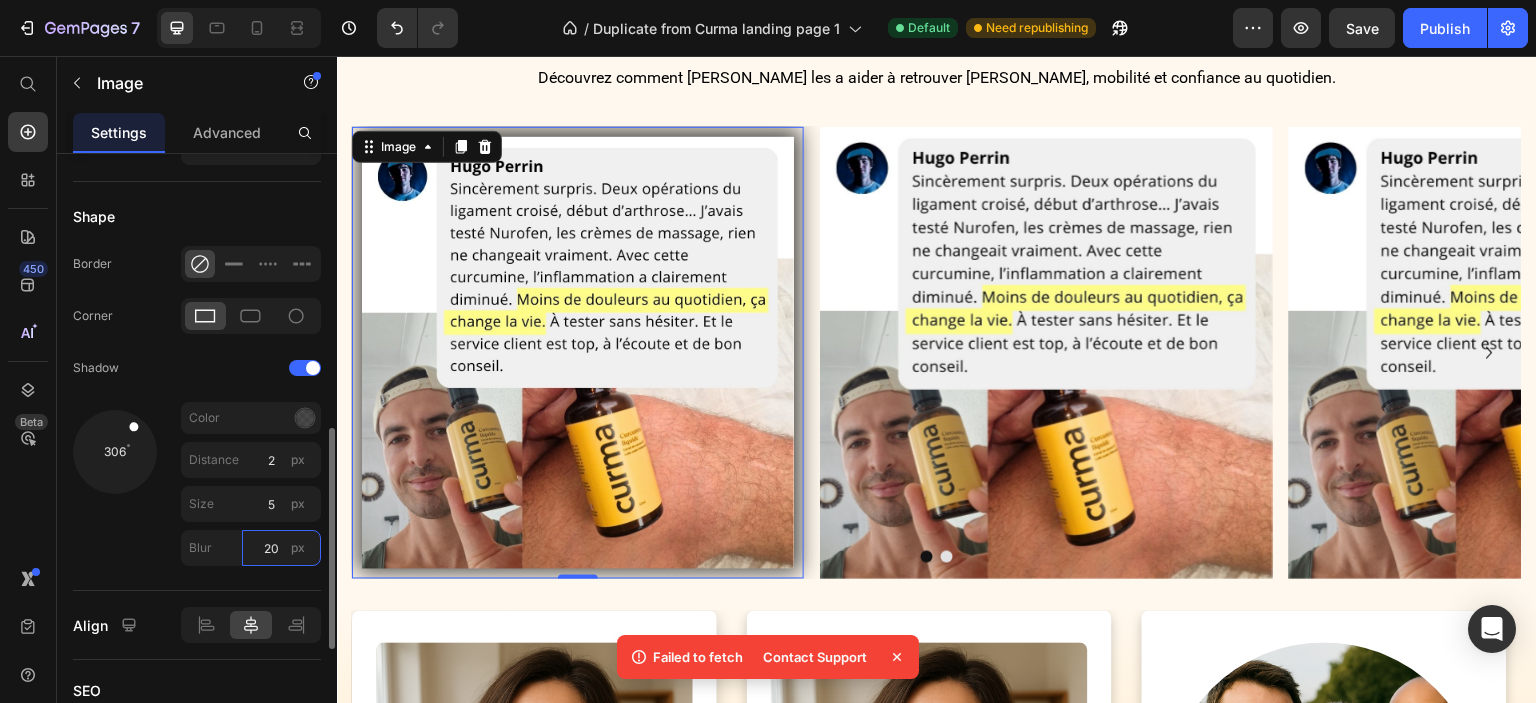 drag, startPoint x: 266, startPoint y: 552, endPoint x: 289, endPoint y: 555, distance: 23.194826 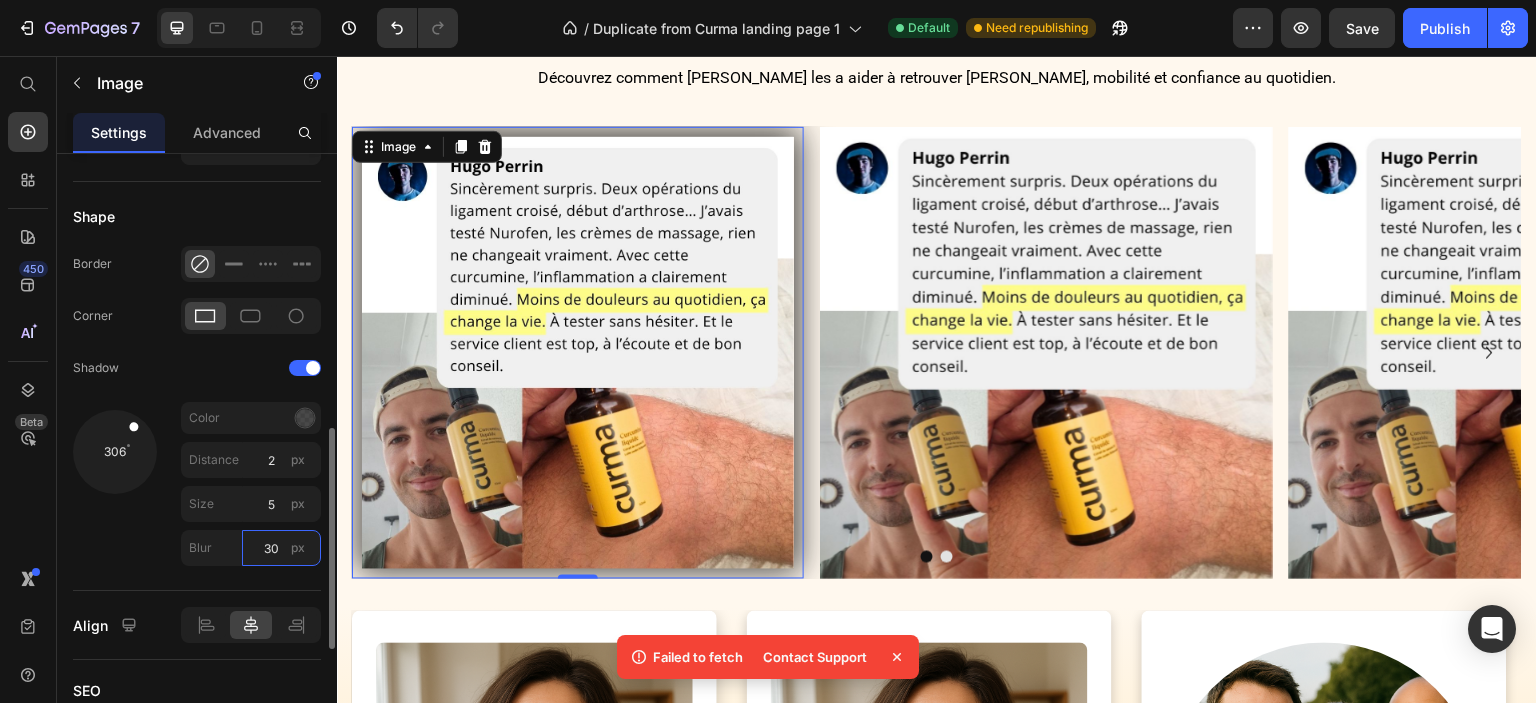 type on "30" 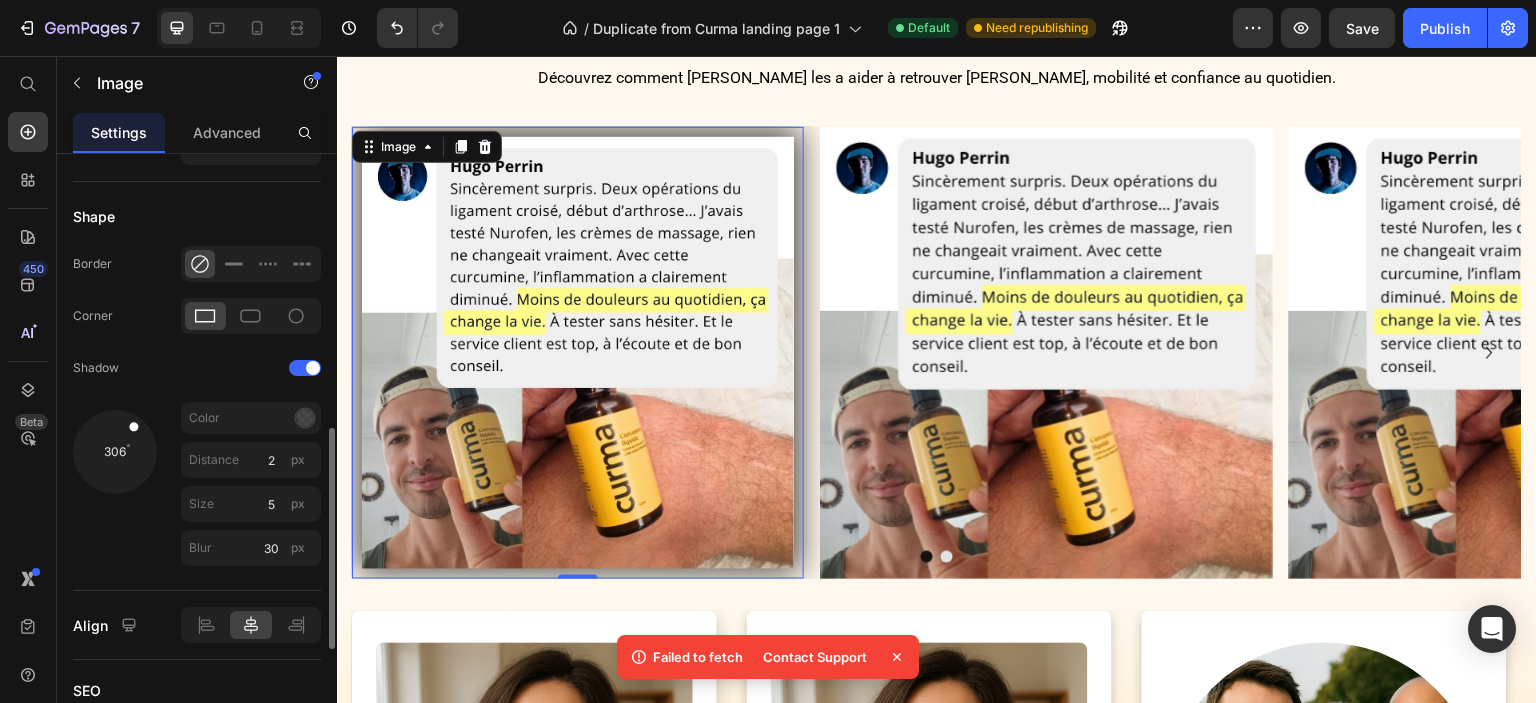click on "306" at bounding box center [115, 488] 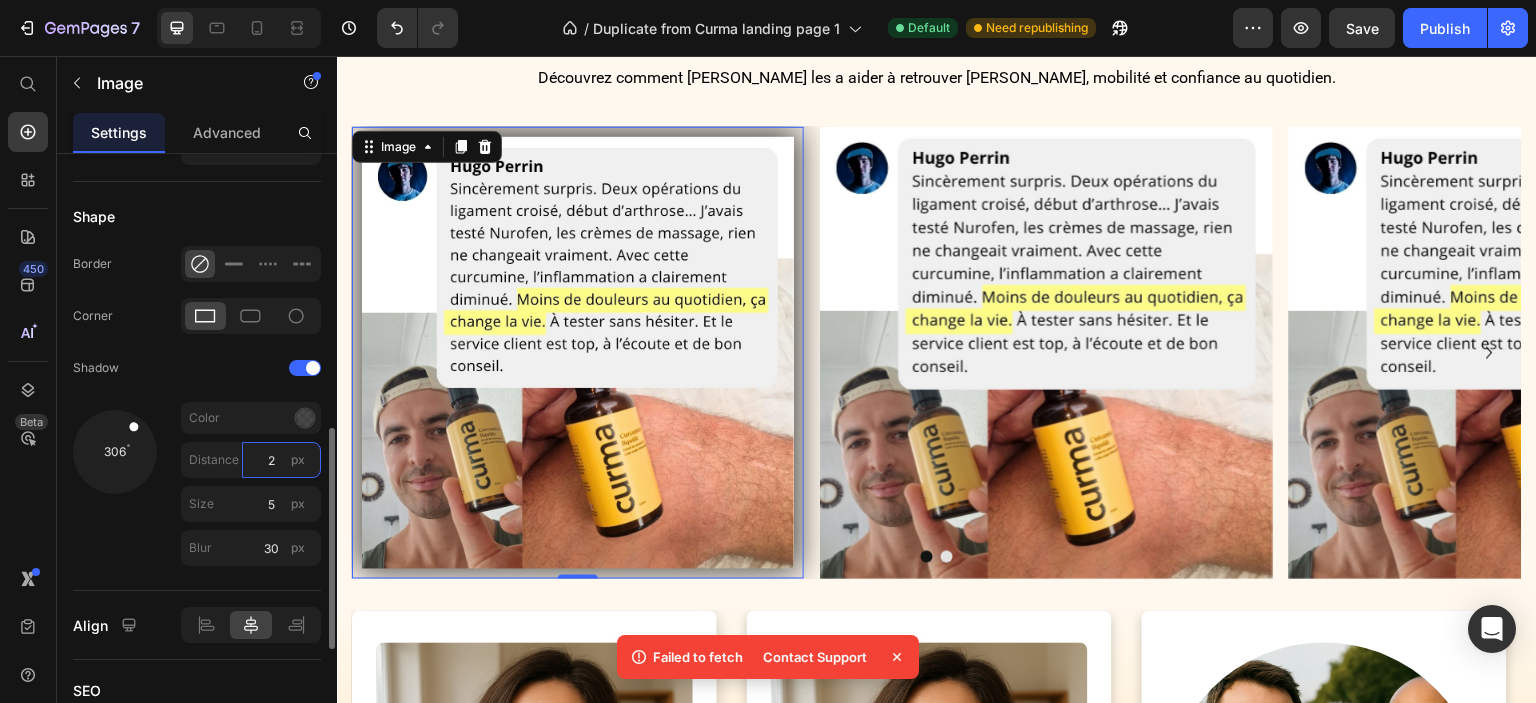 type on "0" 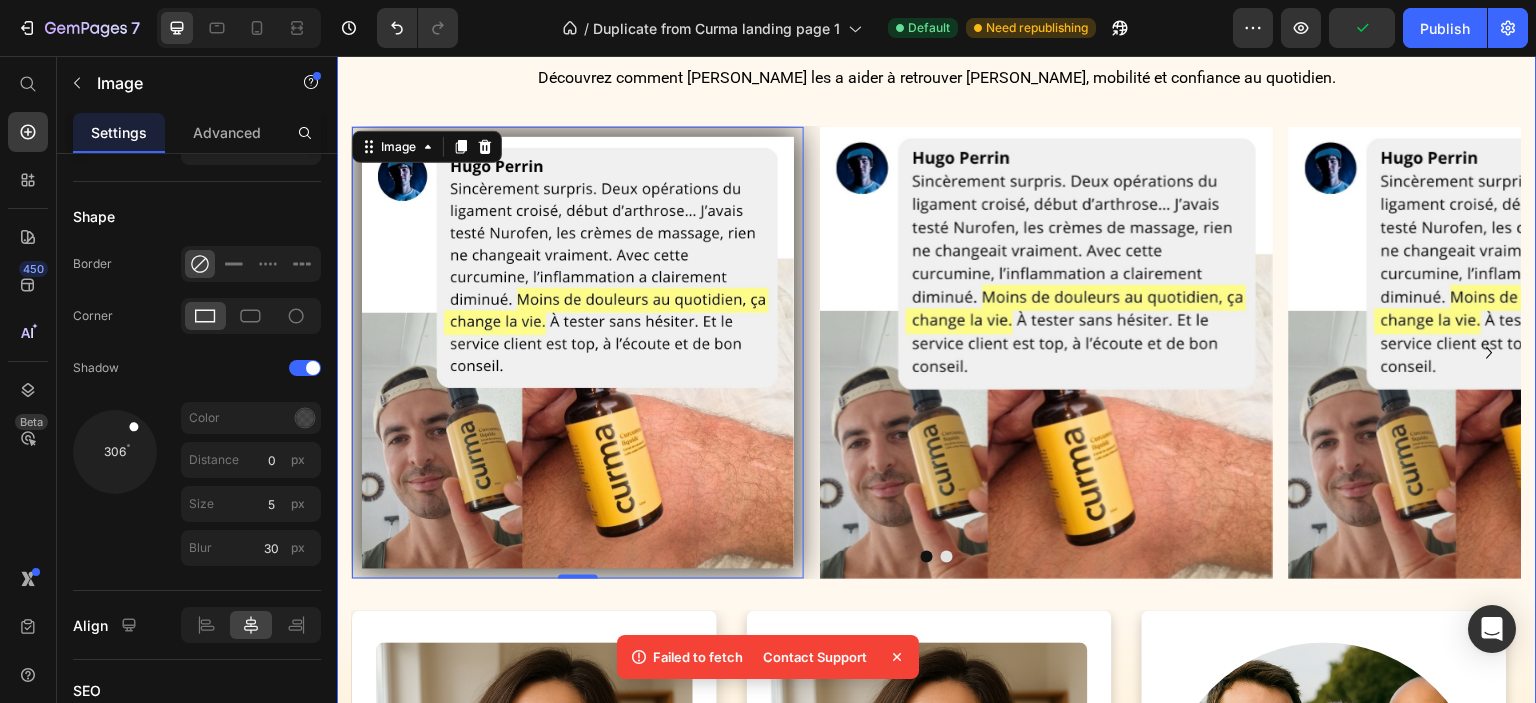 click on "Icon Icon Icon Icon Icon Icon List 2,750+ clients soulagés Text Block Row "Après des années à souffrir, j'ai enfin trouvé ce qui soulage !" Heading Découvrez comment CURMA les a aider à retrouver confort, mobilité et confiance au quotidien. Text Block Row
Image   0 Image Image
Carousel Image Row “J'ai vu une vraie différence en quelques jours" Text Block "Je me levais tous les matins avec les genoux raides et douloureux. Au bout de 6 jours avec [PERSON_NAME], j’ai commencé à marcher plus facilement. Ça ne m’était pas arrivé depuis des mois." Text Block [PERSON_NAME]  | 39 ans   Text Block Icon Icon Icon Icon Icon Icon List
Acheteur vérifié Item List Row Image Row “Mes douleurs de dos ont vraiment diminué” Text Block Text Block [PERSON_NAME]  | 54 ans   Text Block Icon Icon Icon Icon Icon Icon List
Acheteur vérifié Item List Row Image Row Text Block Text Block [PERSON_NAME]" at bounding box center (937, 576) 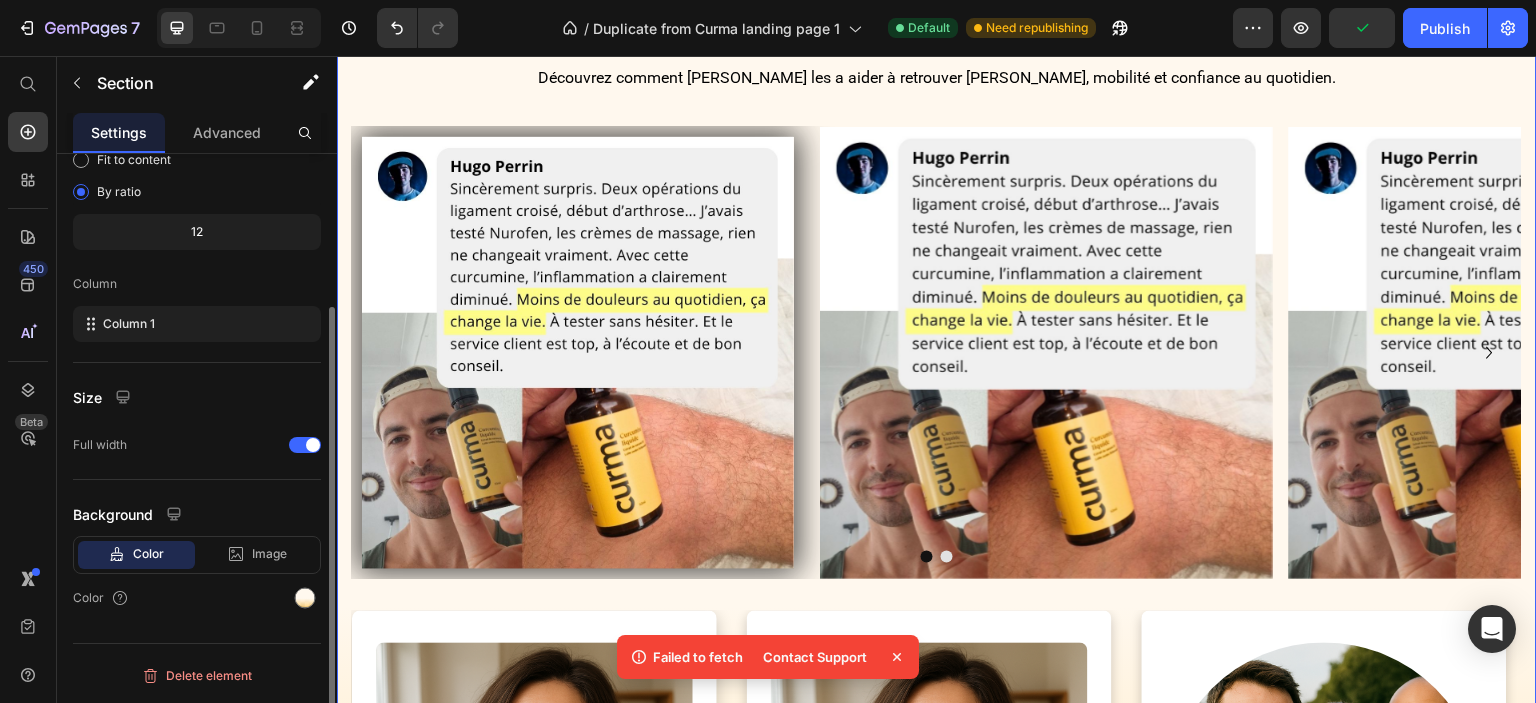 scroll, scrollTop: 0, scrollLeft: 0, axis: both 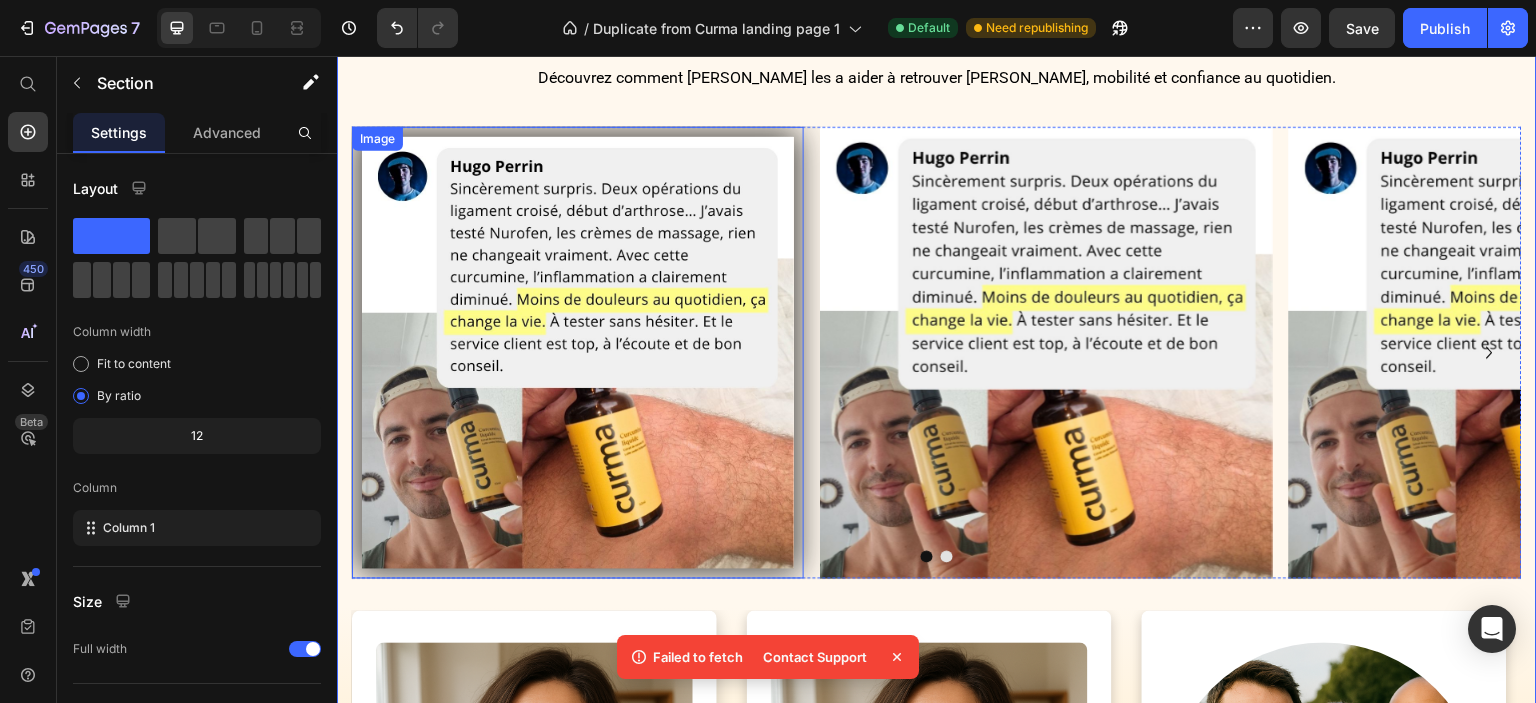 click at bounding box center (578, 353) 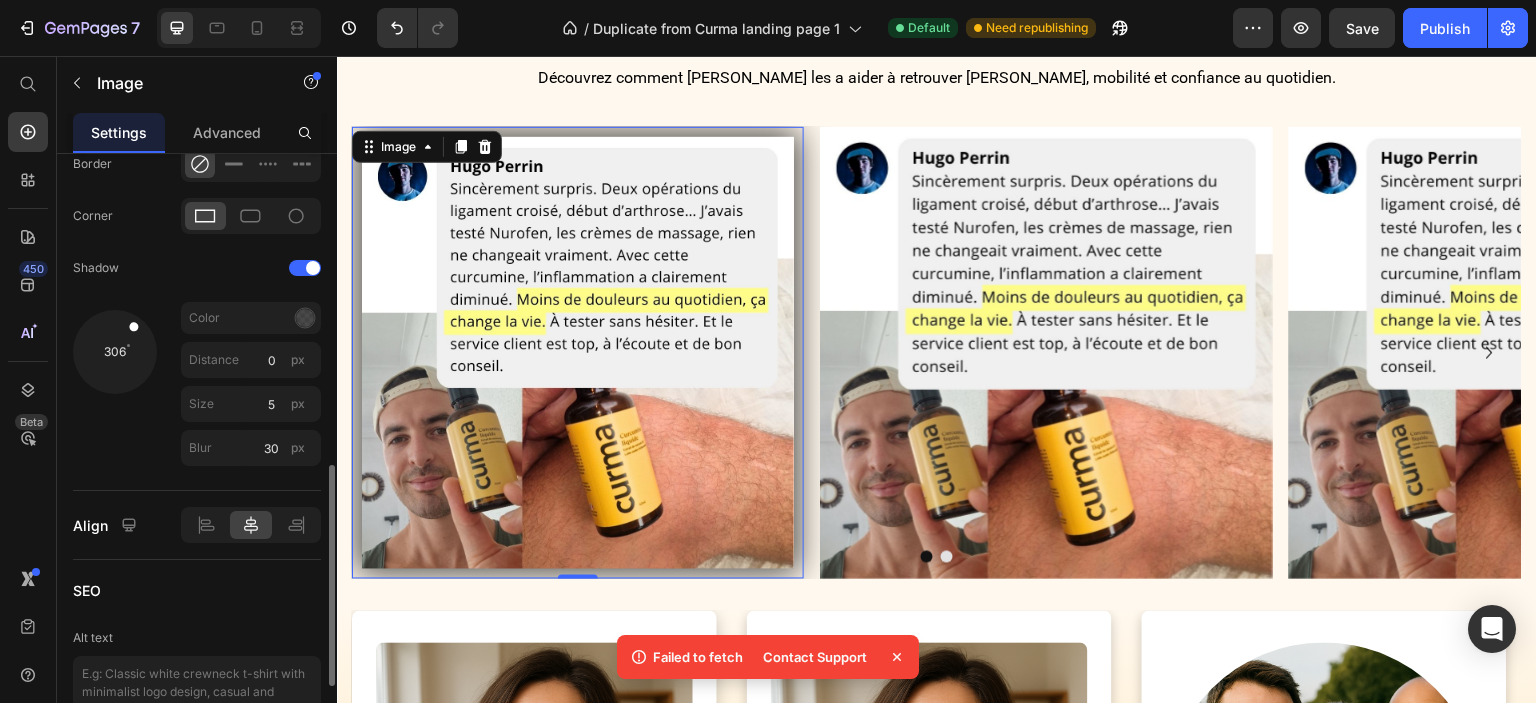 scroll, scrollTop: 751, scrollLeft: 0, axis: vertical 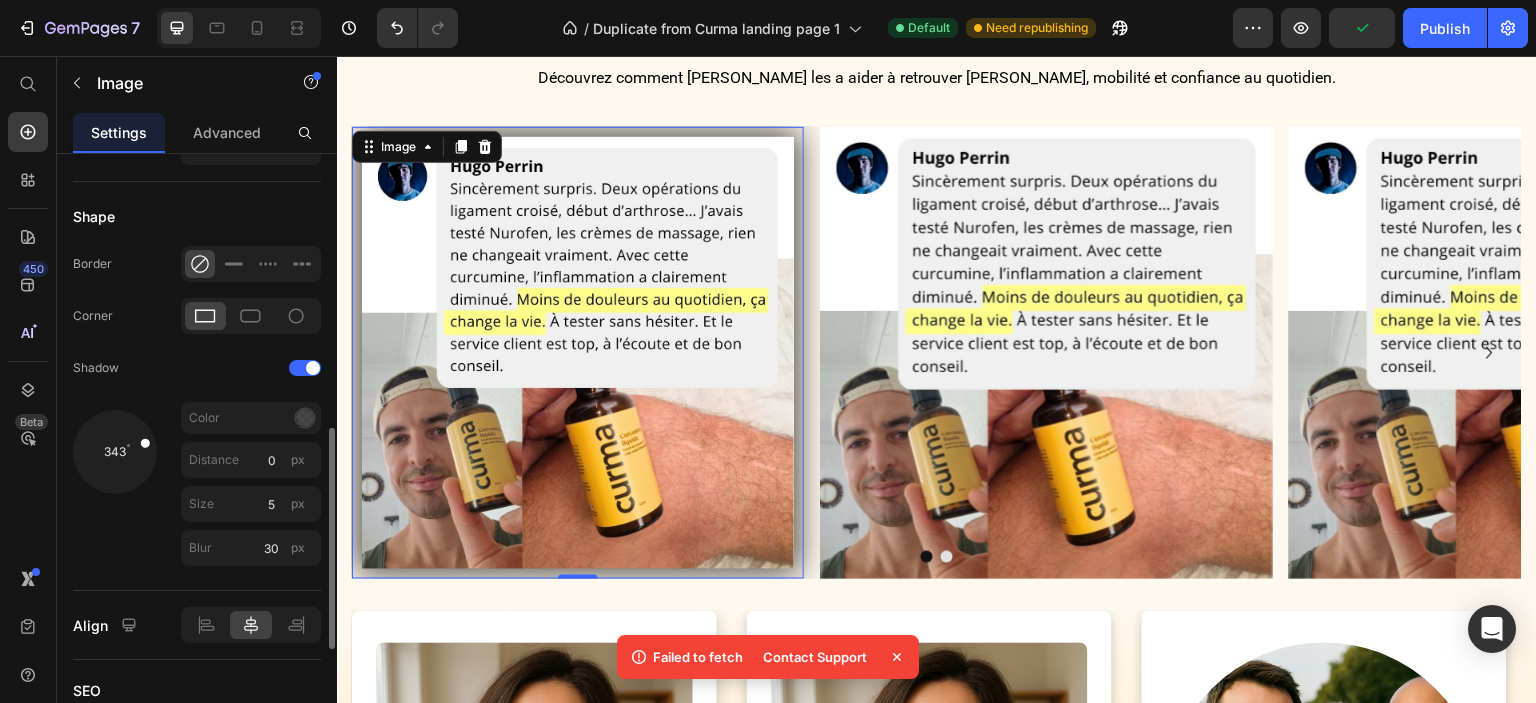 drag, startPoint x: 132, startPoint y: 423, endPoint x: 140, endPoint y: 445, distance: 23.409399 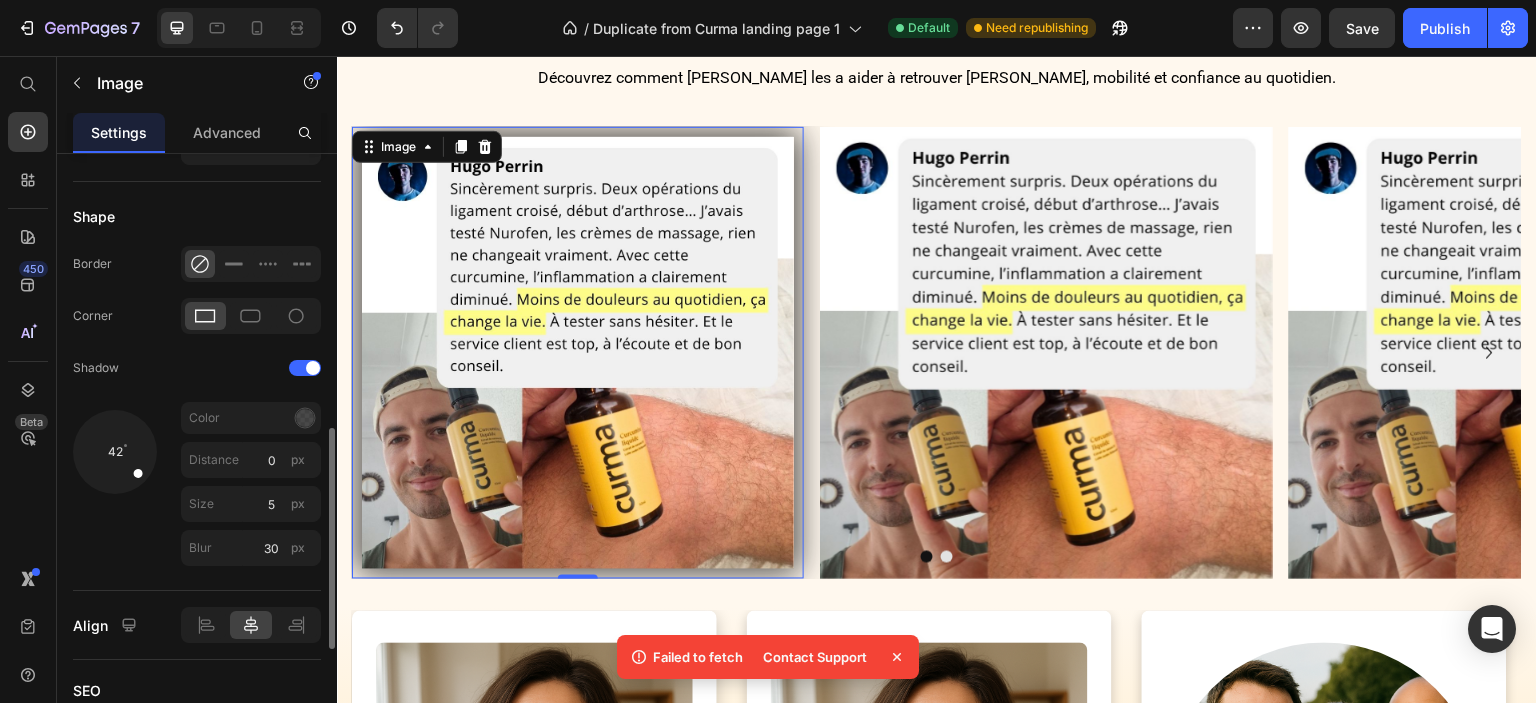 drag, startPoint x: 140, startPoint y: 445, endPoint x: 143, endPoint y: 500, distance: 55.081757 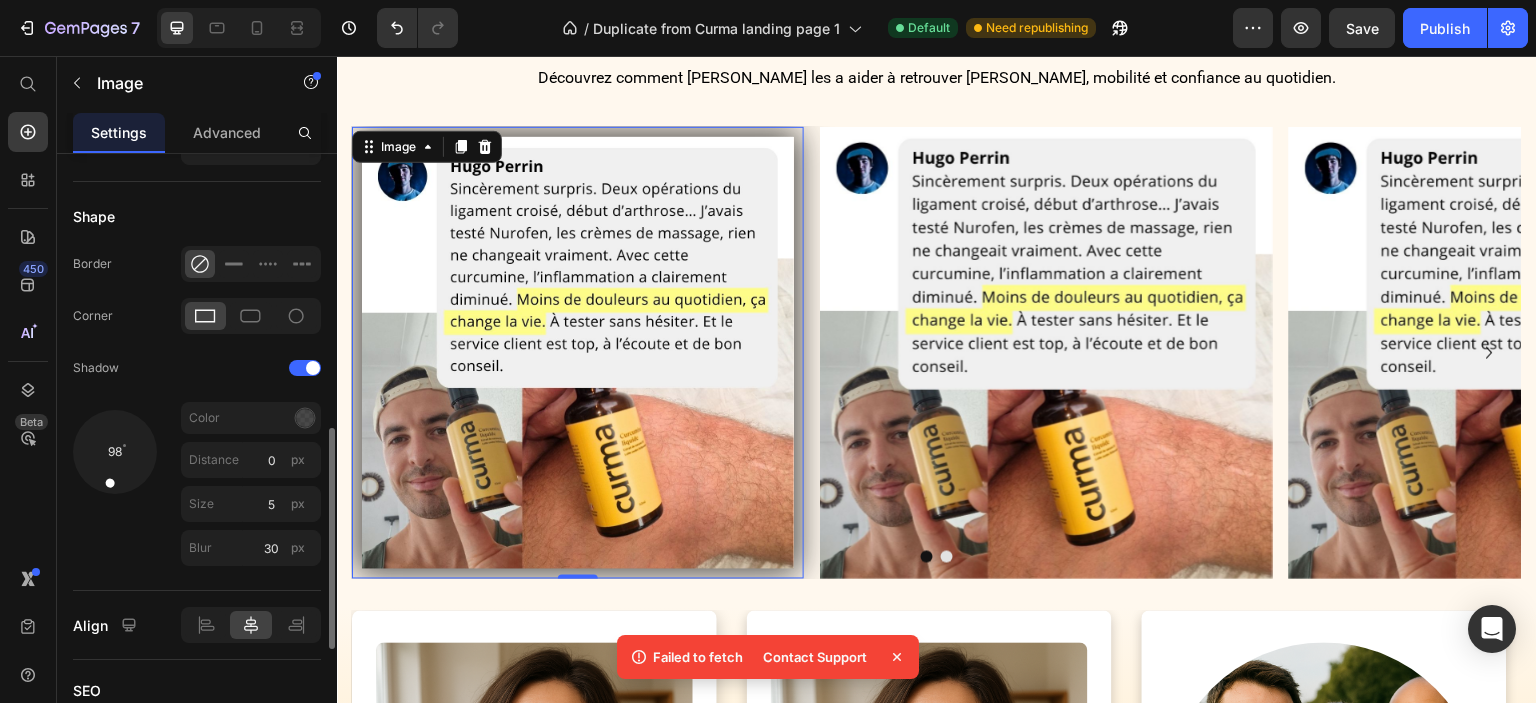 drag, startPoint x: 129, startPoint y: 475, endPoint x: 105, endPoint y: 488, distance: 27.294687 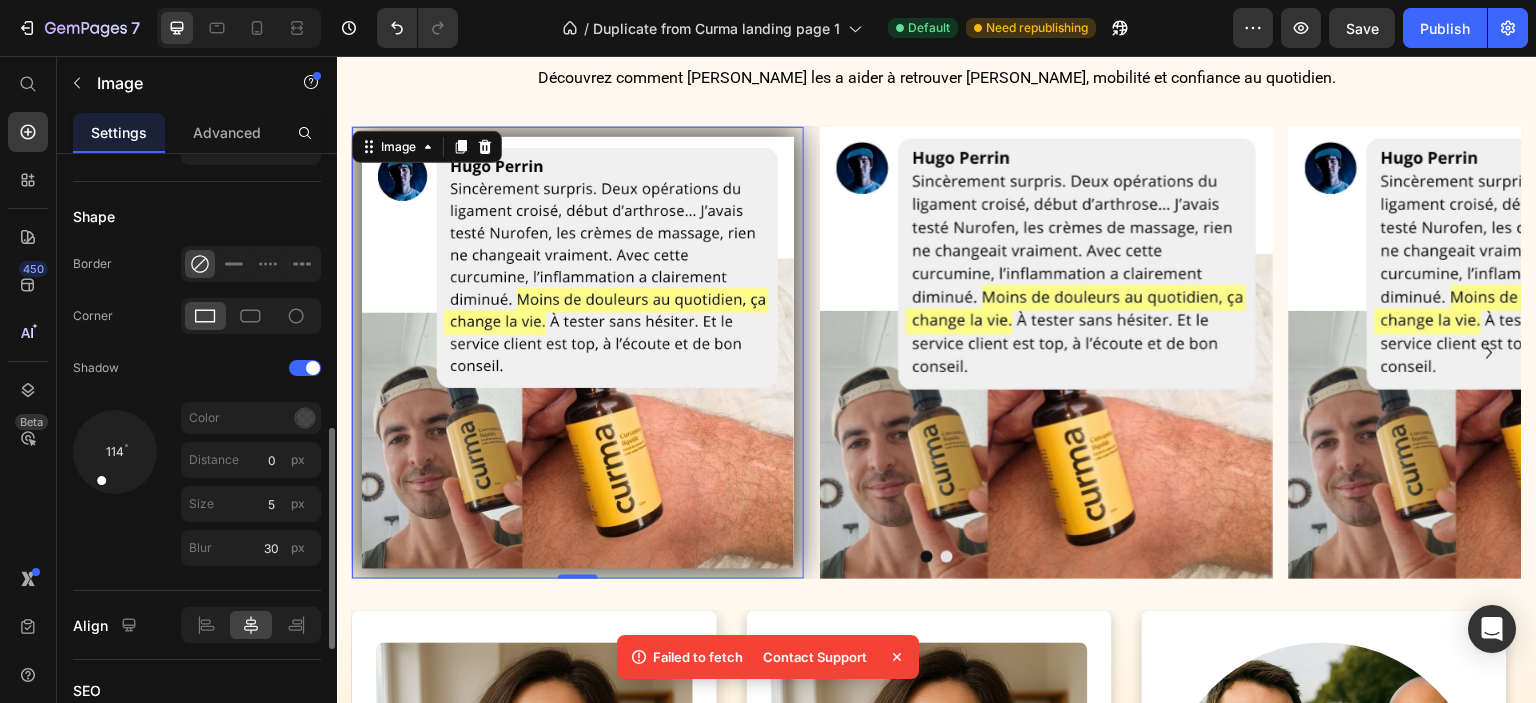 drag, startPoint x: 105, startPoint y: 488, endPoint x: 92, endPoint y: 492, distance: 13.601471 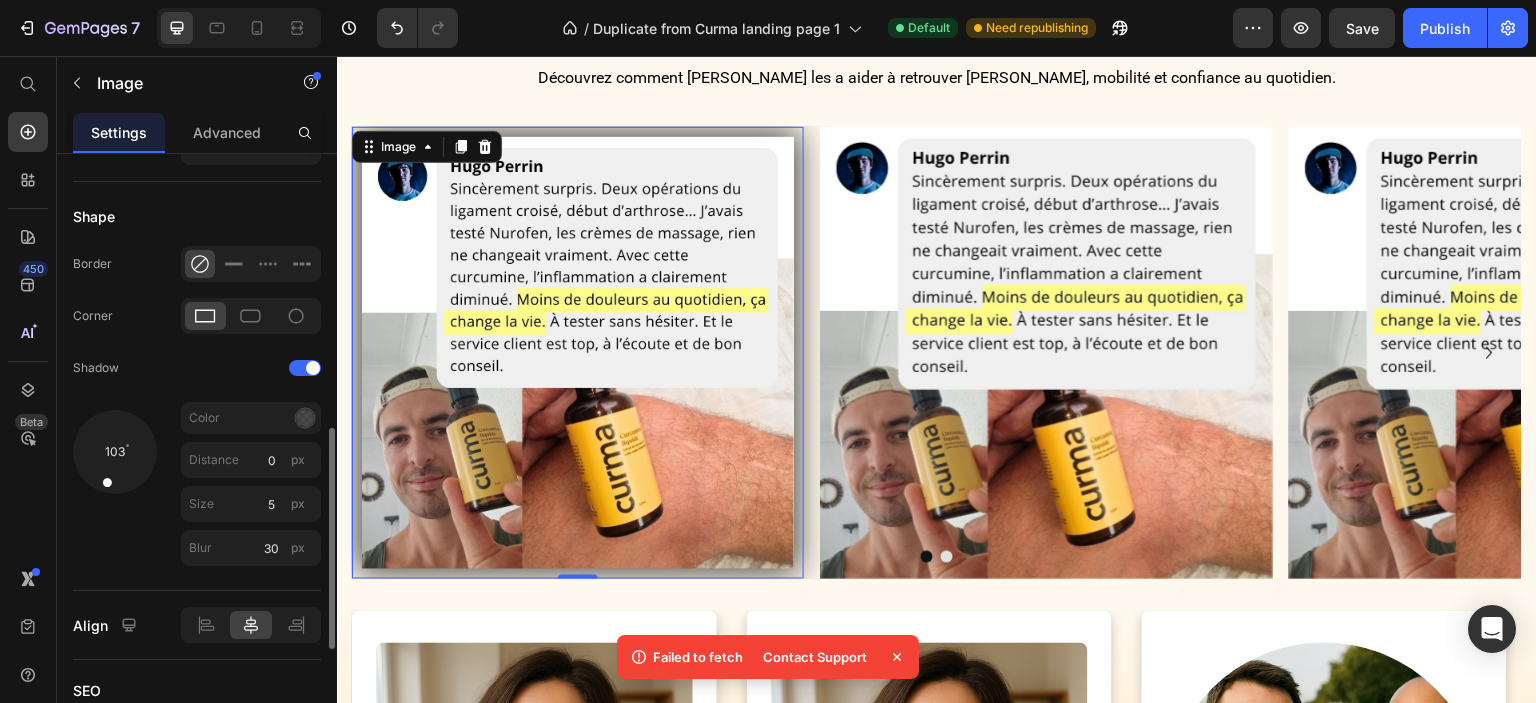 click at bounding box center [107, 481] 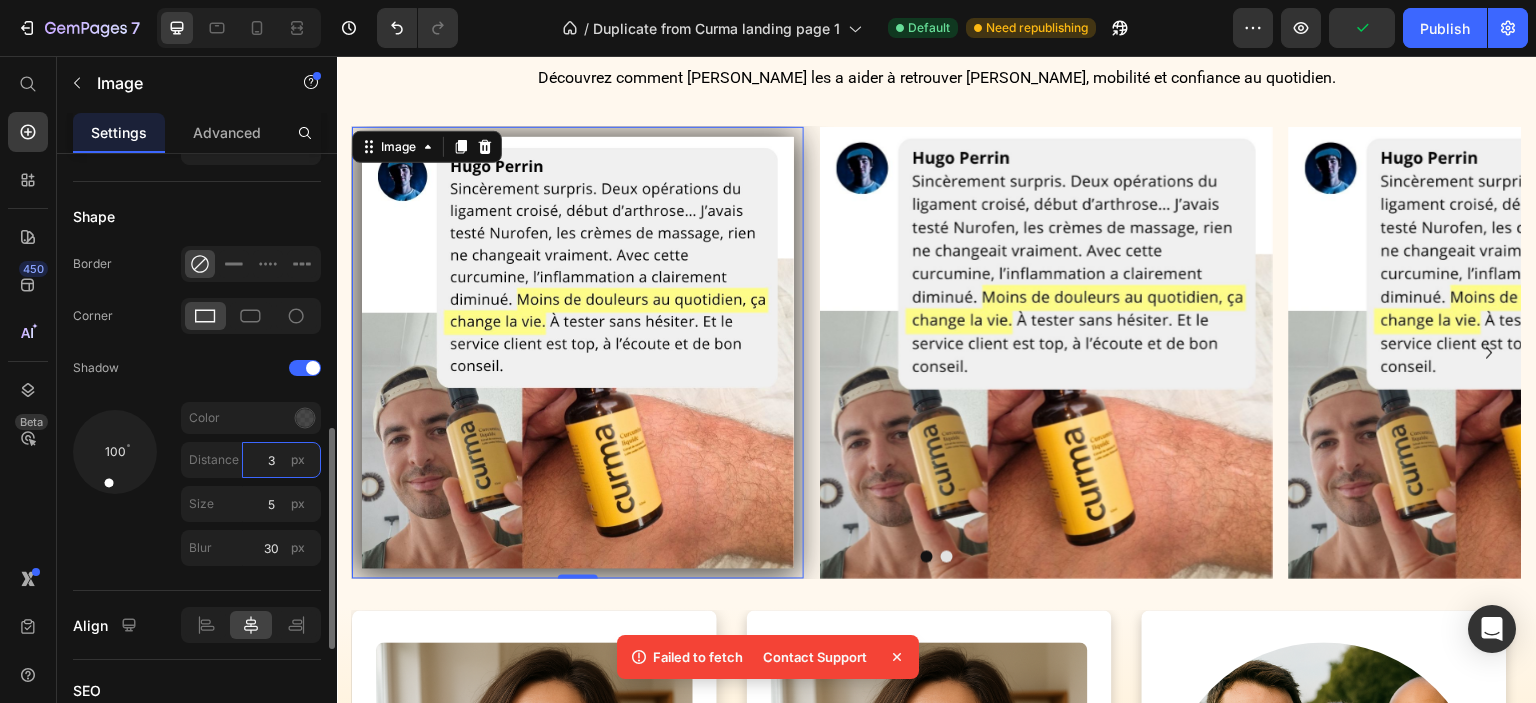 drag, startPoint x: 280, startPoint y: 462, endPoint x: 261, endPoint y: 457, distance: 19.646883 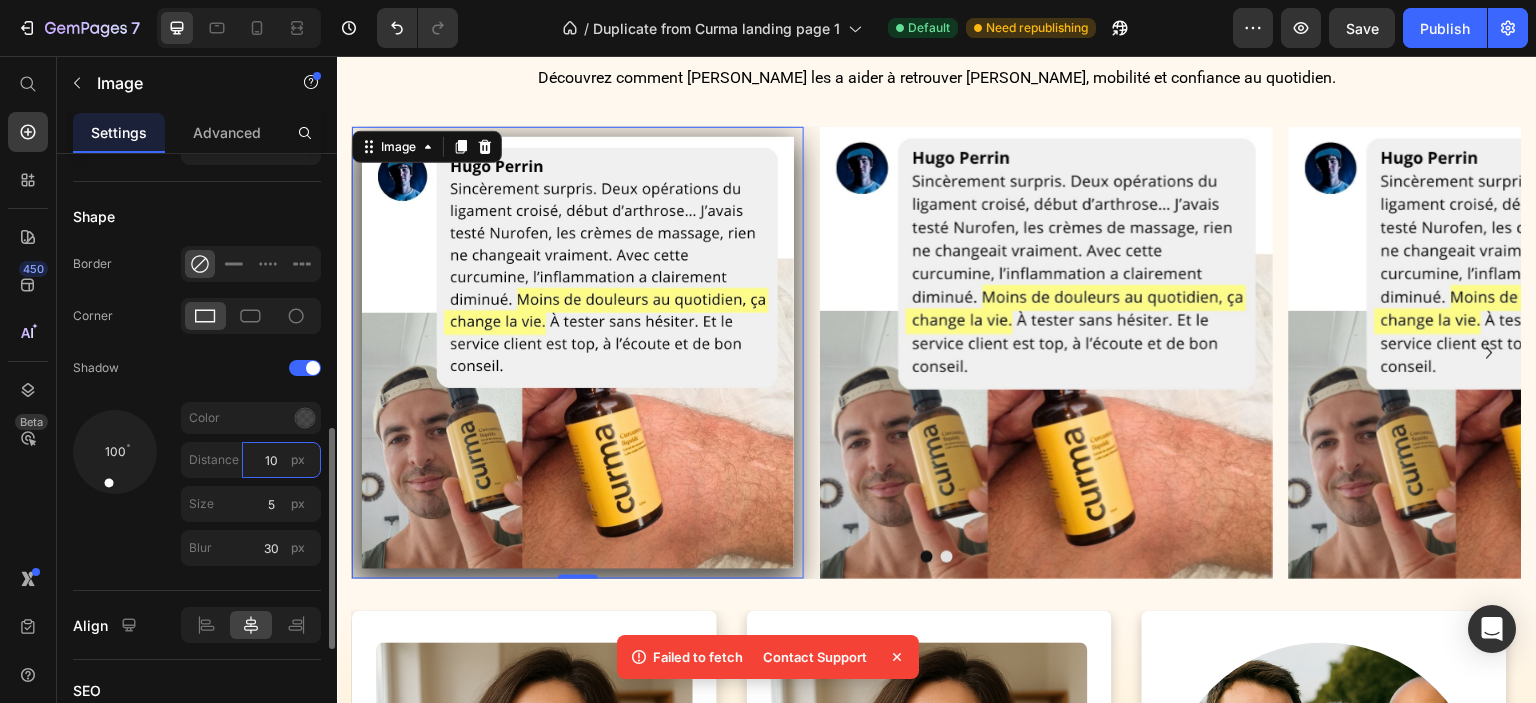 drag, startPoint x: 272, startPoint y: 458, endPoint x: 284, endPoint y: 461, distance: 12.369317 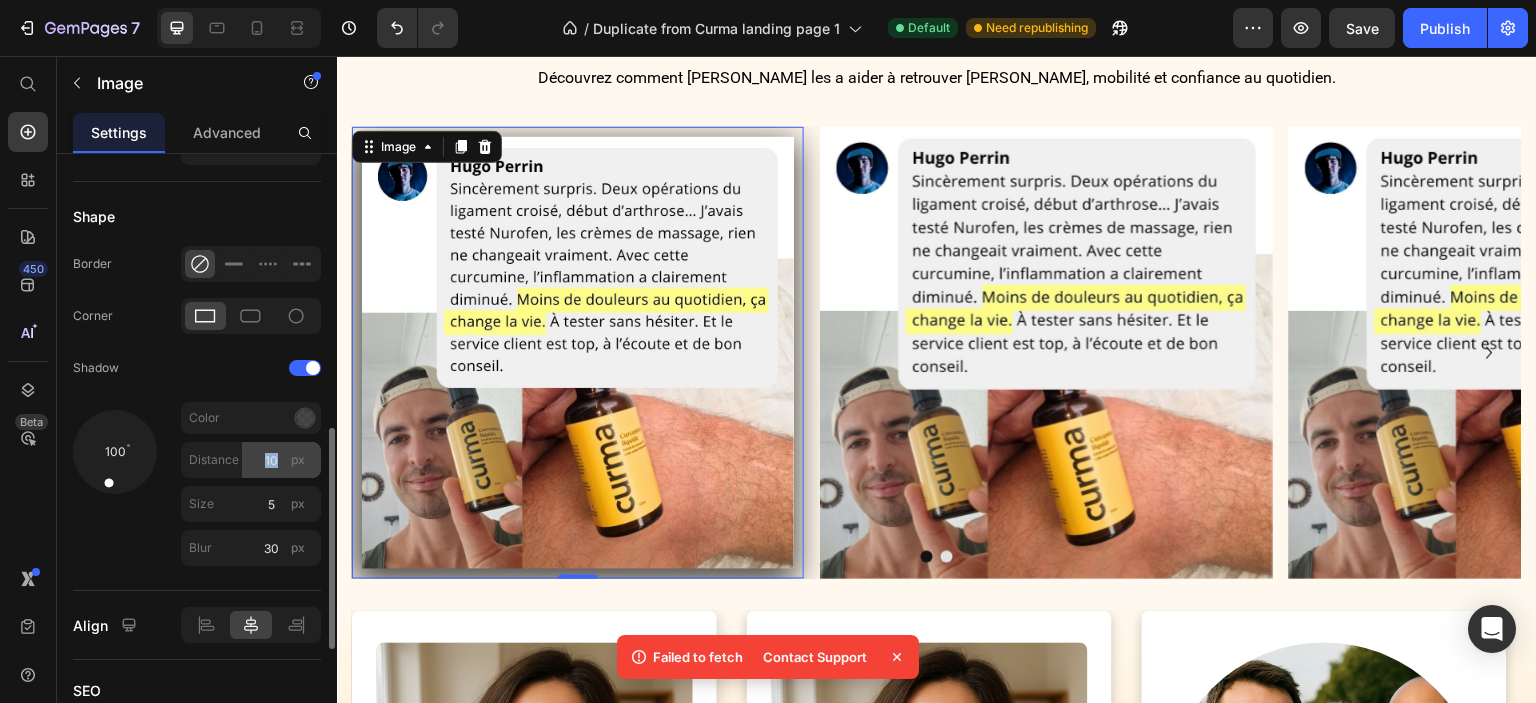 click on "Distance 10 px" at bounding box center [251, 460] 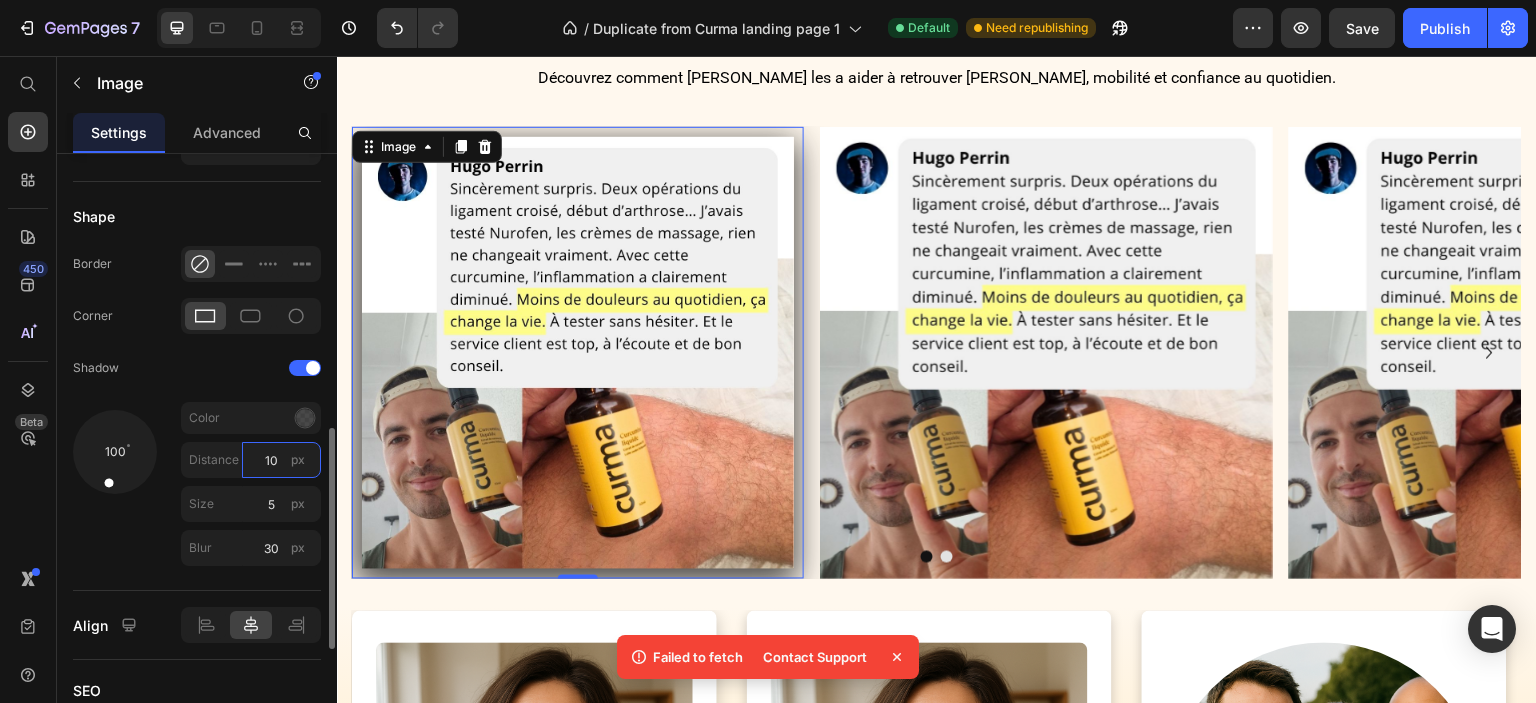 click on "10" at bounding box center [281, 460] 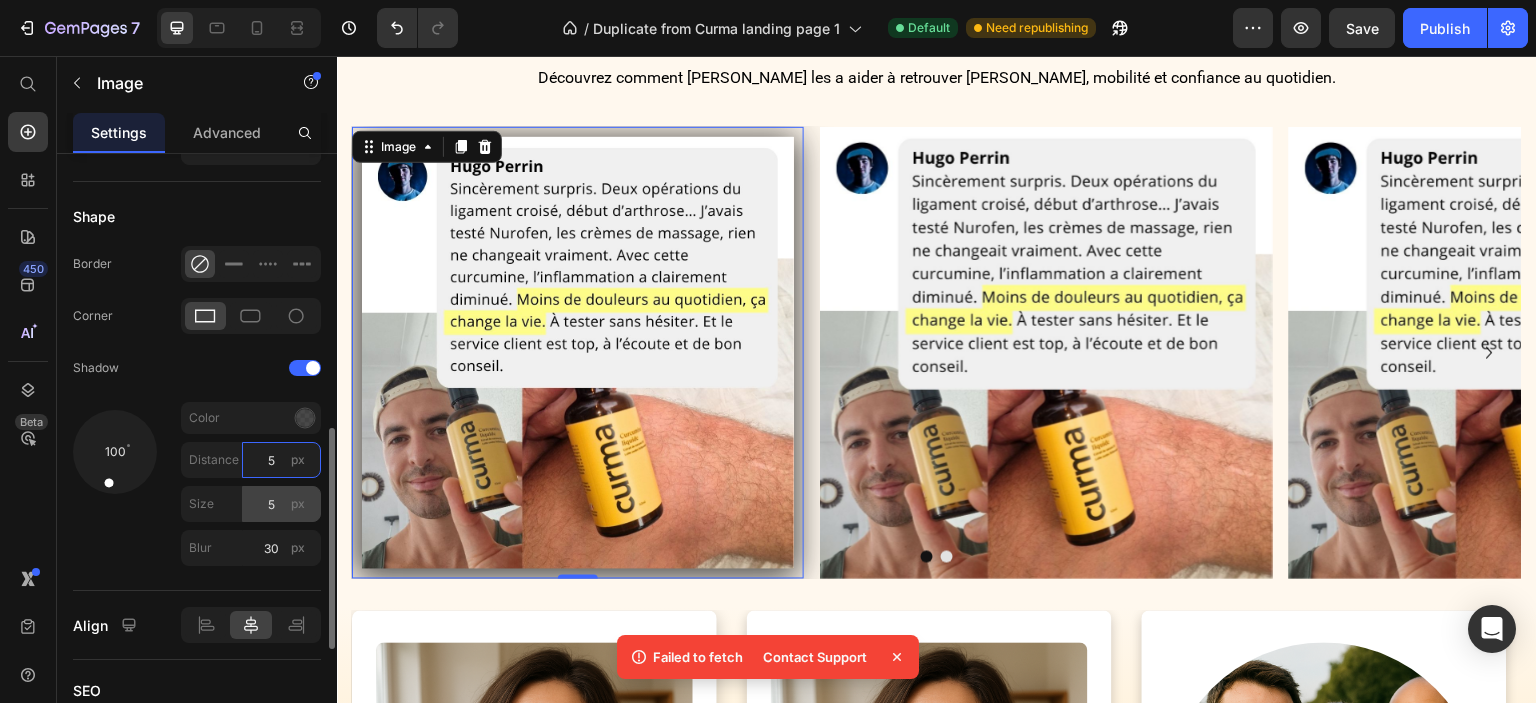 type on "5" 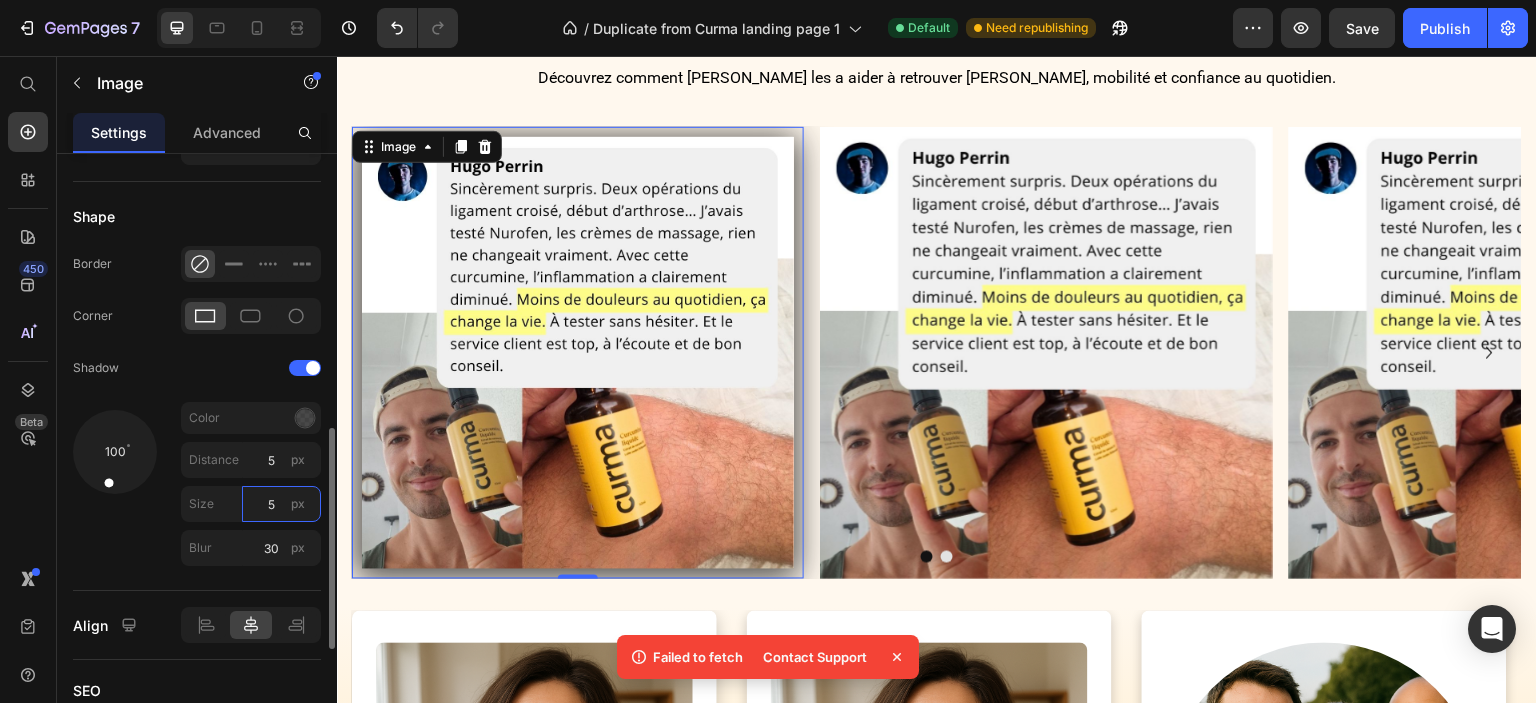 click on "5" at bounding box center [281, 504] 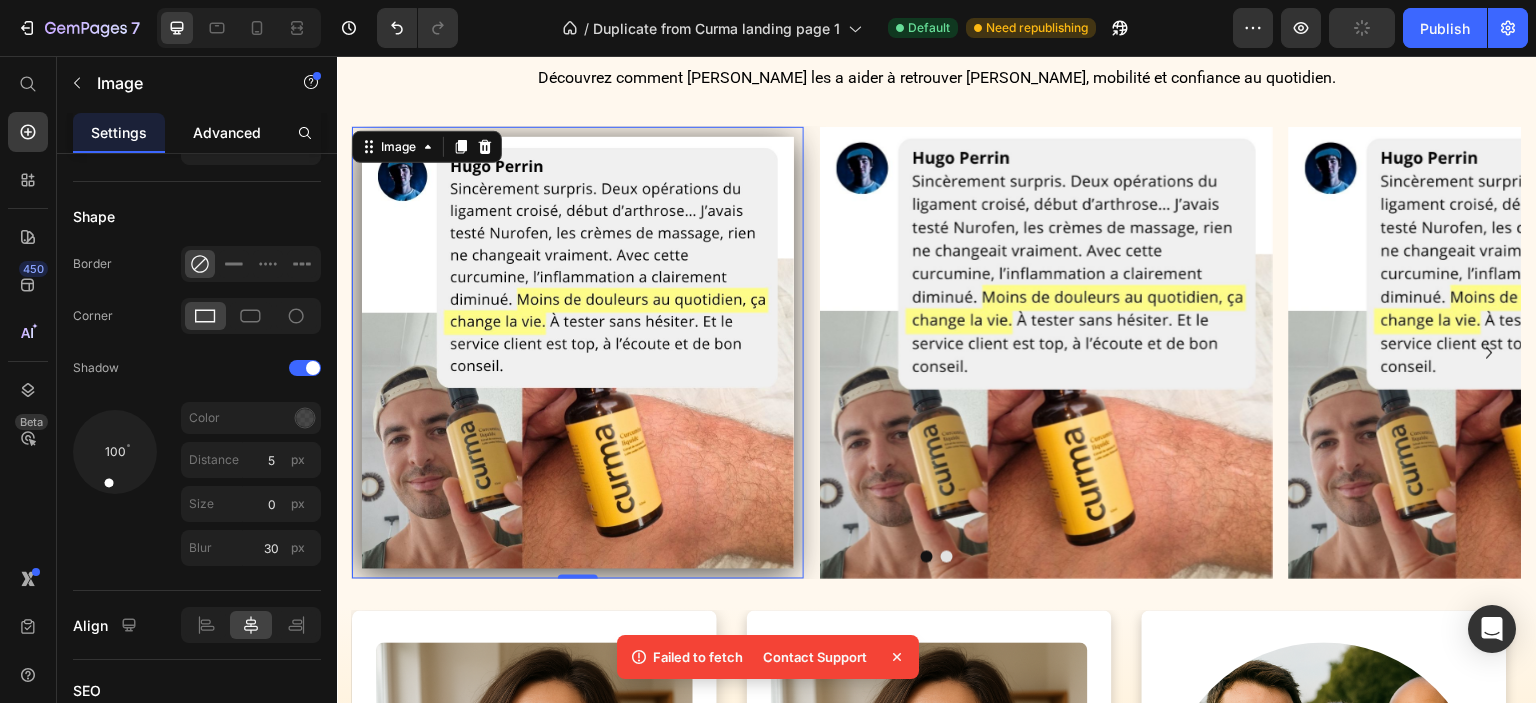 click on "Advanced" at bounding box center (227, 132) 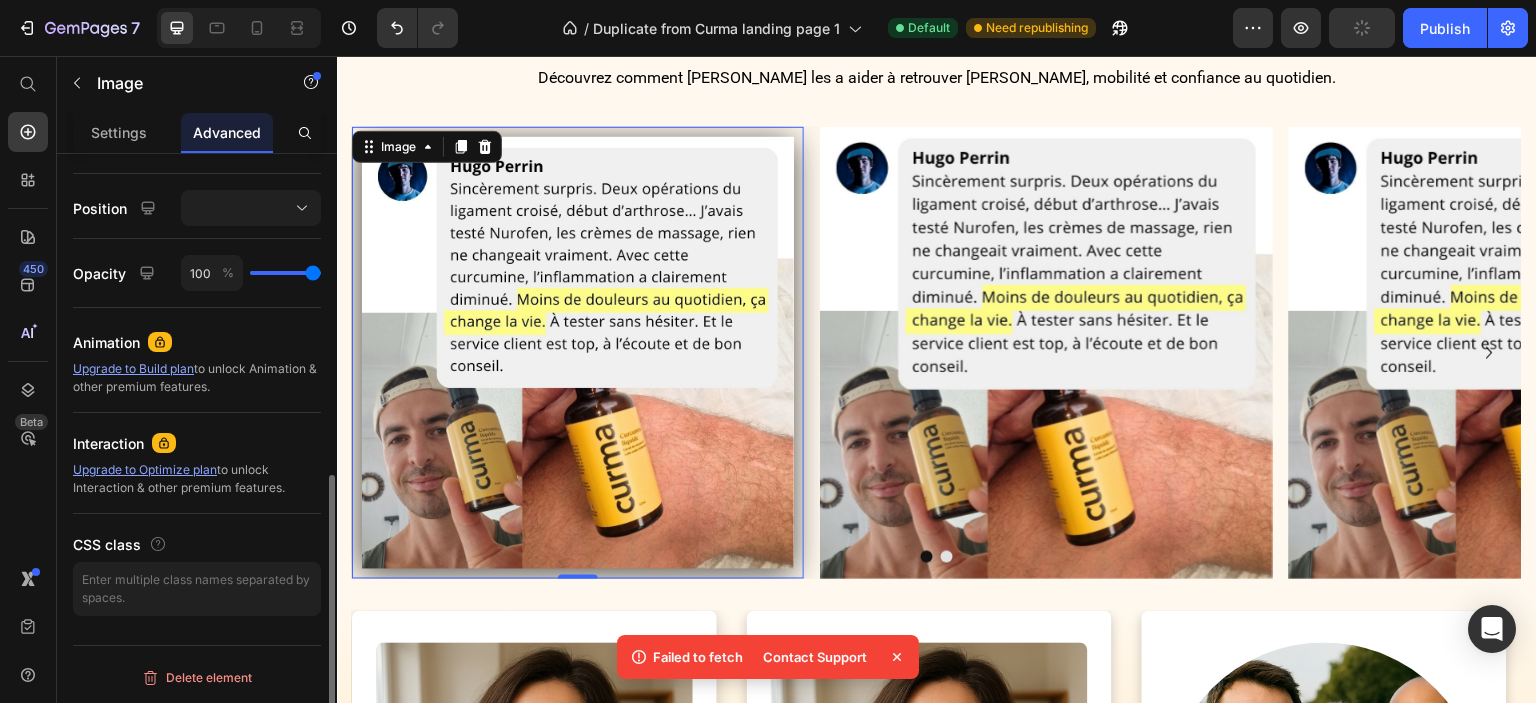 scroll, scrollTop: 0, scrollLeft: 0, axis: both 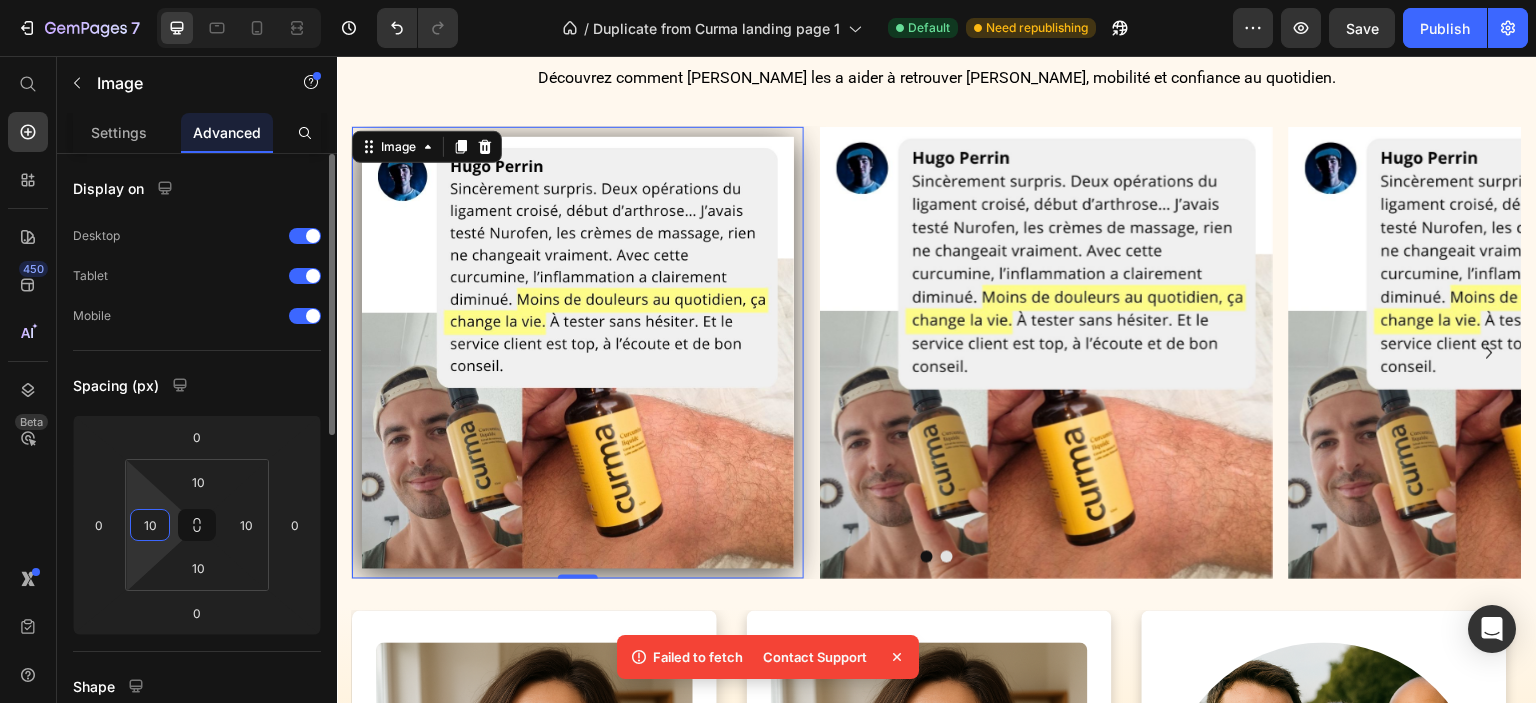 click on "10" at bounding box center [150, 525] 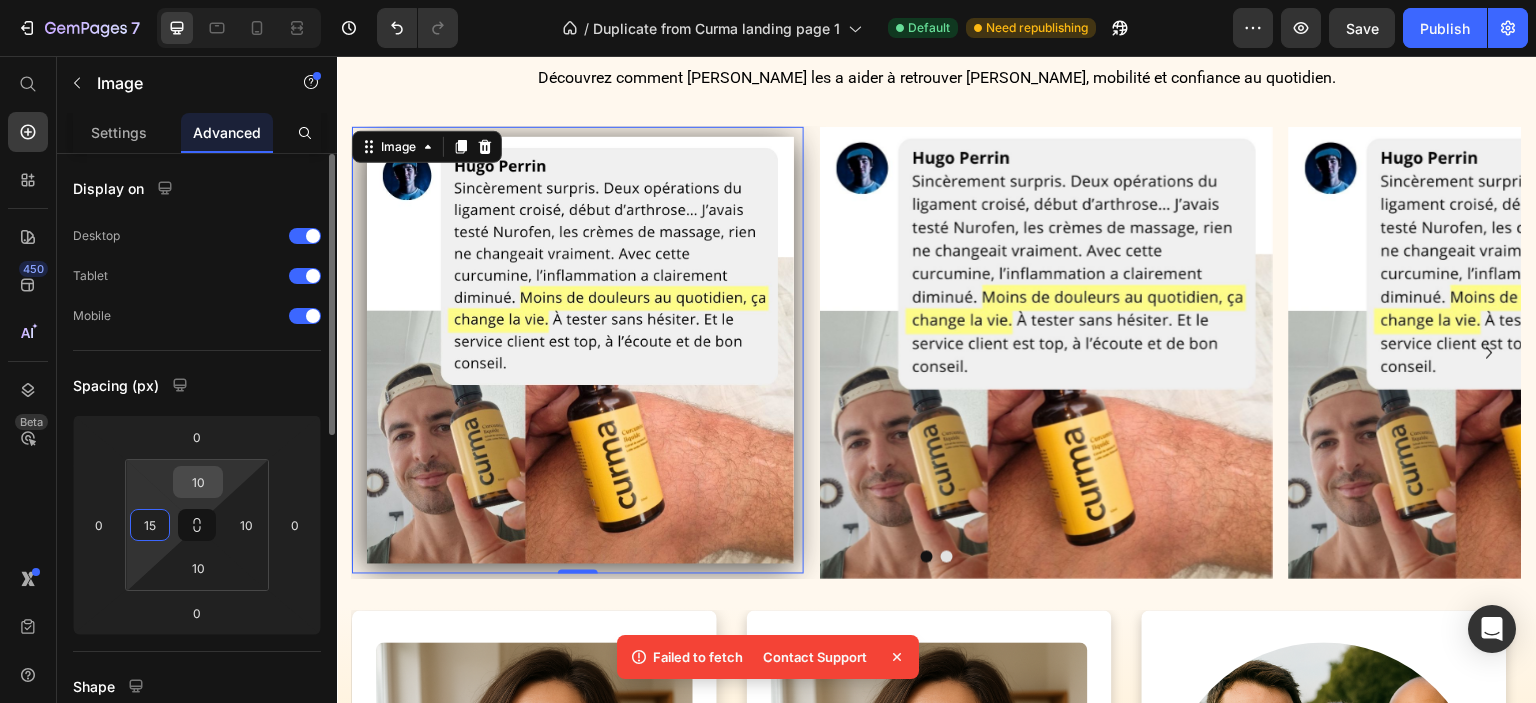 type on "15" 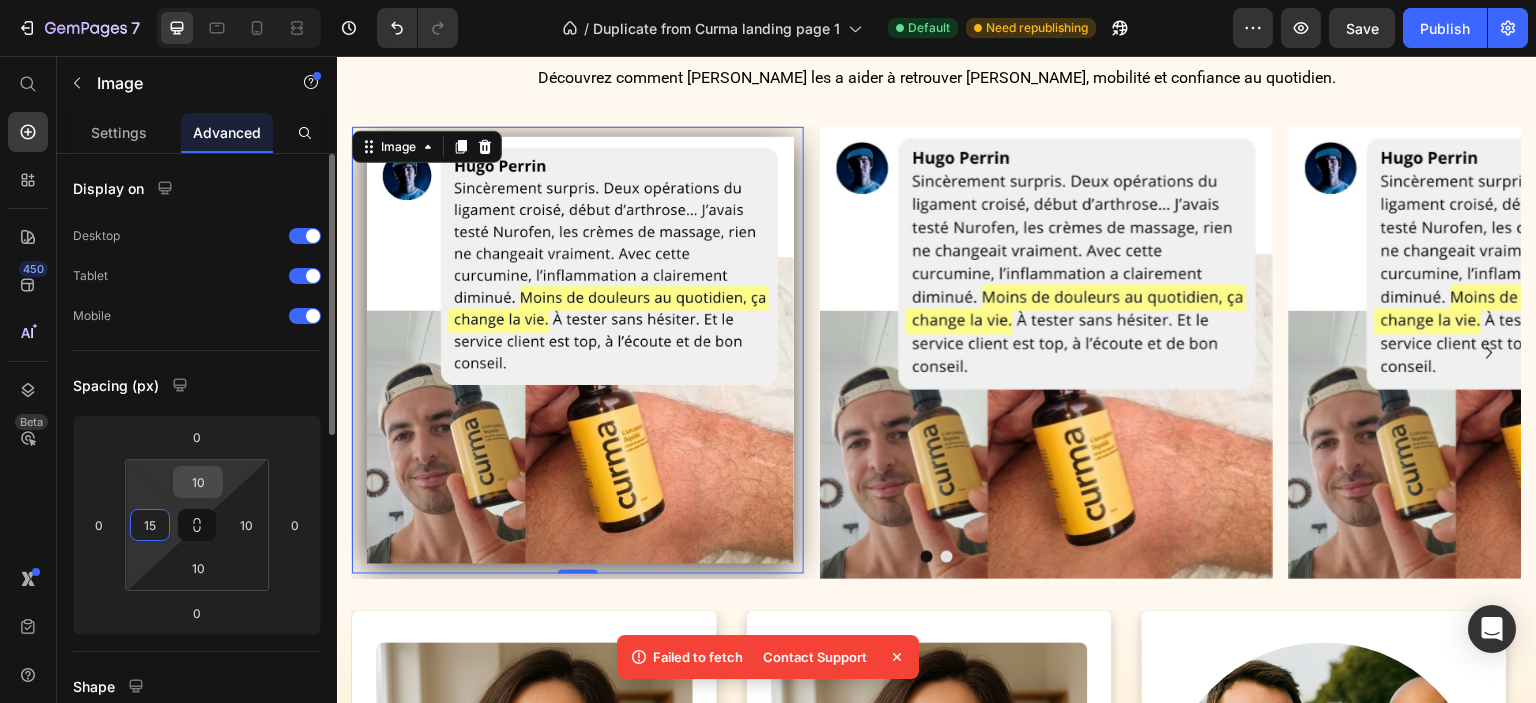 click on "10" at bounding box center [198, 482] 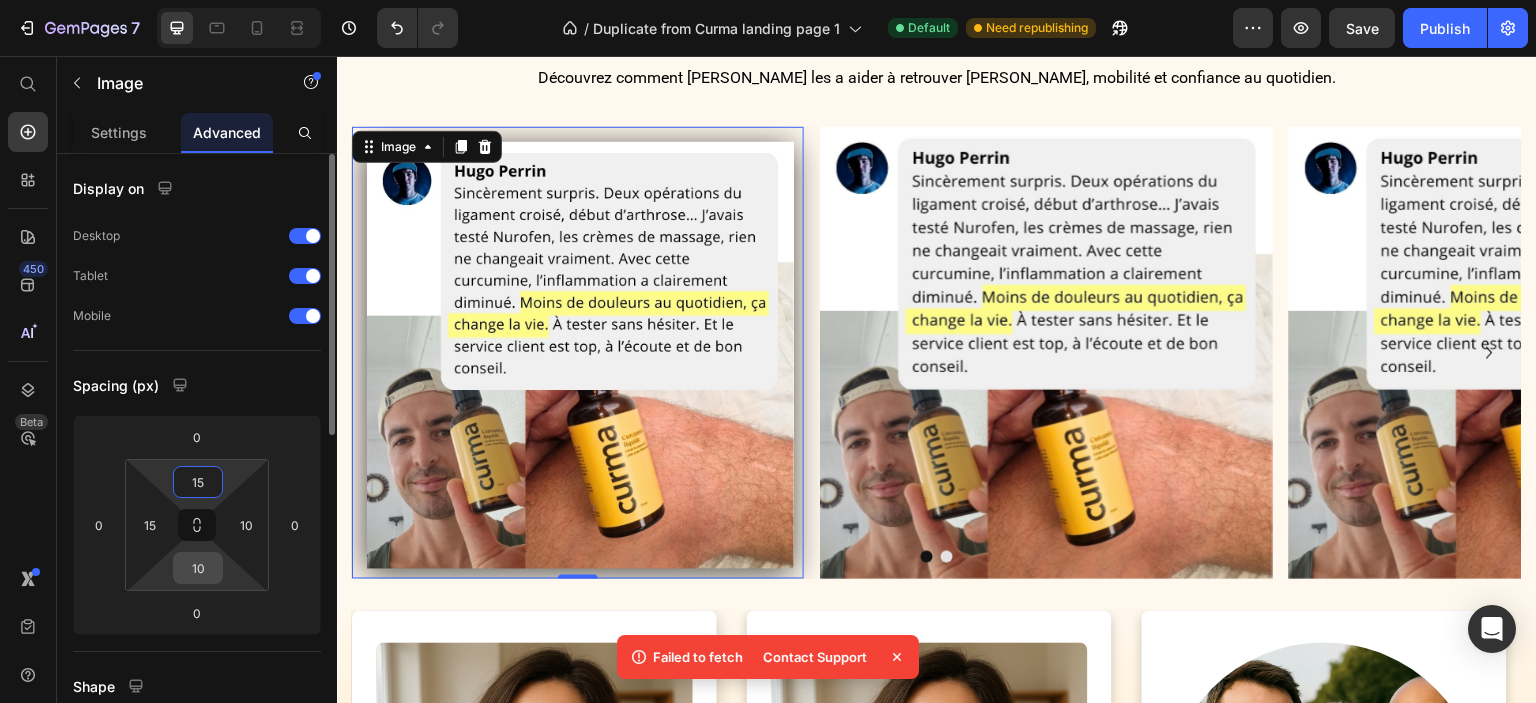 type on "15" 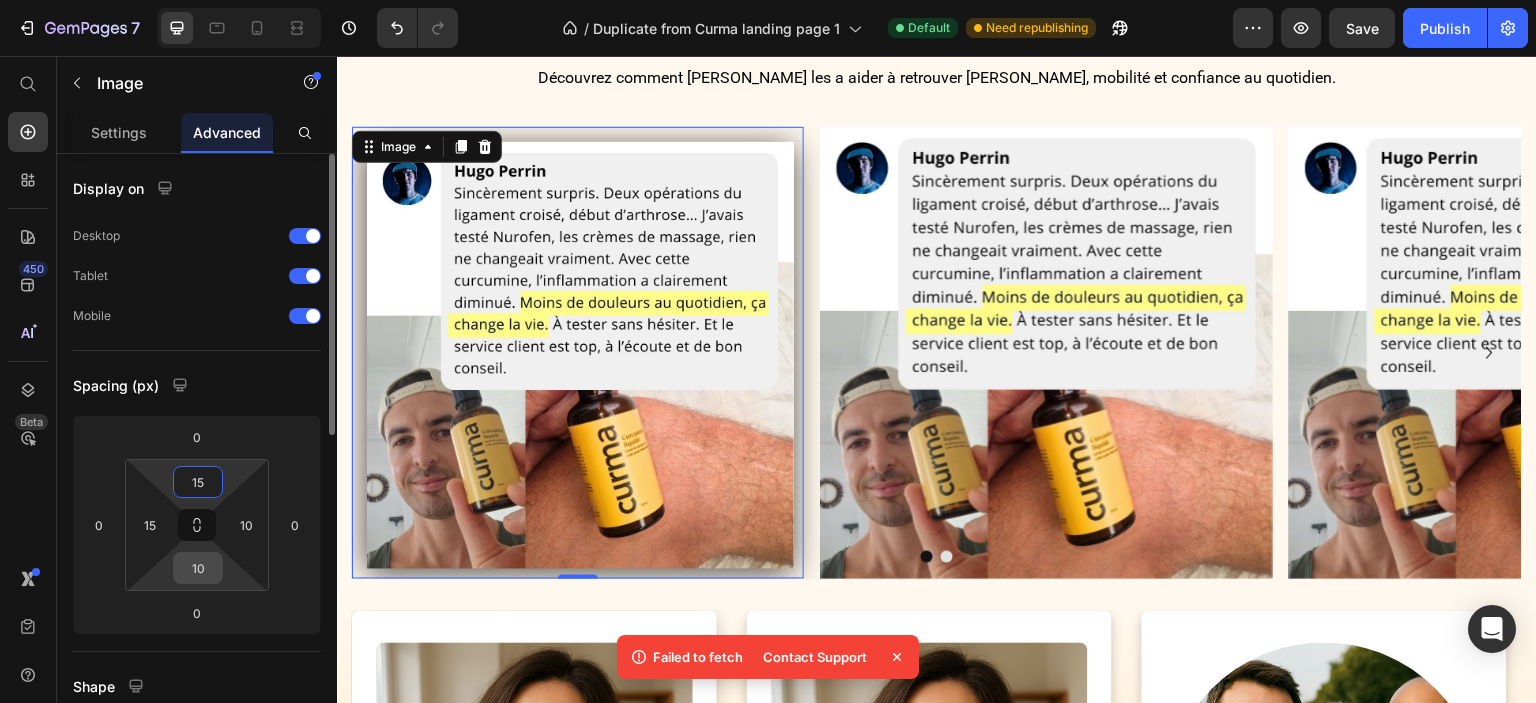 click on "10" at bounding box center [198, 568] 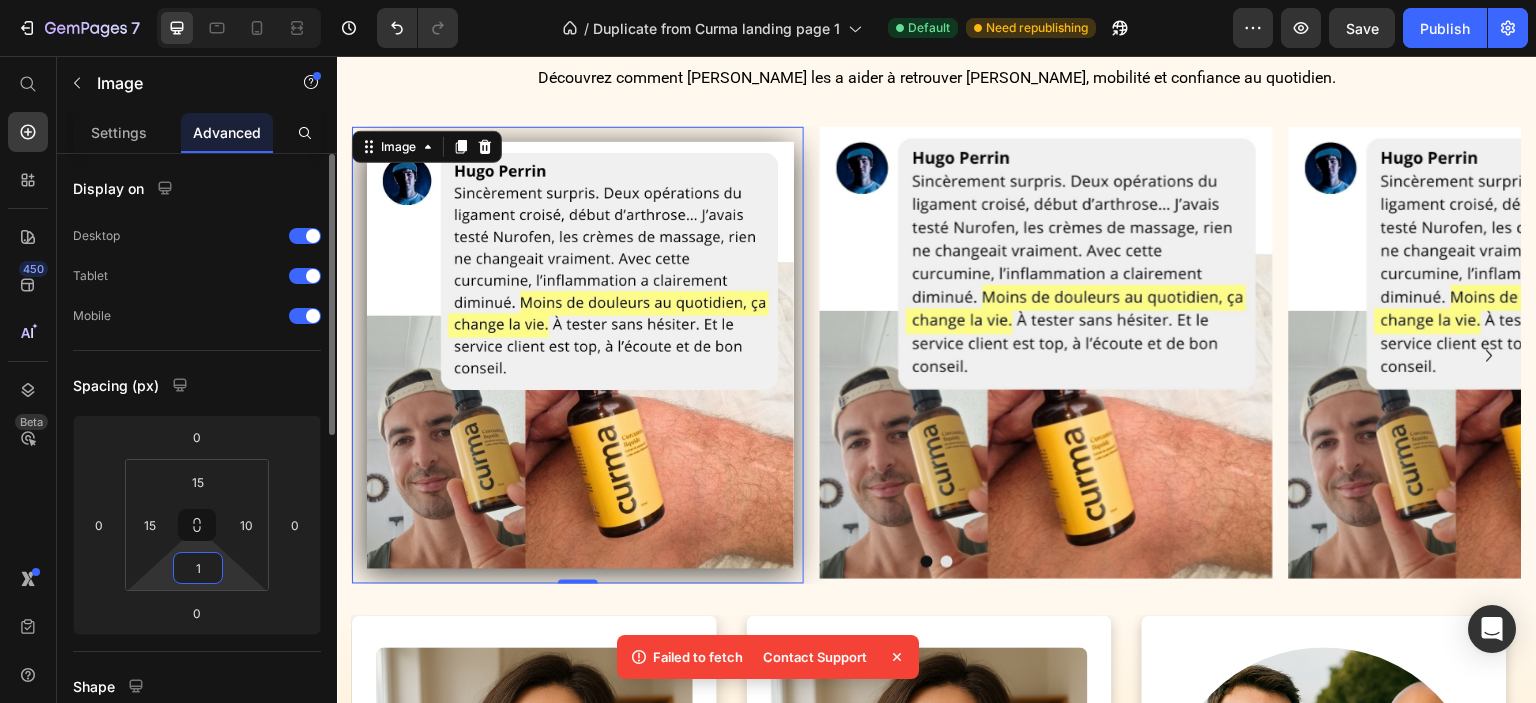type on "15" 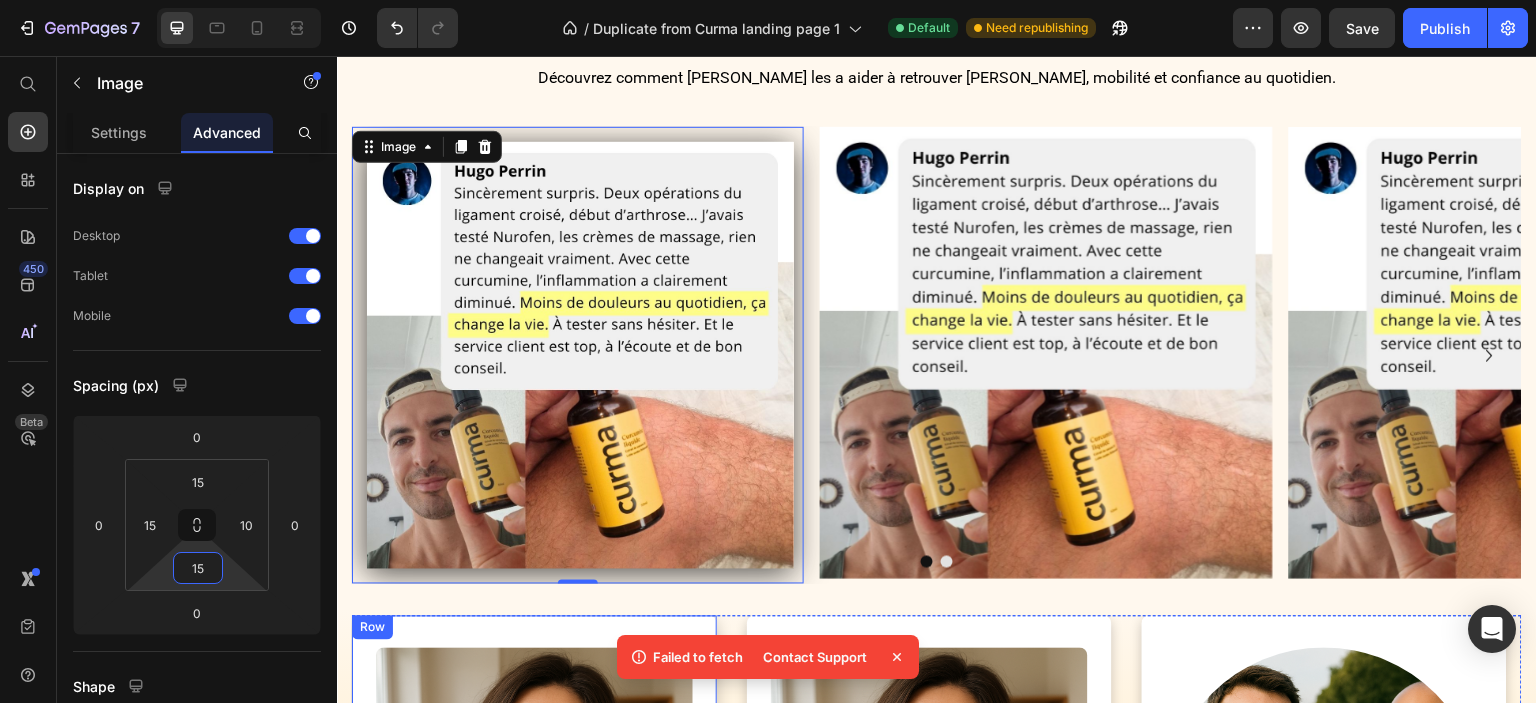 click on "Image   0 Image Image
[GEOGRAPHIC_DATA]" at bounding box center [937, 371] 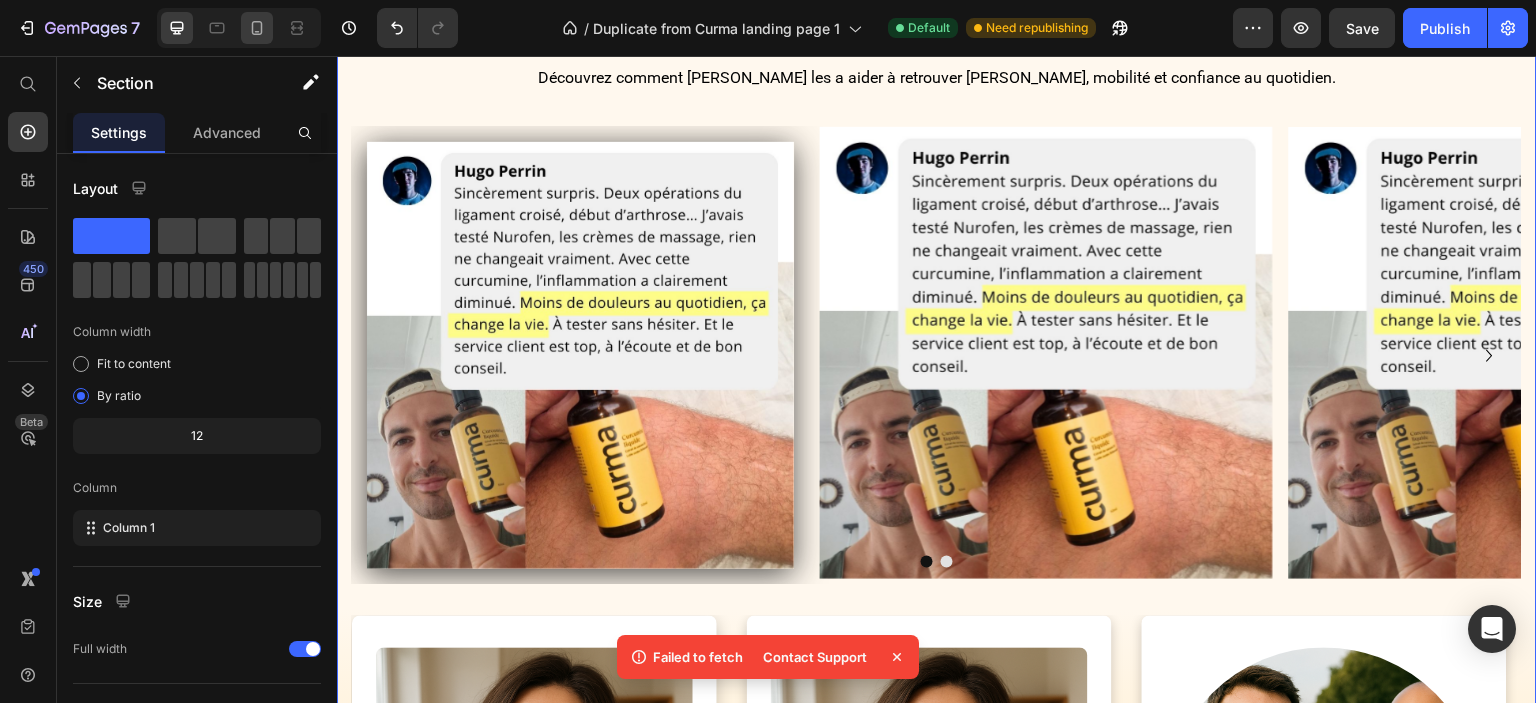 click 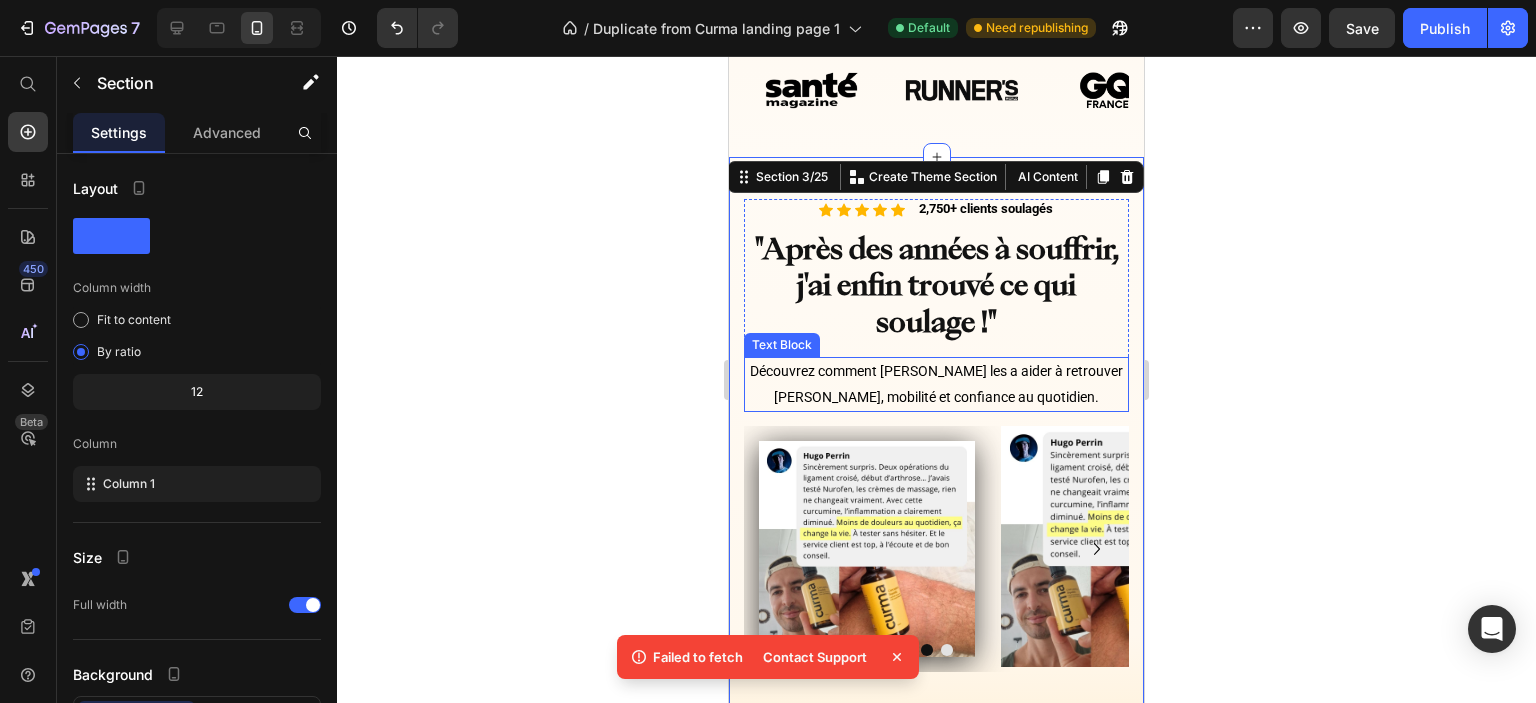 scroll, scrollTop: 1237, scrollLeft: 0, axis: vertical 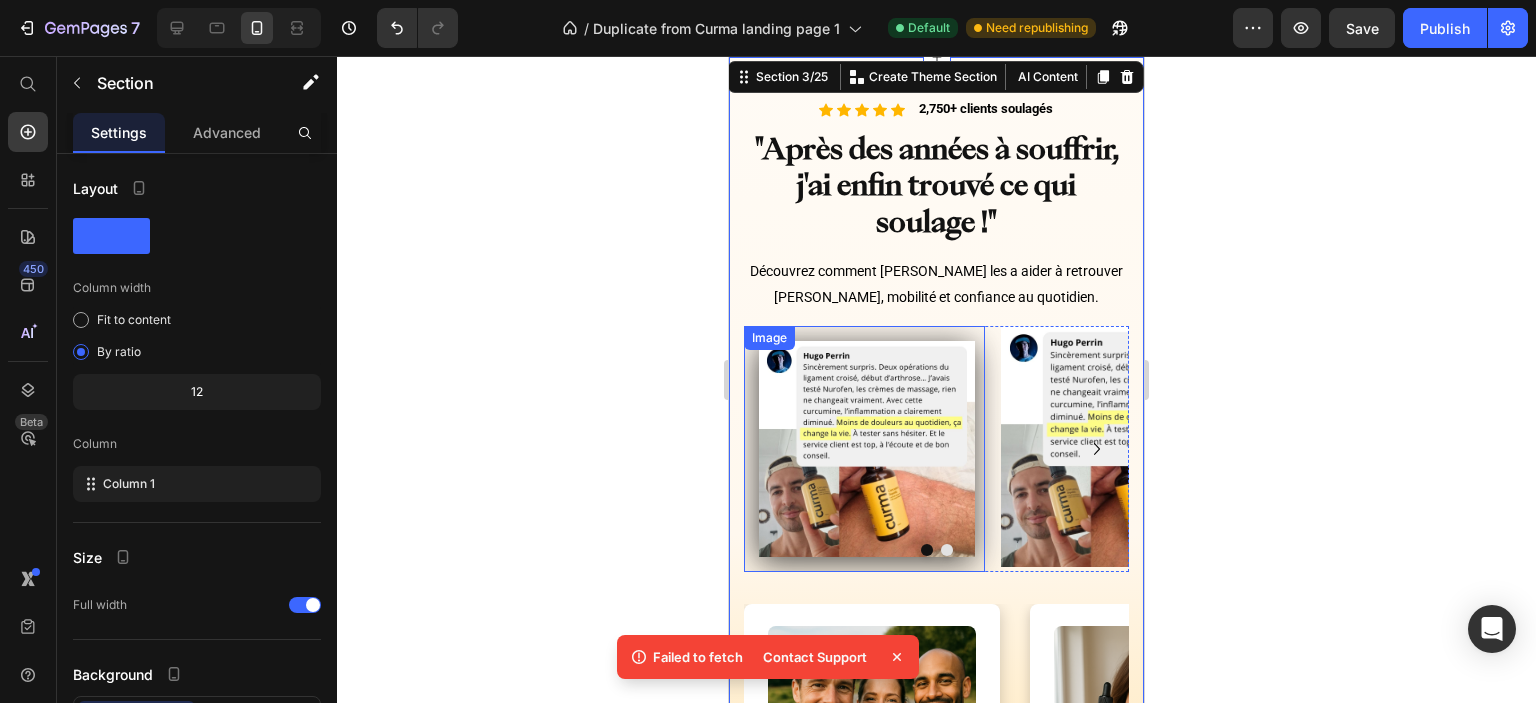 click at bounding box center (864, 449) 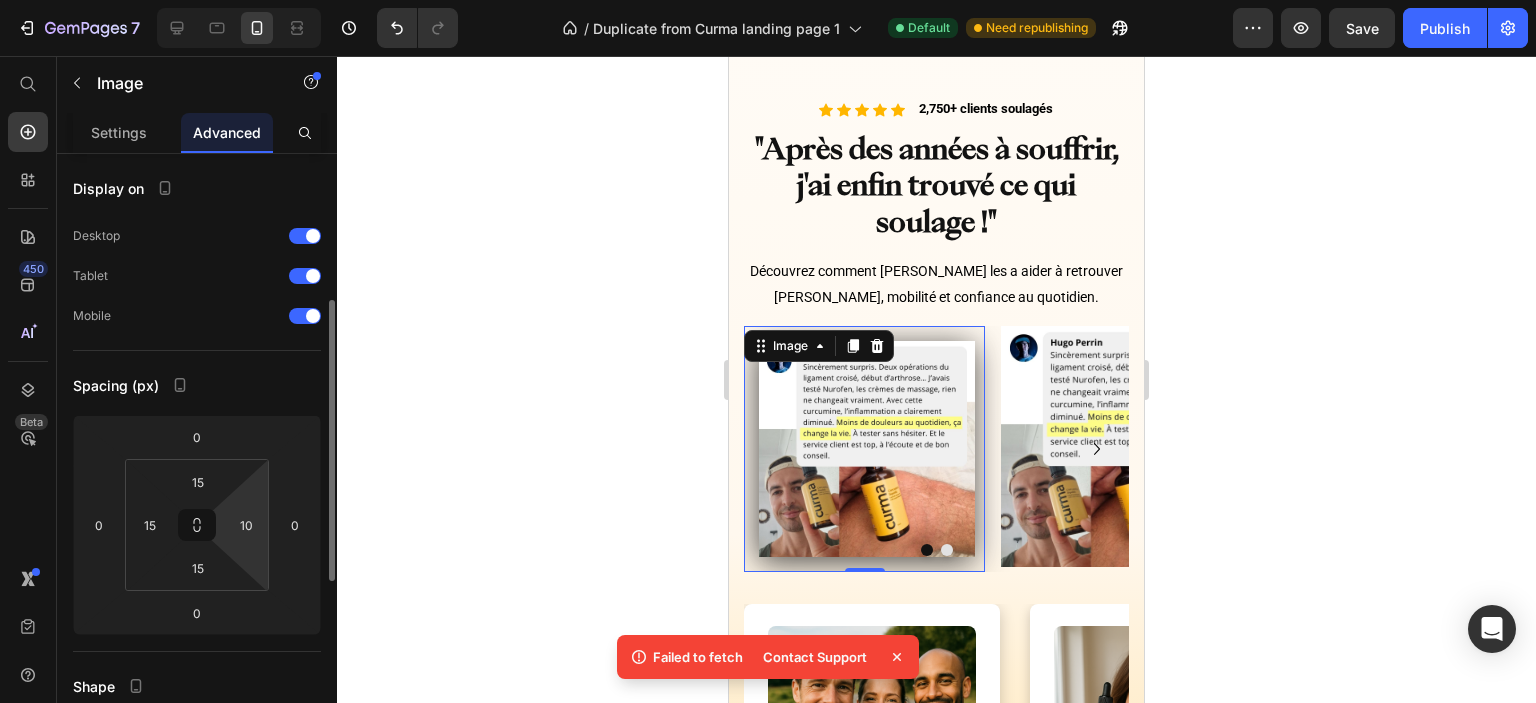 scroll, scrollTop: 400, scrollLeft: 0, axis: vertical 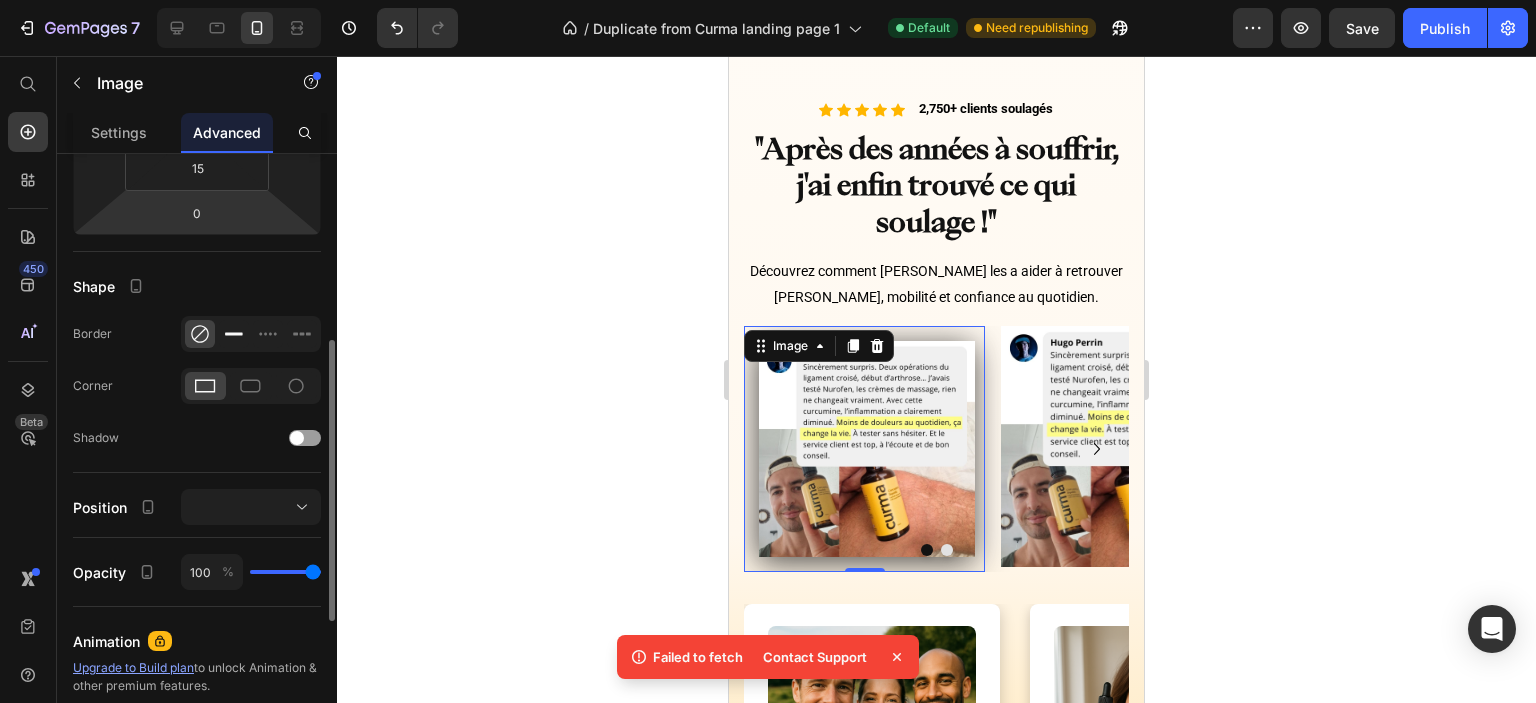 click 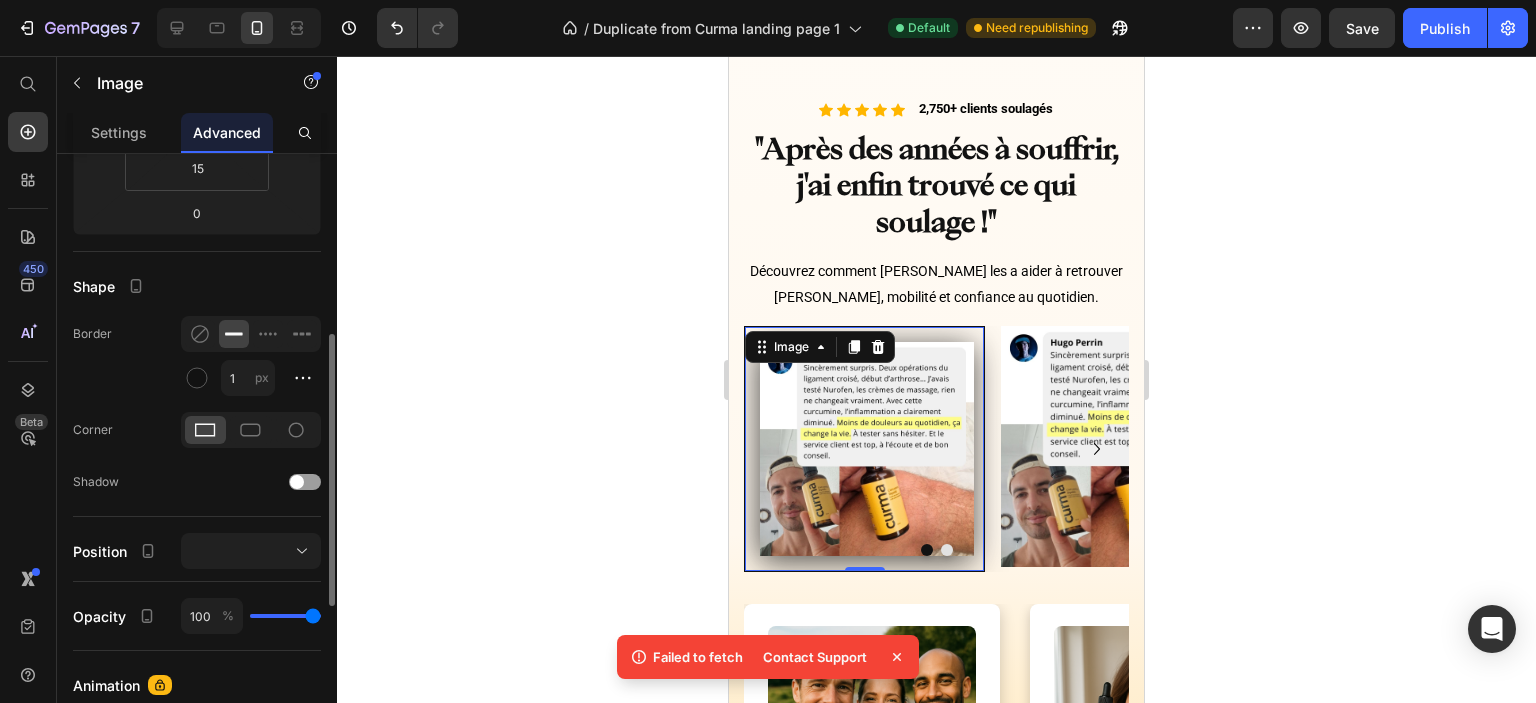 click 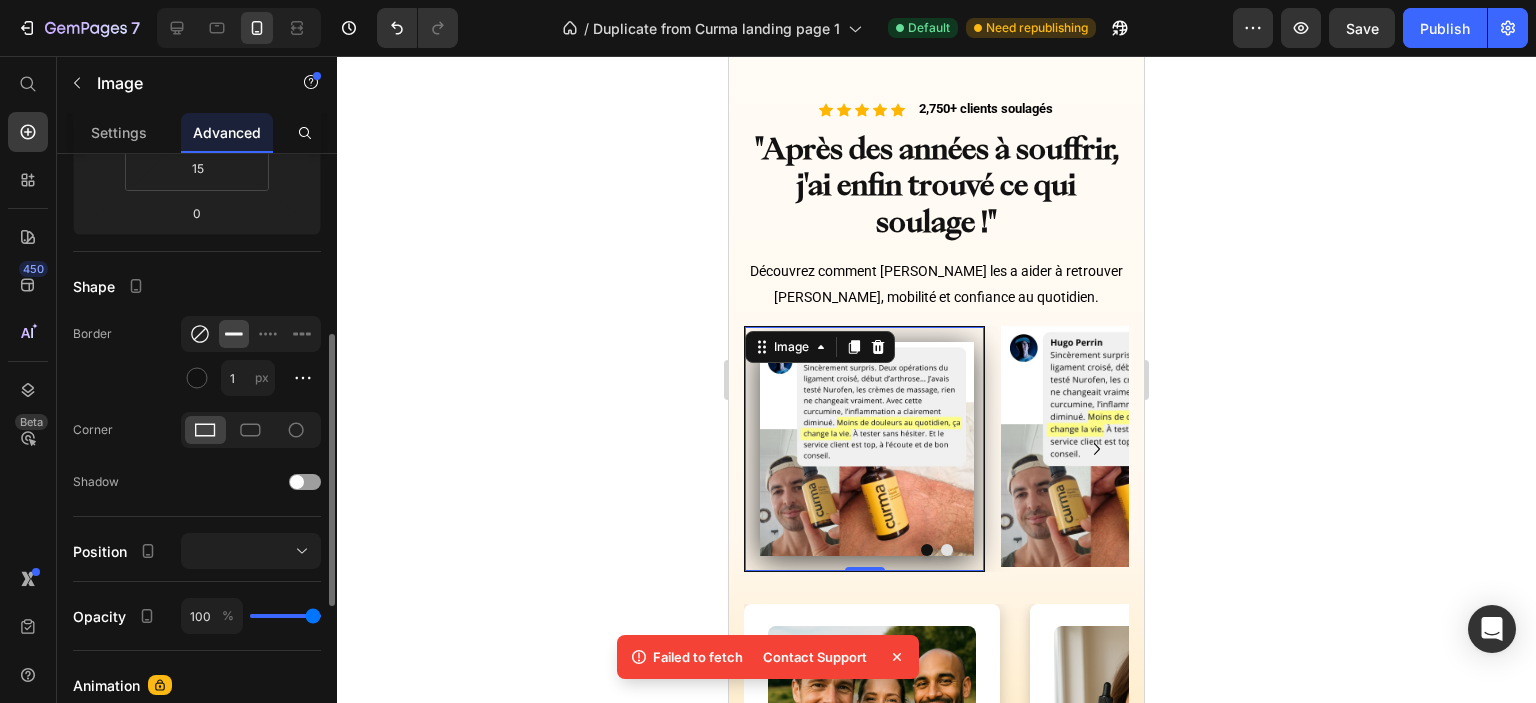 click 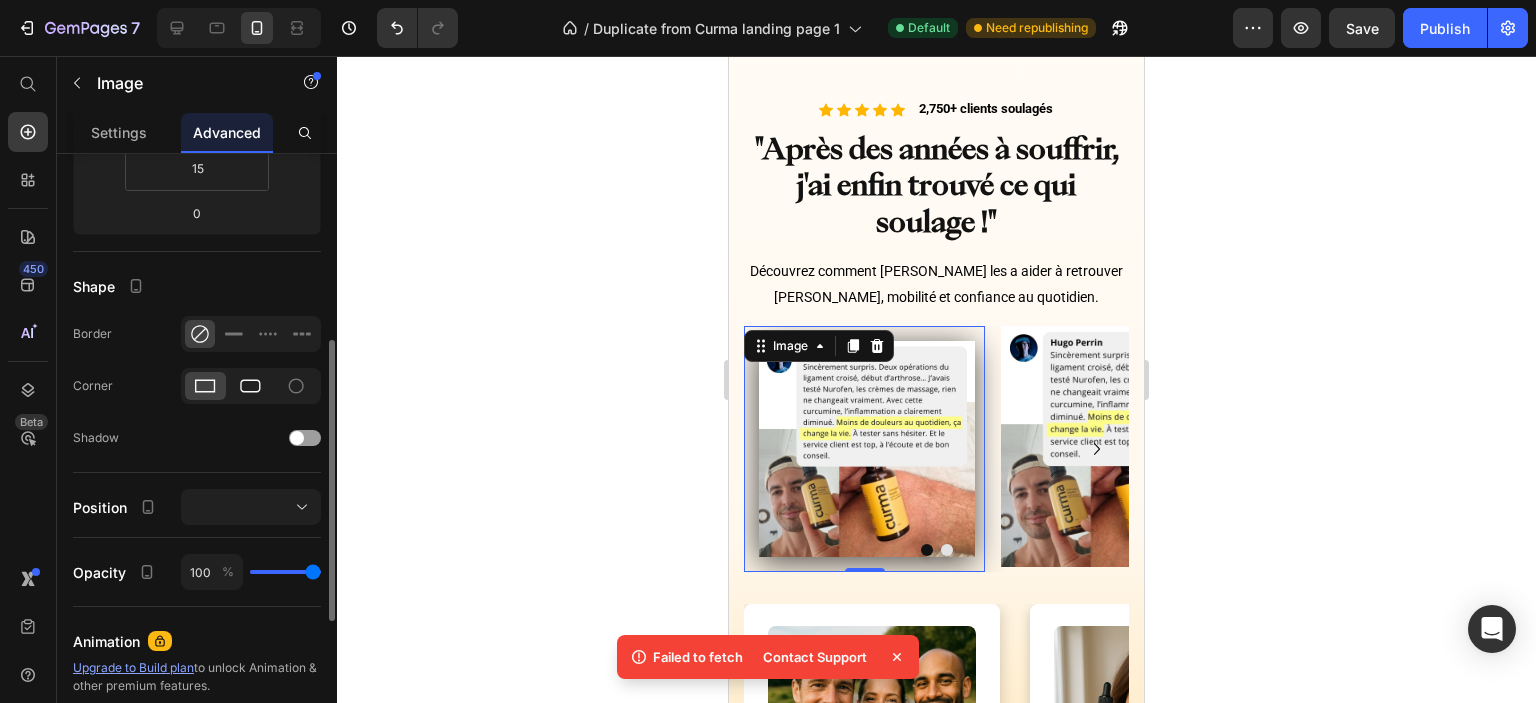 click 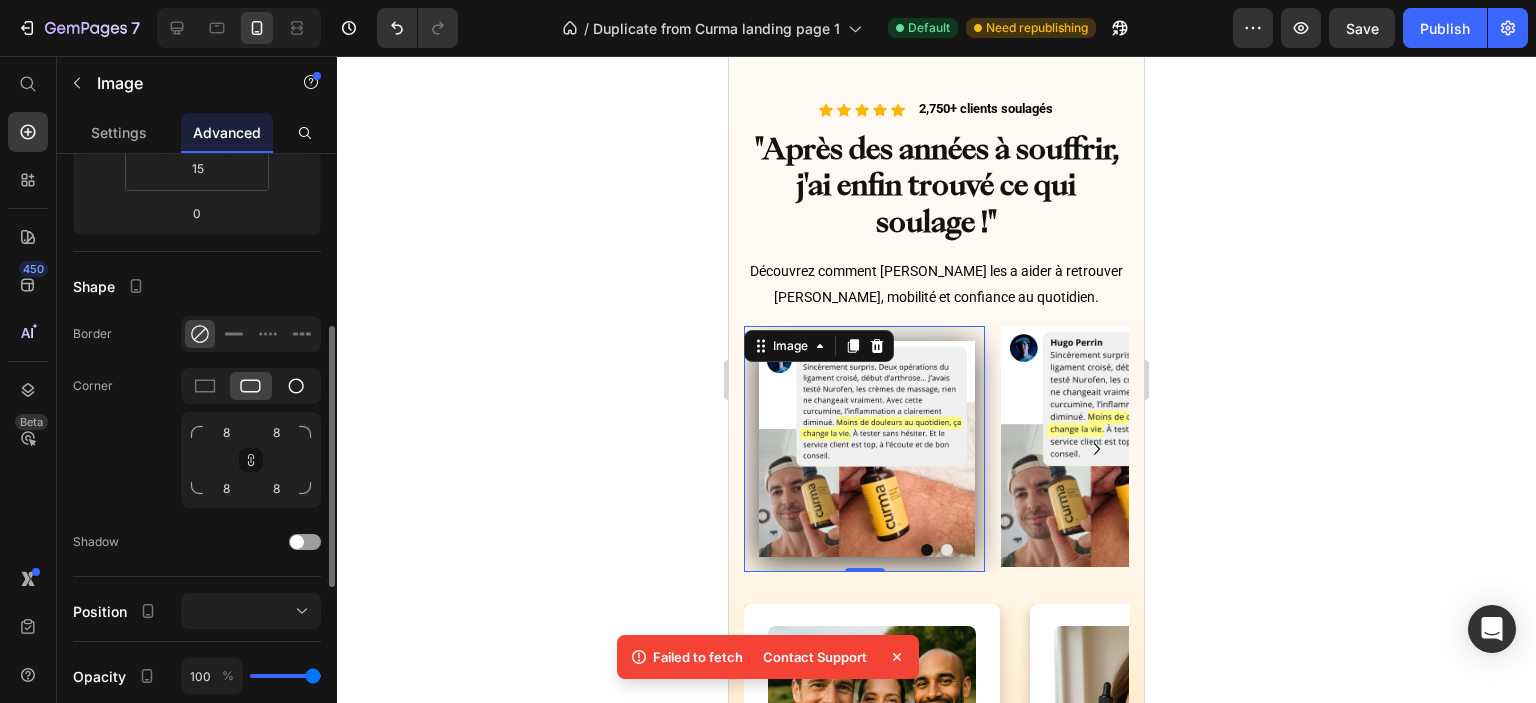 click 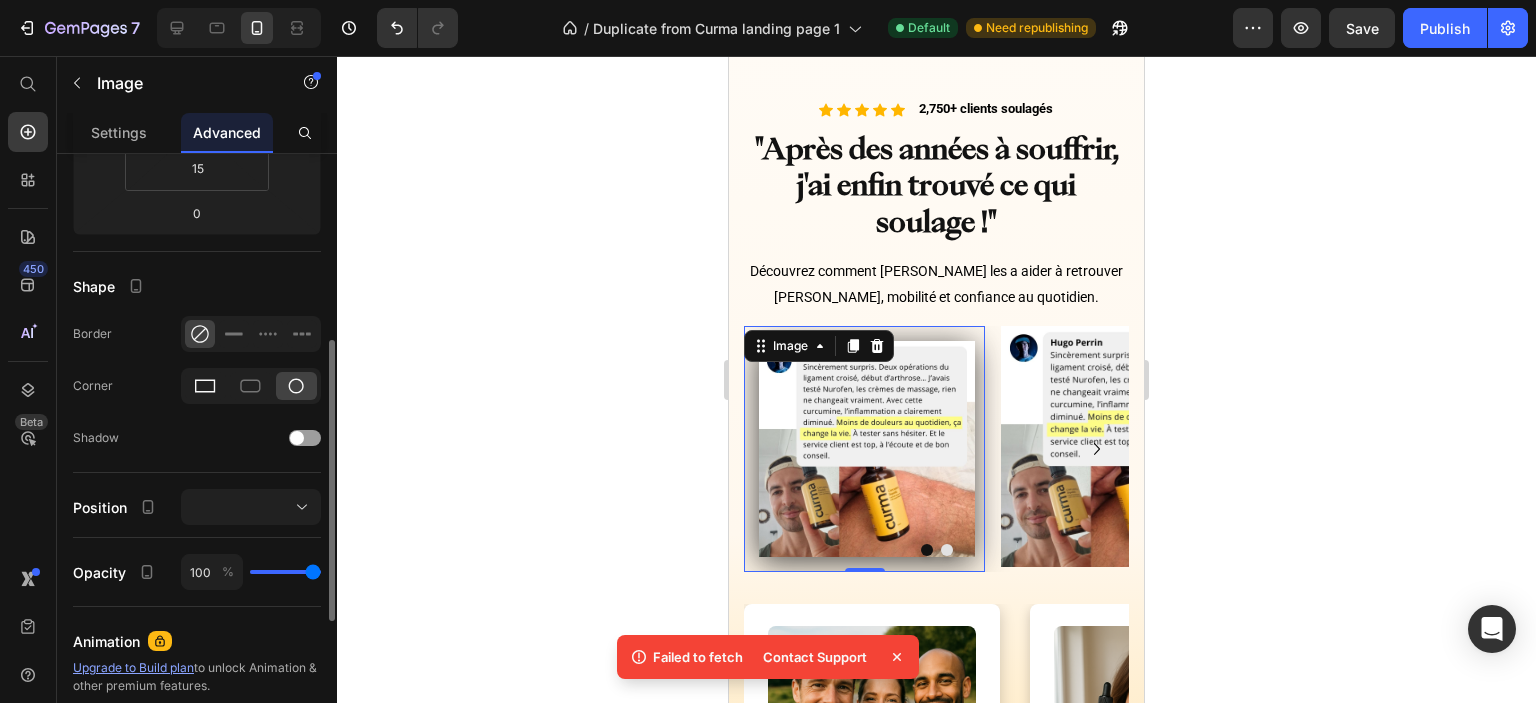 click 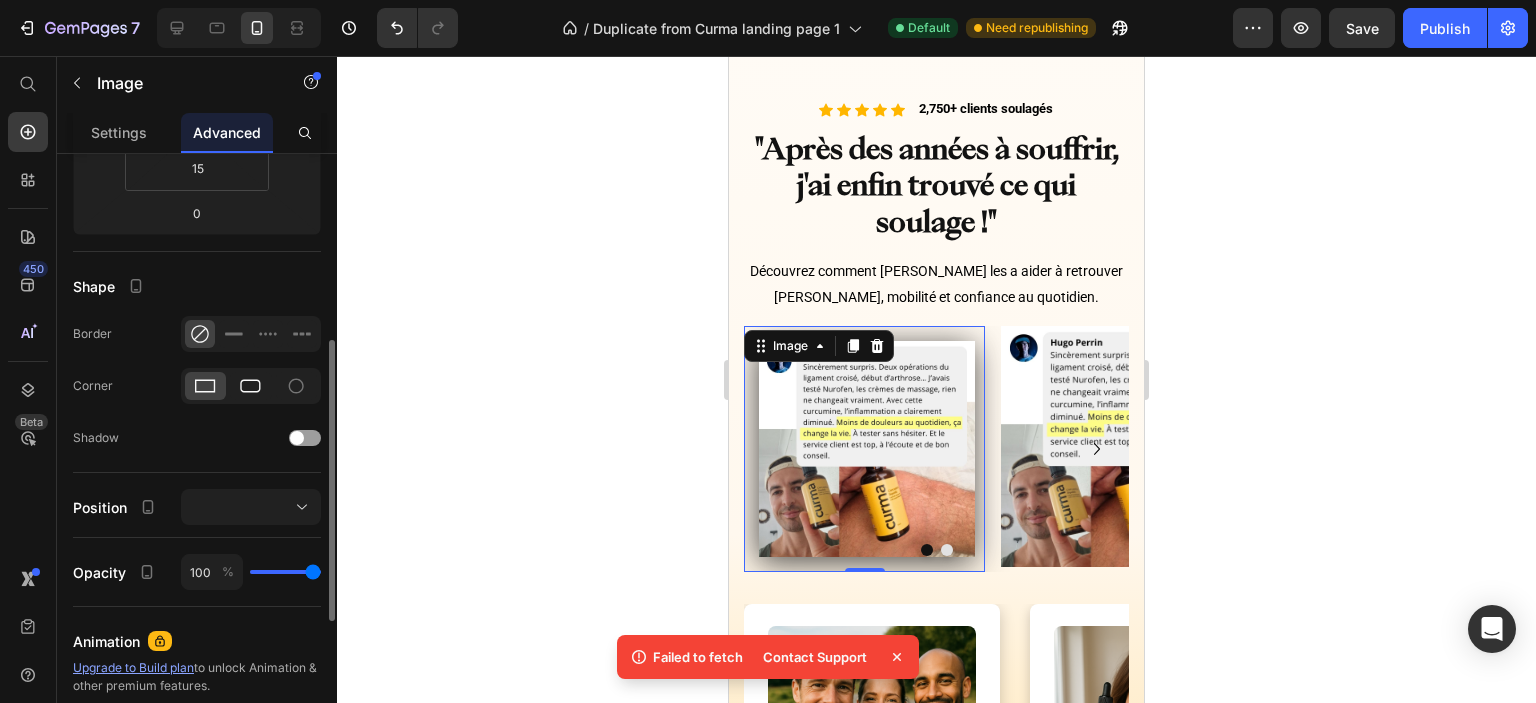 click 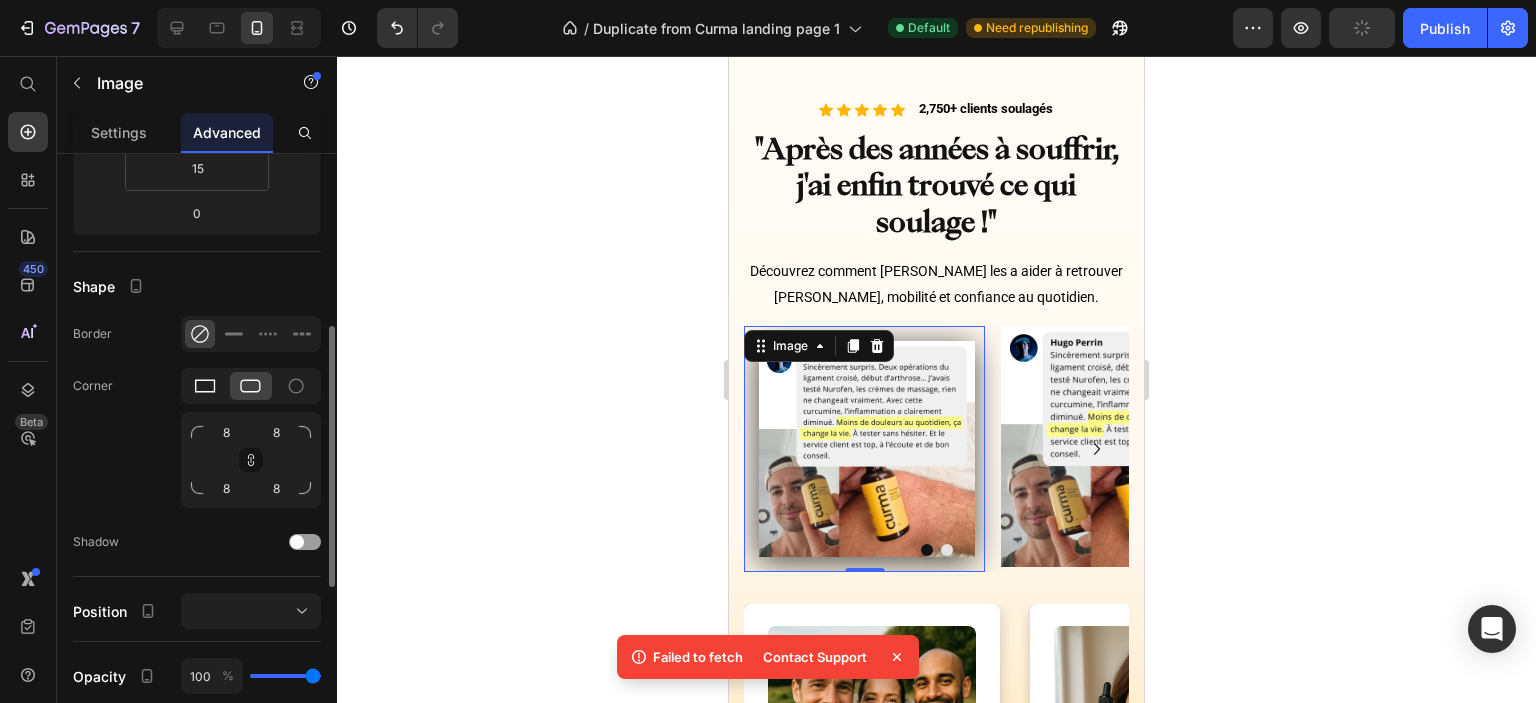click 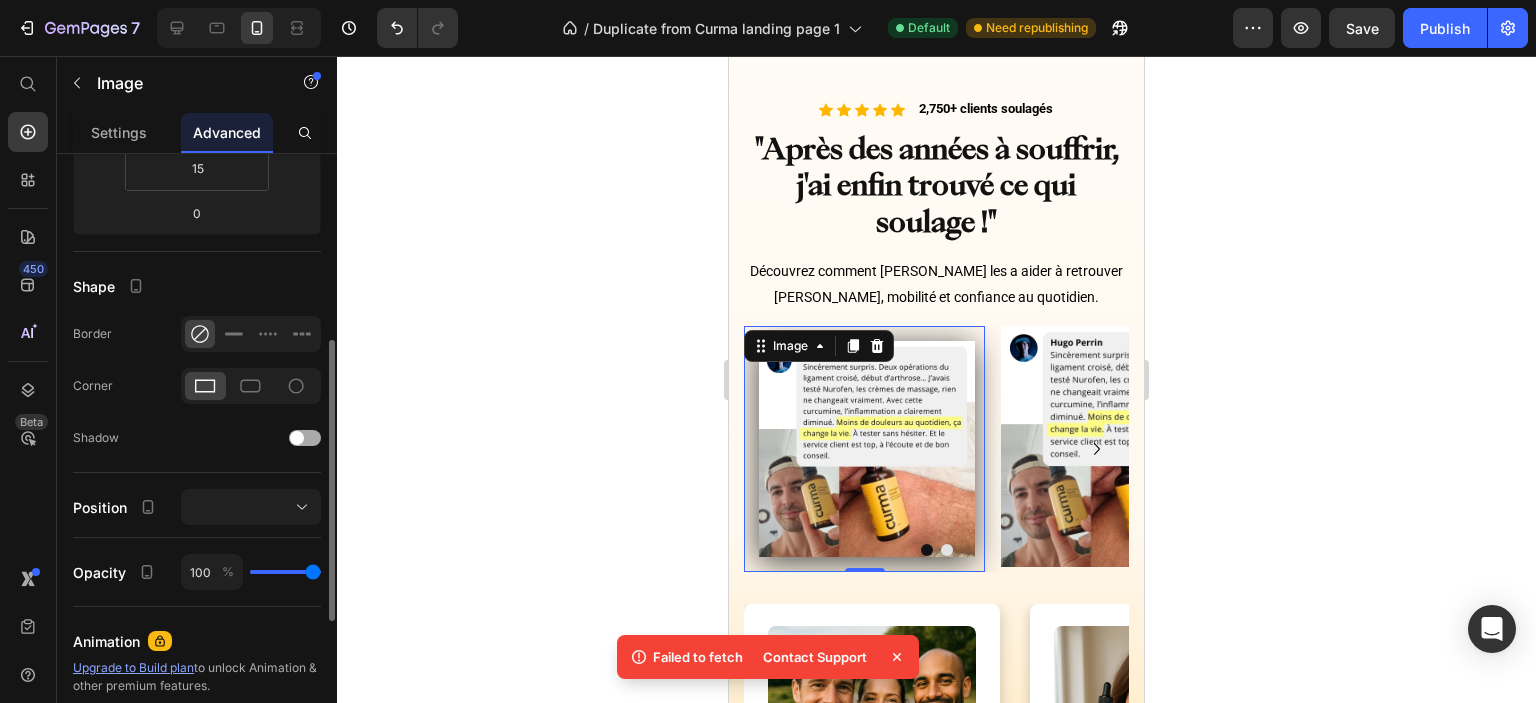 click at bounding box center (305, 438) 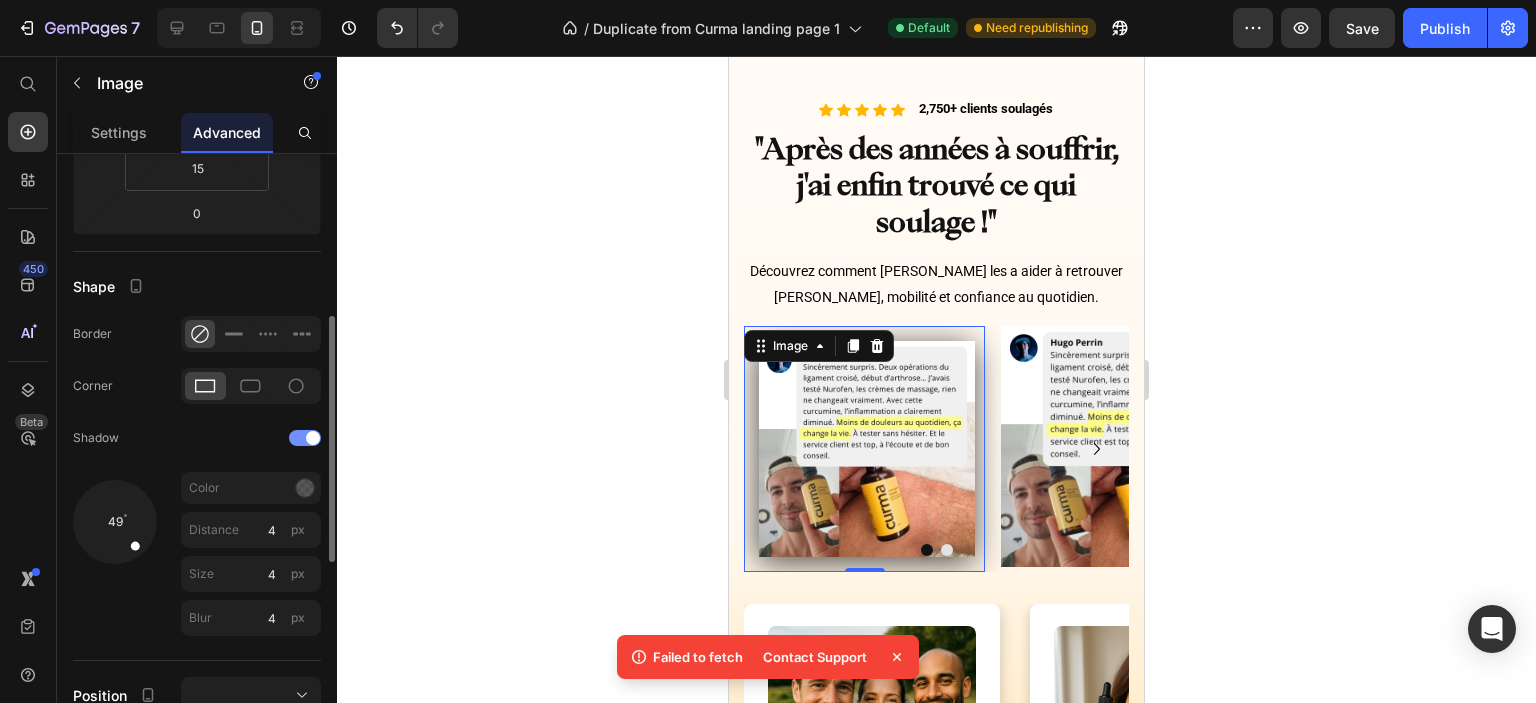 click at bounding box center [305, 438] 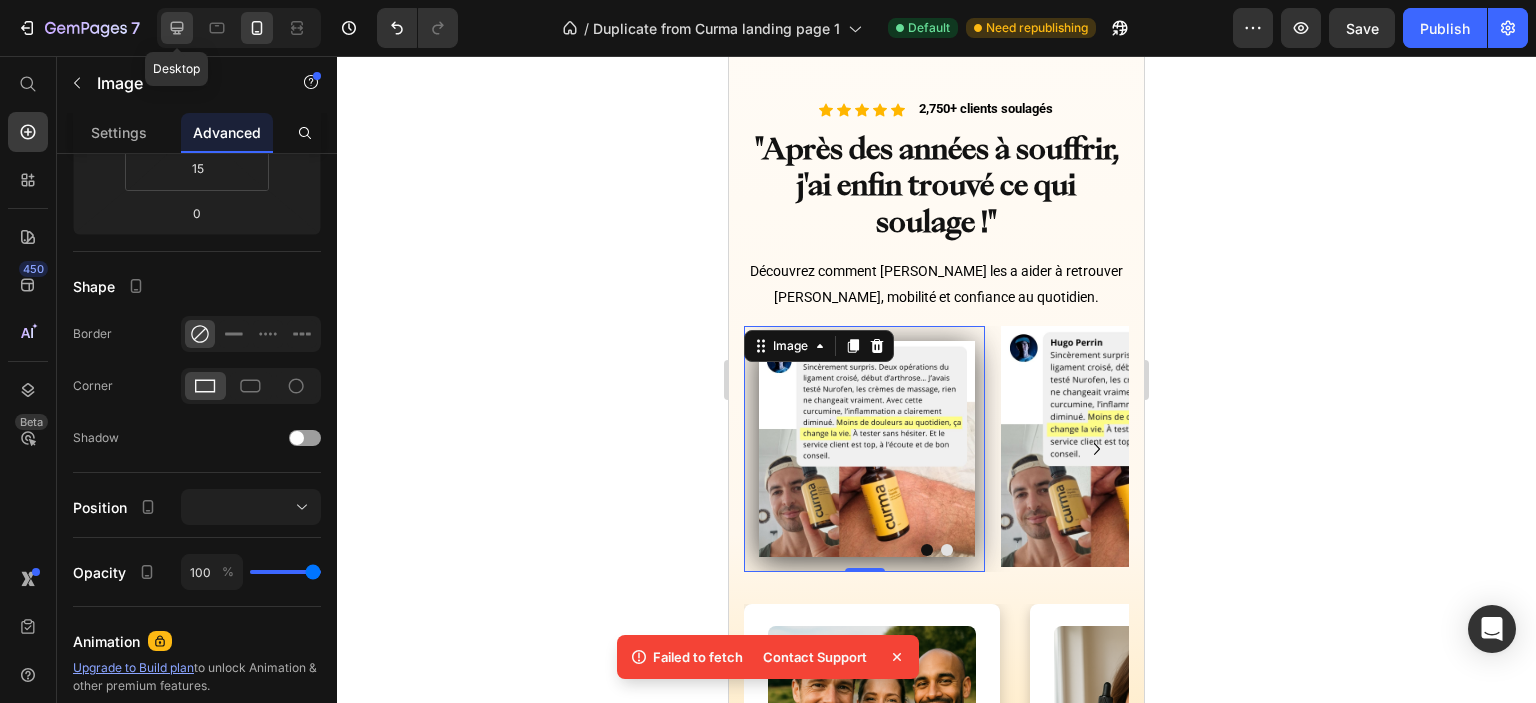 click 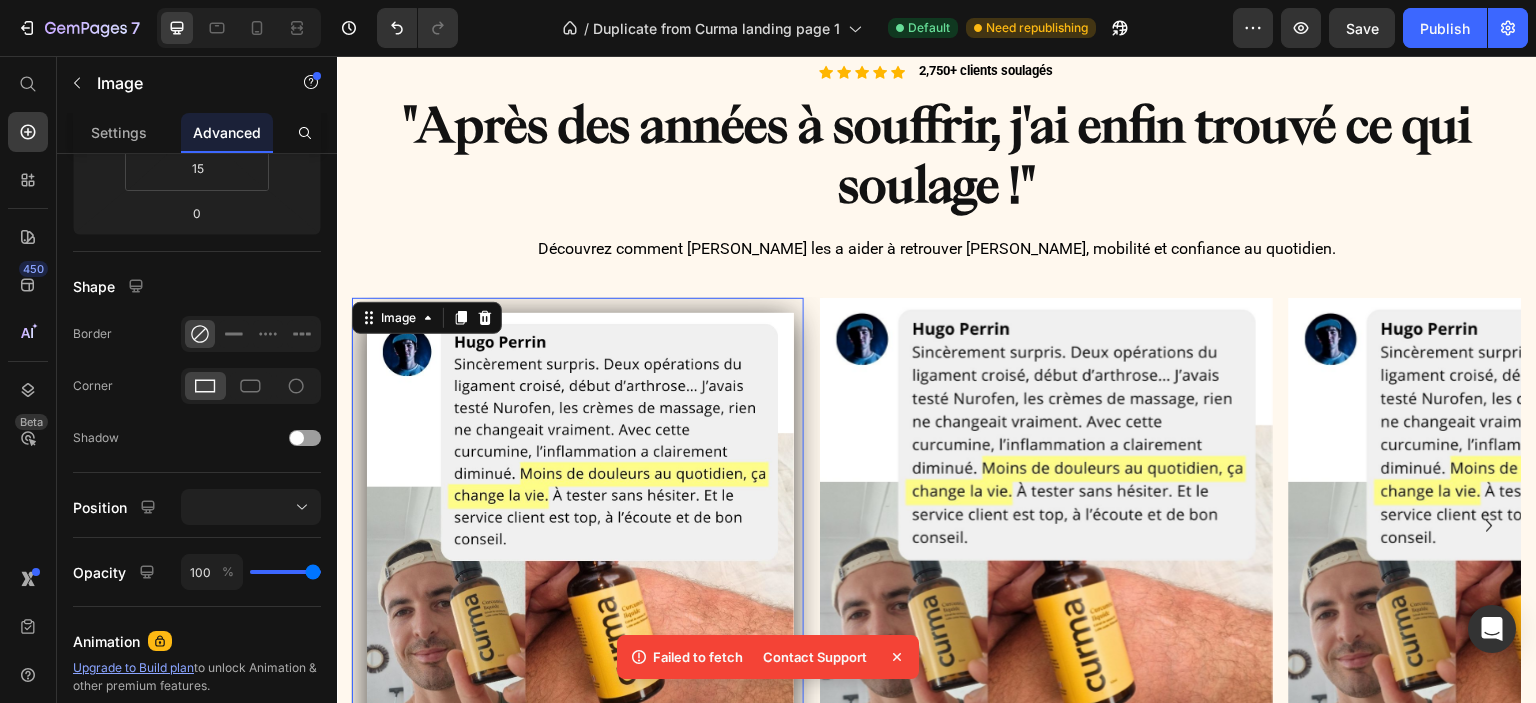 scroll, scrollTop: 1344, scrollLeft: 0, axis: vertical 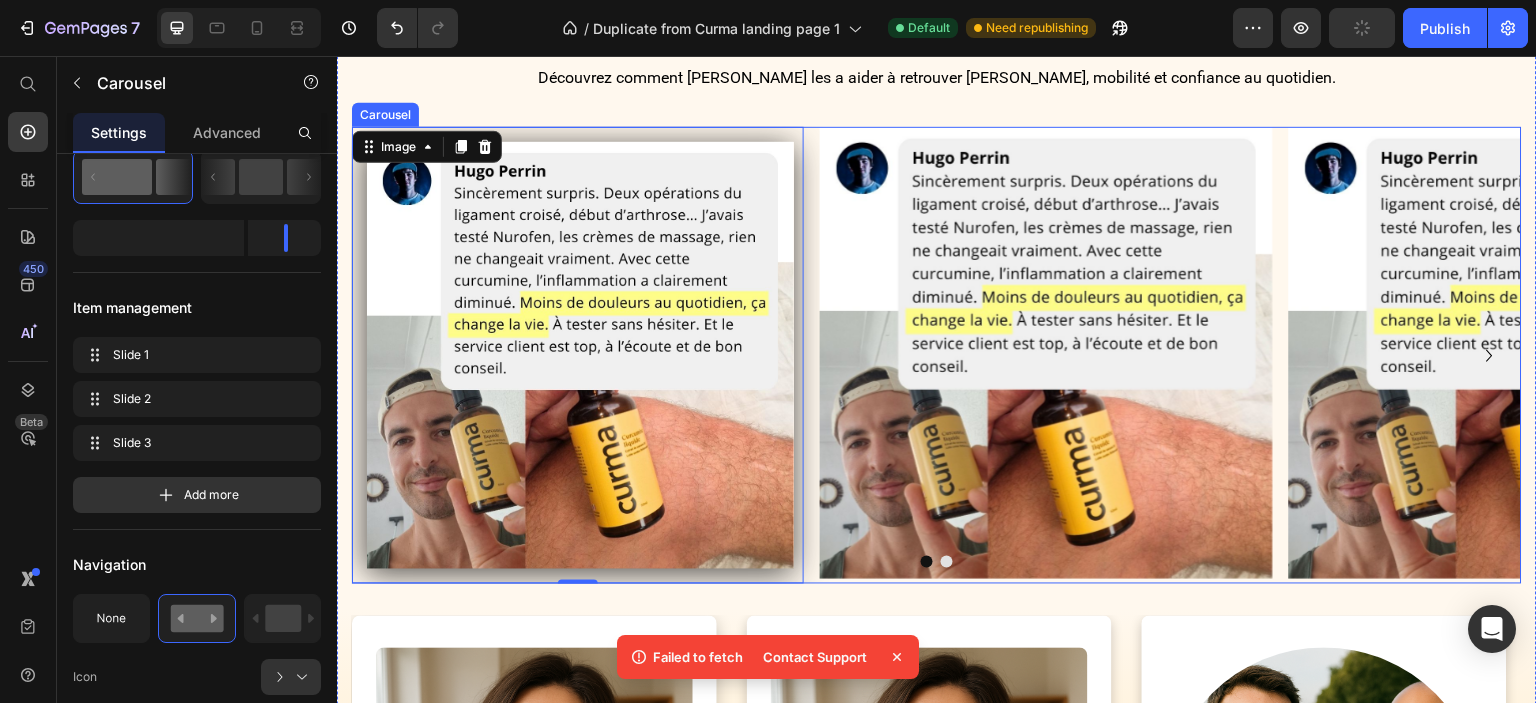 click on "Image   0 Image Image" at bounding box center [937, 355] 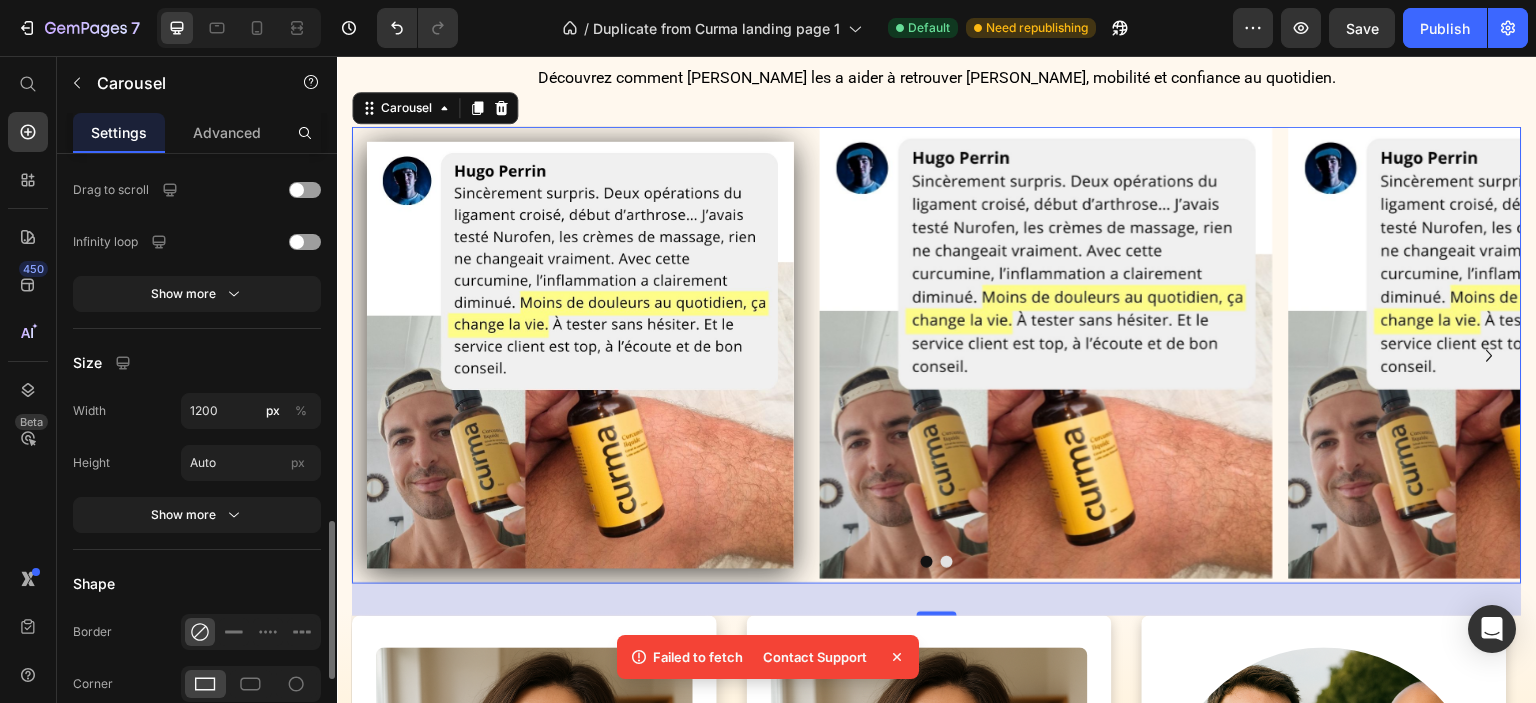 scroll, scrollTop: 1704, scrollLeft: 0, axis: vertical 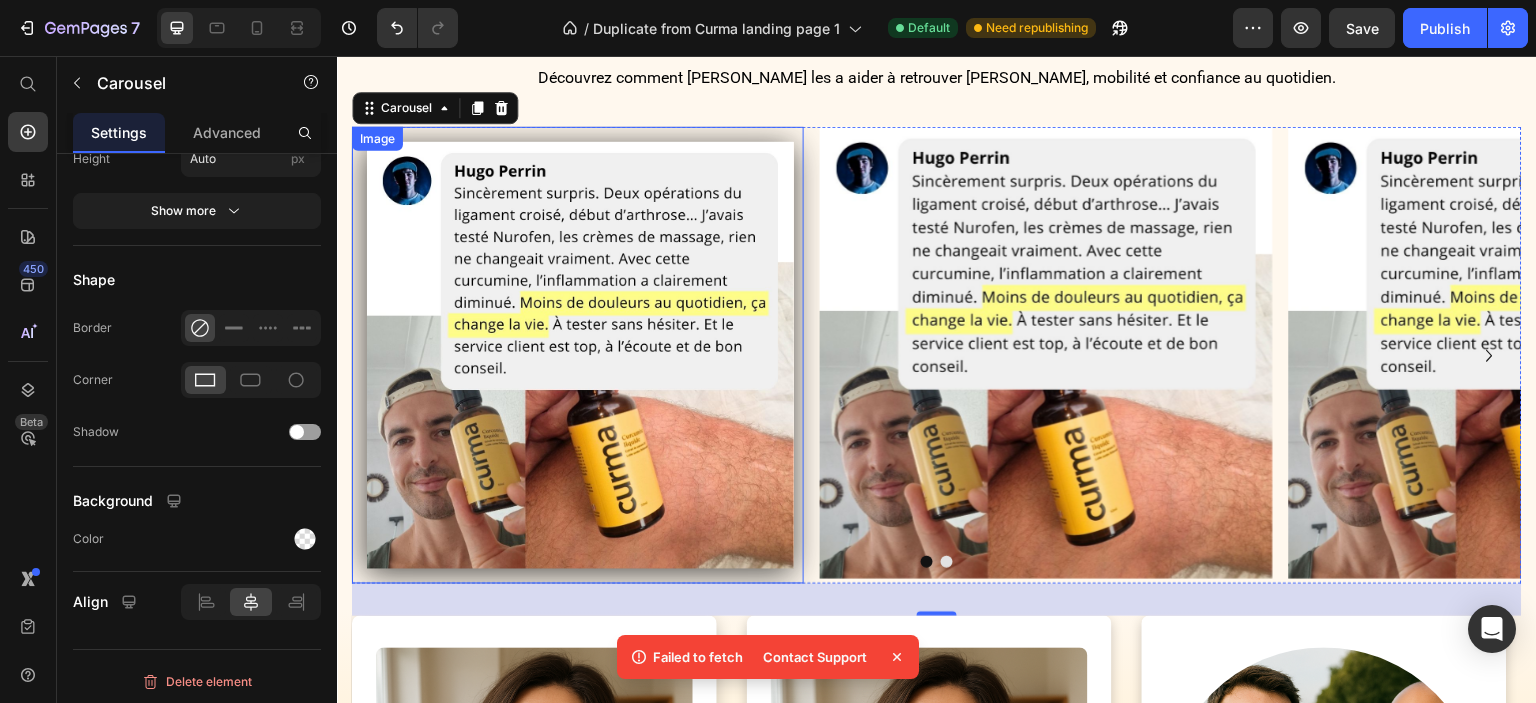 click at bounding box center (578, 355) 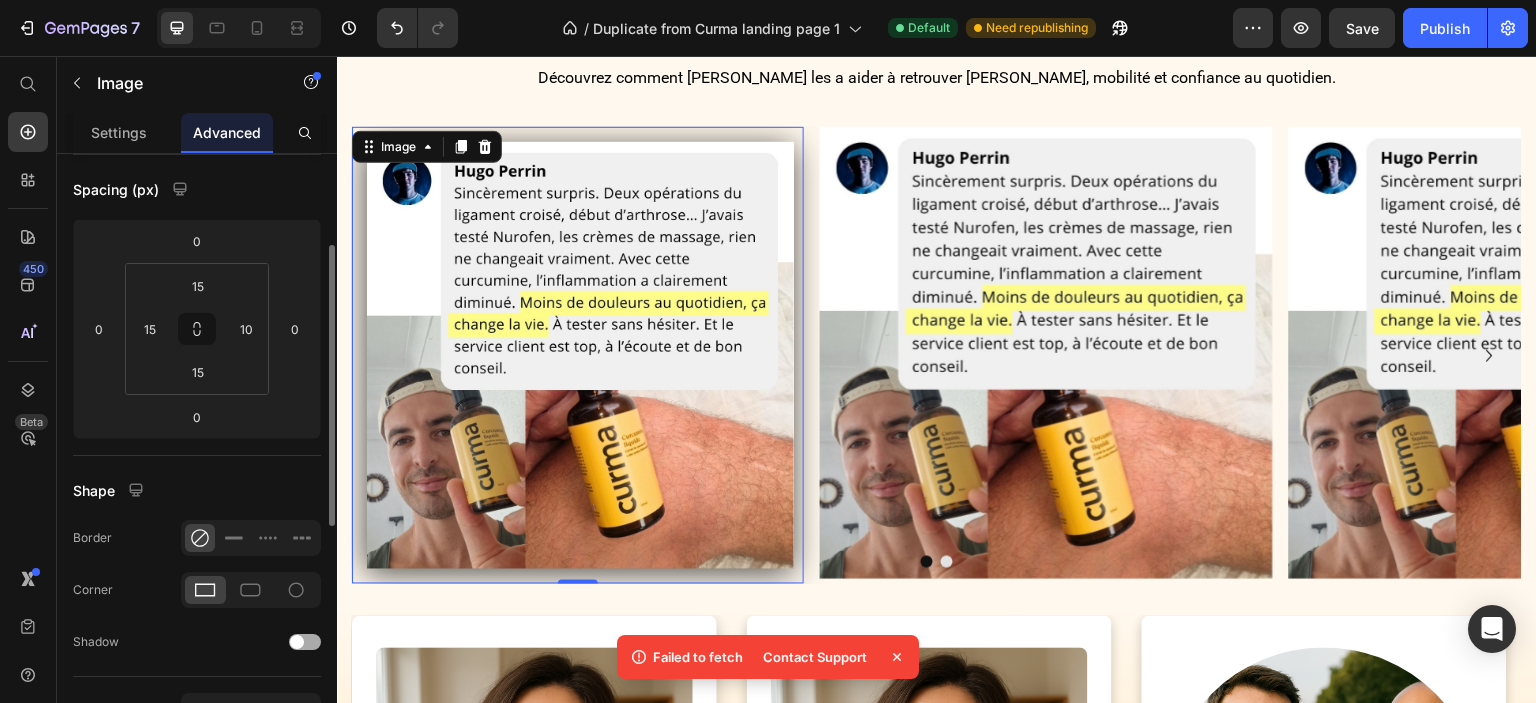 scroll, scrollTop: 0, scrollLeft: 0, axis: both 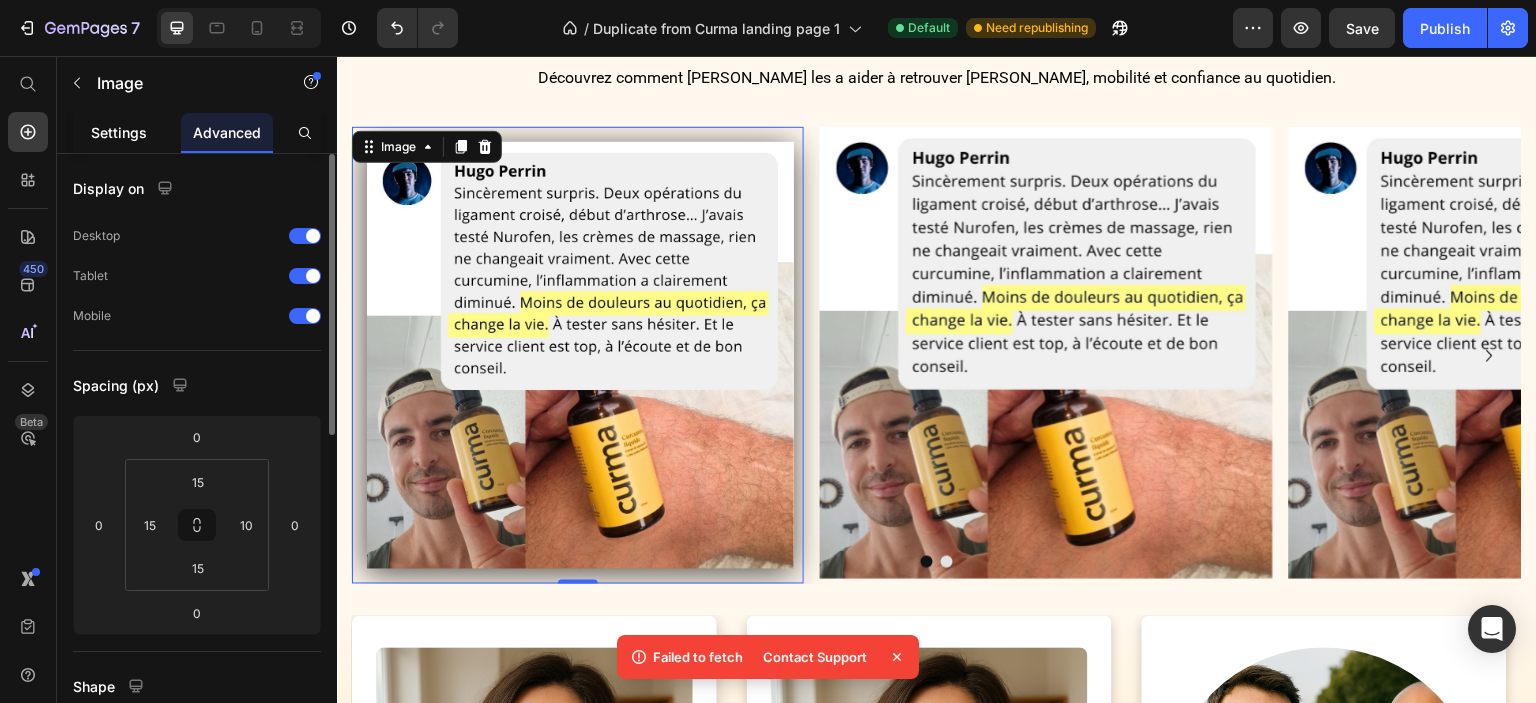 click on "Settings" at bounding box center (119, 132) 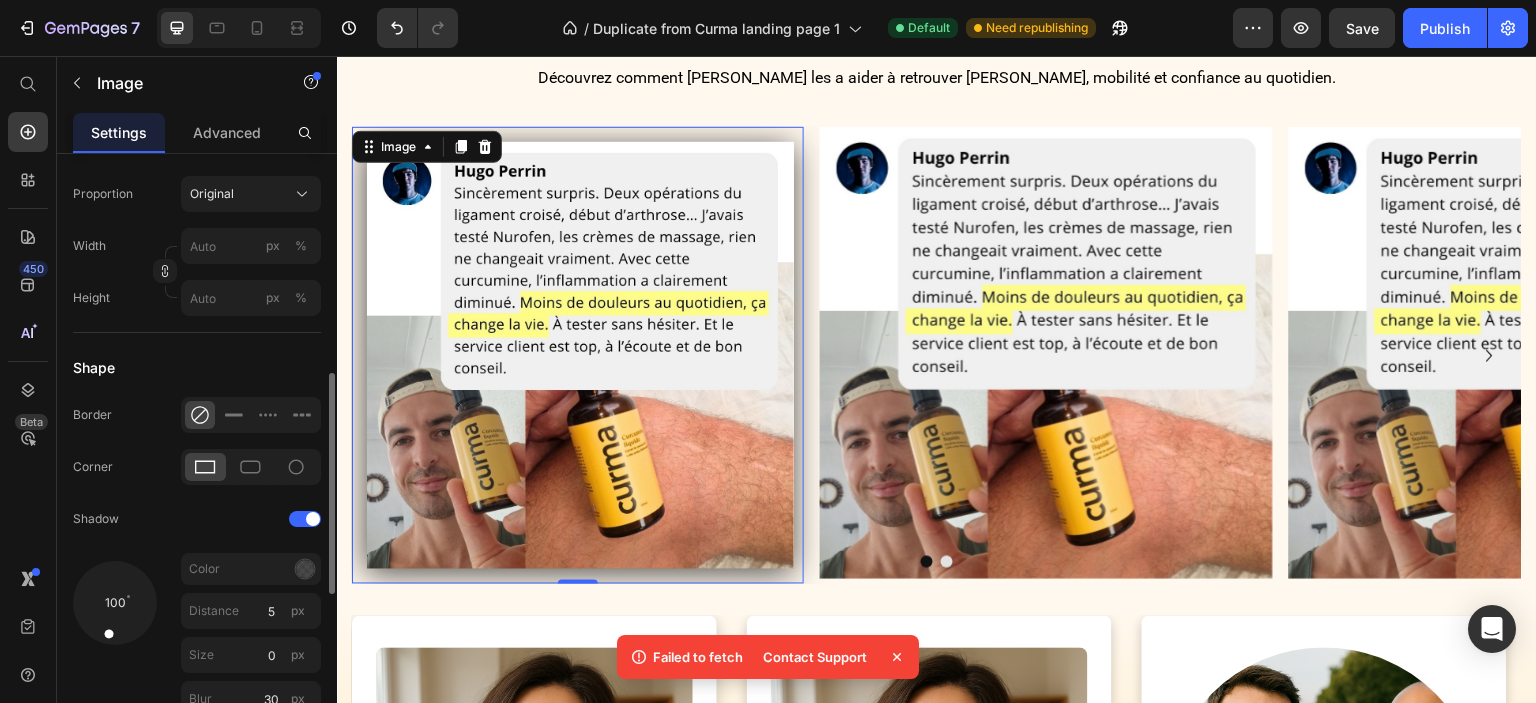 scroll, scrollTop: 800, scrollLeft: 0, axis: vertical 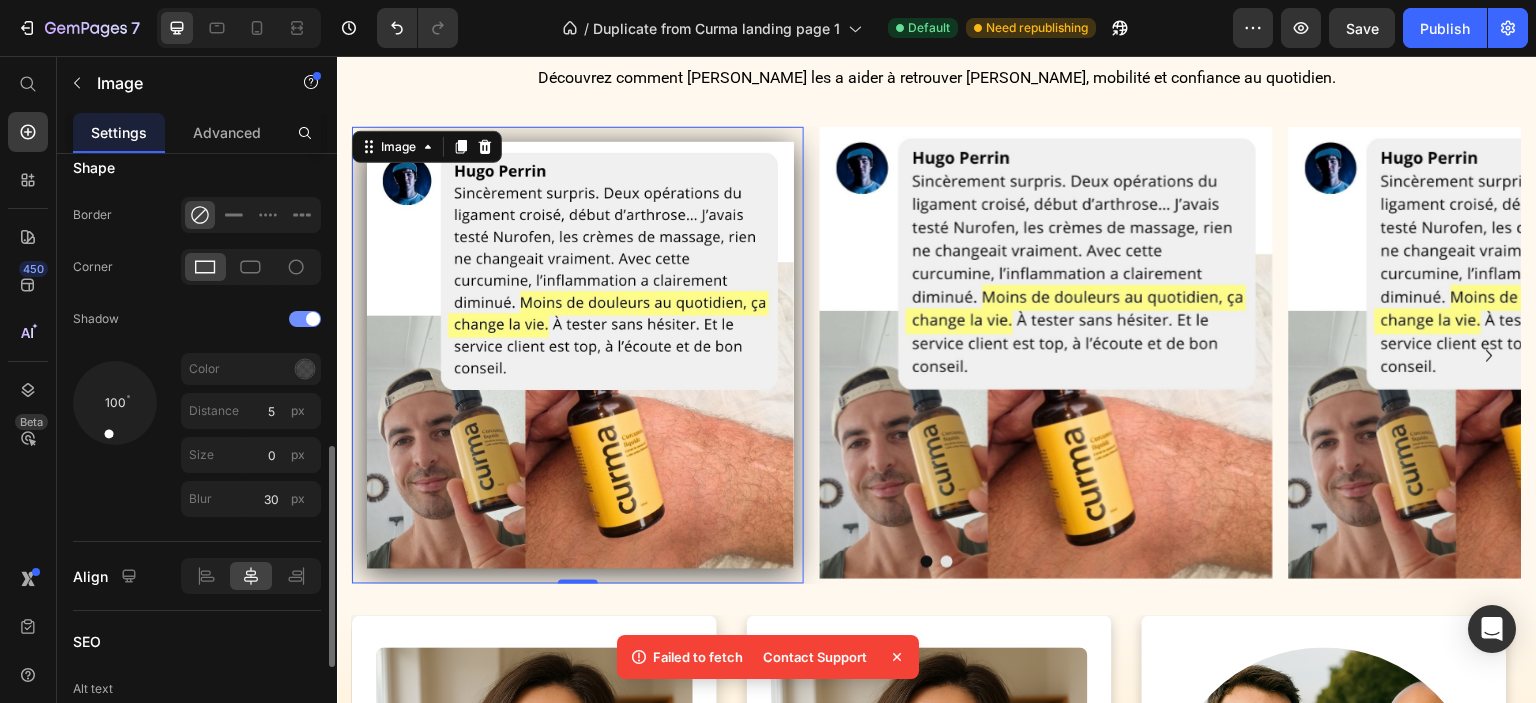 click at bounding box center (305, 319) 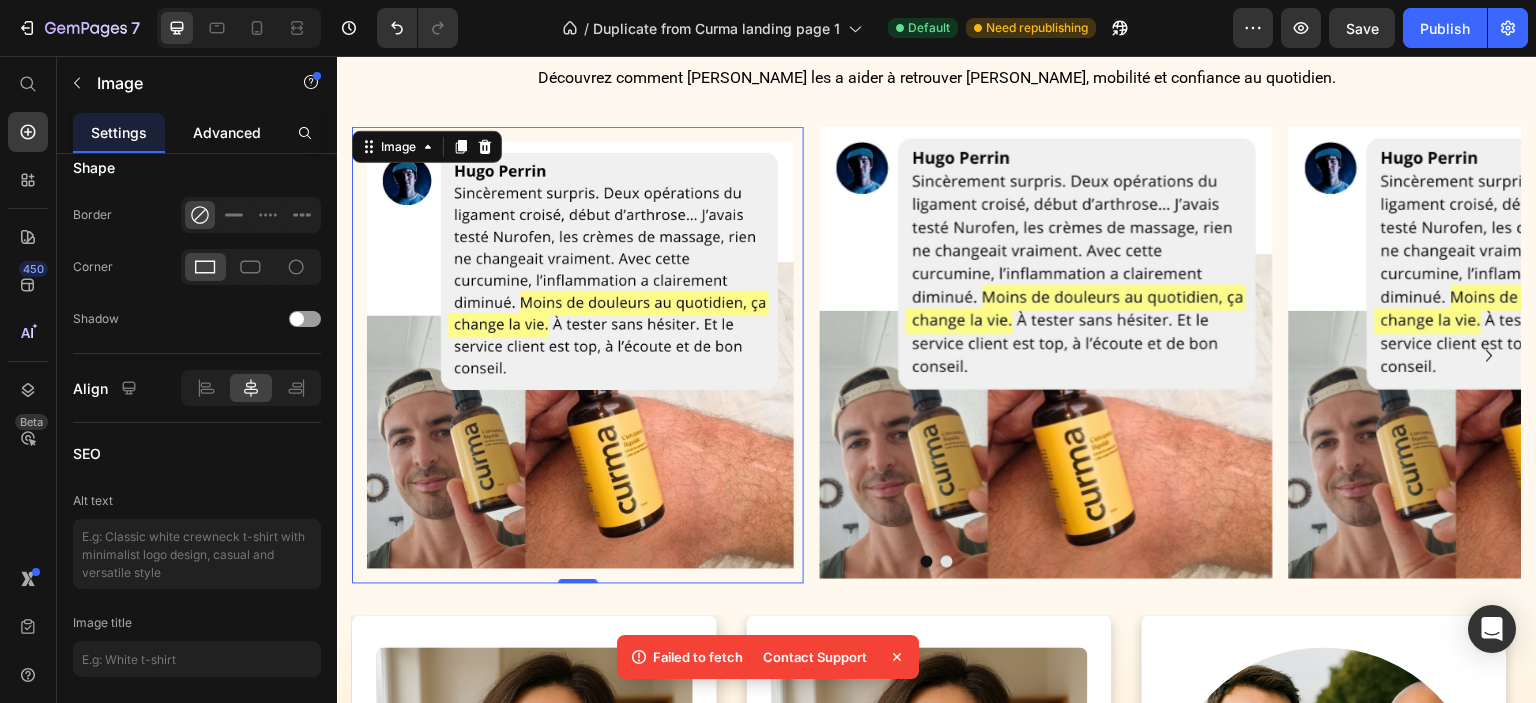 click on "Advanced" at bounding box center (227, 132) 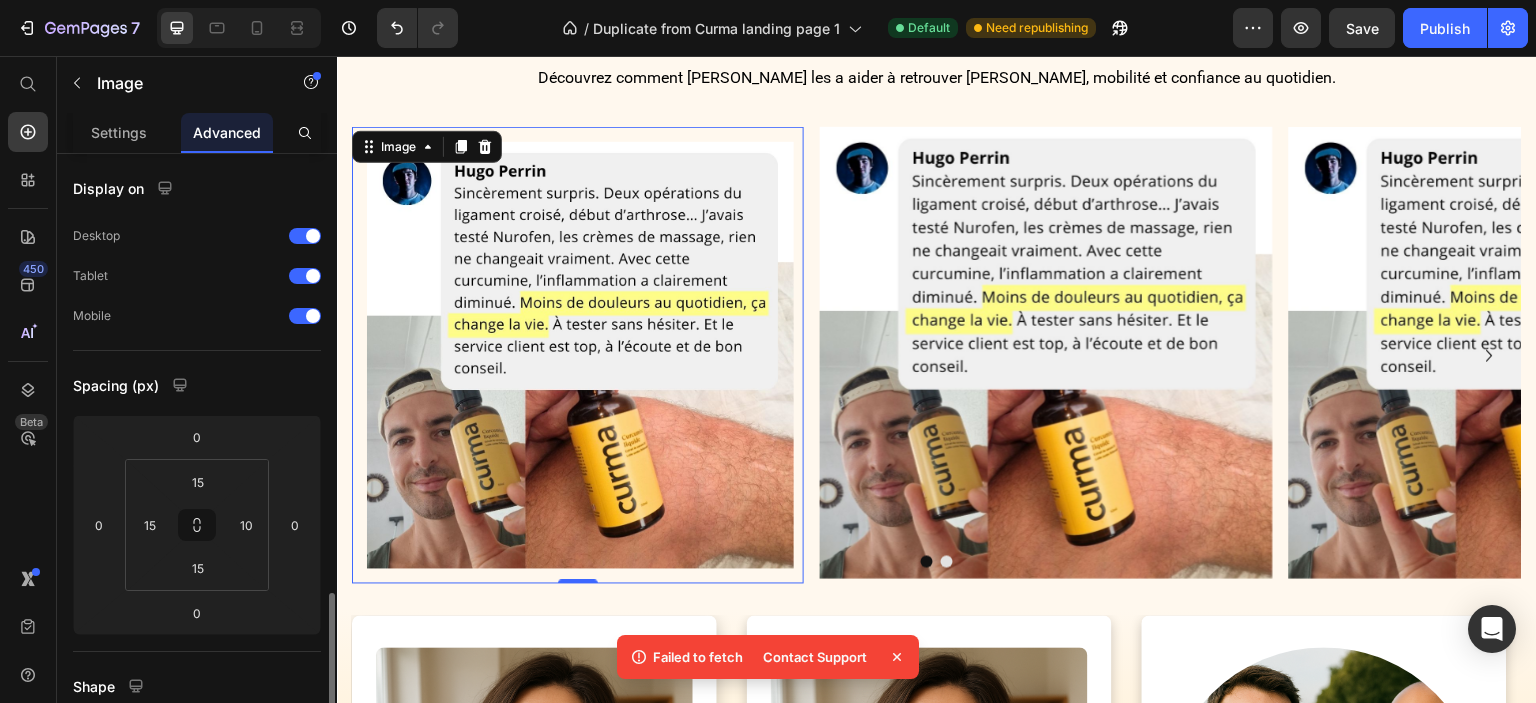 scroll, scrollTop: 400, scrollLeft: 0, axis: vertical 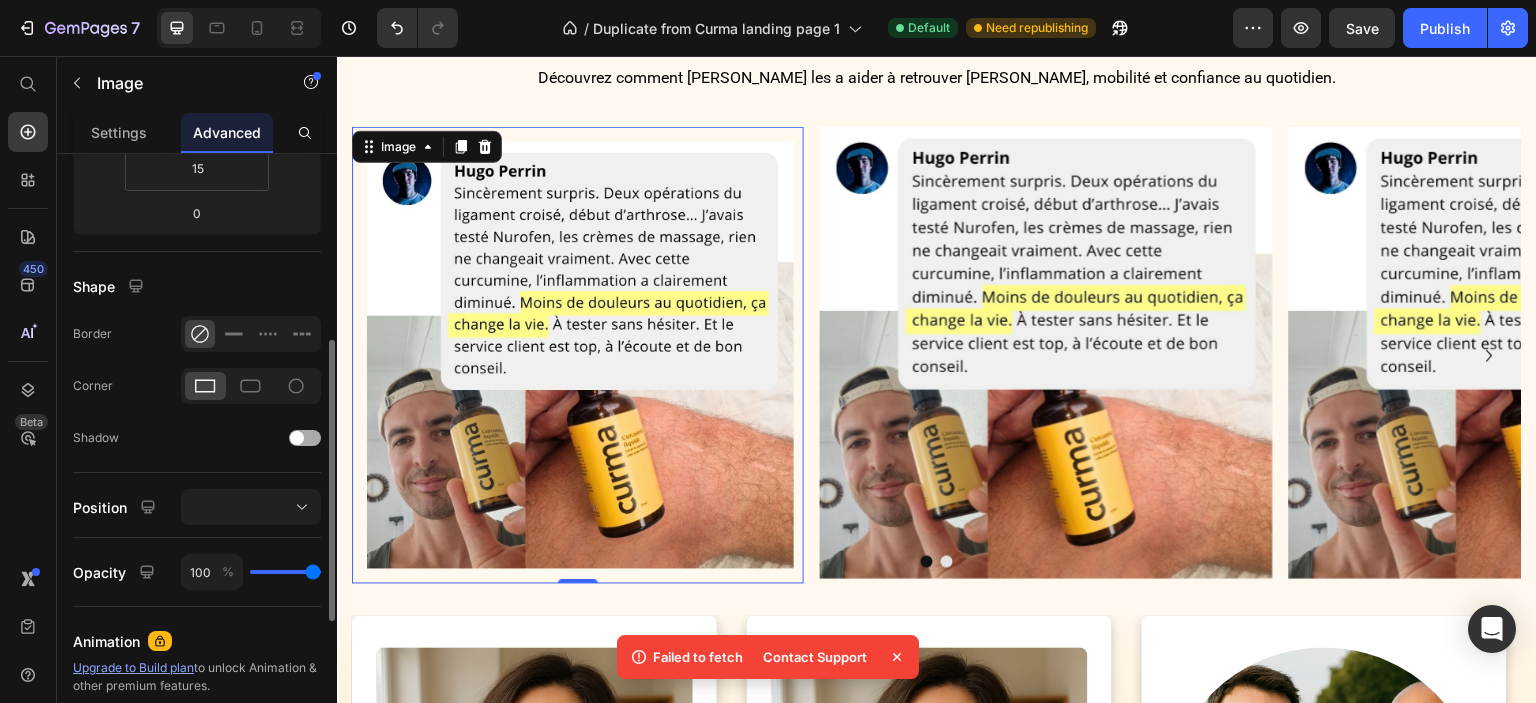 click at bounding box center [297, 438] 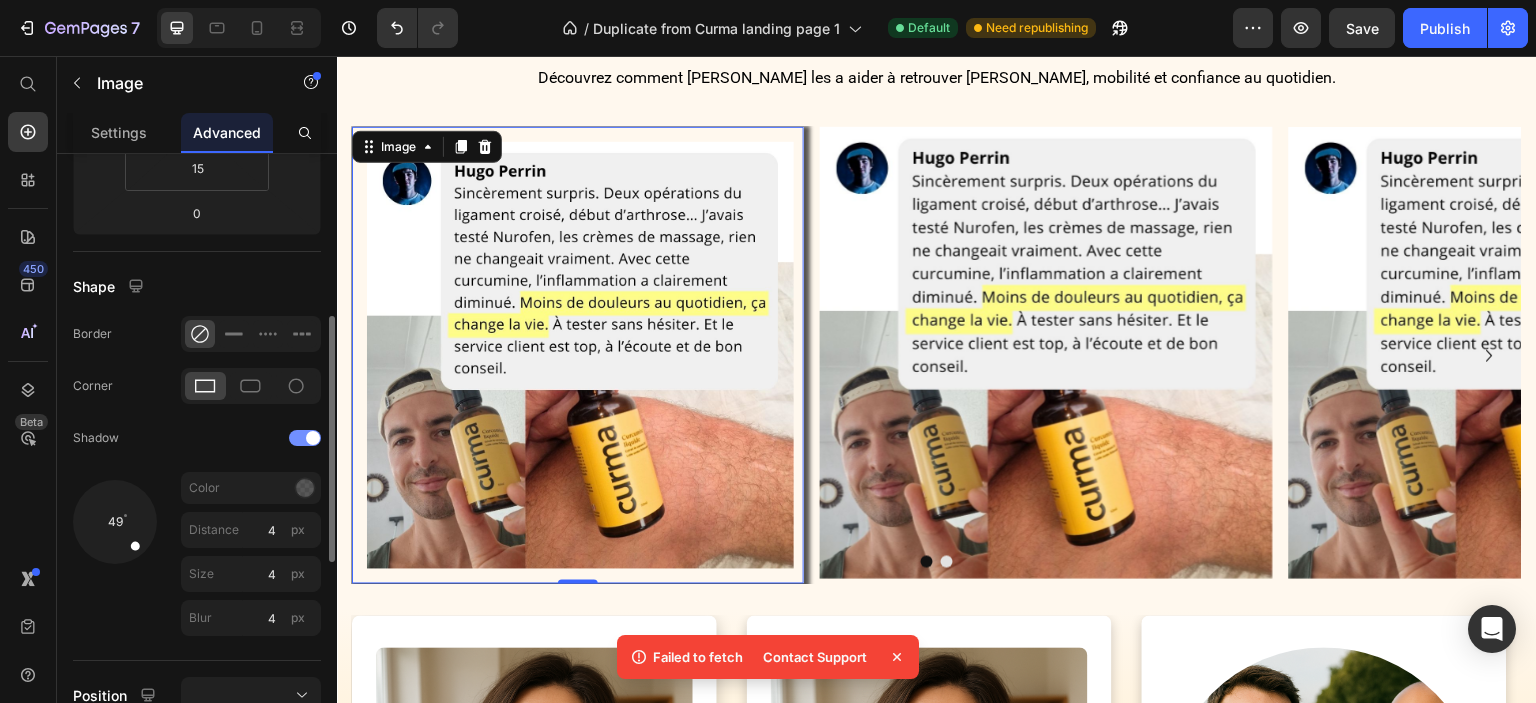 click at bounding box center [305, 438] 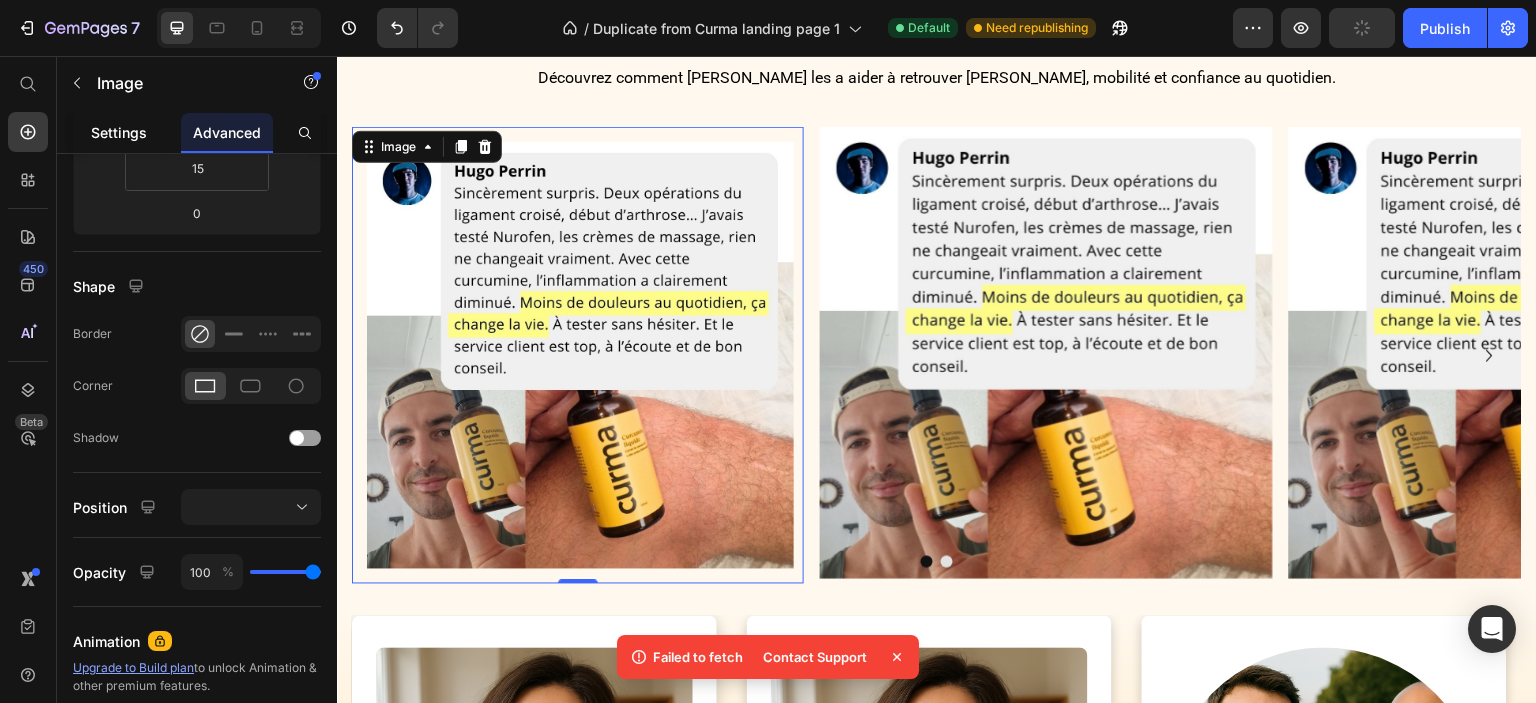 click on "Settings" at bounding box center (119, 132) 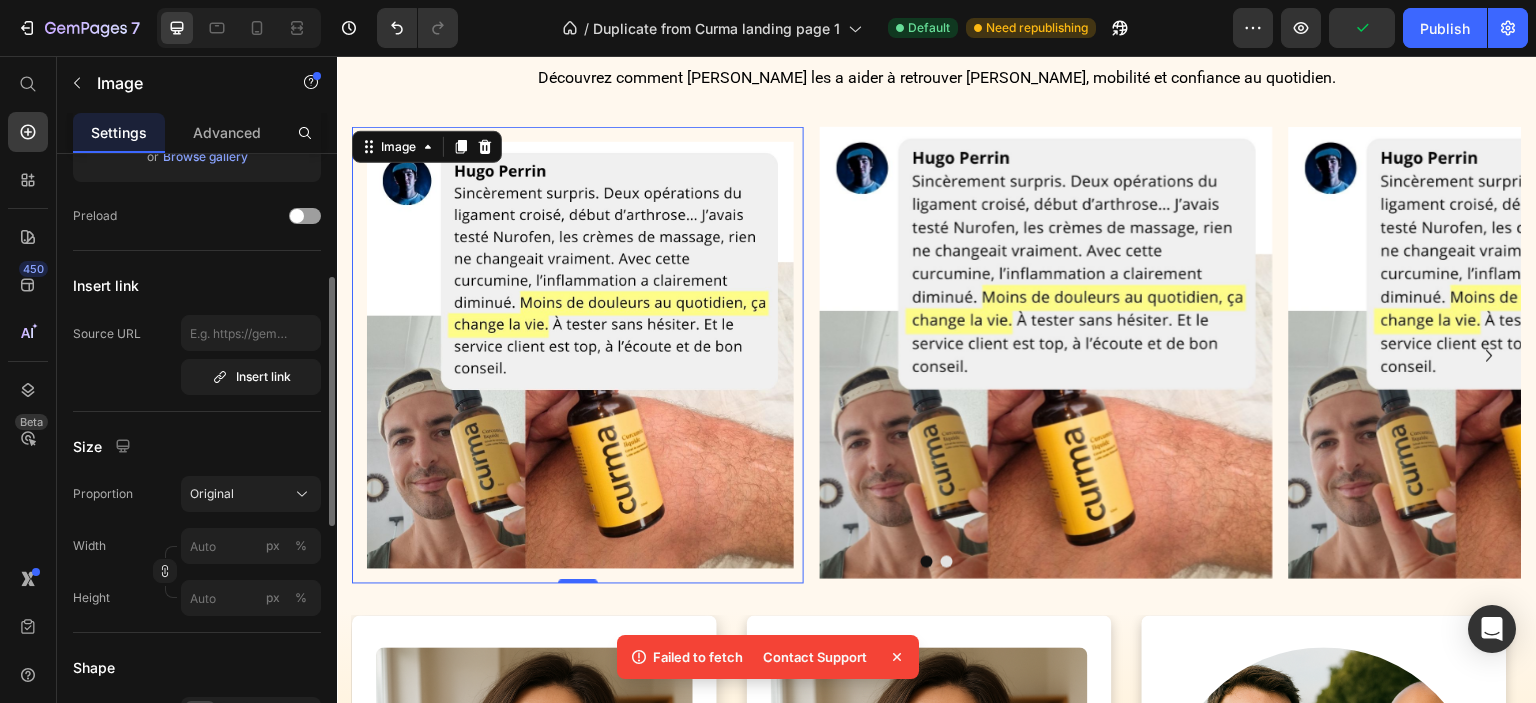 scroll, scrollTop: 400, scrollLeft: 0, axis: vertical 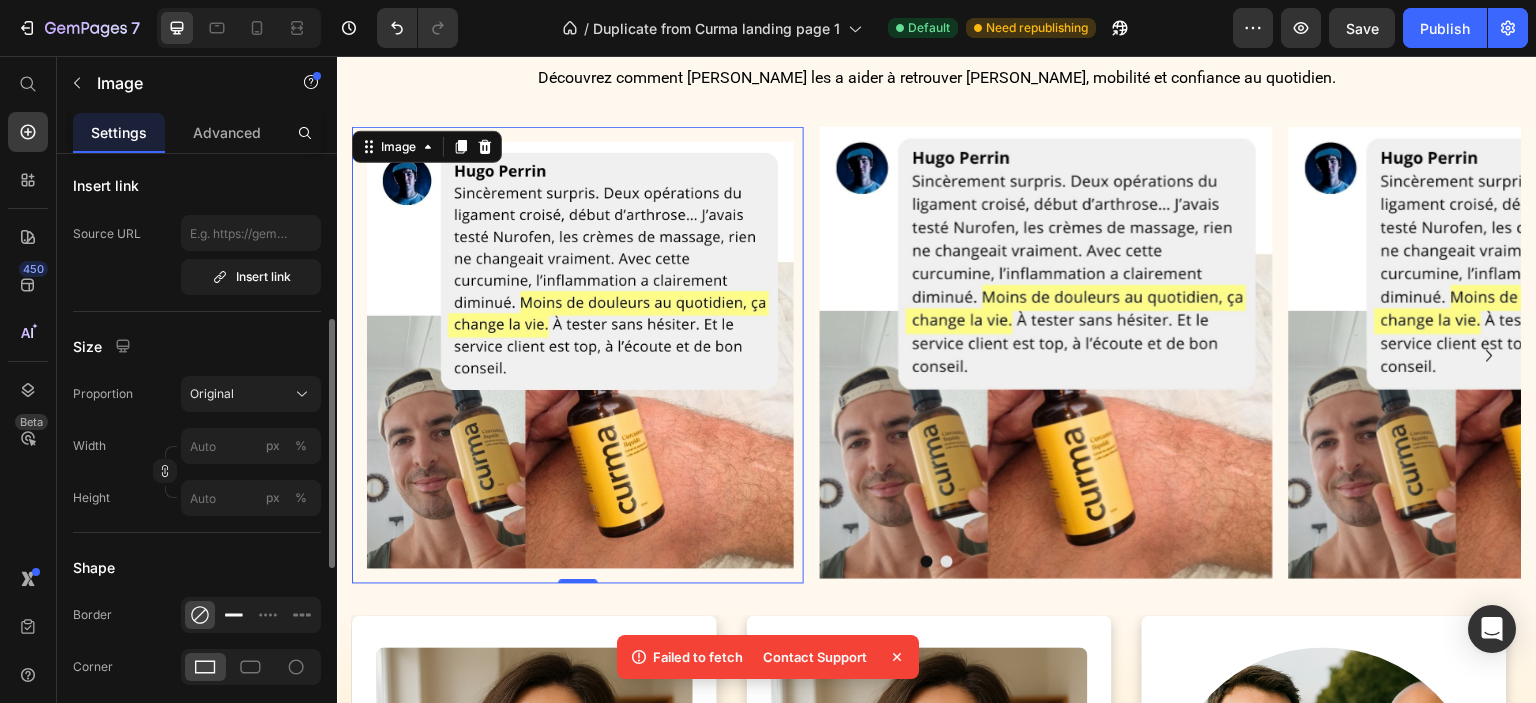 click 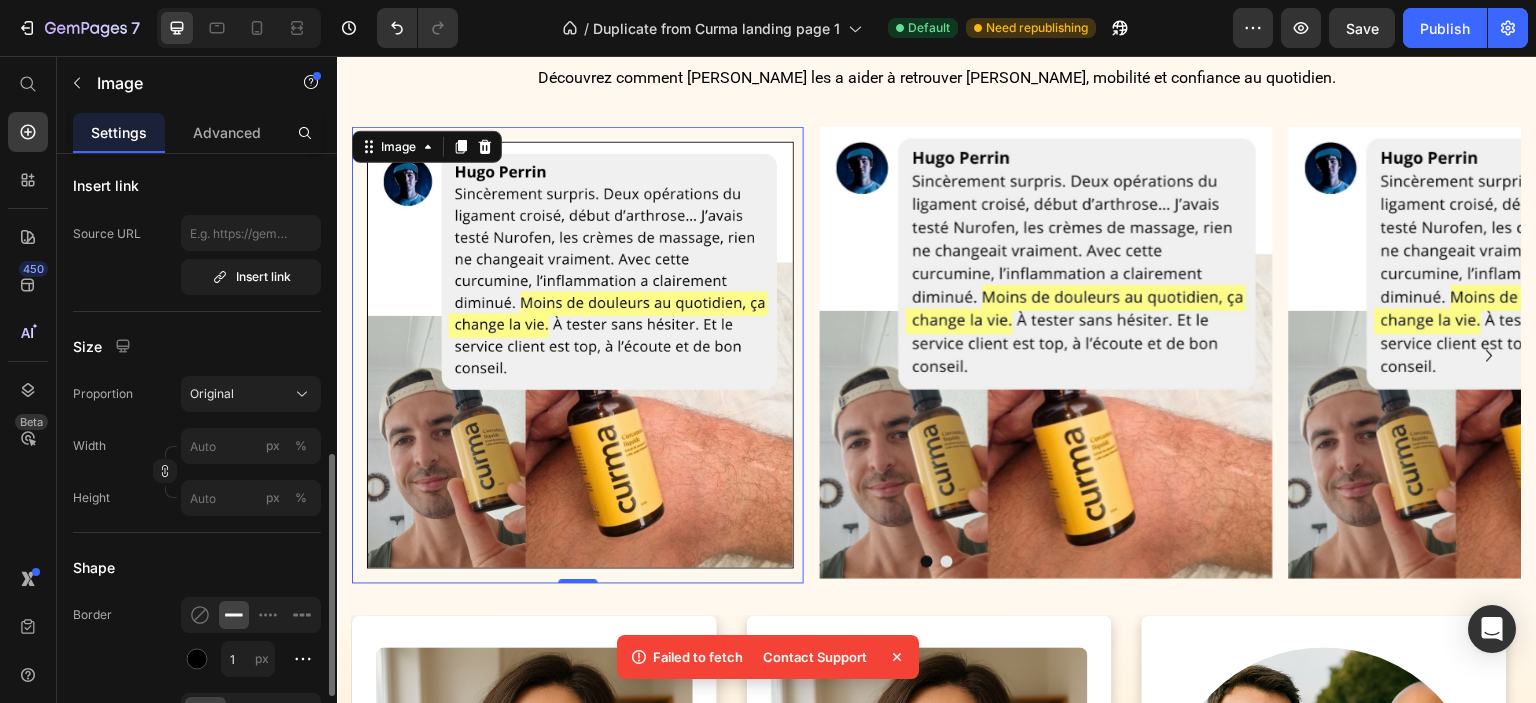 scroll, scrollTop: 600, scrollLeft: 0, axis: vertical 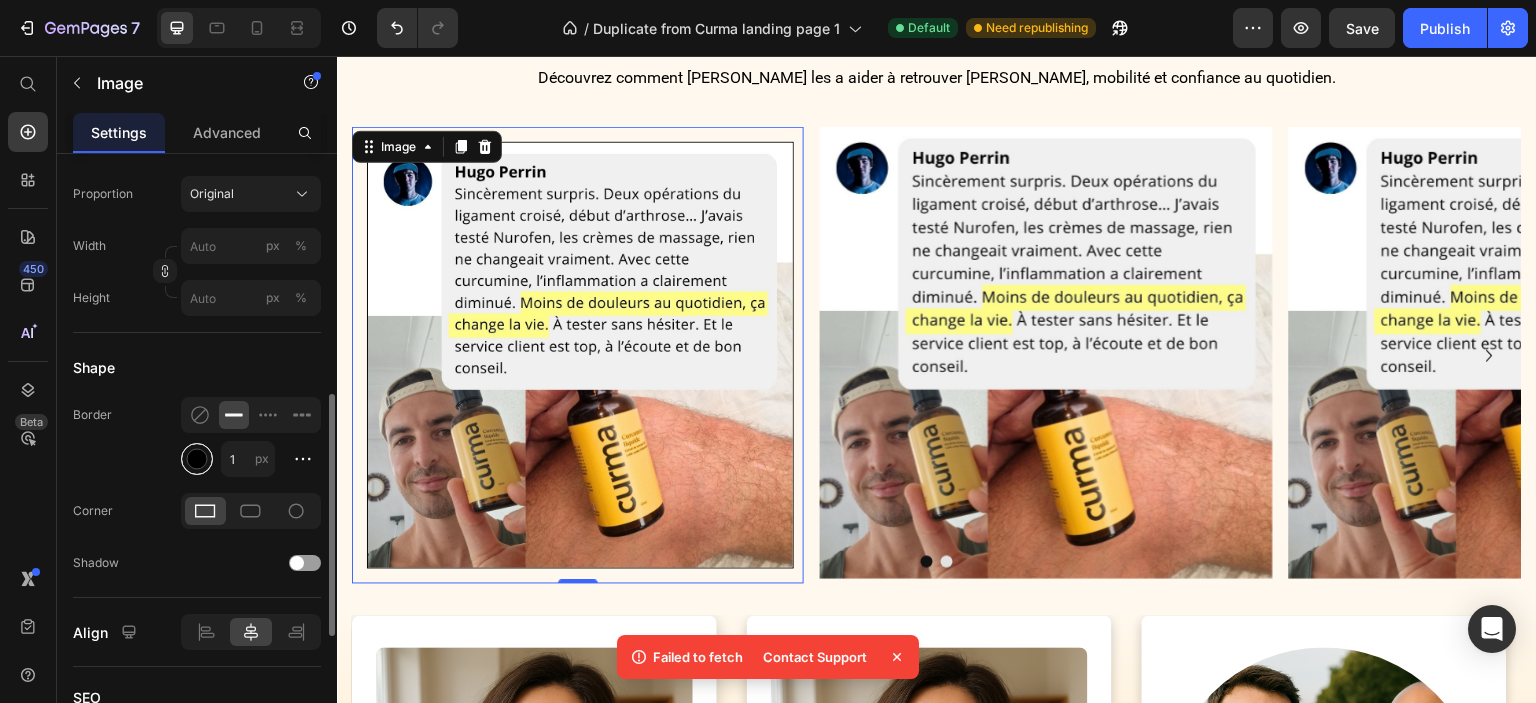 click at bounding box center [197, 459] 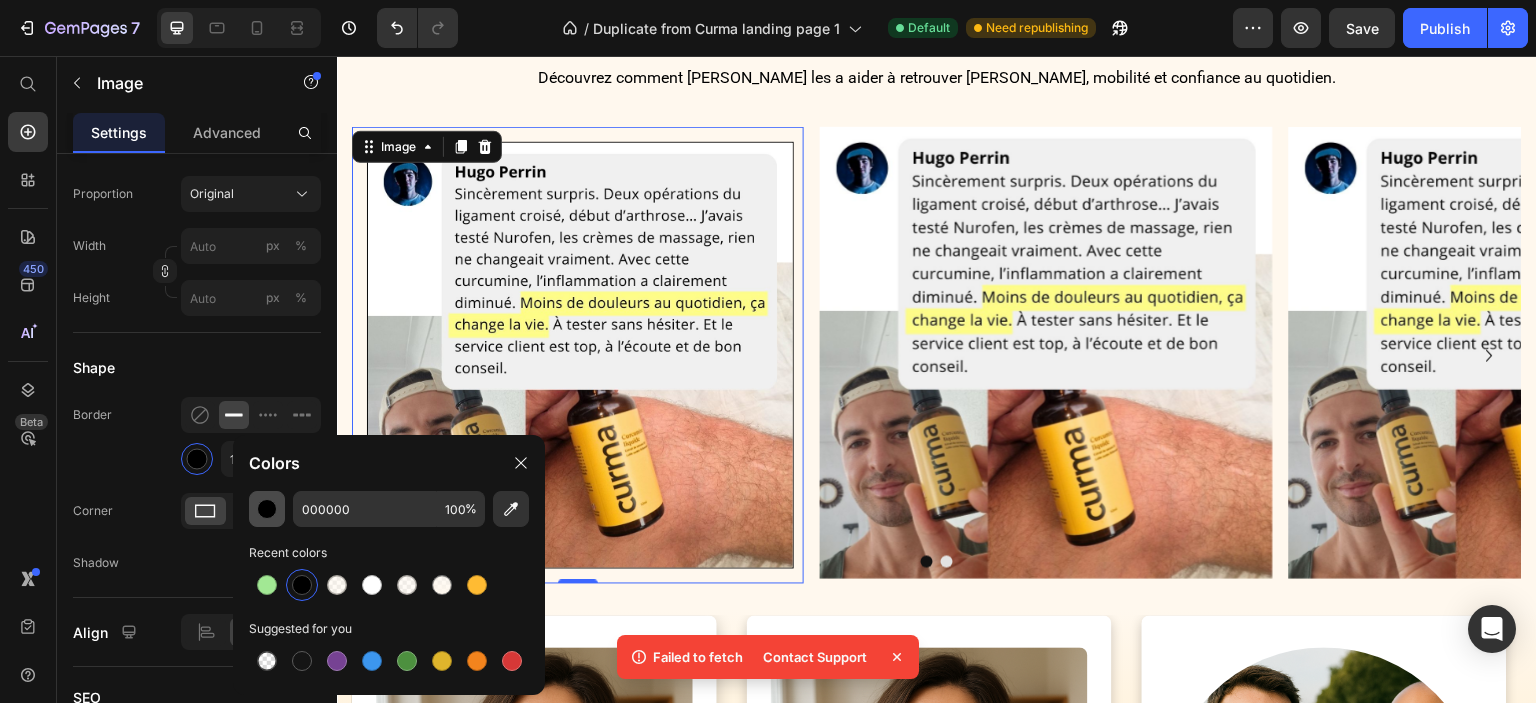 click at bounding box center (267, 509) 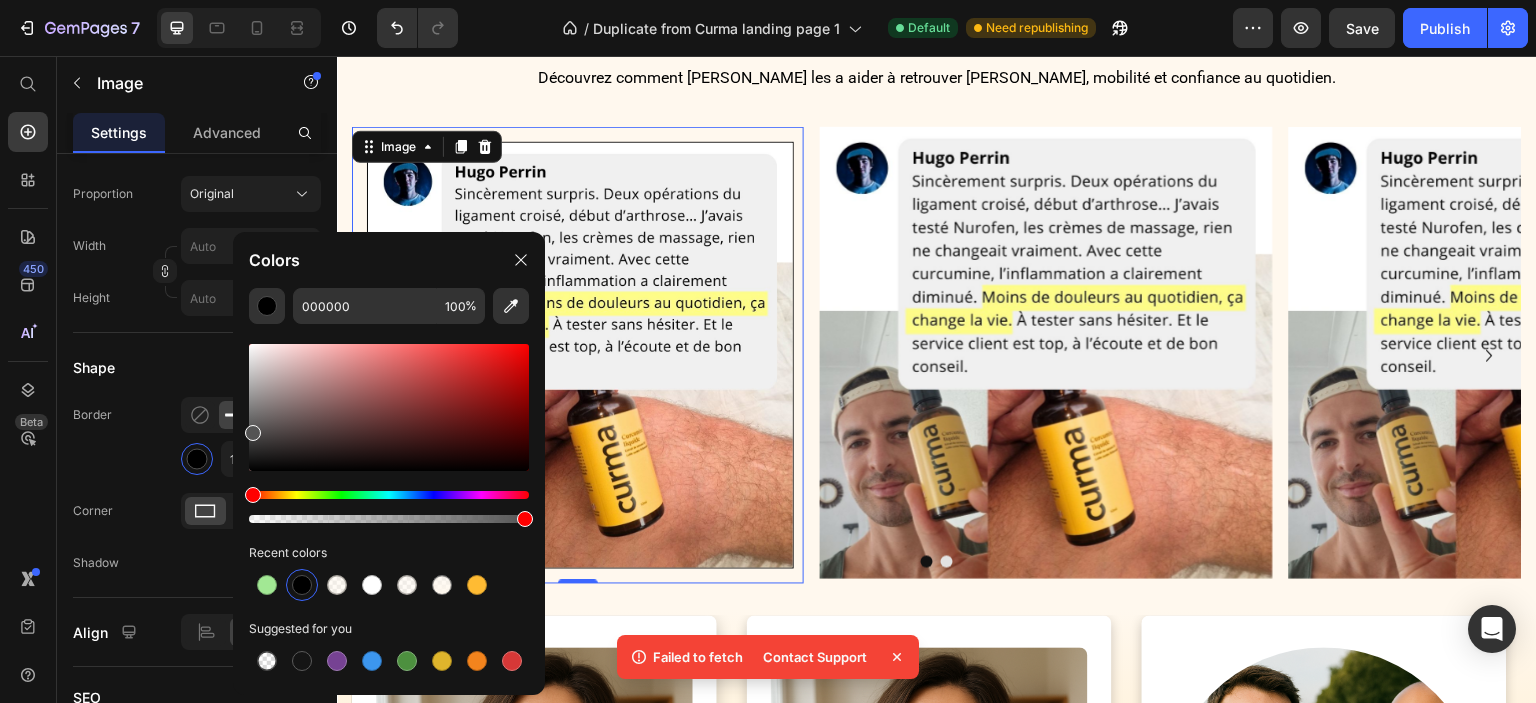drag, startPoint x: 247, startPoint y: 465, endPoint x: 227, endPoint y: 407, distance: 61.351448 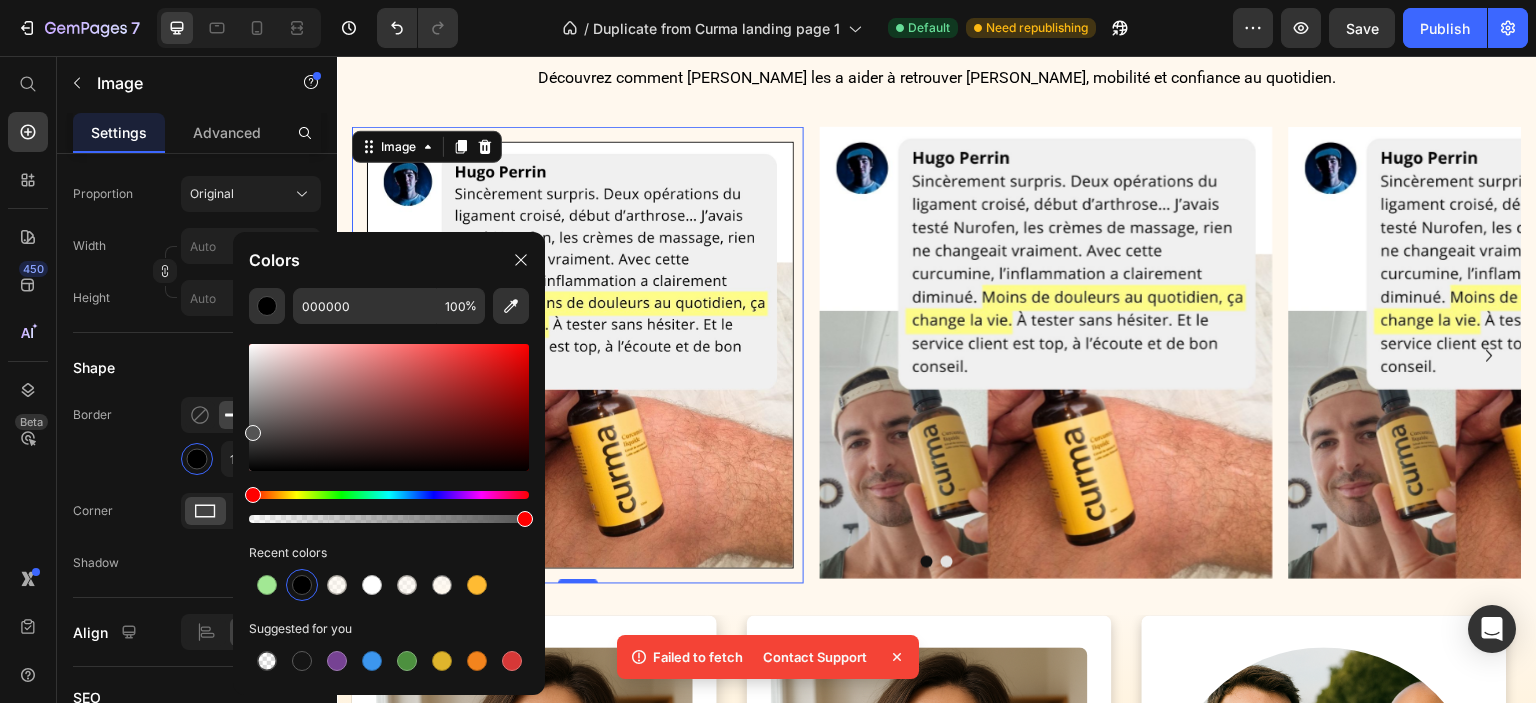 click on "7   /  Duplicate from Curma landing page 1 Default Need republishing Preview  Save   Publish  450 Beta Start with Sections Elements Hero Section Product Detail Brands Trusted Badges Guarantee Product Breakdown How to use Testimonials Compare Bundle FAQs Social Proof Brand Story Product List Collection Blog List Contact Sticky Add to Cart Custom Footer Browse Library 450 Layout
Row
Row
Row
Row Text
Heading
Text Block Button
Button
Button
Sticky Back to top Media
Image" at bounding box center [768, 0] 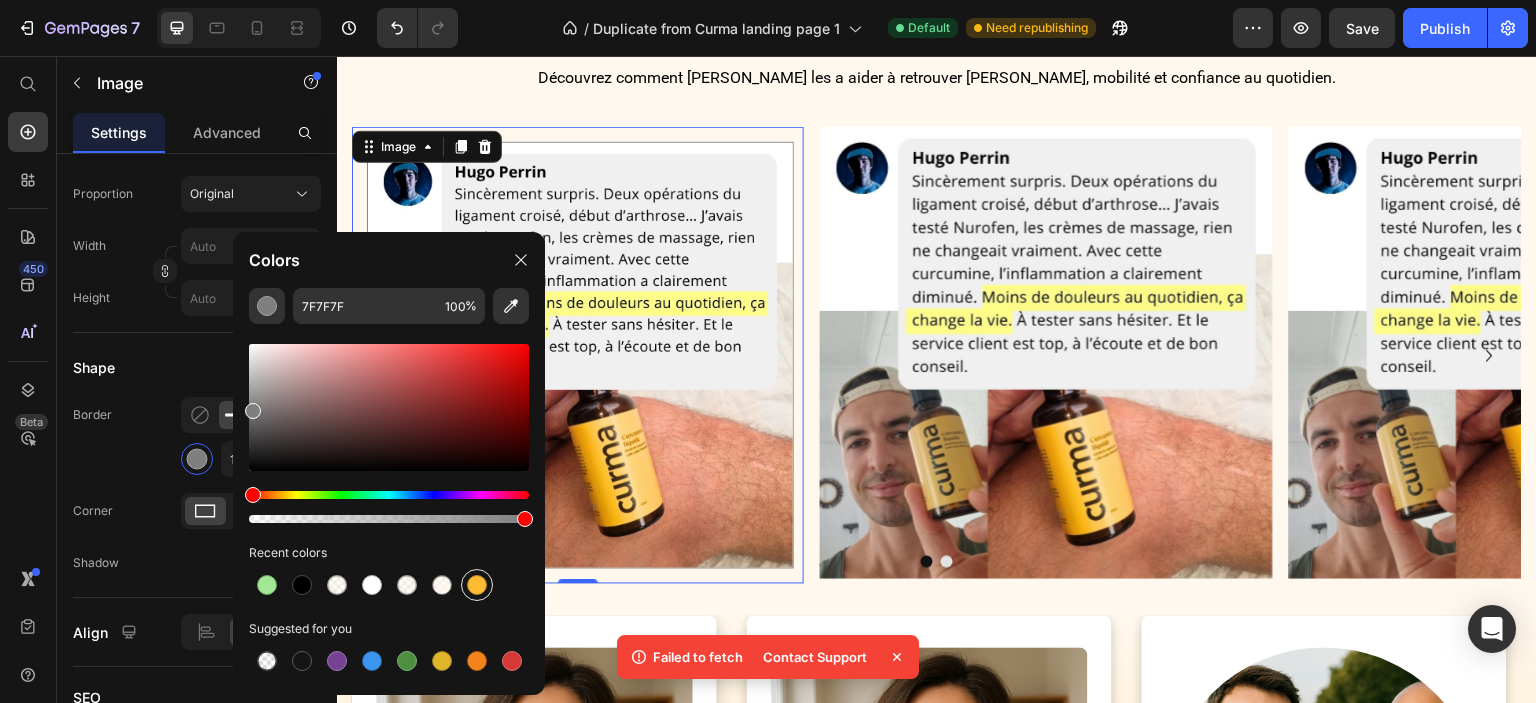 click at bounding box center [477, 585] 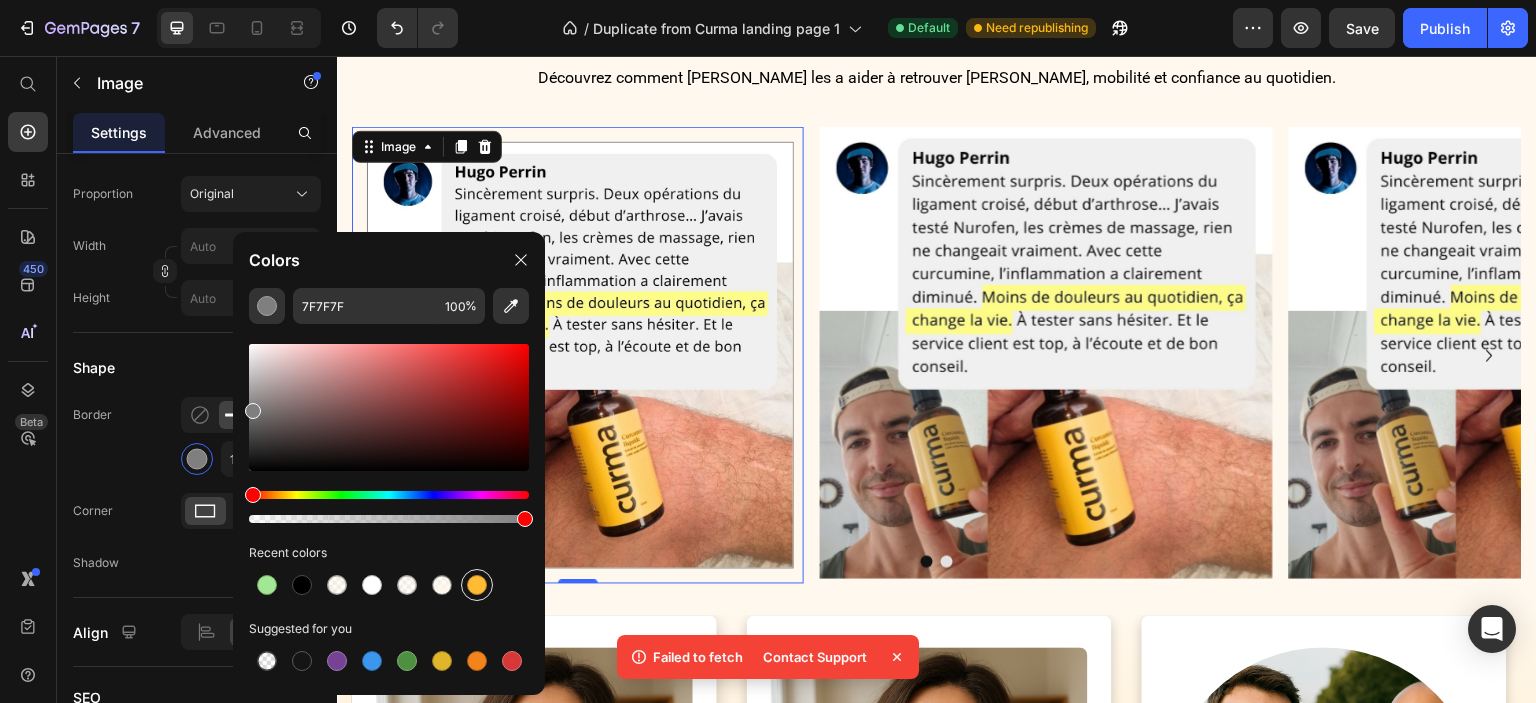 type on "FFBB33" 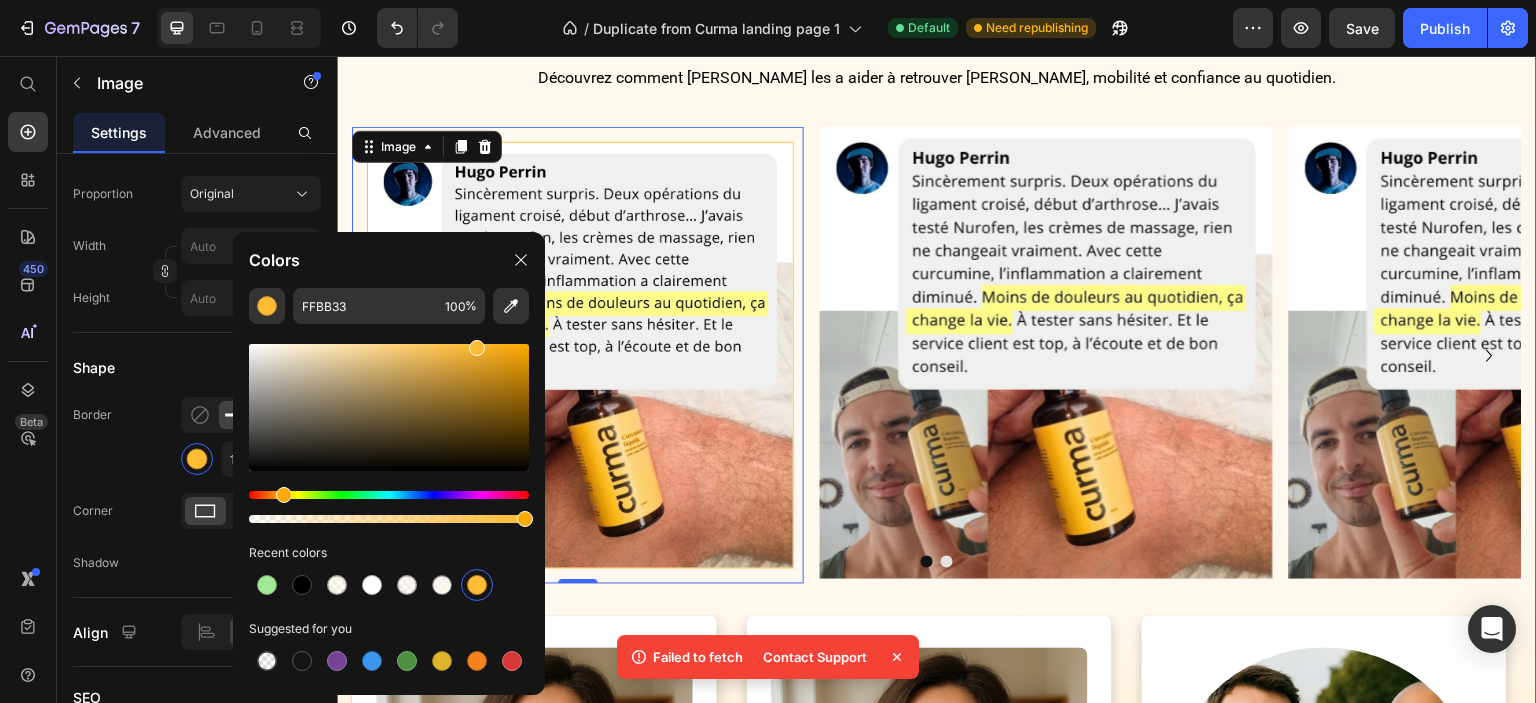 click on "Icon Icon Icon Icon Icon Icon List 2,750+ clients soulagés Text Block Row "Après des années à souffrir, j'ai enfin trouvé ce qui soulage !" Heading Découvrez comment CURMA les a aider à retrouver confort, mobilité et confiance au quotidien. Text Block Row
Image   0 Image Image
Carousel Image Row “J'ai vu une vraie différence en quelques jours" Text Block "Je me levais tous les matins avec les genoux raides et douloureux. Au bout de 6 jours avec [PERSON_NAME], j’ai commencé à marcher plus facilement. Ça ne m’était pas arrivé depuis des mois." Text Block [PERSON_NAME]  | 39 ans   Text Block Icon Icon Icon Icon Icon Icon List
Acheteur vérifié Item List Row Image Row “Mes douleurs de dos ont vraiment diminué” Text Block Text Block [PERSON_NAME]  | 54 ans   Text Block Icon Icon Icon Icon Icon Icon List
Acheteur vérifié Item List Row Image Row Text Block Text Block [PERSON_NAME]" at bounding box center (937, 587) 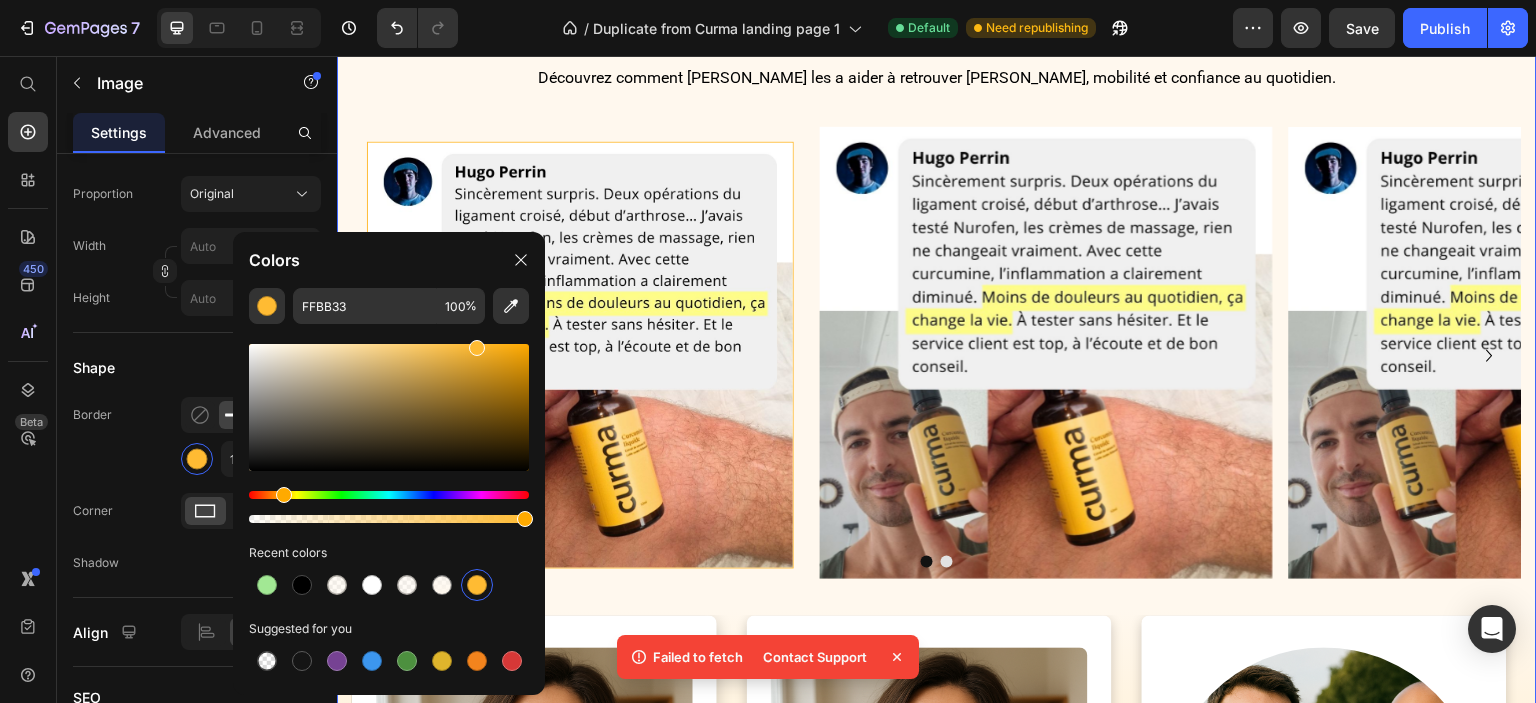 scroll, scrollTop: 0, scrollLeft: 0, axis: both 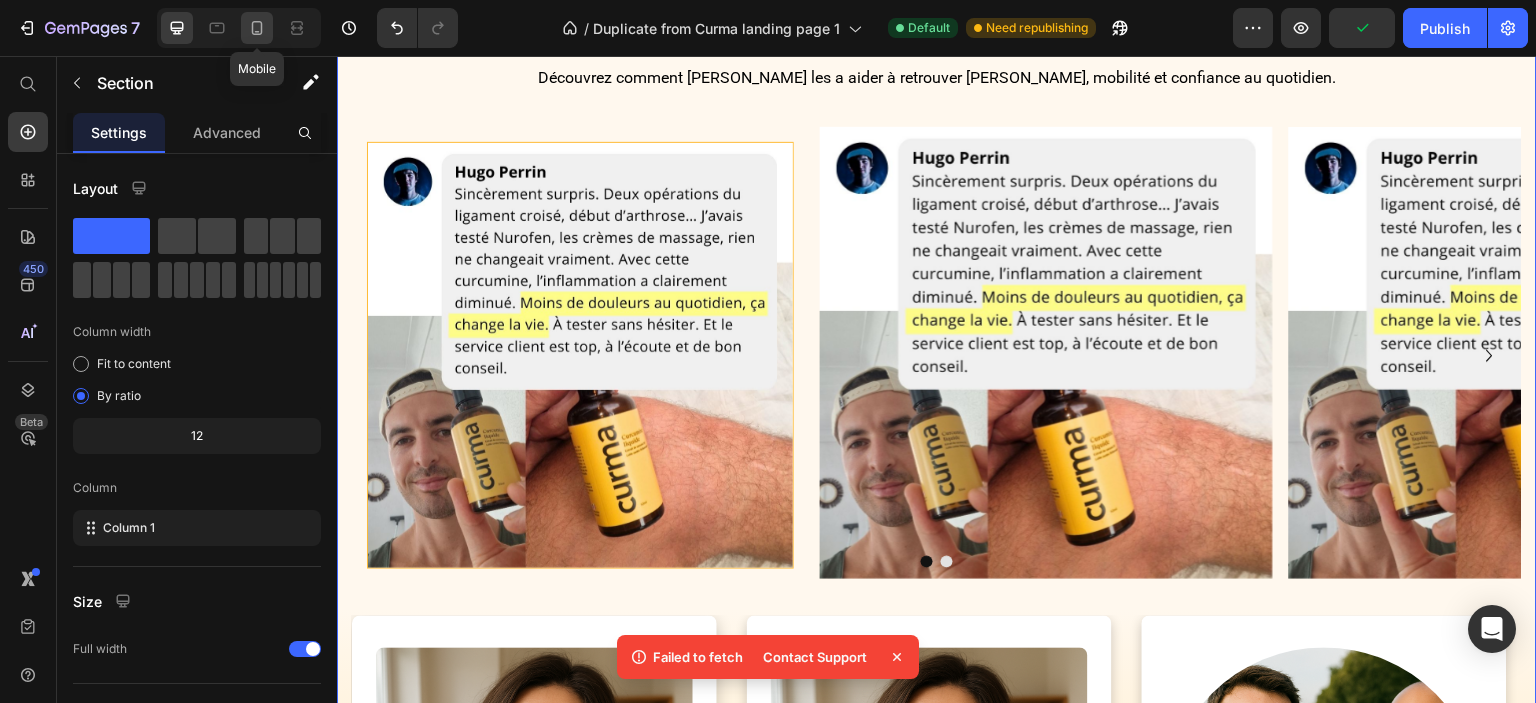 click 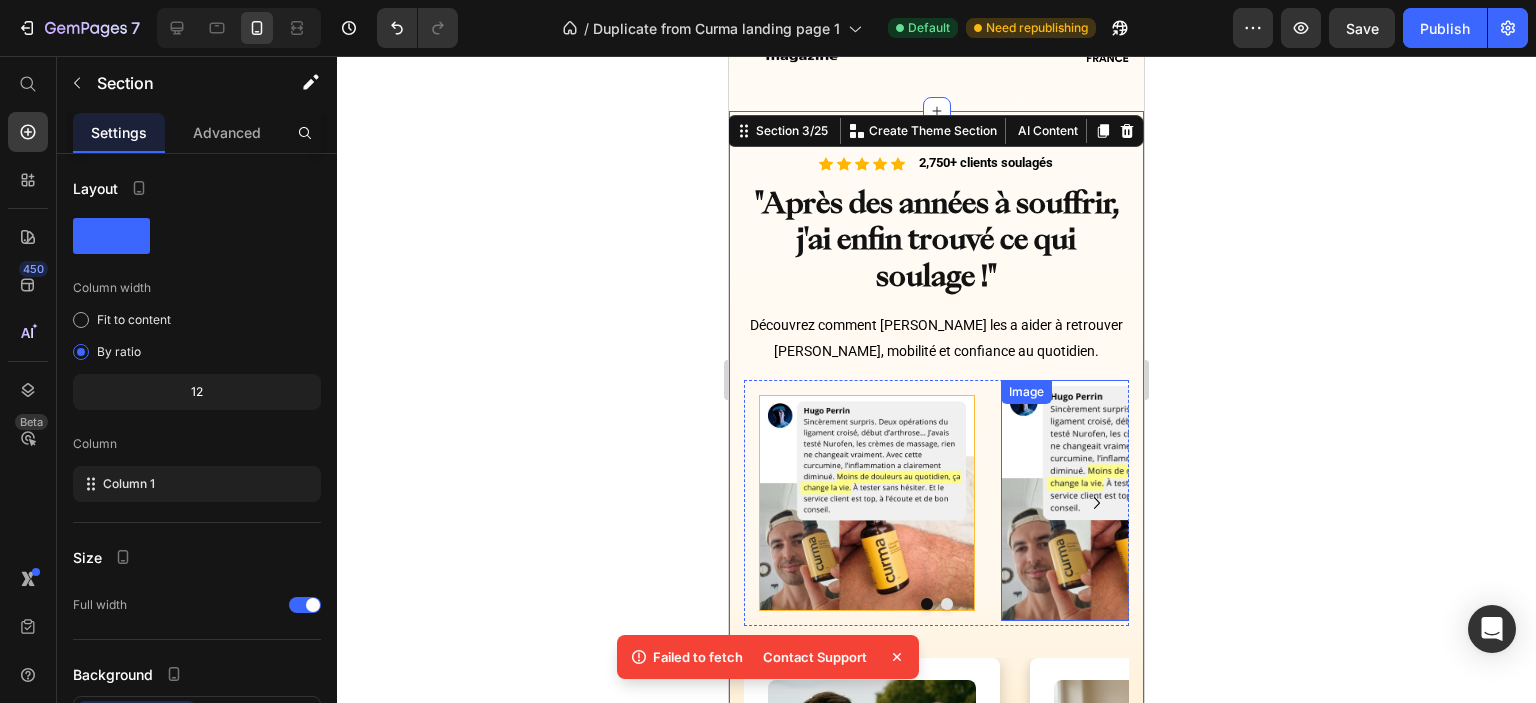 scroll, scrollTop: 1237, scrollLeft: 0, axis: vertical 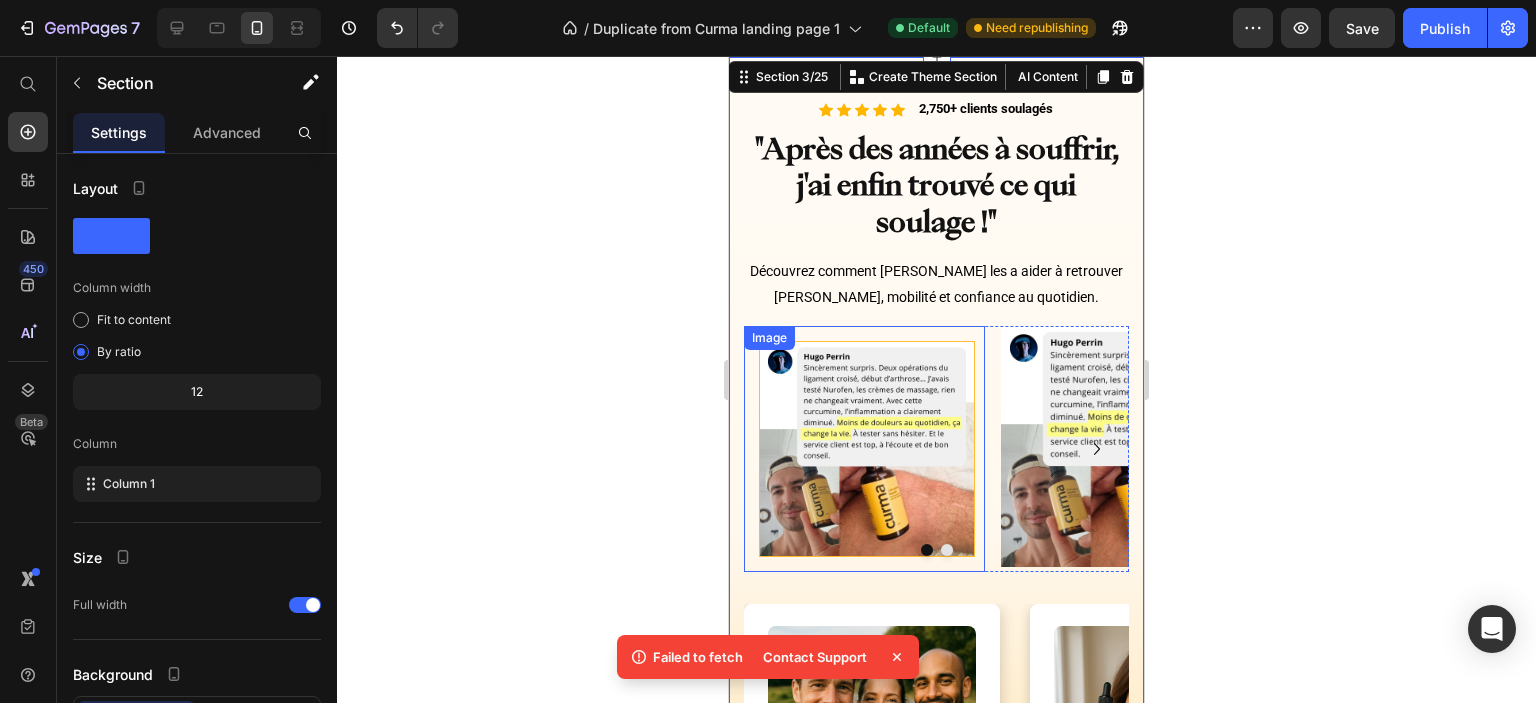 click at bounding box center (864, 449) 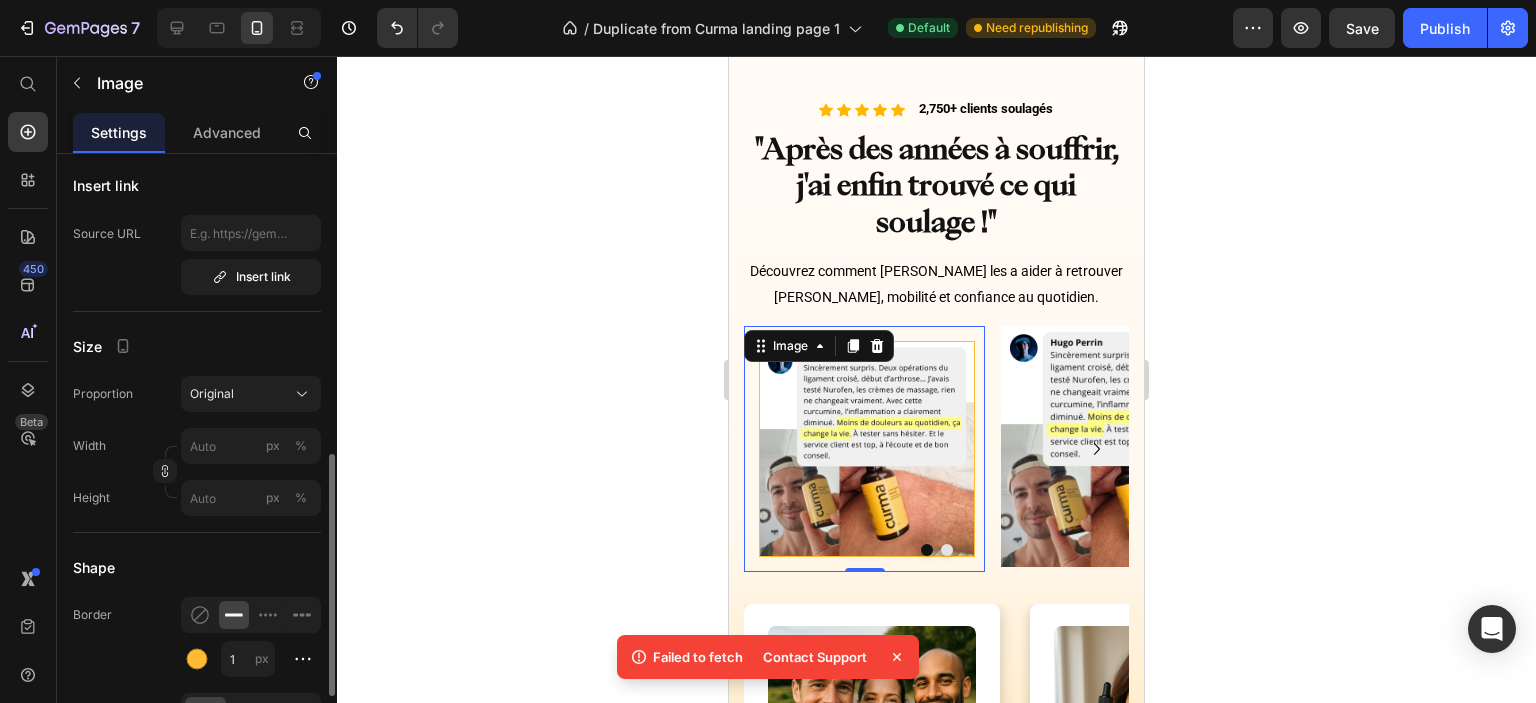 scroll, scrollTop: 500, scrollLeft: 0, axis: vertical 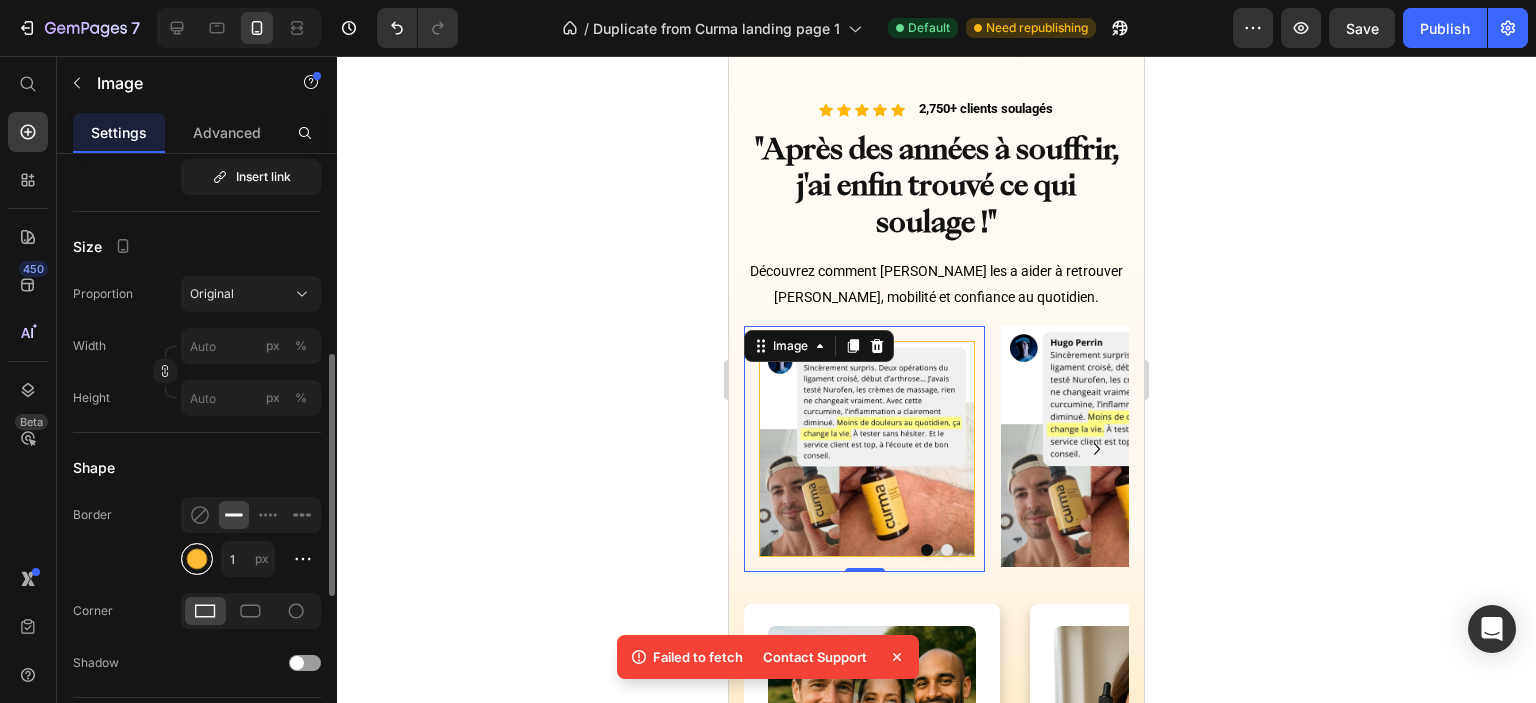 click at bounding box center [197, 559] 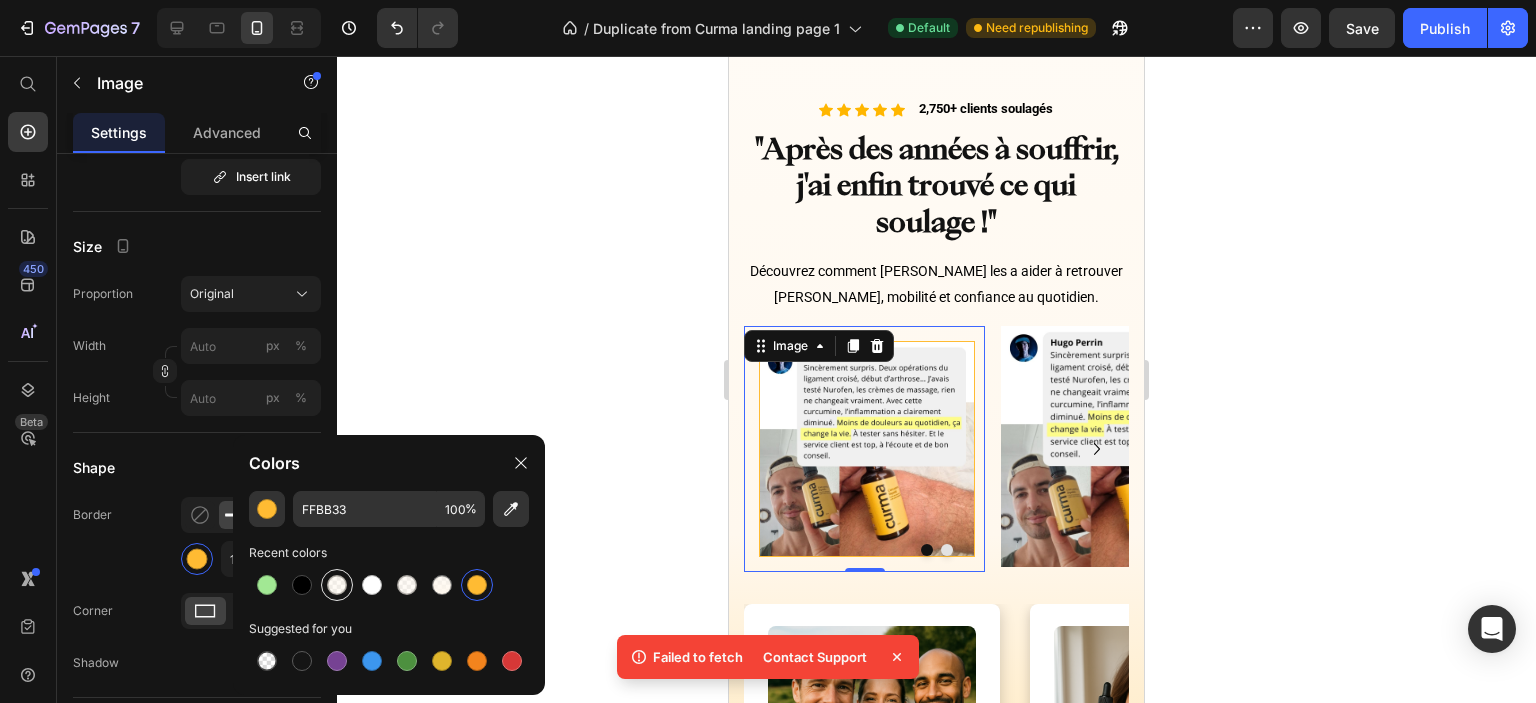 click at bounding box center (337, 585) 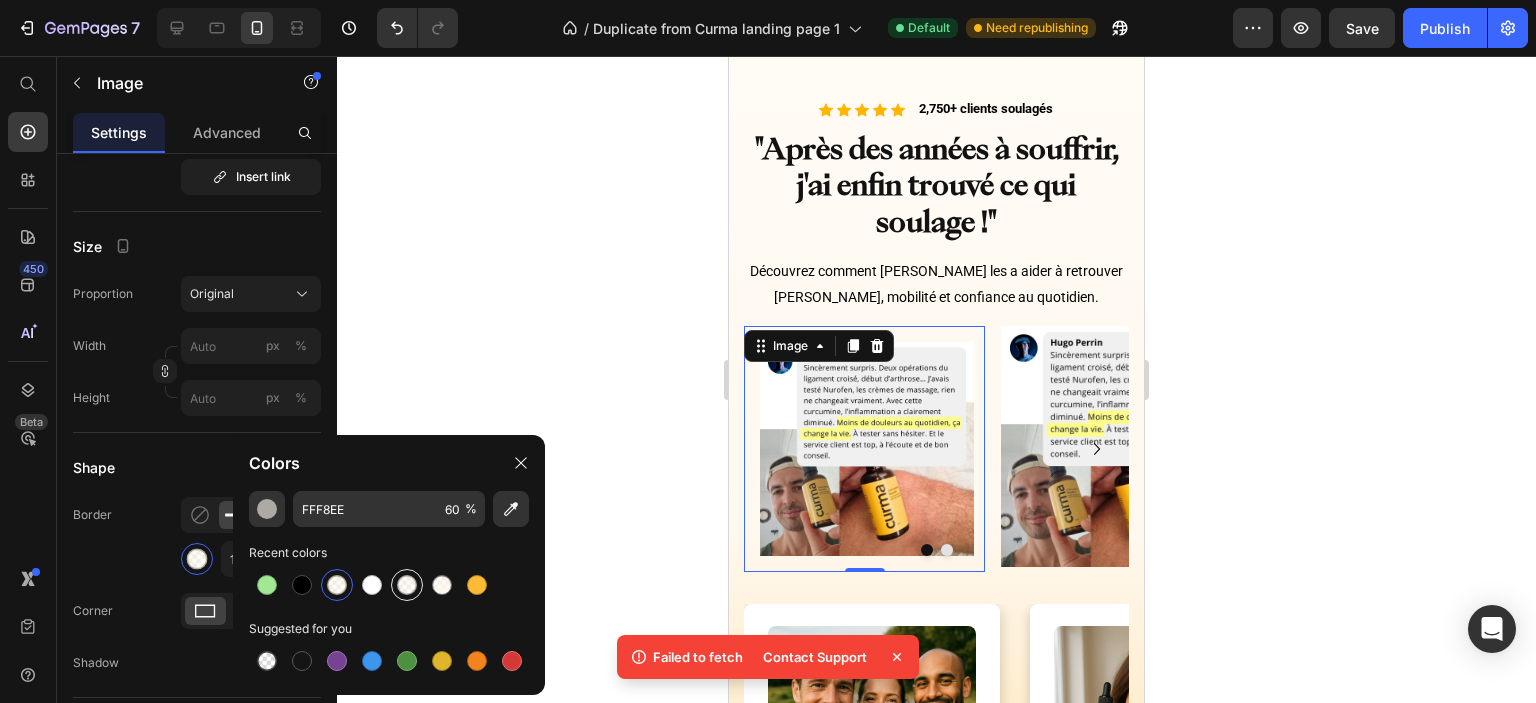 click at bounding box center [407, 585] 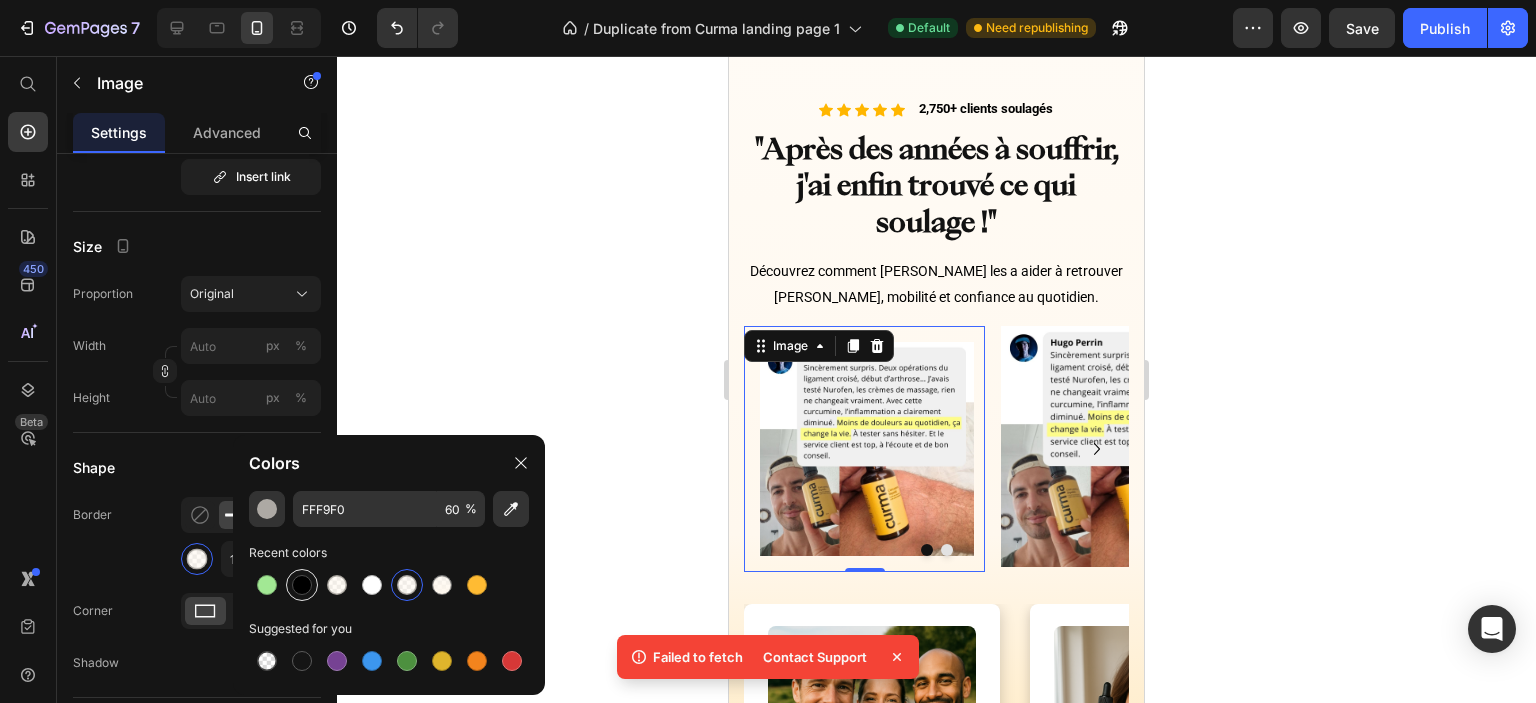 click at bounding box center (302, 585) 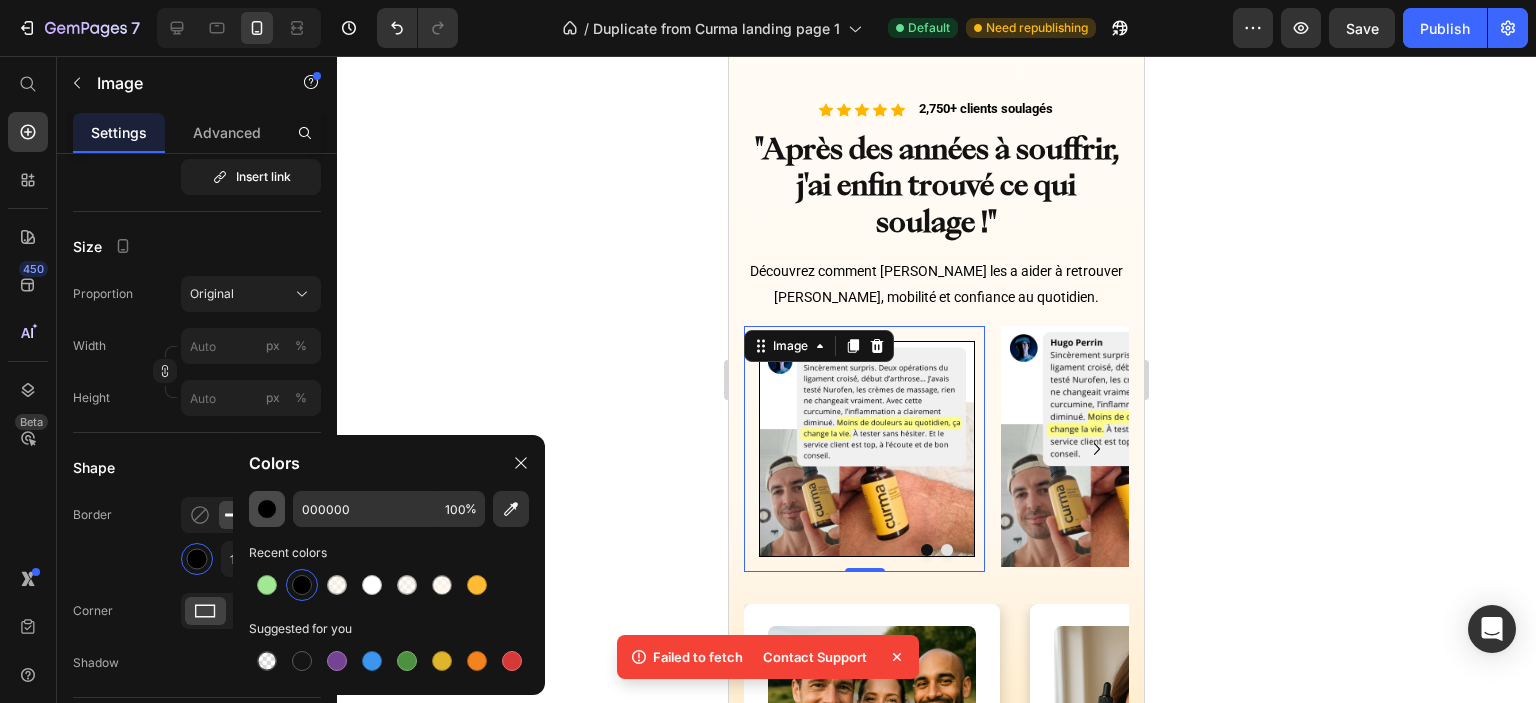 click at bounding box center [267, 509] 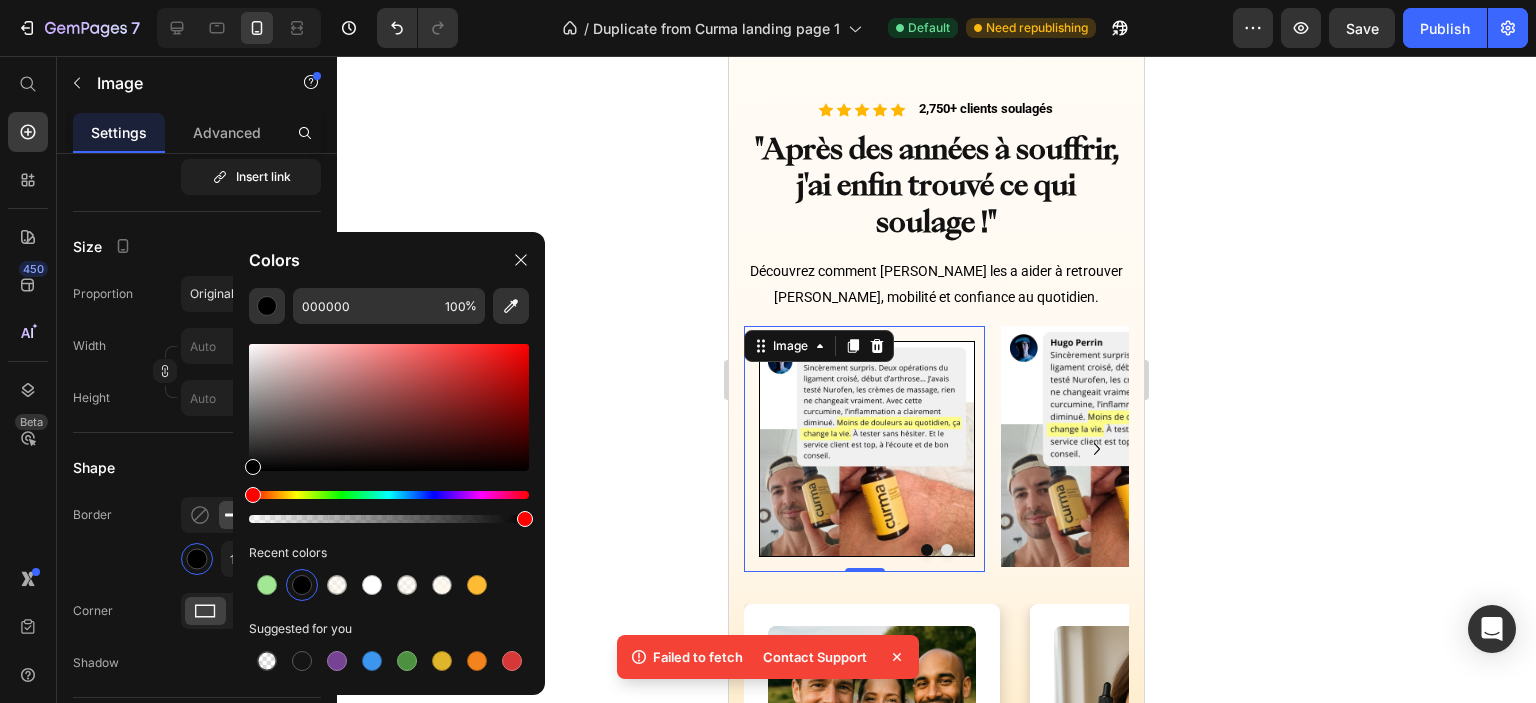 click on "000000 100 % Recent colors Suggested for you" 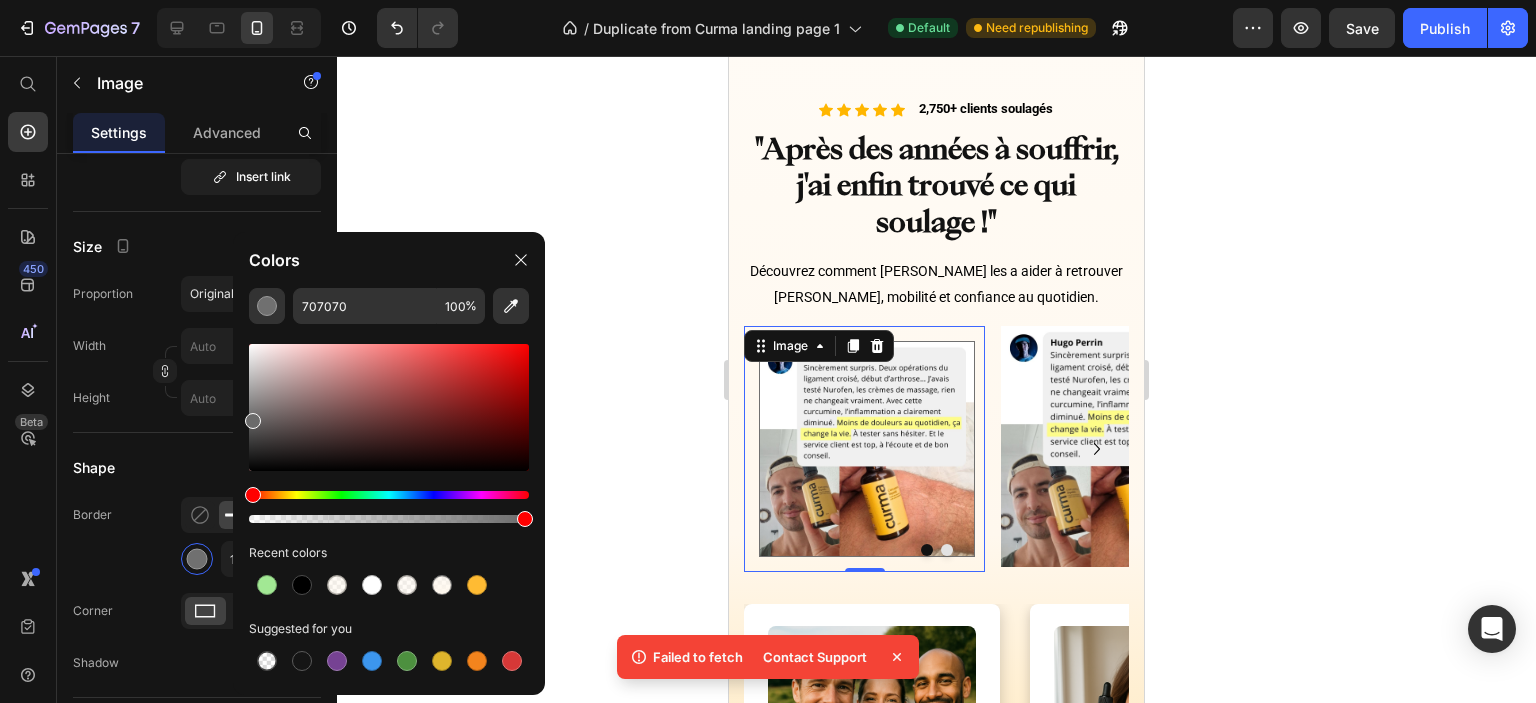 click at bounding box center [253, 421] 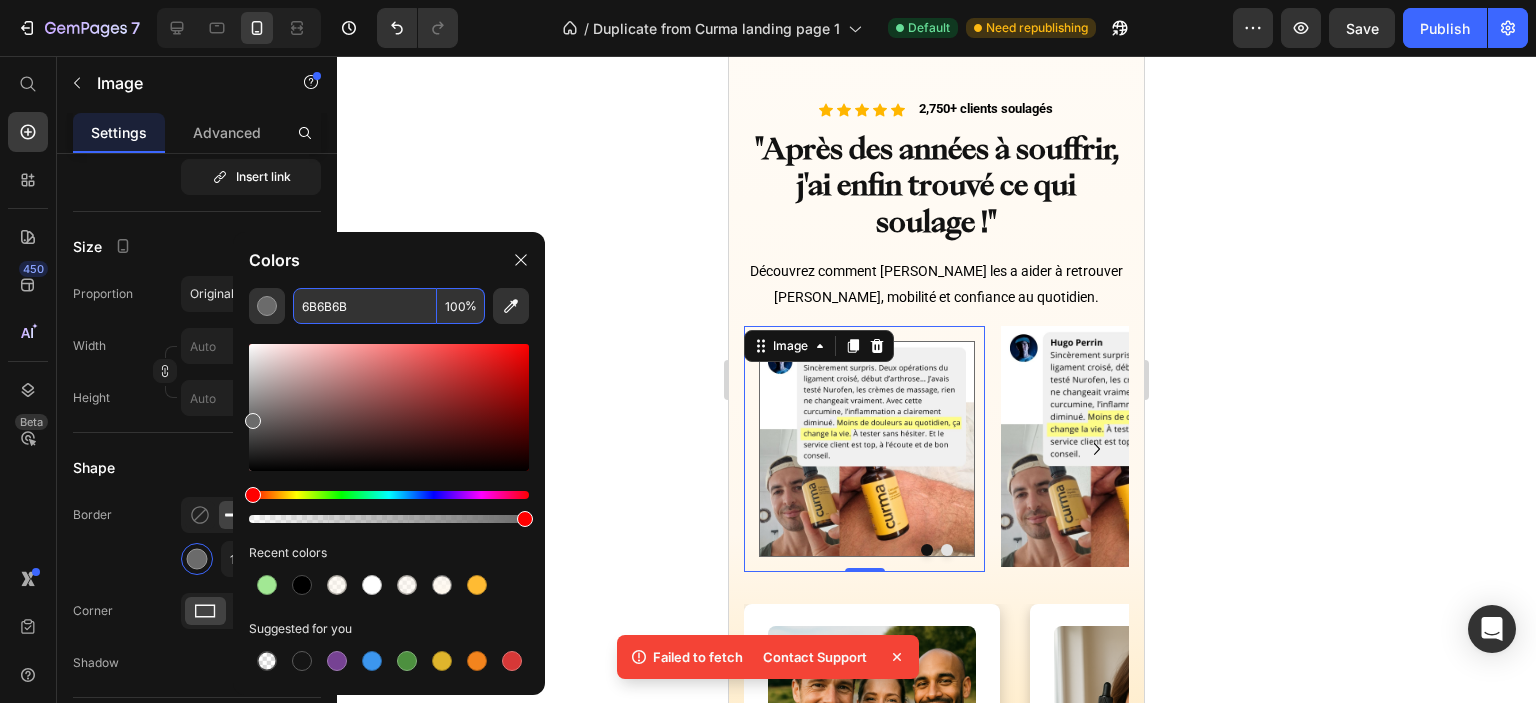 click on "6B6B6B" at bounding box center [365, 306] 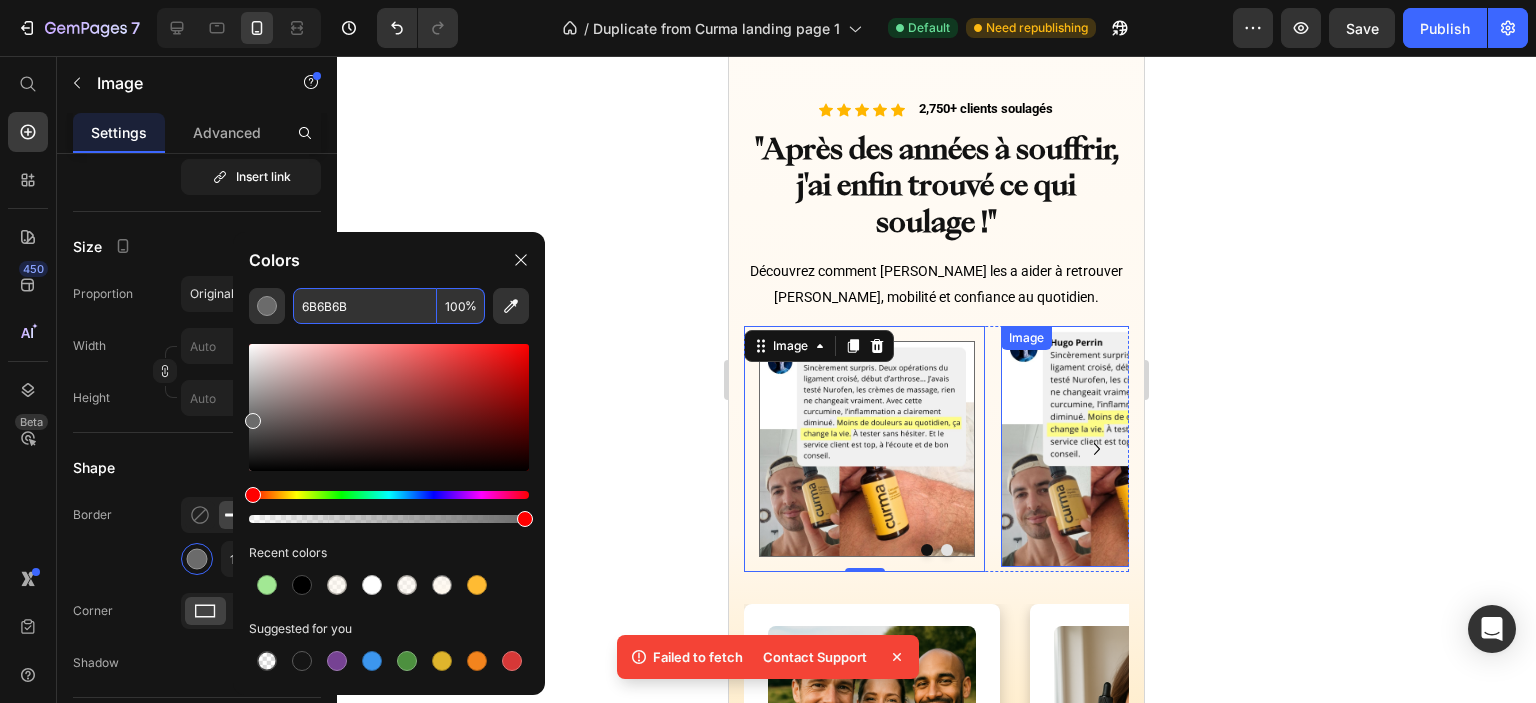 click at bounding box center [1121, 446] 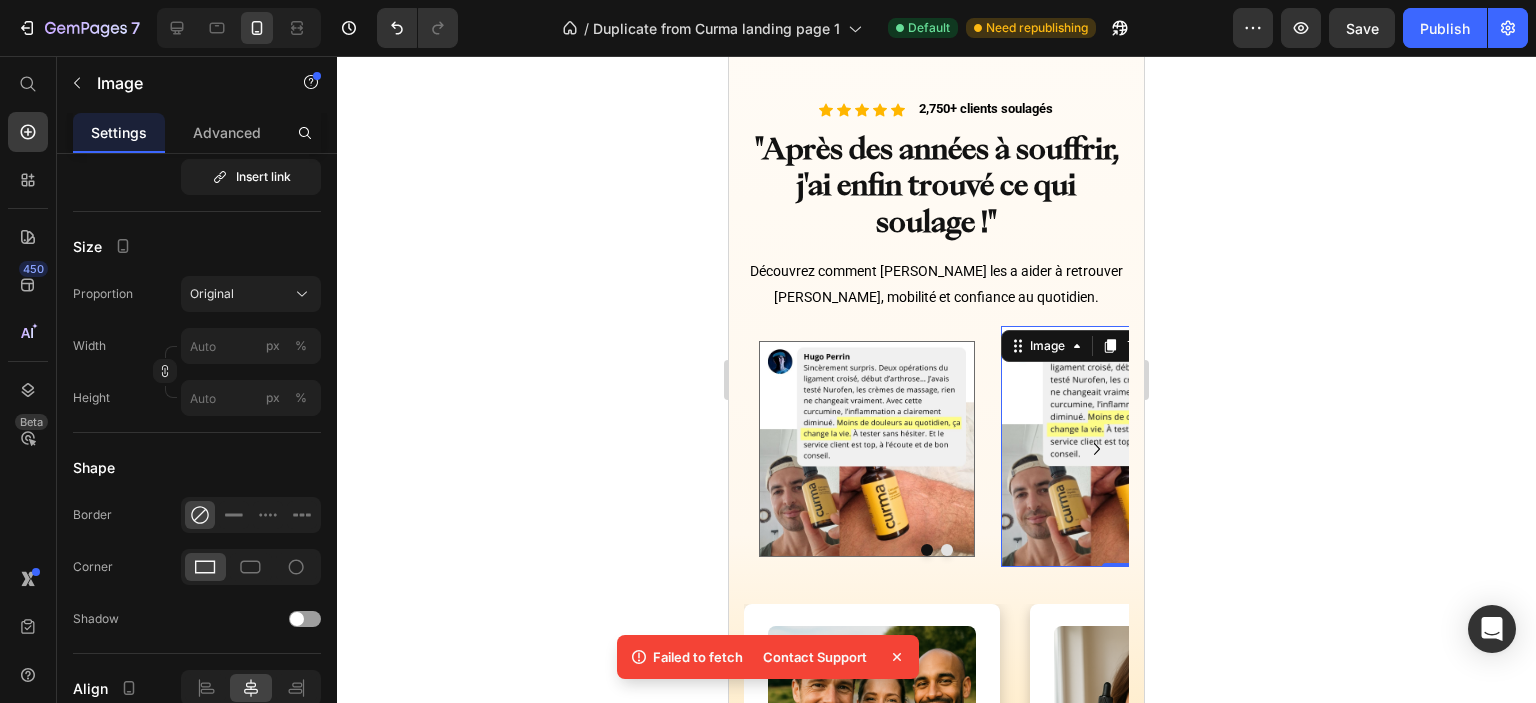 click at bounding box center [864, 449] 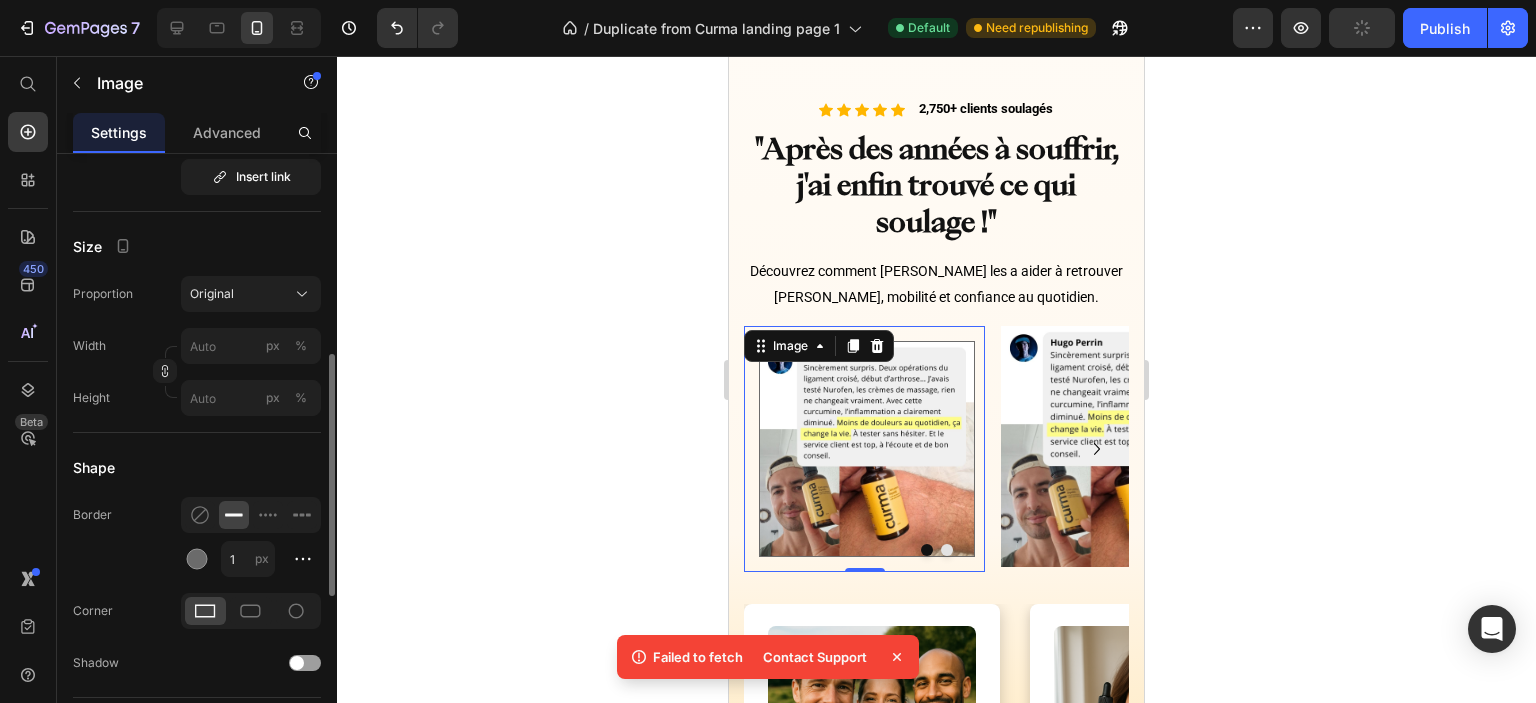 click at bounding box center (197, 559) 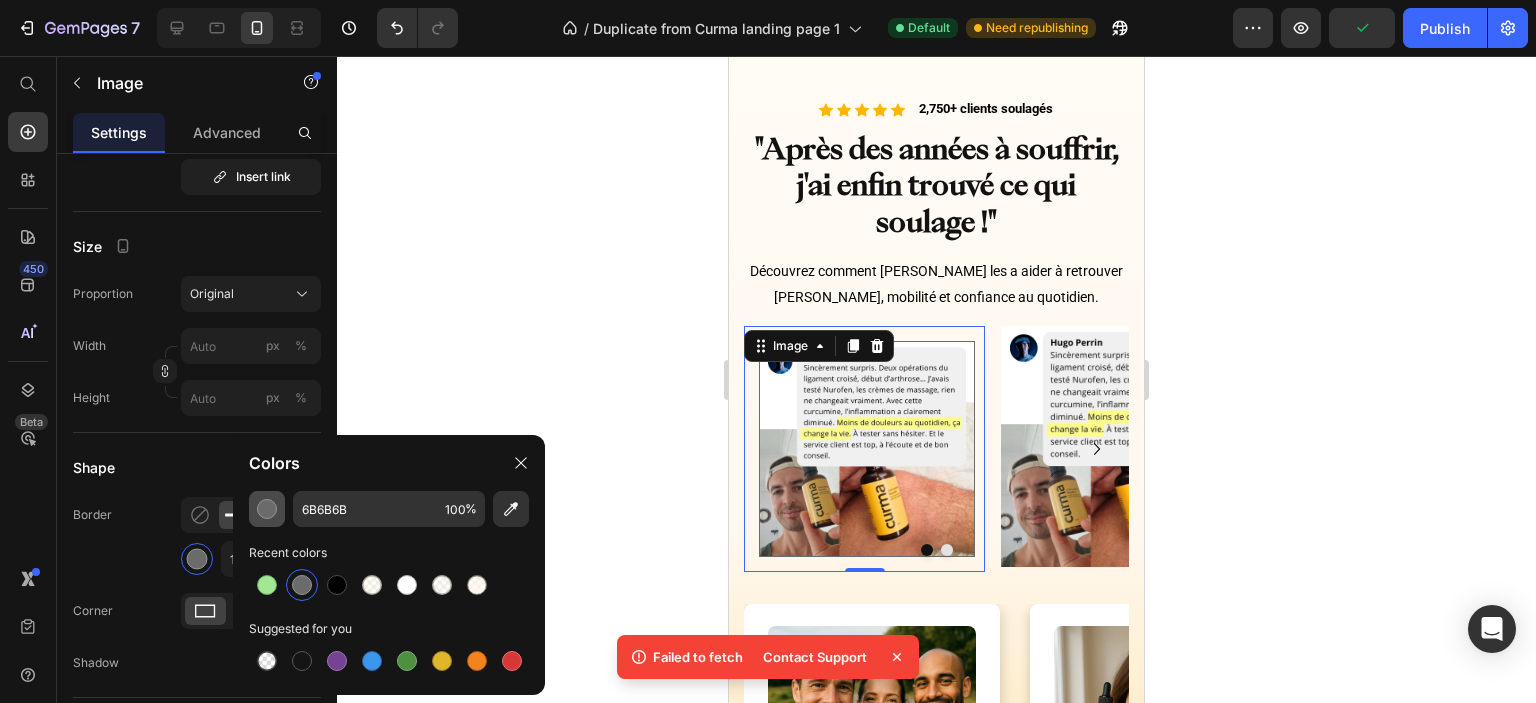 click at bounding box center (267, 509) 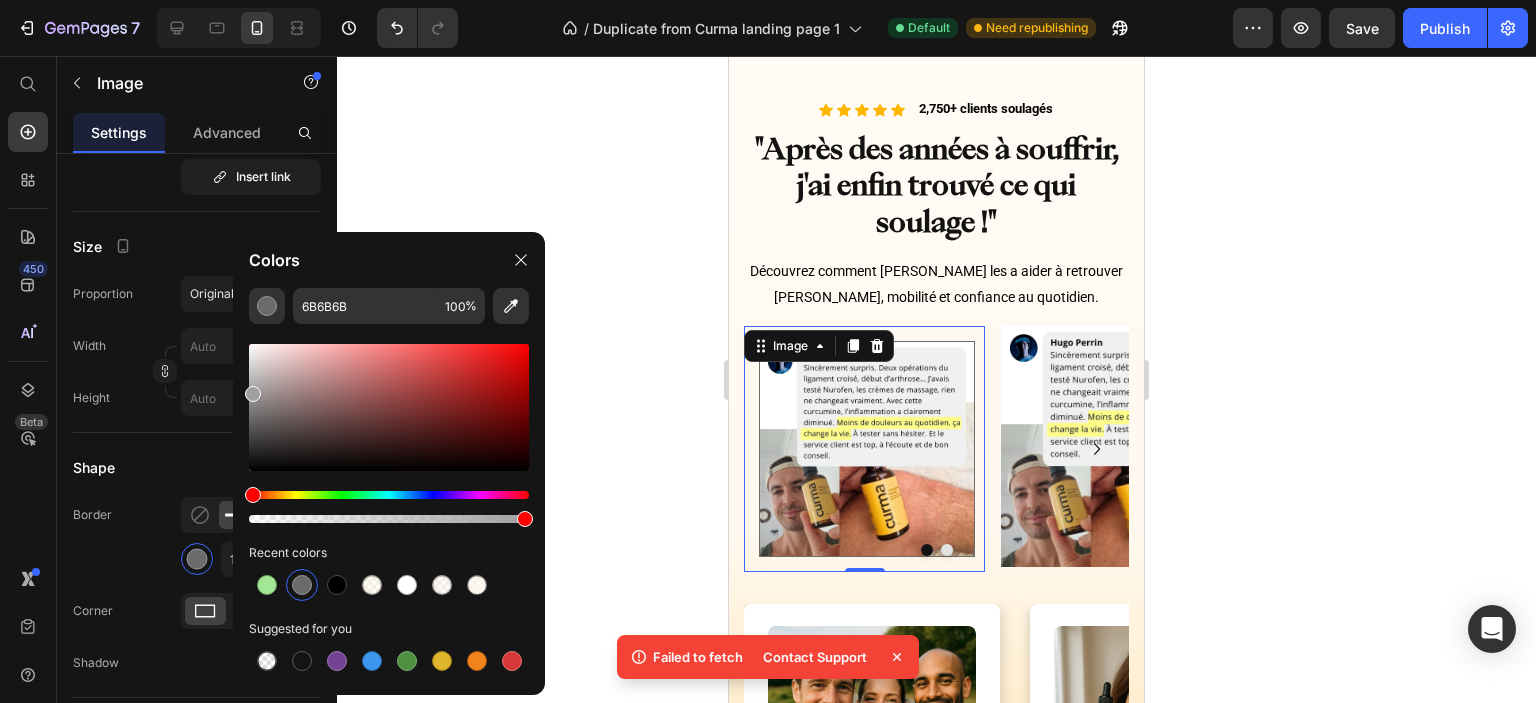 drag, startPoint x: 250, startPoint y: 427, endPoint x: 236, endPoint y: 390, distance: 39.56008 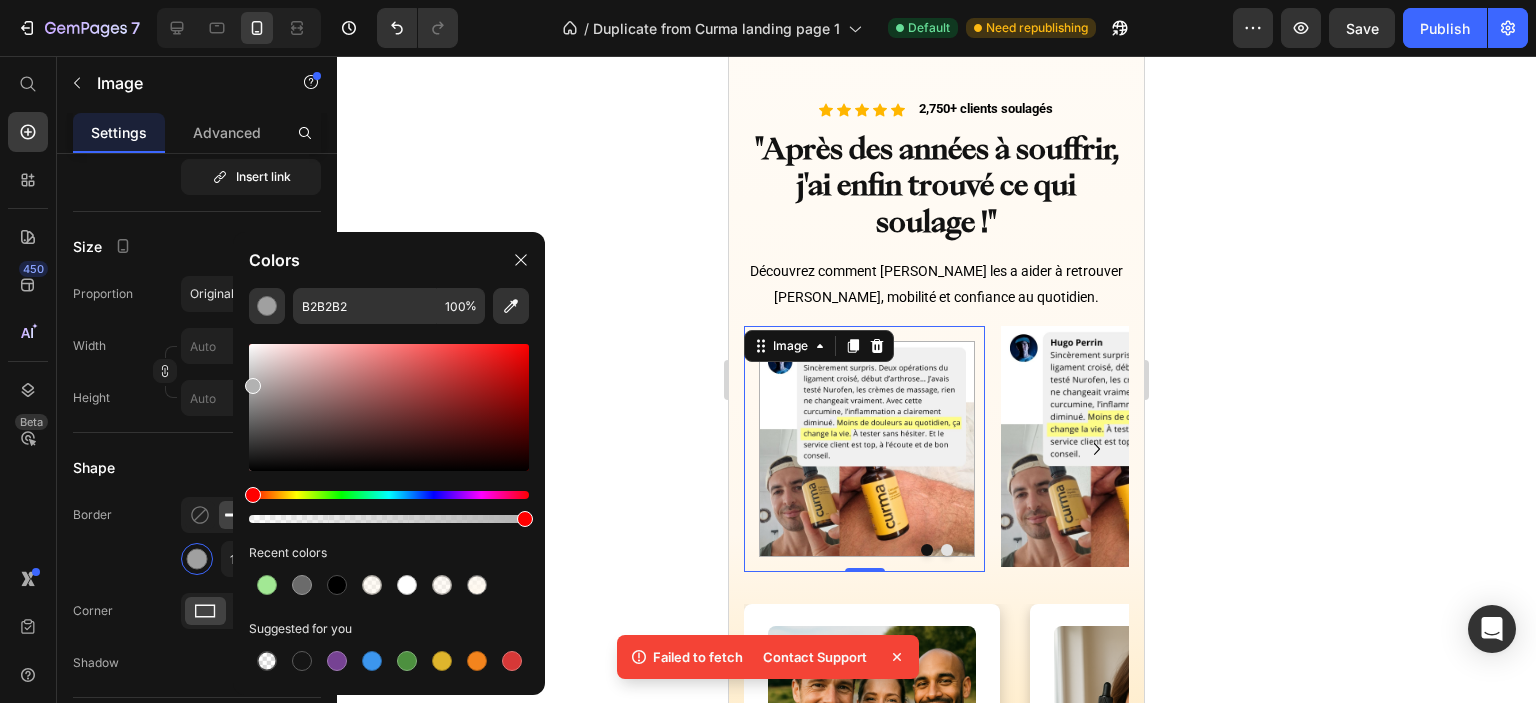 drag, startPoint x: 253, startPoint y: 393, endPoint x: 244, endPoint y: 381, distance: 15 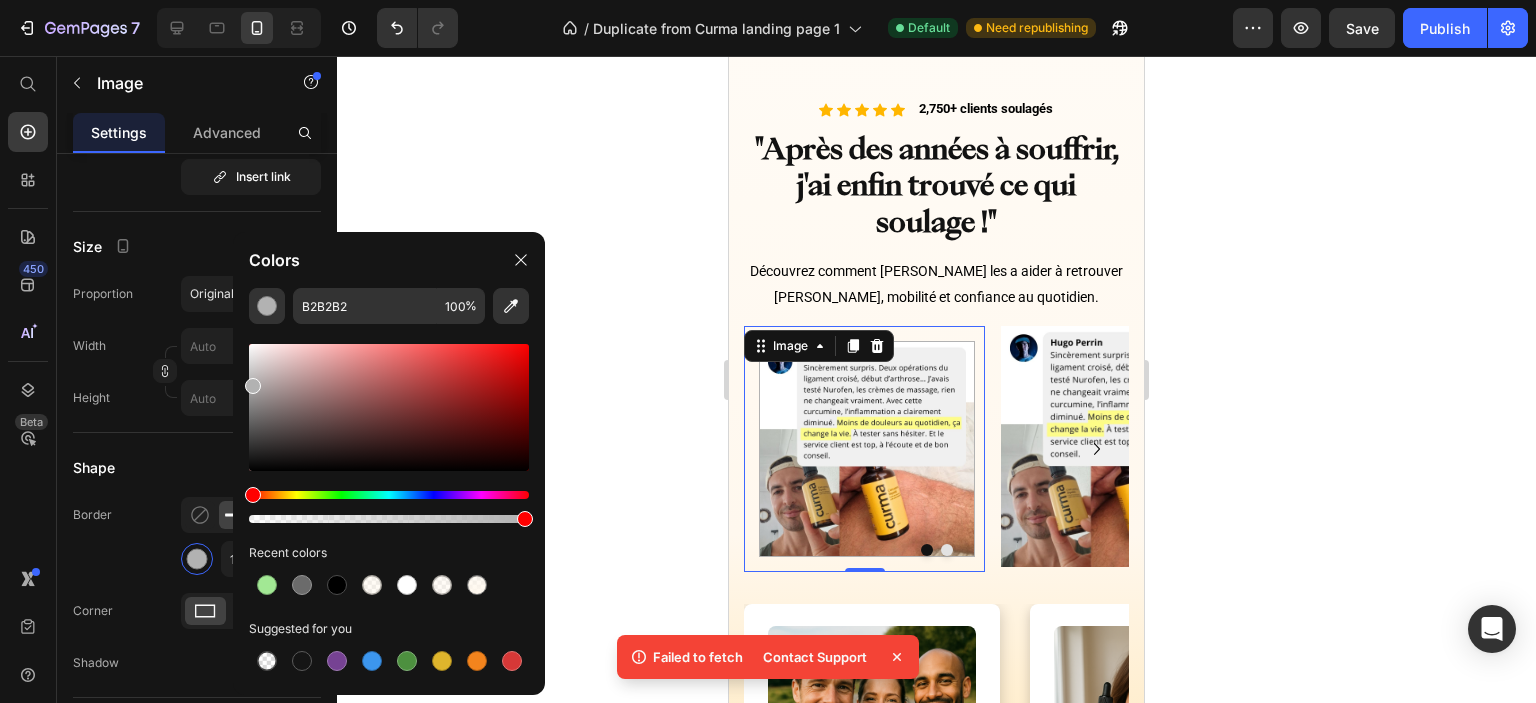 drag, startPoint x: 244, startPoint y: 381, endPoint x: 244, endPoint y: 363, distance: 18 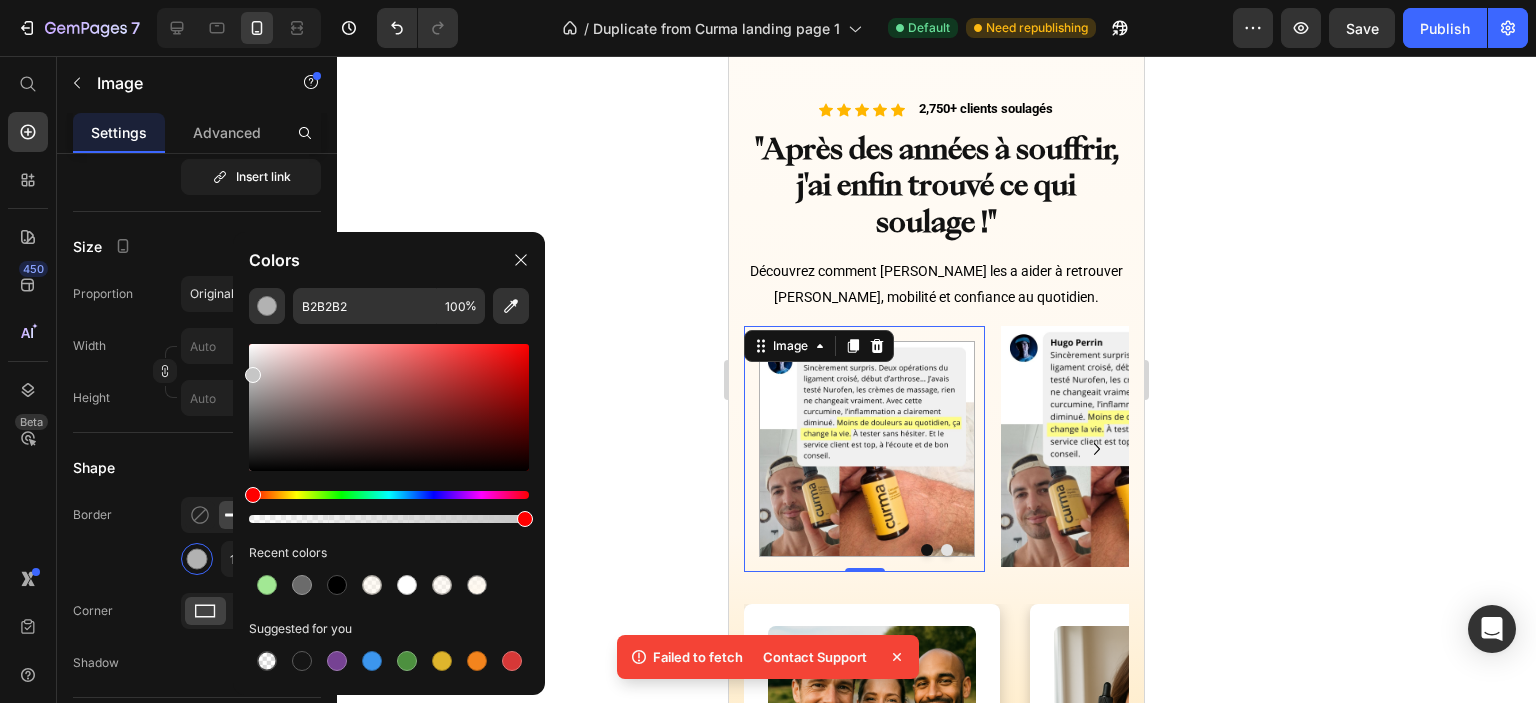 drag, startPoint x: 253, startPoint y: 386, endPoint x: 240, endPoint y: 371, distance: 19.849434 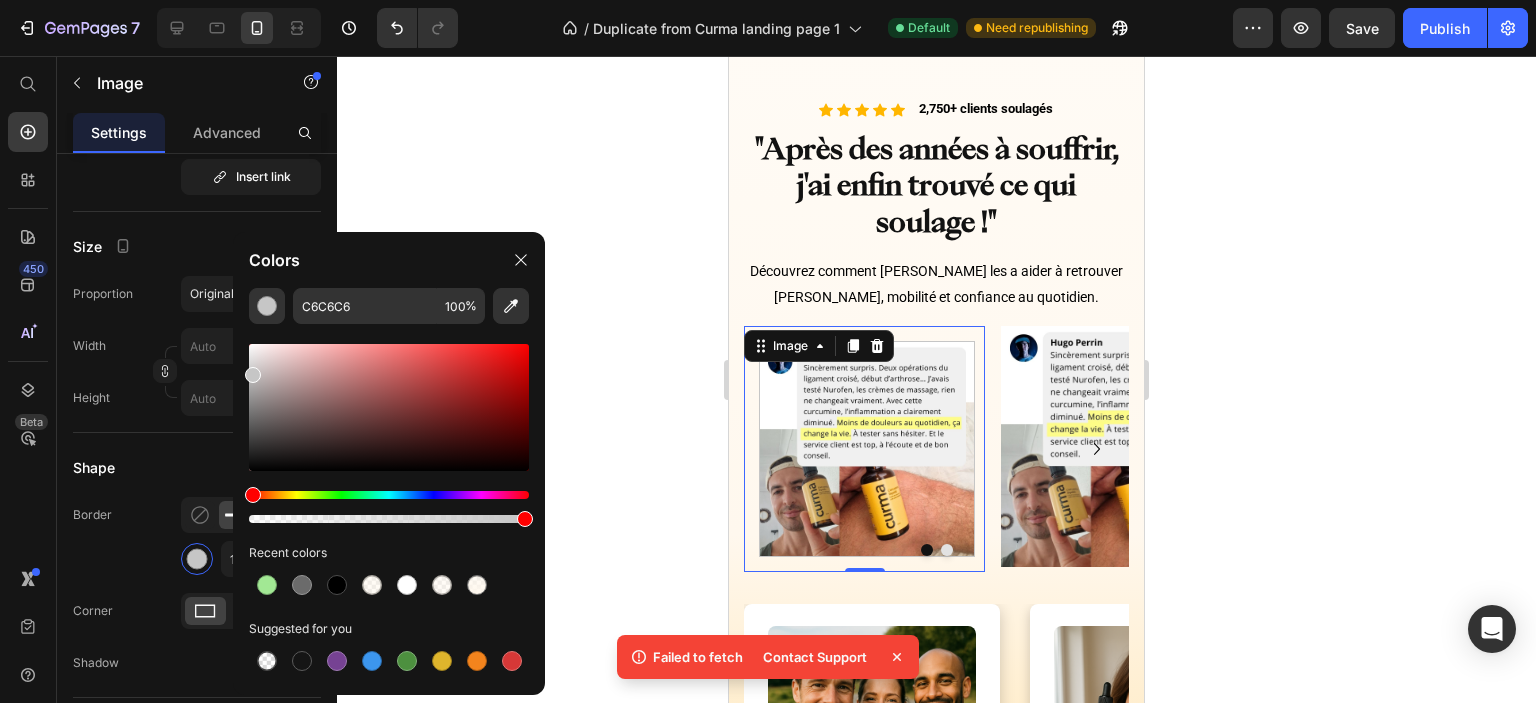 drag, startPoint x: 240, startPoint y: 371, endPoint x: 237, endPoint y: 359, distance: 12.369317 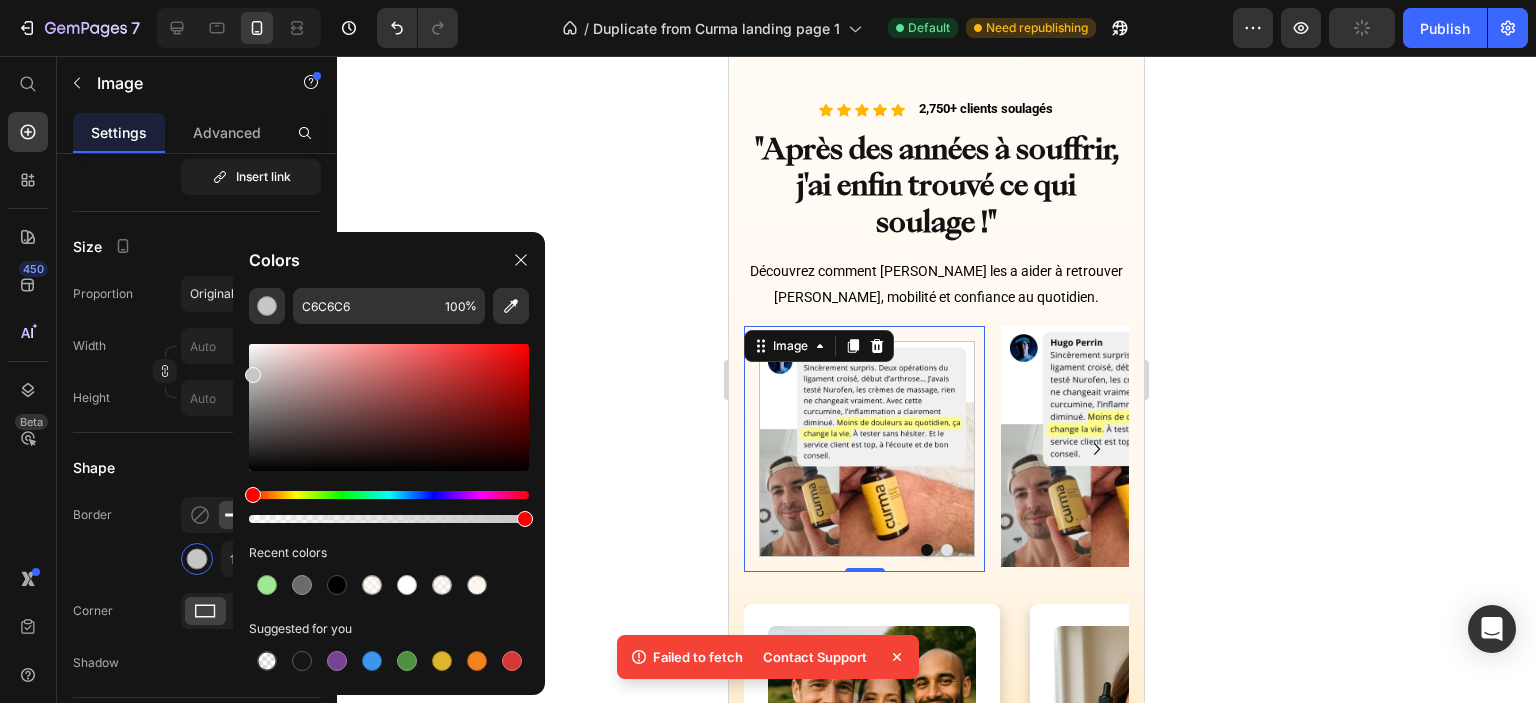 drag, startPoint x: 256, startPoint y: 371, endPoint x: 251, endPoint y: 359, distance: 13 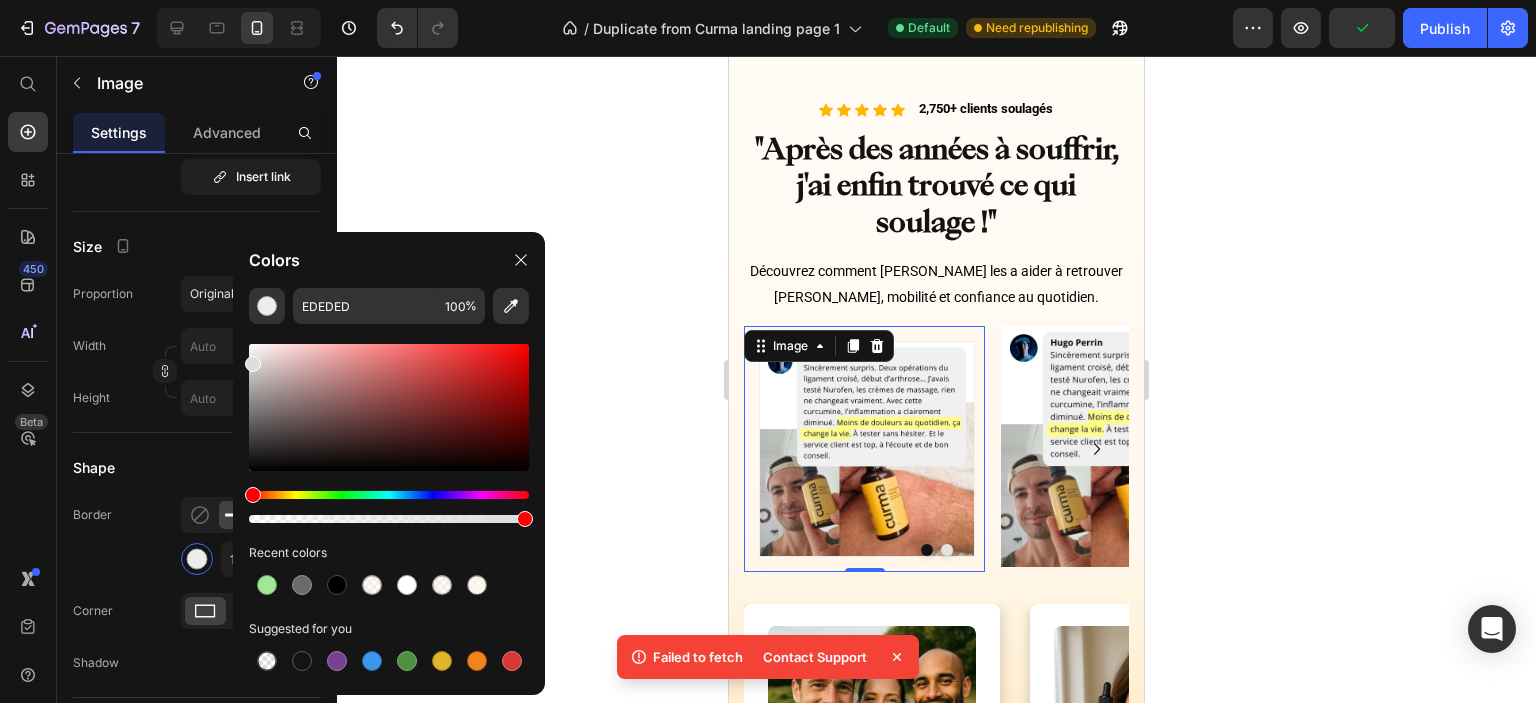 drag, startPoint x: 252, startPoint y: 369, endPoint x: 235, endPoint y: 360, distance: 19.235384 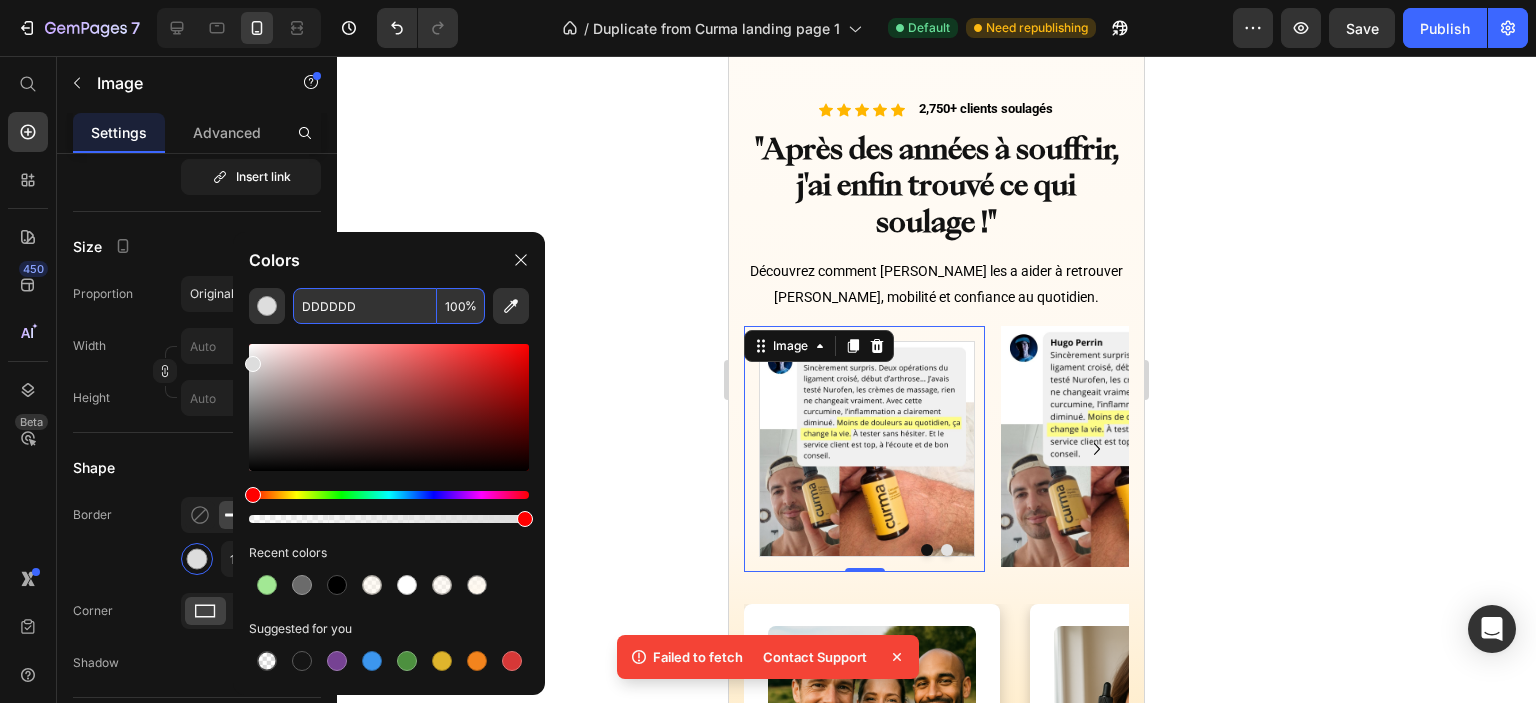 click on "DDDDDD" at bounding box center (365, 306) 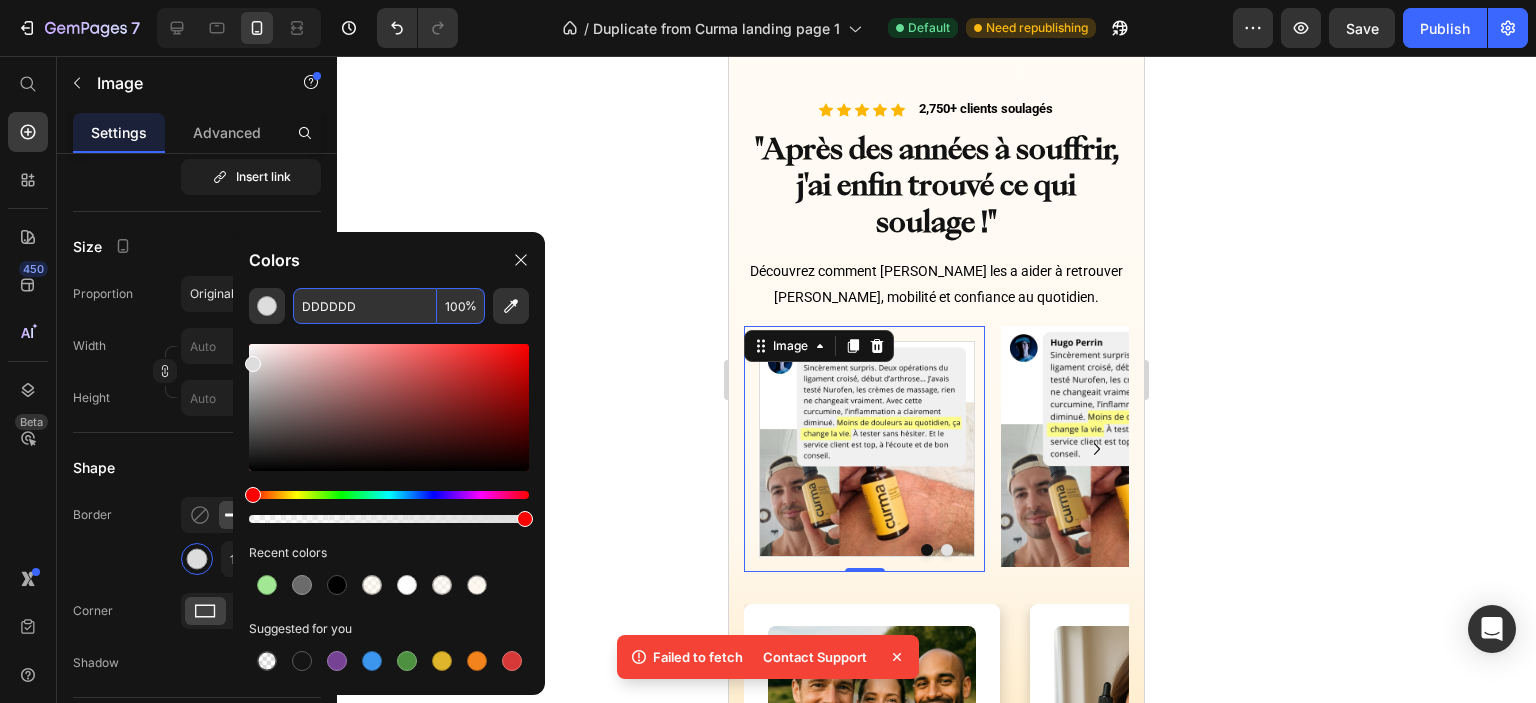 click on "Image Choose Image Upload Image [URL][DOMAIN_NAME]  or   Browse gallery  Preload Insert link Source URL  Insert link  Size Proportion Original Width px % Height px % Shape Border 1 px Corner Shadow Align SEO Alt text Image title" at bounding box center (197, 362) 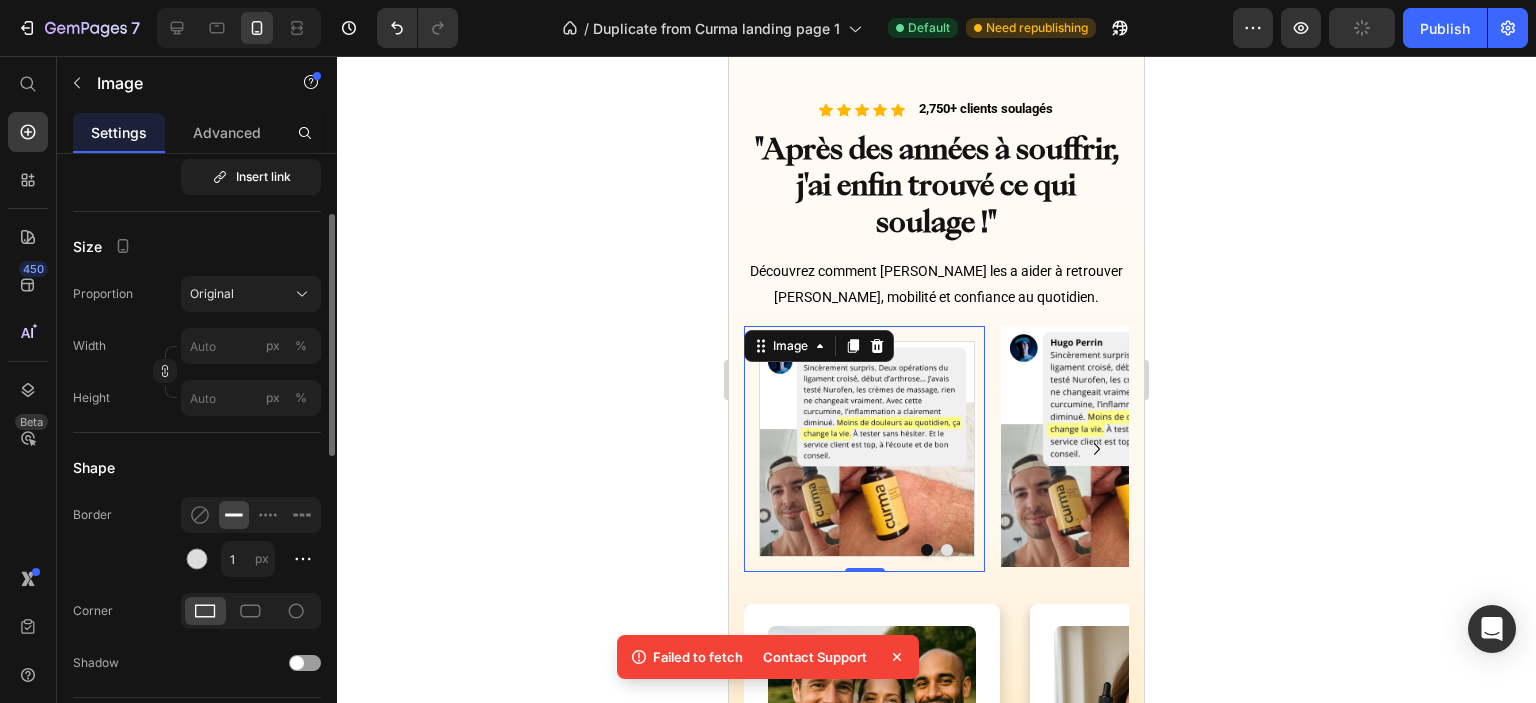 scroll, scrollTop: 400, scrollLeft: 0, axis: vertical 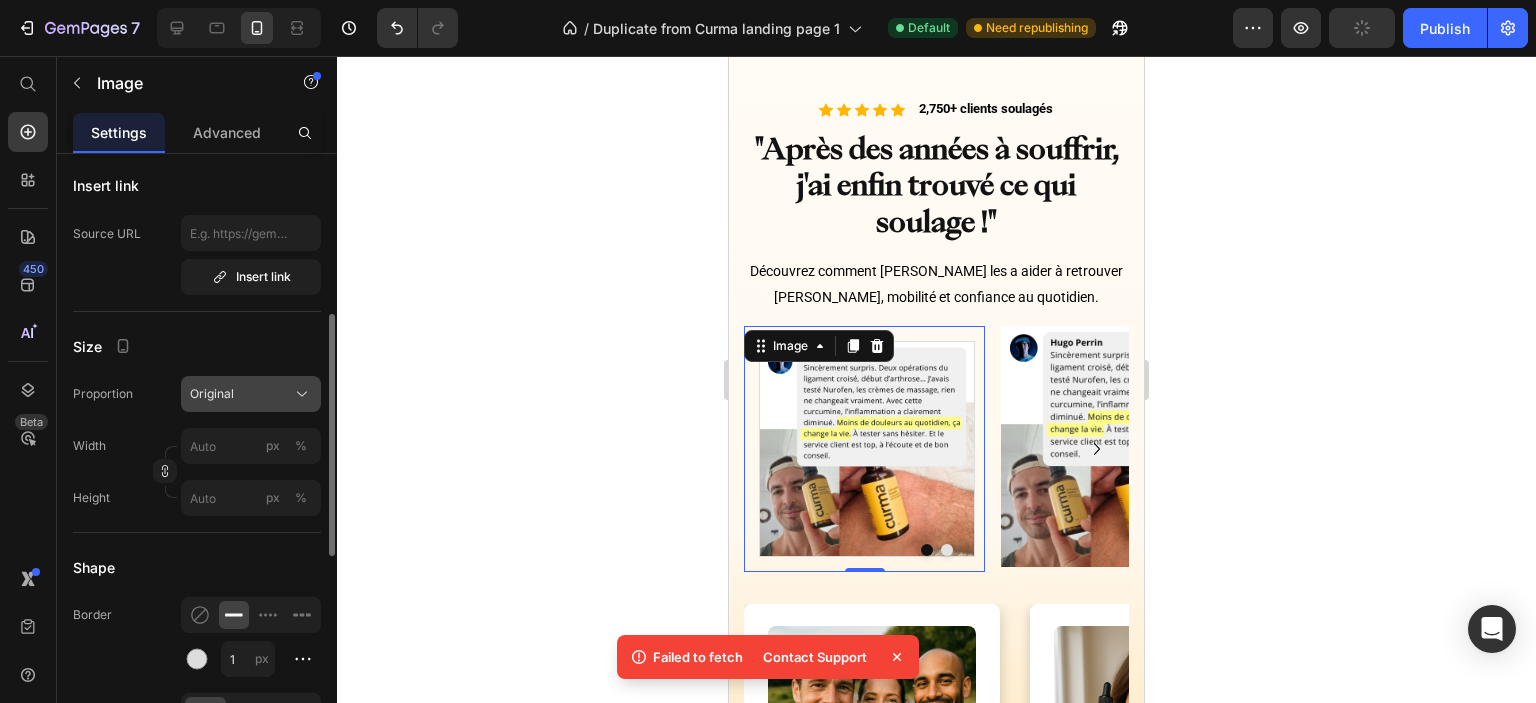 click on "Original" 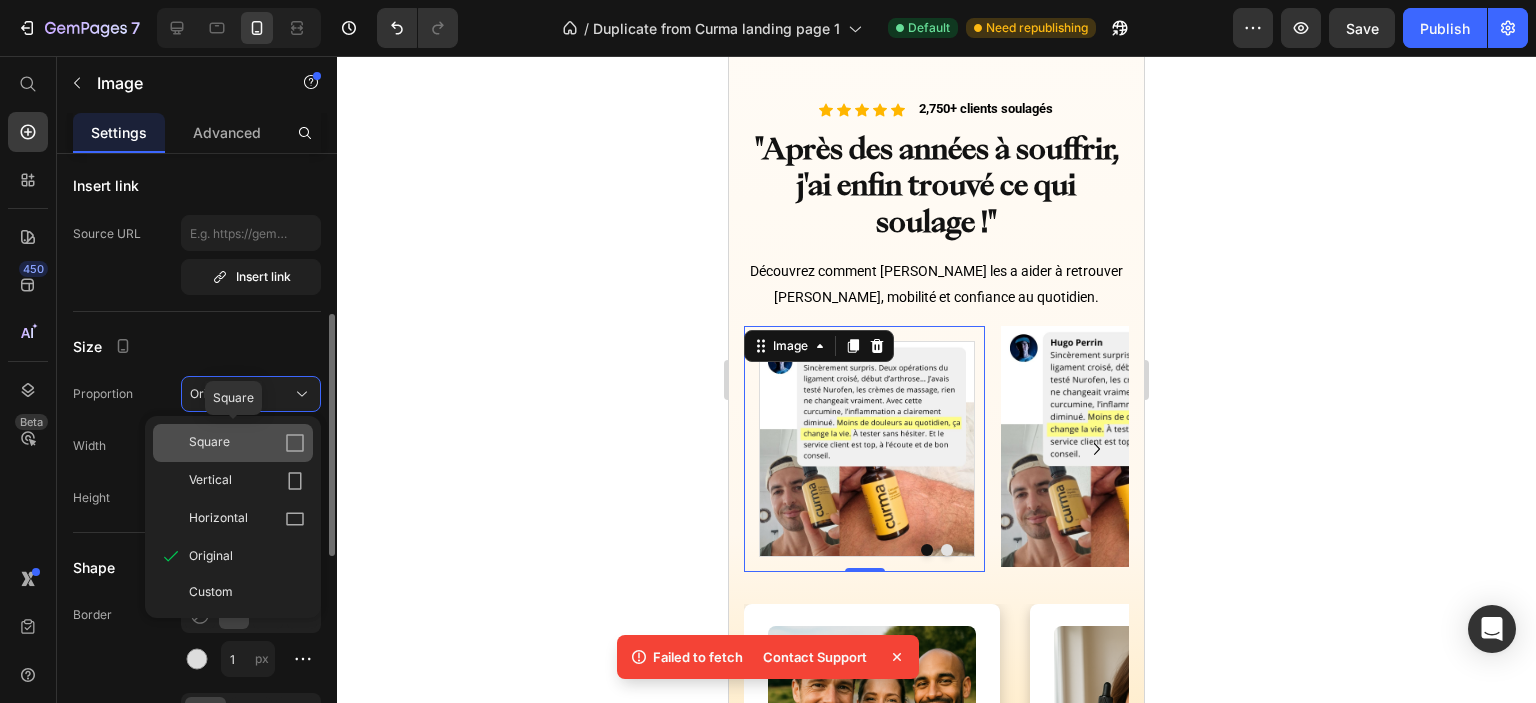 click 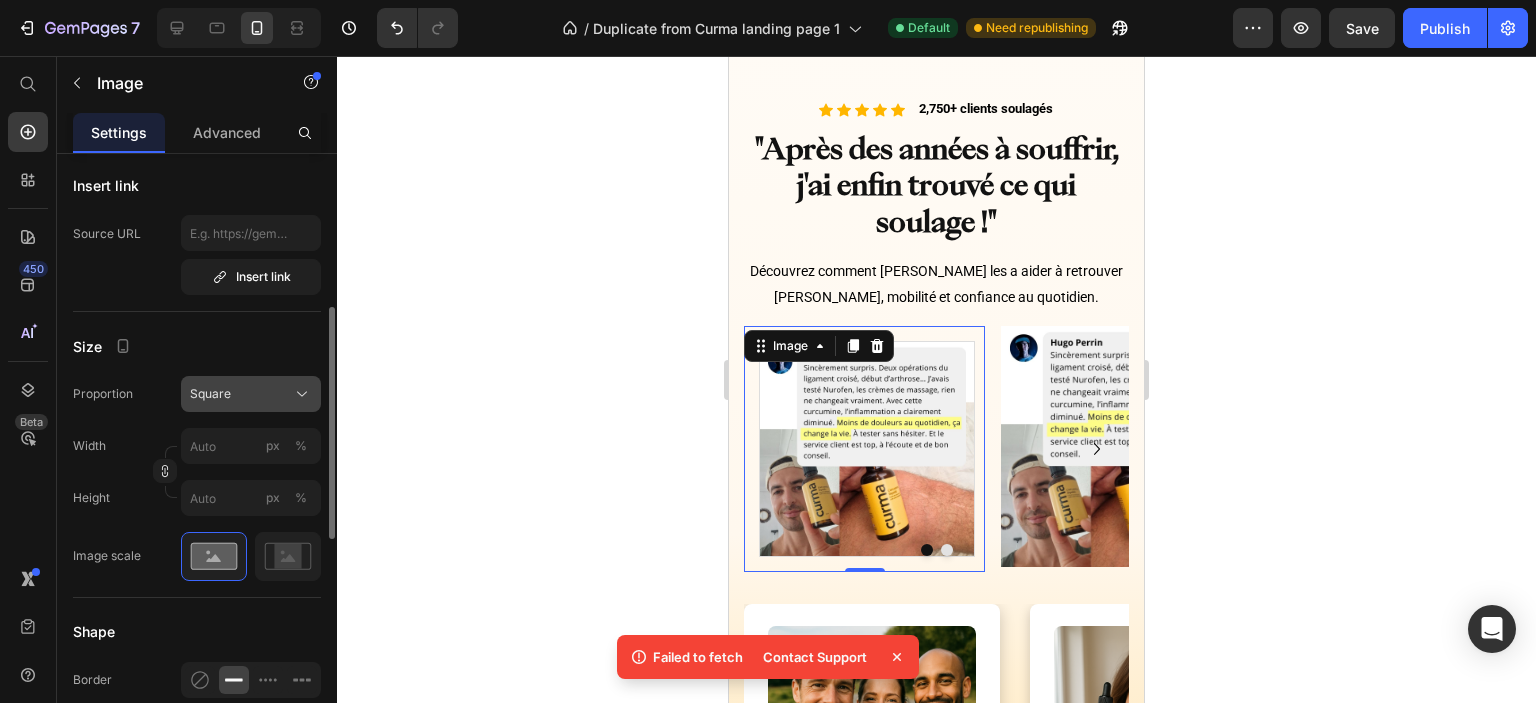 click on "Square" 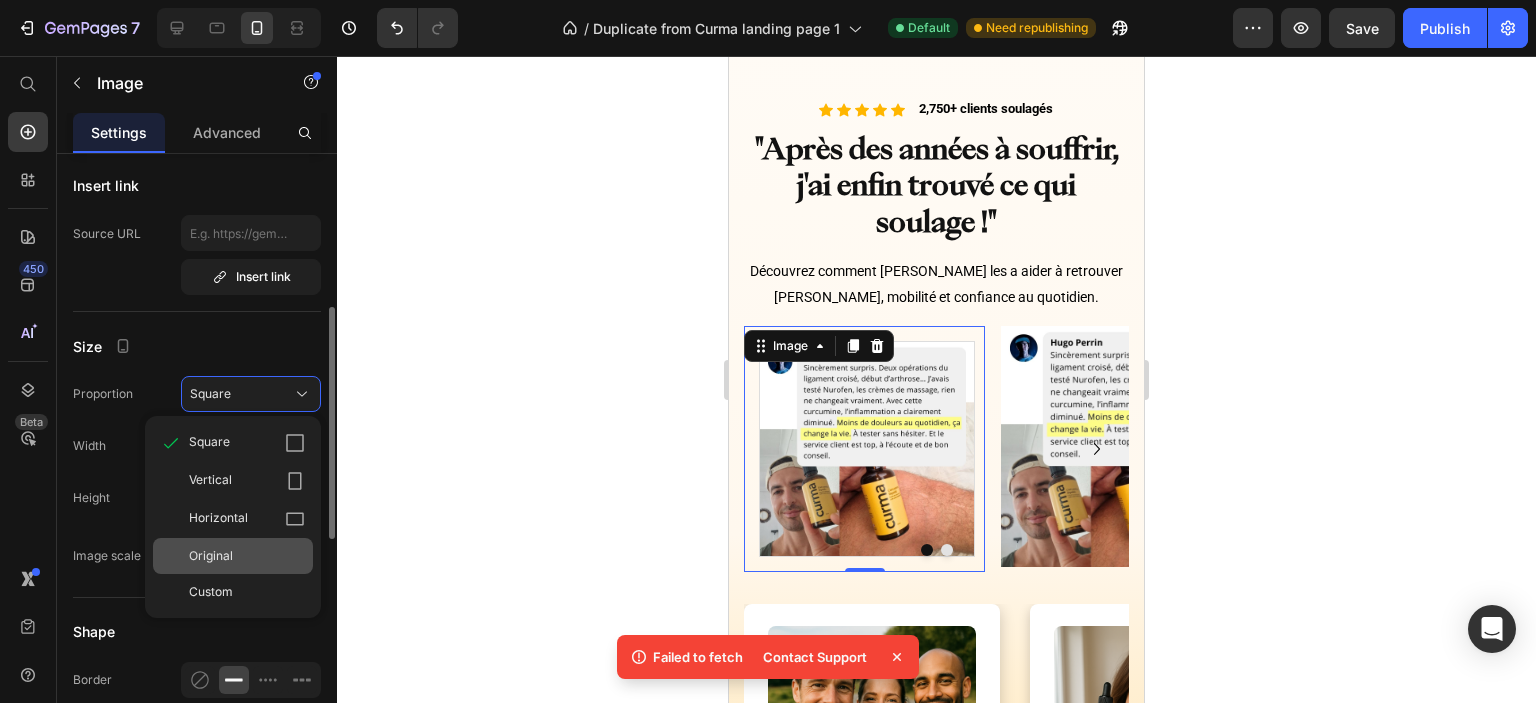 click on "Original" at bounding box center [247, 556] 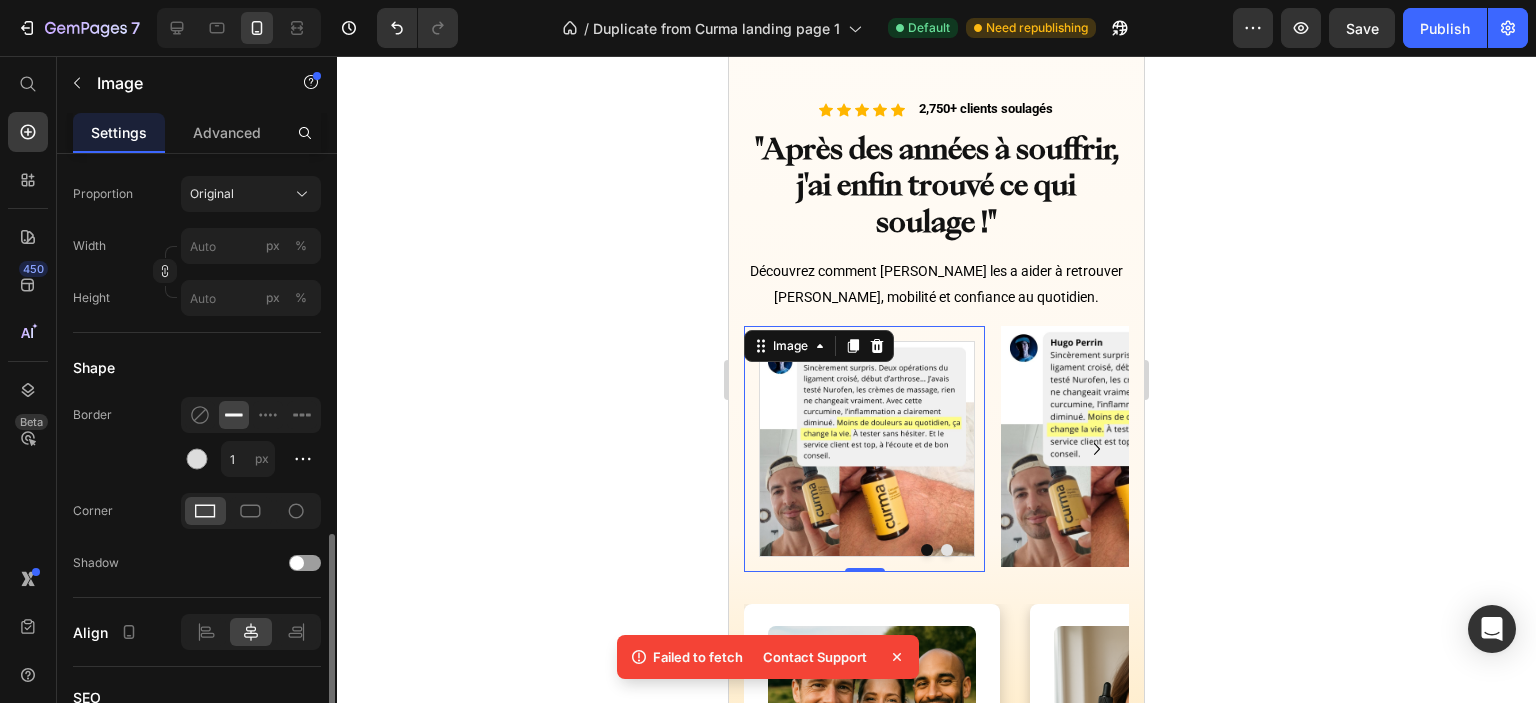 scroll, scrollTop: 700, scrollLeft: 0, axis: vertical 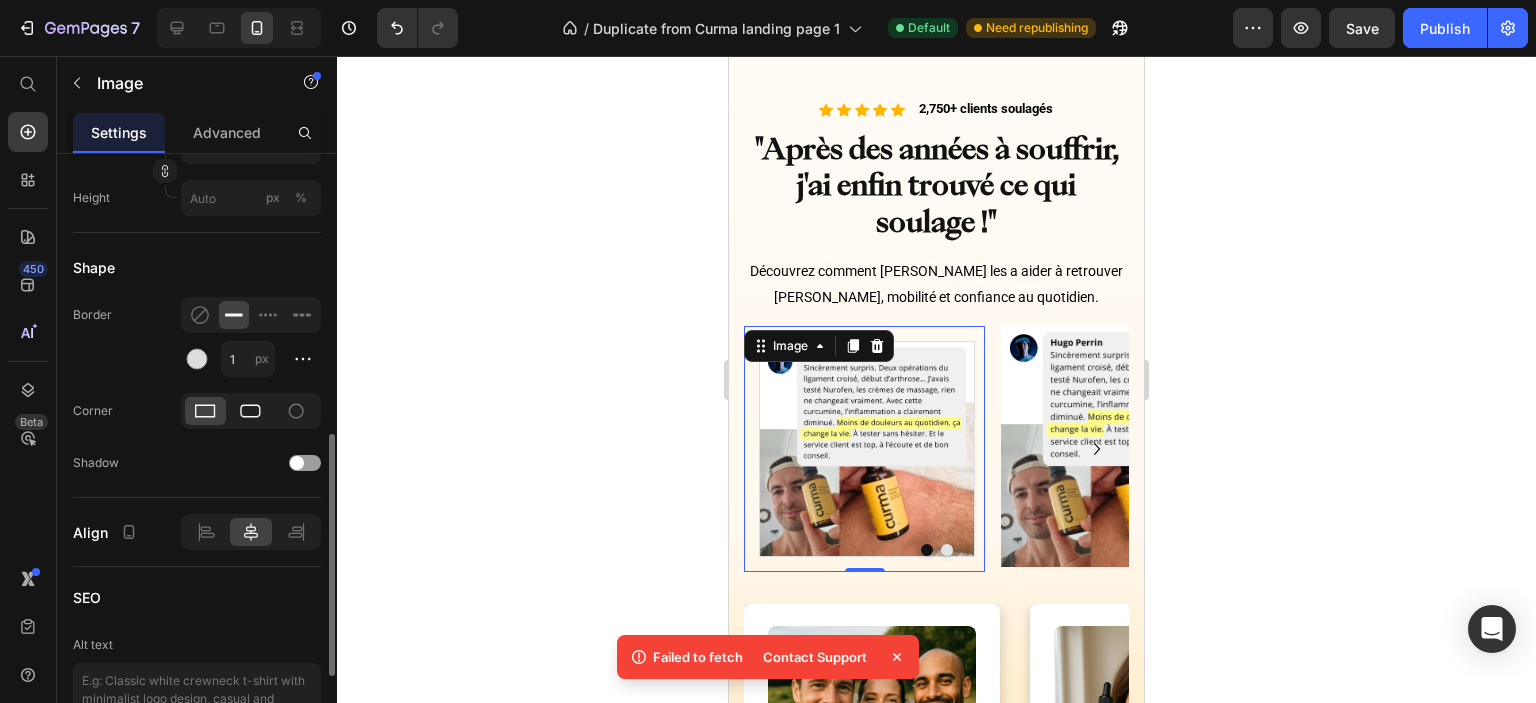 click 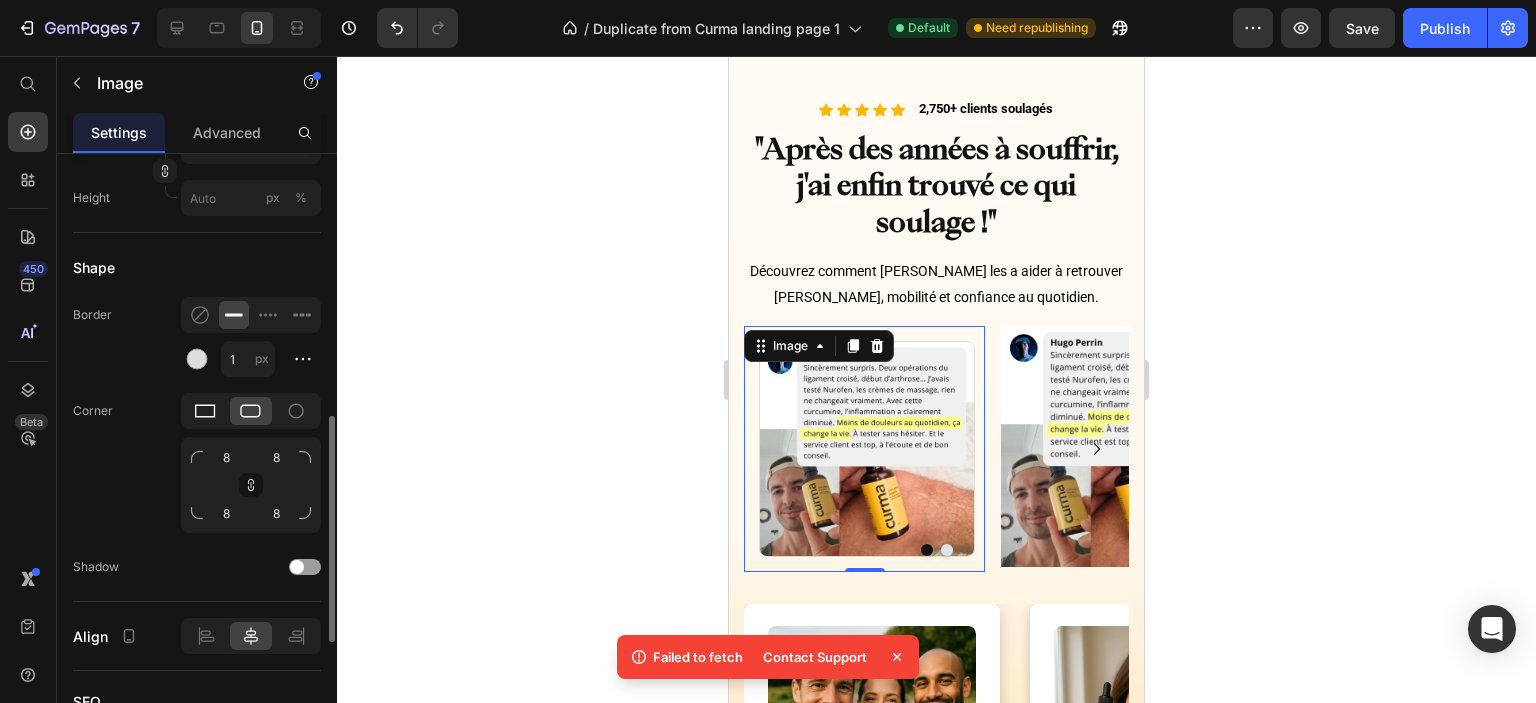 click 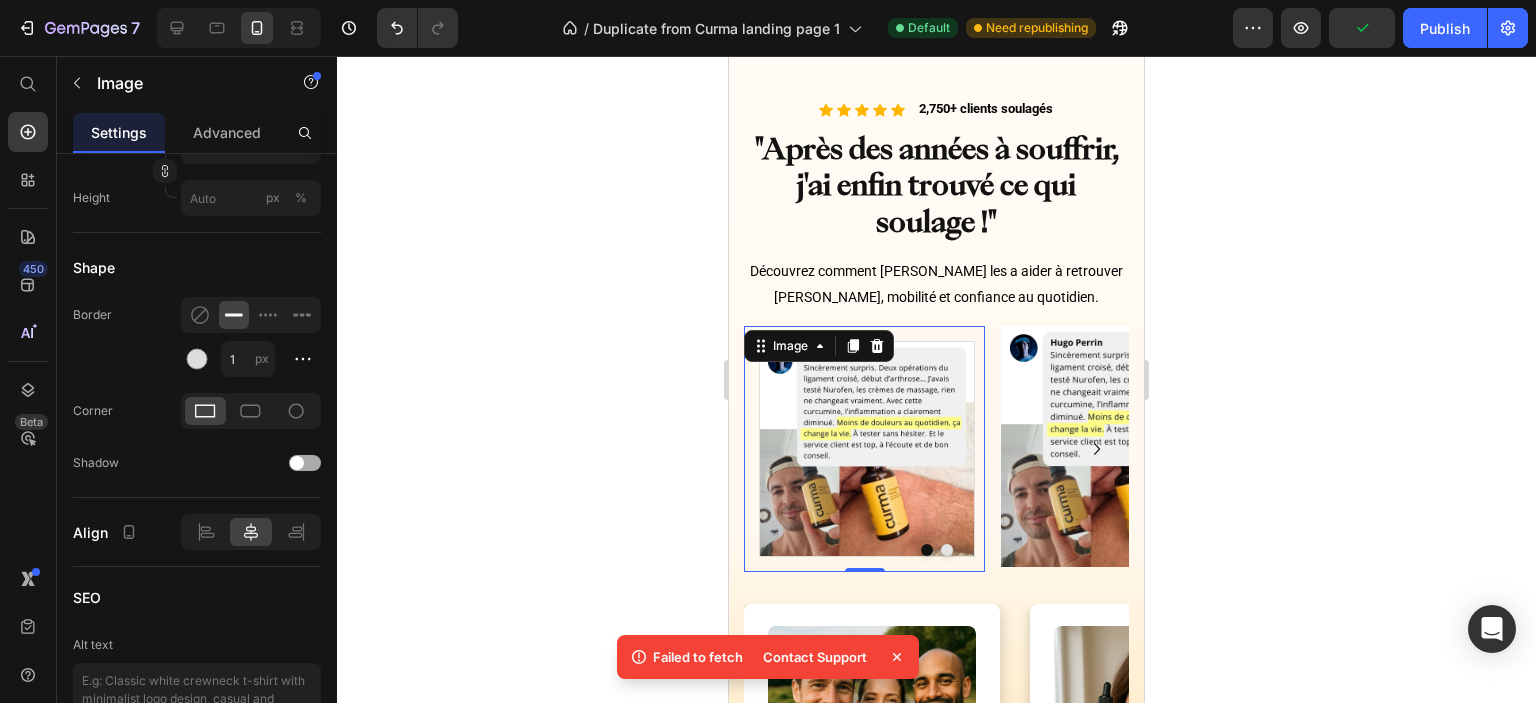 scroll, scrollTop: 907, scrollLeft: 0, axis: vertical 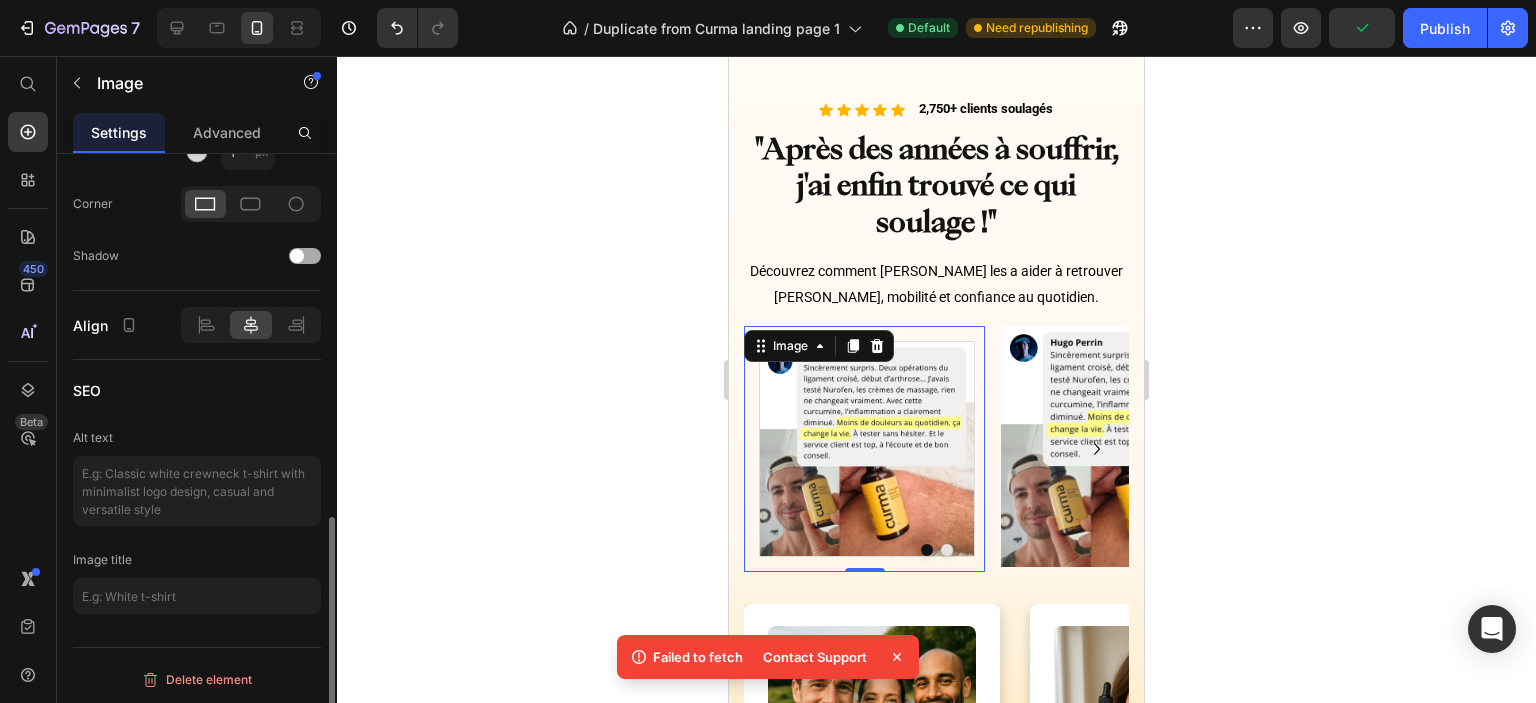 click at bounding box center [305, 256] 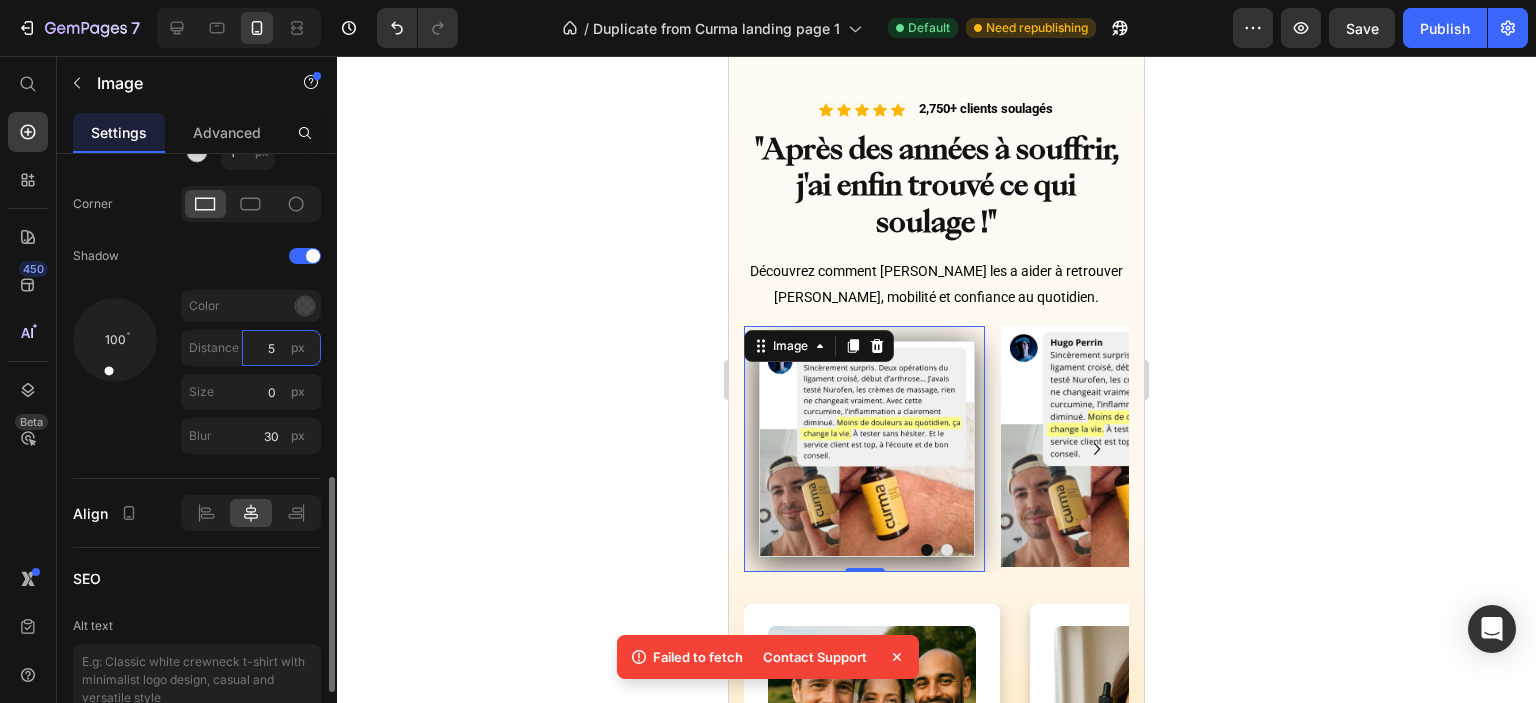 click on "5" at bounding box center [281, 348] 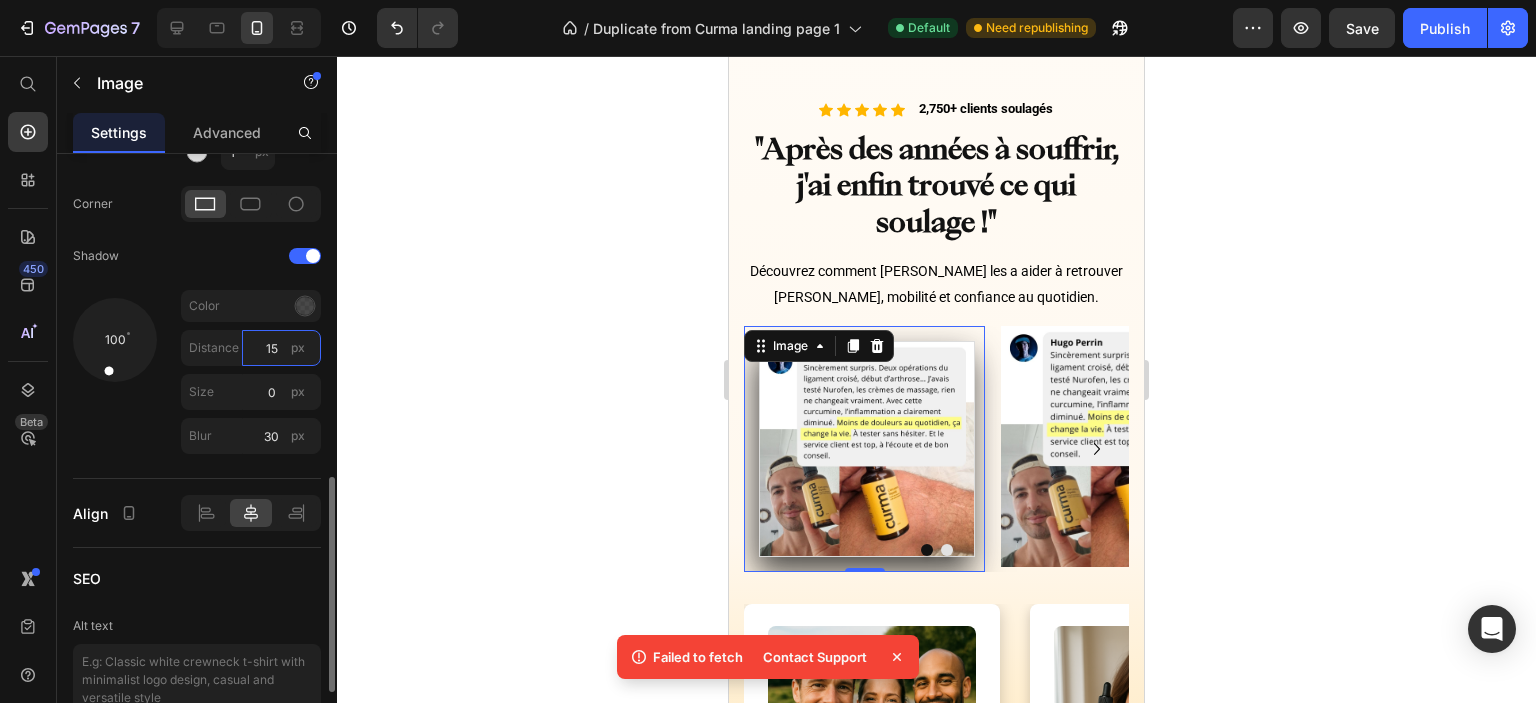 drag, startPoint x: 279, startPoint y: 356, endPoint x: 250, endPoint y: 353, distance: 29.15476 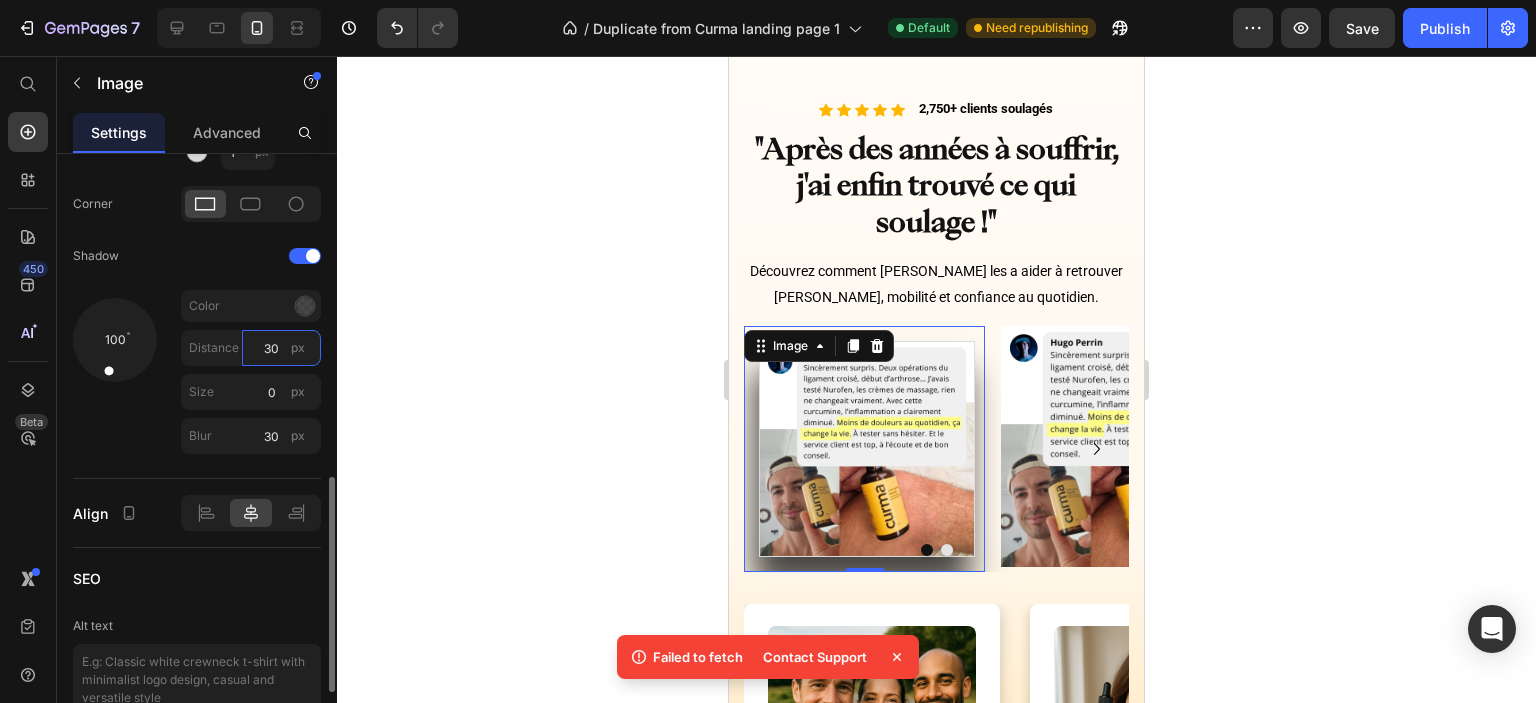 drag, startPoint x: 259, startPoint y: 348, endPoint x: 280, endPoint y: 347, distance: 21.023796 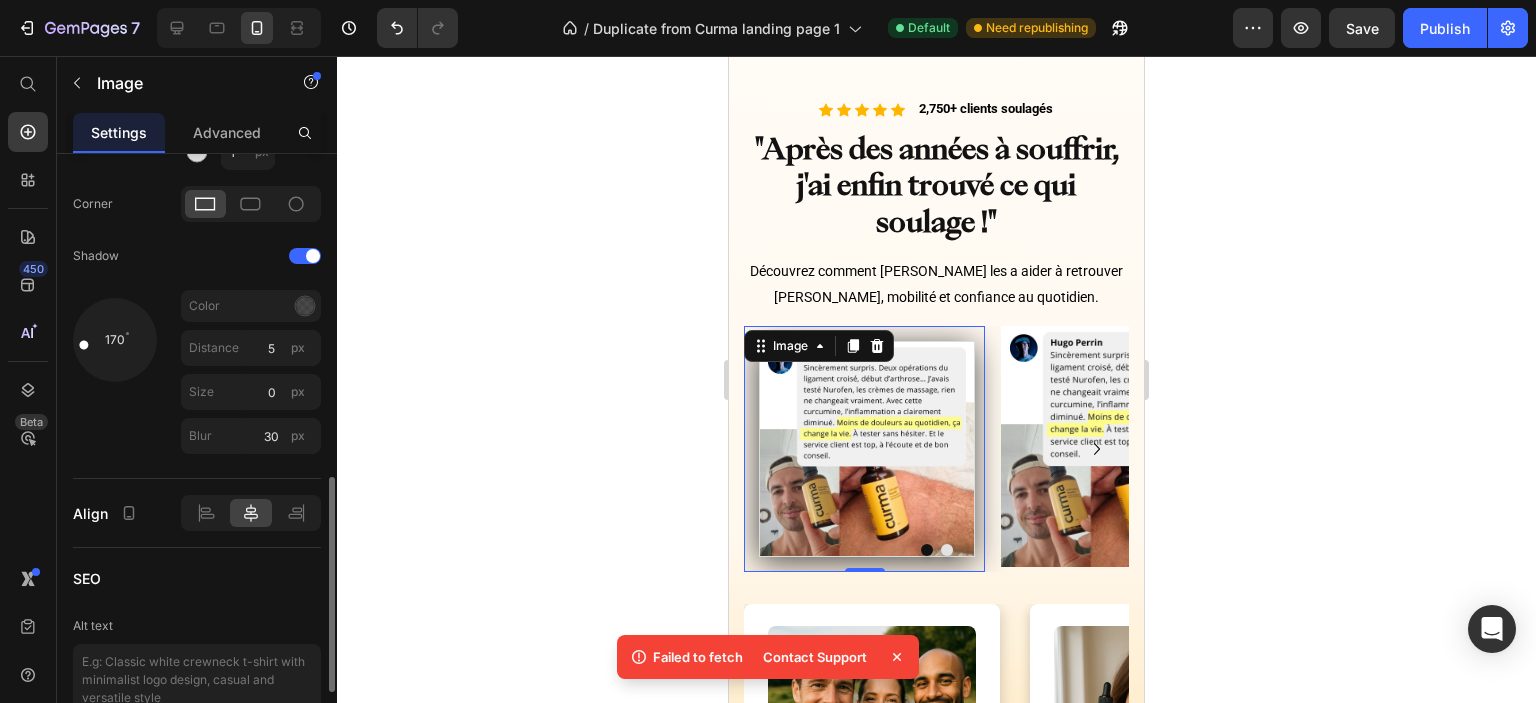 drag, startPoint x: 106, startPoint y: 364, endPoint x: 84, endPoint y: 340, distance: 32.55764 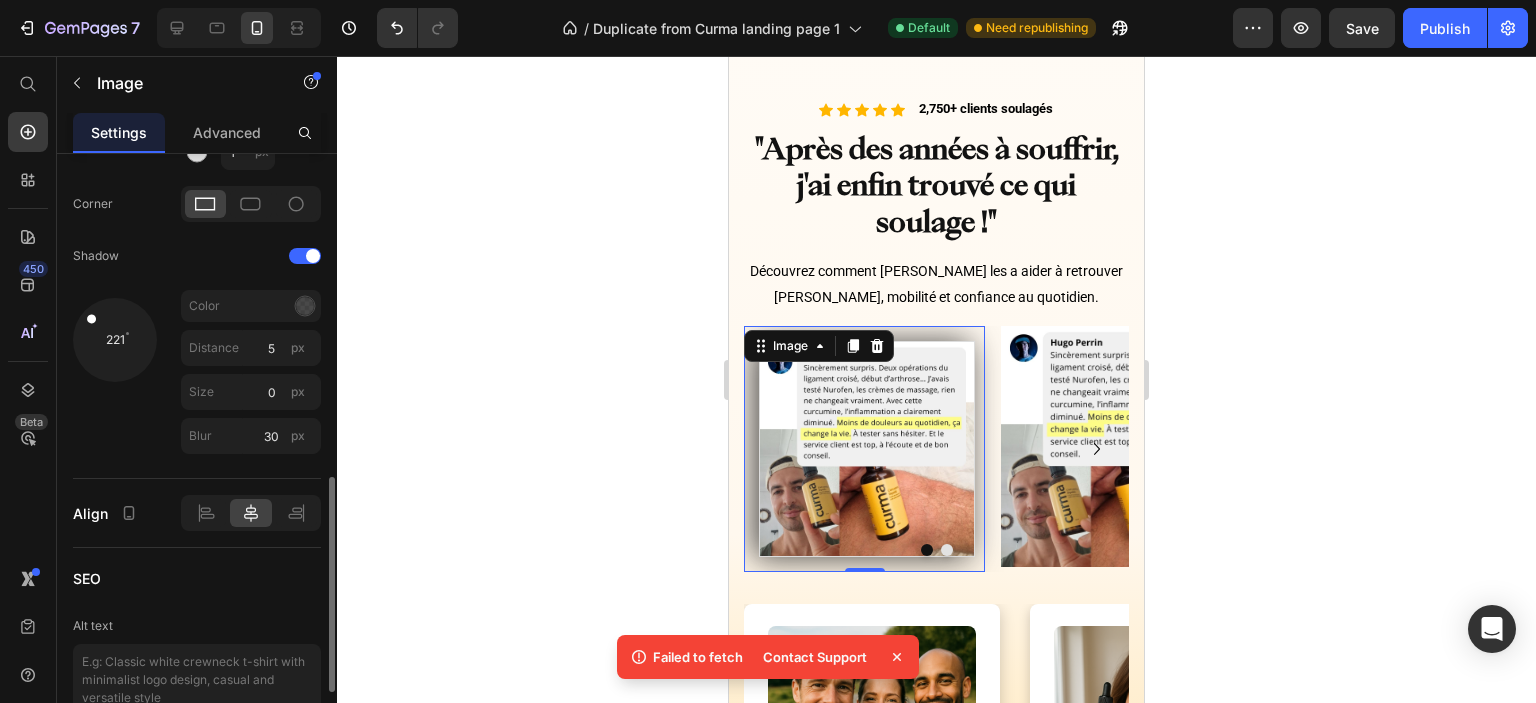drag, startPoint x: 75, startPoint y: 335, endPoint x: 88, endPoint y: 300, distance: 37.336308 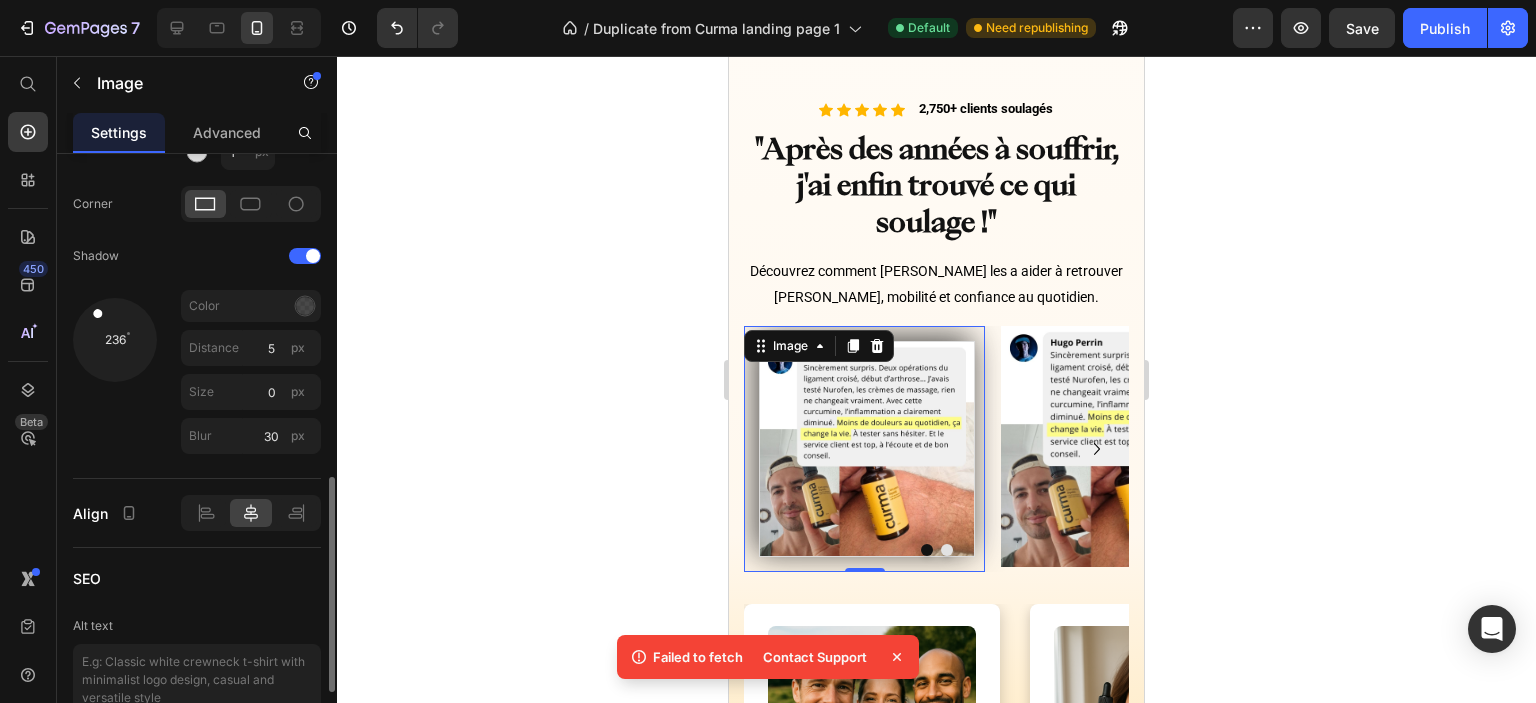 drag, startPoint x: 95, startPoint y: 299, endPoint x: 128, endPoint y: 295, distance: 33.24154 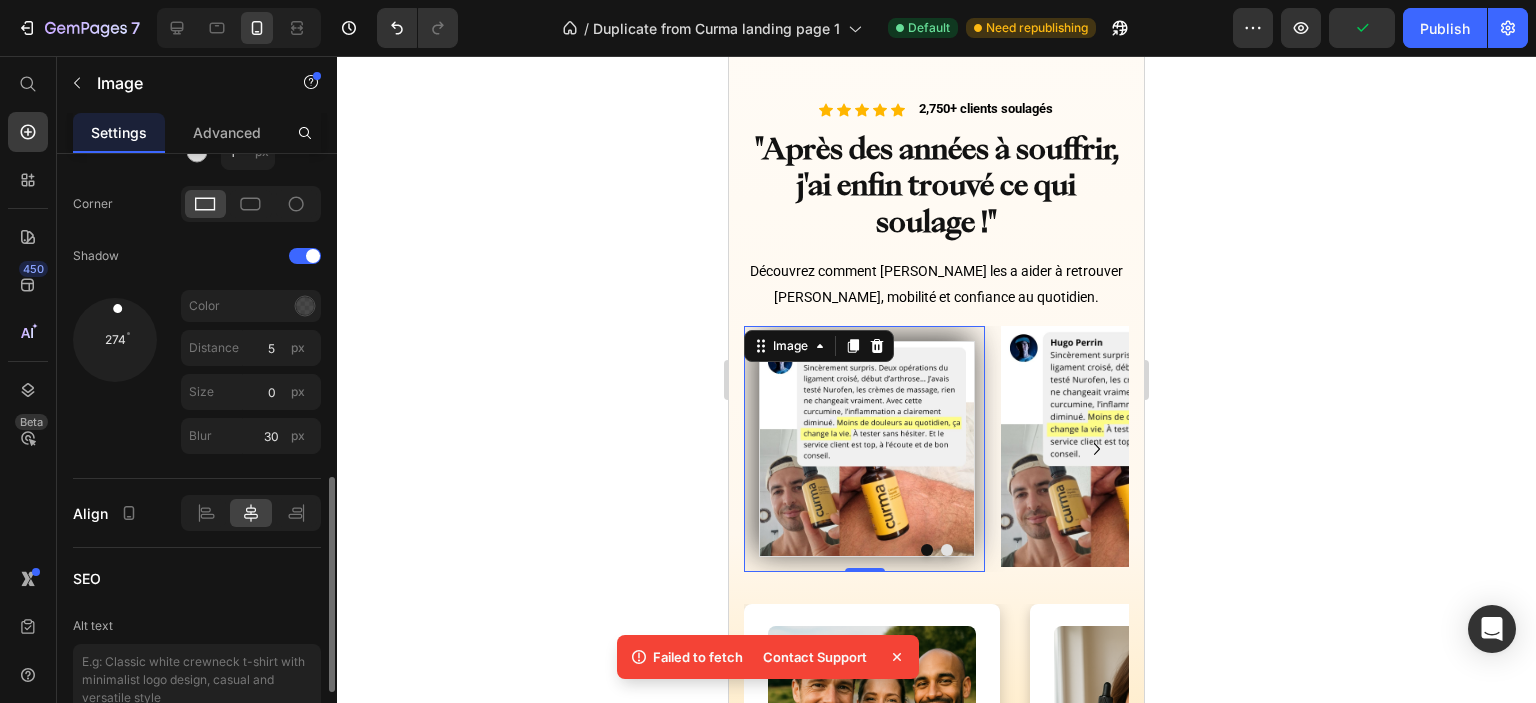 drag, startPoint x: 103, startPoint y: 307, endPoint x: 140, endPoint y: 303, distance: 37.215588 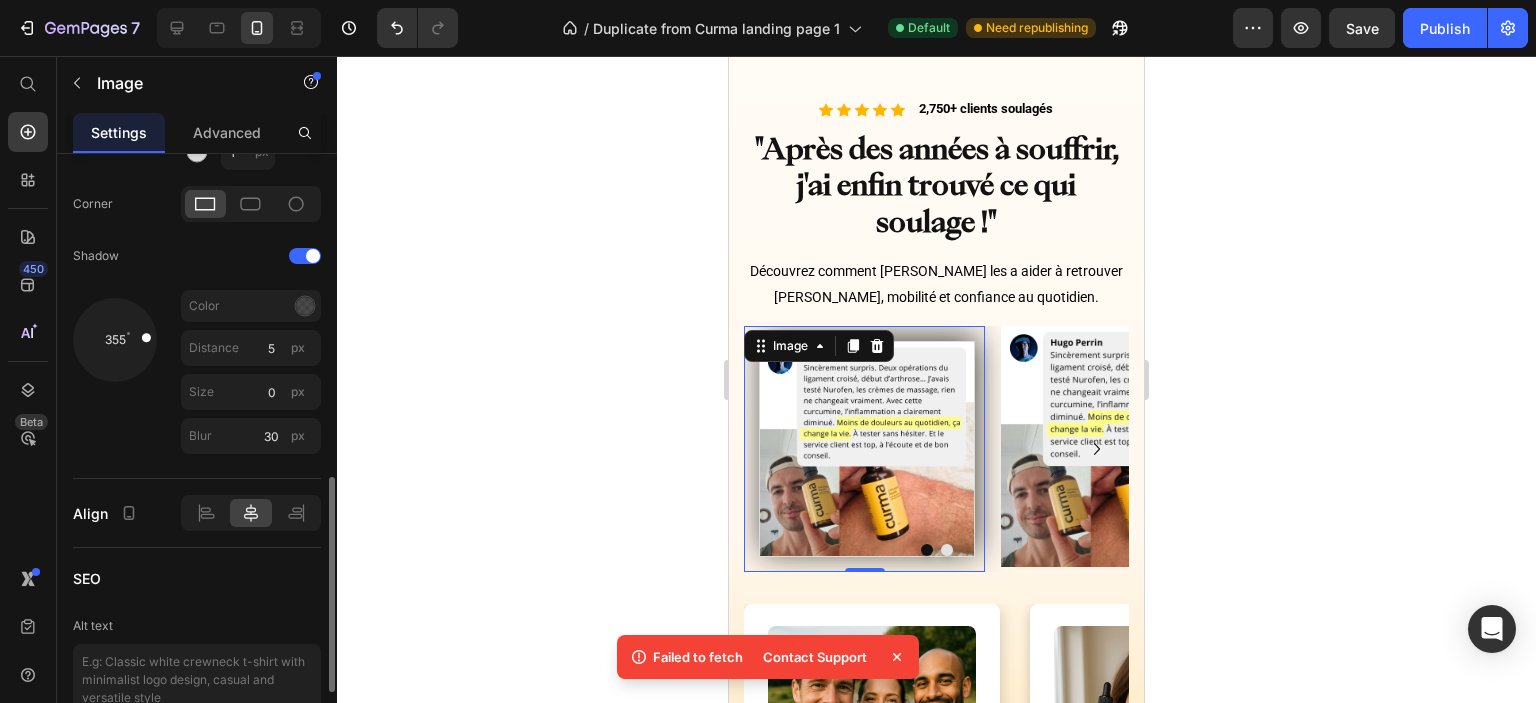 click on "355 Color Distance 5 px Size 0 px Blur 30 px" 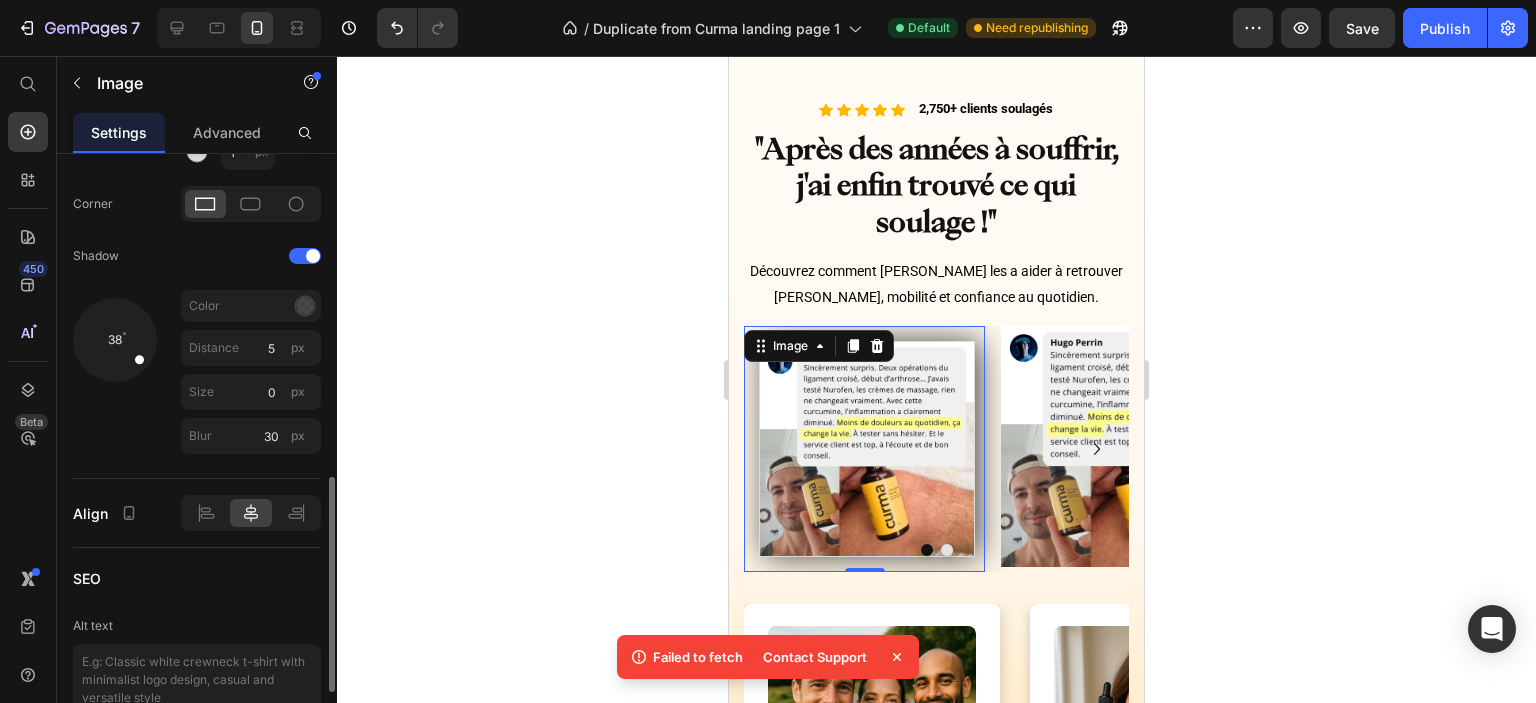 drag, startPoint x: 143, startPoint y: 338, endPoint x: 149, endPoint y: 366, distance: 28.635643 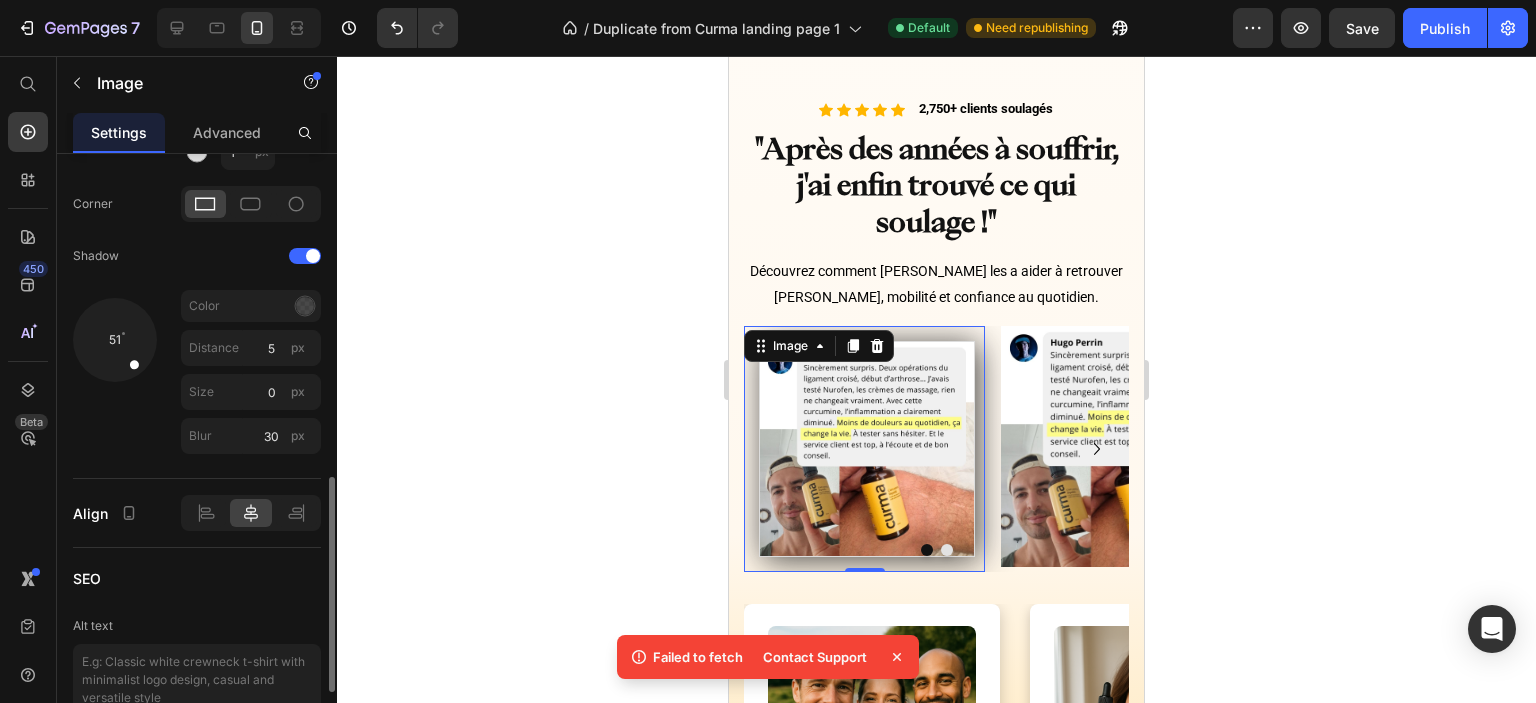 drag, startPoint x: 142, startPoint y: 359, endPoint x: 137, endPoint y: 373, distance: 14.866069 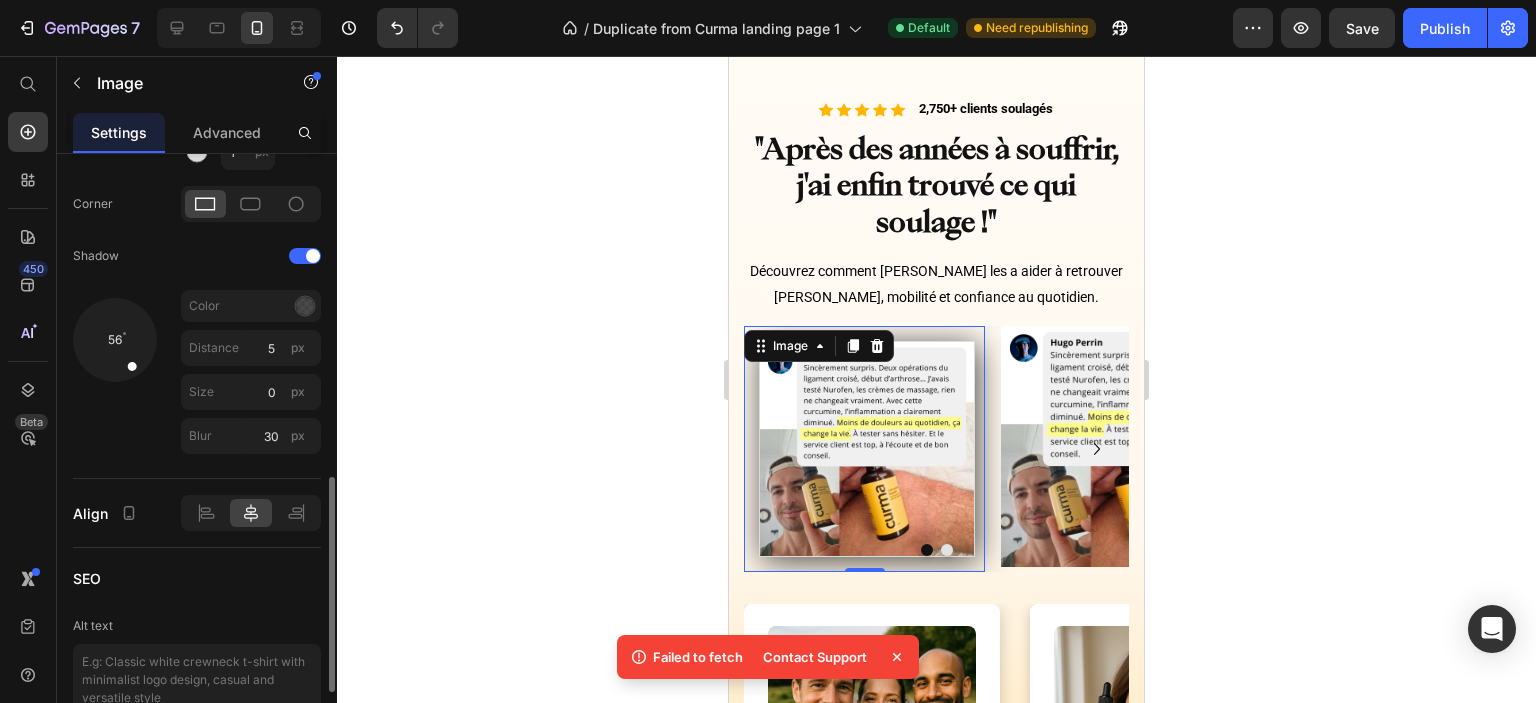 click at bounding box center [126, 356] 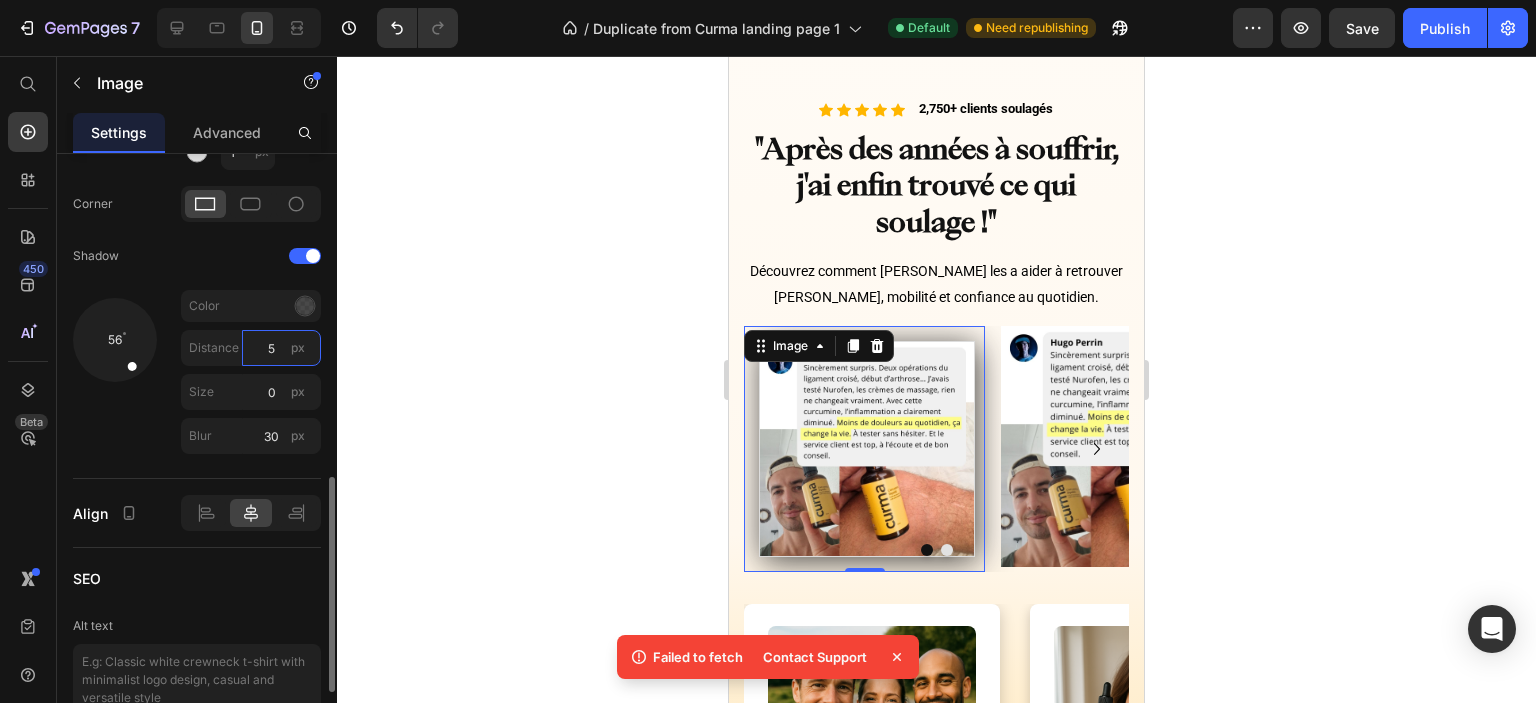 click on "5" at bounding box center [281, 348] 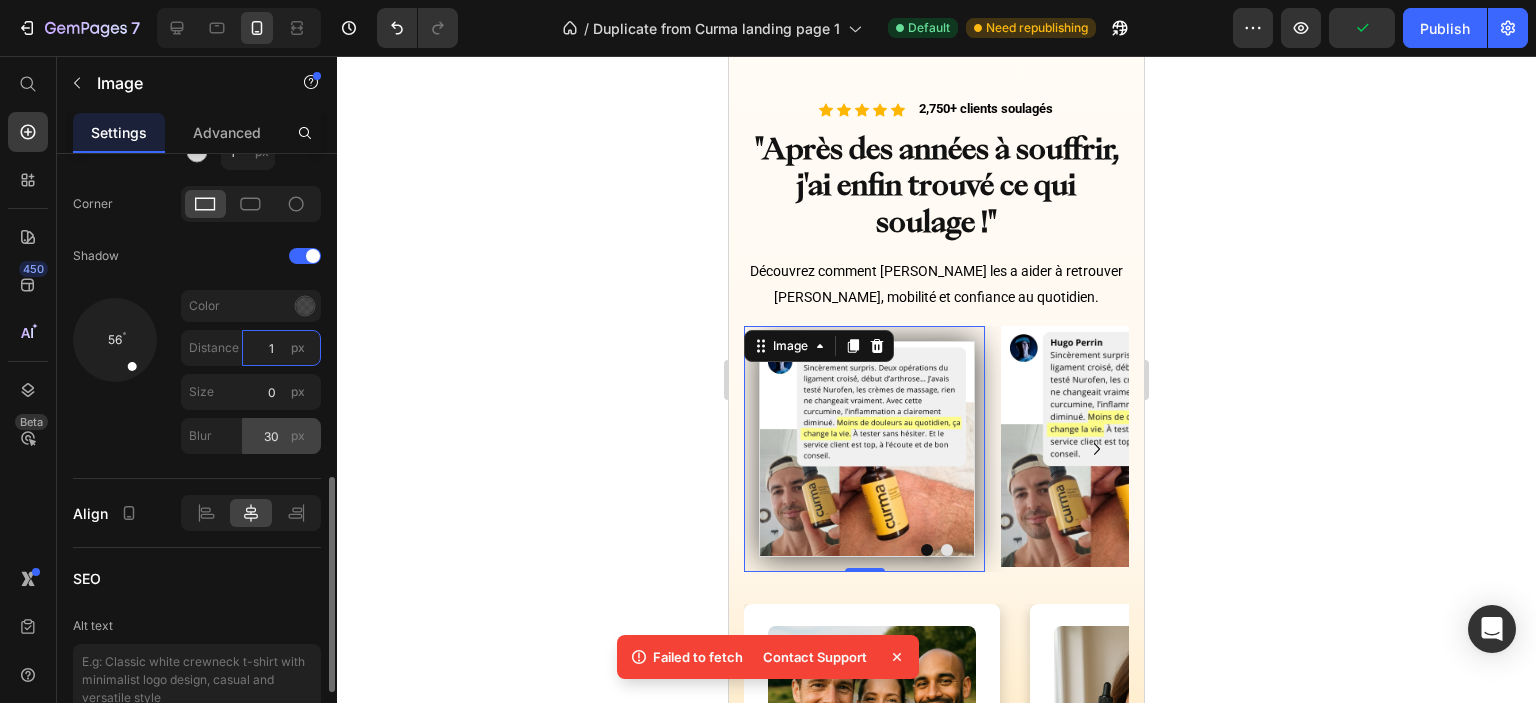 type on "1" 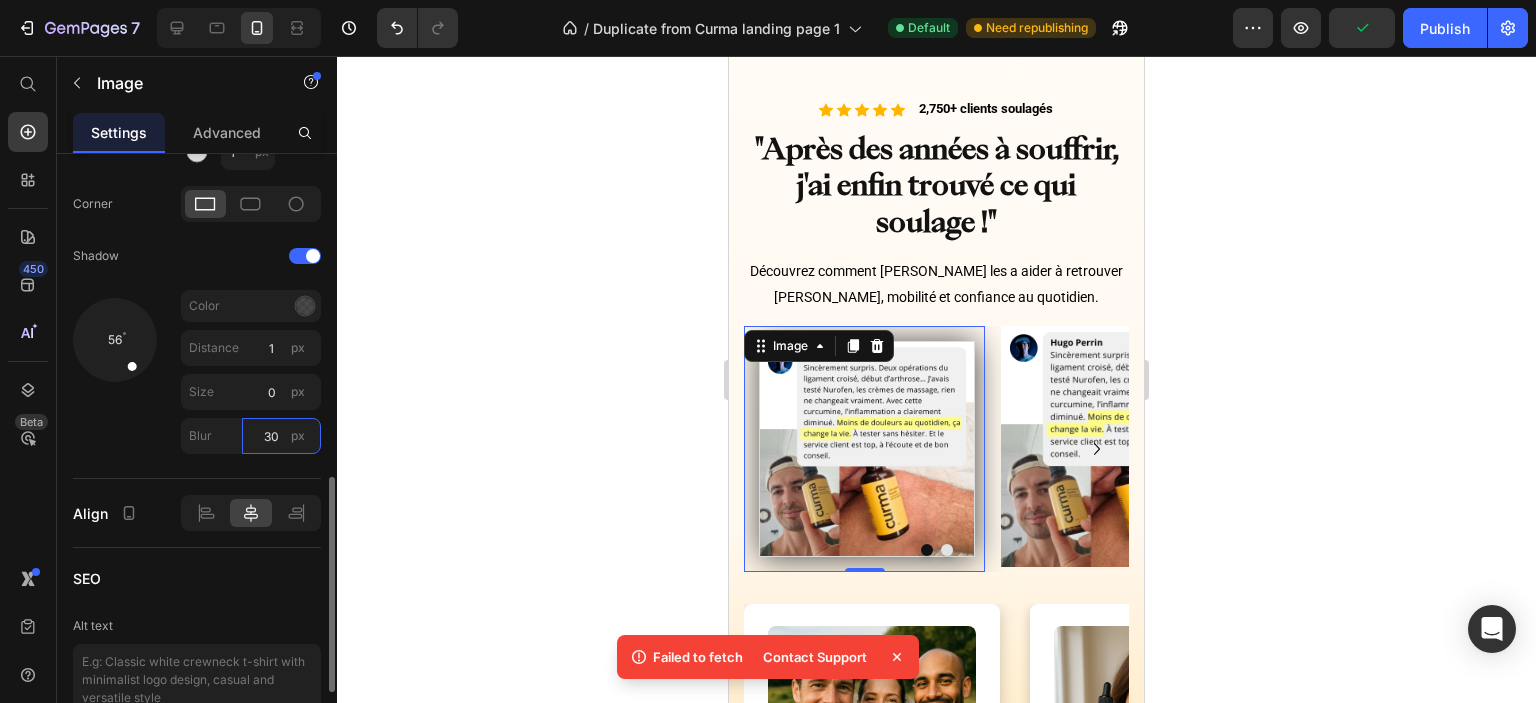 click on "30" at bounding box center [281, 436] 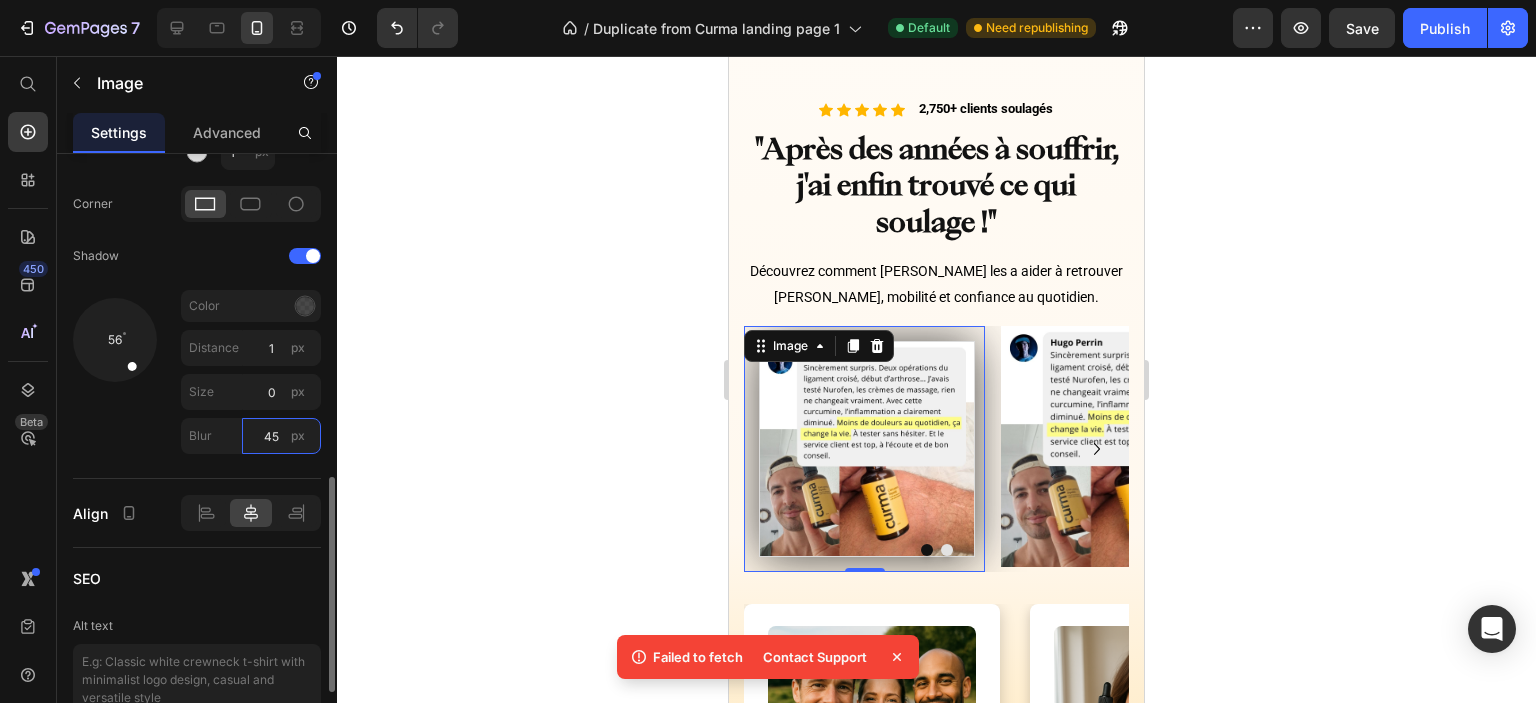 drag, startPoint x: 268, startPoint y: 437, endPoint x: 289, endPoint y: 439, distance: 21.095022 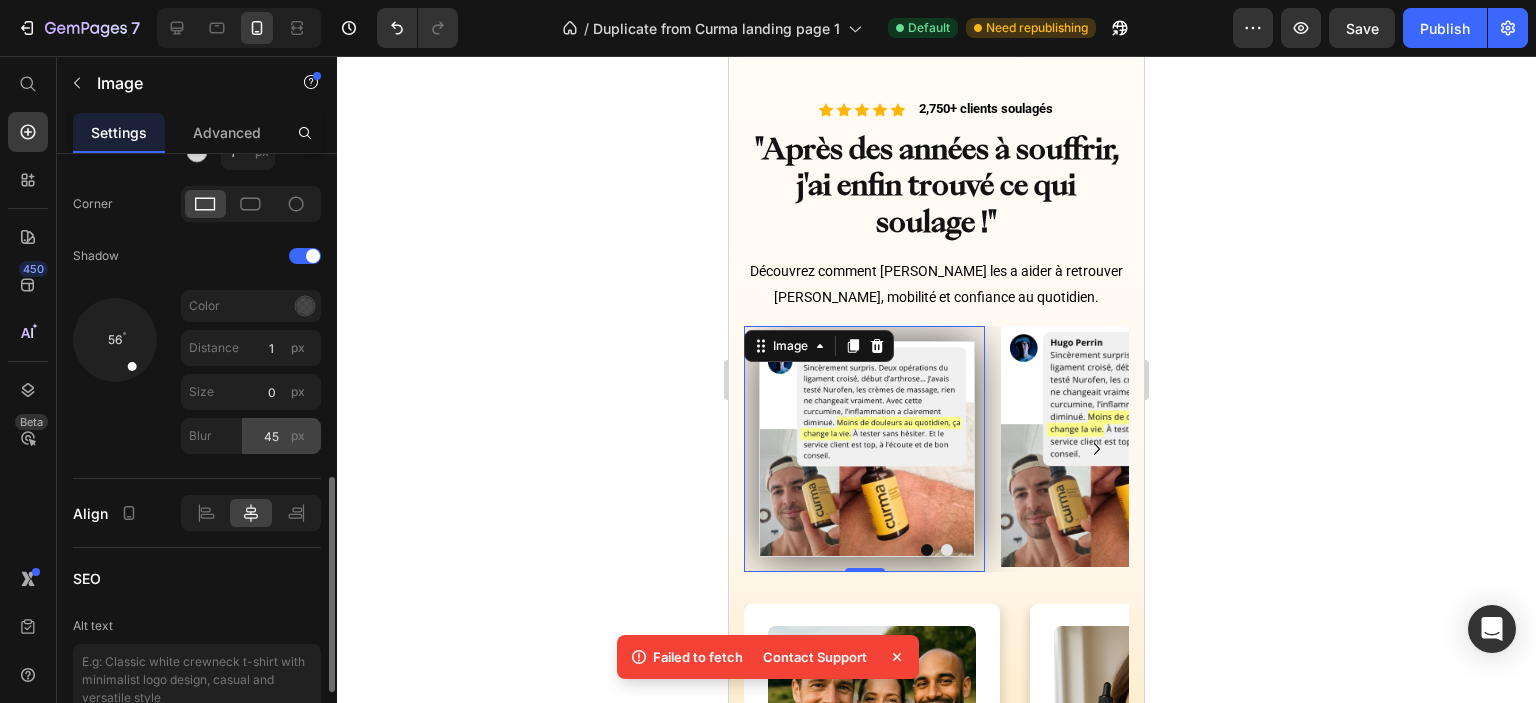 click on "Blur 45 px" at bounding box center (251, 436) 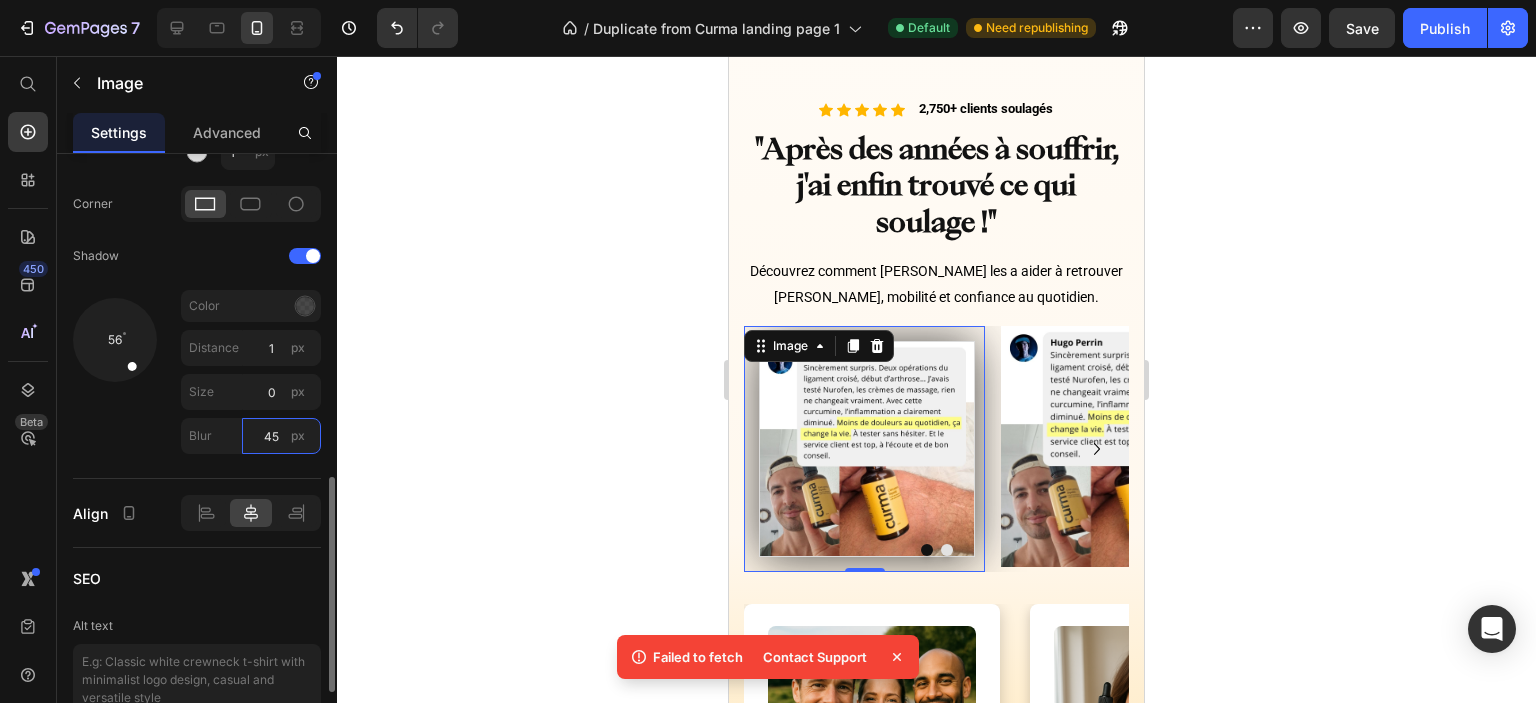 click on "45" at bounding box center [281, 436] 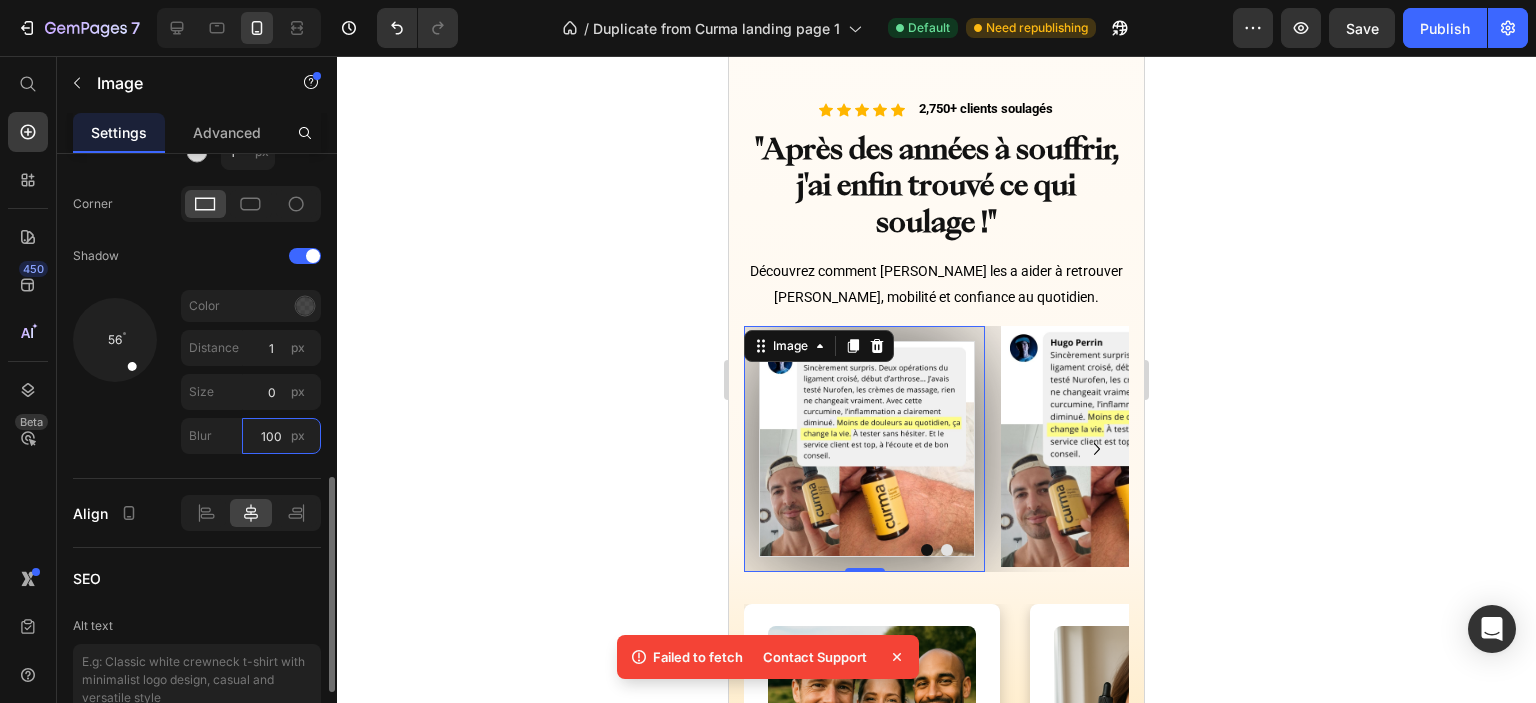 drag, startPoint x: 280, startPoint y: 433, endPoint x: 256, endPoint y: 433, distance: 24 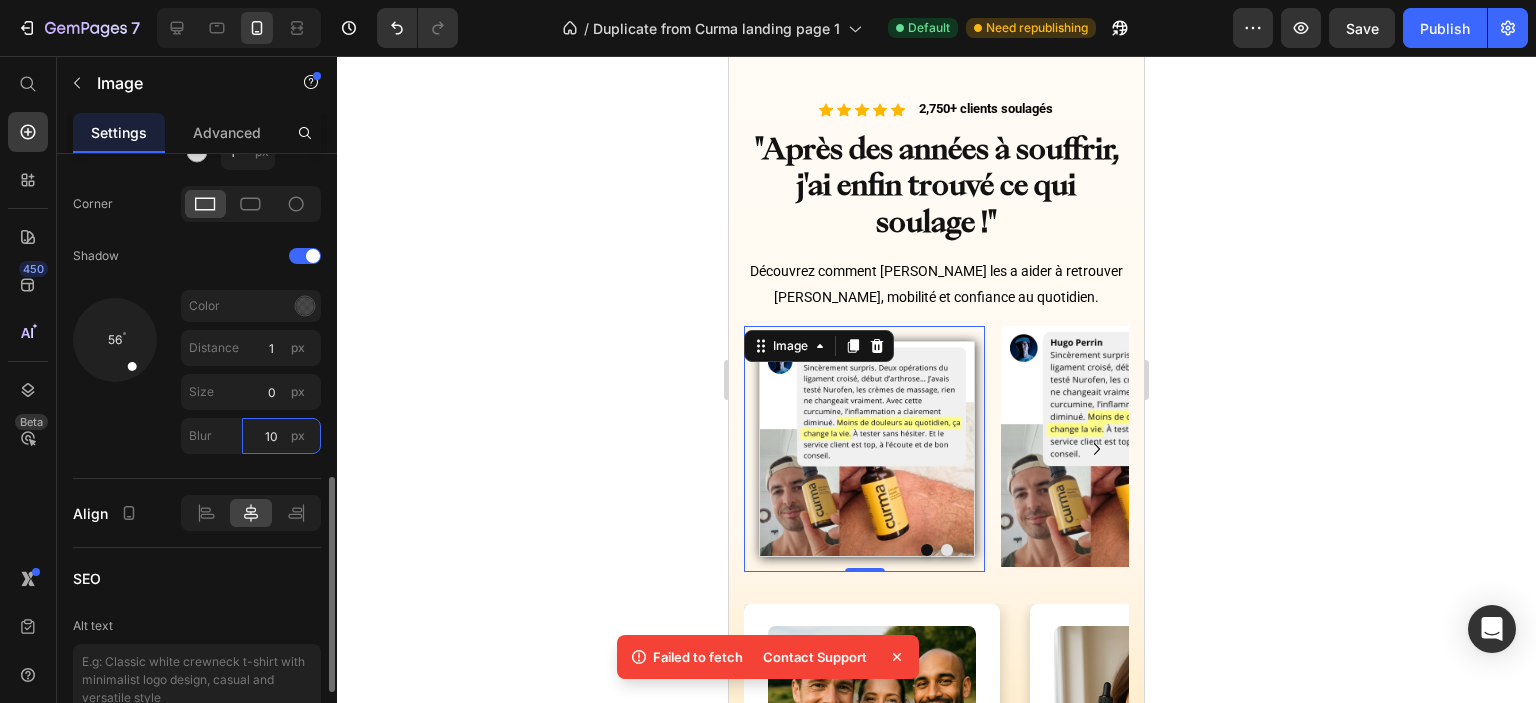 type on "10" 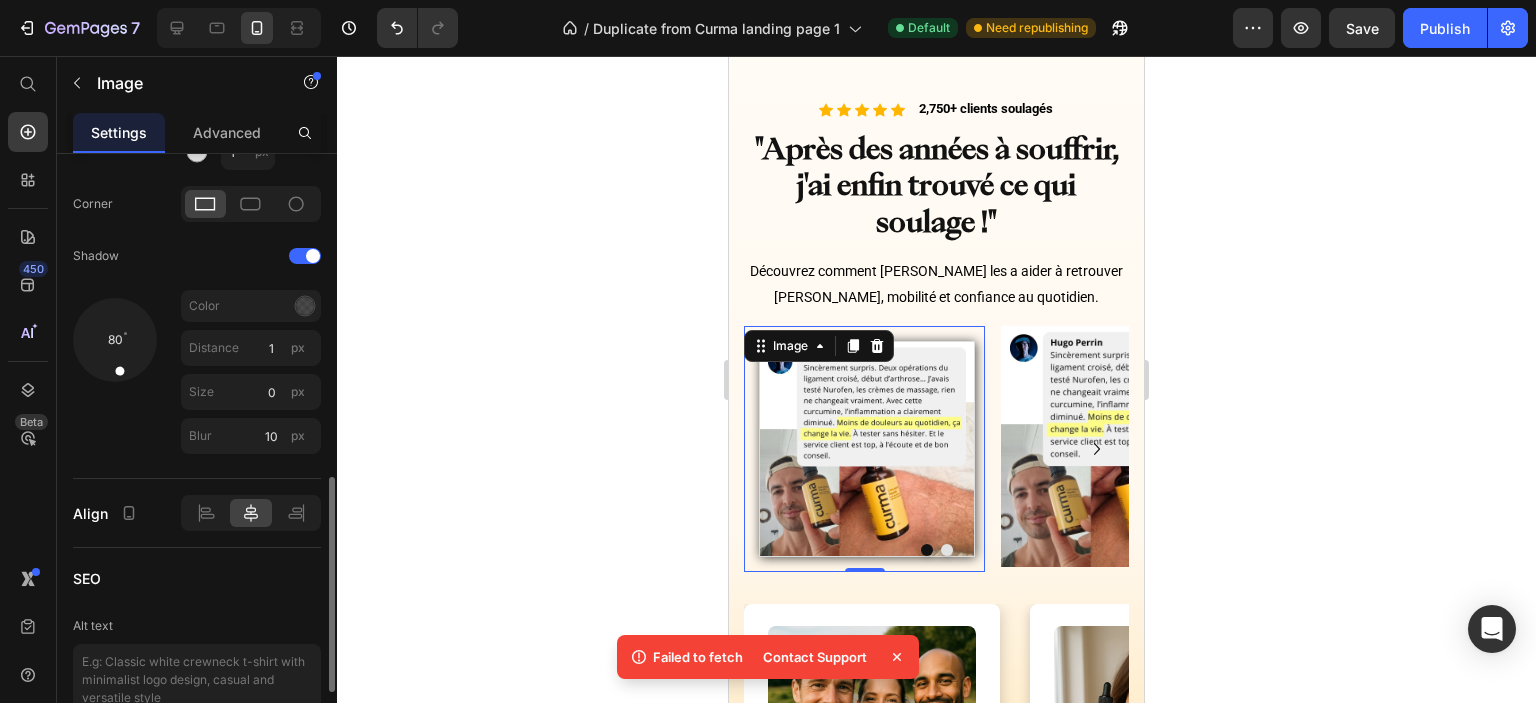 drag, startPoint x: 129, startPoint y: 356, endPoint x: 116, endPoint y: 361, distance: 13.928389 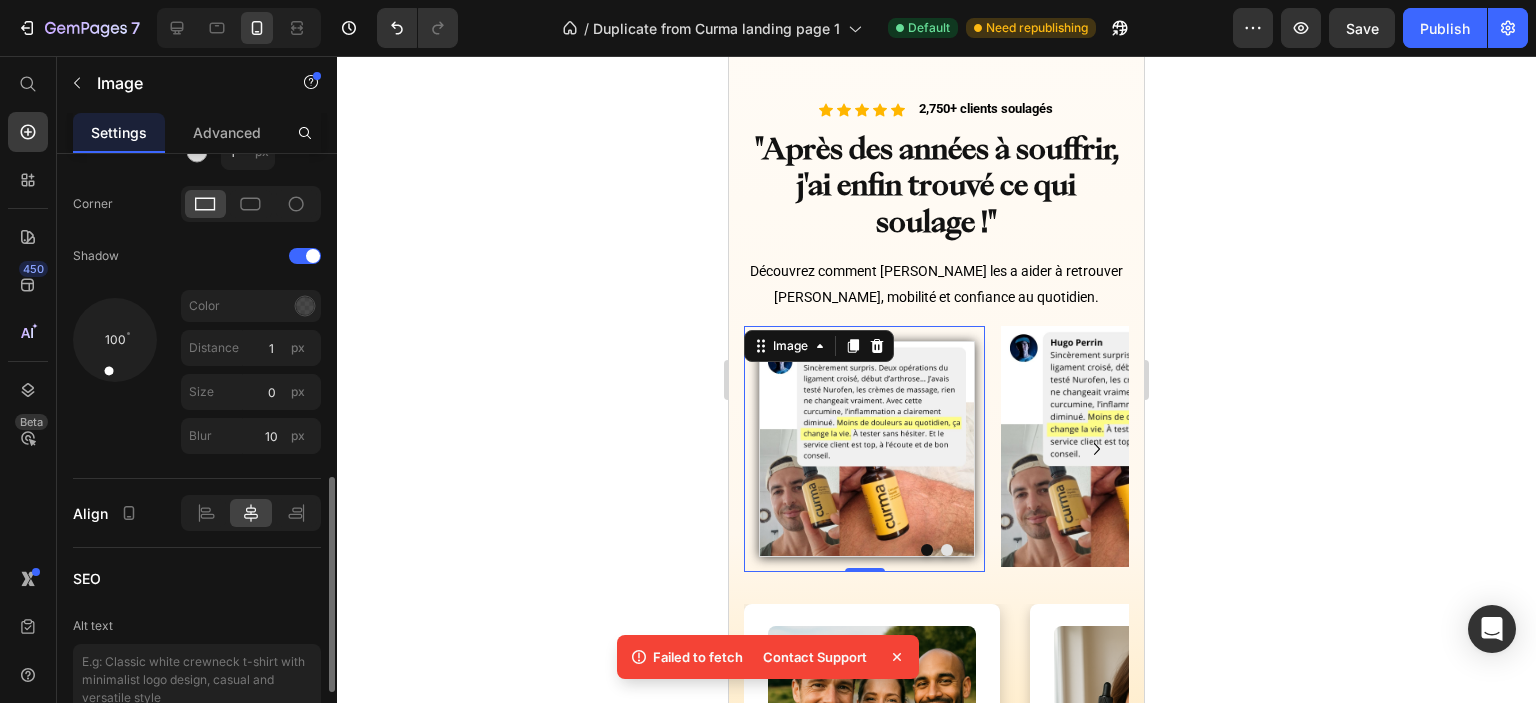 drag, startPoint x: 116, startPoint y: 361, endPoint x: 106, endPoint y: 365, distance: 10.770329 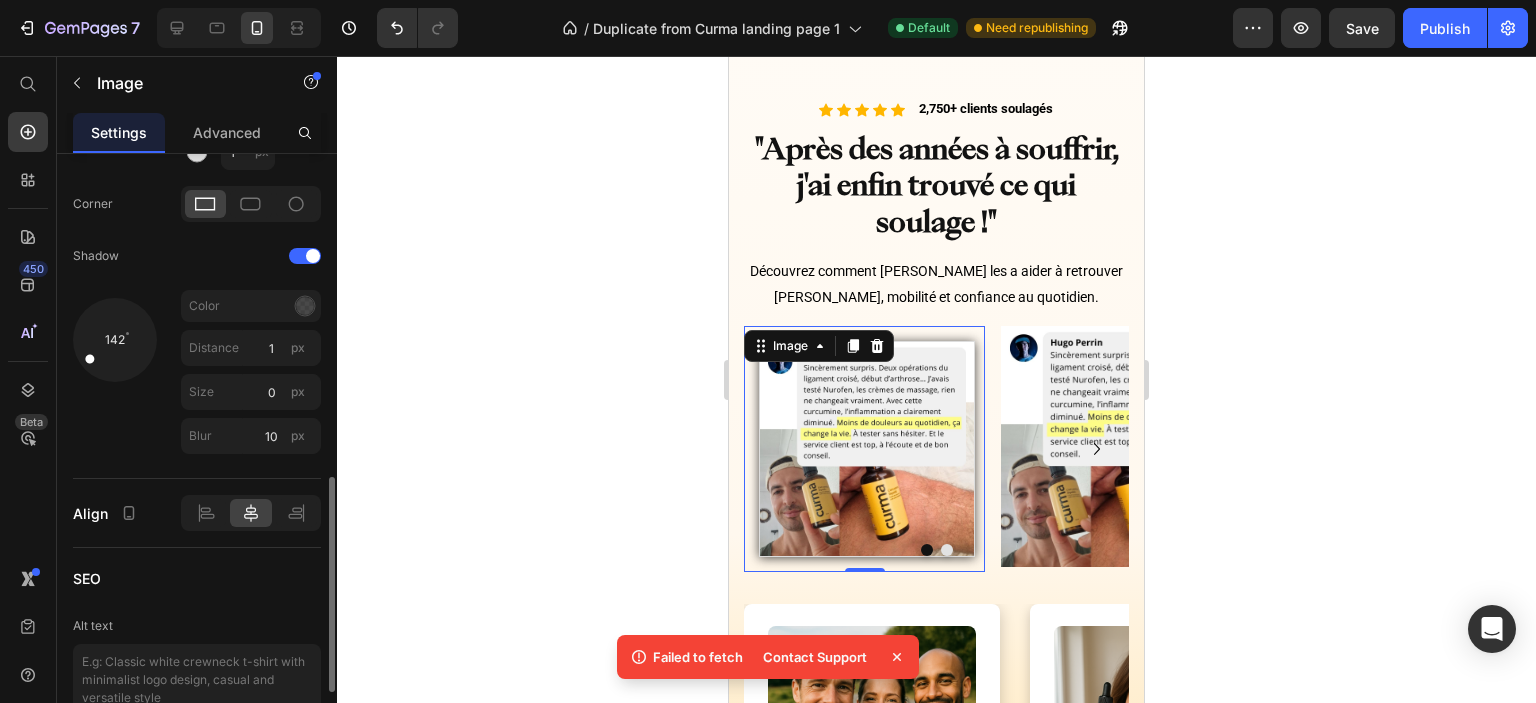 drag, startPoint x: 106, startPoint y: 365, endPoint x: 74, endPoint y: 365, distance: 32 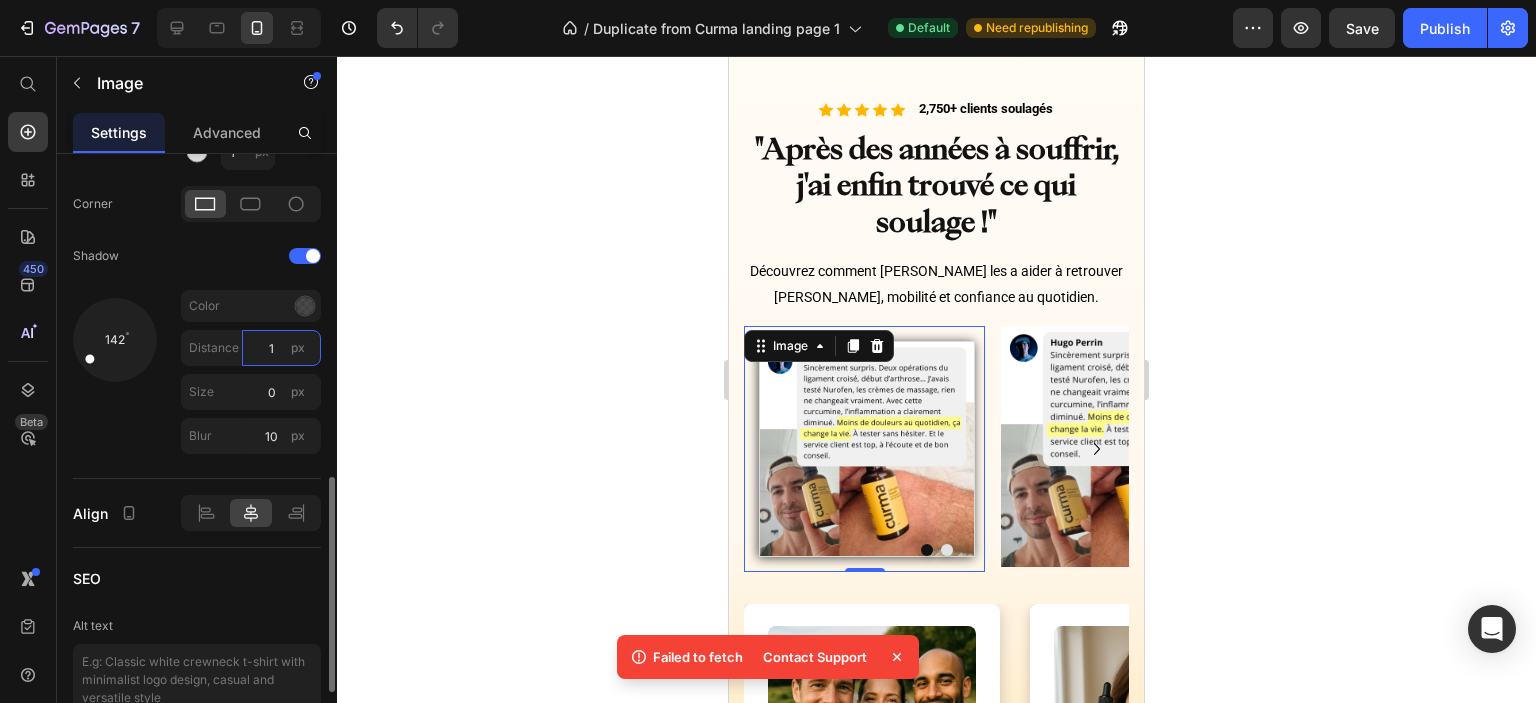 click on "1" at bounding box center [281, 348] 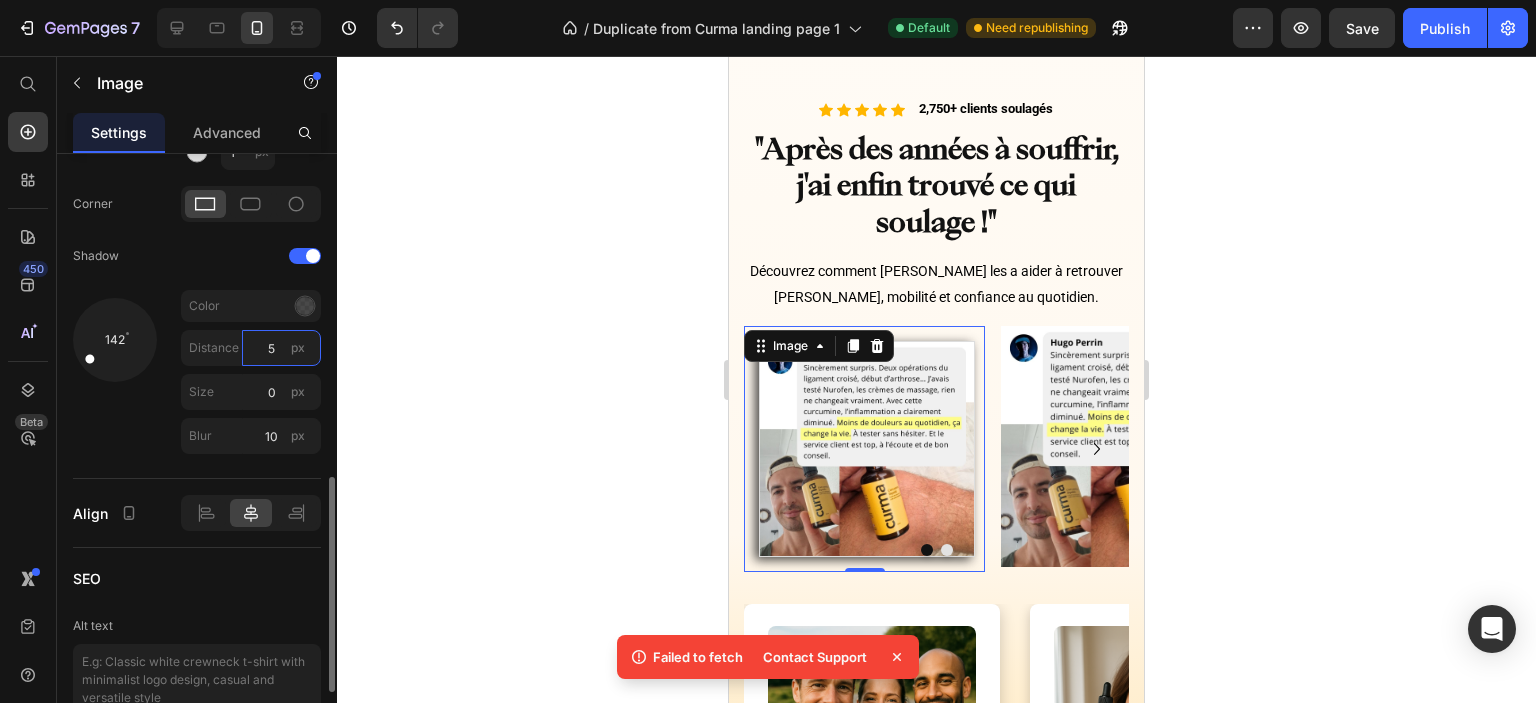 type on "5" 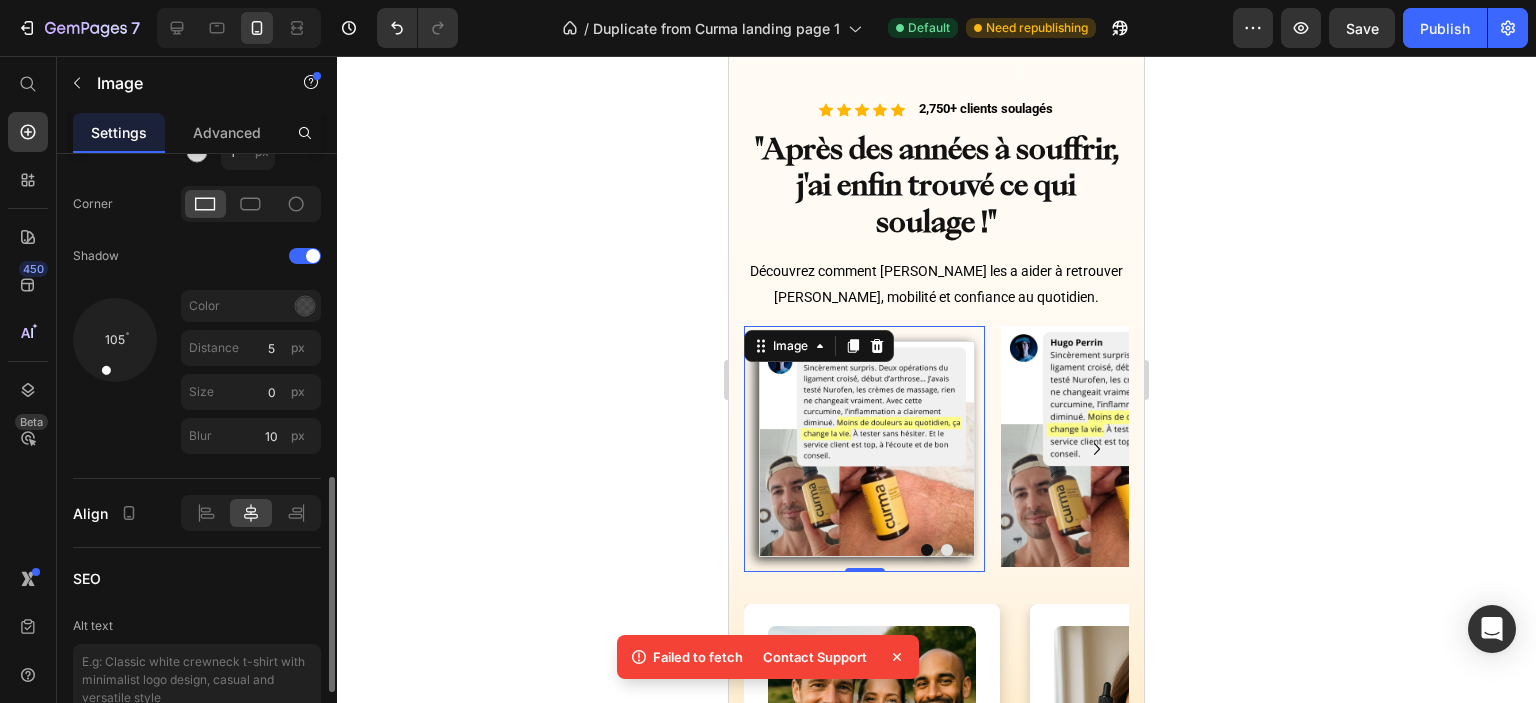 drag, startPoint x: 83, startPoint y: 356, endPoint x: 103, endPoint y: 387, distance: 36.891735 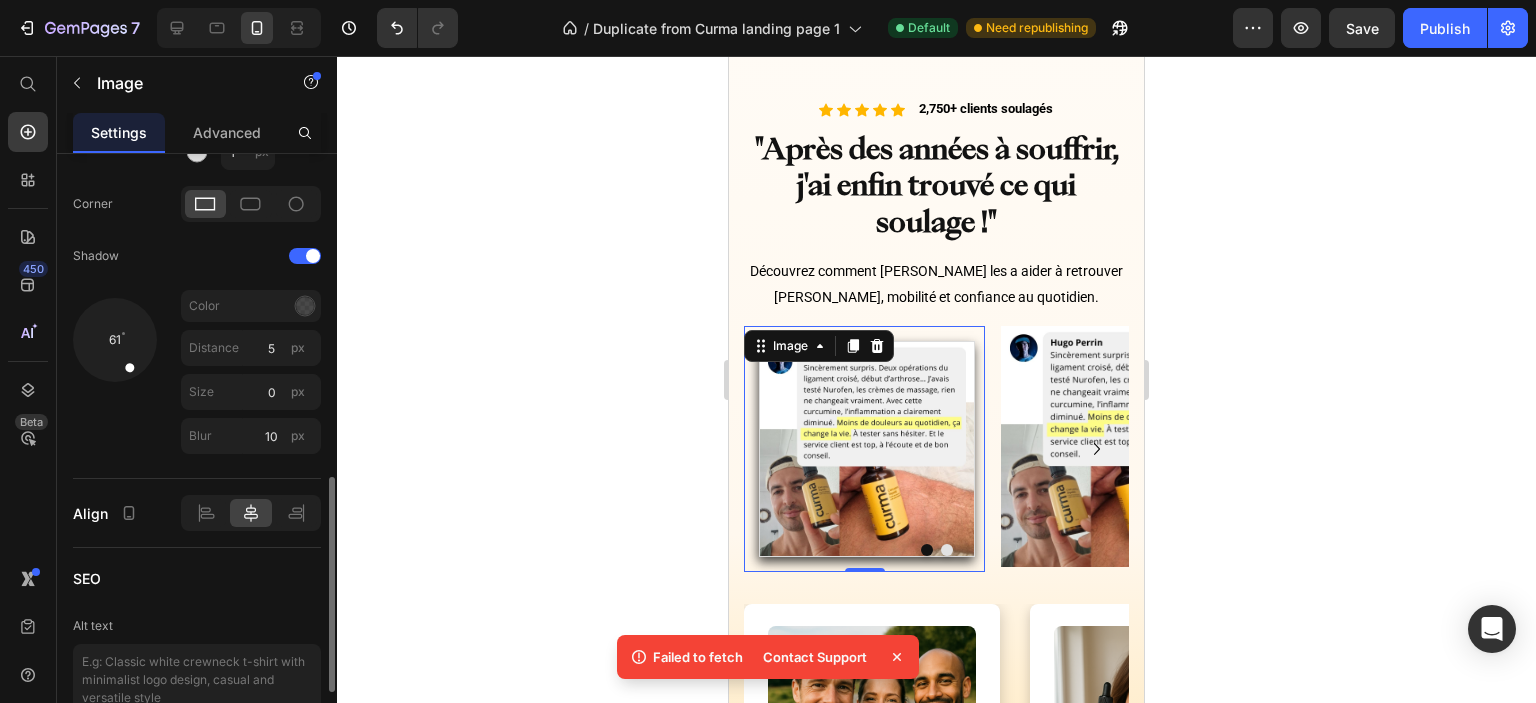 drag, startPoint x: 110, startPoint y: 369, endPoint x: 138, endPoint y: 383, distance: 31.304953 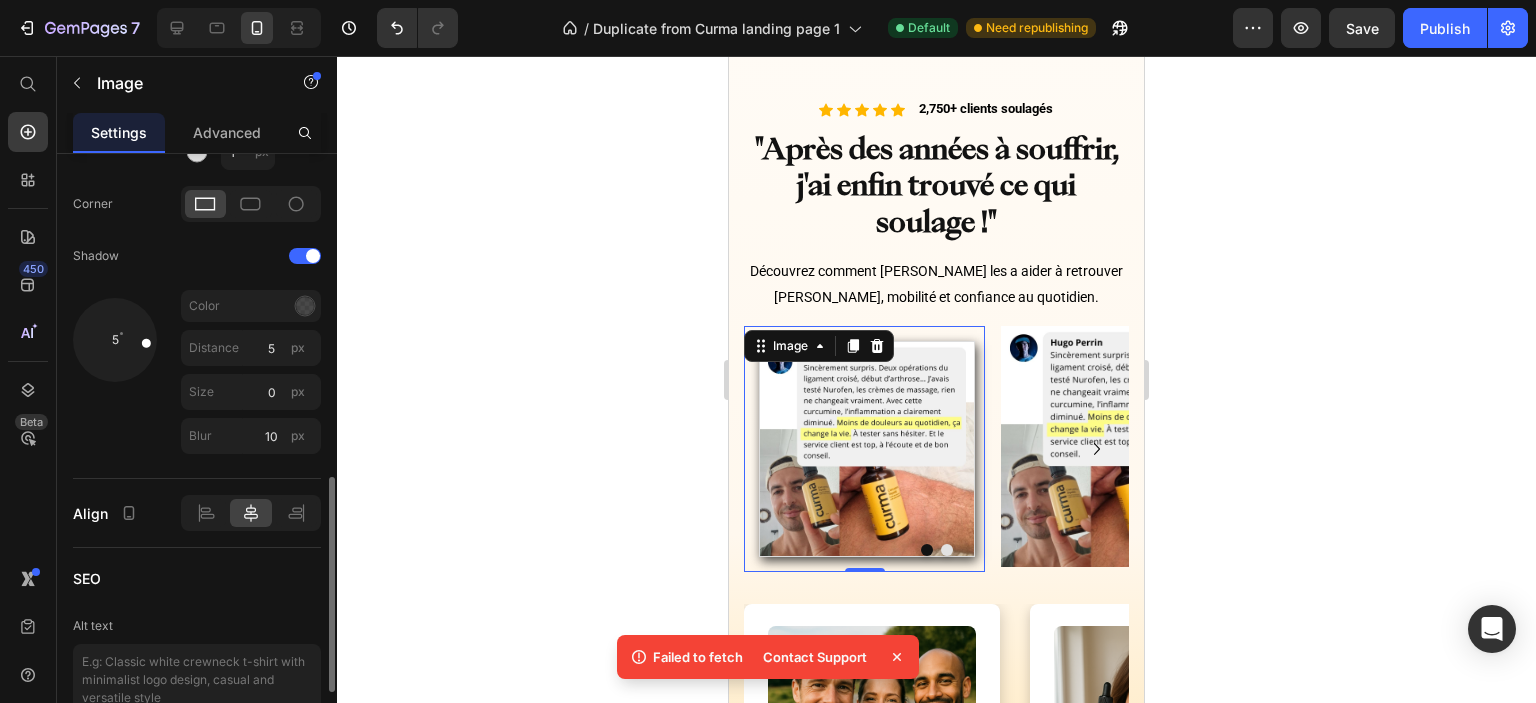drag, startPoint x: 134, startPoint y: 361, endPoint x: 168, endPoint y: 340, distance: 39.962482 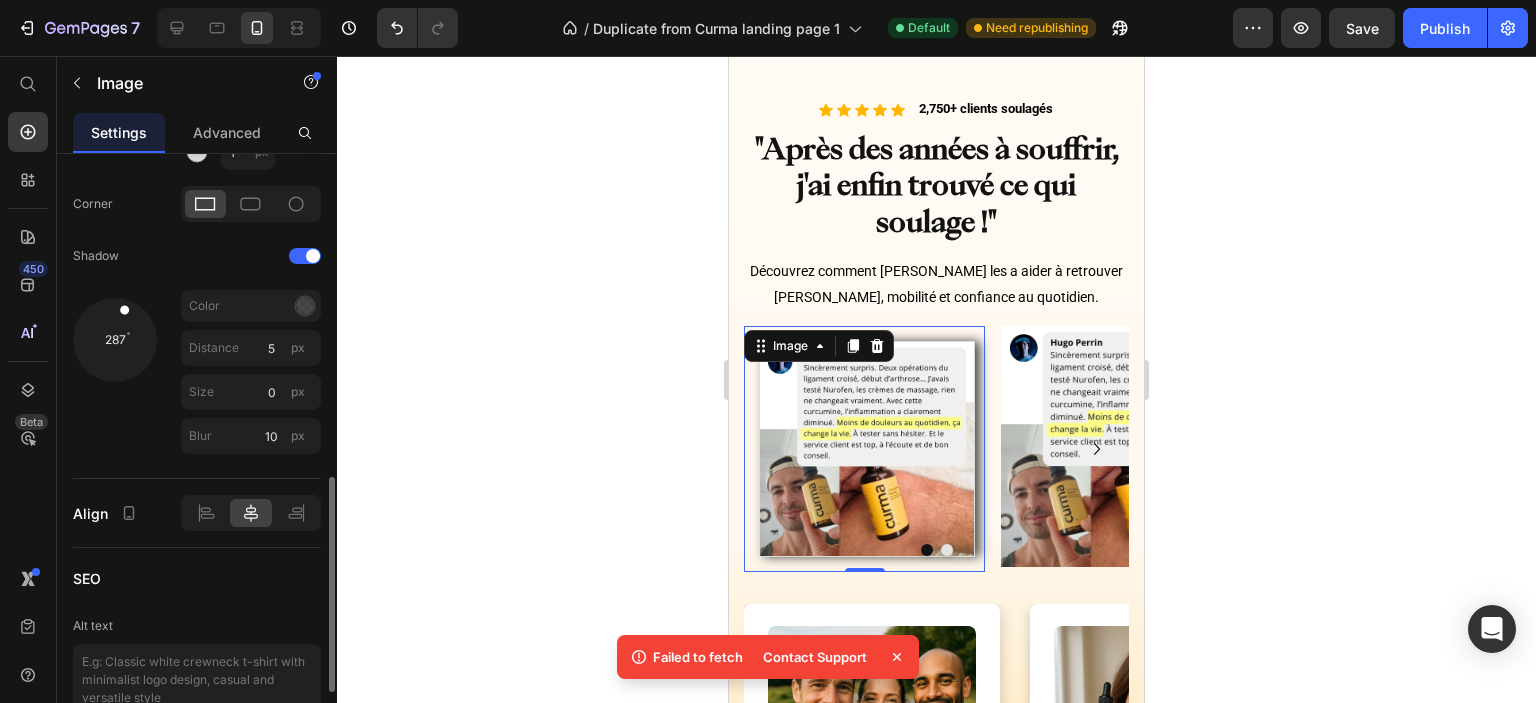 drag, startPoint x: 138, startPoint y: 323, endPoint x: 126, endPoint y: 290, distance: 35.1141 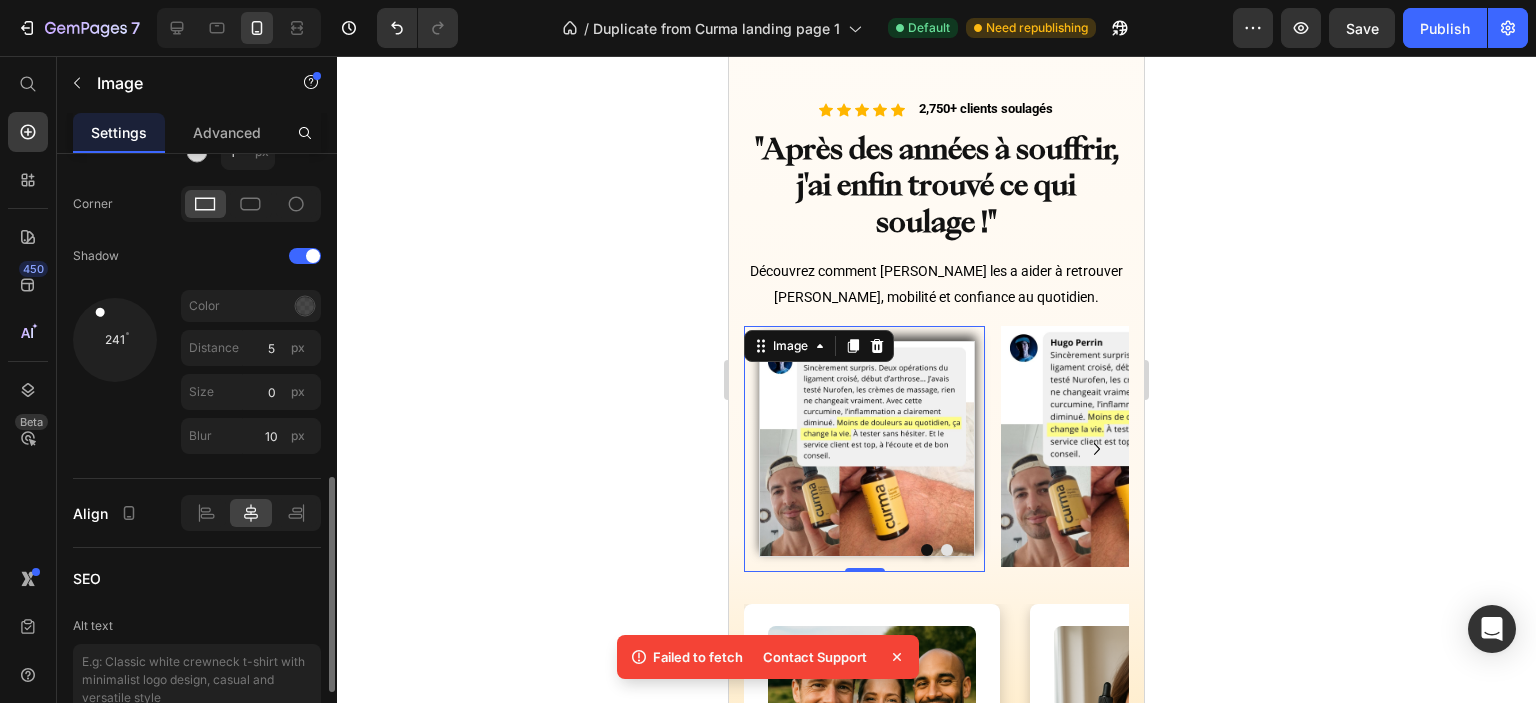 drag, startPoint x: 112, startPoint y: 303, endPoint x: 87, endPoint y: 291, distance: 27.730848 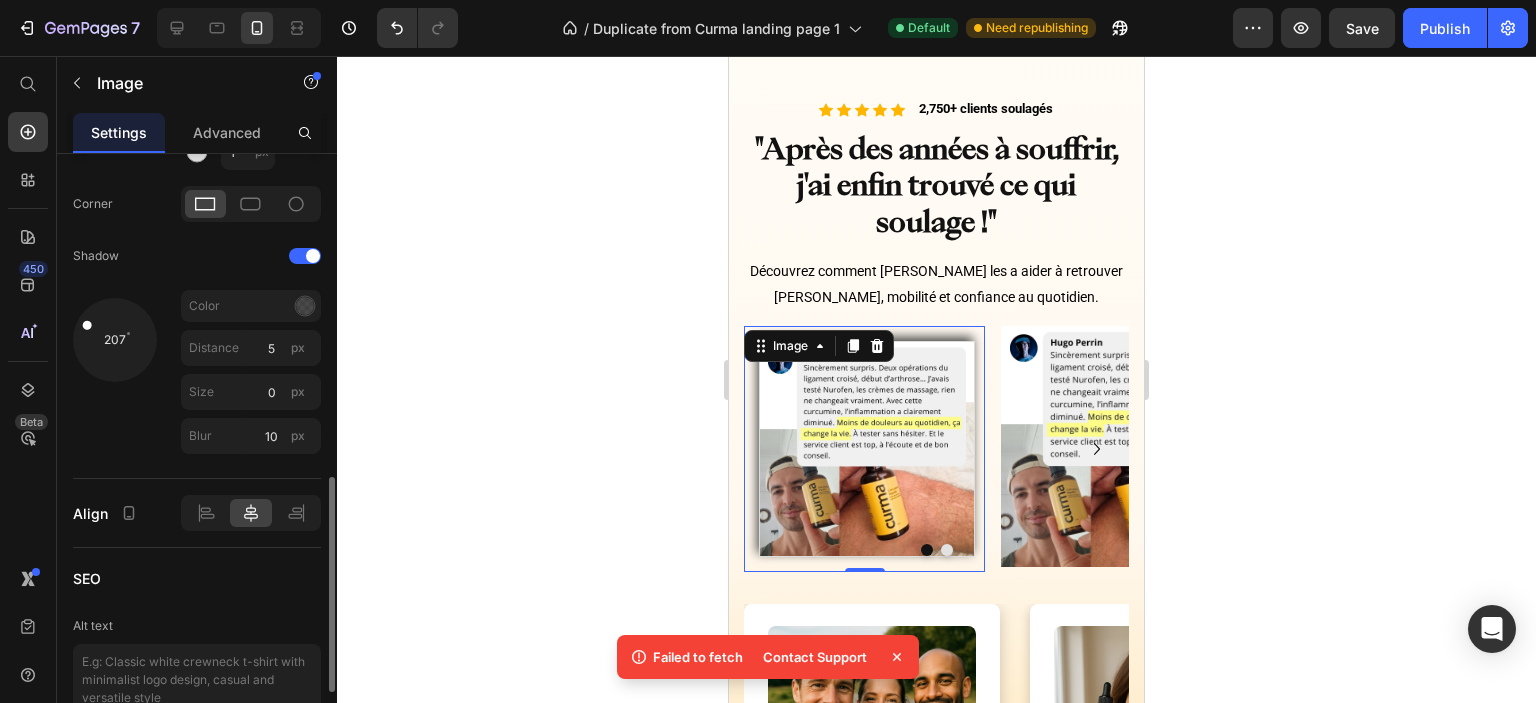 drag, startPoint x: 93, startPoint y: 305, endPoint x: 72, endPoint y: 315, distance: 23.259407 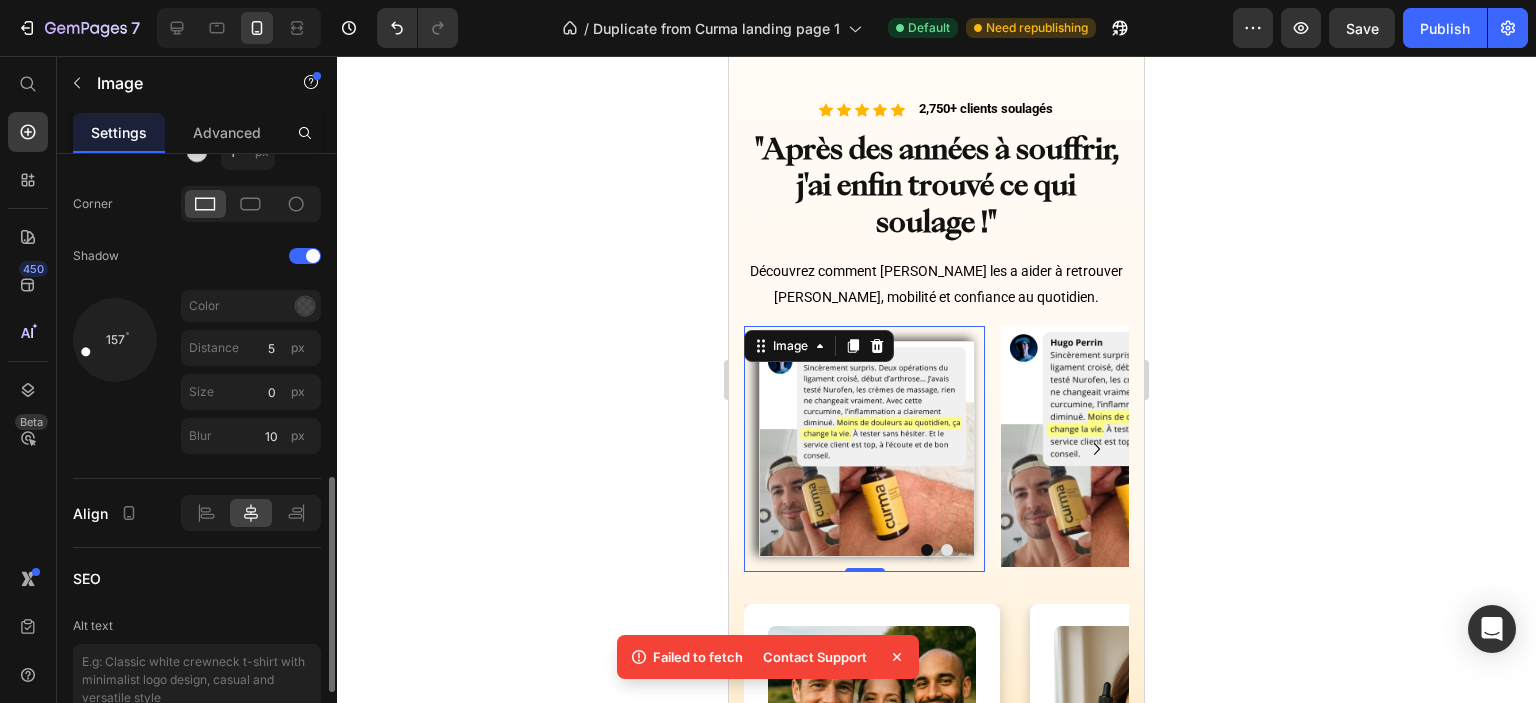 drag, startPoint x: 87, startPoint y: 321, endPoint x: 67, endPoint y: 354, distance: 38.587563 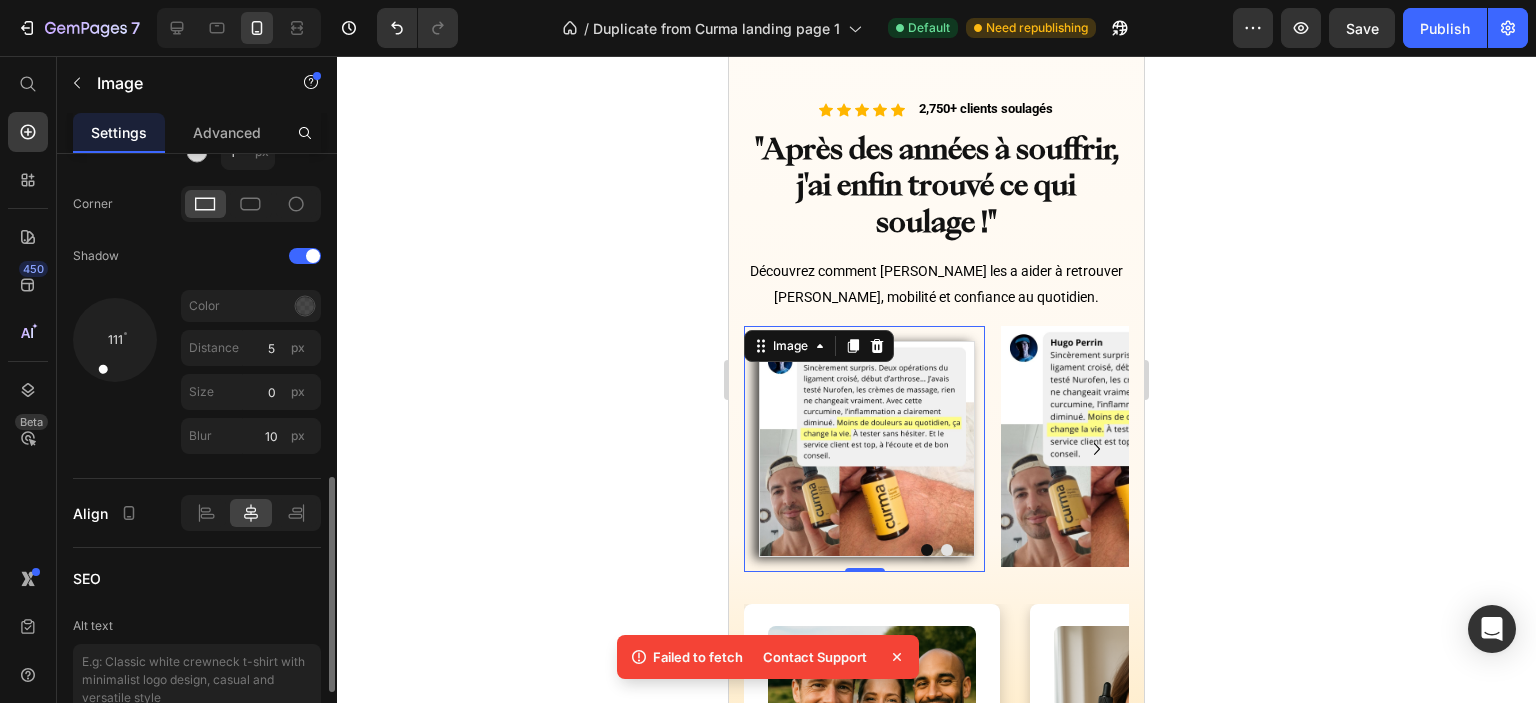 drag, startPoint x: 85, startPoint y: 351, endPoint x: 97, endPoint y: 374, distance: 25.942244 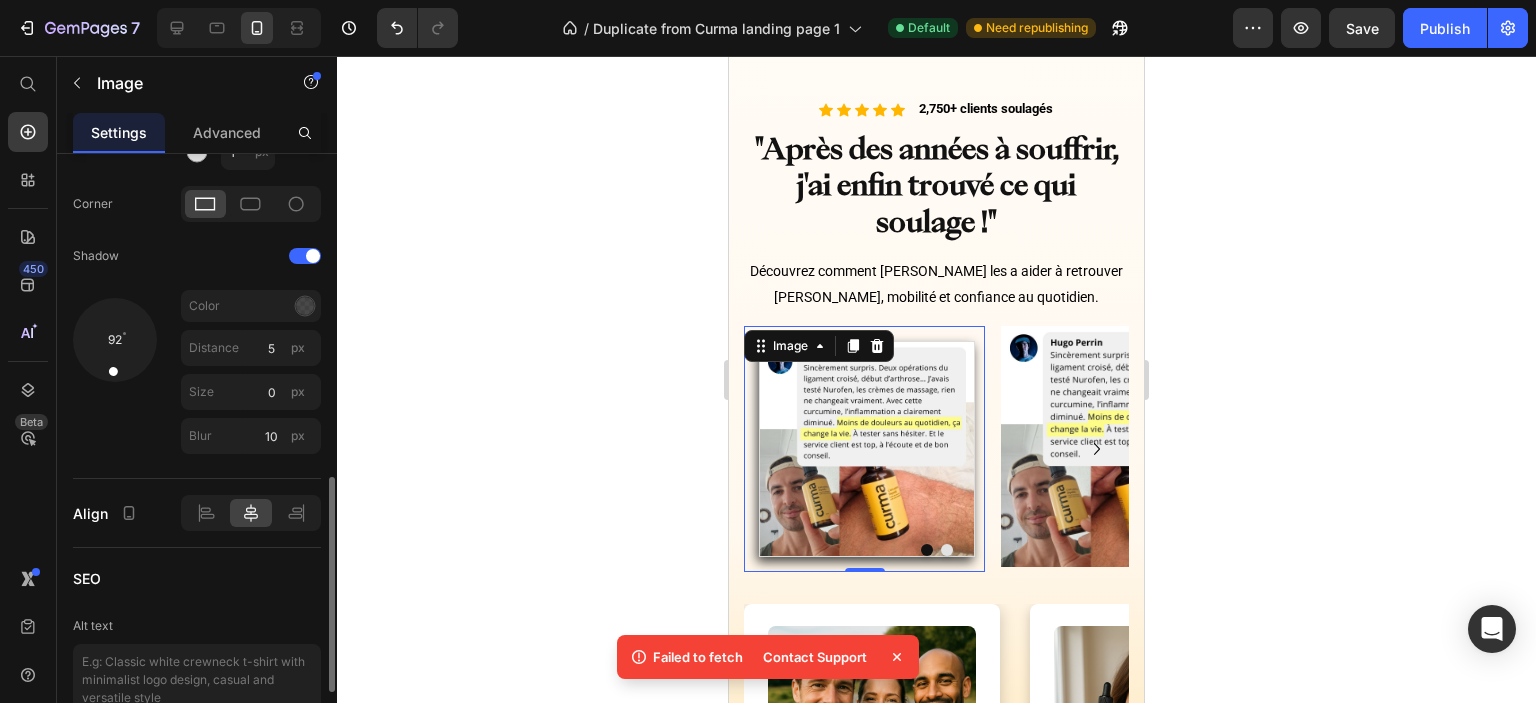 drag, startPoint x: 97, startPoint y: 374, endPoint x: 112, endPoint y: 387, distance: 19.849434 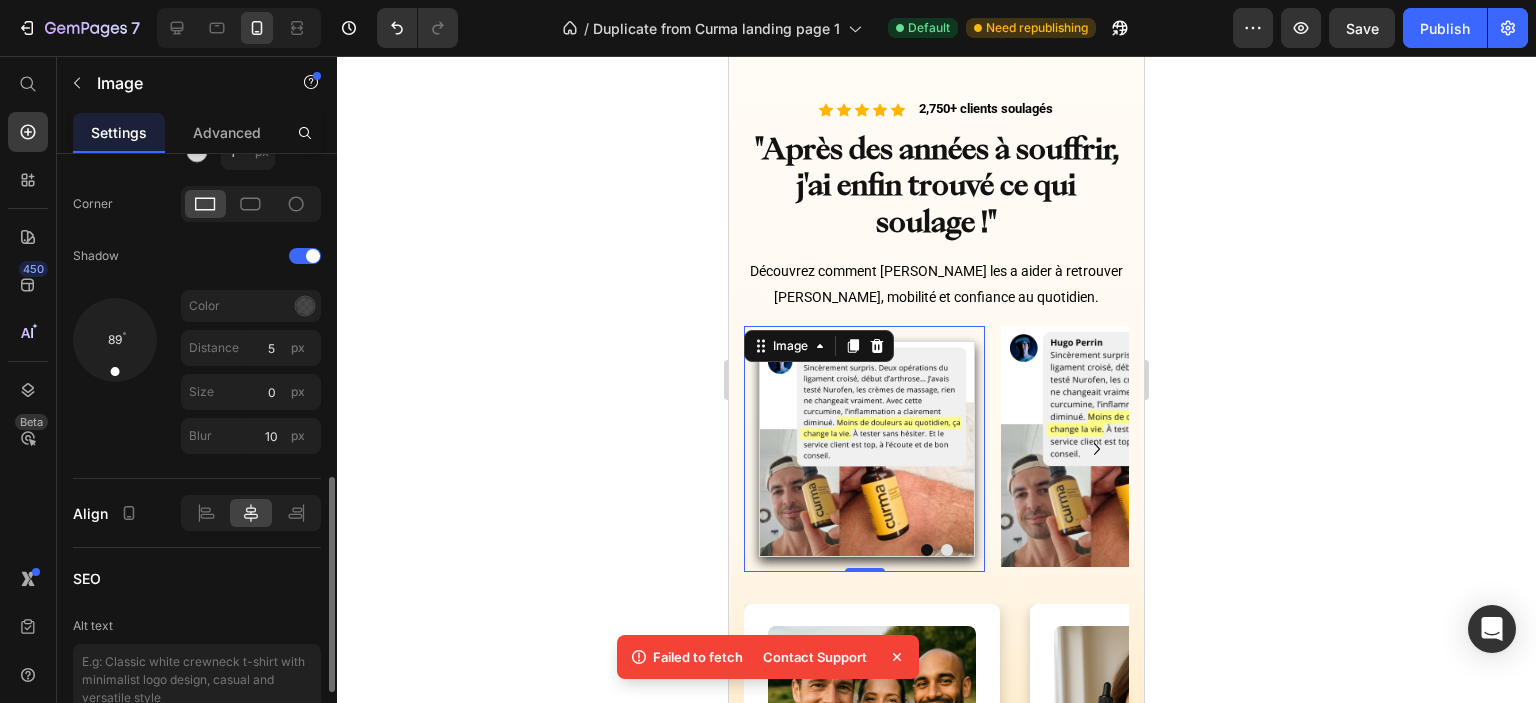 click on "89" at bounding box center [115, 376] 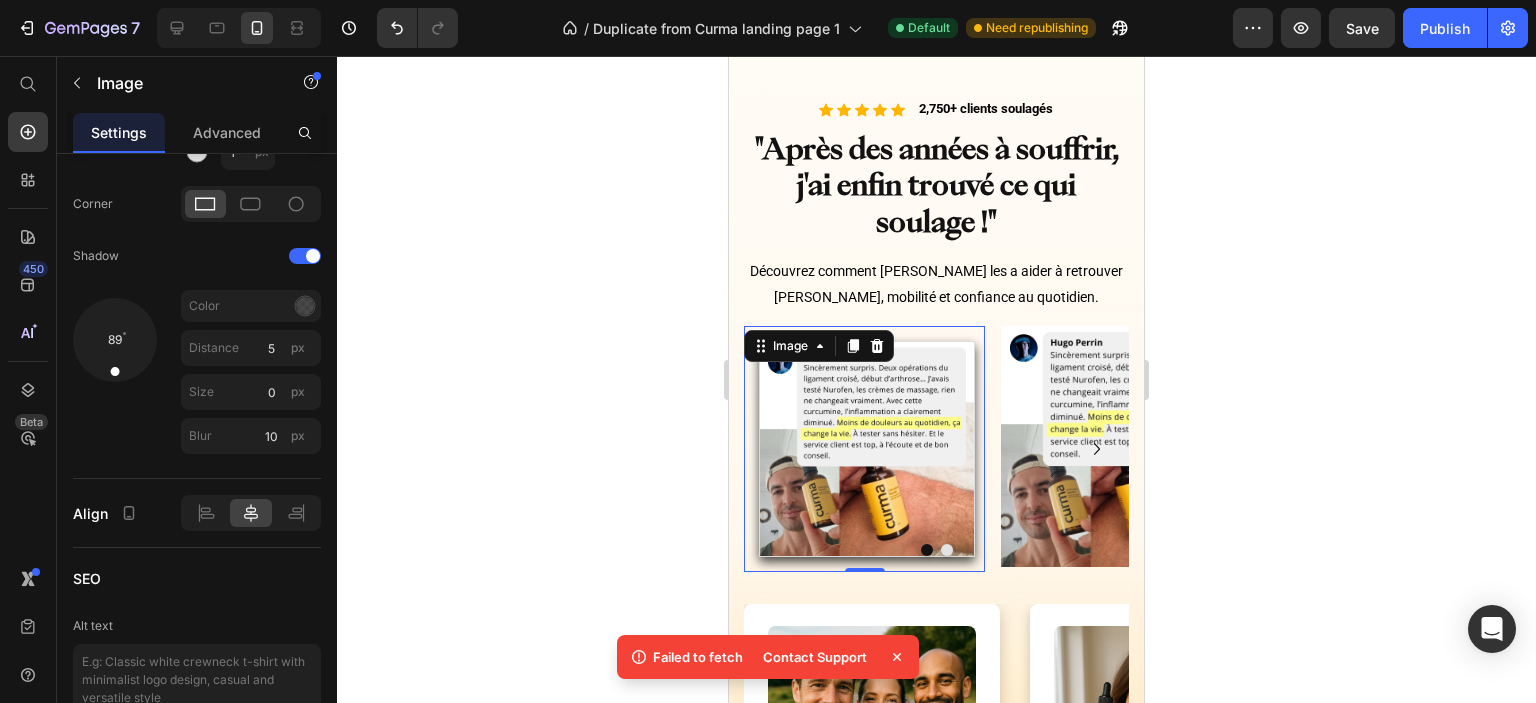 click 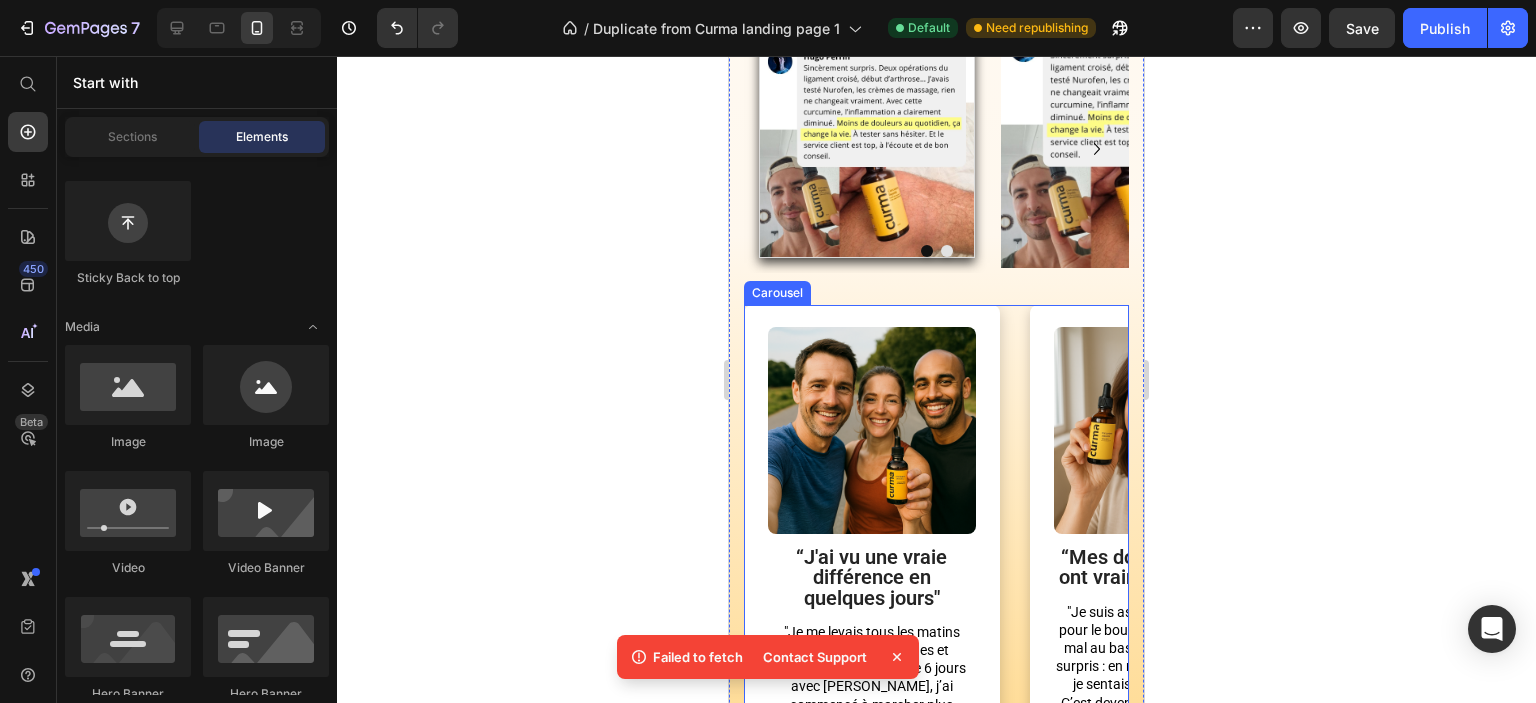 scroll, scrollTop: 1237, scrollLeft: 0, axis: vertical 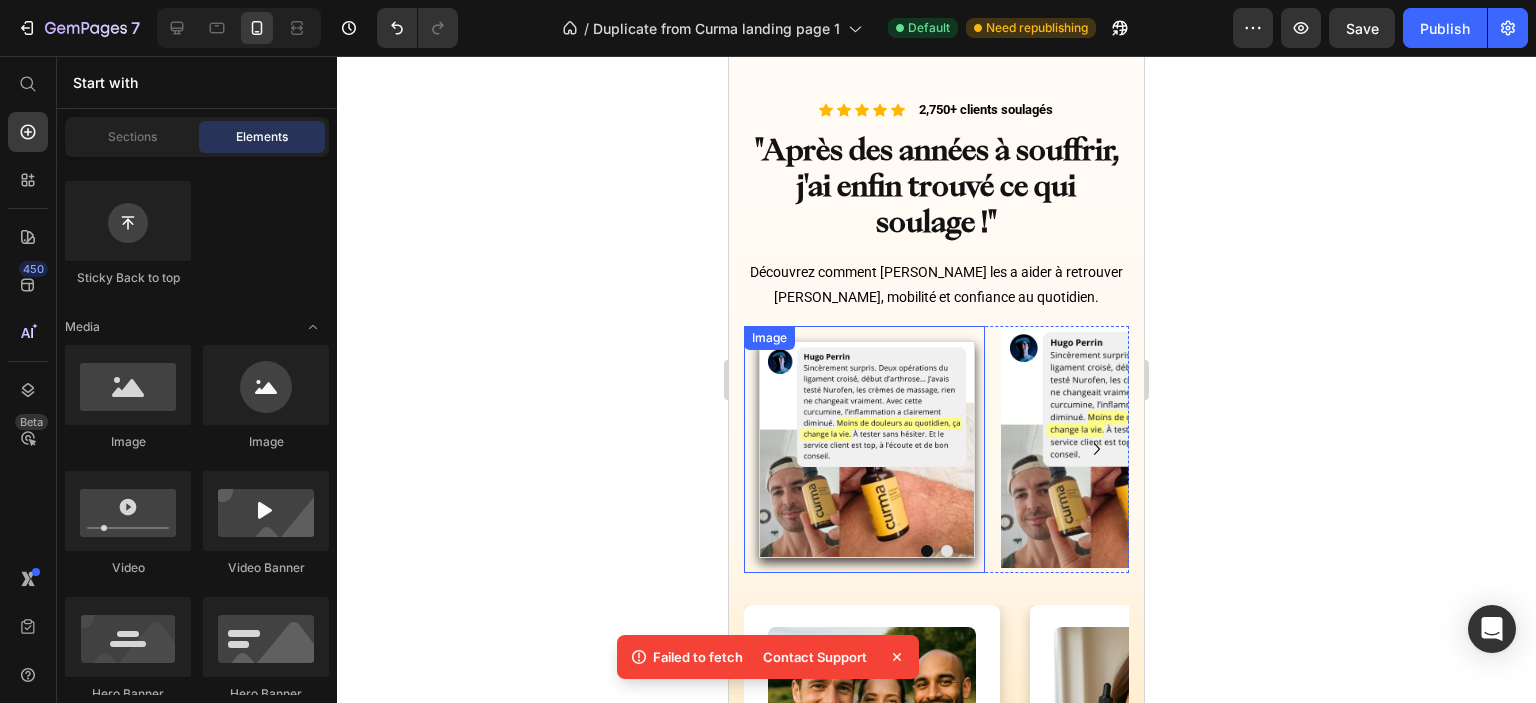 click at bounding box center [864, 449] 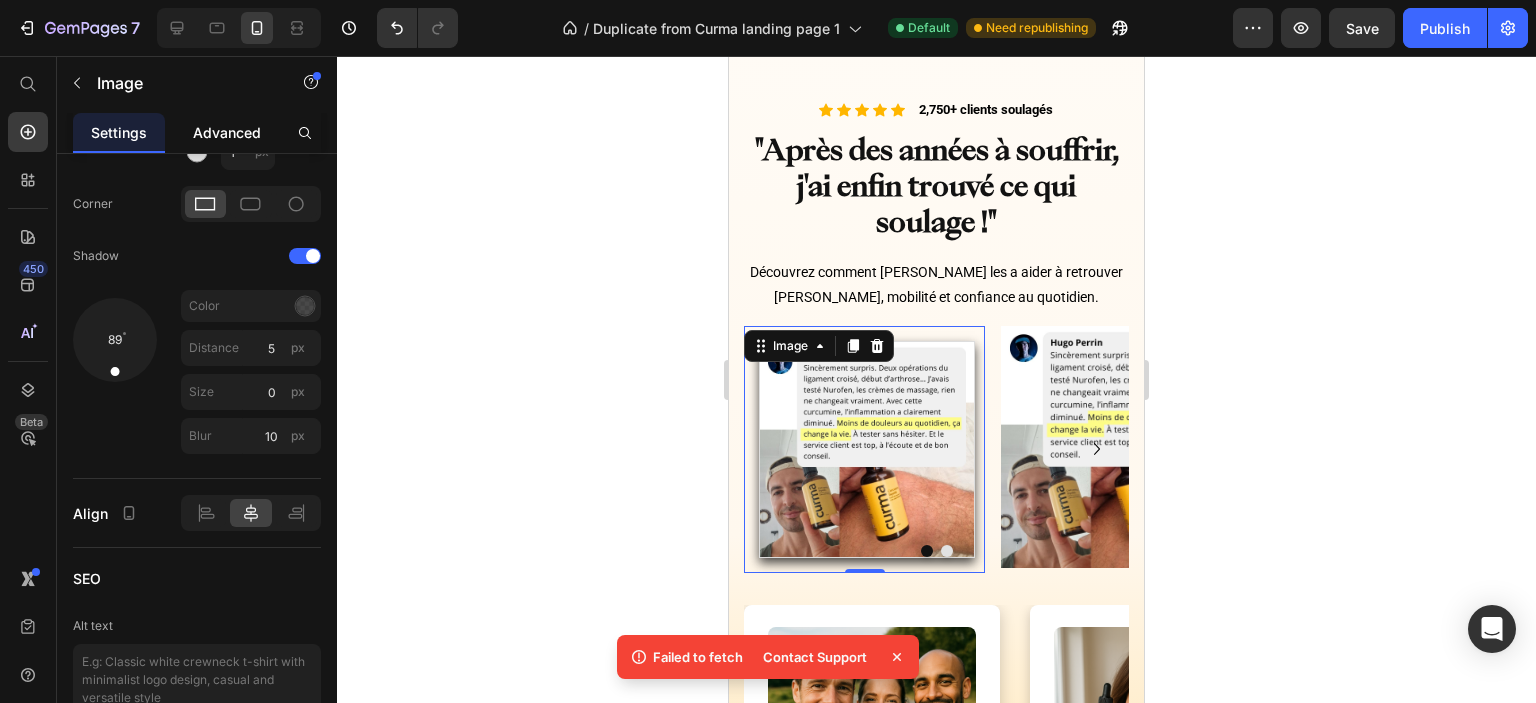click on "Advanced" at bounding box center [227, 132] 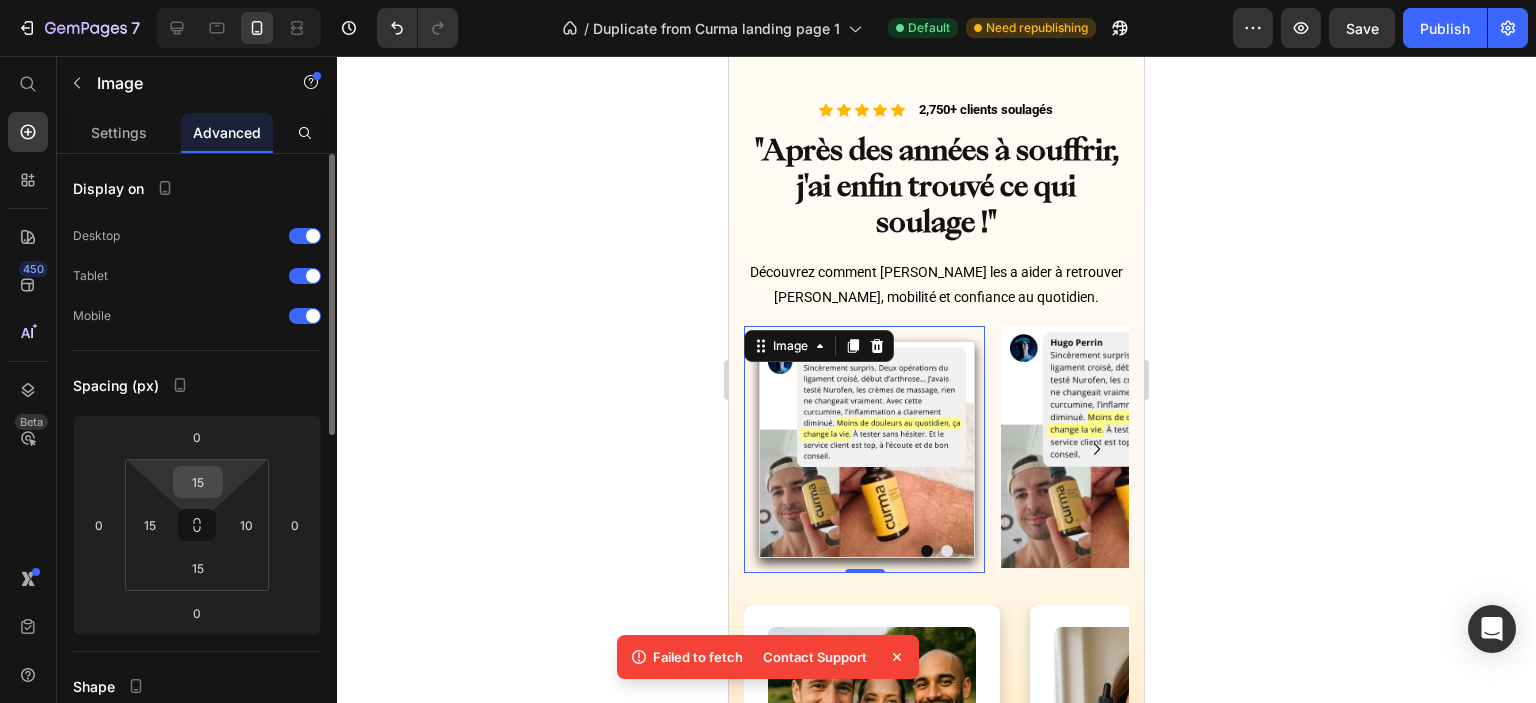 click on "15" at bounding box center (198, 482) 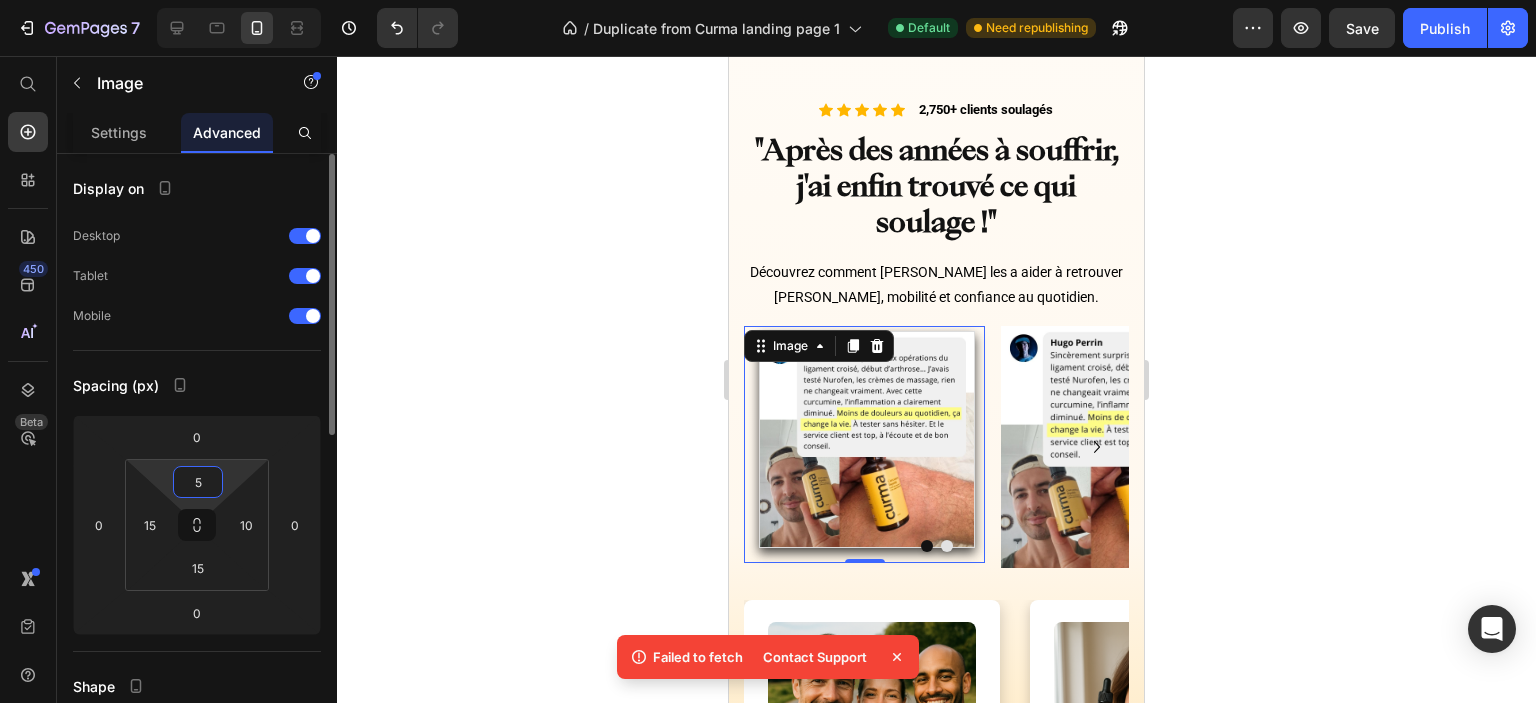 drag, startPoint x: 200, startPoint y: 484, endPoint x: 190, endPoint y: 481, distance: 10.440307 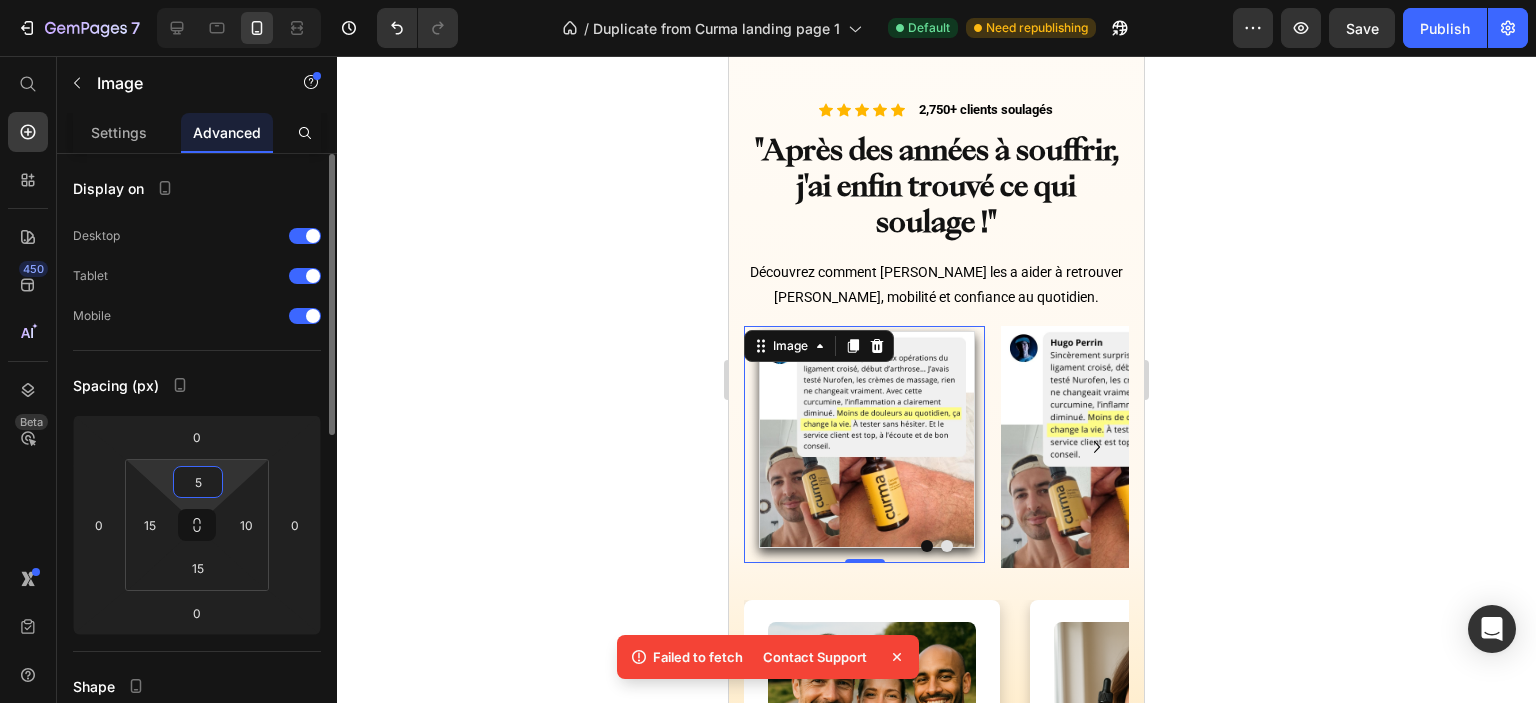 click on "5" at bounding box center [198, 482] 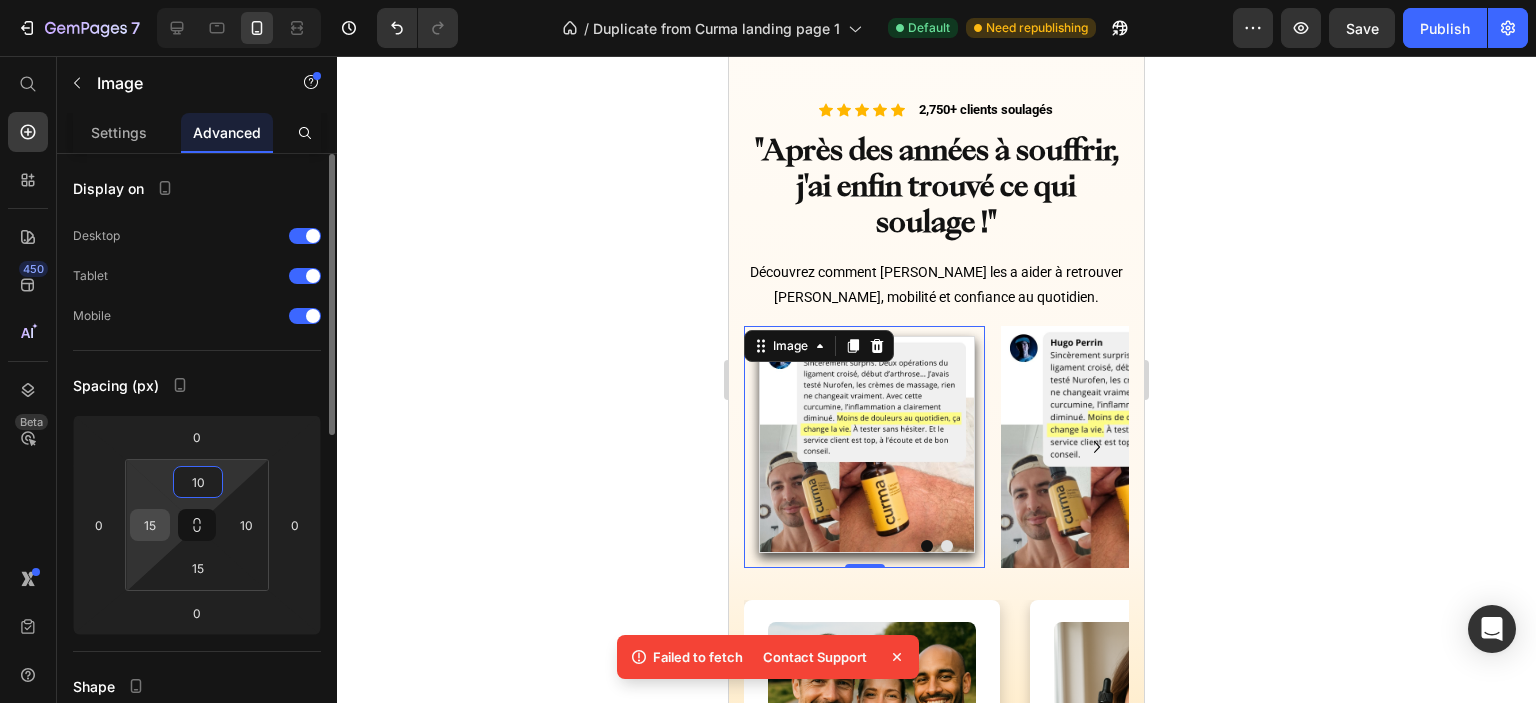 type on "10" 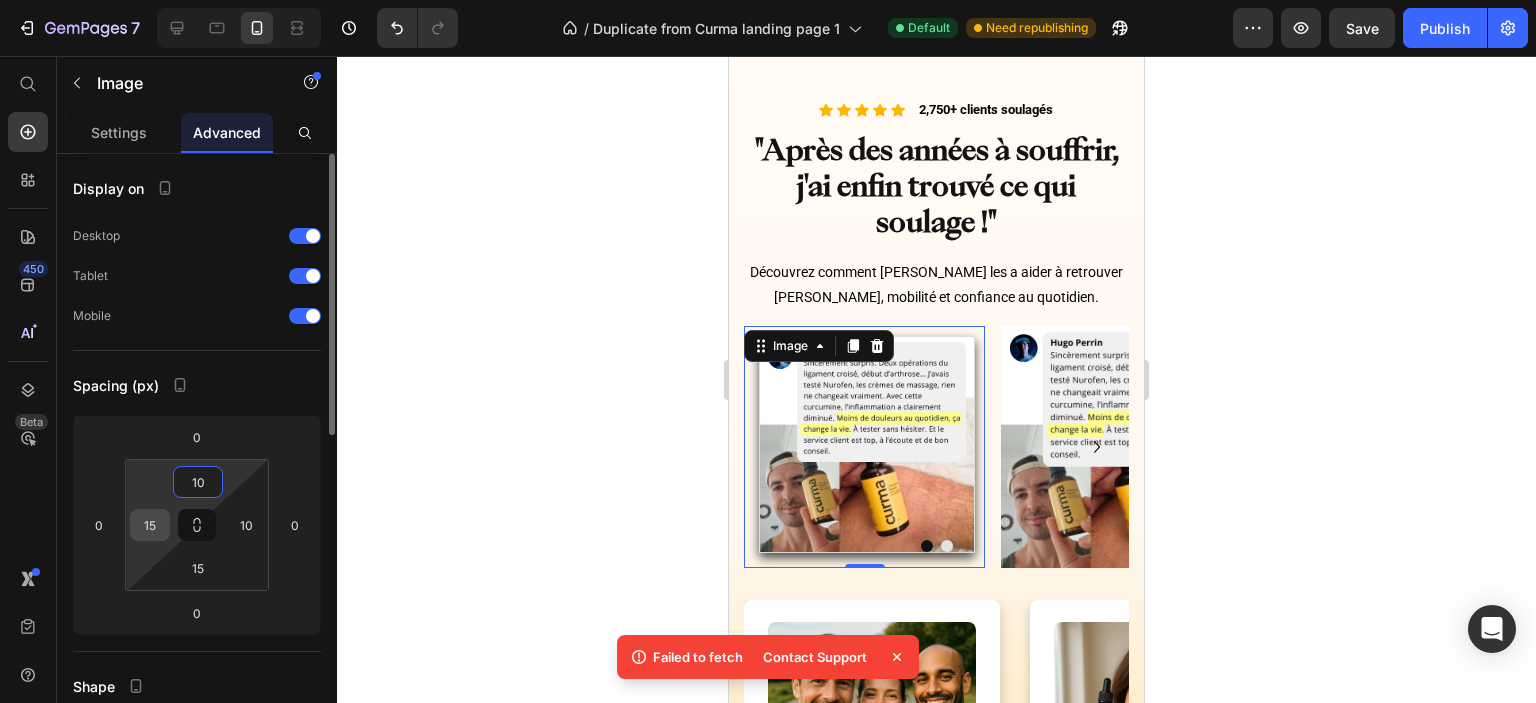 click on "15" at bounding box center (150, 525) 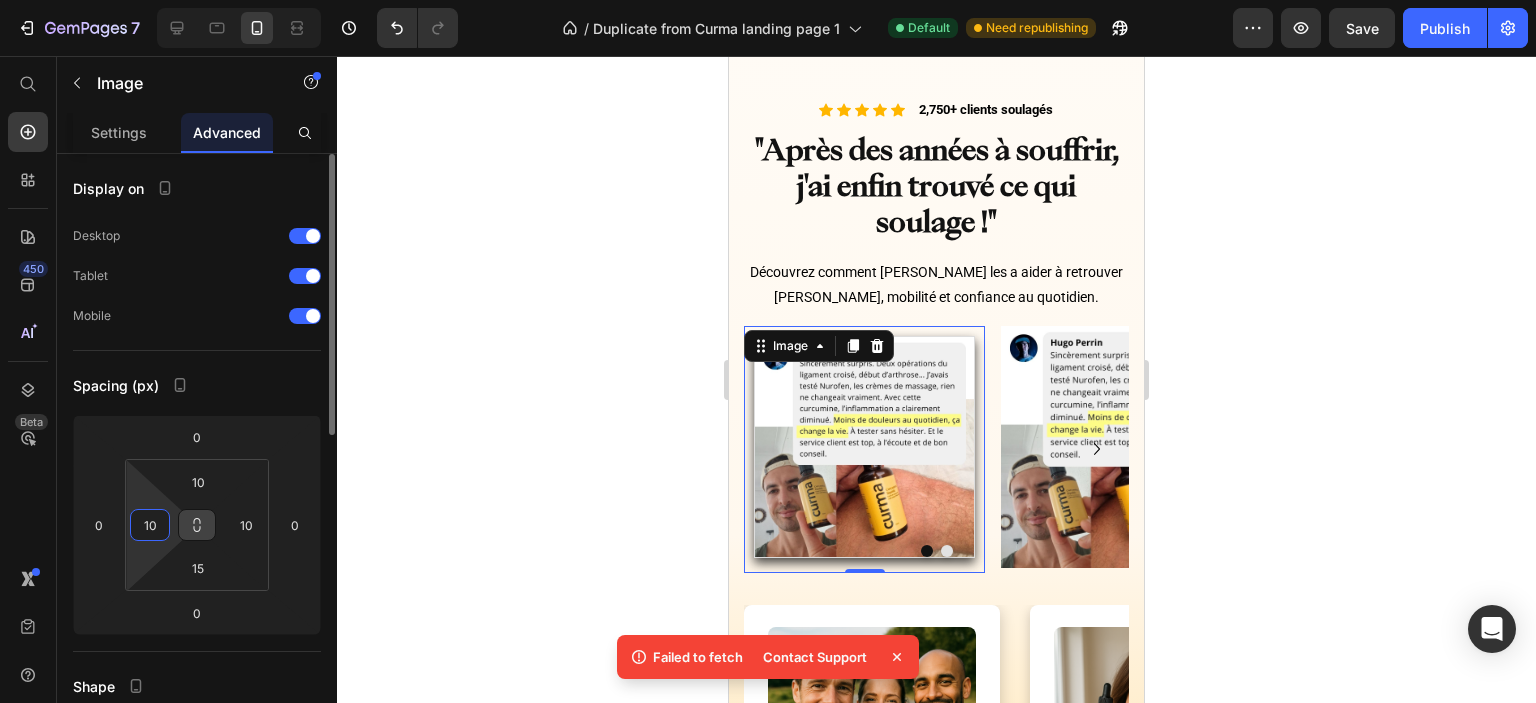type on "10" 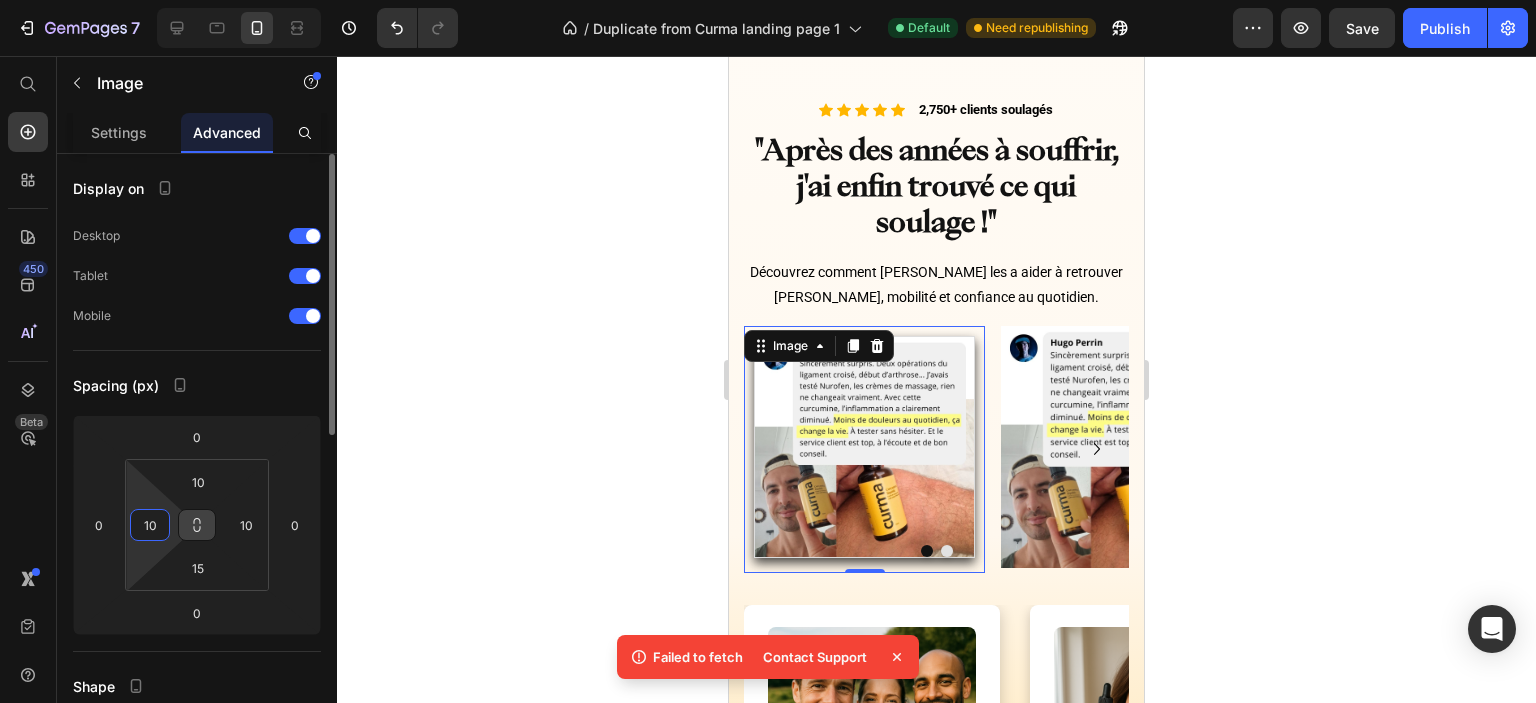 click 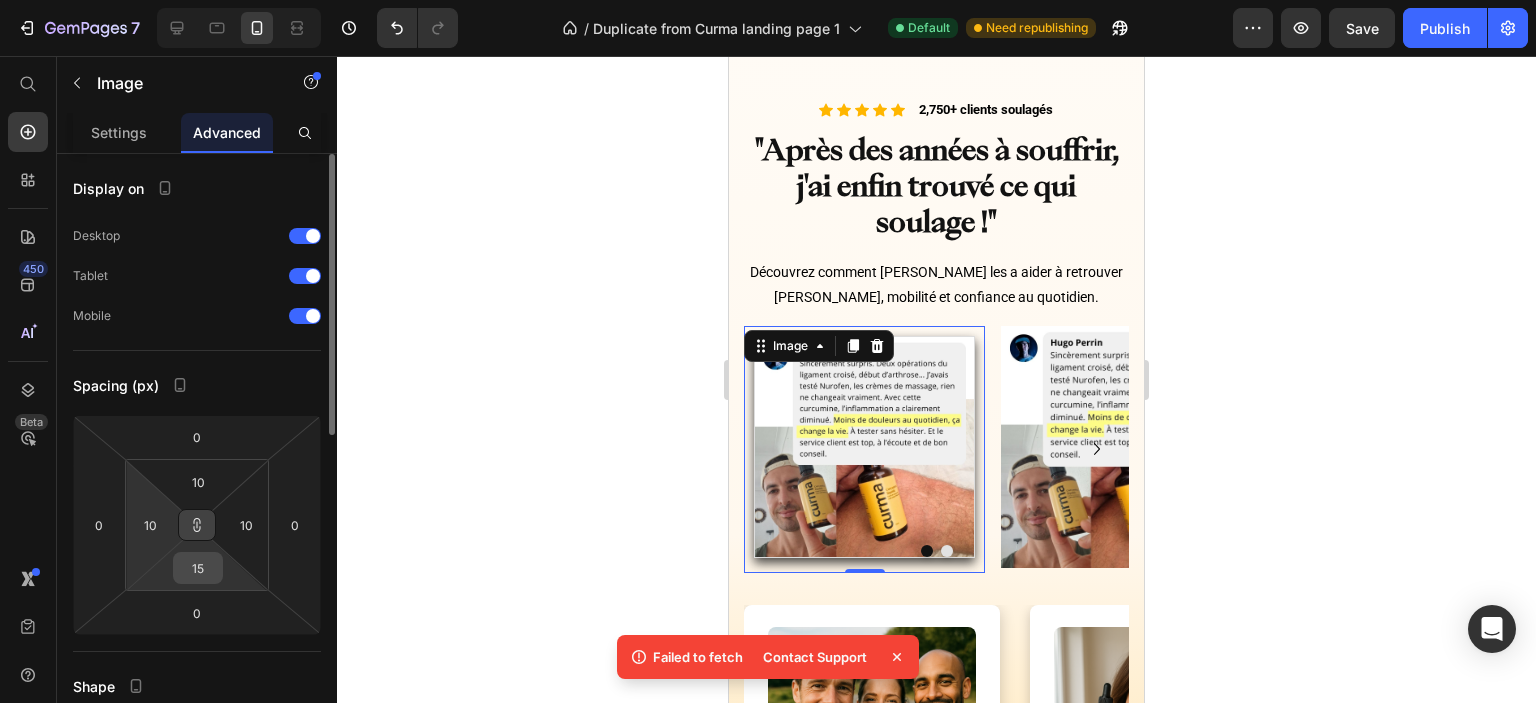 click on "15" at bounding box center (198, 568) 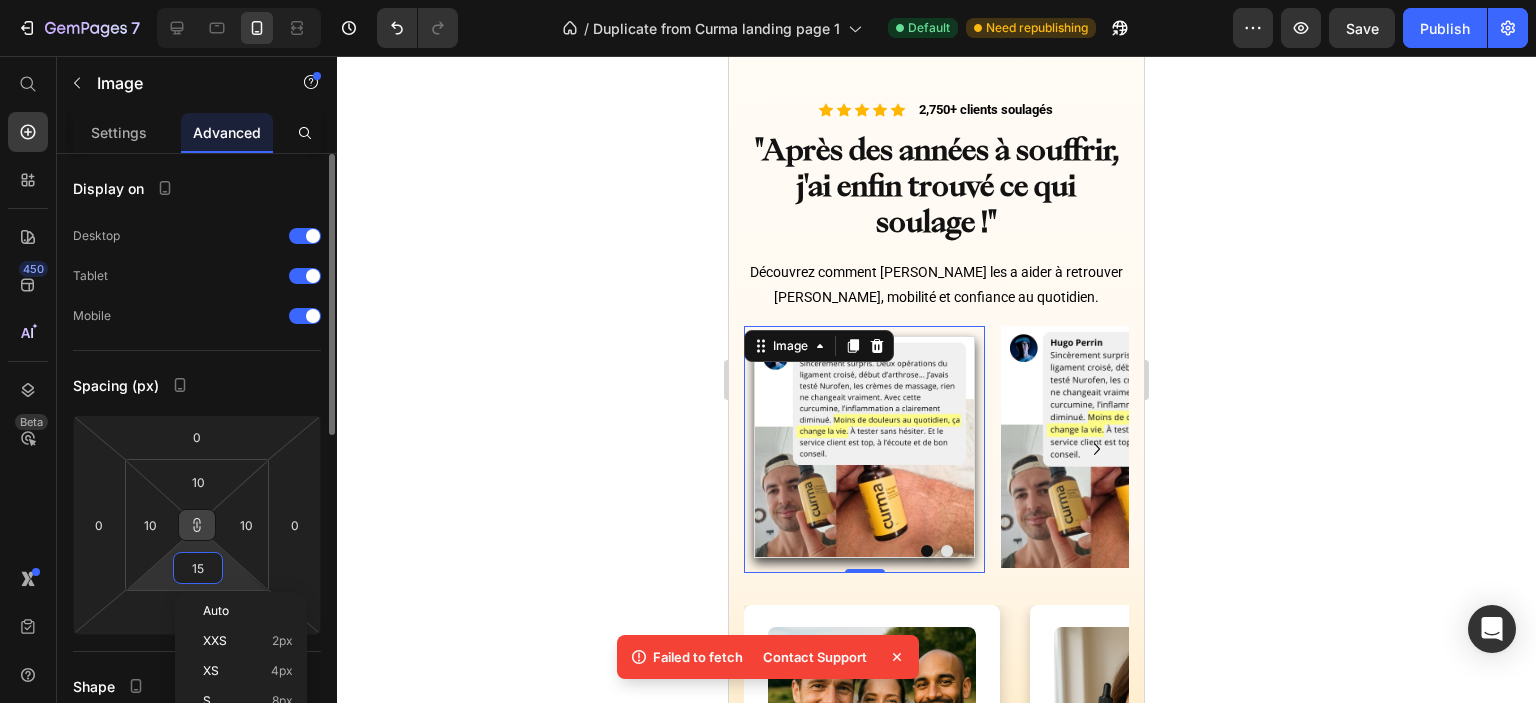 type on "1" 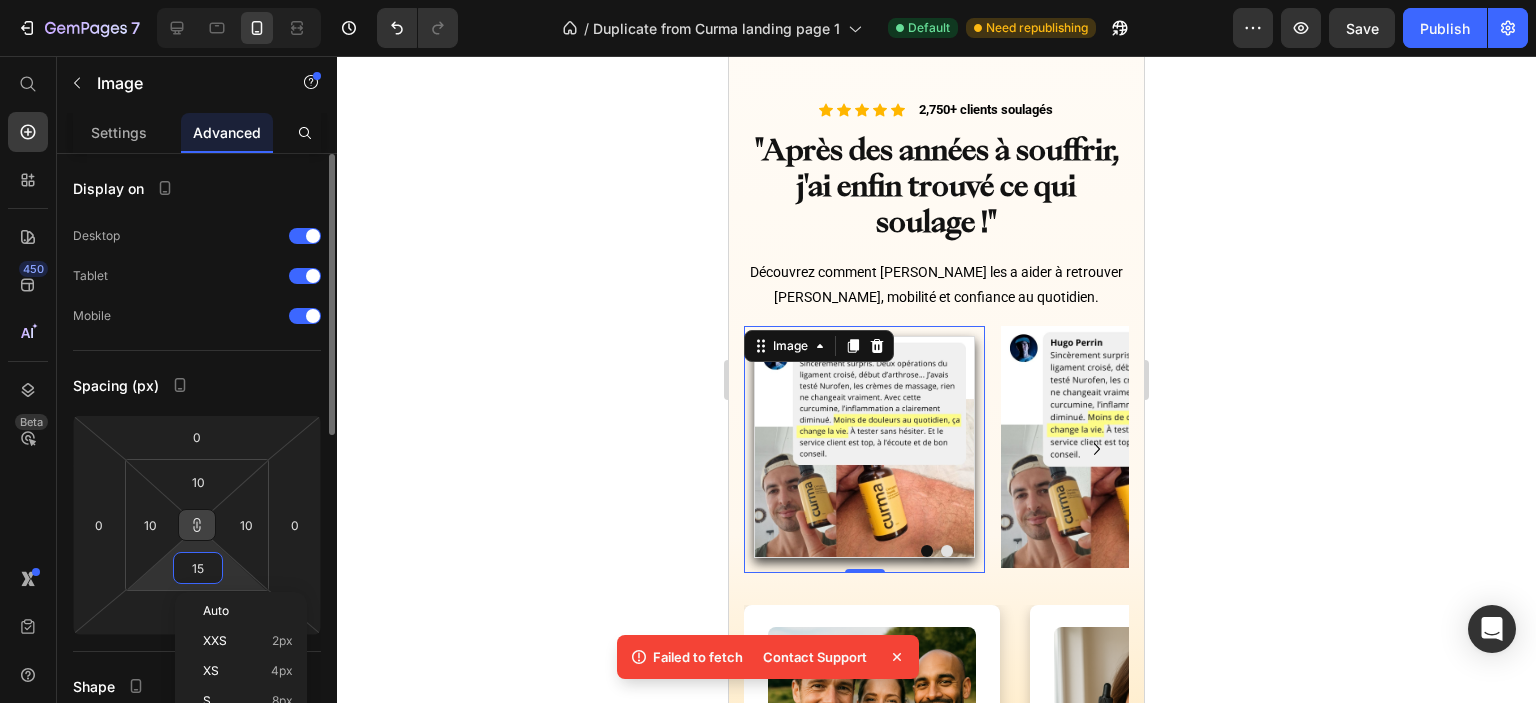 type on "1" 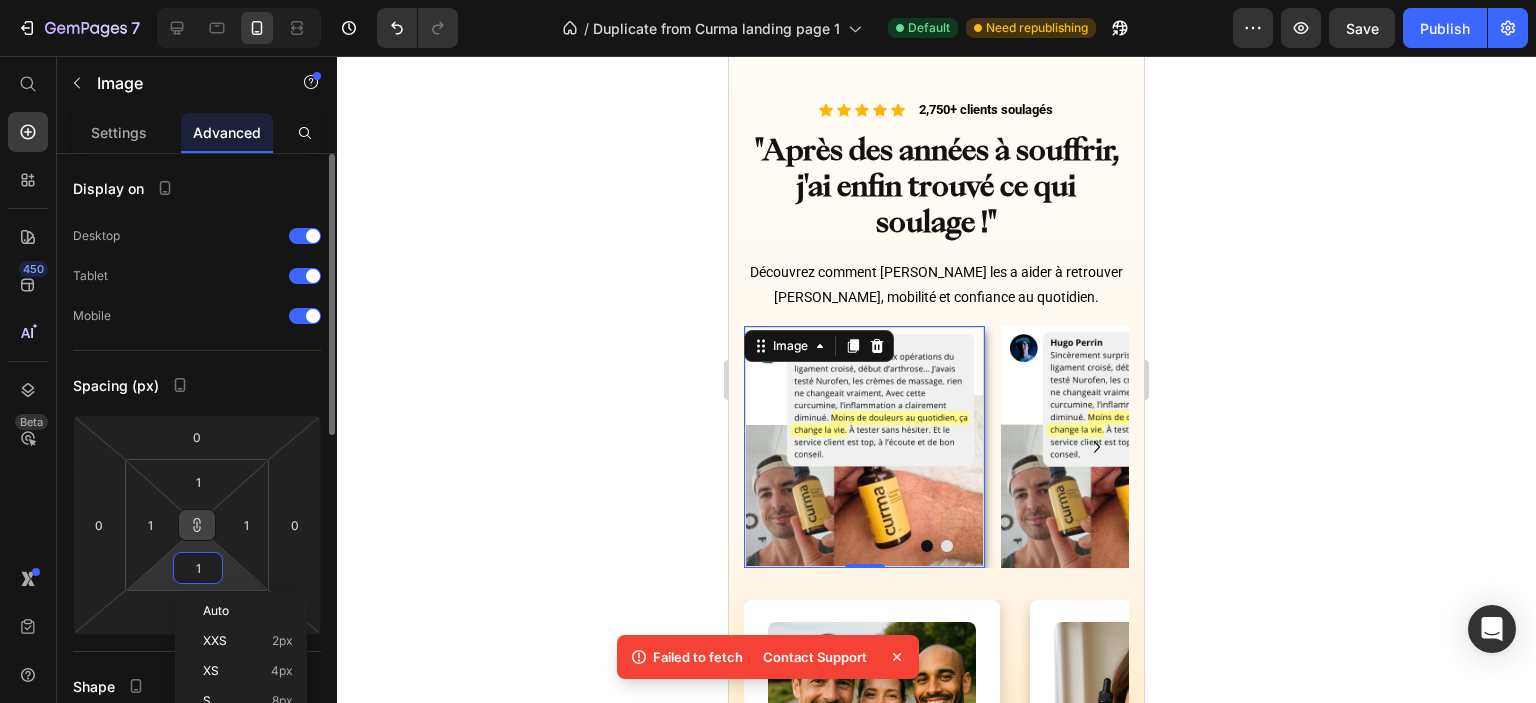 type on "10" 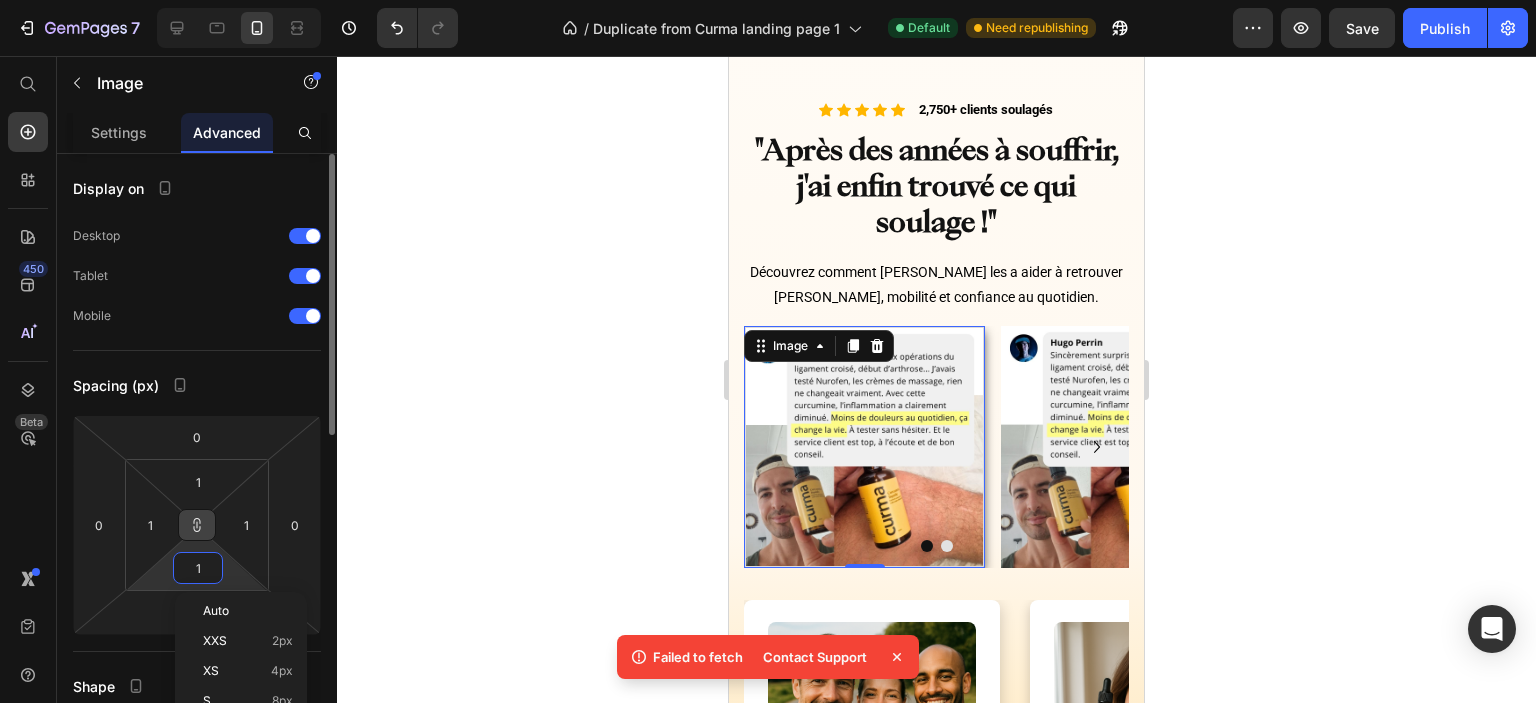 type on "10" 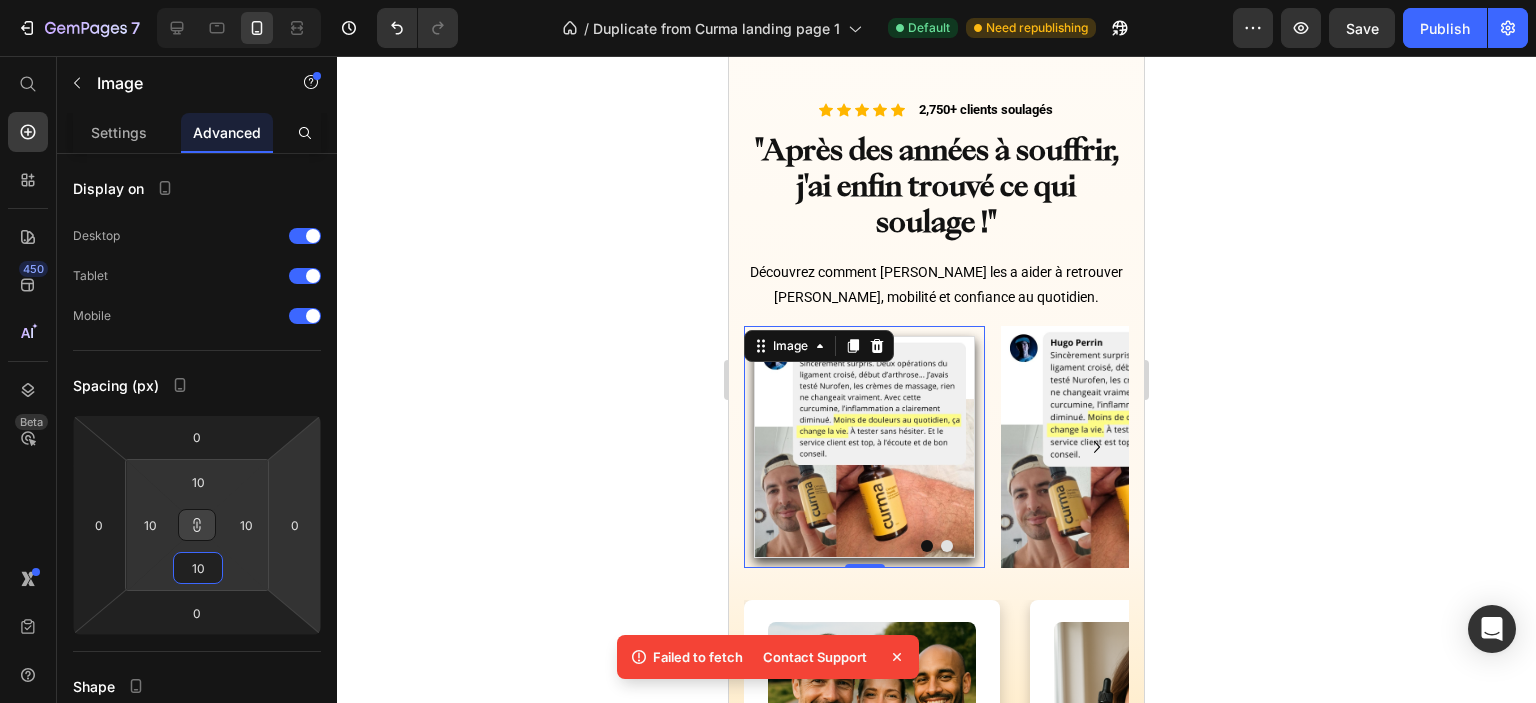 type on "10" 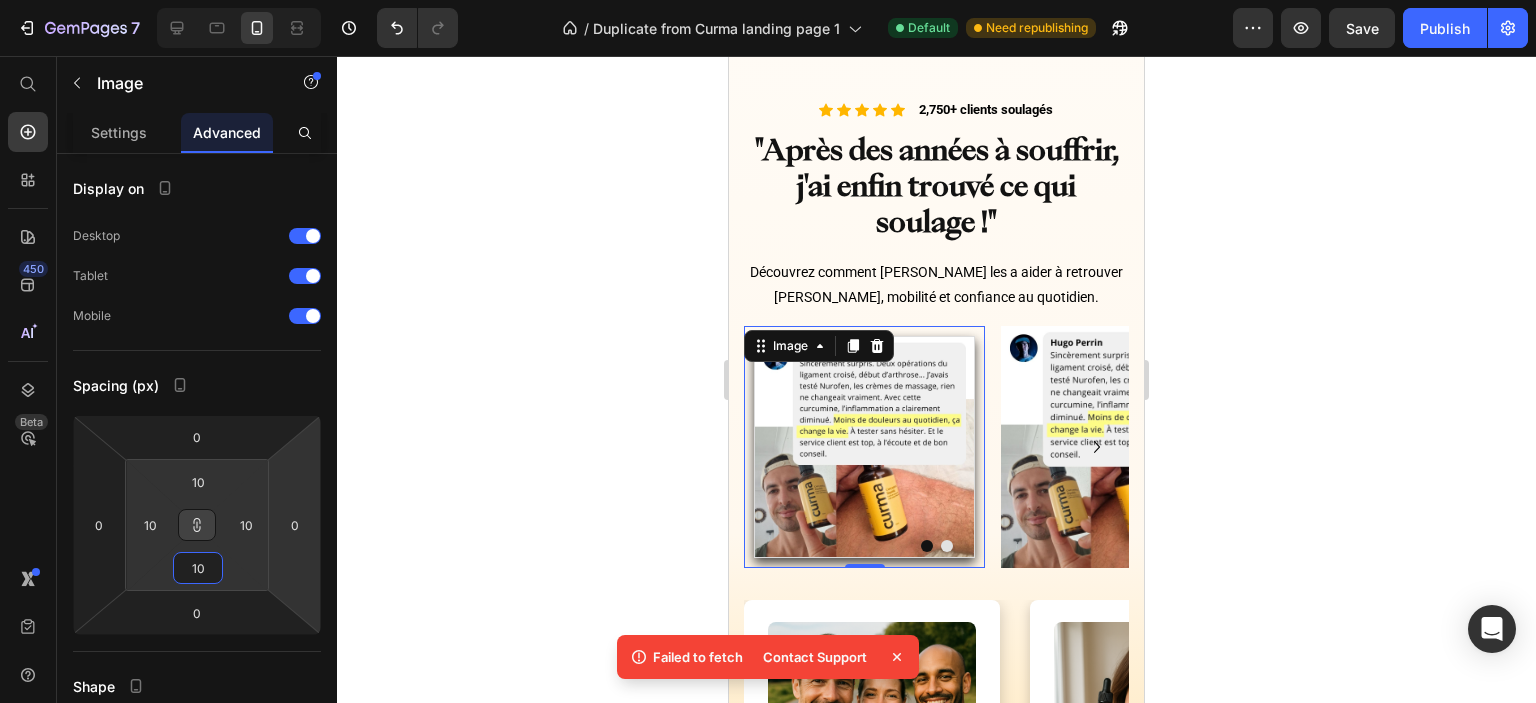 click on "7   /  Duplicate from Curma landing page 1 Default Need republishing Preview  Save   Publish  450 Beta Start with Sections Elements Hero Section Product Detail Brands Trusted Badges Guarantee Product Breakdown How to use Testimonials Compare Bundle FAQs Social Proof Brand Story Product List Collection Blog List Contact Sticky Add to Cart Custom Footer Browse Library 450 Layout
Row
Row
Row
Row Text
Heading
Text Block Button
Button
Button
Sticky Back to top Media" at bounding box center (768, 0) 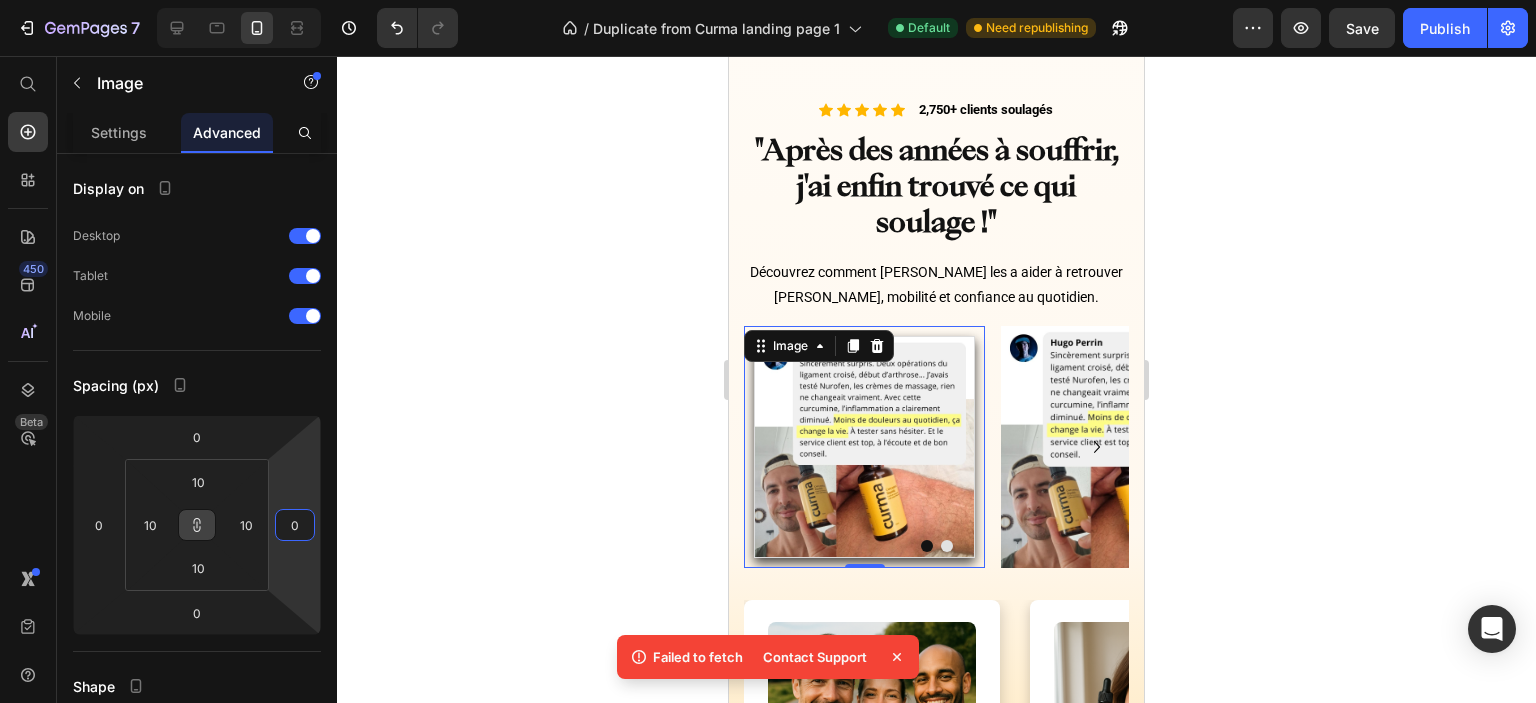 click 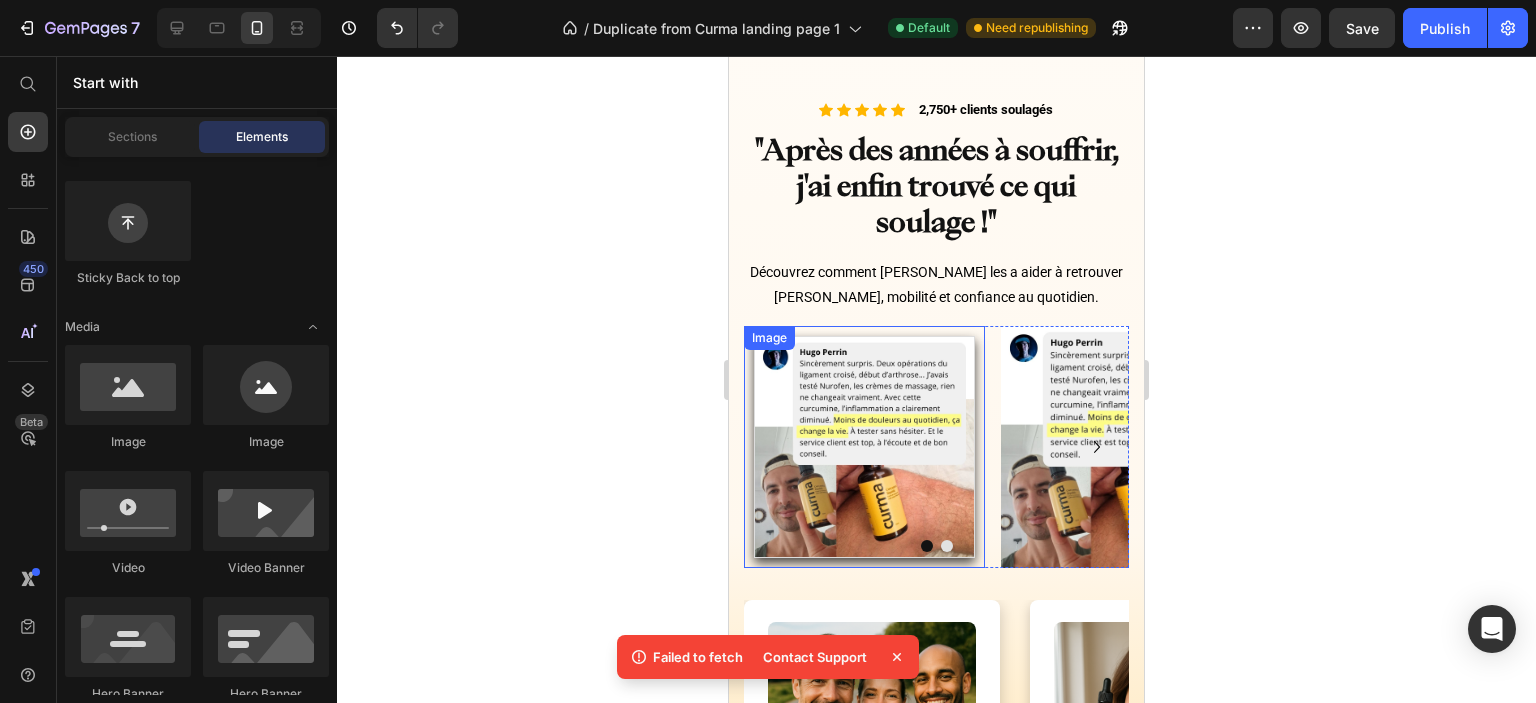 click at bounding box center (864, 446) 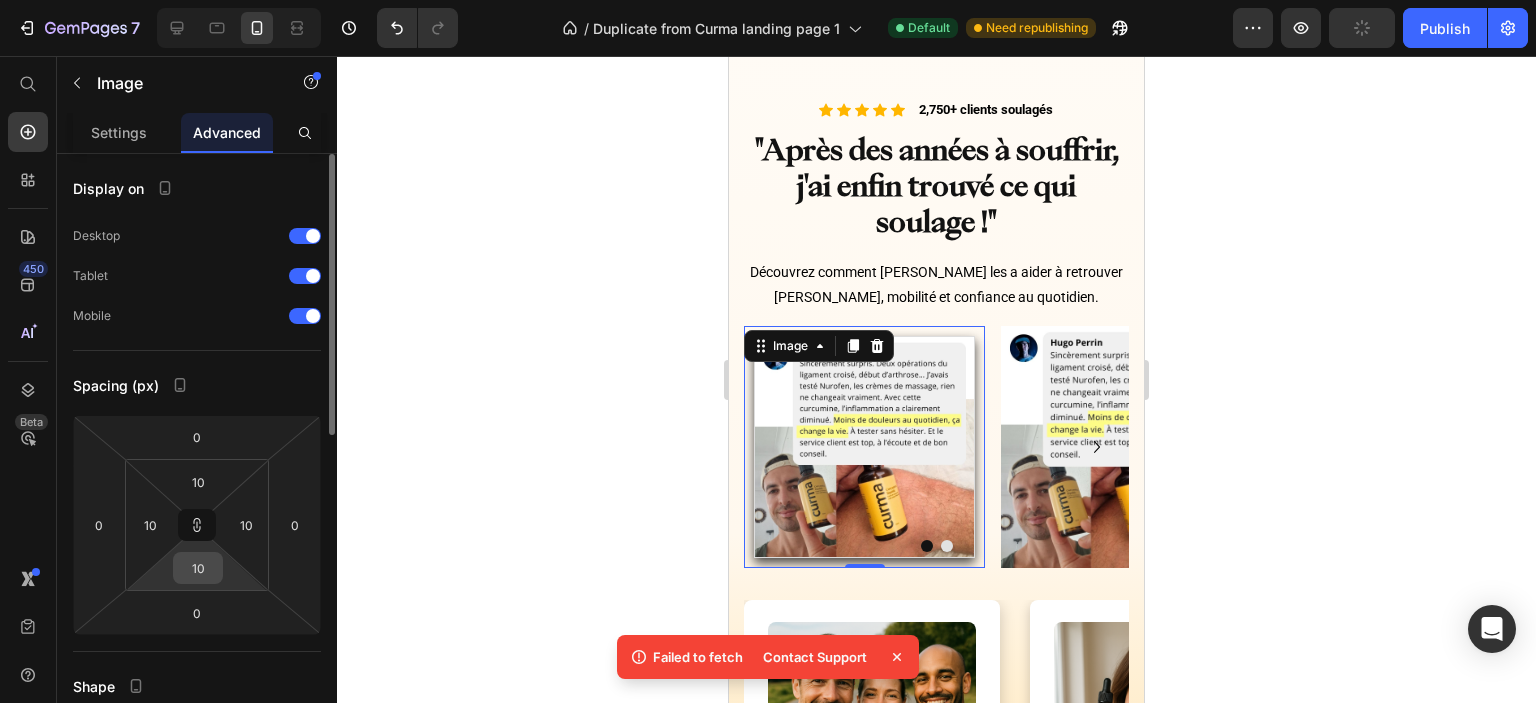 click on "10" at bounding box center (198, 568) 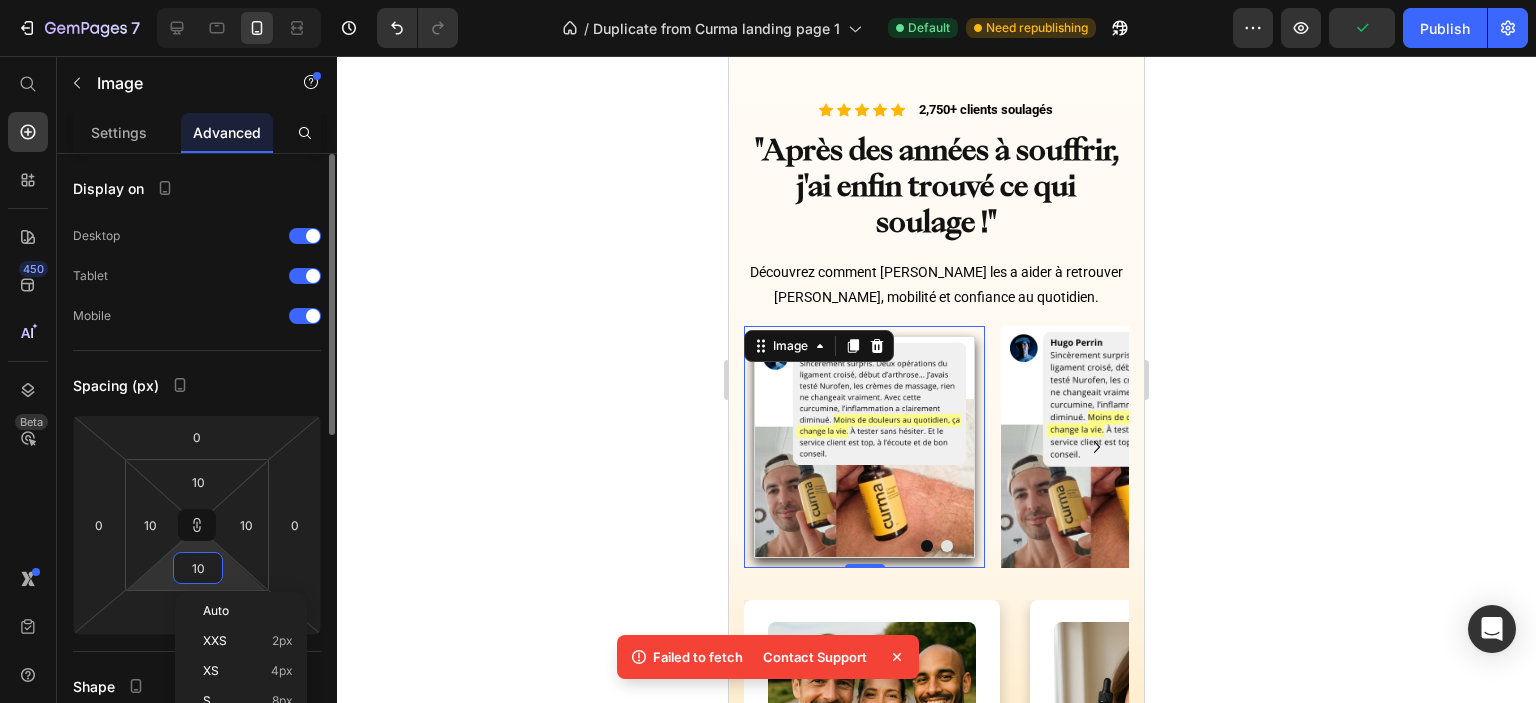 type on "1" 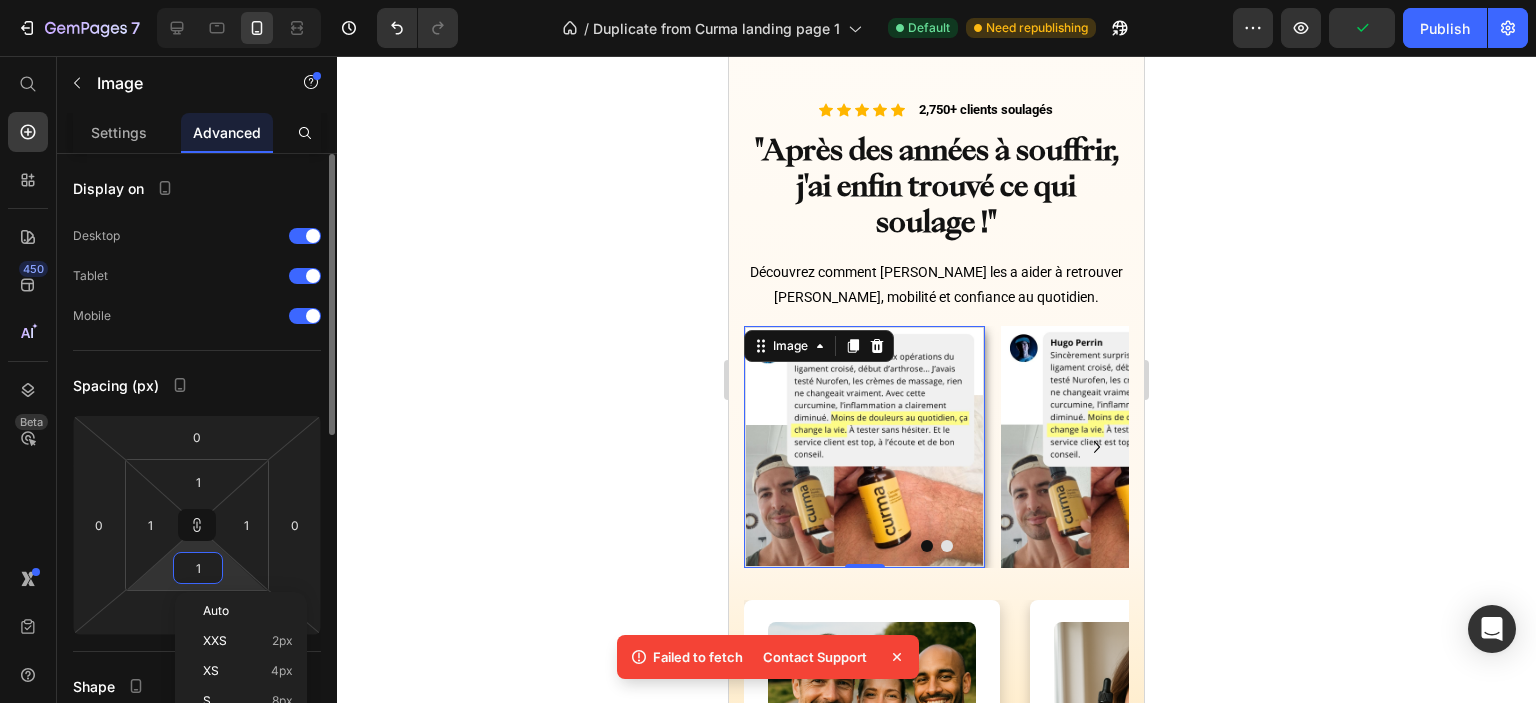 type on "15" 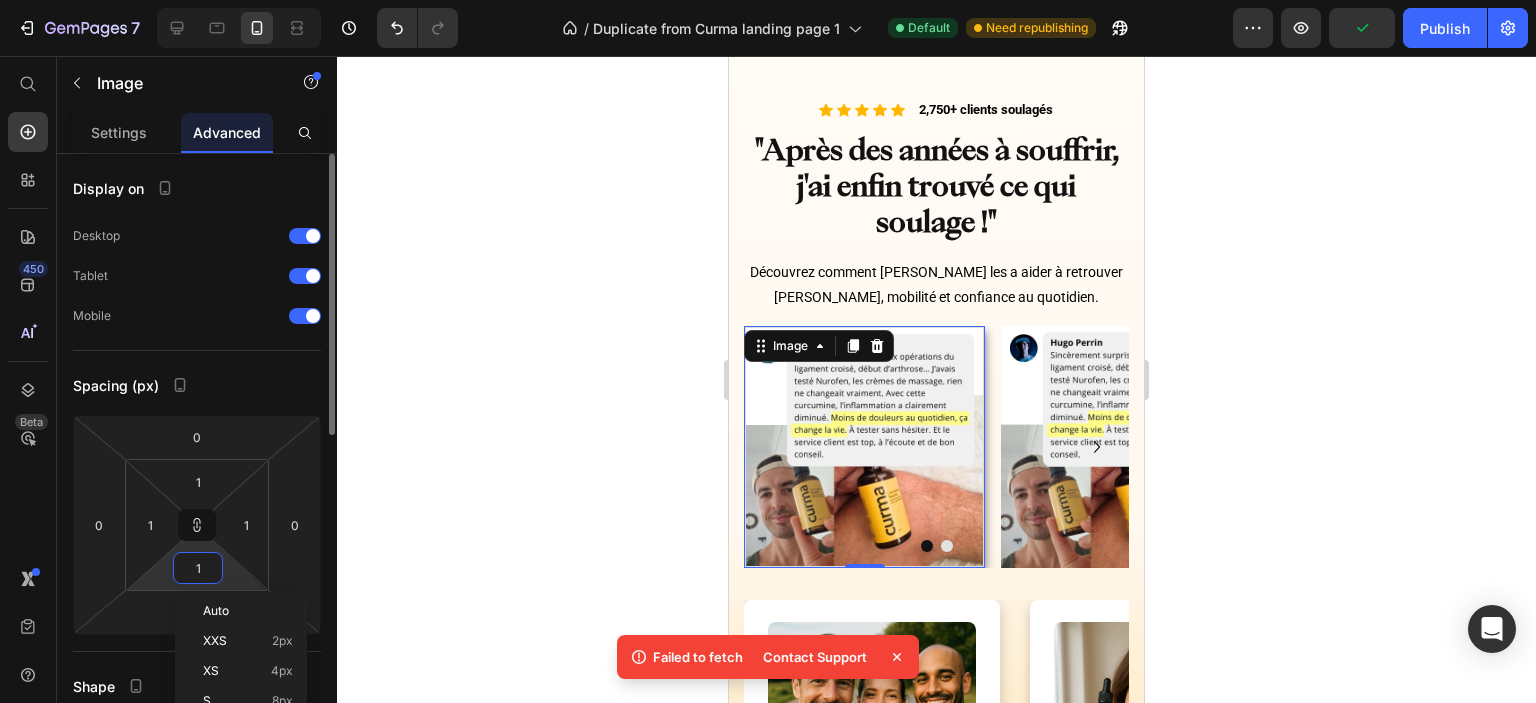 type on "15" 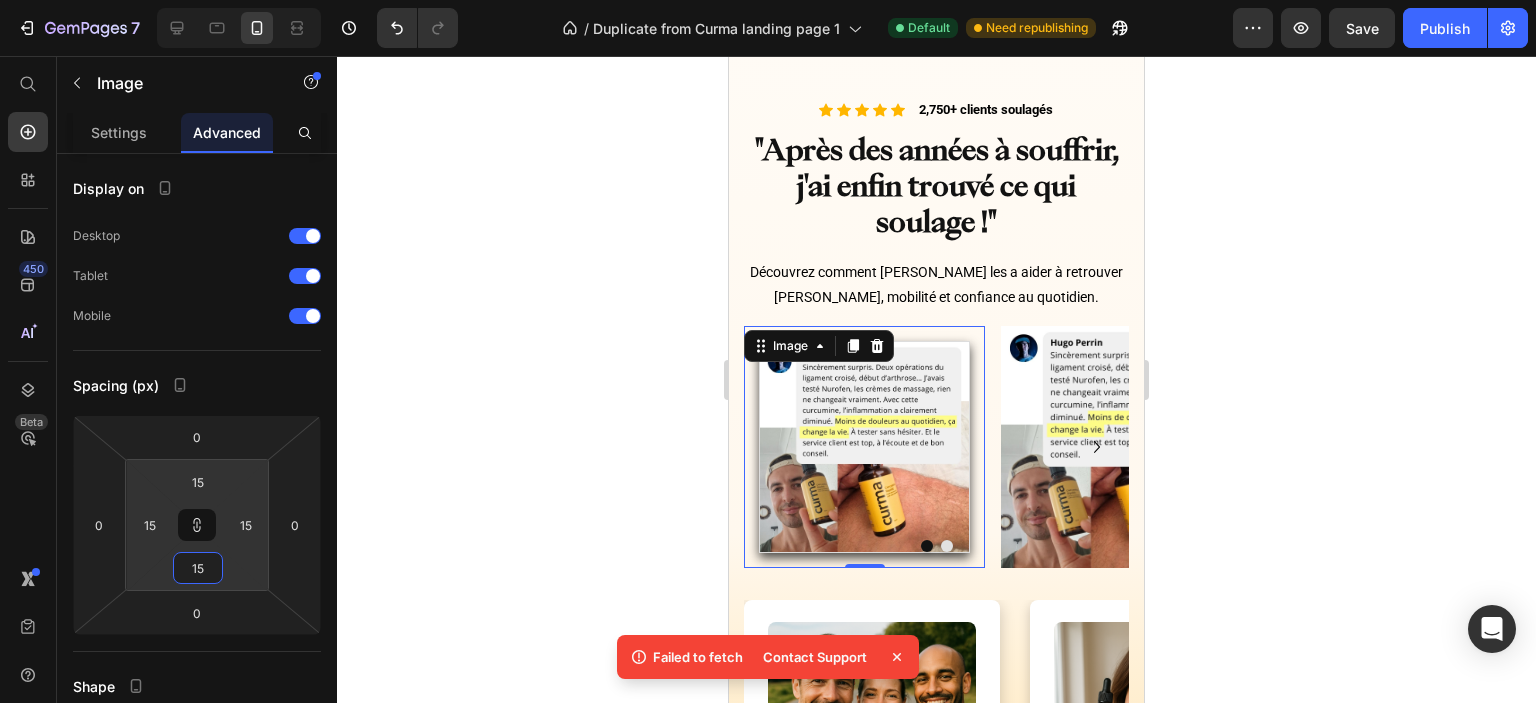 click 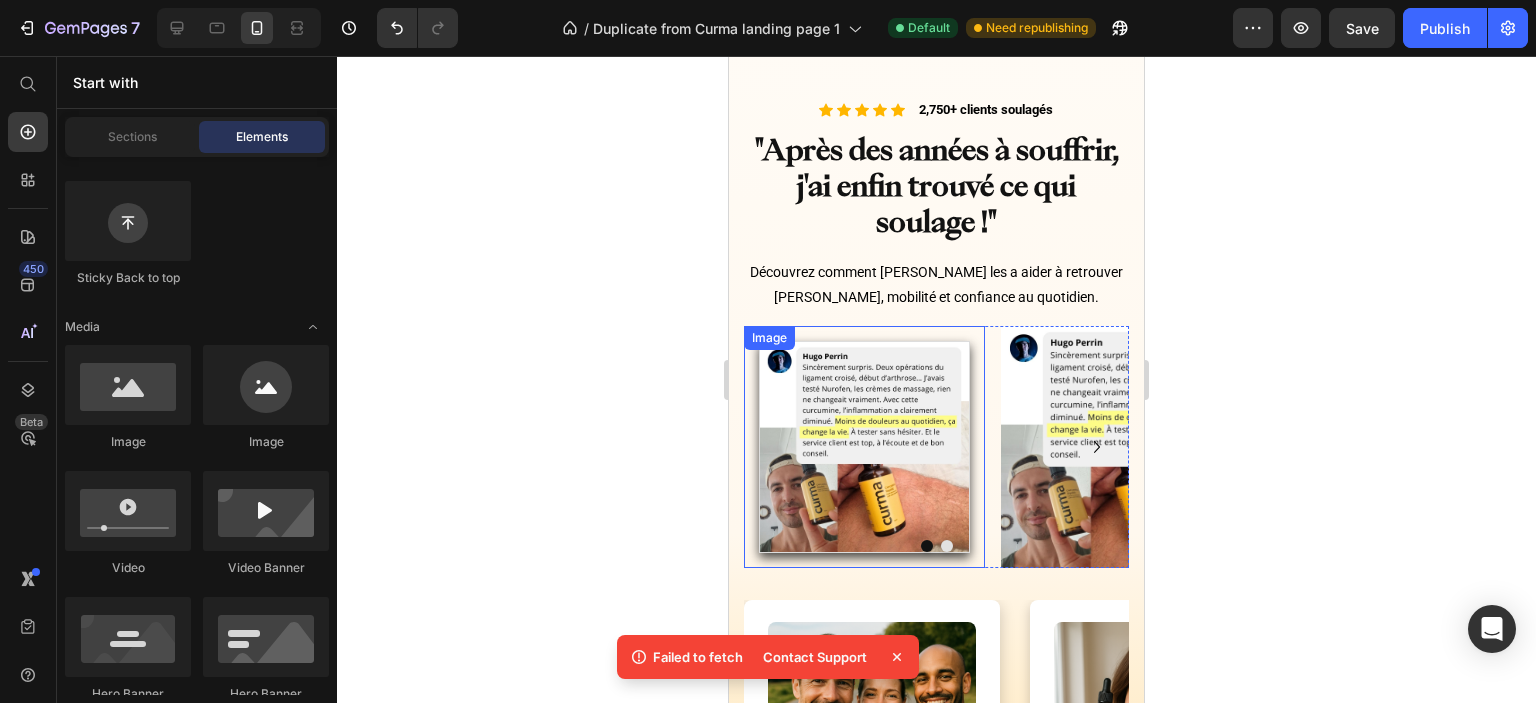 click at bounding box center (864, 446) 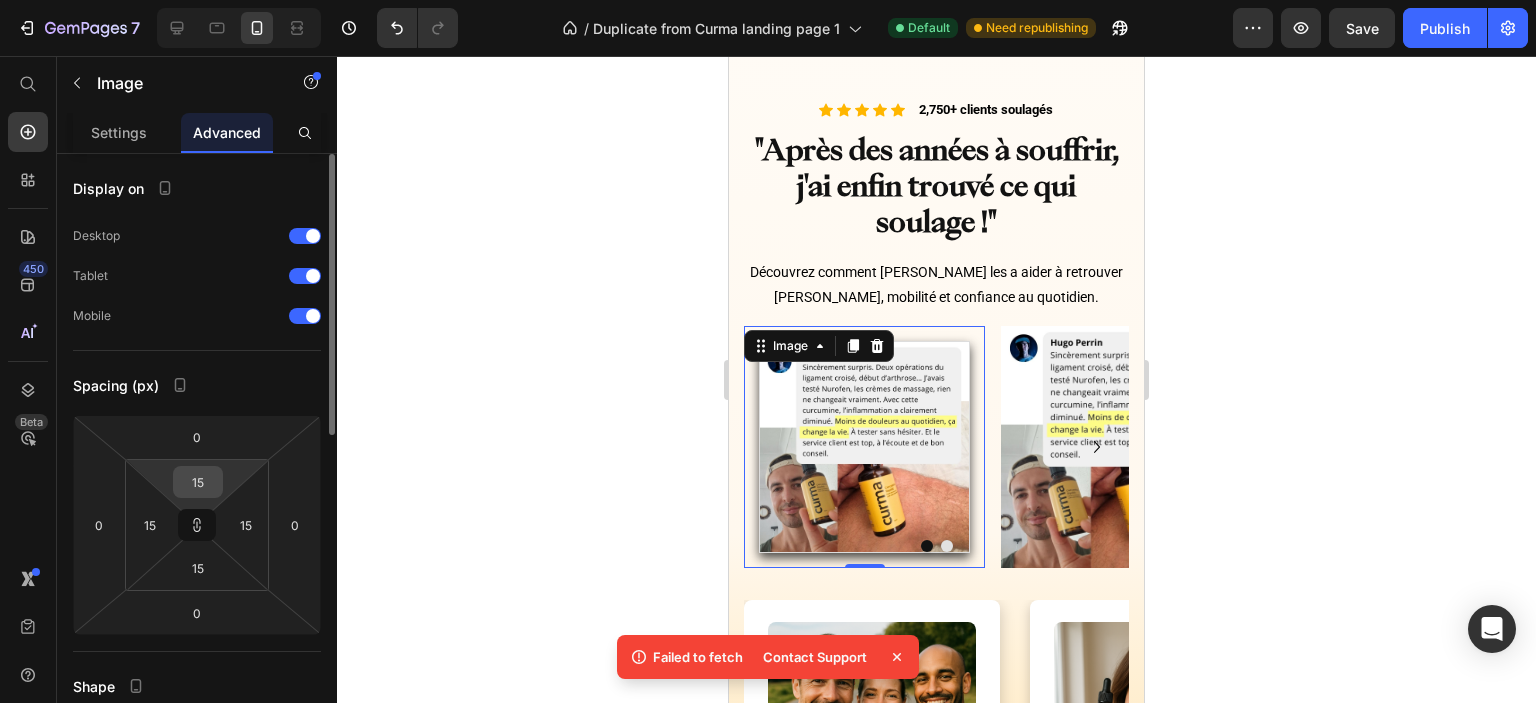 click on "15" at bounding box center [198, 482] 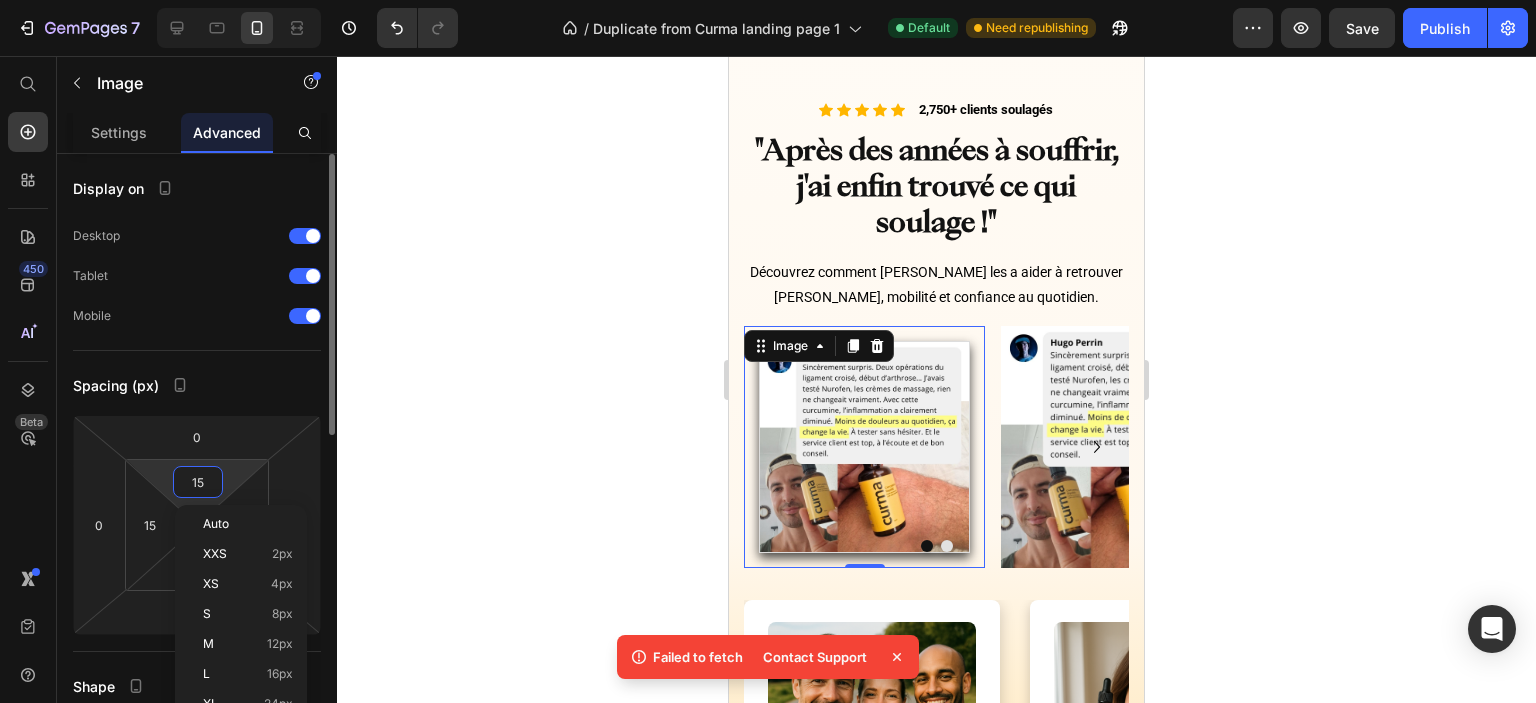 type on "0" 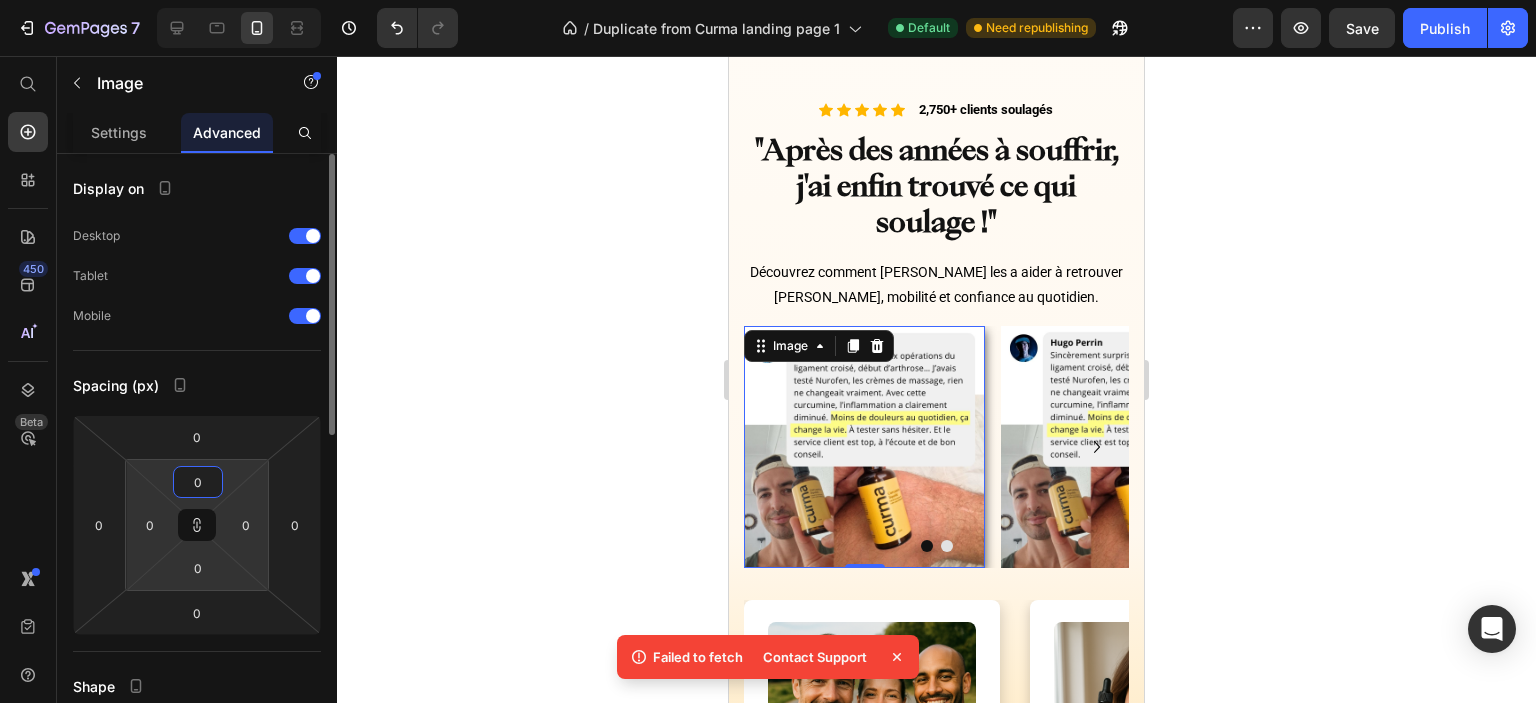 type on "0" 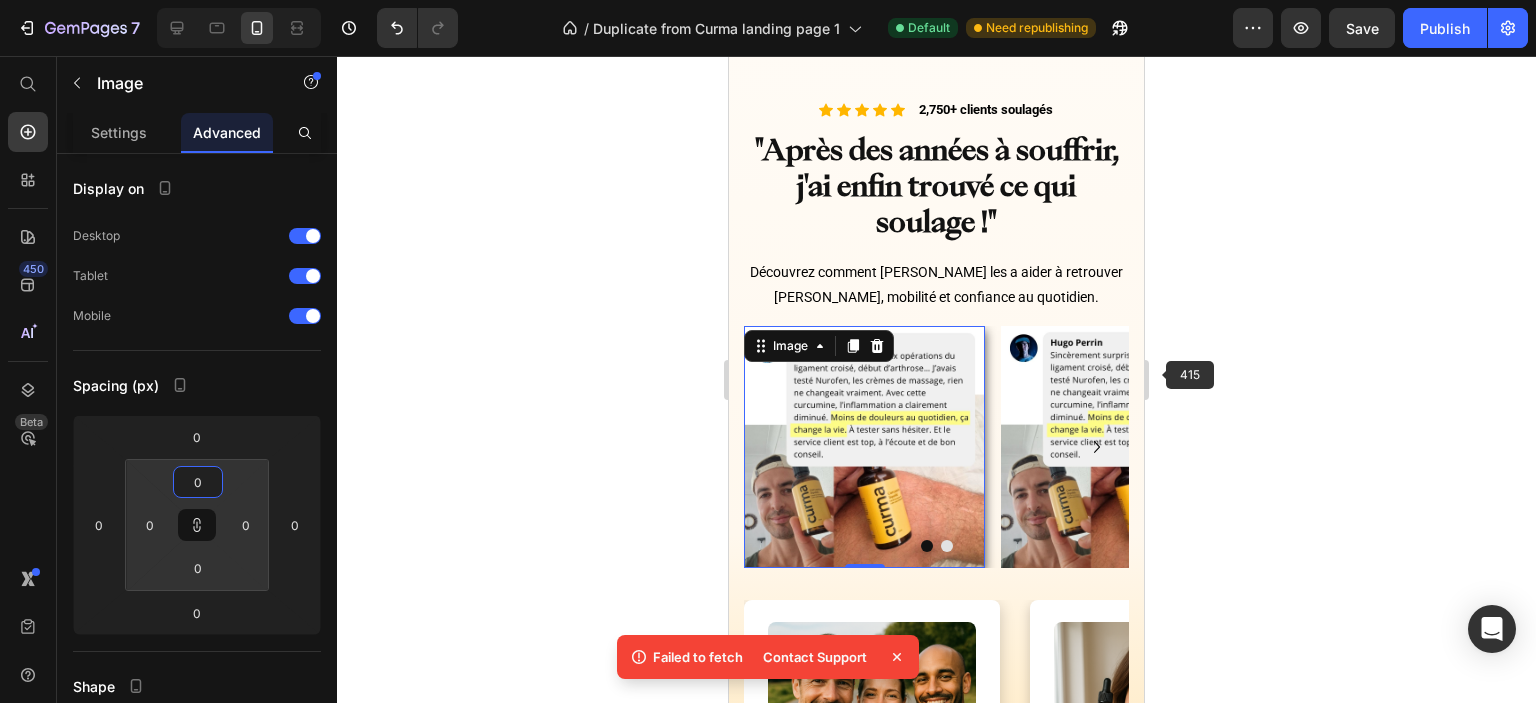 click 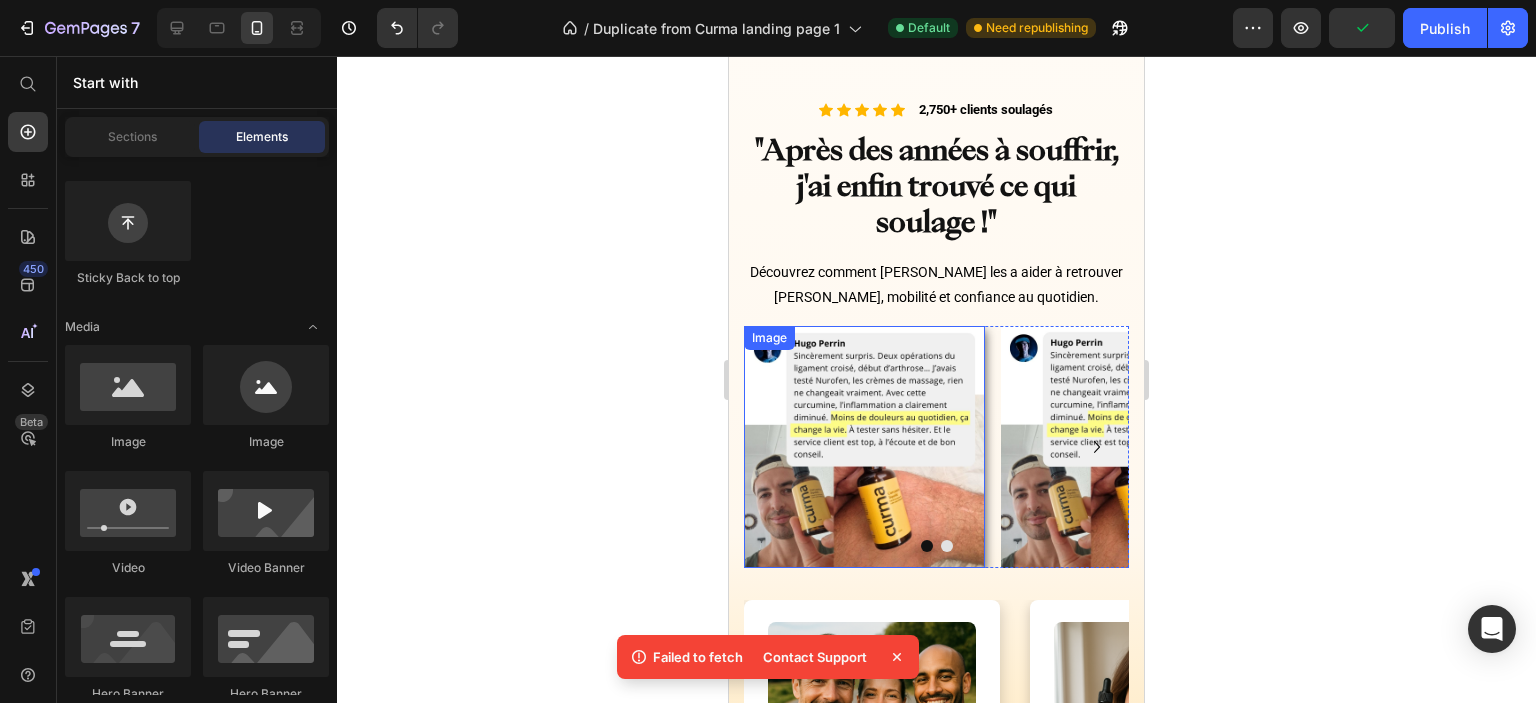 click at bounding box center [864, 446] 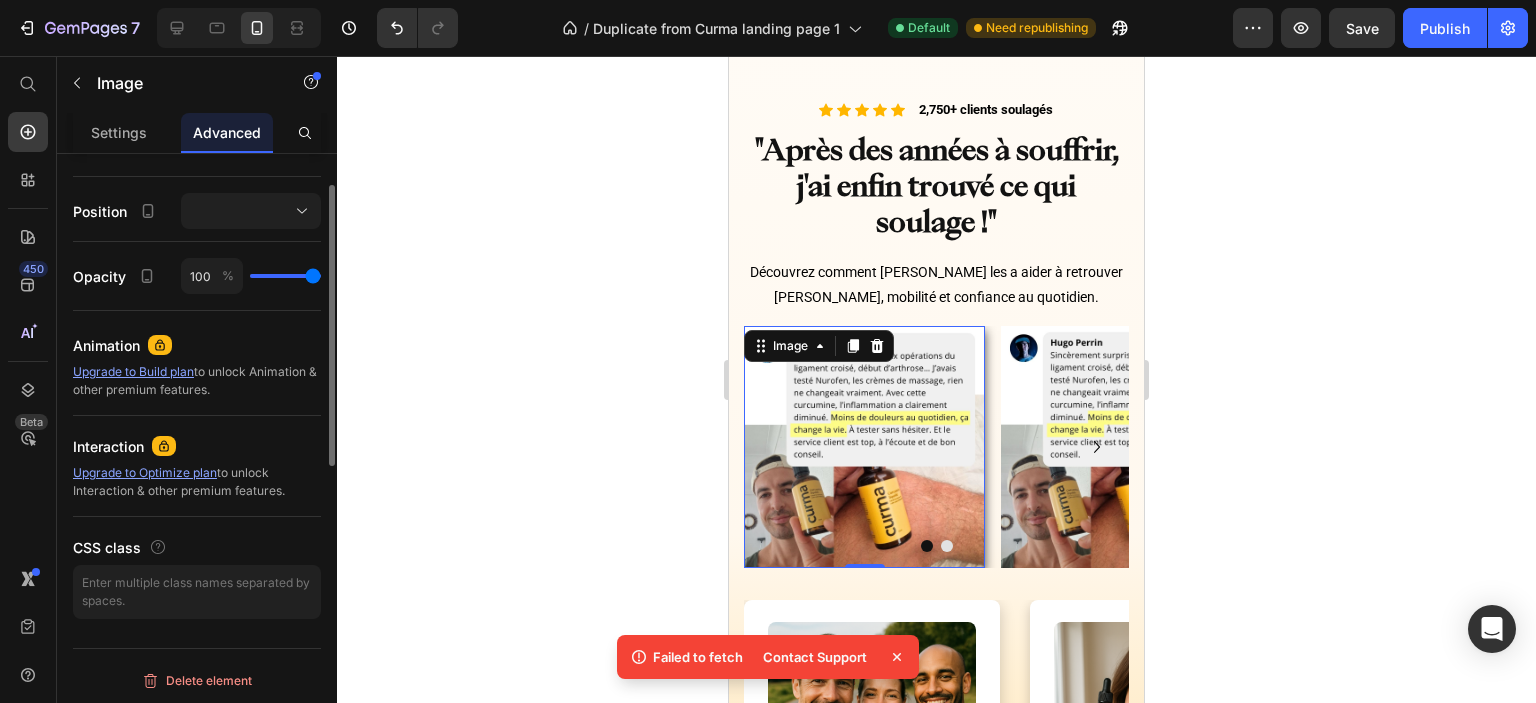 scroll, scrollTop: 396, scrollLeft: 0, axis: vertical 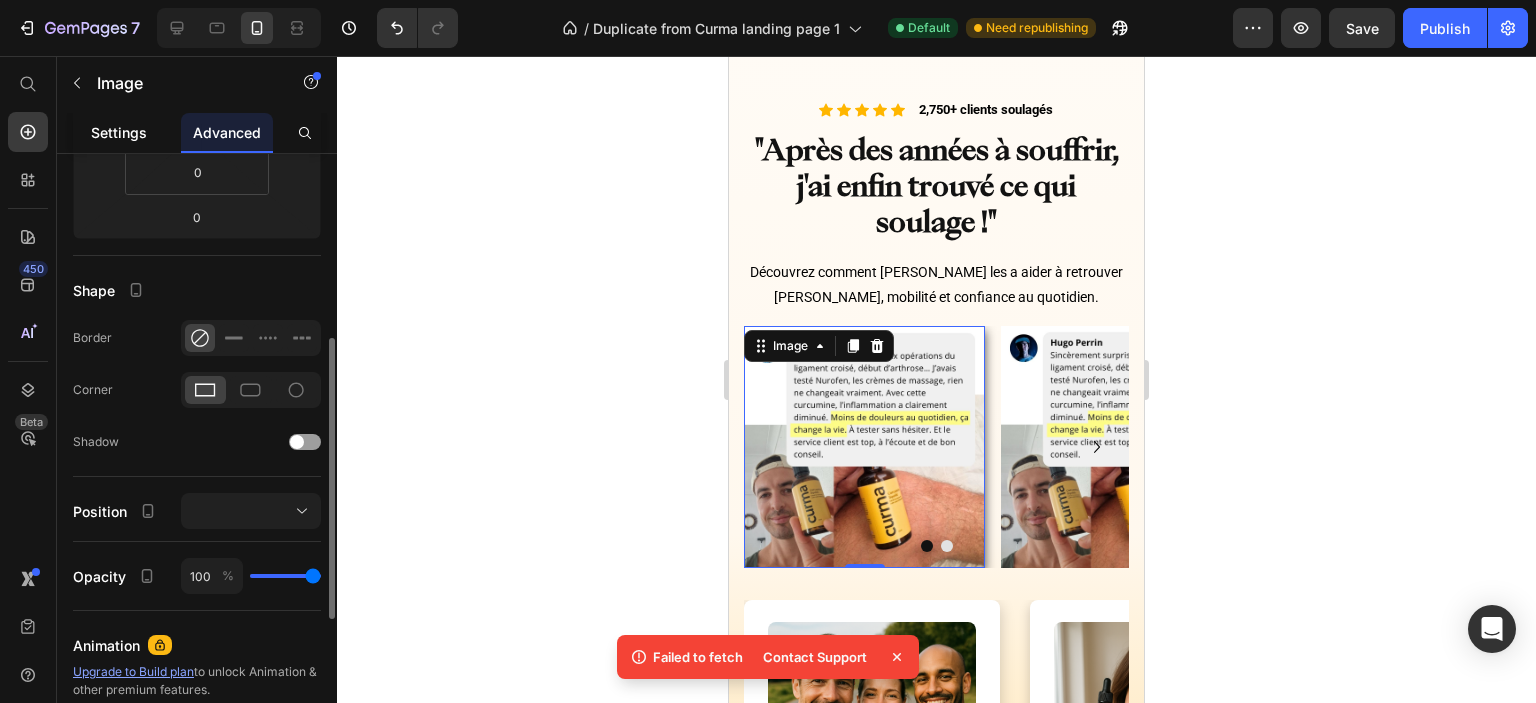 click on "Settings" at bounding box center (119, 132) 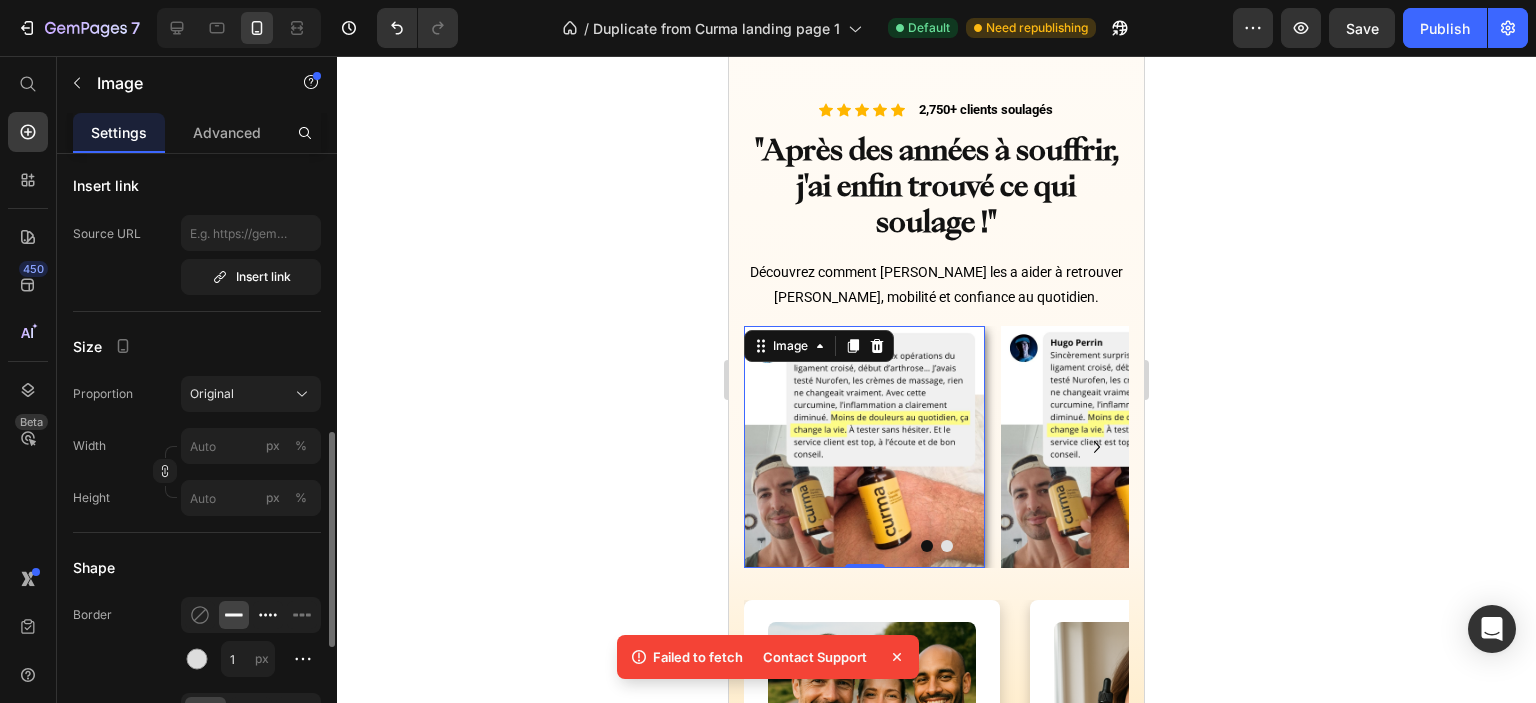 scroll, scrollTop: 500, scrollLeft: 0, axis: vertical 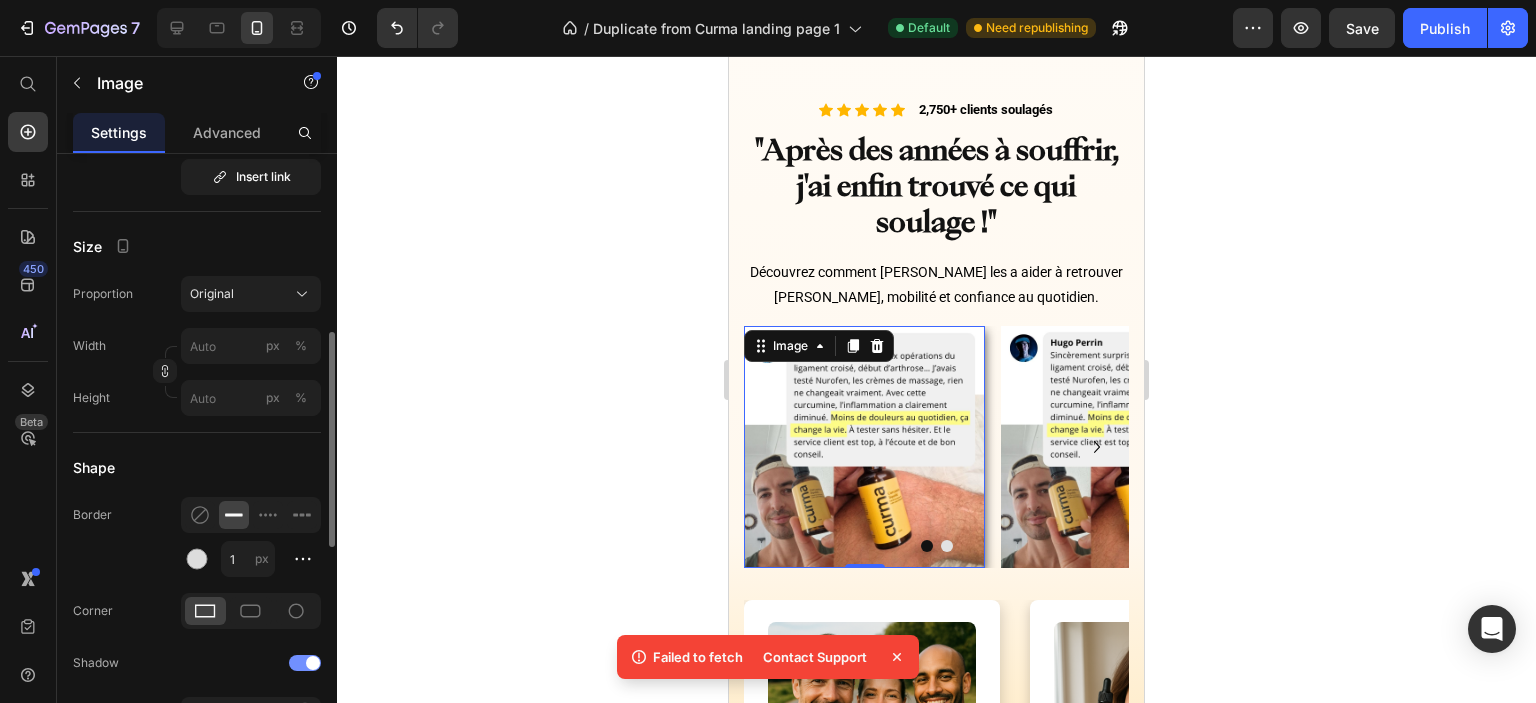 click at bounding box center (305, 663) 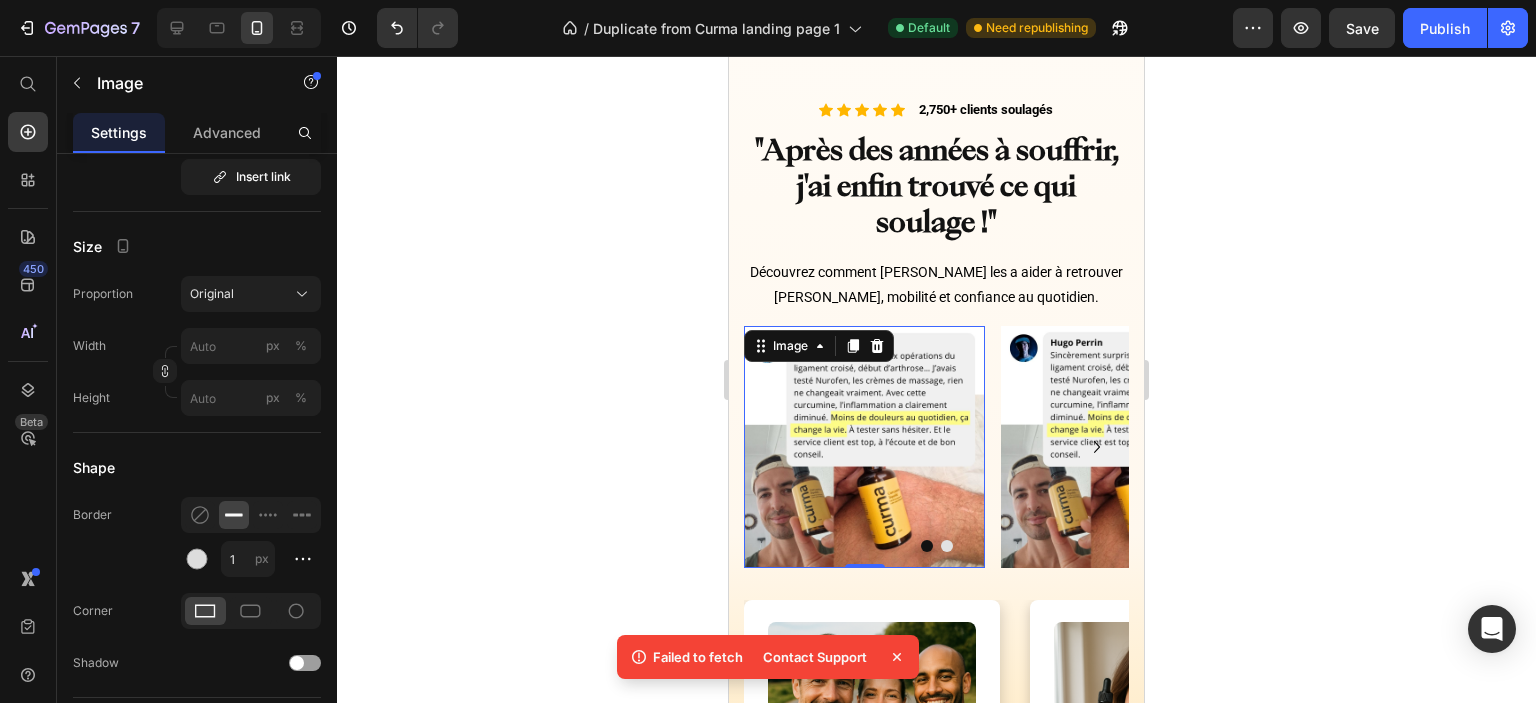 click 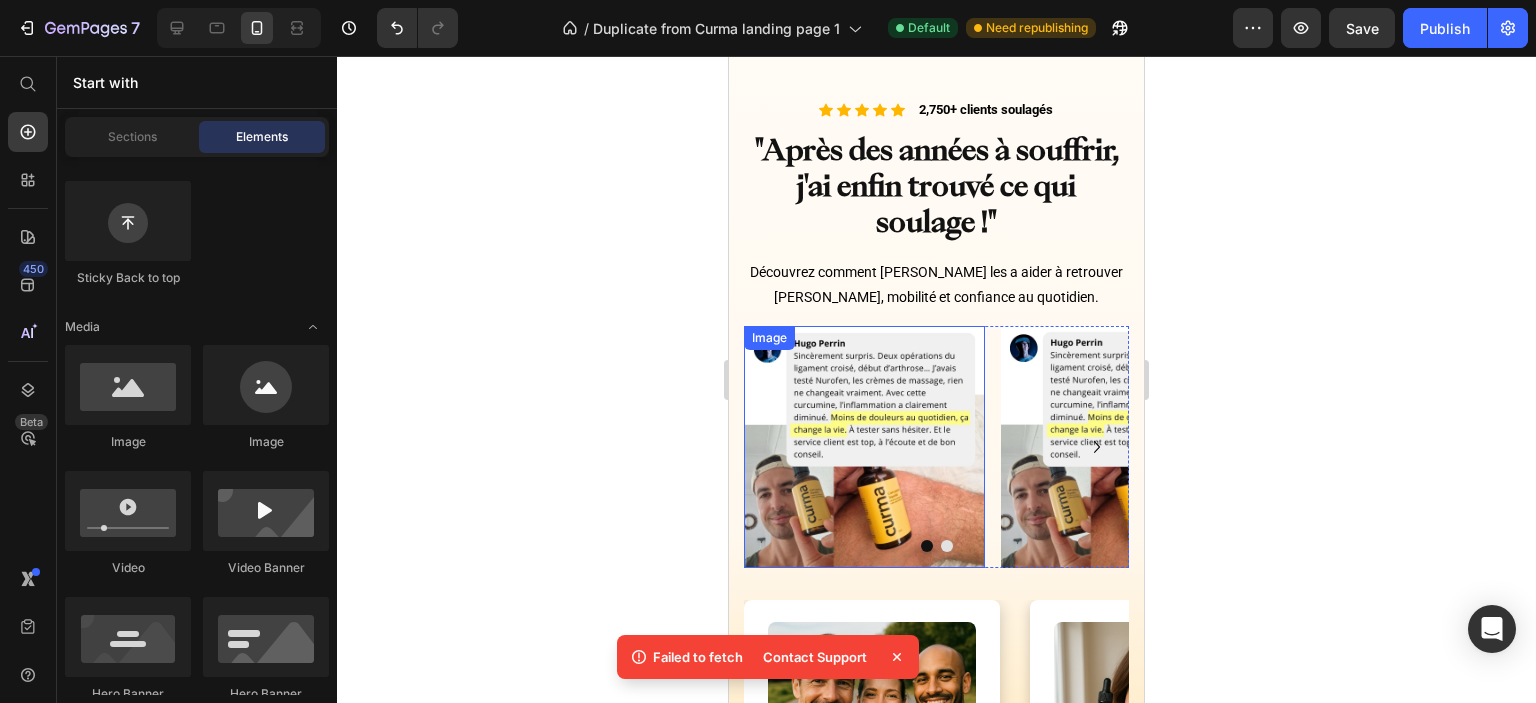 click at bounding box center (864, 446) 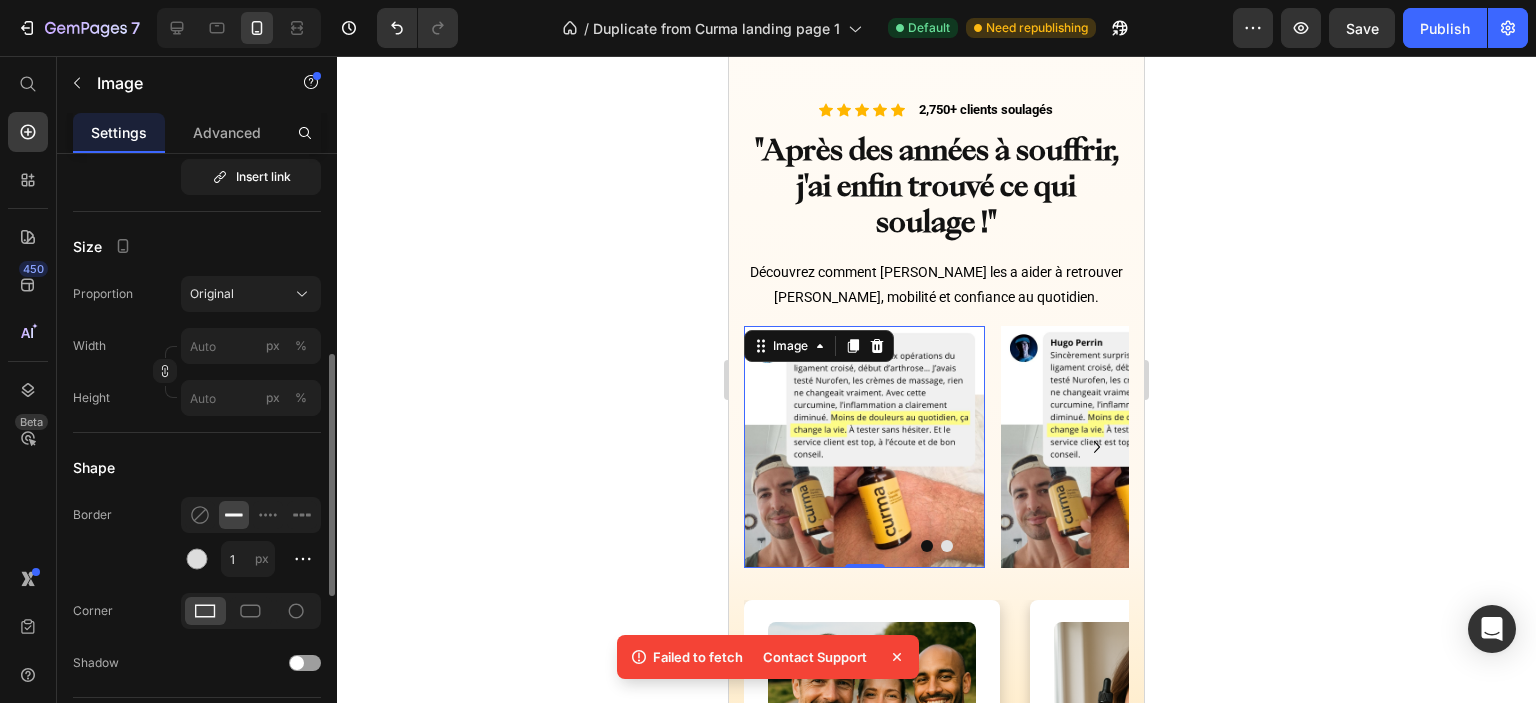 scroll, scrollTop: 600, scrollLeft: 0, axis: vertical 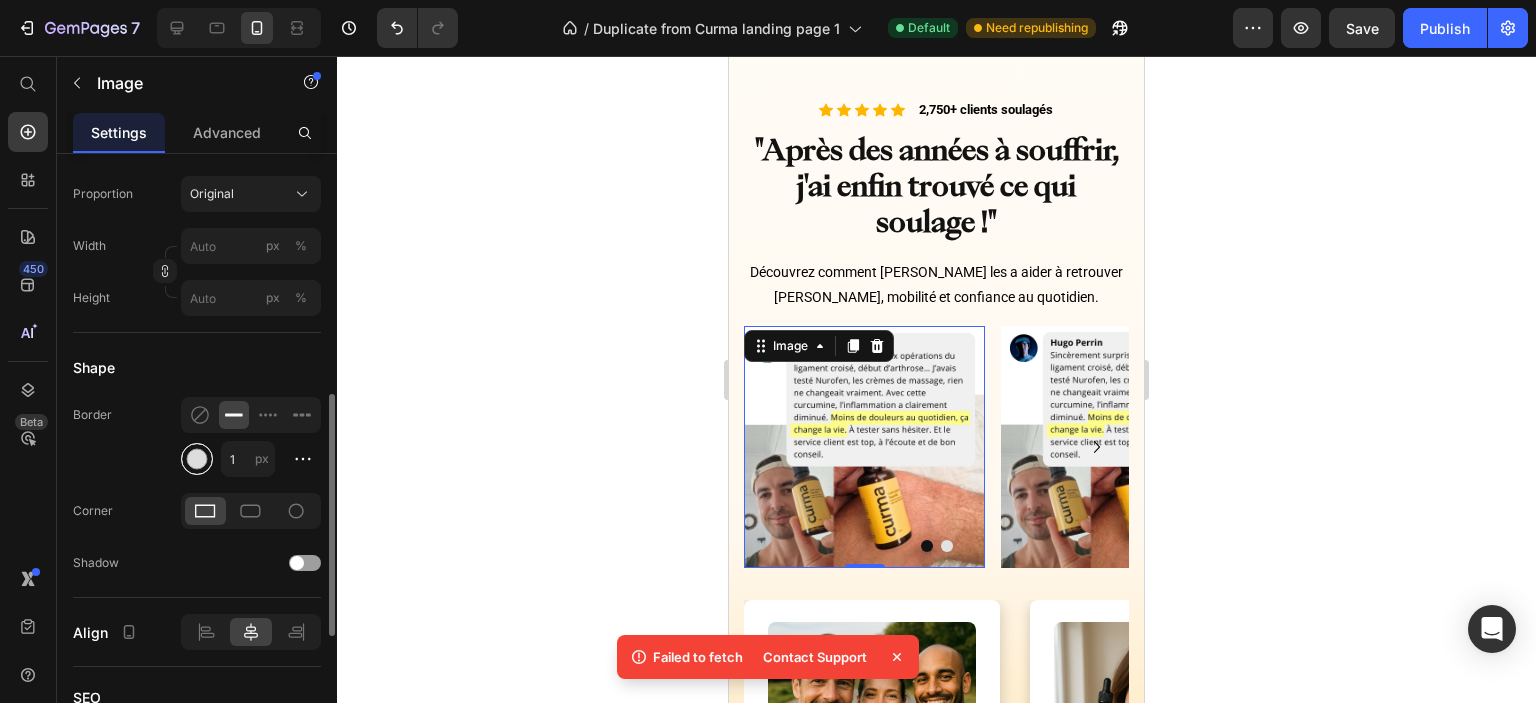 click at bounding box center (197, 459) 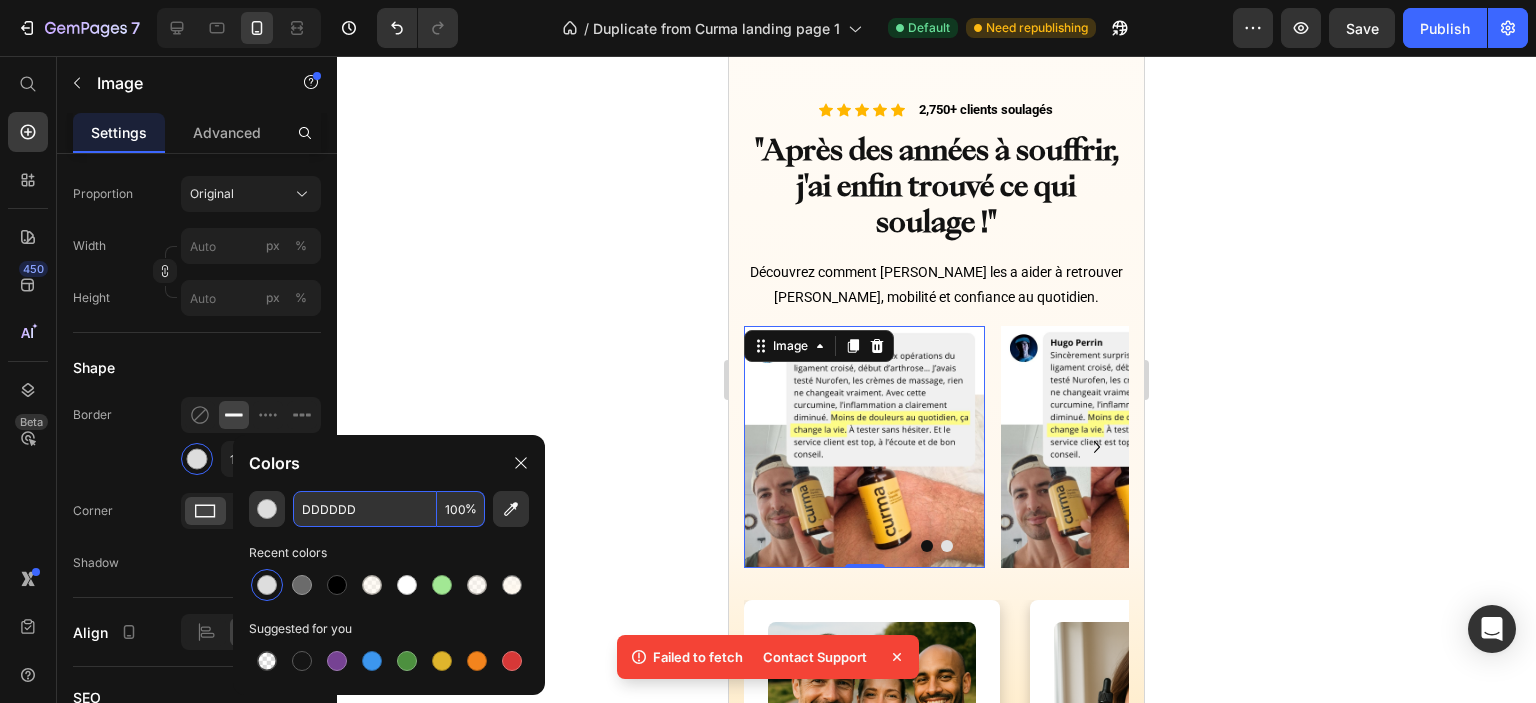 click on "DDDDDD" at bounding box center (365, 509) 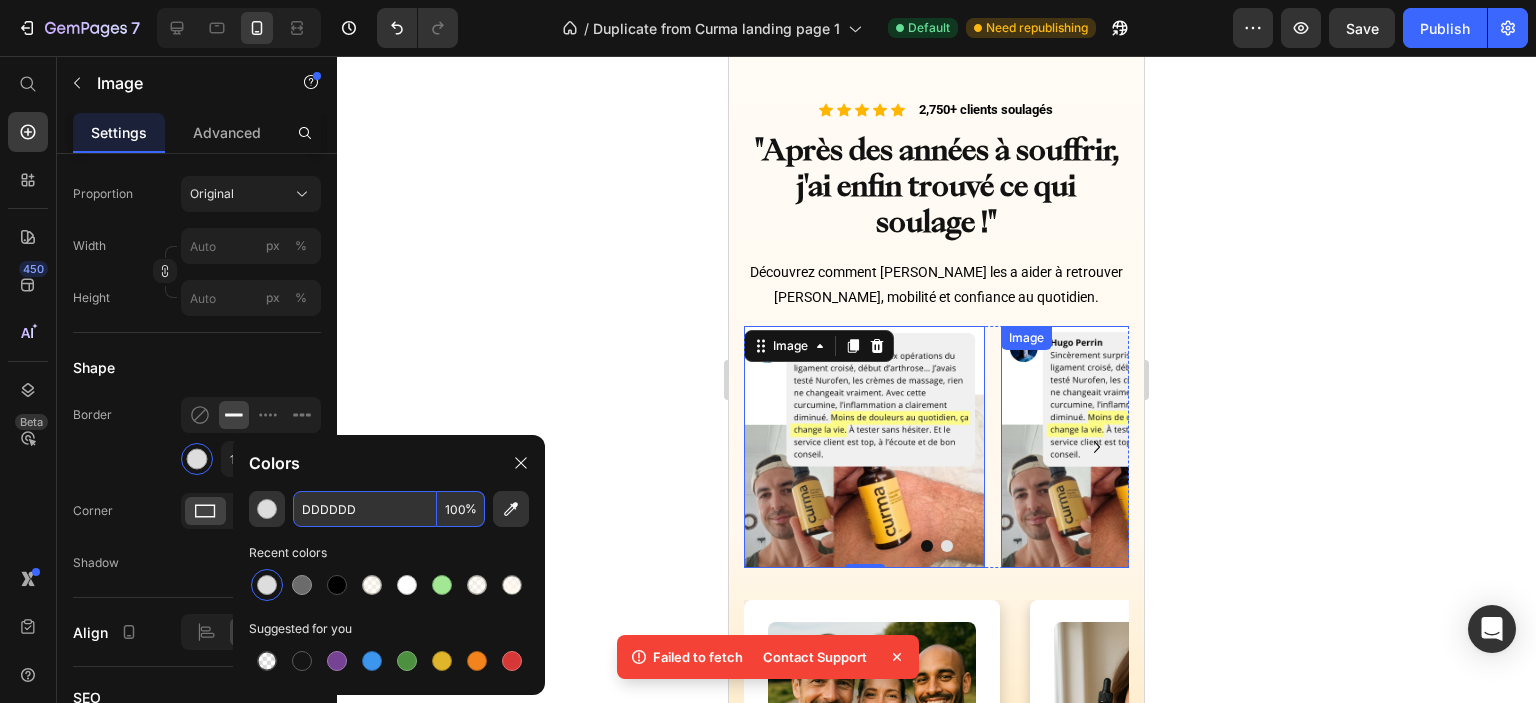 click at bounding box center [1121, 446] 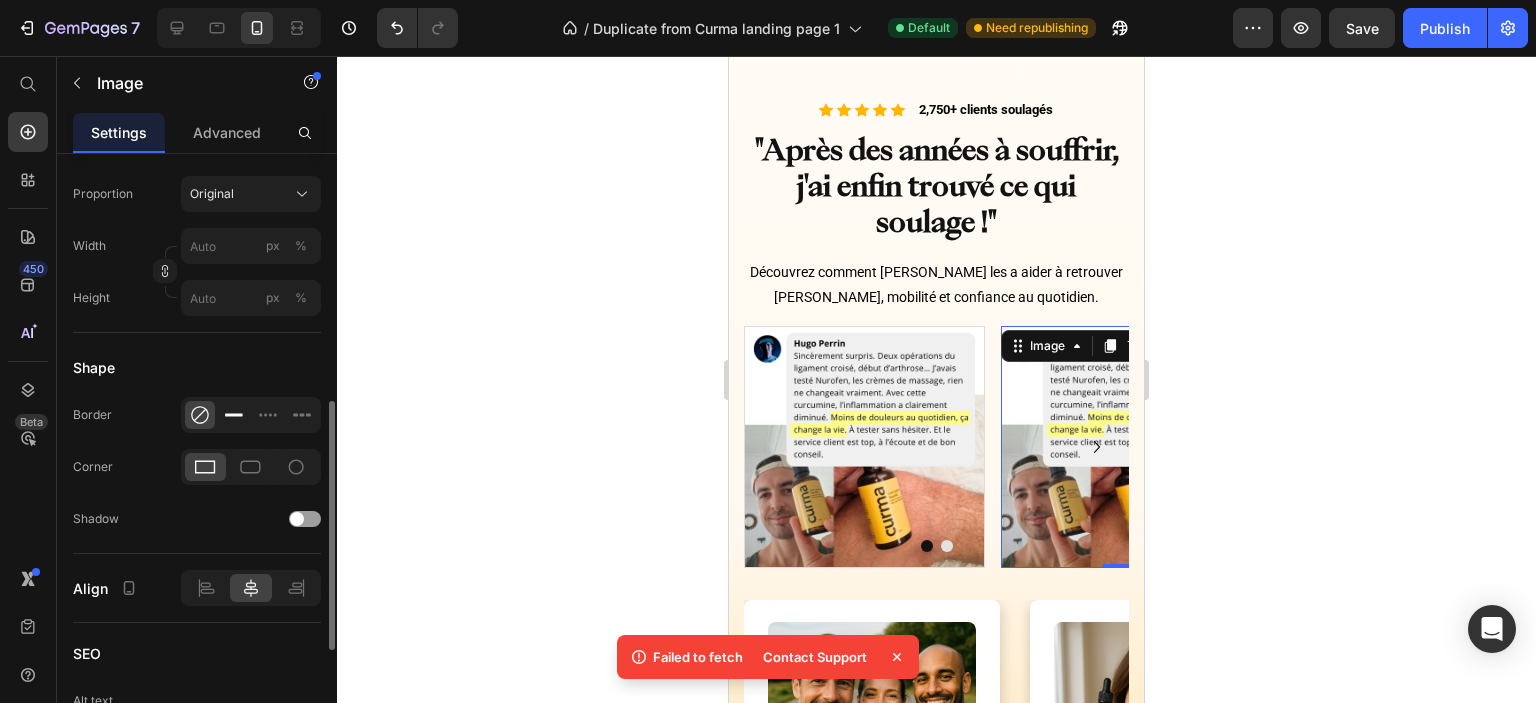 click 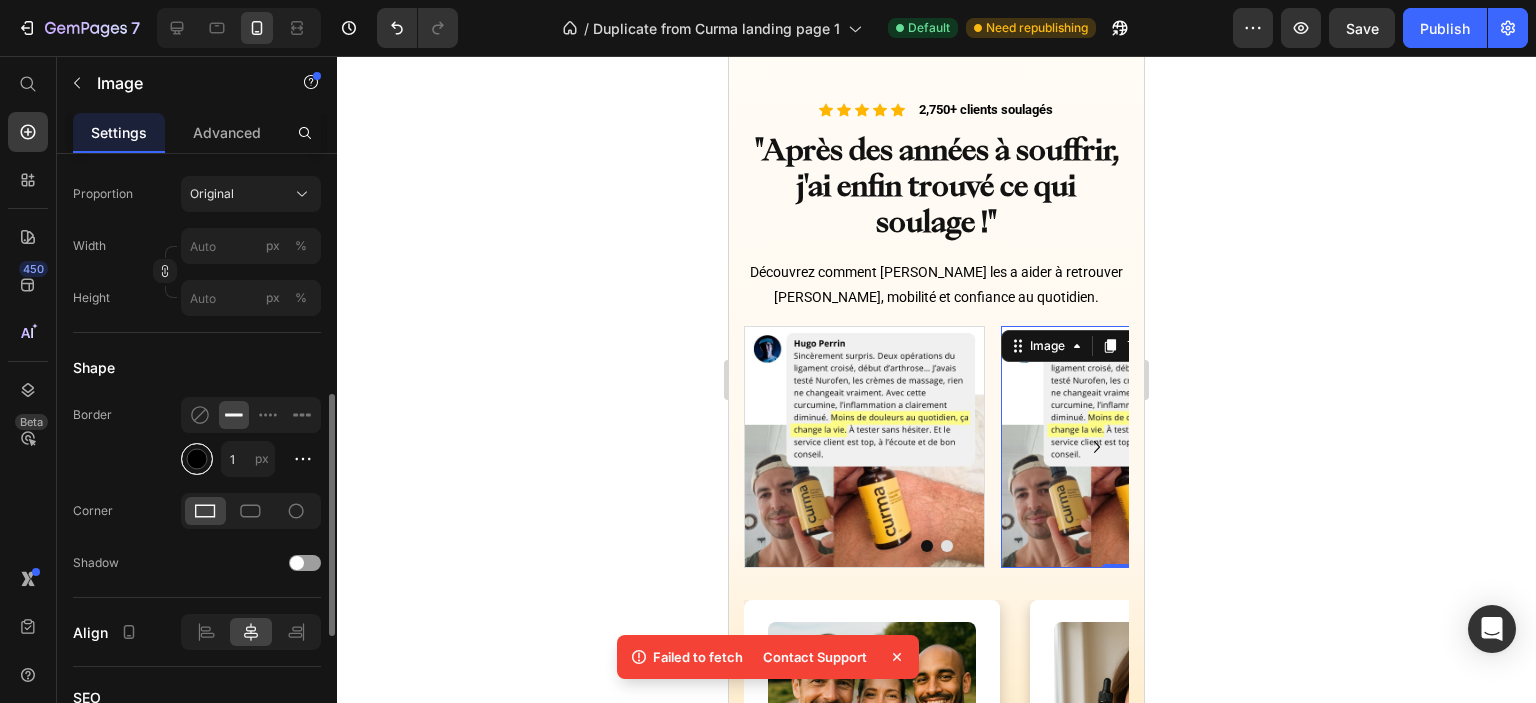 click on "Border 1 px" 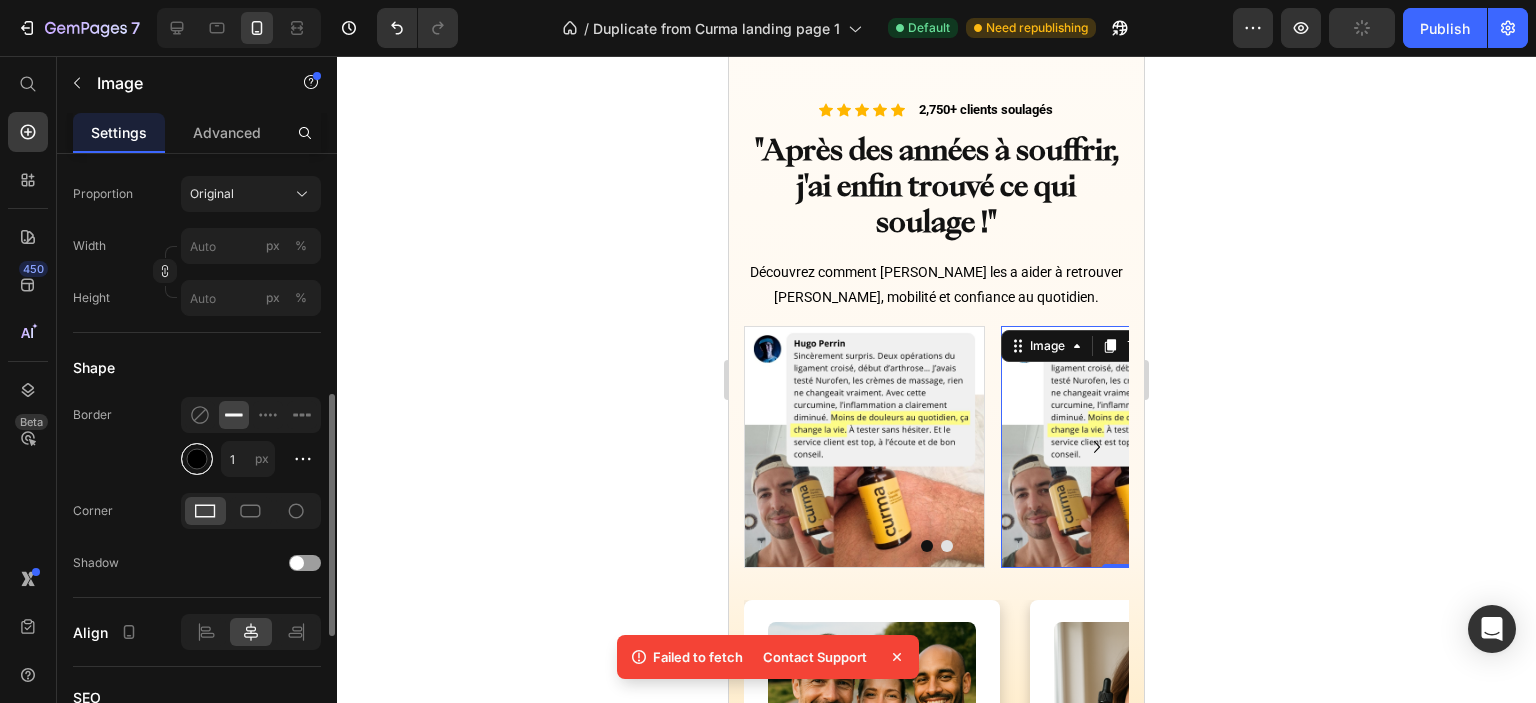 click at bounding box center [197, 459] 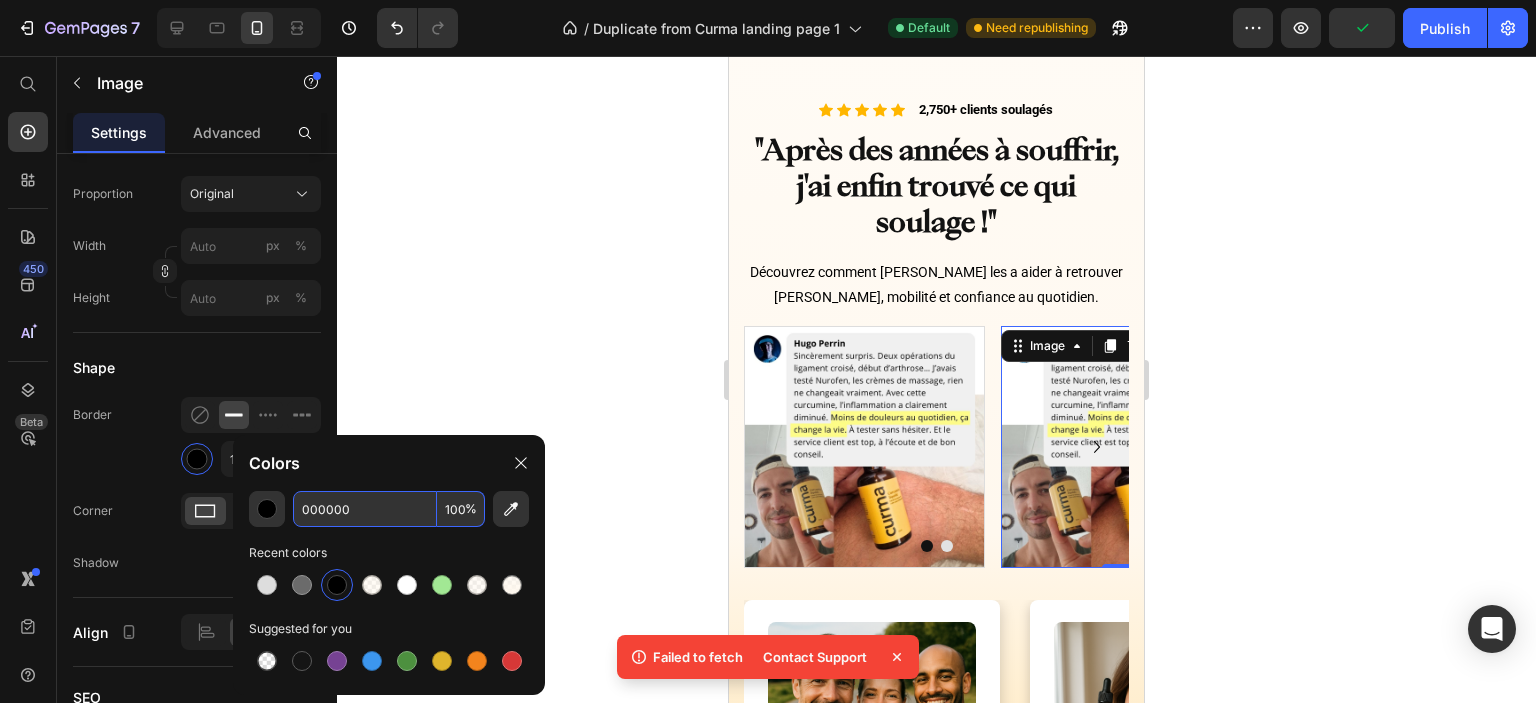 click on "000000" at bounding box center (365, 509) 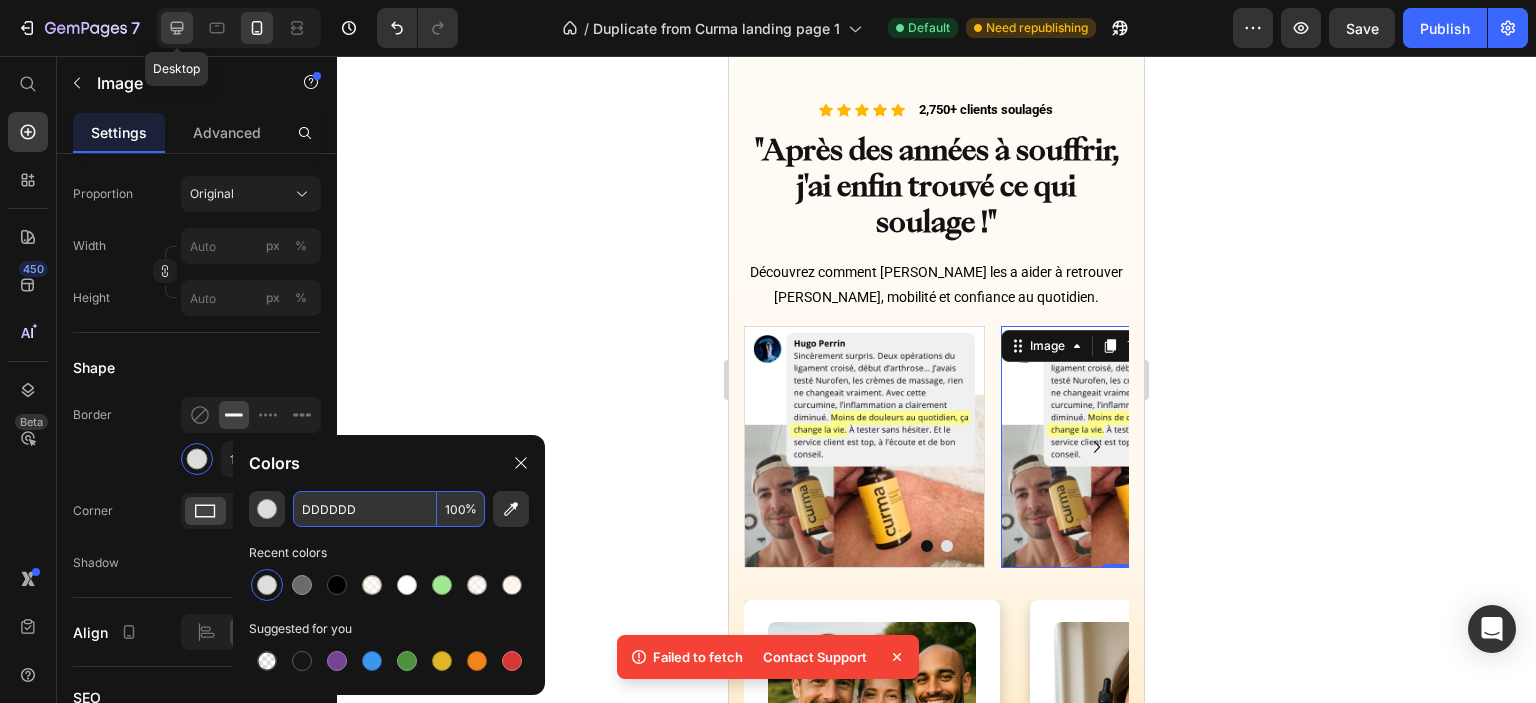 type on "DDDDDD" 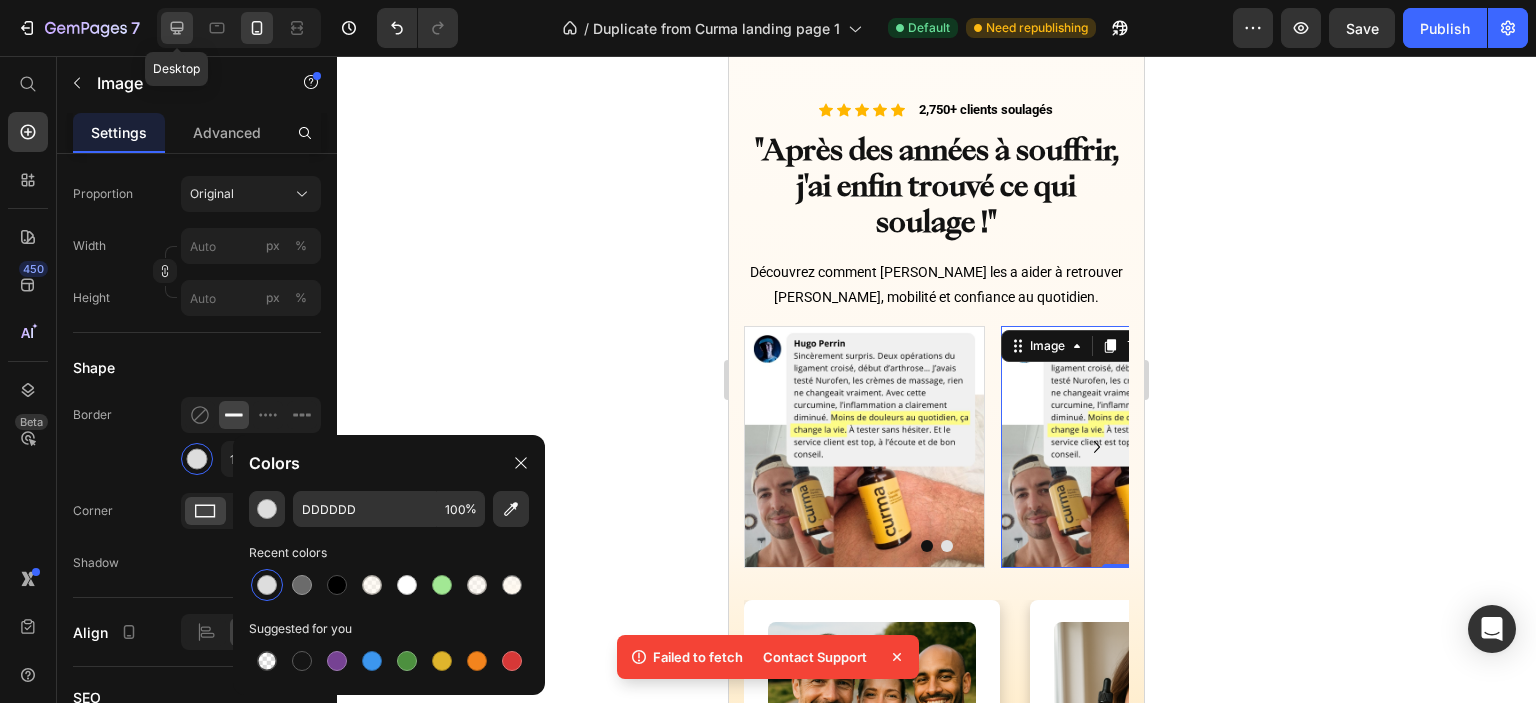 click 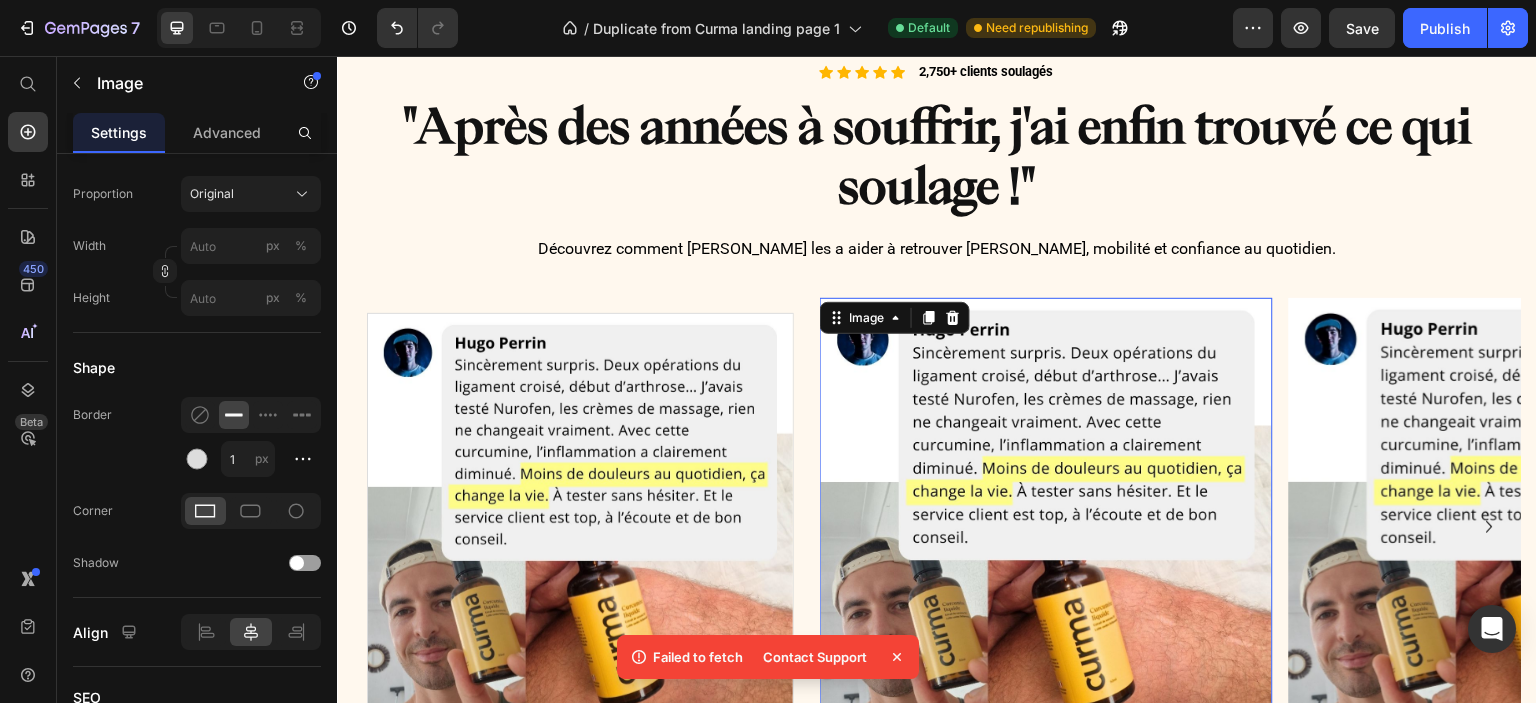 scroll, scrollTop: 1344, scrollLeft: 0, axis: vertical 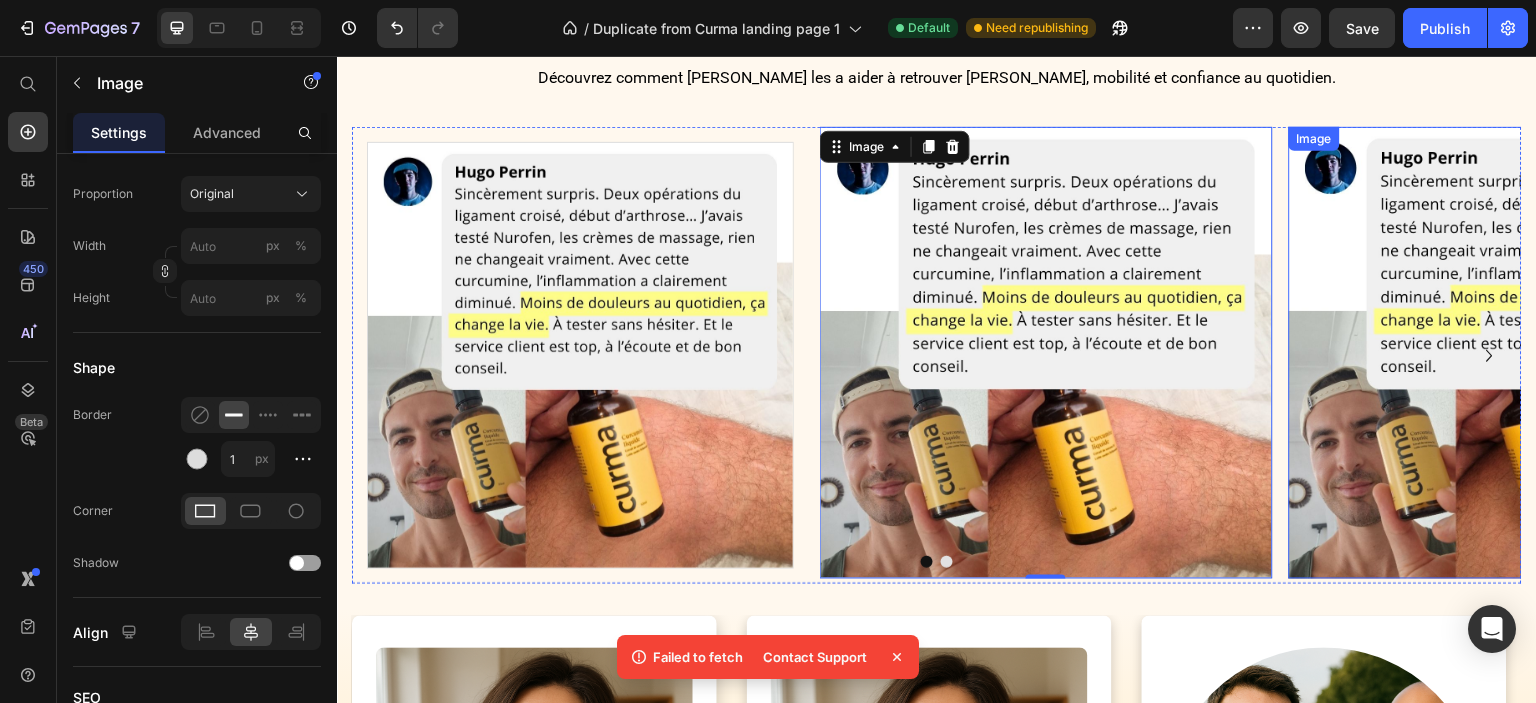 click at bounding box center (1515, 353) 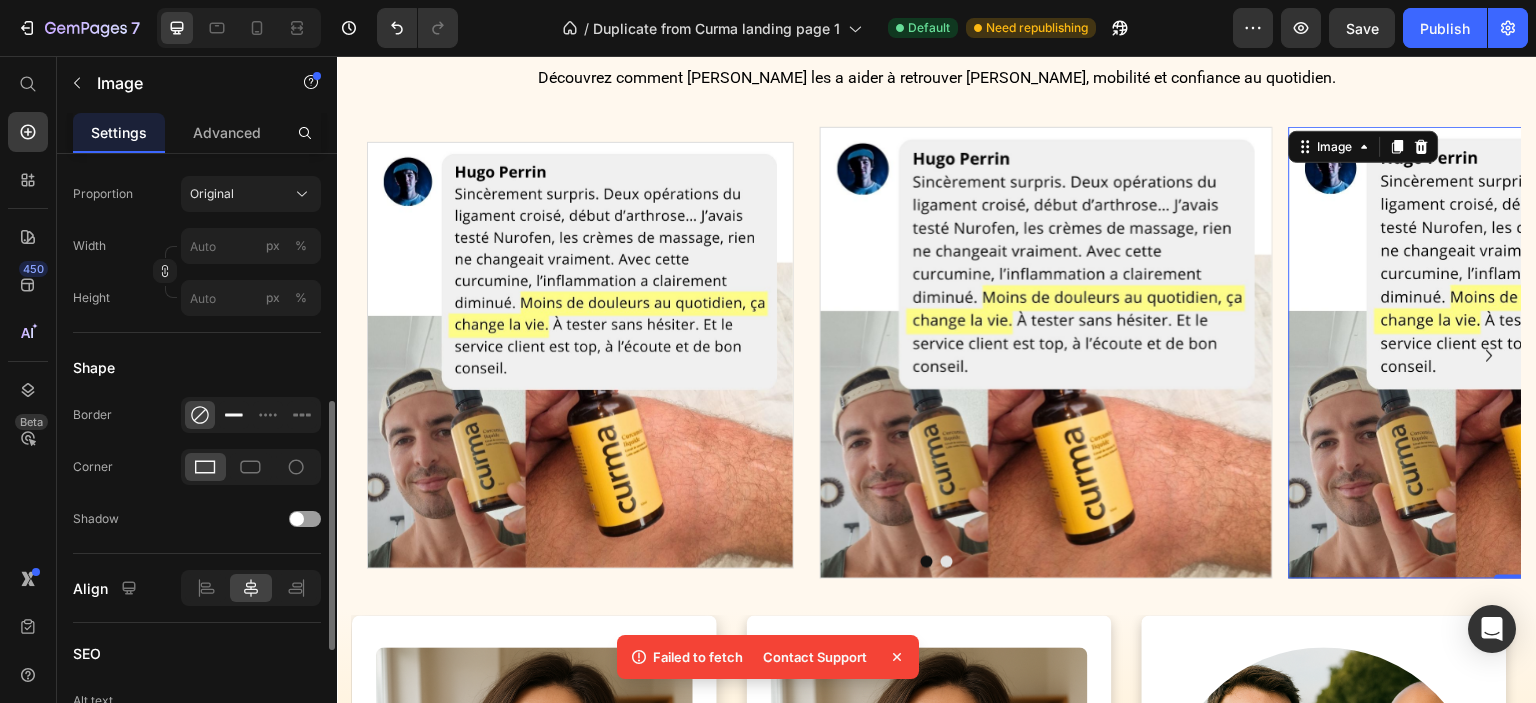 click 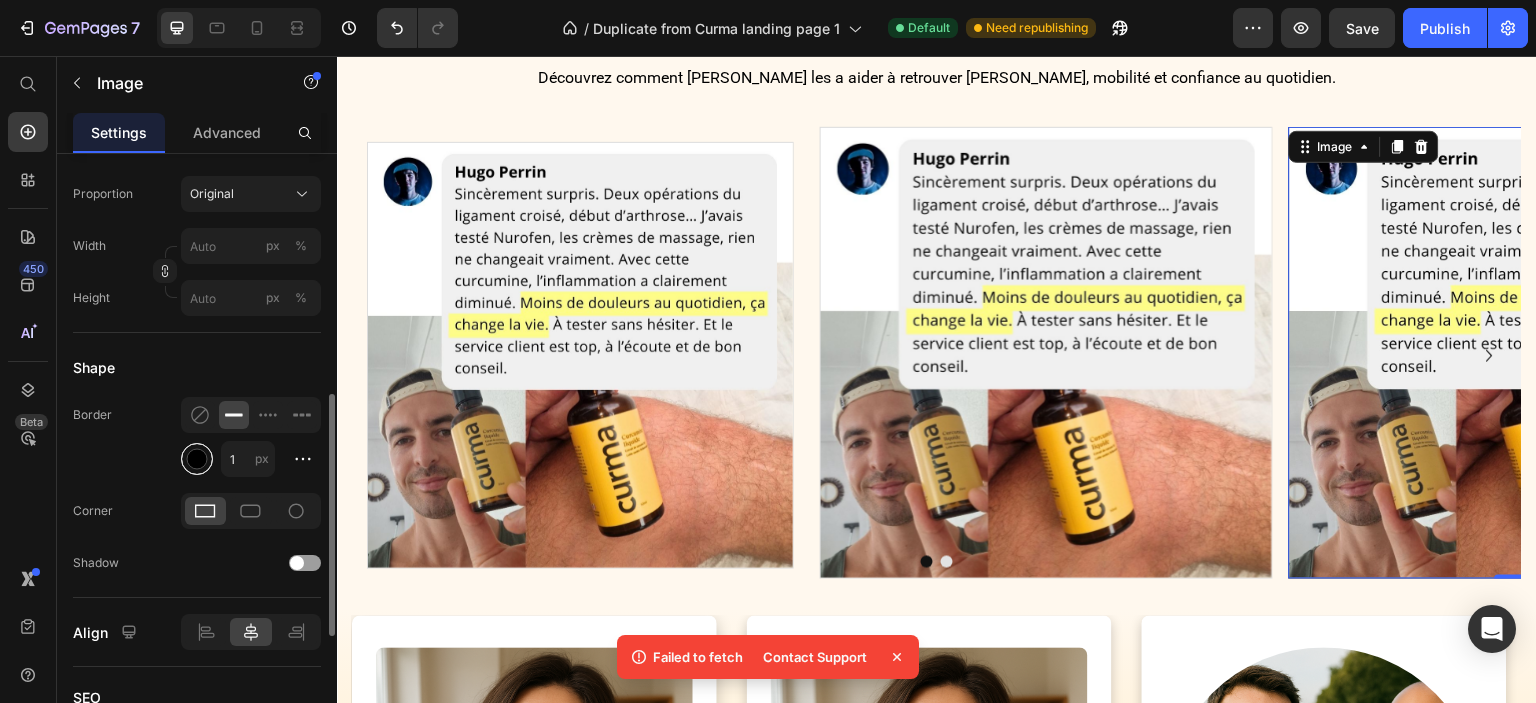 click at bounding box center (197, 459) 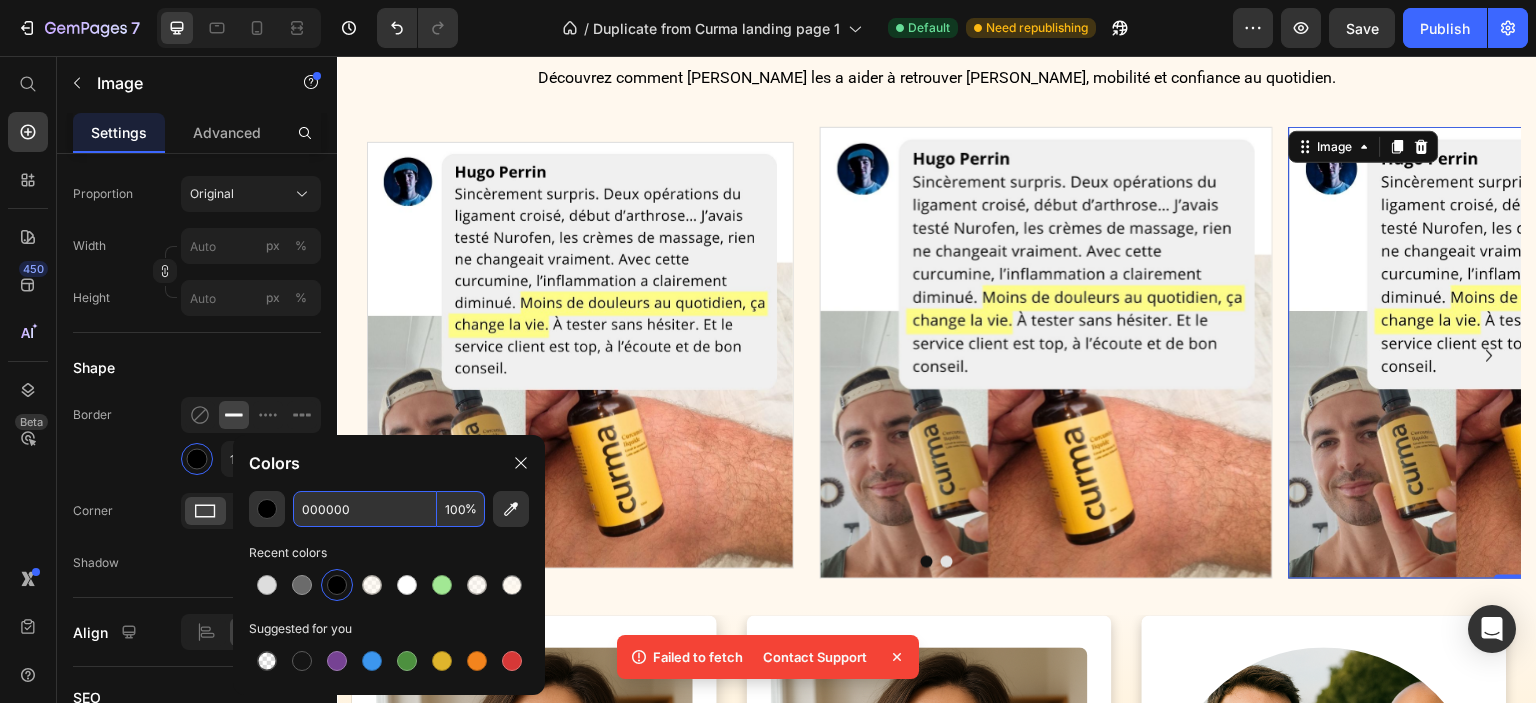 click on "000000" at bounding box center (365, 509) 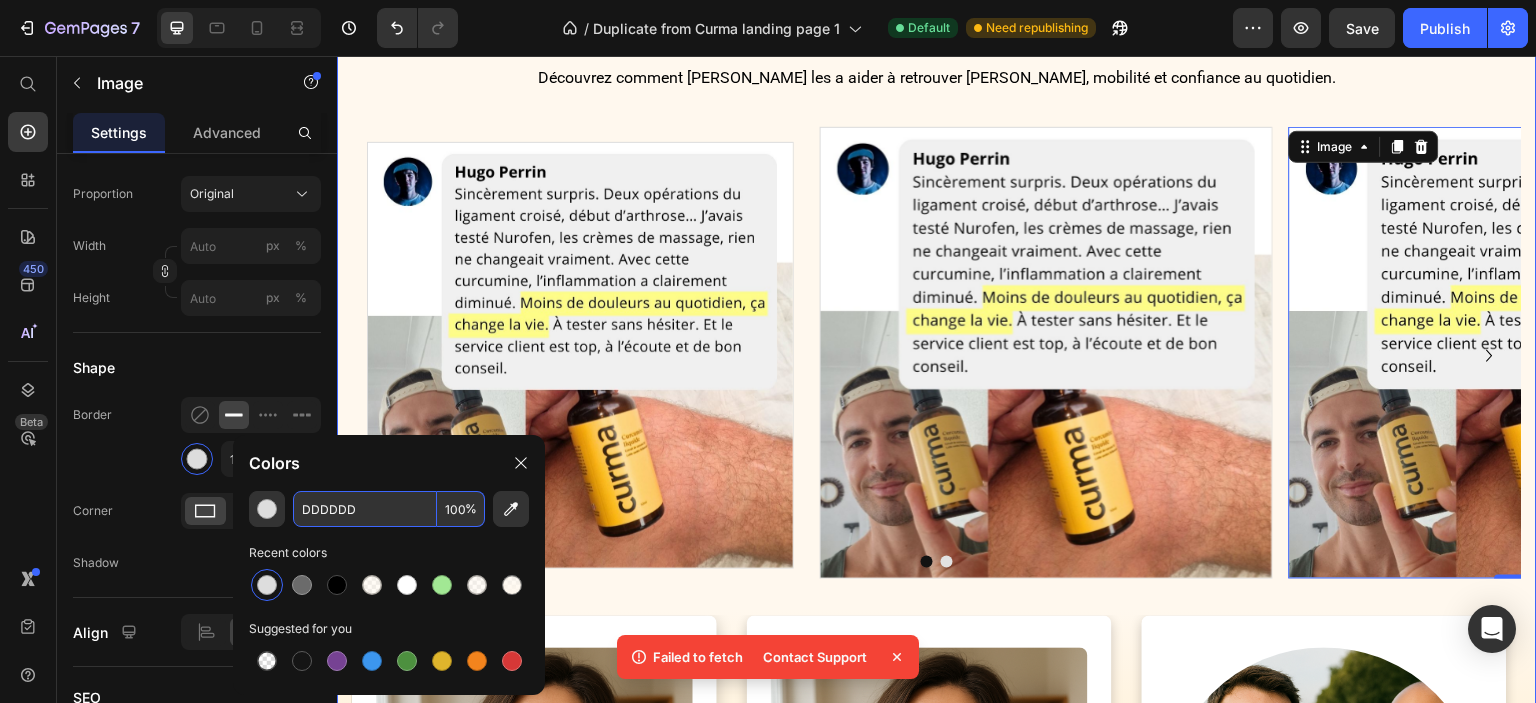 click on "Icon Icon Icon Icon Icon Icon List 2,750+ clients soulagés Text Block Row "Après des années à souffrir, j'ai enfin trouvé ce qui soulage !" Heading Découvrez comment CURMA les a aider à retrouver confort, mobilité et confiance au quotidien. Text Block Row
Image Image Image   0
Carousel Image Row “J'ai vu une vraie différence en quelques jours" Text Block "Je me levais tous les matins avec les genoux raides et douloureux. Au bout de 6 jours avec [PERSON_NAME], j’ai commencé à marcher plus facilement. Ça ne m’était pas arrivé depuis des mois." Text Block [PERSON_NAME]  | 39 ans   Text Block Icon Icon Icon Icon Icon Icon List
Acheteur vérifié Item List Row Image Row “Mes douleurs de dos ont vraiment diminué” Text Block Text Block [PERSON_NAME]  | 54 ans   Text Block Icon Icon Icon Icon Icon Icon List
Acheteur vérifié Item List Row Image Row Text Block Text Block [PERSON_NAME]" at bounding box center [937, 579] 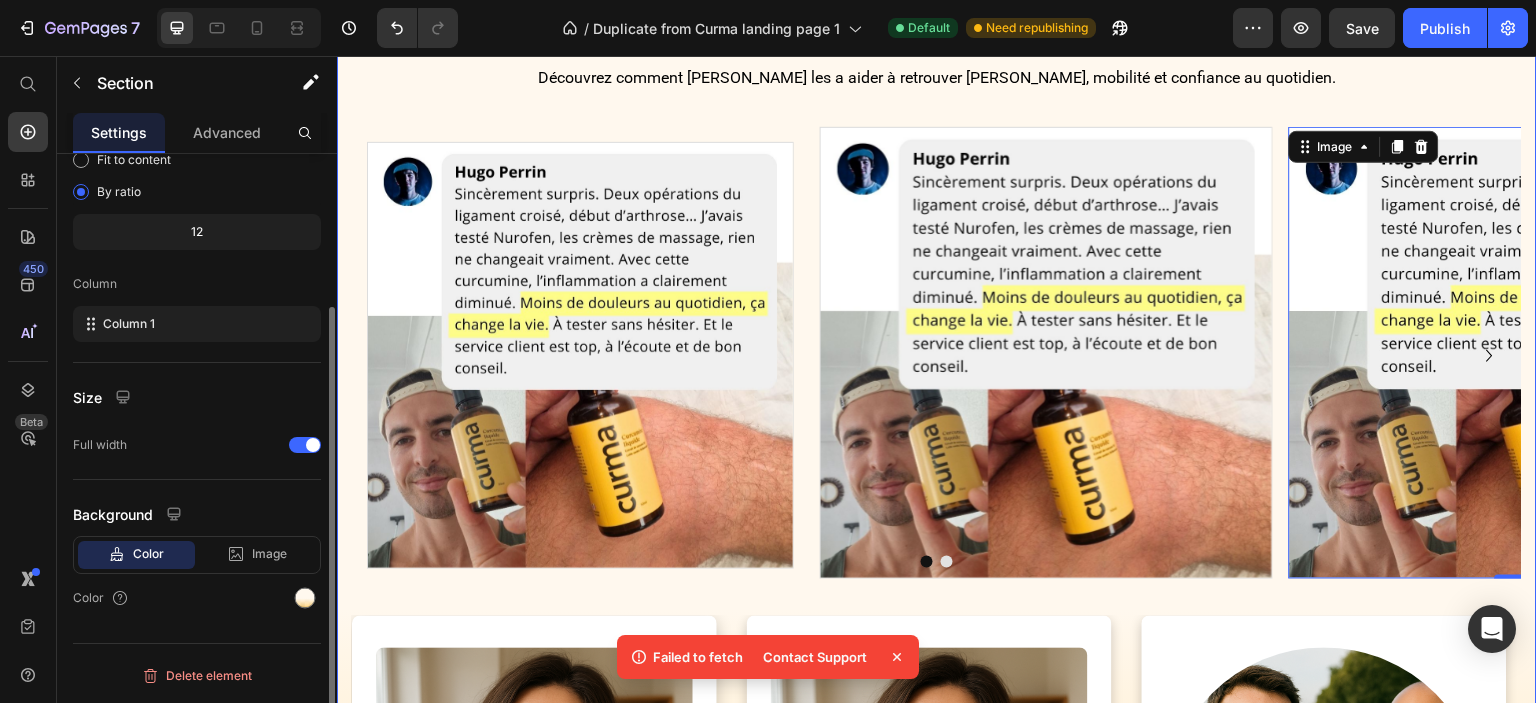 scroll, scrollTop: 0, scrollLeft: 0, axis: both 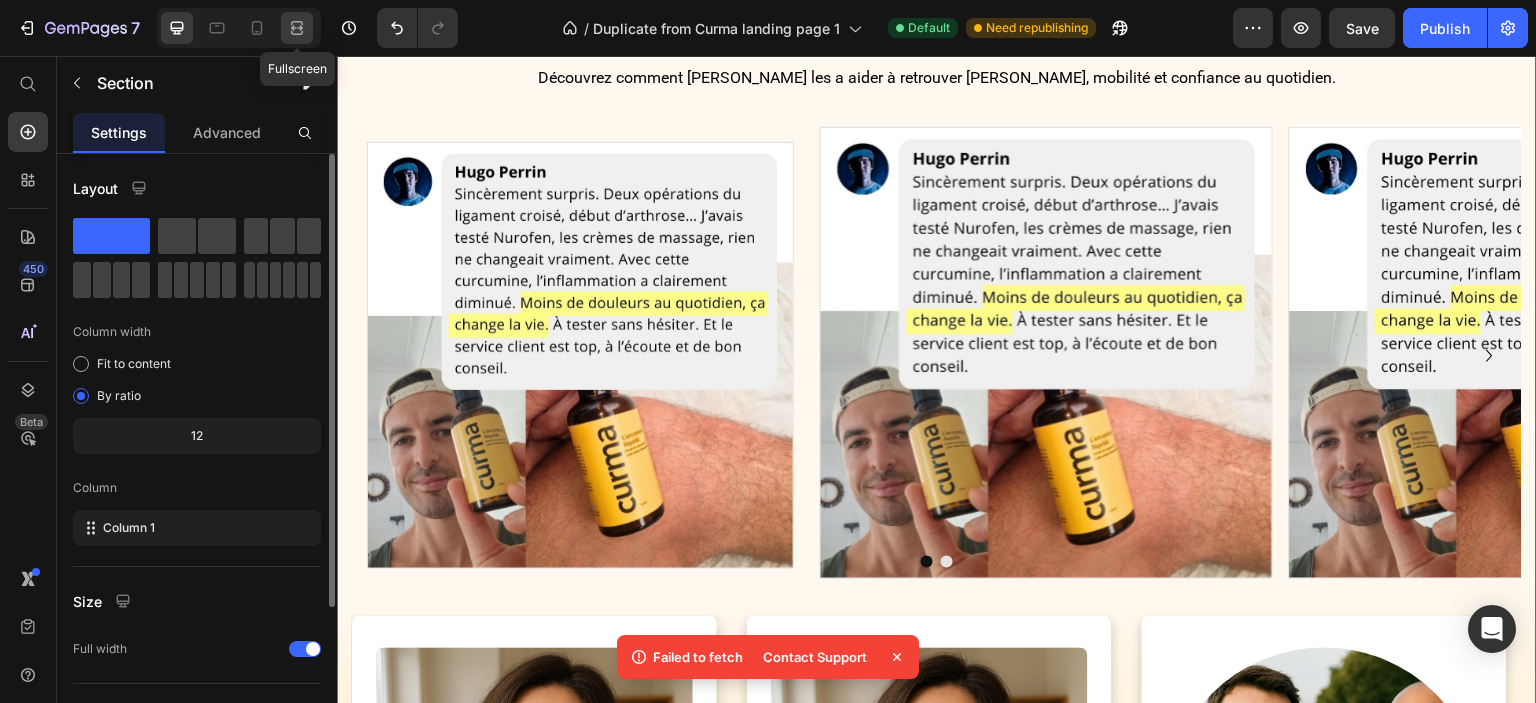 click 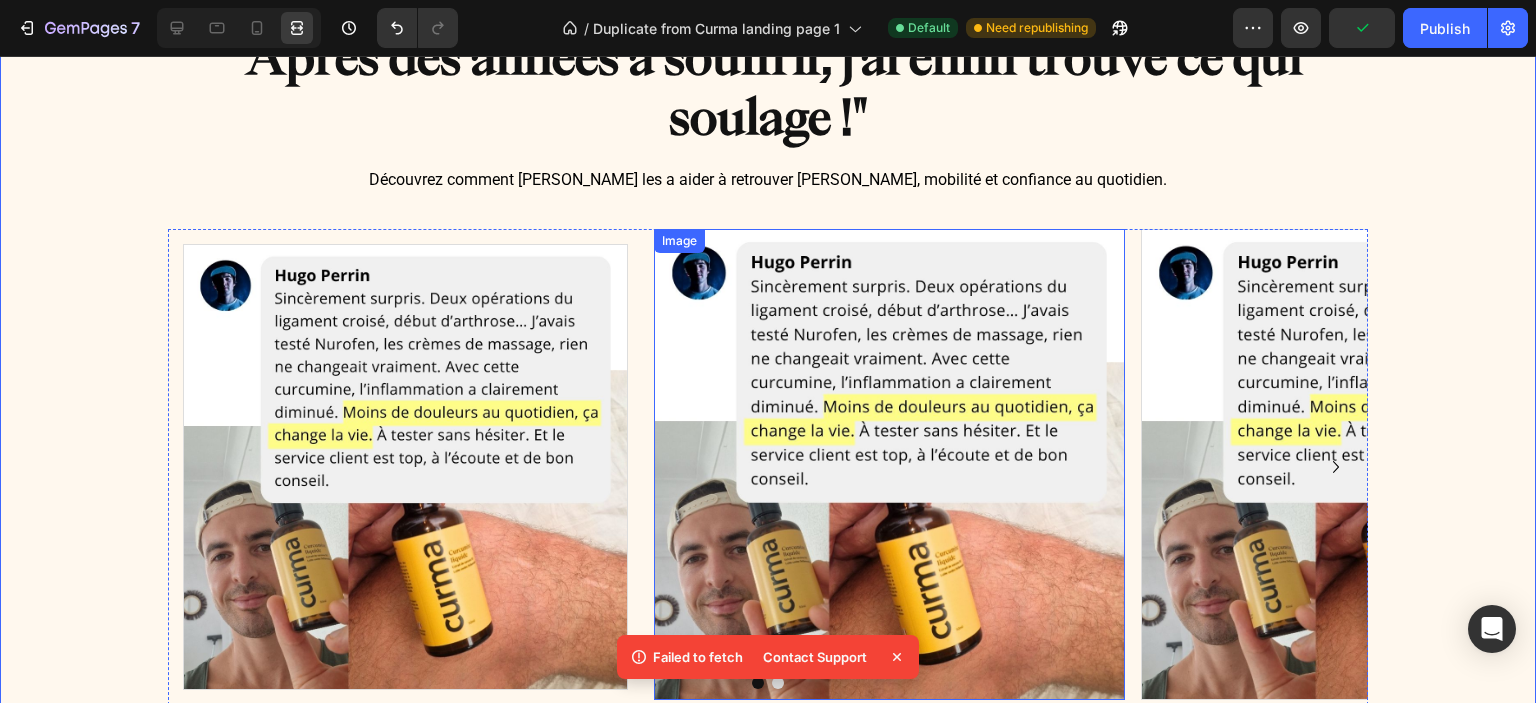 scroll, scrollTop: 1344, scrollLeft: 0, axis: vertical 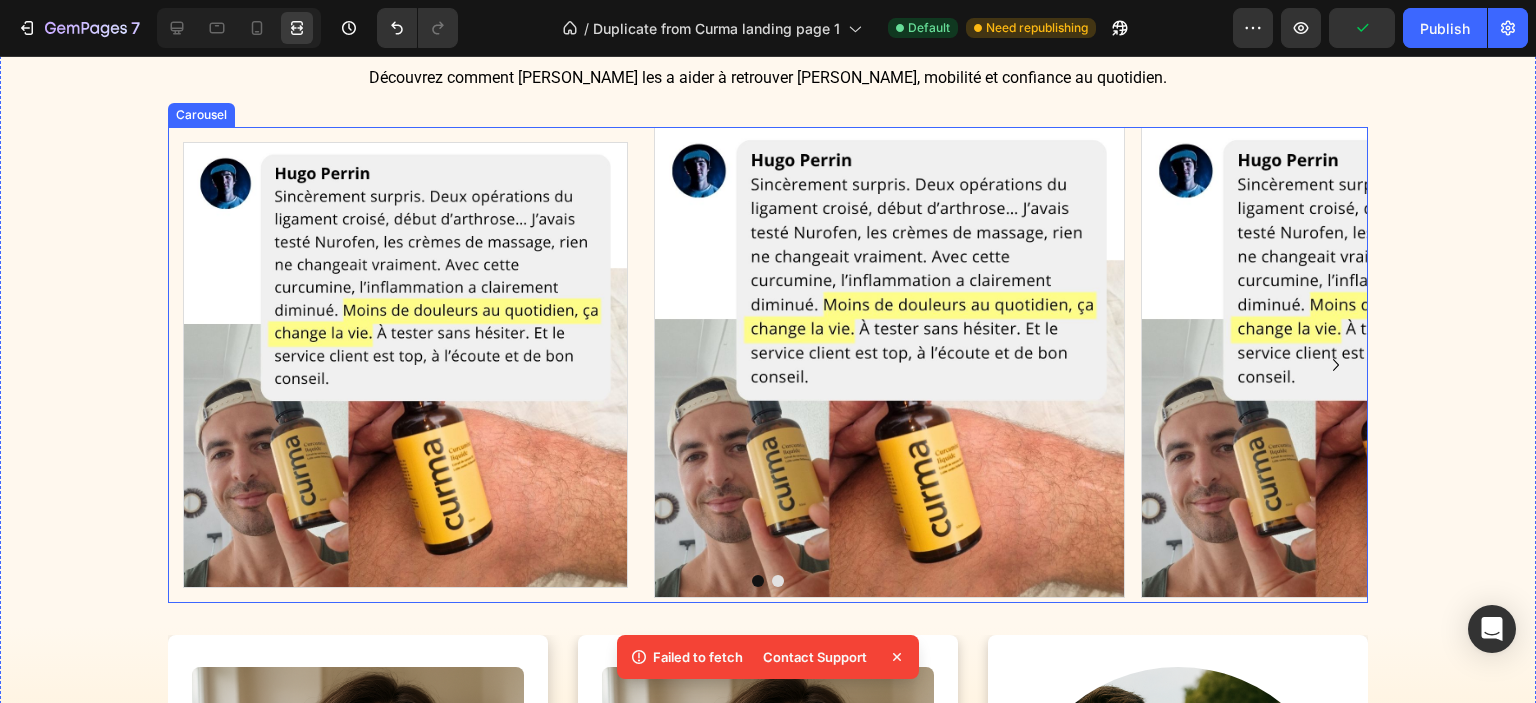 click on "Image Image Image" at bounding box center (768, 364) 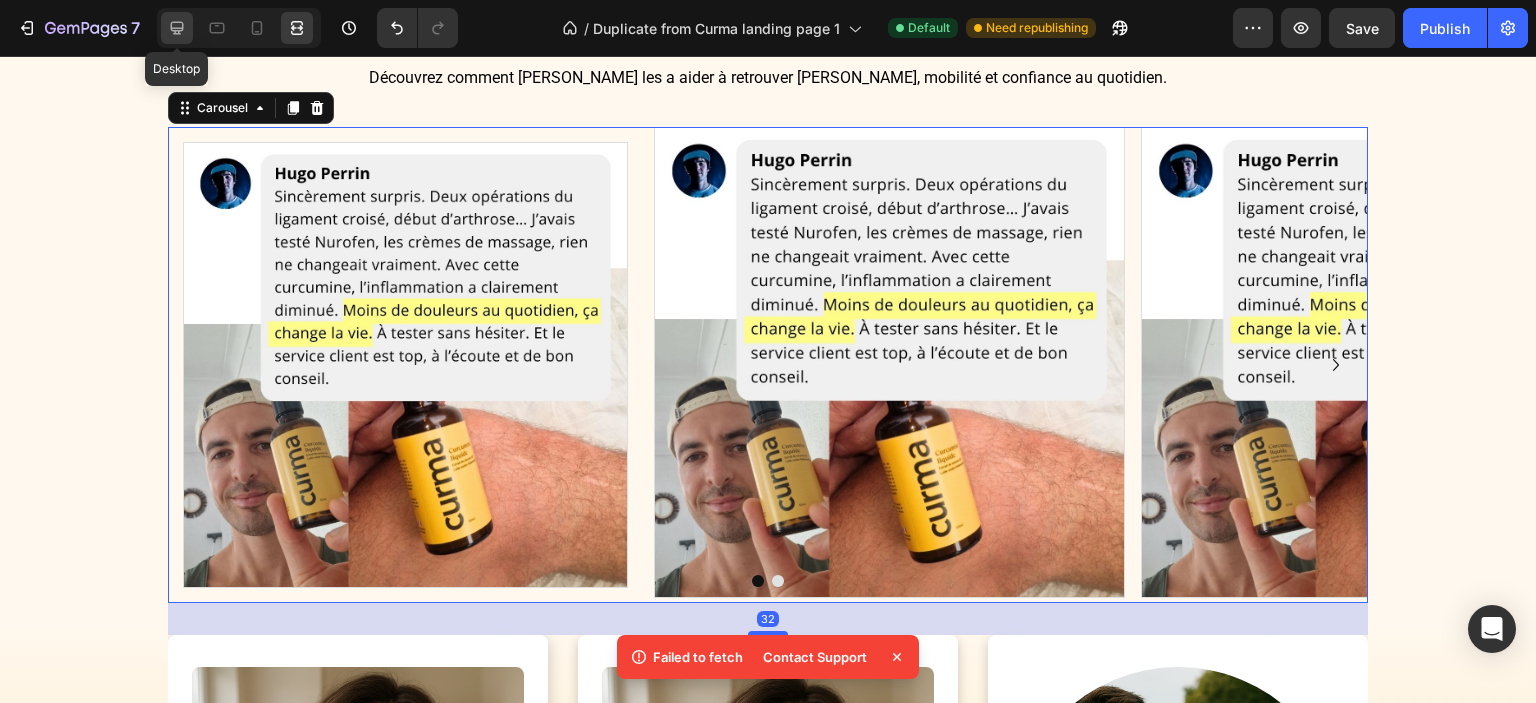 click 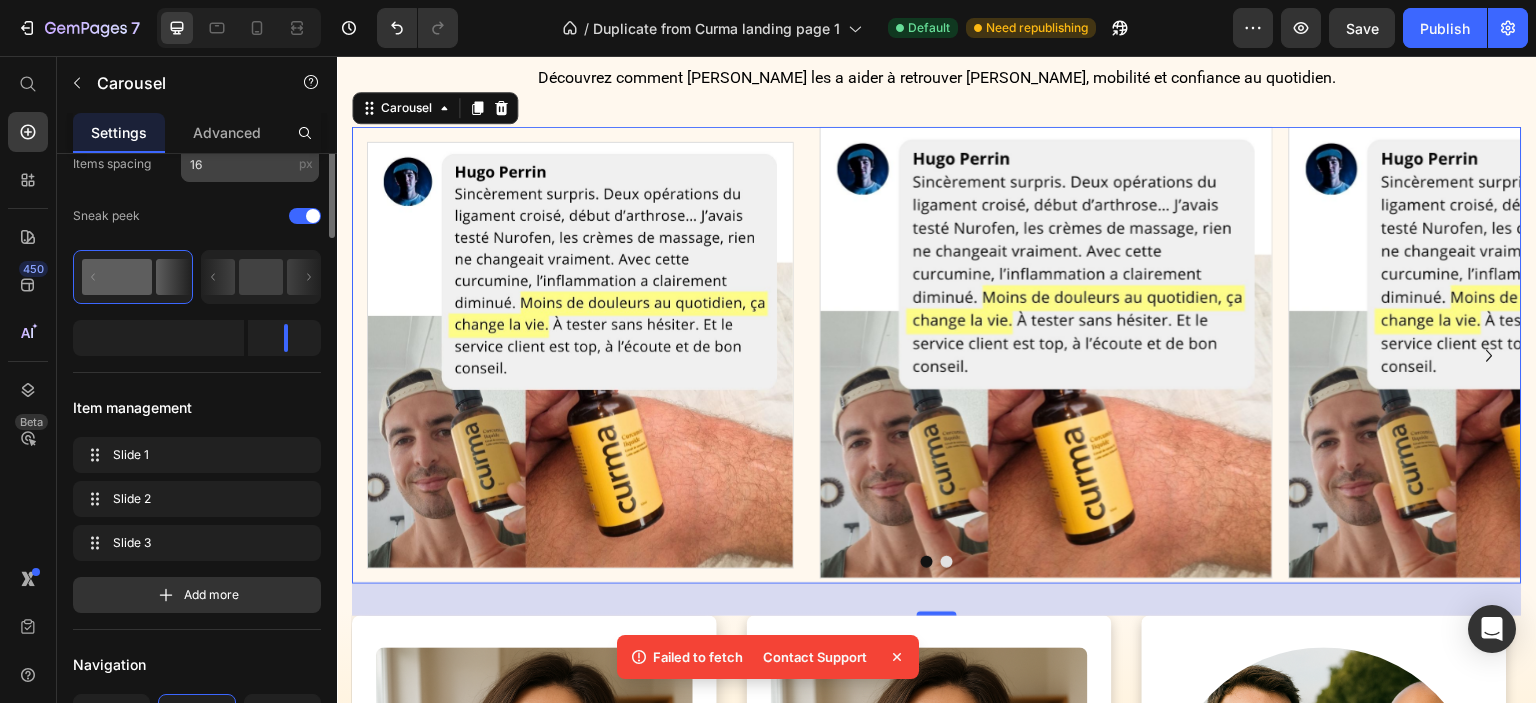 scroll, scrollTop: 0, scrollLeft: 0, axis: both 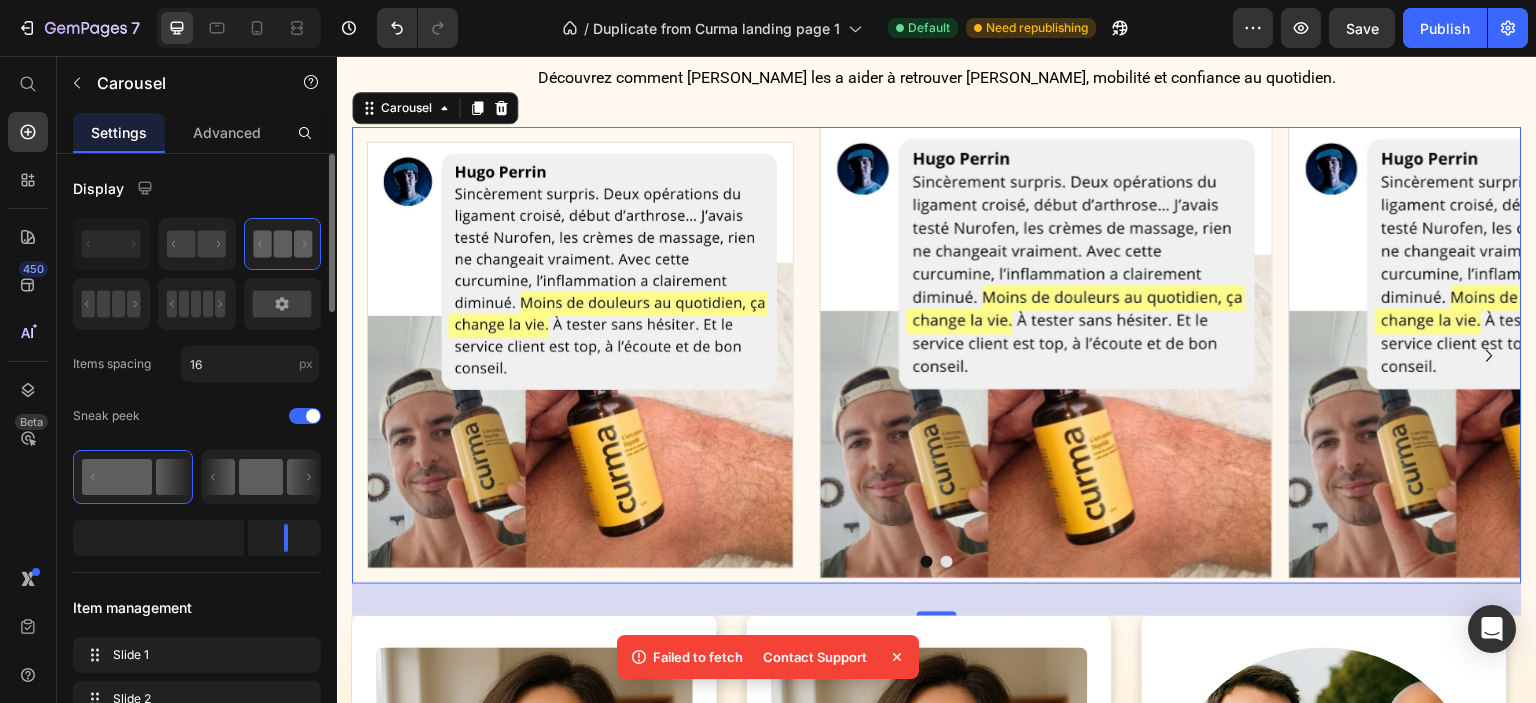 click 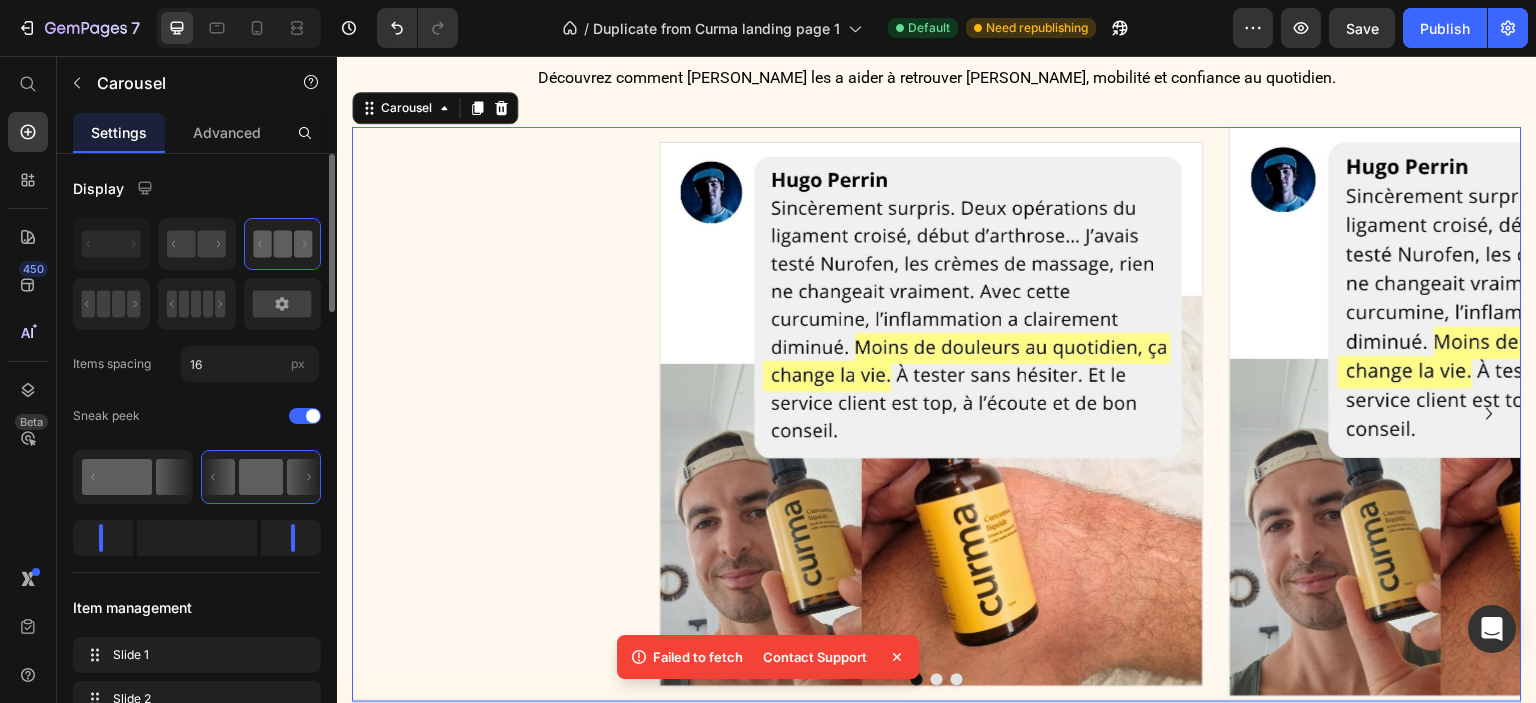 click 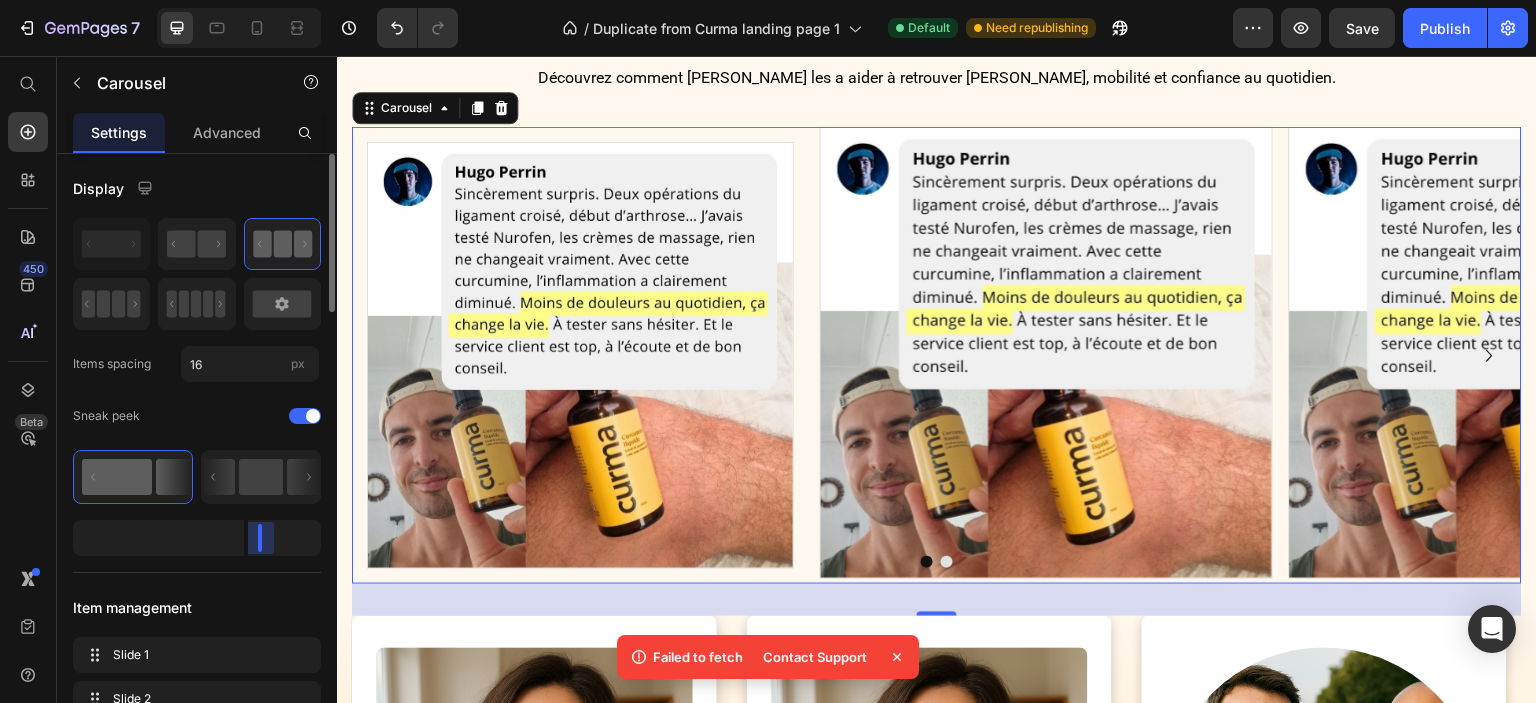 drag, startPoint x: 283, startPoint y: 540, endPoint x: 219, endPoint y: 536, distance: 64.12488 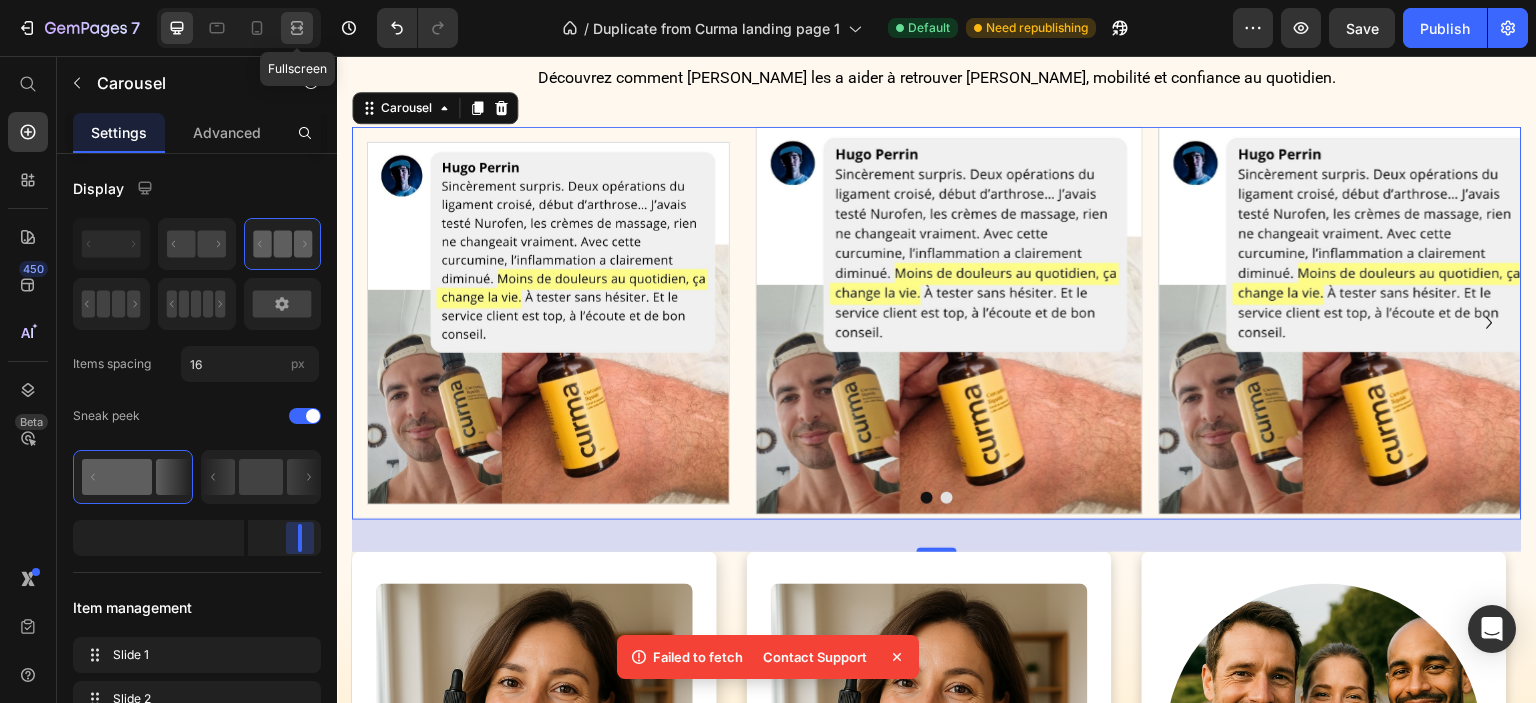 click 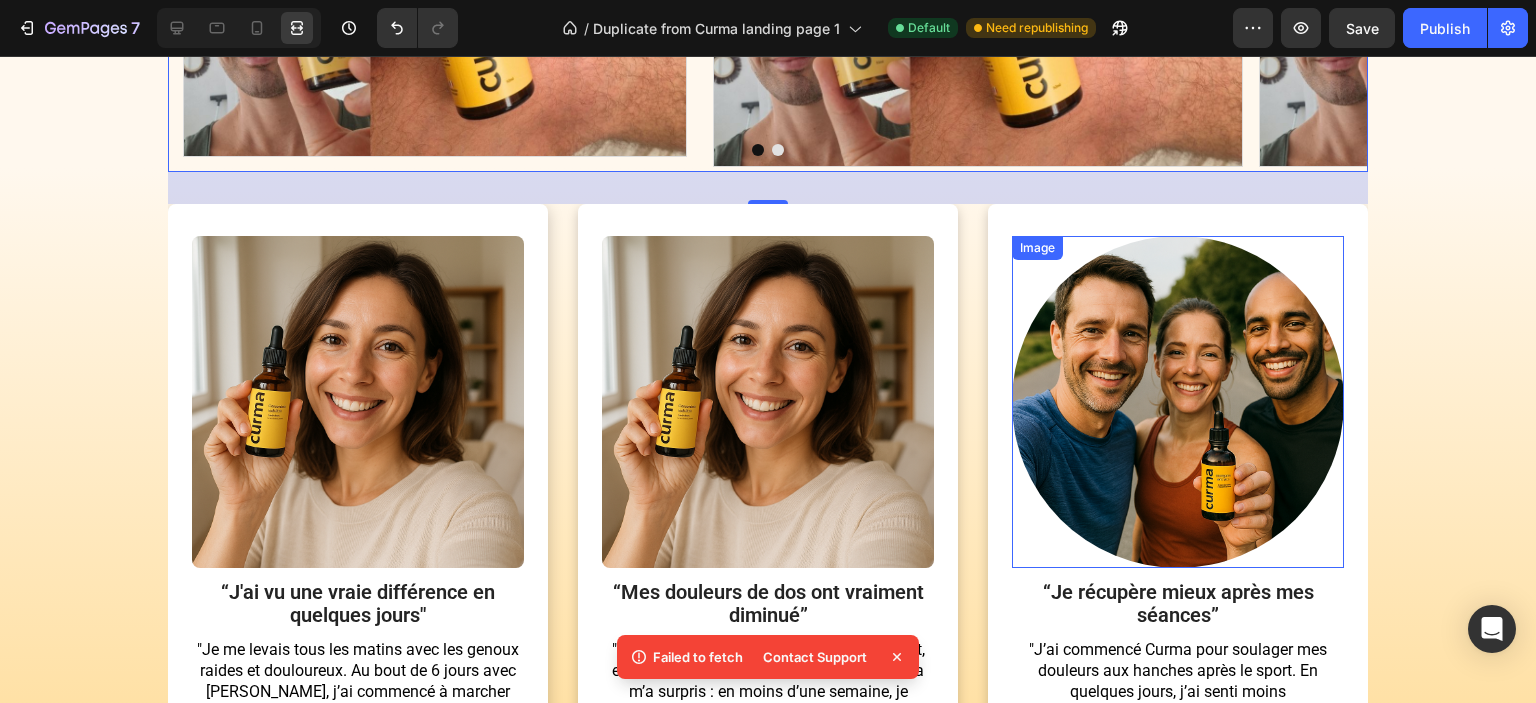 scroll, scrollTop: 1844, scrollLeft: 0, axis: vertical 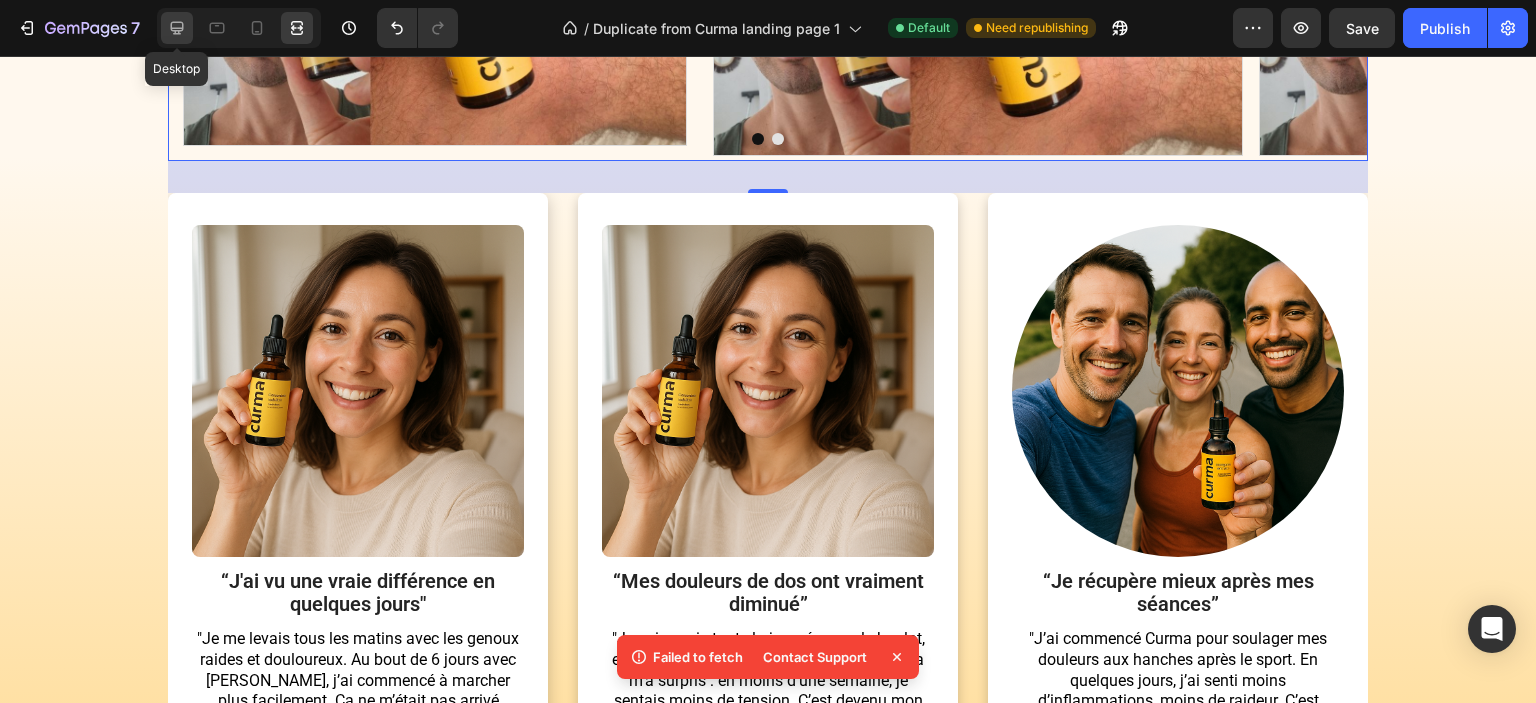 click 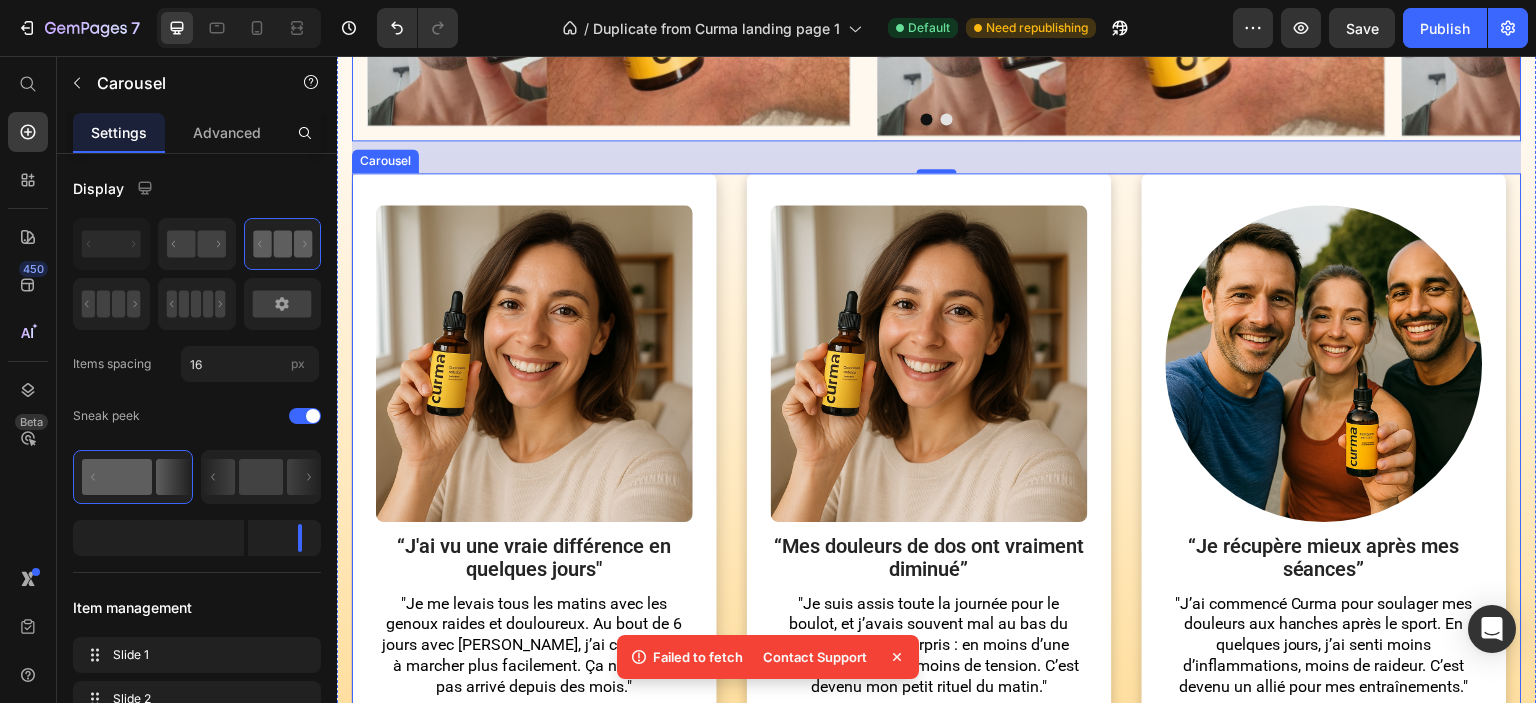 click on "Image Row “J'ai vu une vraie différence en quelques jours" Text Block "Je me levais tous les matins avec les genoux raides et douloureux. Au bout de 6 jours avec [PERSON_NAME], j’ai commencé à marcher plus facilement. Ça ne m’était pas arrivé depuis des mois." Text Block [PERSON_NAME]  | 39 ans   Text Block Icon Icon Icon Icon Icon Icon List
Acheteur vérifié Item List Row Image Row “Mes douleurs de dos ont vraiment diminué” Text Block "Je suis assis toute la journée pour le boulot, et j’avais souvent mal au bas du dos. Curma m’a surpris : en moins d’une semaine, je sentais moins de tension. C’est devenu mon petit rituel du matin." Text Block [PERSON_NAME]  | 54 ans   Text Block Icon Icon Icon Icon Icon Icon List
Acheteur vérifié Item List Row Image Row “Je récupère mieux après mes séances” Text Block Text Block [PERSON_NAME]  | 42 ans Text Block Icon Icon Icon Icon Icon Icon List
Acheteur vérifié Item List Row" at bounding box center (937, 498) 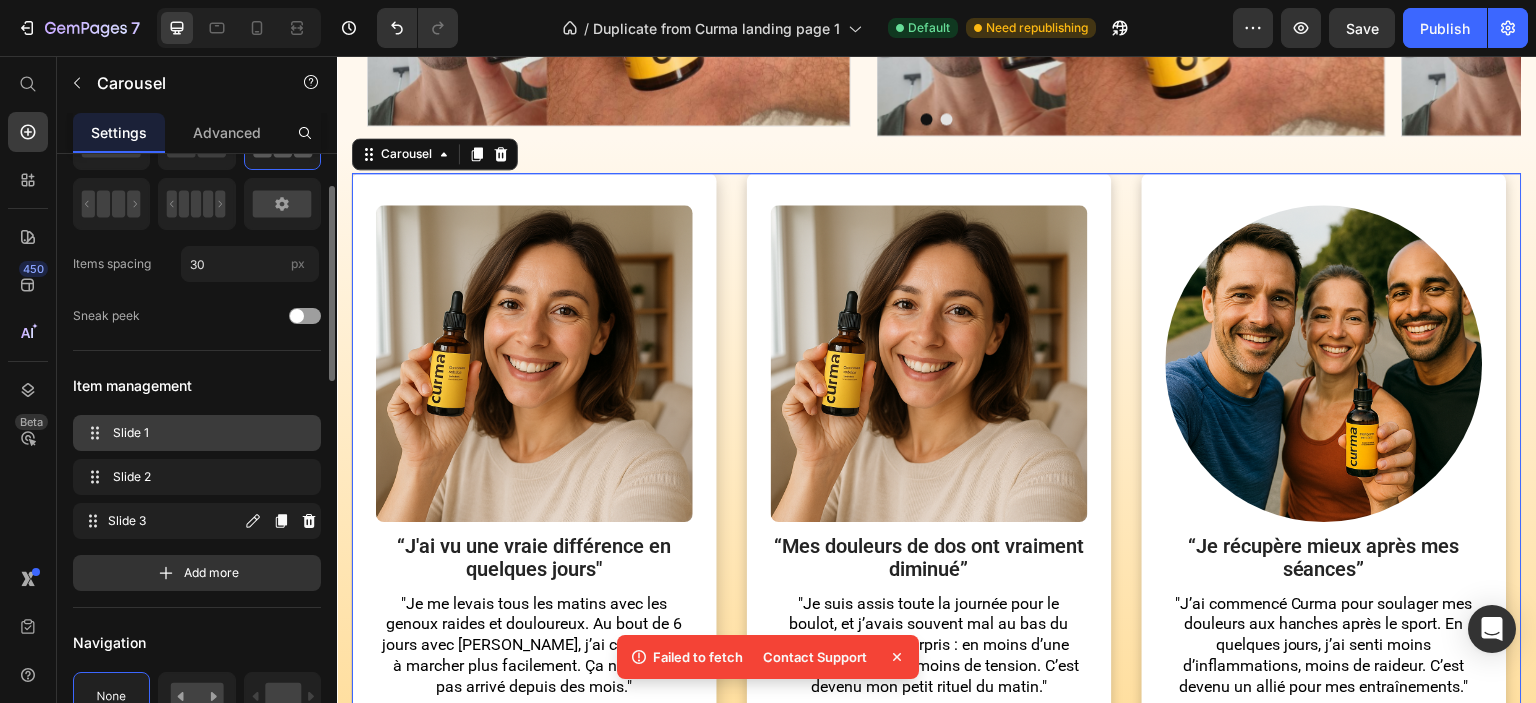 scroll, scrollTop: 0, scrollLeft: 0, axis: both 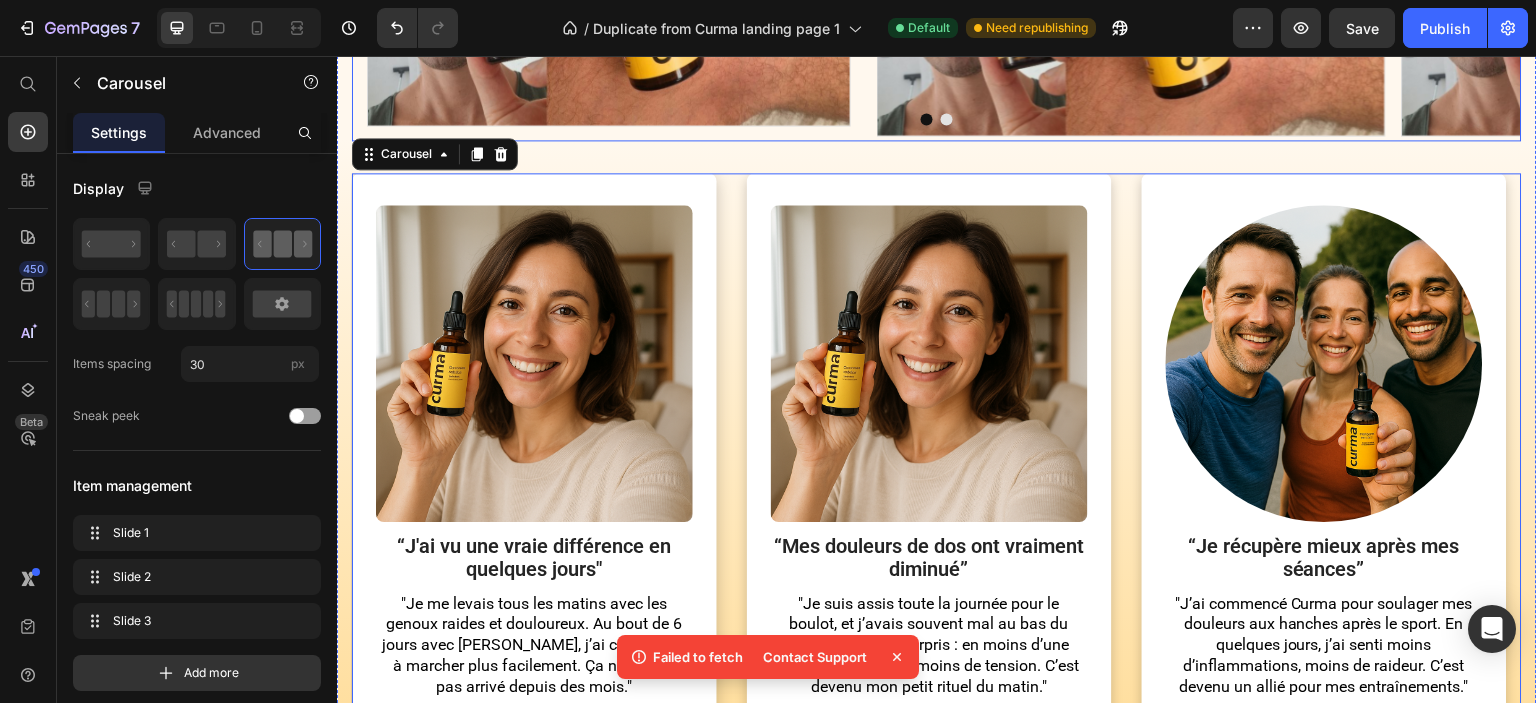 click at bounding box center [937, 119] 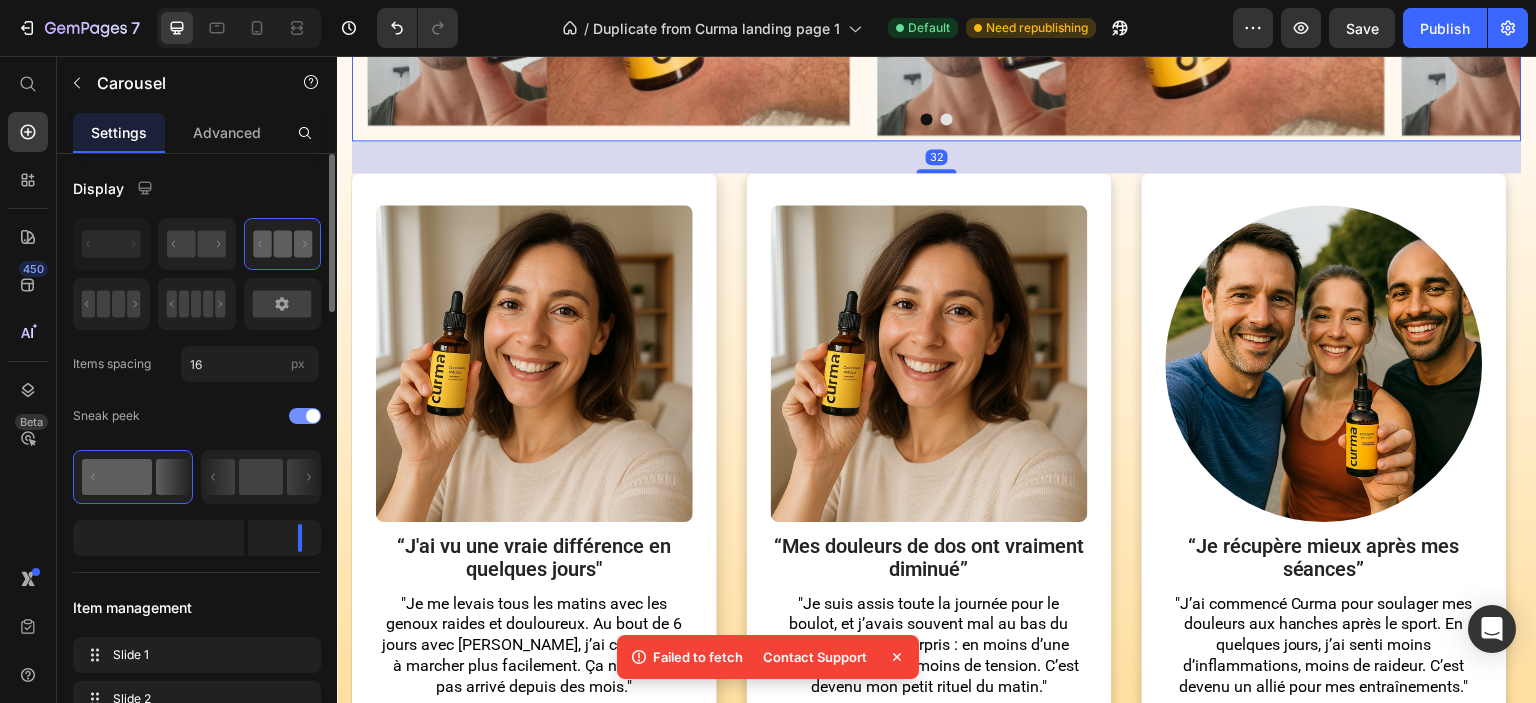 click at bounding box center [305, 416] 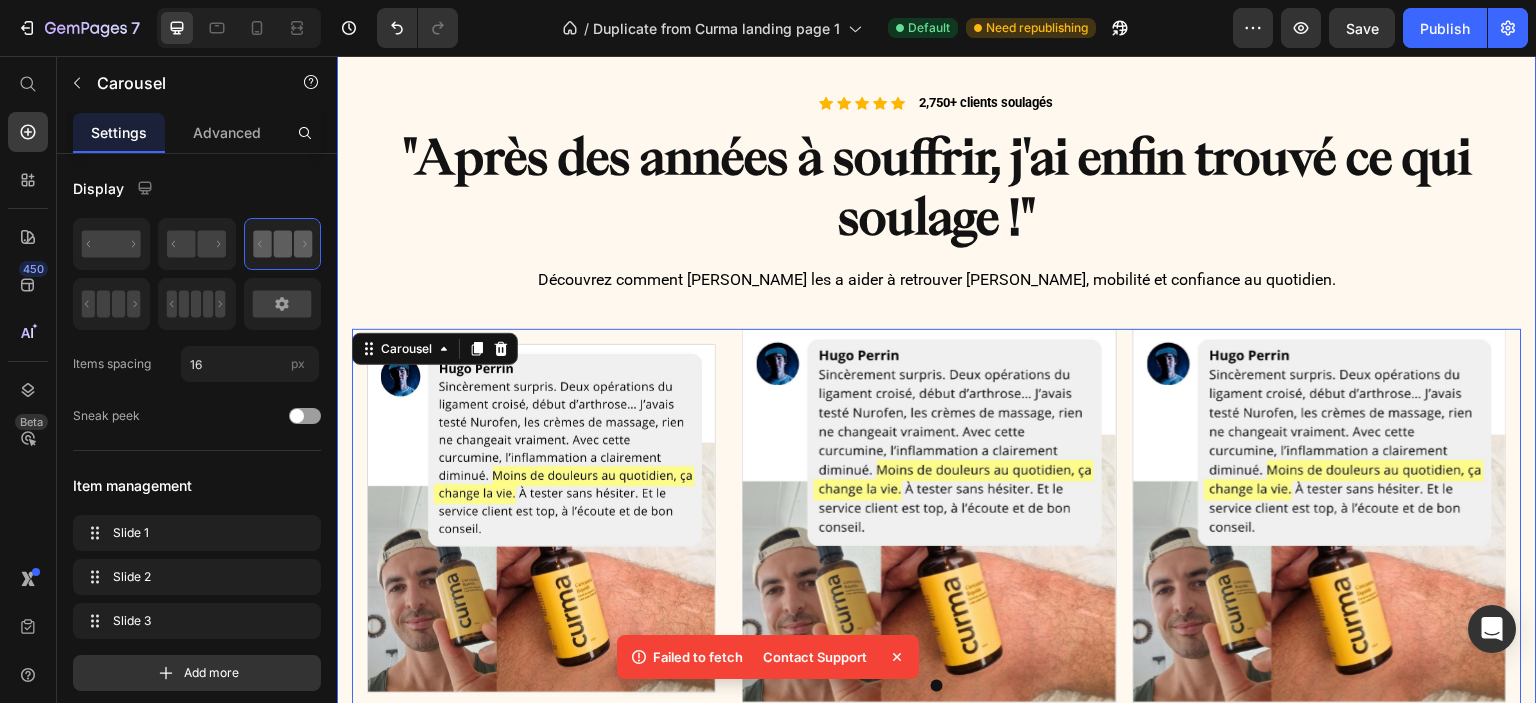 scroll, scrollTop: 1244, scrollLeft: 0, axis: vertical 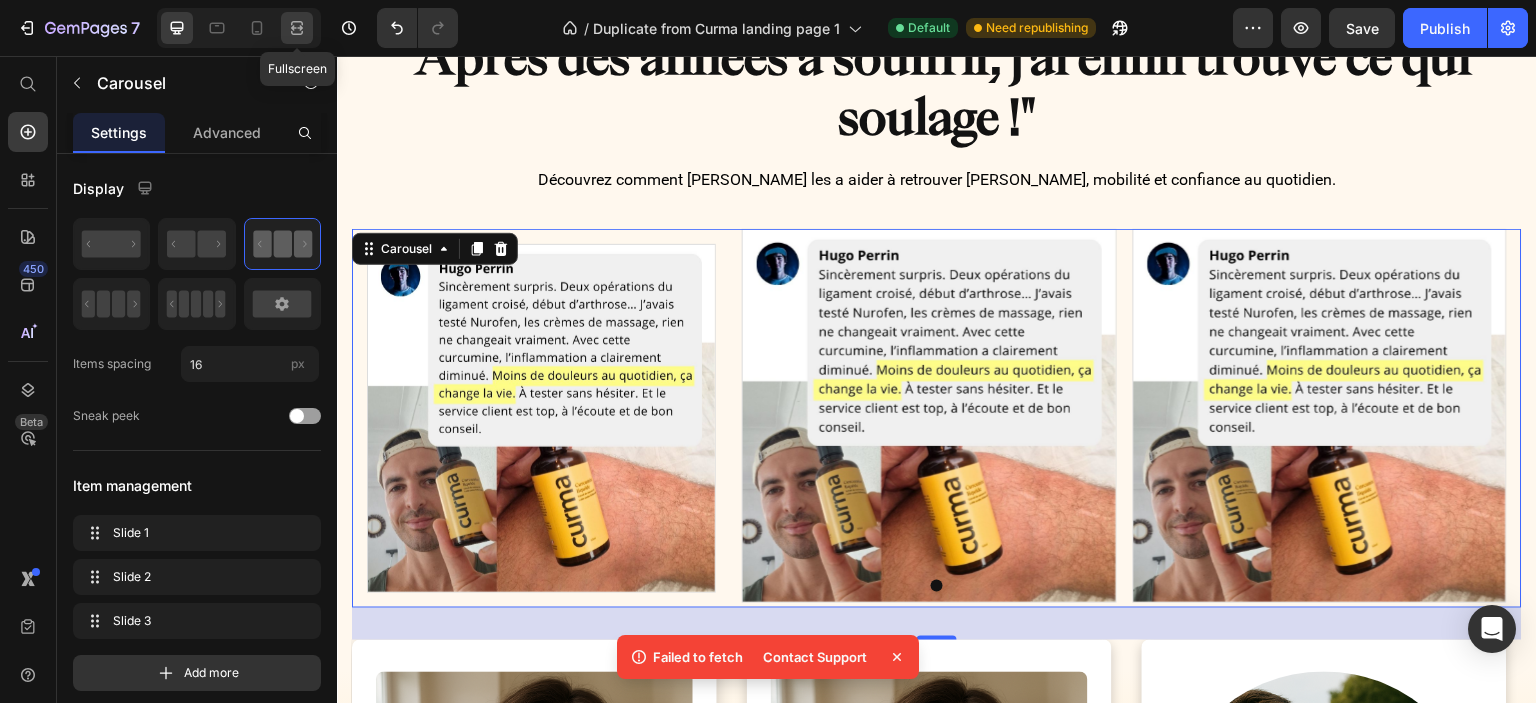click 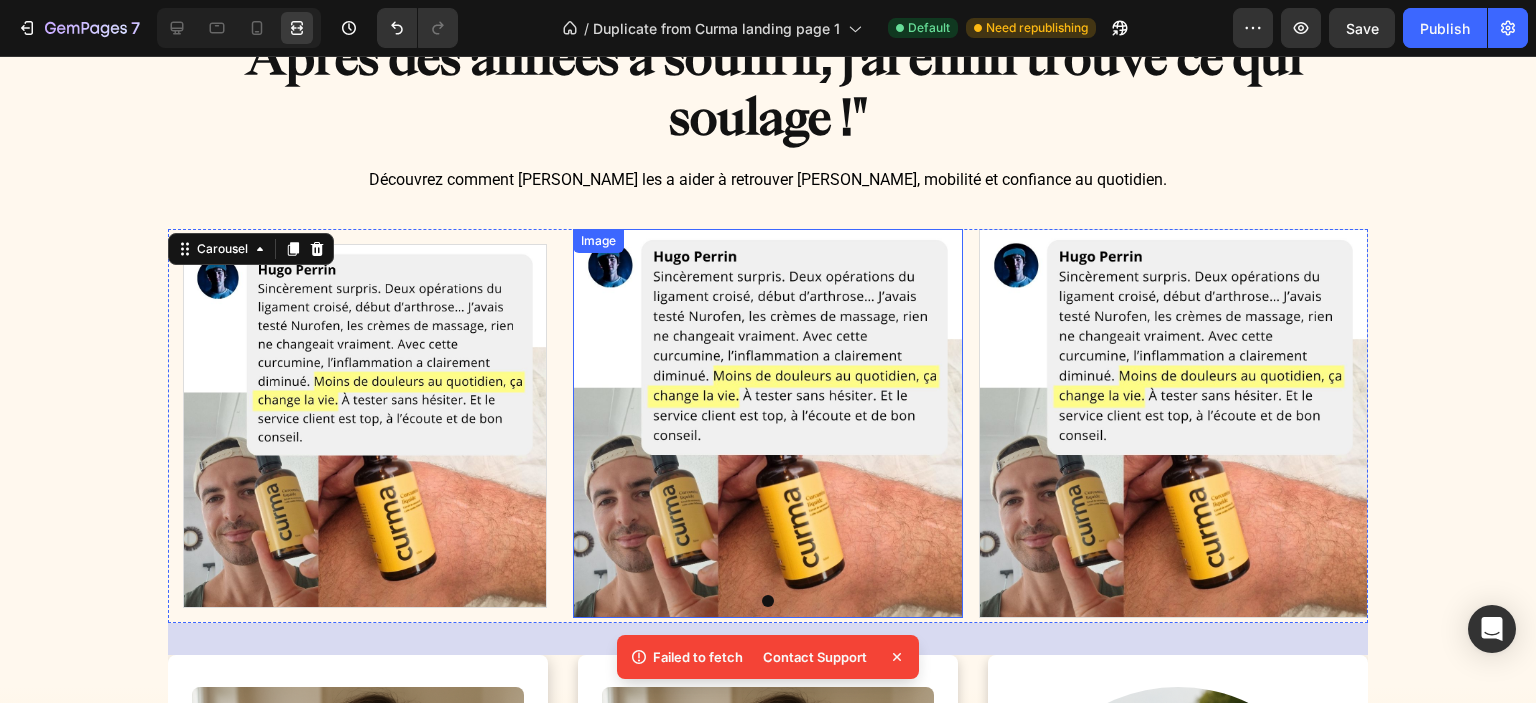 scroll, scrollTop: 1344, scrollLeft: 0, axis: vertical 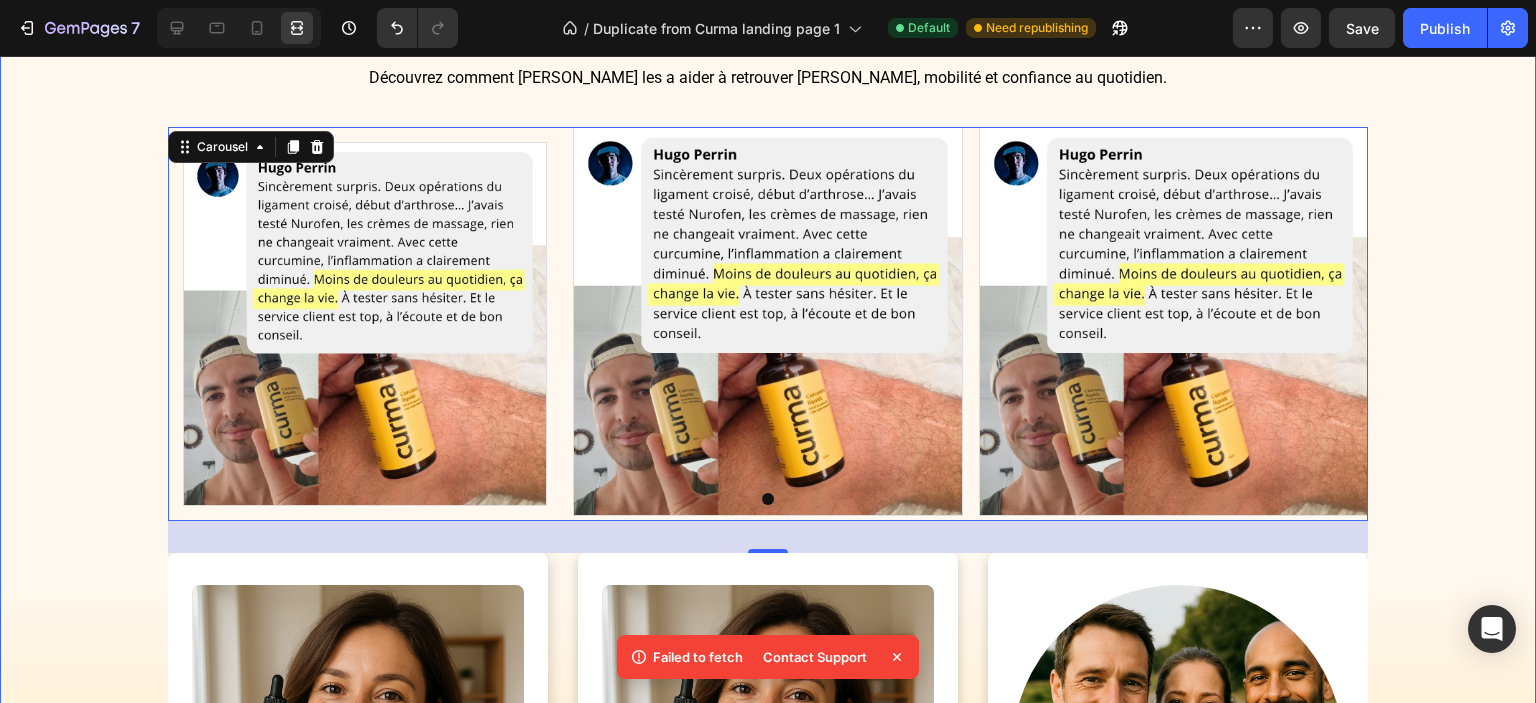 click on "Image Image Image
Carousel   32" at bounding box center (768, 340) 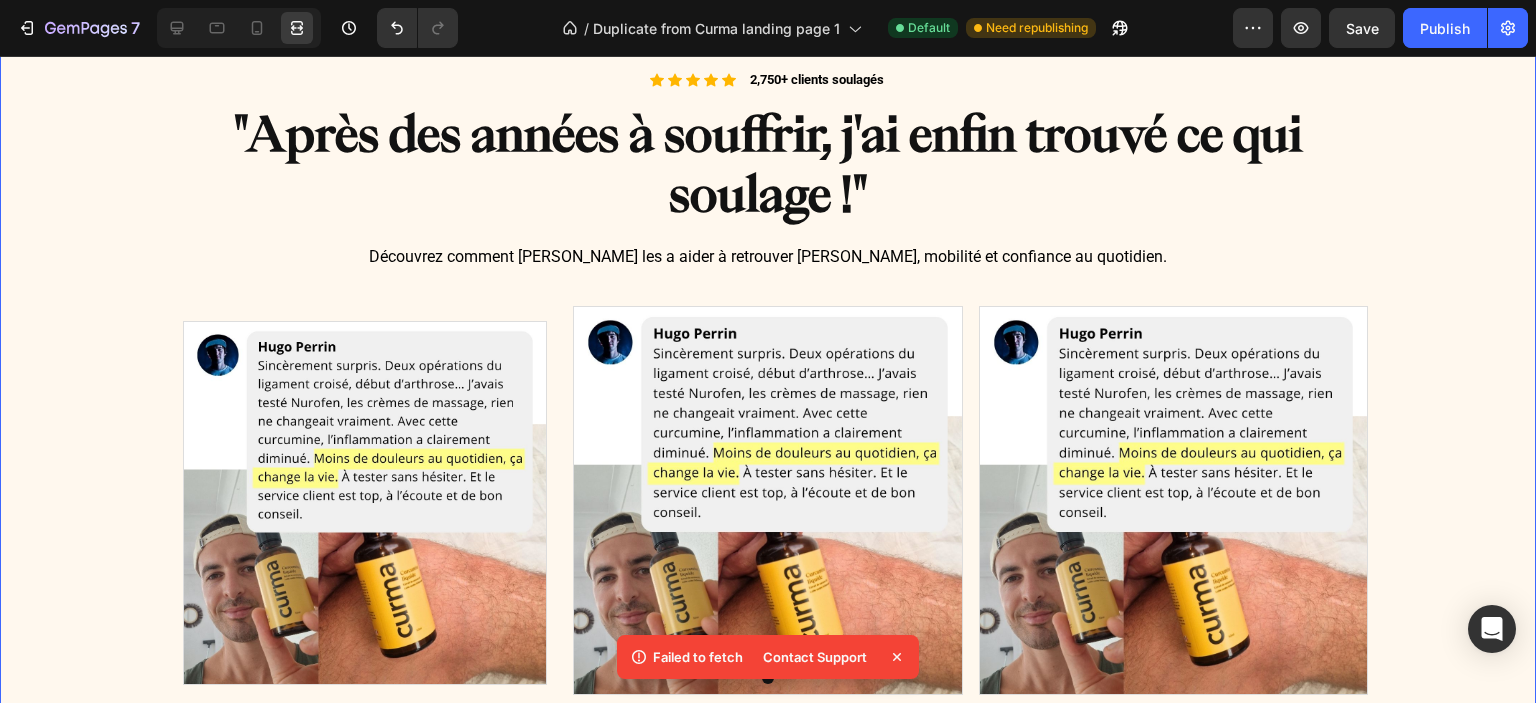 scroll, scrollTop: 1144, scrollLeft: 0, axis: vertical 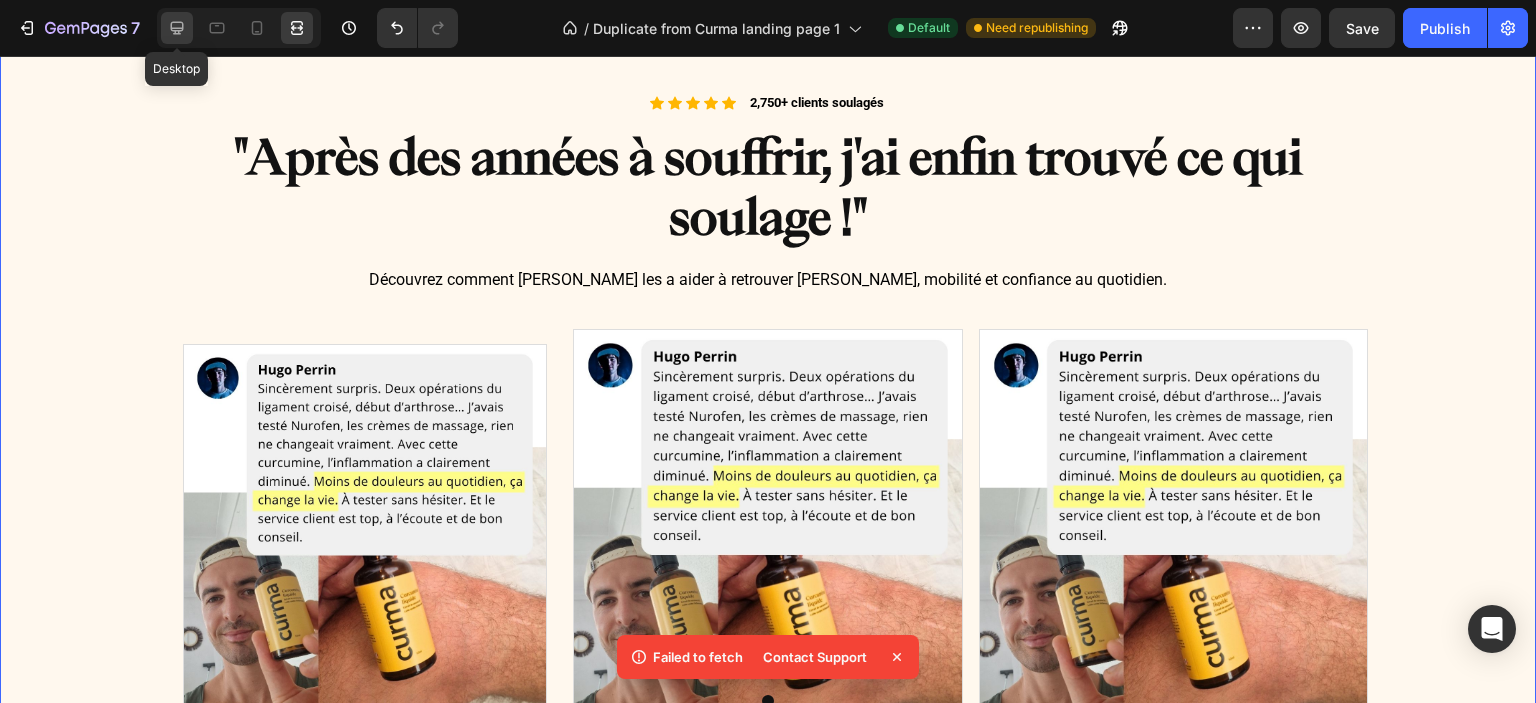 click 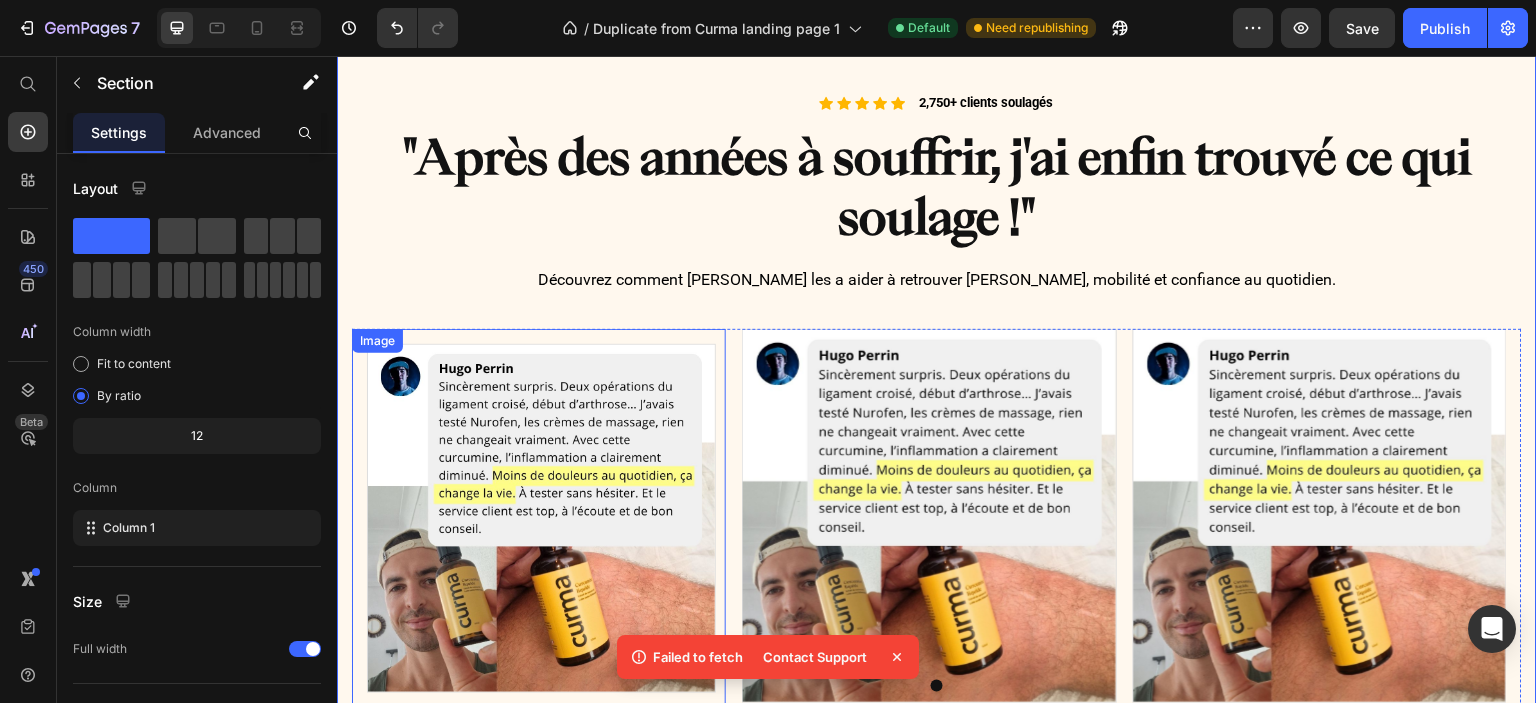 click at bounding box center (539, 518) 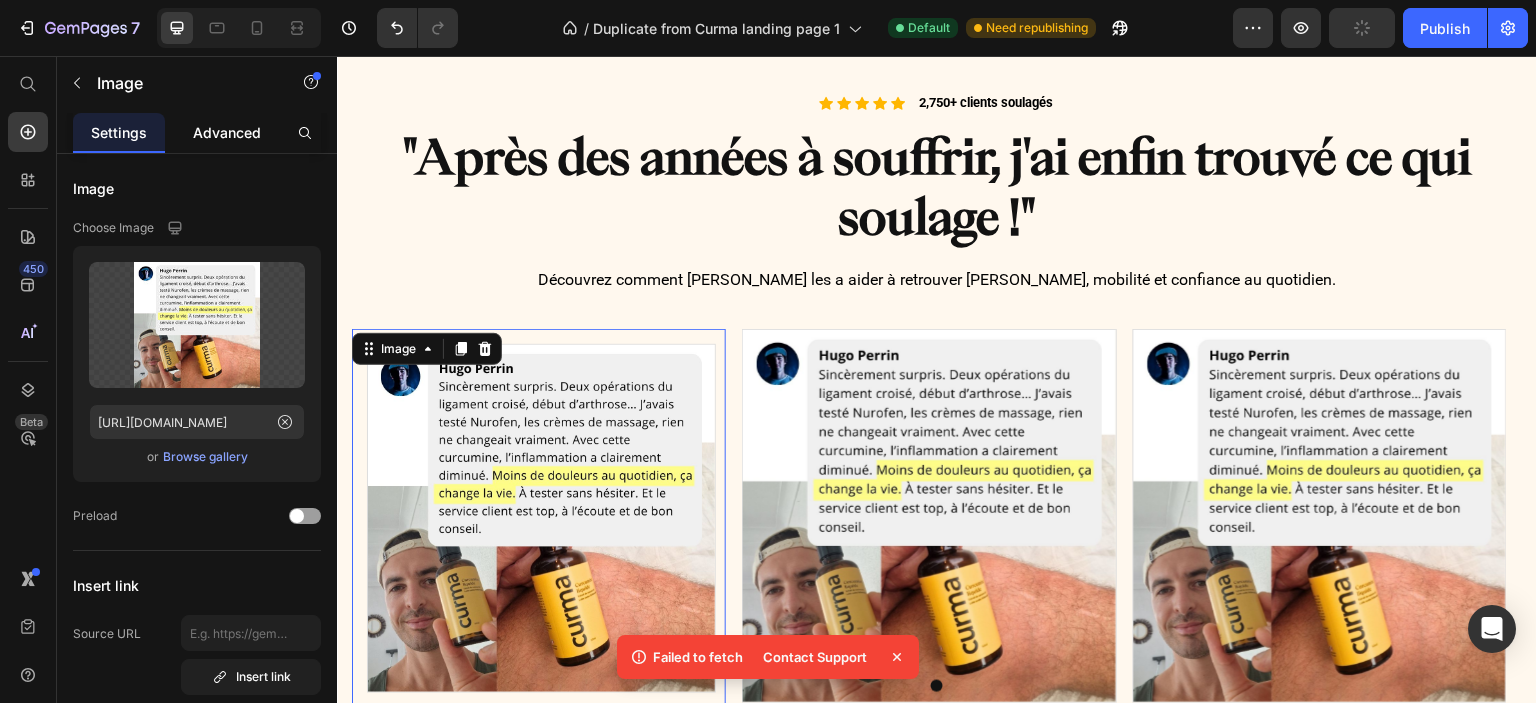 click on "Advanced" at bounding box center (227, 132) 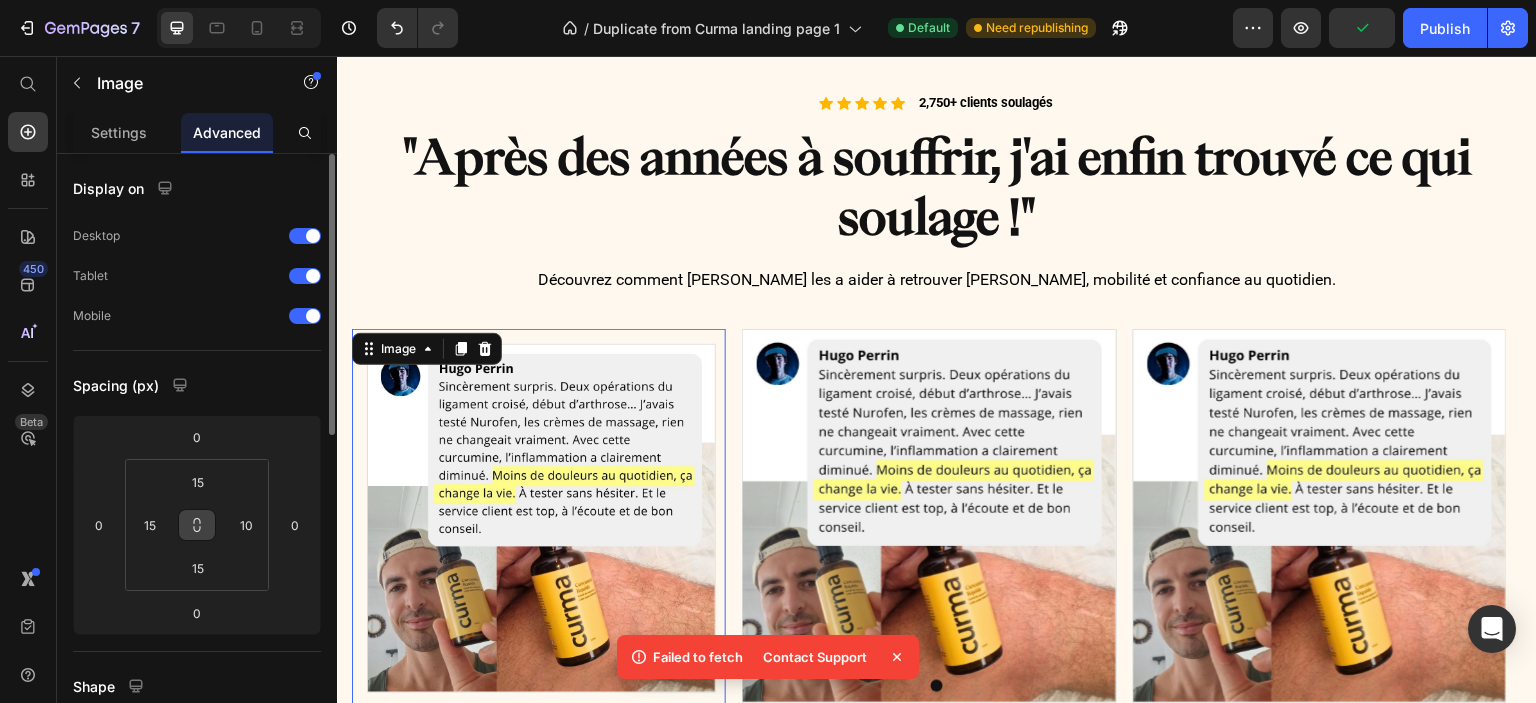 click 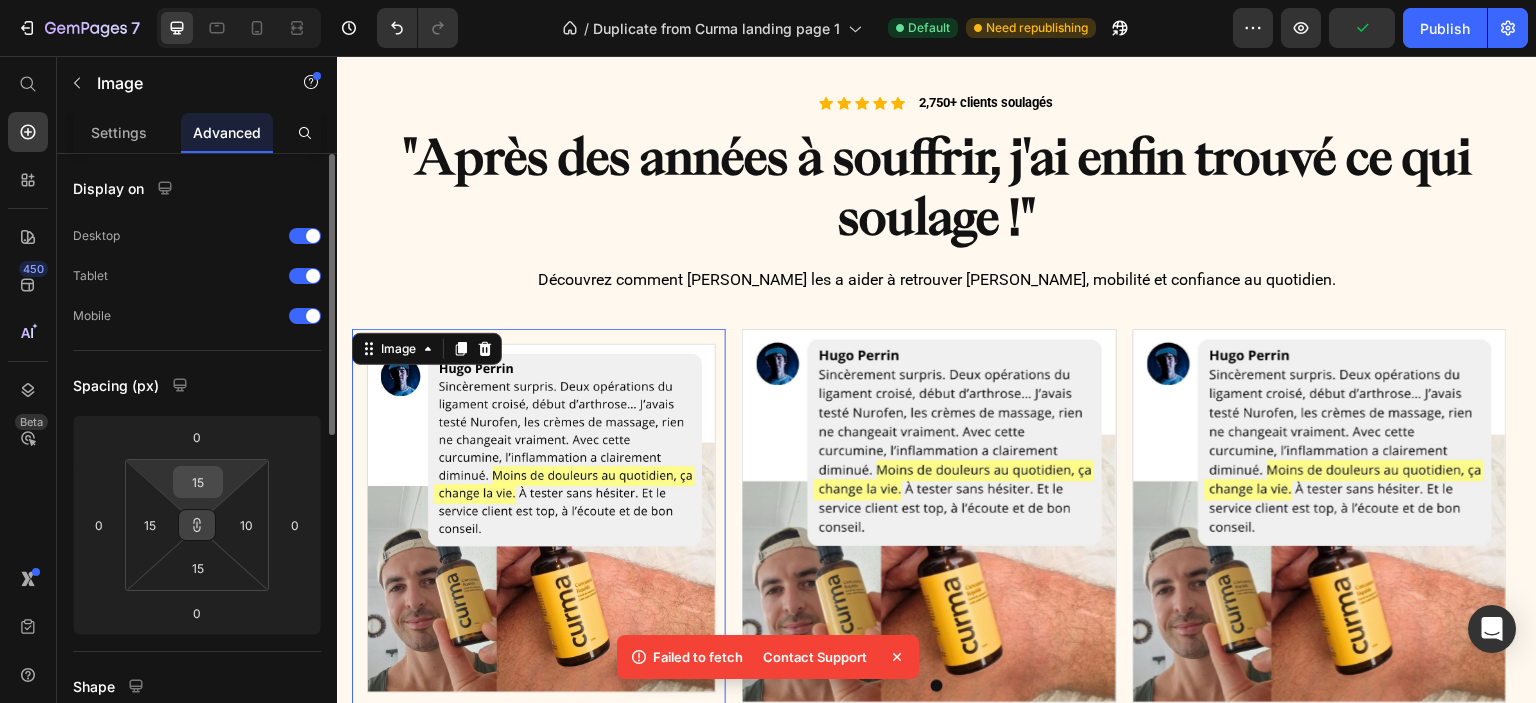 click on "15" at bounding box center (198, 482) 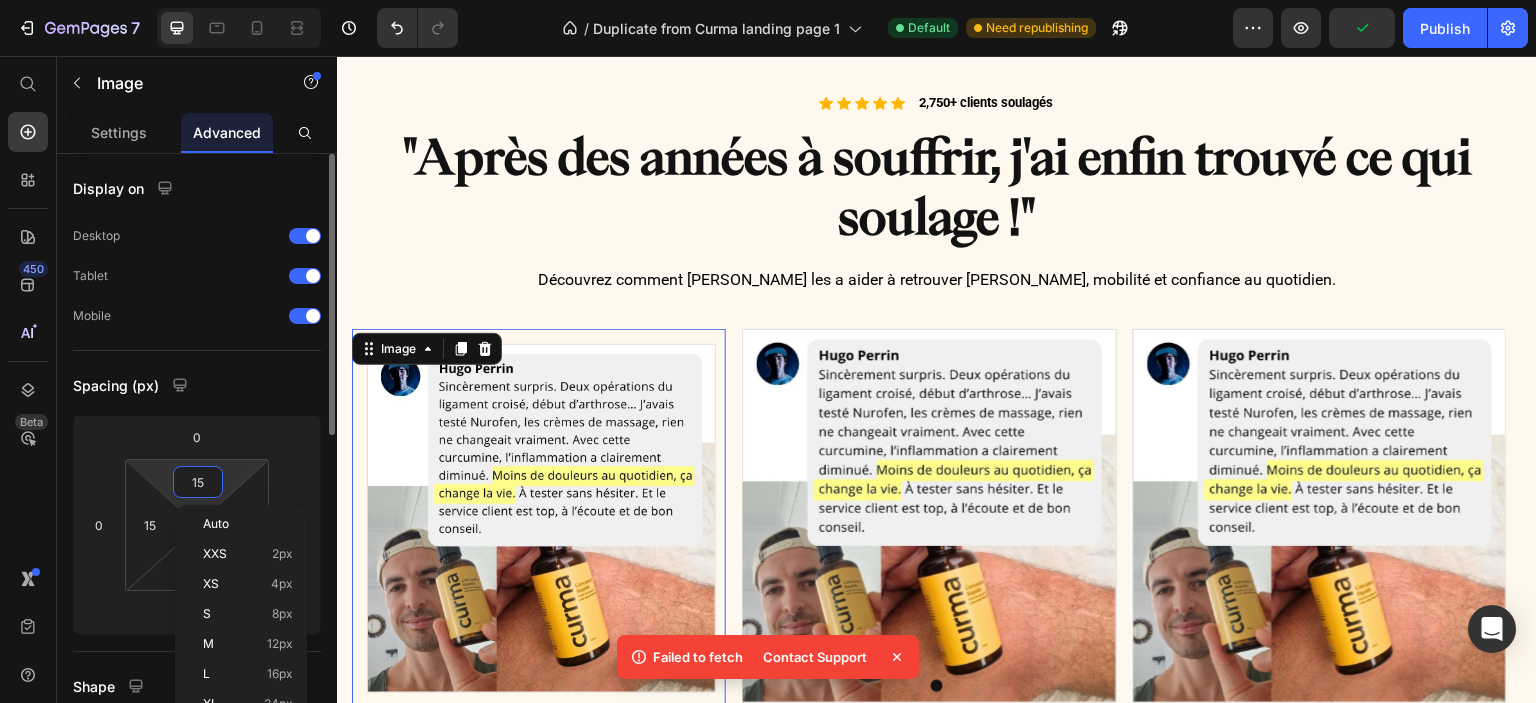 type on "0" 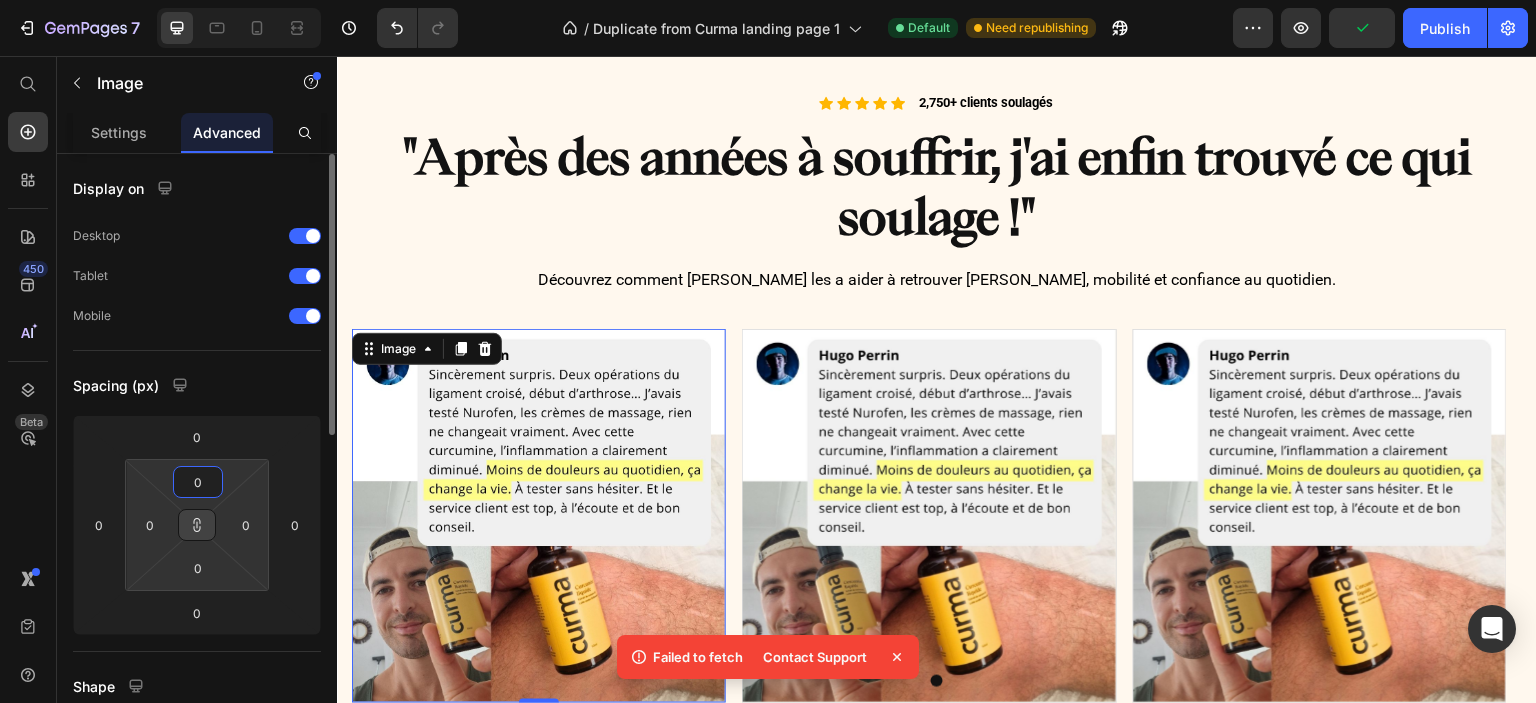 type on "0" 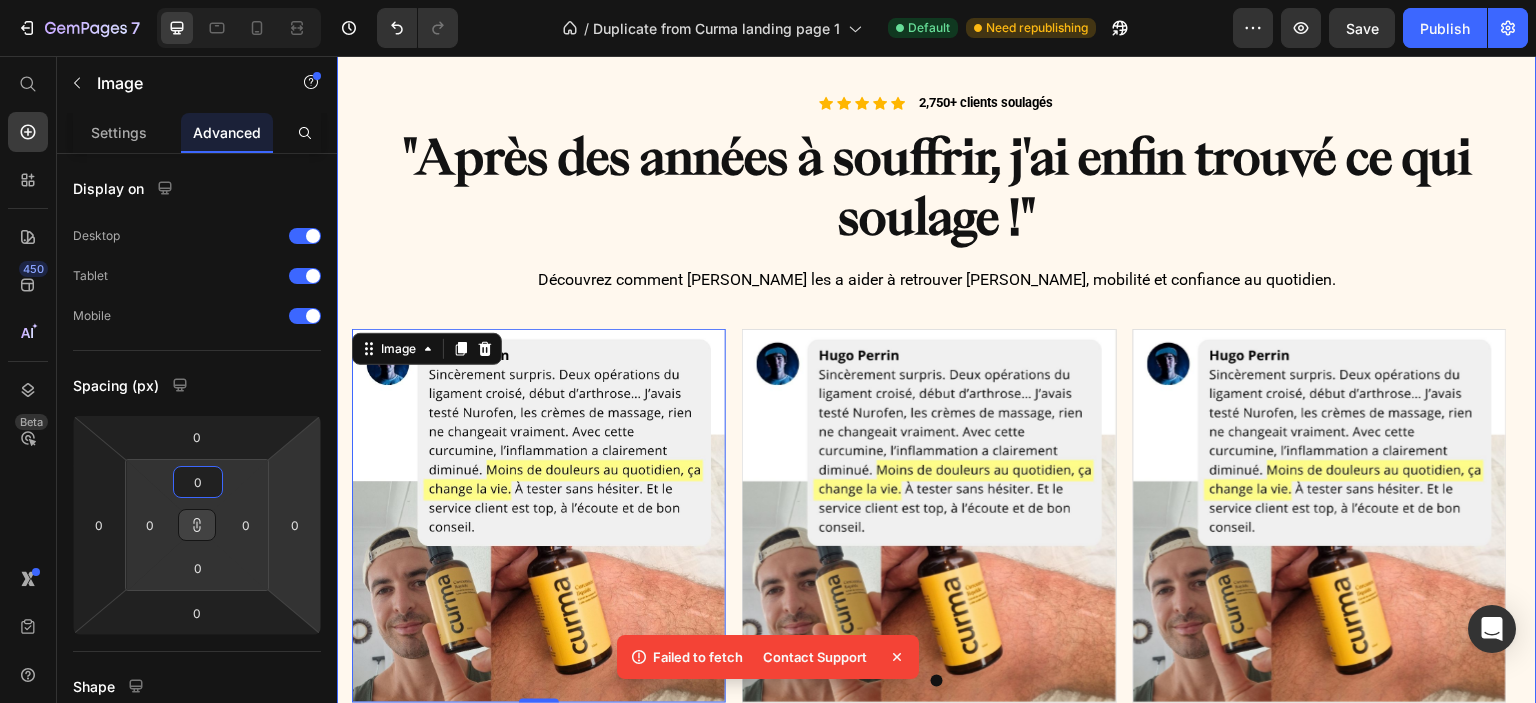 click on "Découvrez comment [PERSON_NAME] les a aider à retrouver [PERSON_NAME], mobilité et confiance au quotidien." at bounding box center [937, 280] 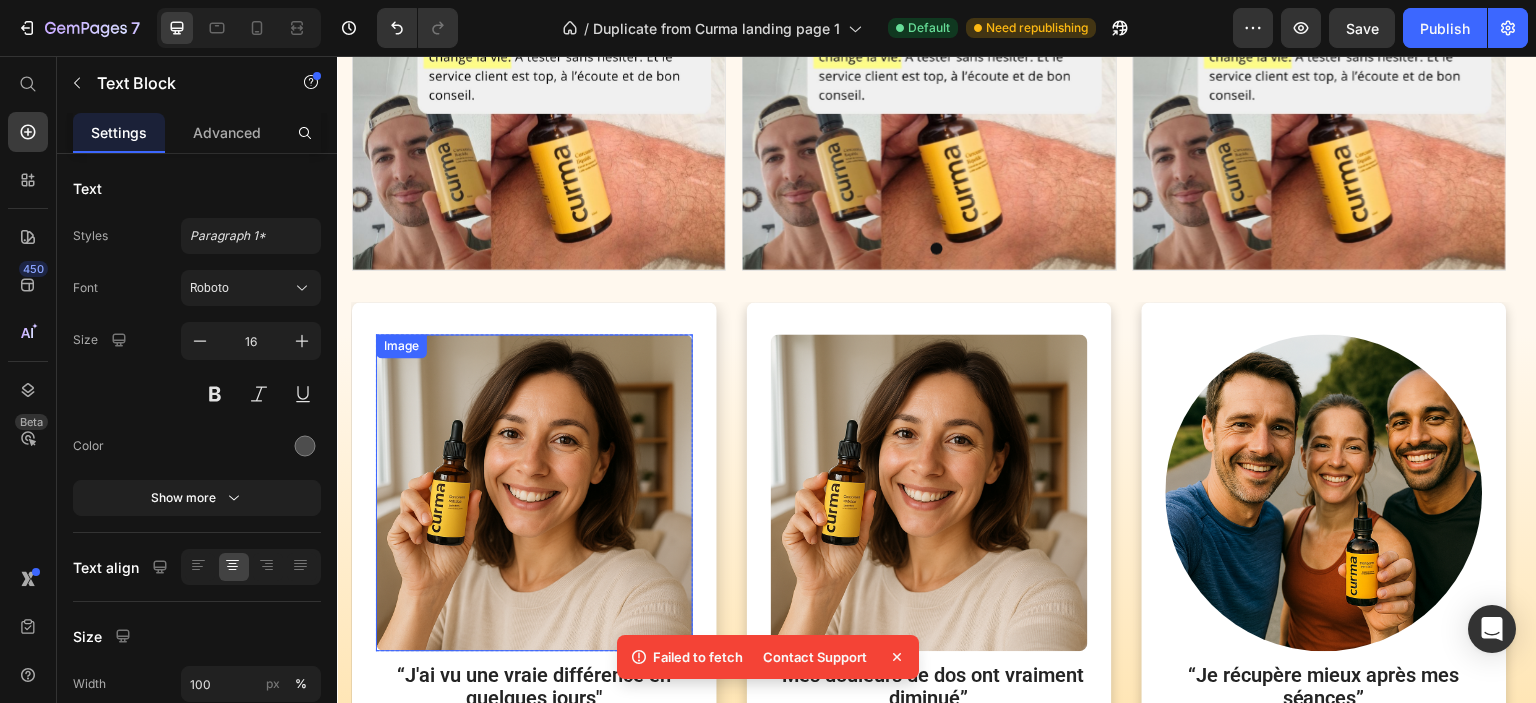 scroll, scrollTop: 1644, scrollLeft: 0, axis: vertical 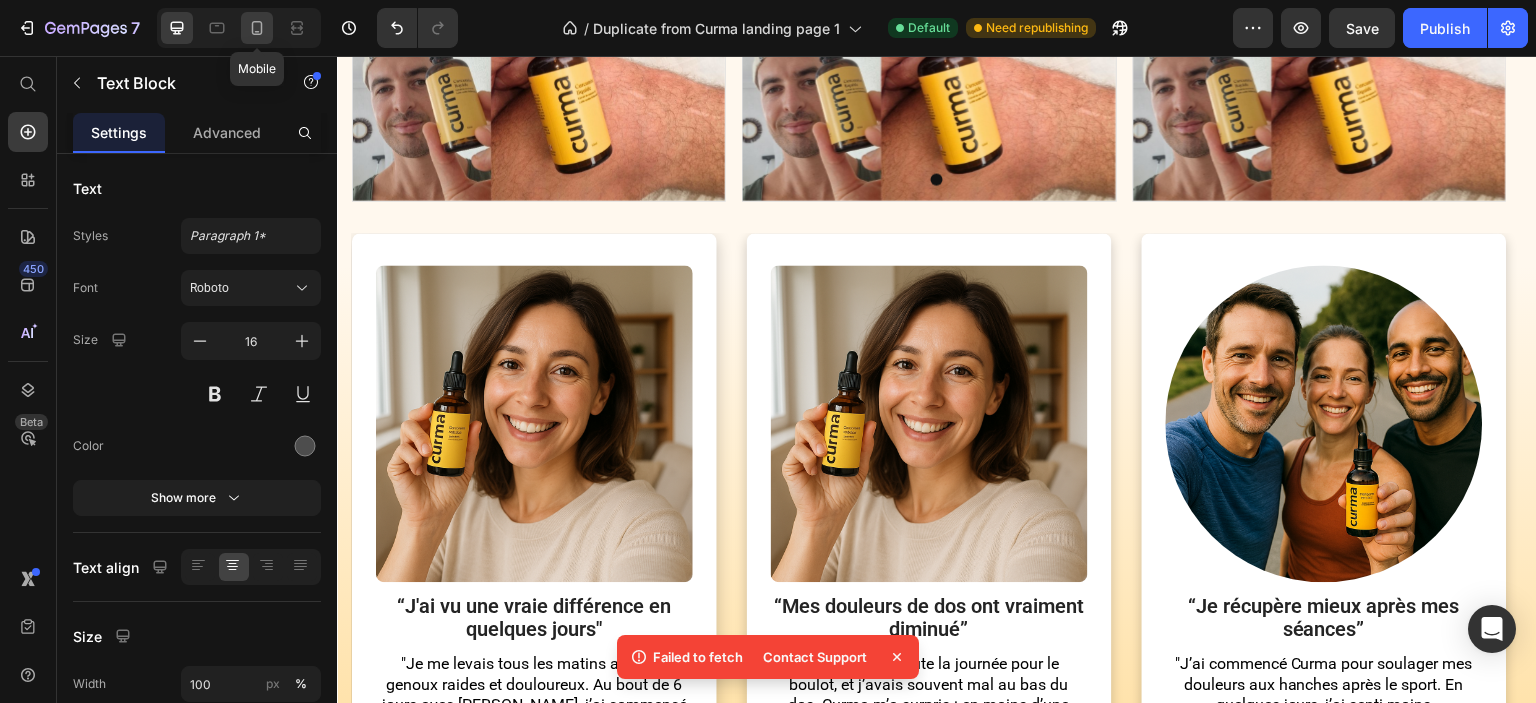 click 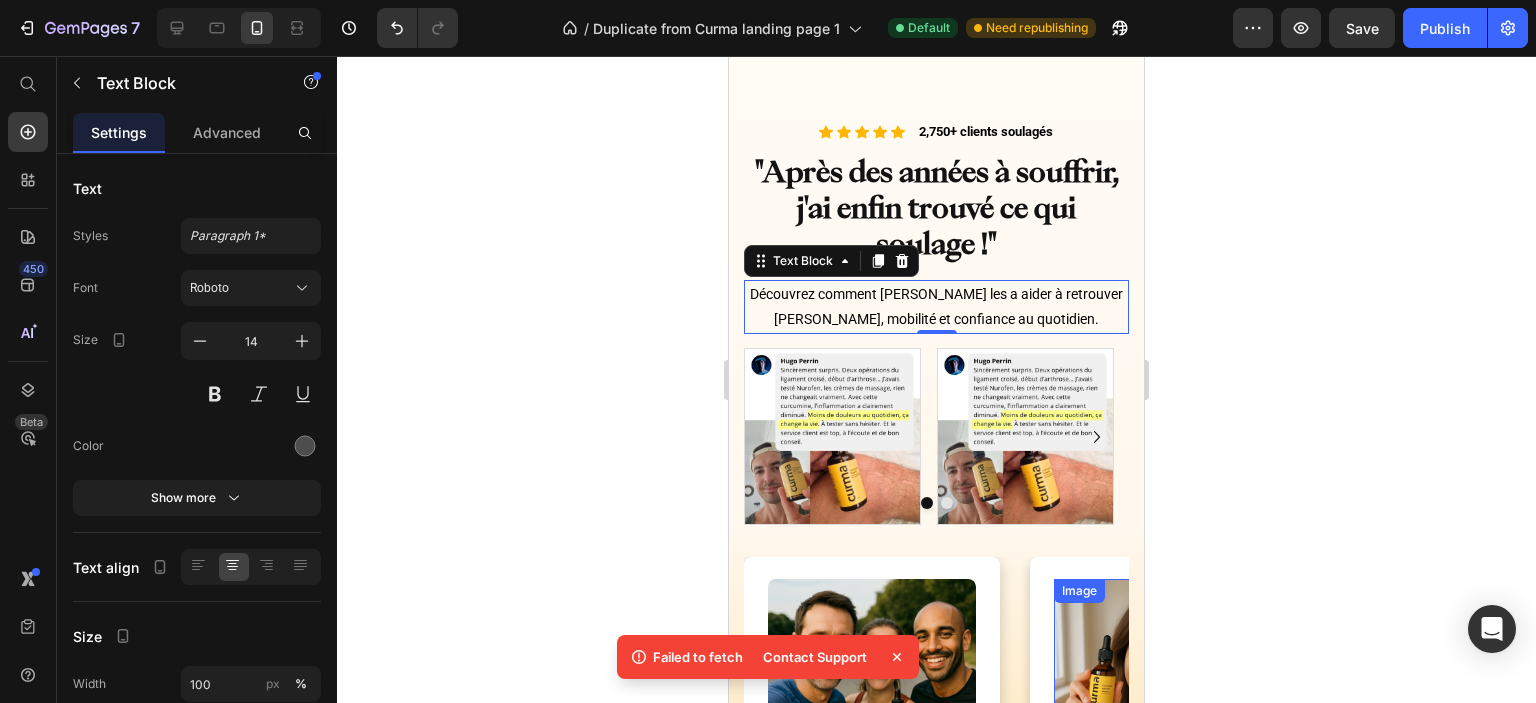 scroll, scrollTop: 1096, scrollLeft: 0, axis: vertical 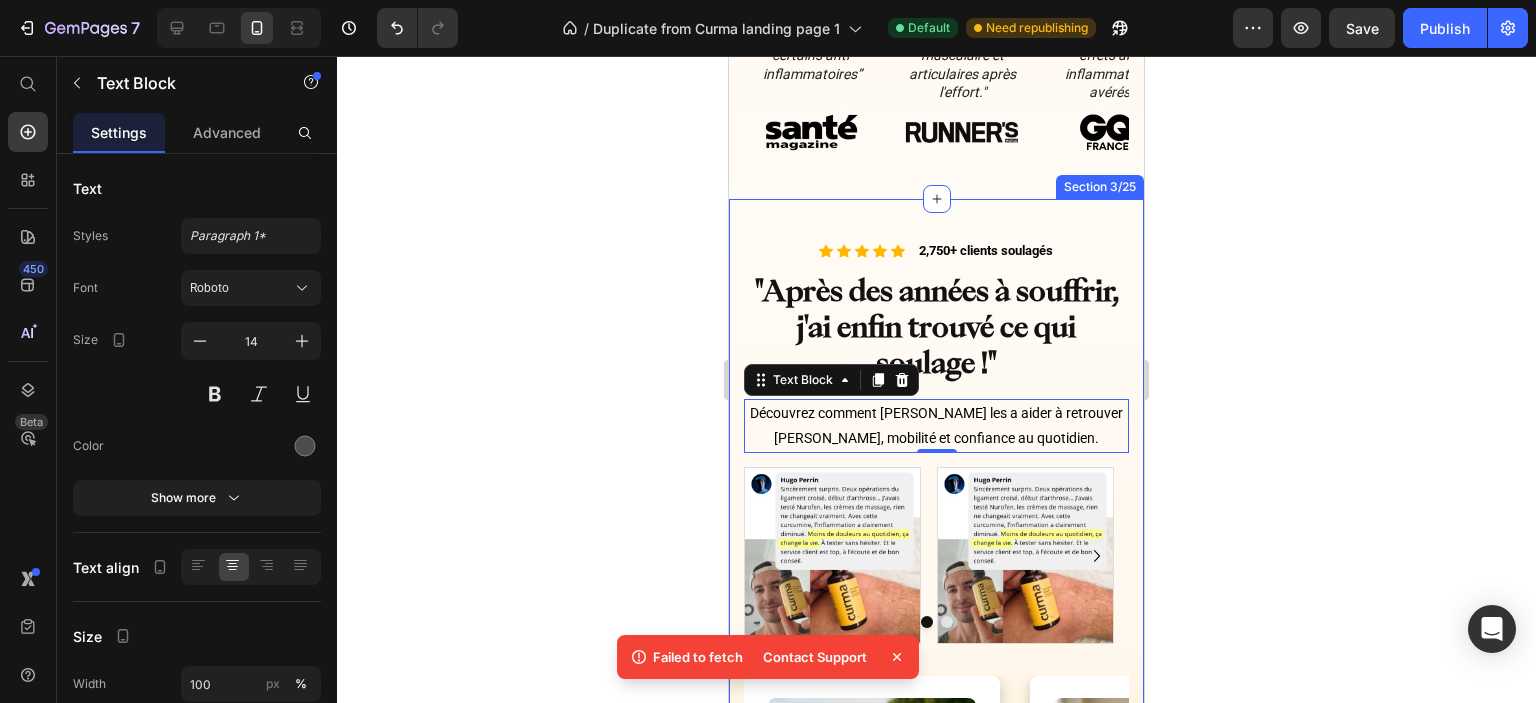 click 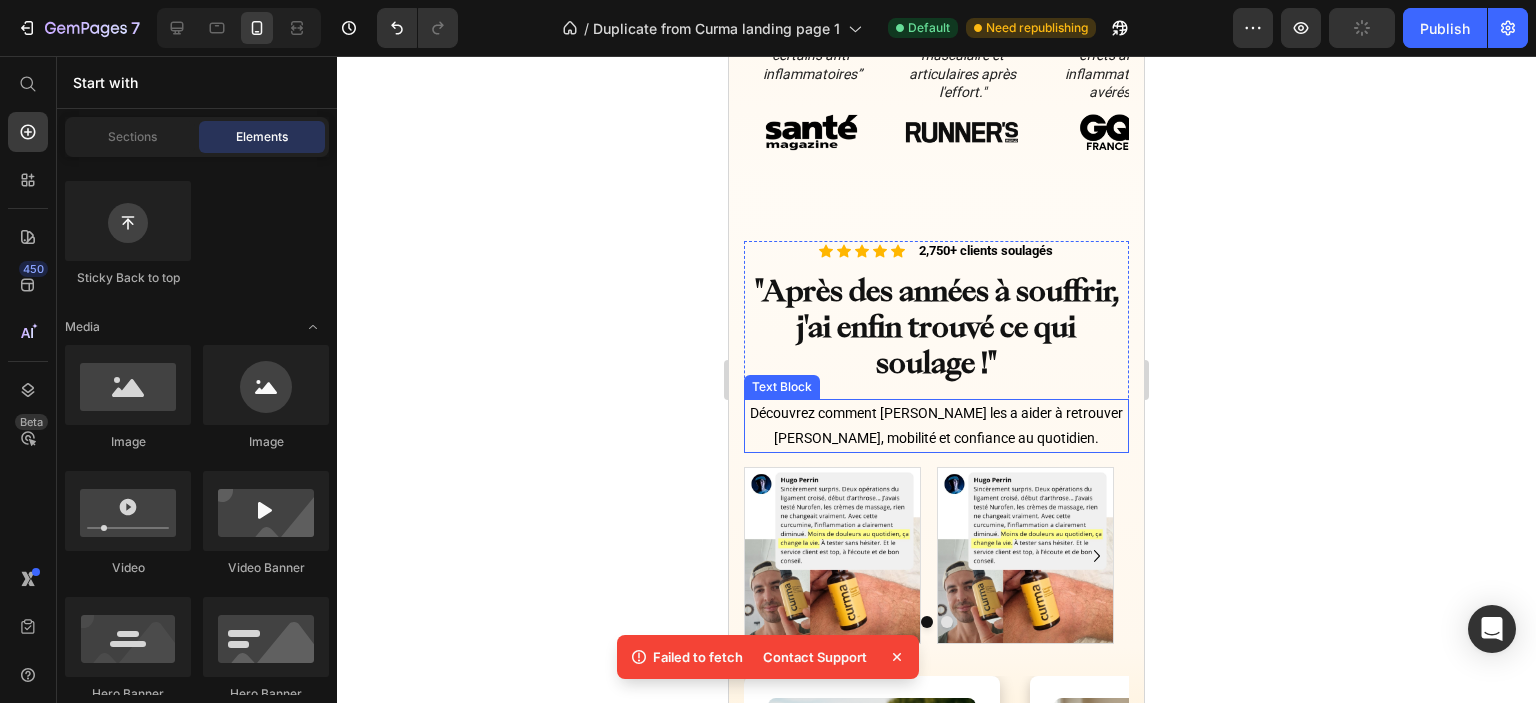 scroll, scrollTop: 1296, scrollLeft: 0, axis: vertical 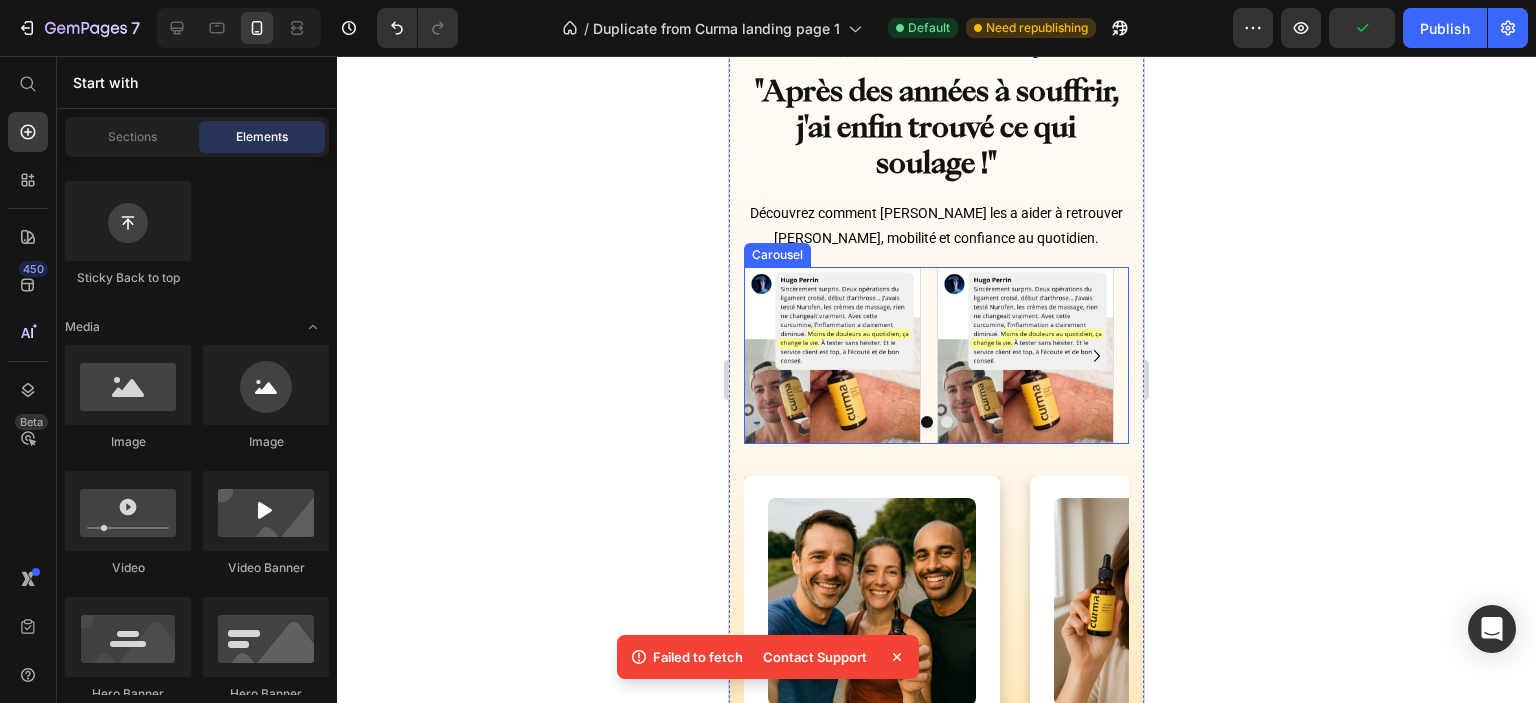 click on "Image Image Image" at bounding box center [936, 355] 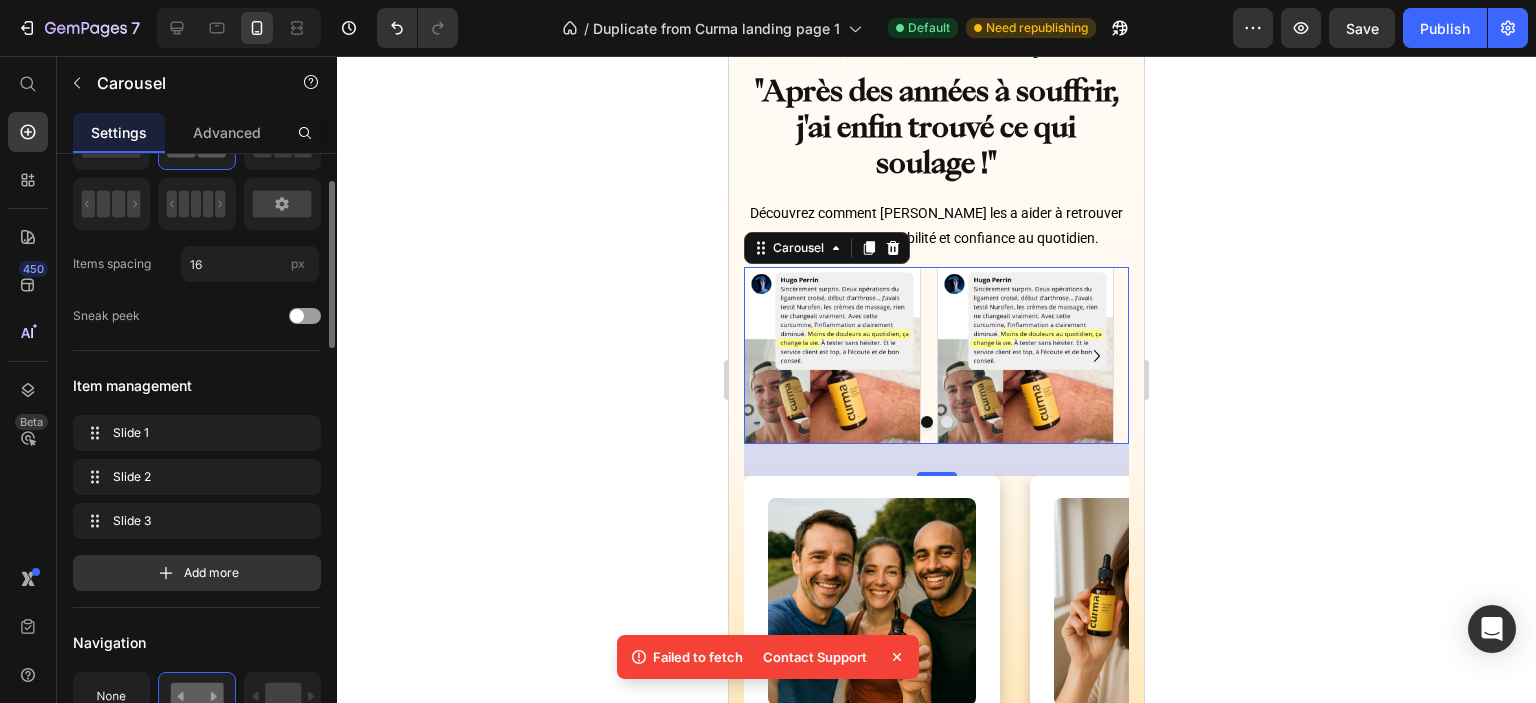scroll, scrollTop: 0, scrollLeft: 0, axis: both 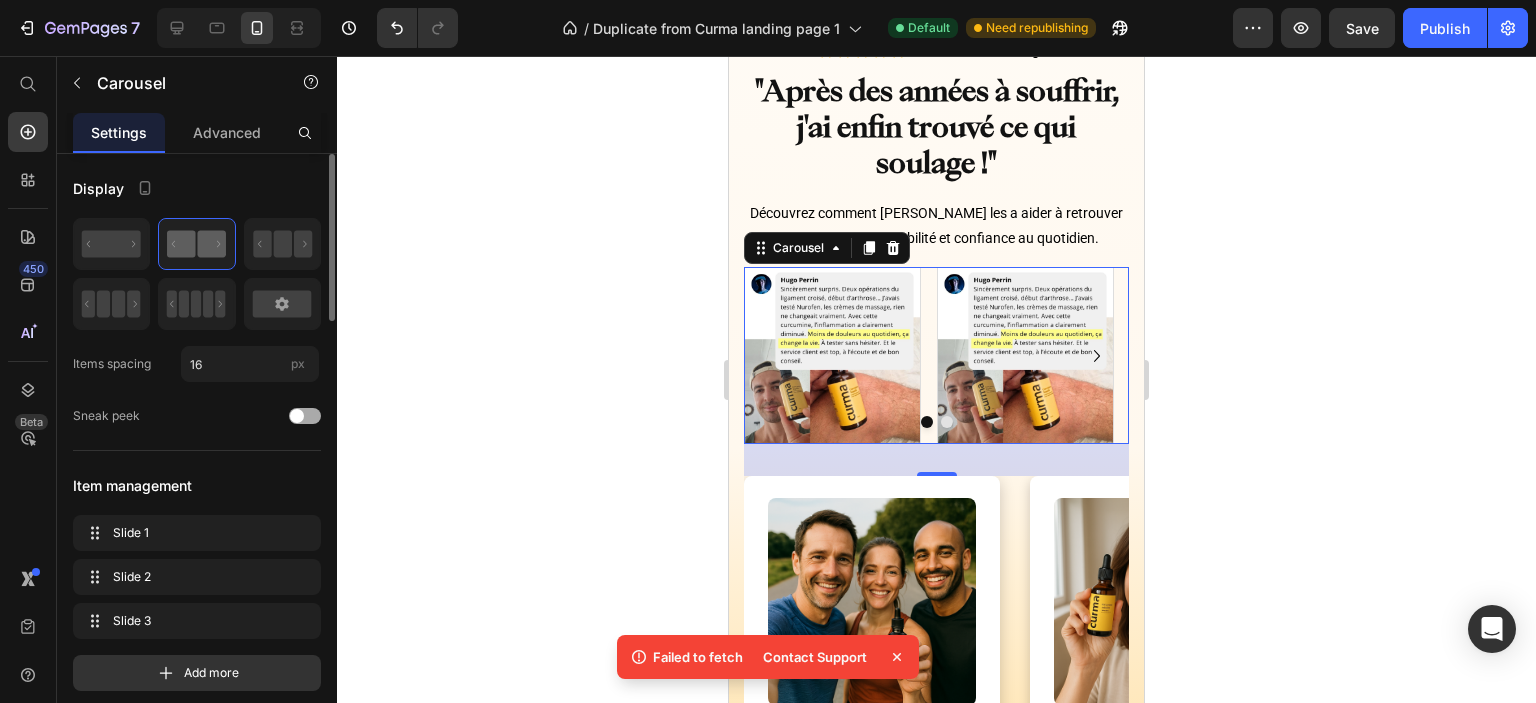 click at bounding box center [297, 416] 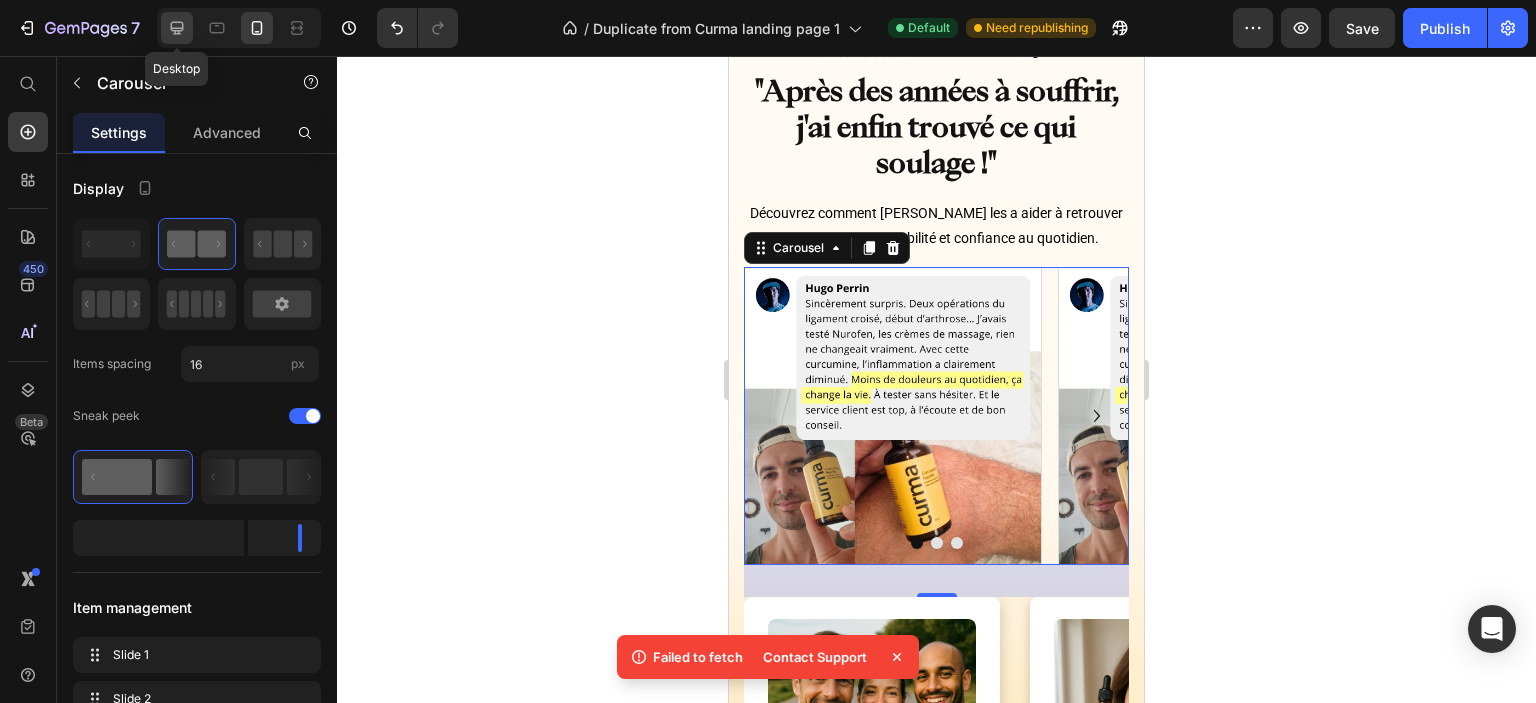 click 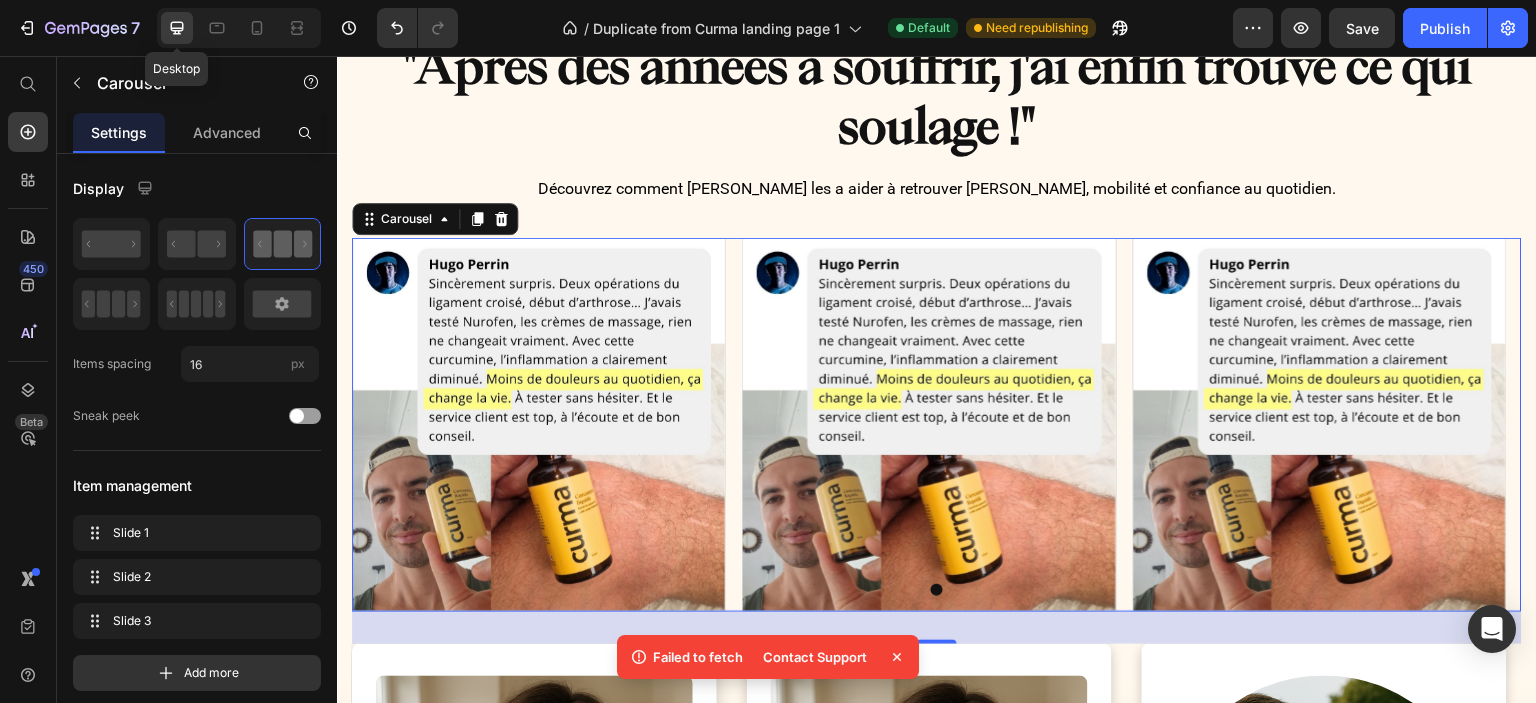 scroll, scrollTop: 1344, scrollLeft: 0, axis: vertical 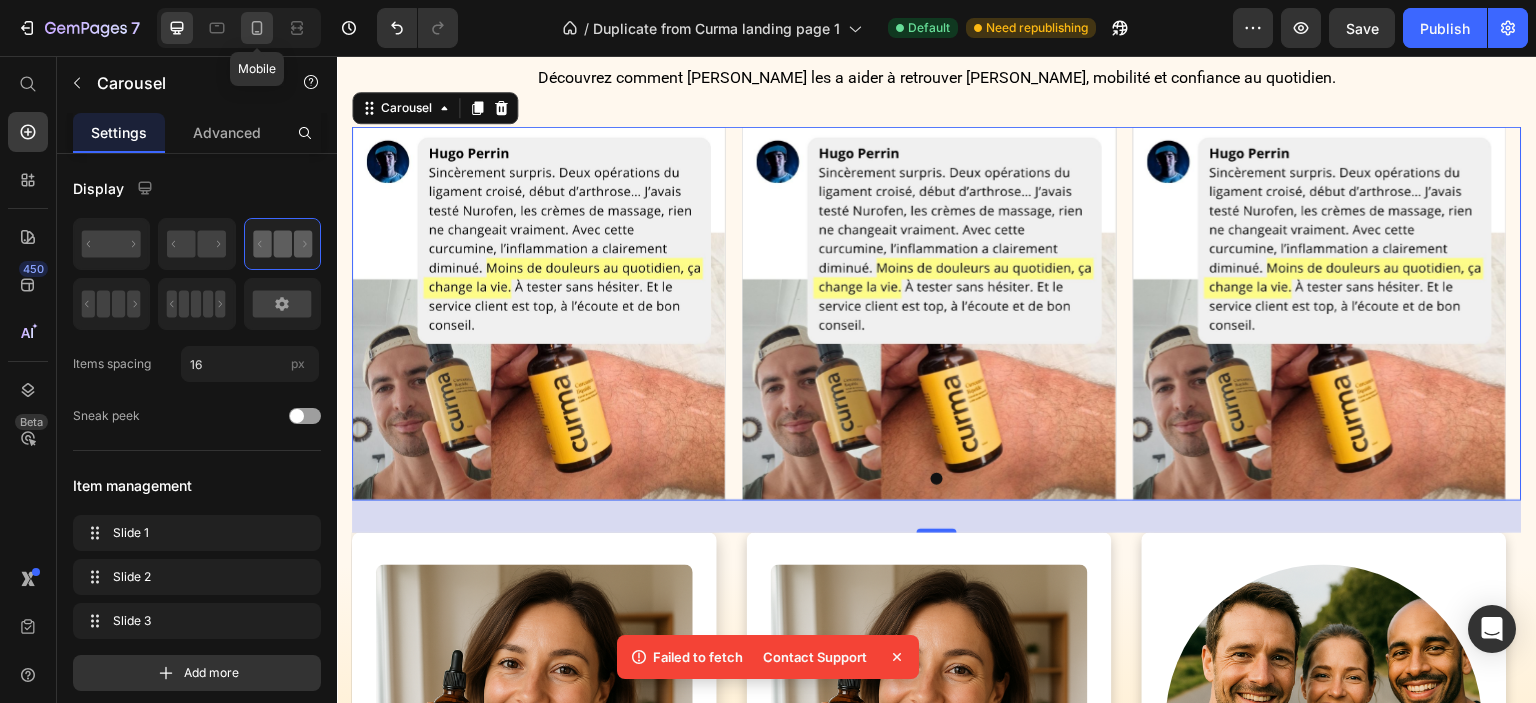 click 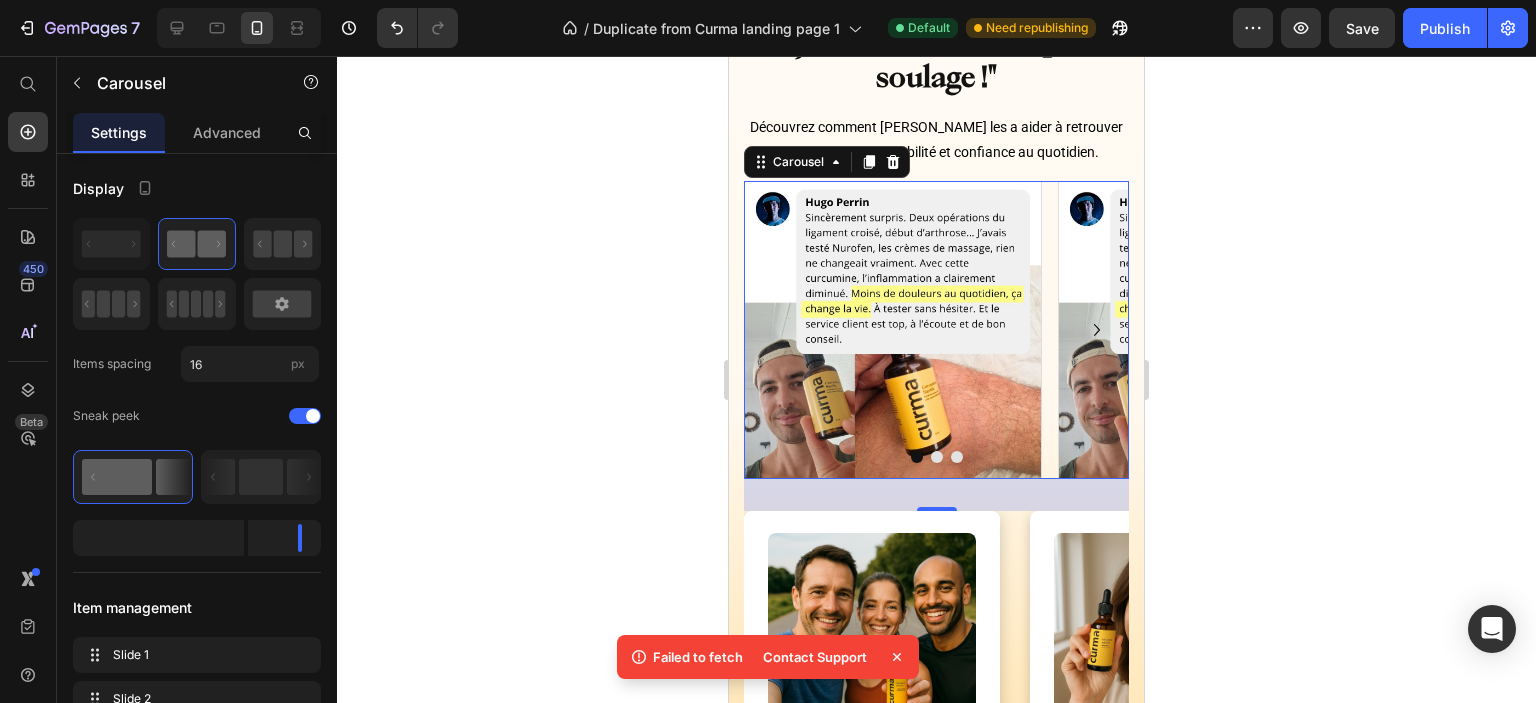 scroll, scrollTop: 1427, scrollLeft: 0, axis: vertical 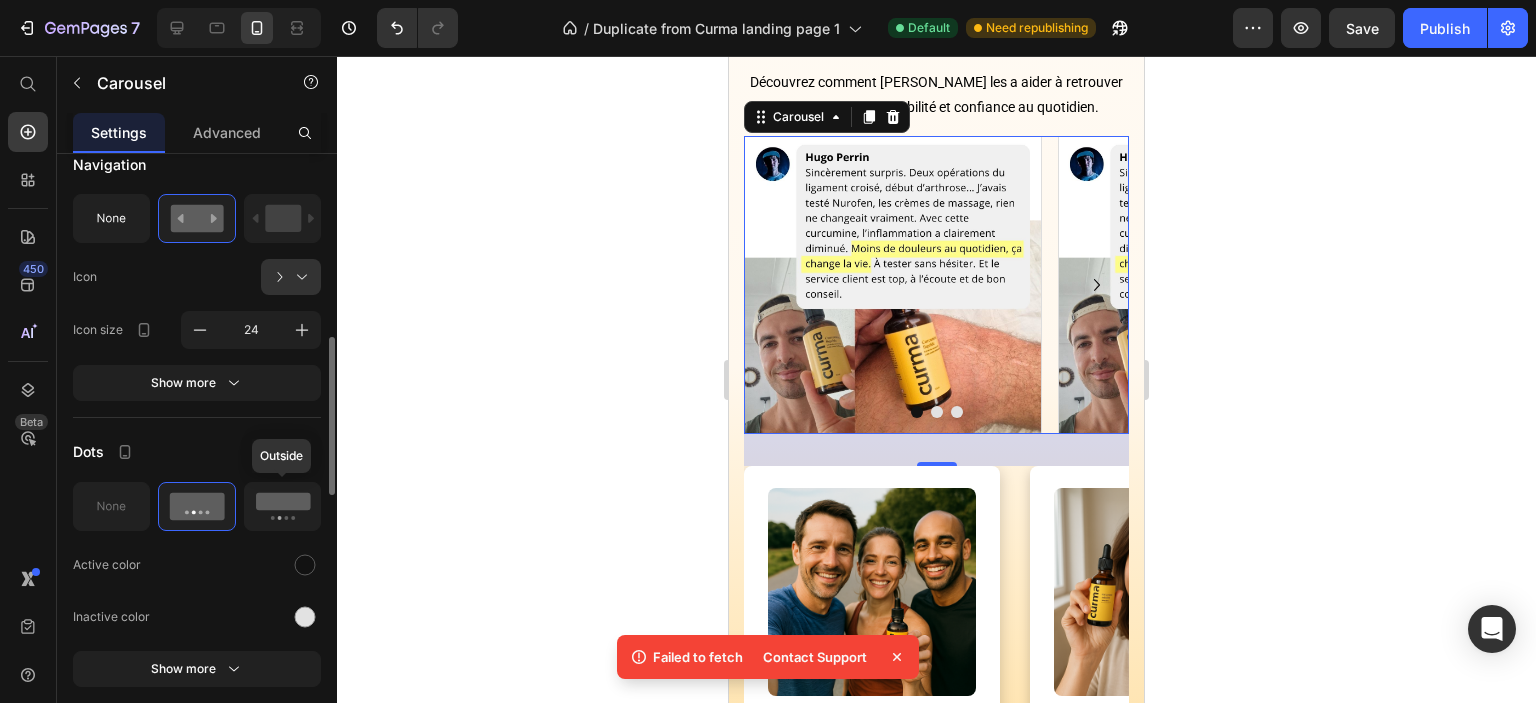 click 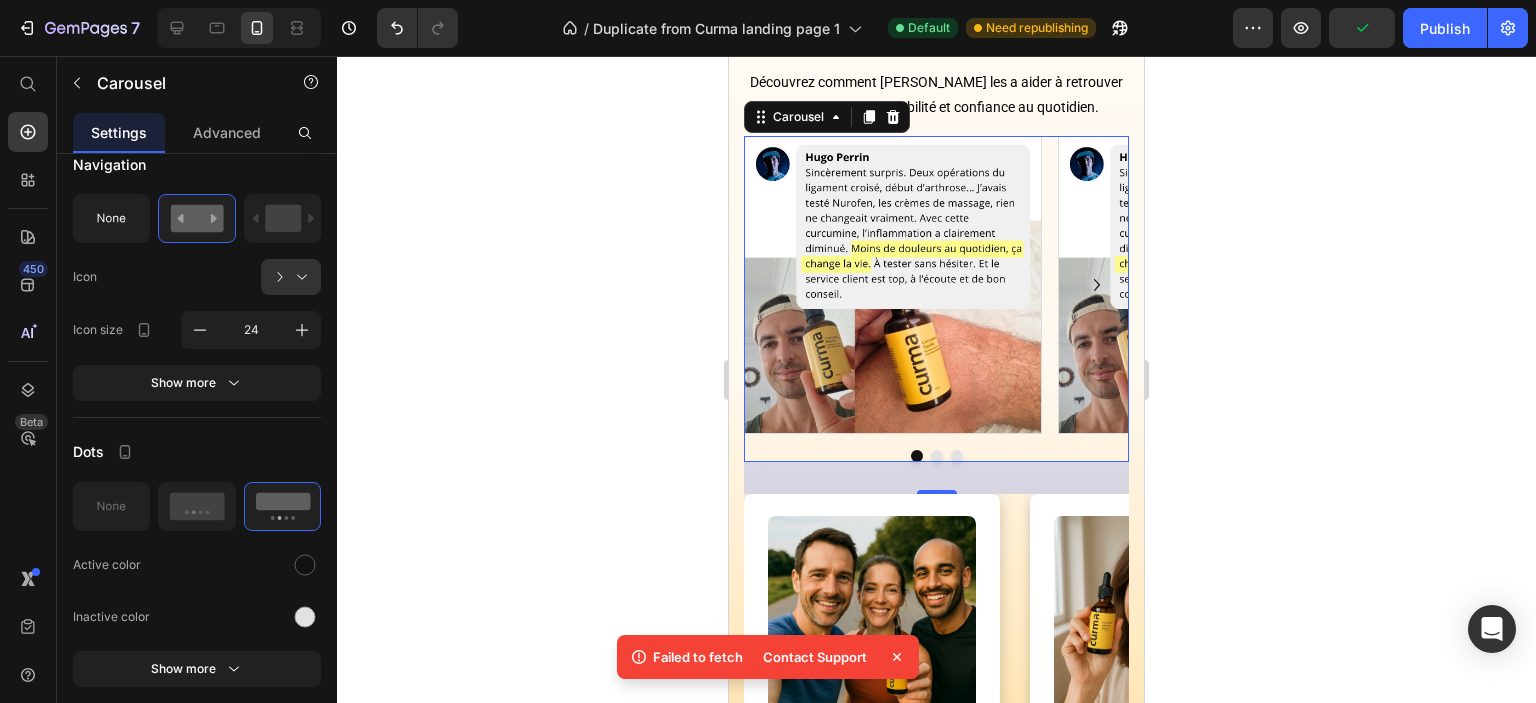 click 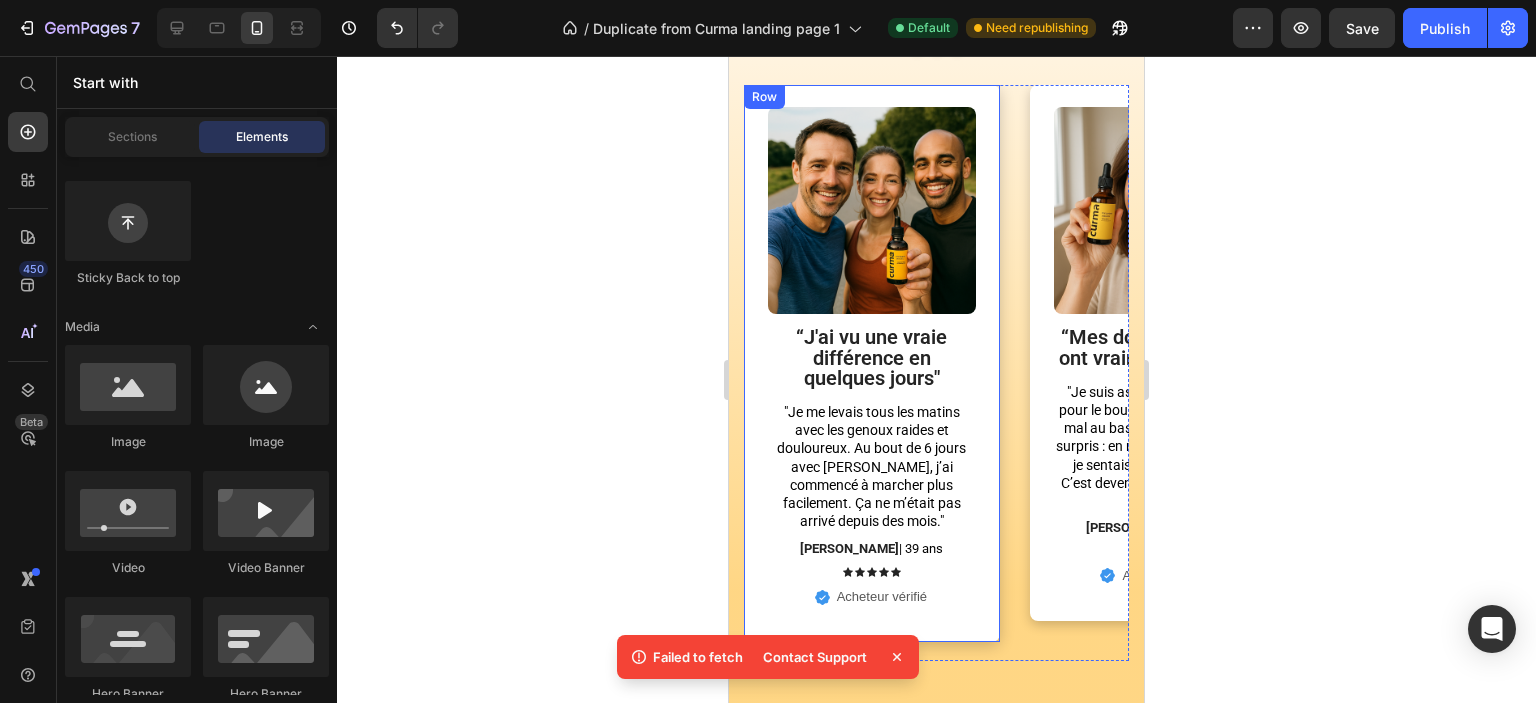 scroll, scrollTop: 1427, scrollLeft: 0, axis: vertical 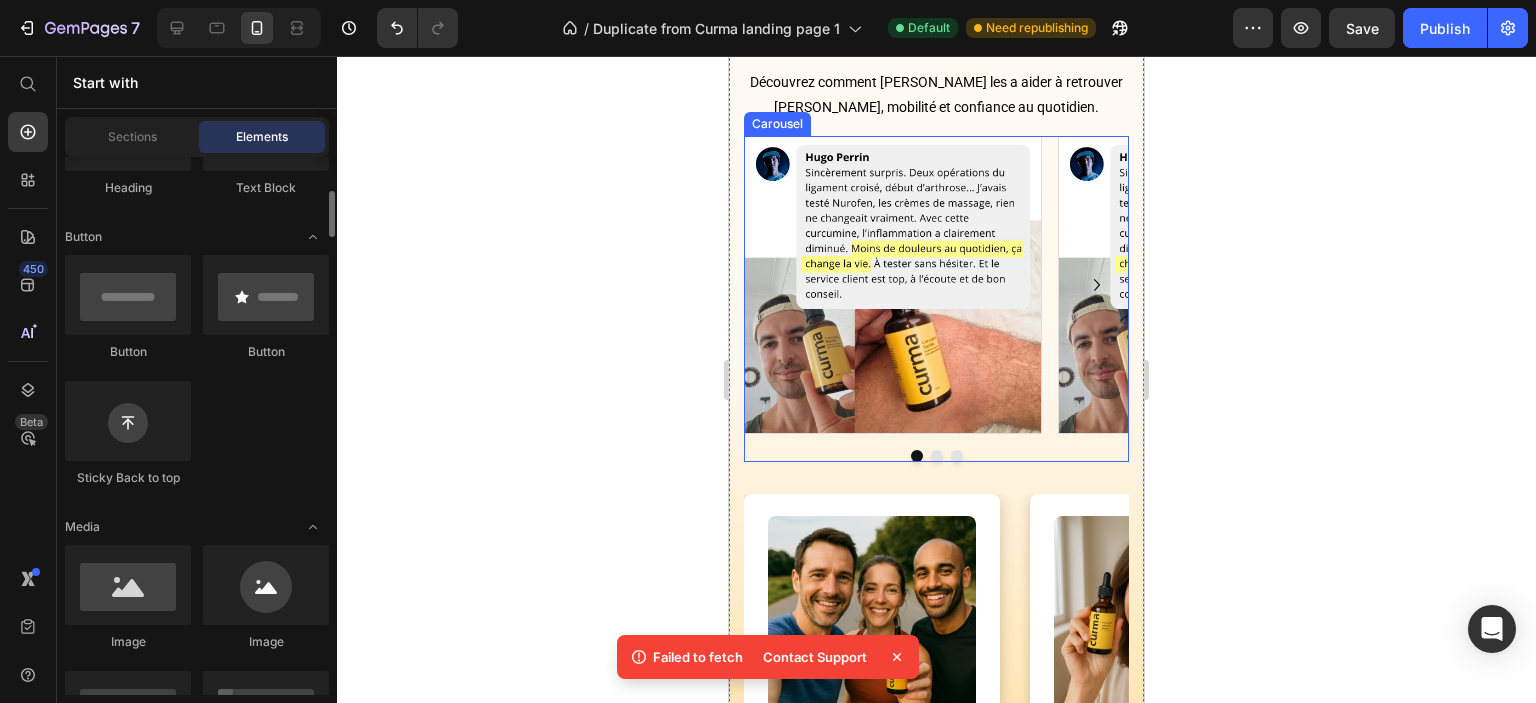 click at bounding box center (936, 456) 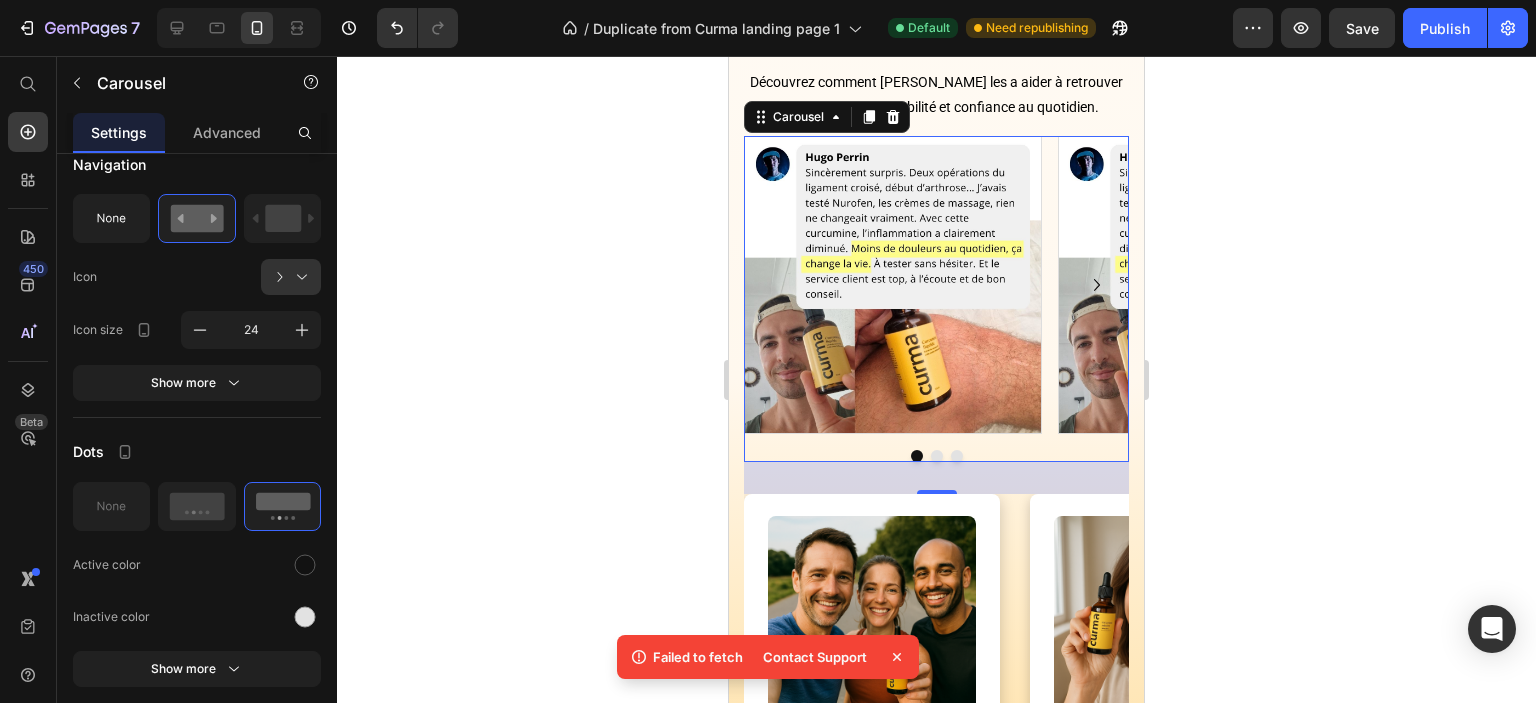 click on "Image Image Image" at bounding box center (936, 285) 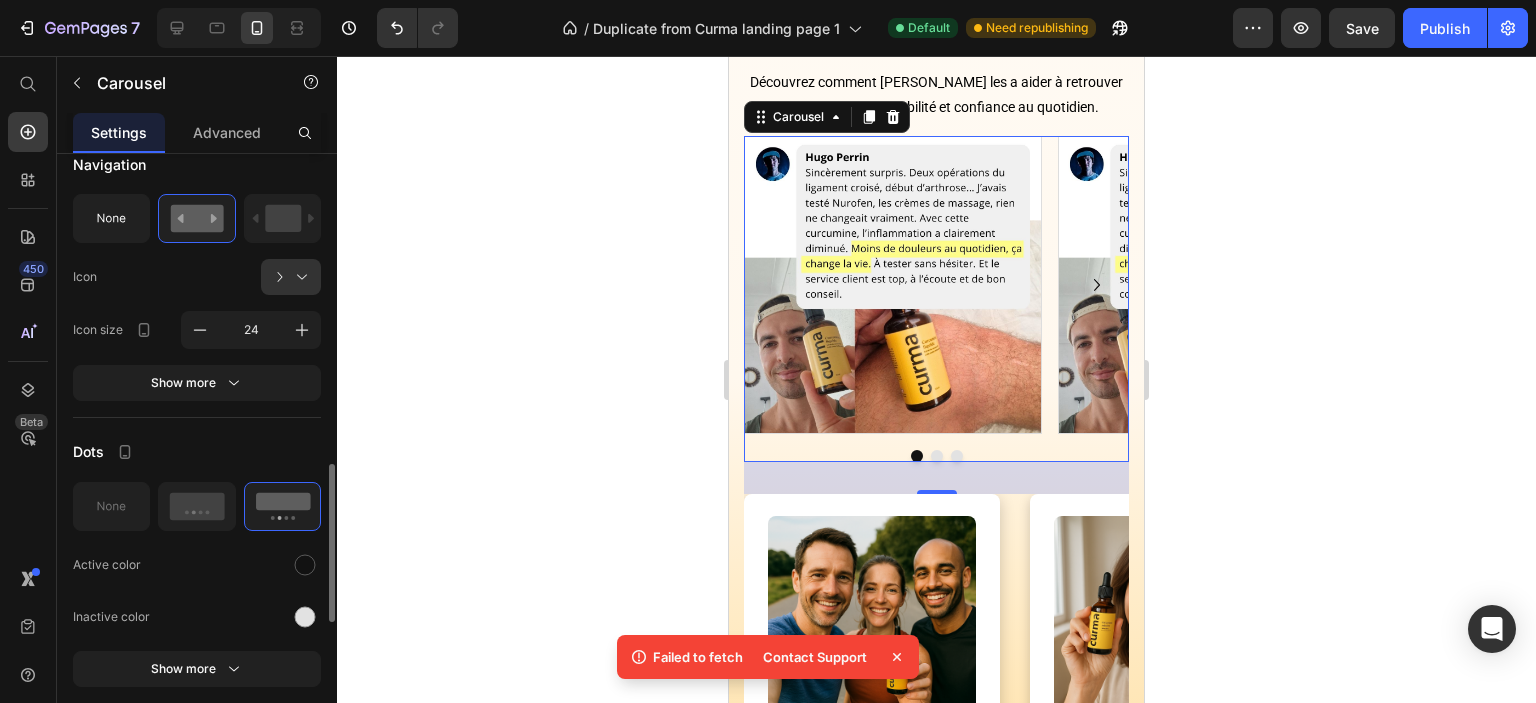 scroll, scrollTop: 800, scrollLeft: 0, axis: vertical 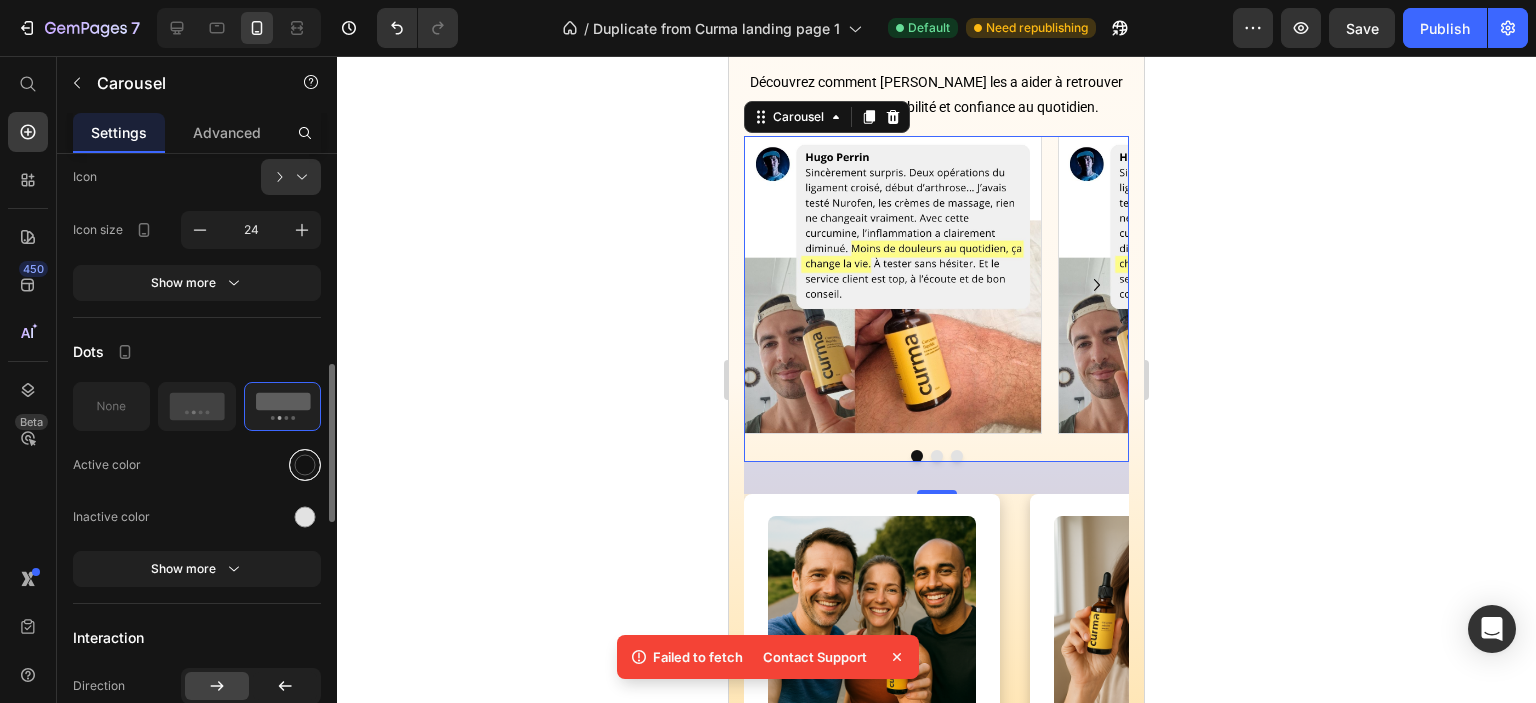 click at bounding box center (305, 464) 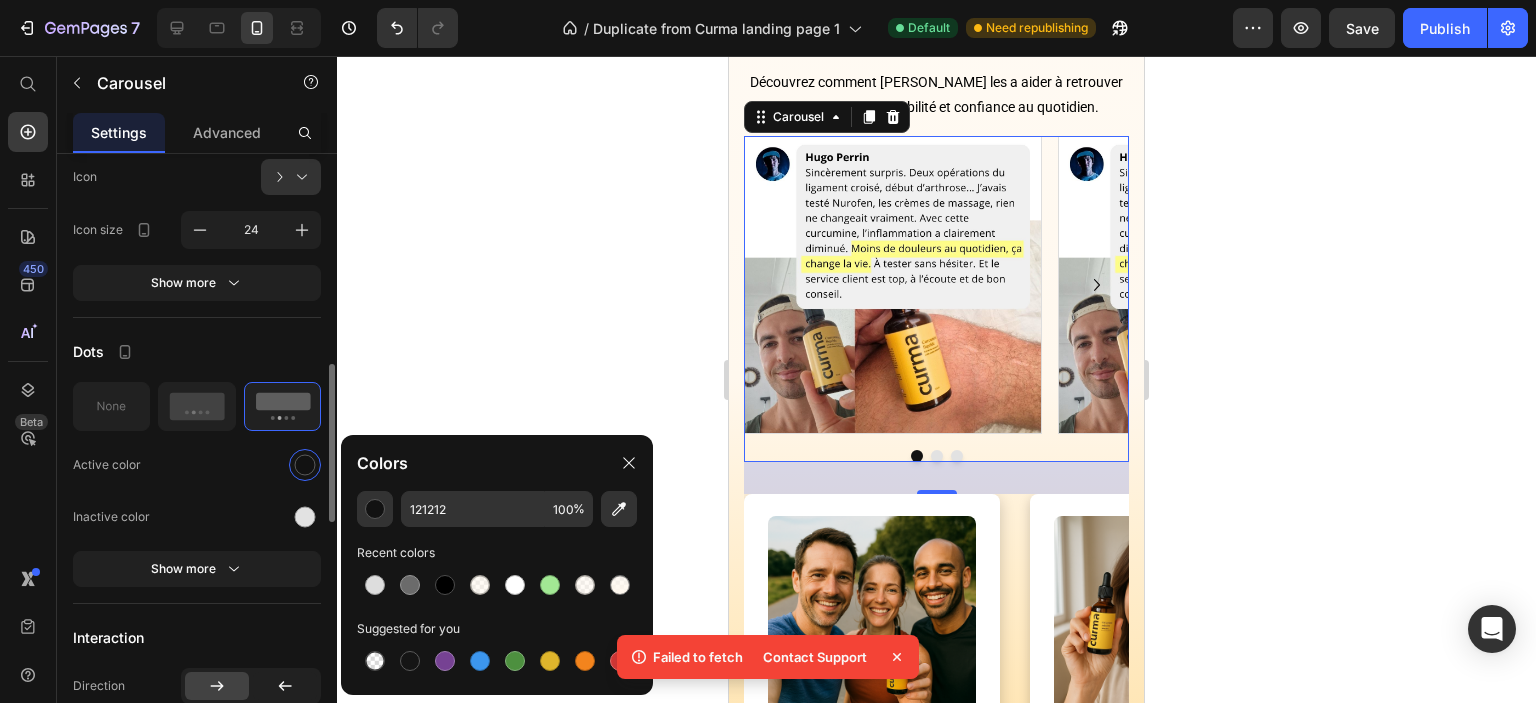click on "Dots Active color Inactive color Show more" 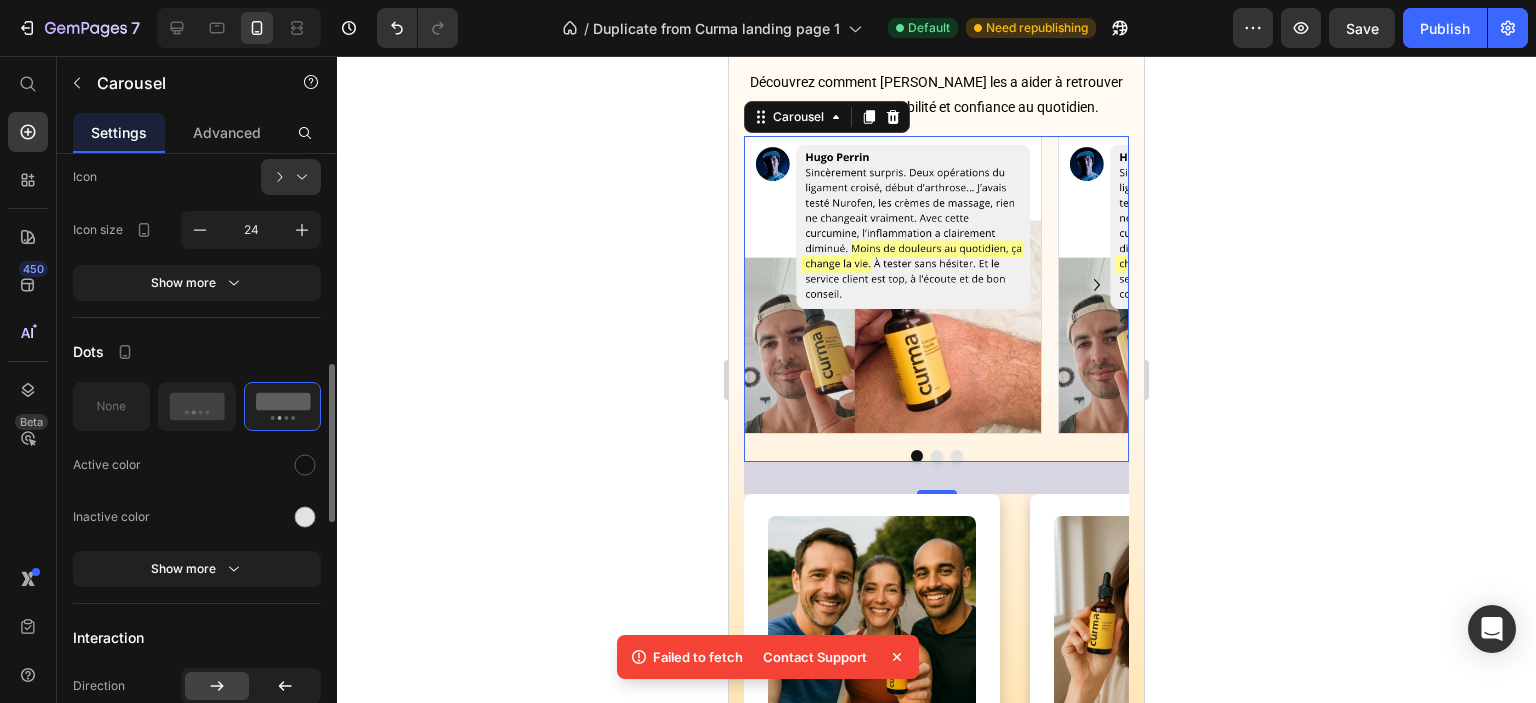 scroll, scrollTop: 900, scrollLeft: 0, axis: vertical 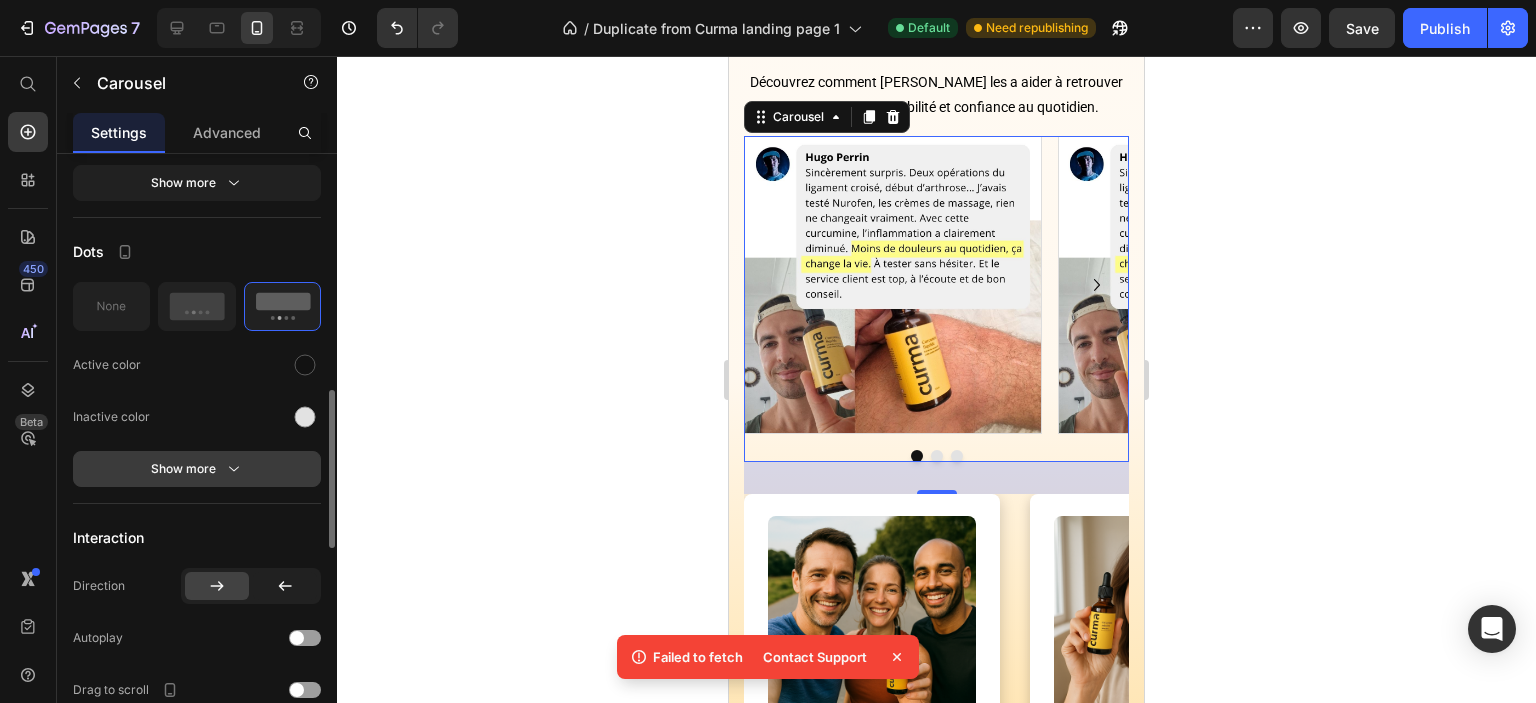 click on "Show more" at bounding box center [197, 469] 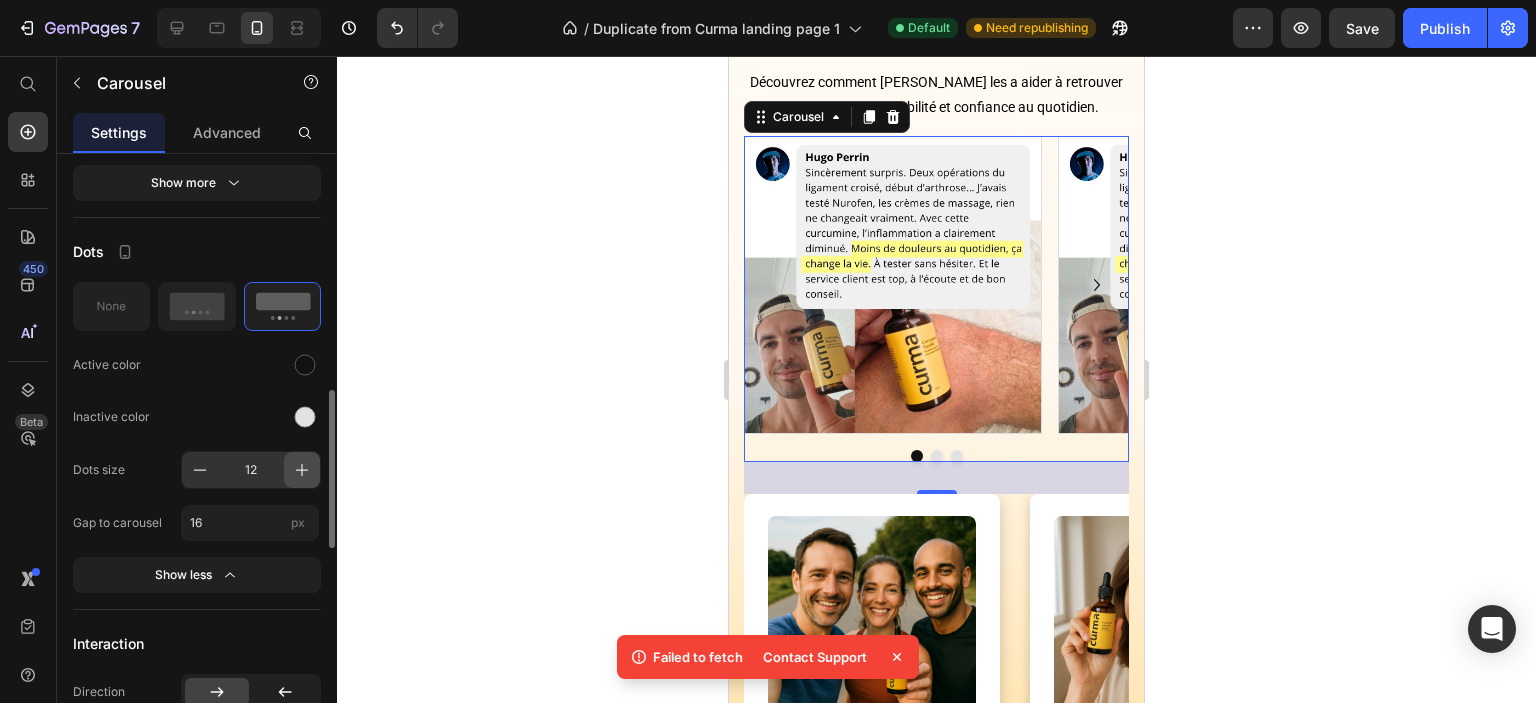 click 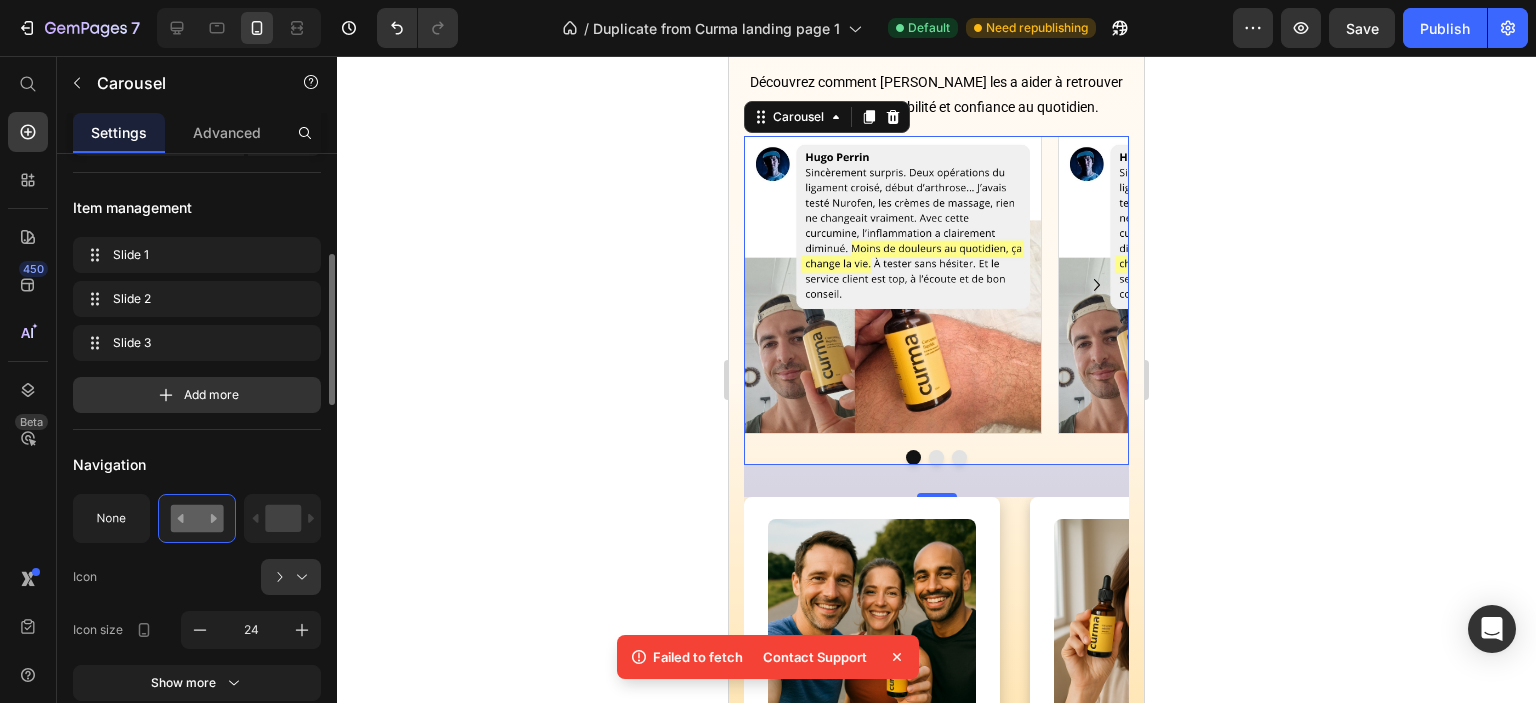 scroll, scrollTop: 0, scrollLeft: 0, axis: both 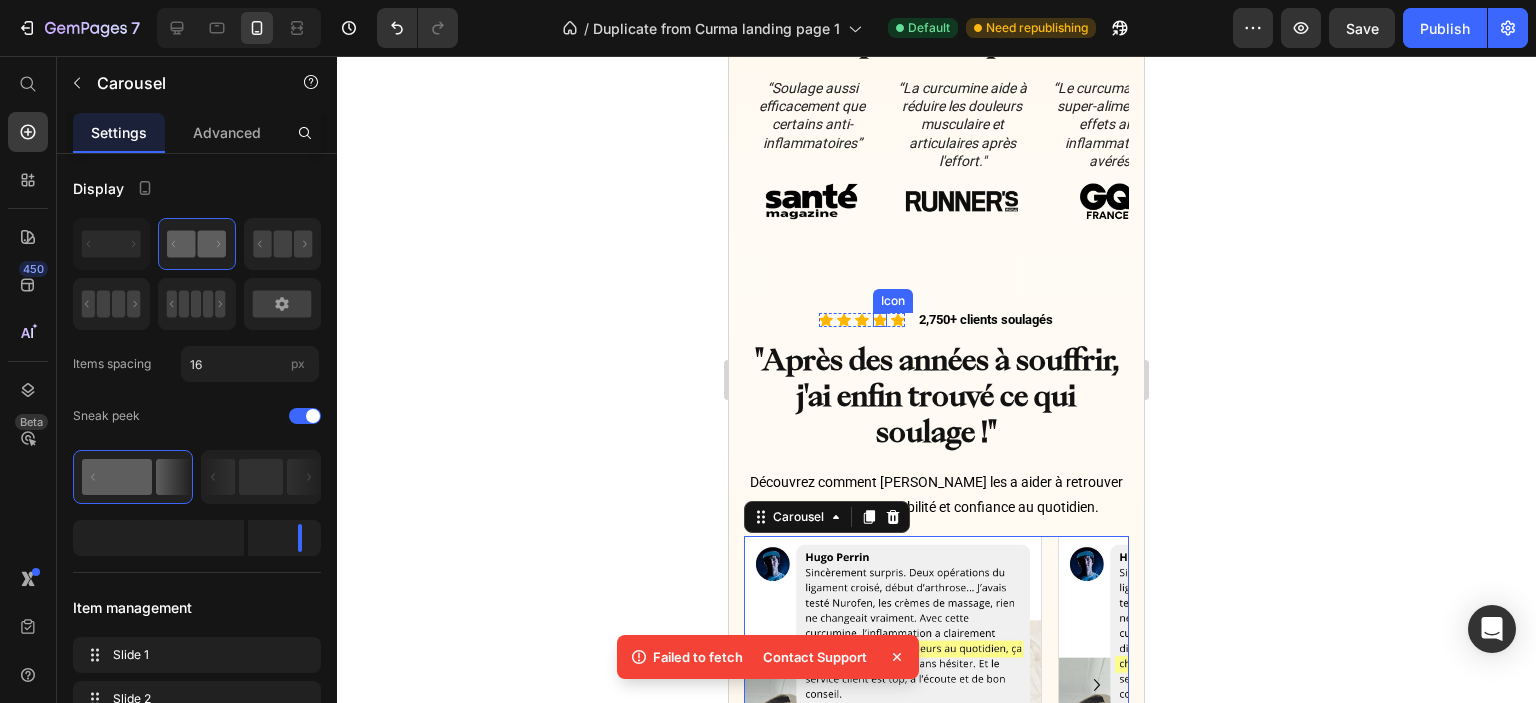 click 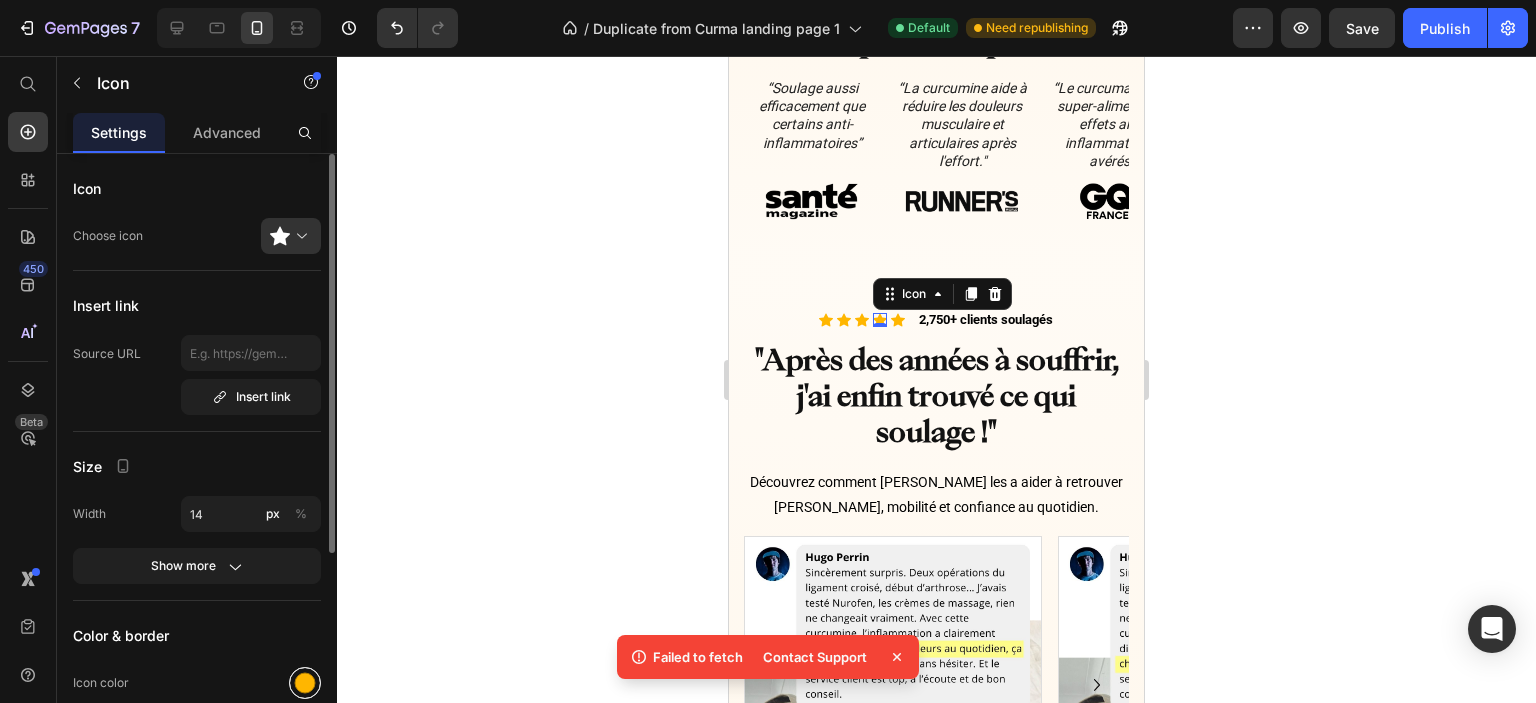click at bounding box center (305, 683) 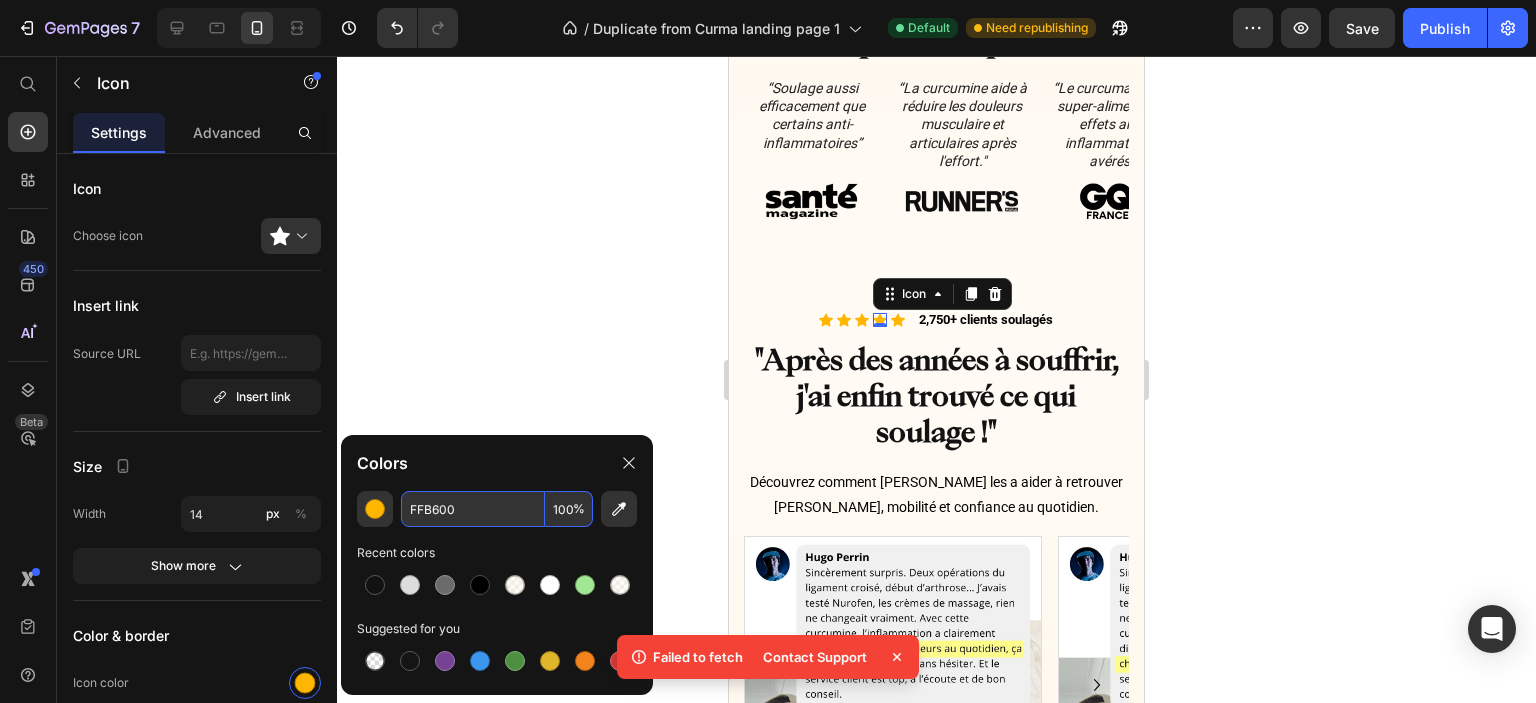 click on "FFB600" at bounding box center [473, 509] 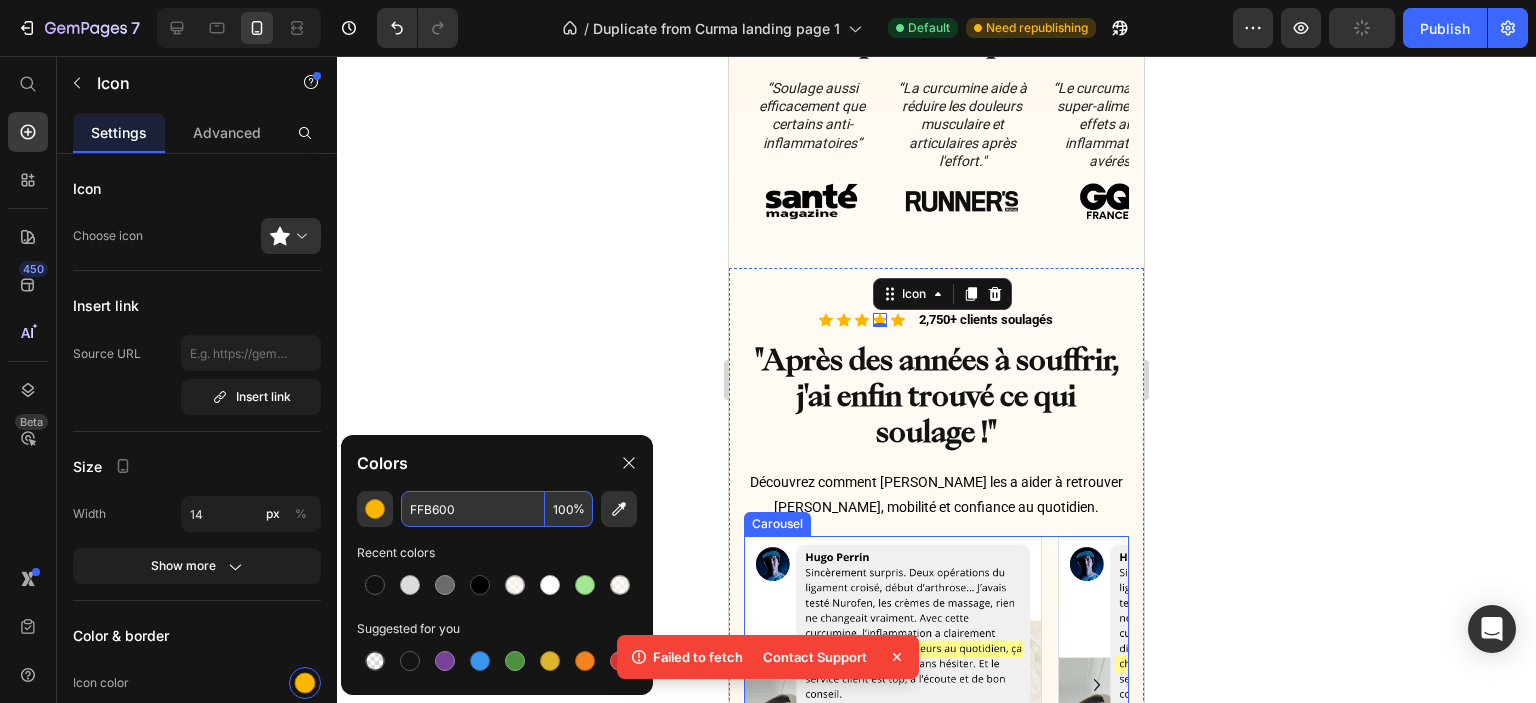 scroll, scrollTop: 1427, scrollLeft: 0, axis: vertical 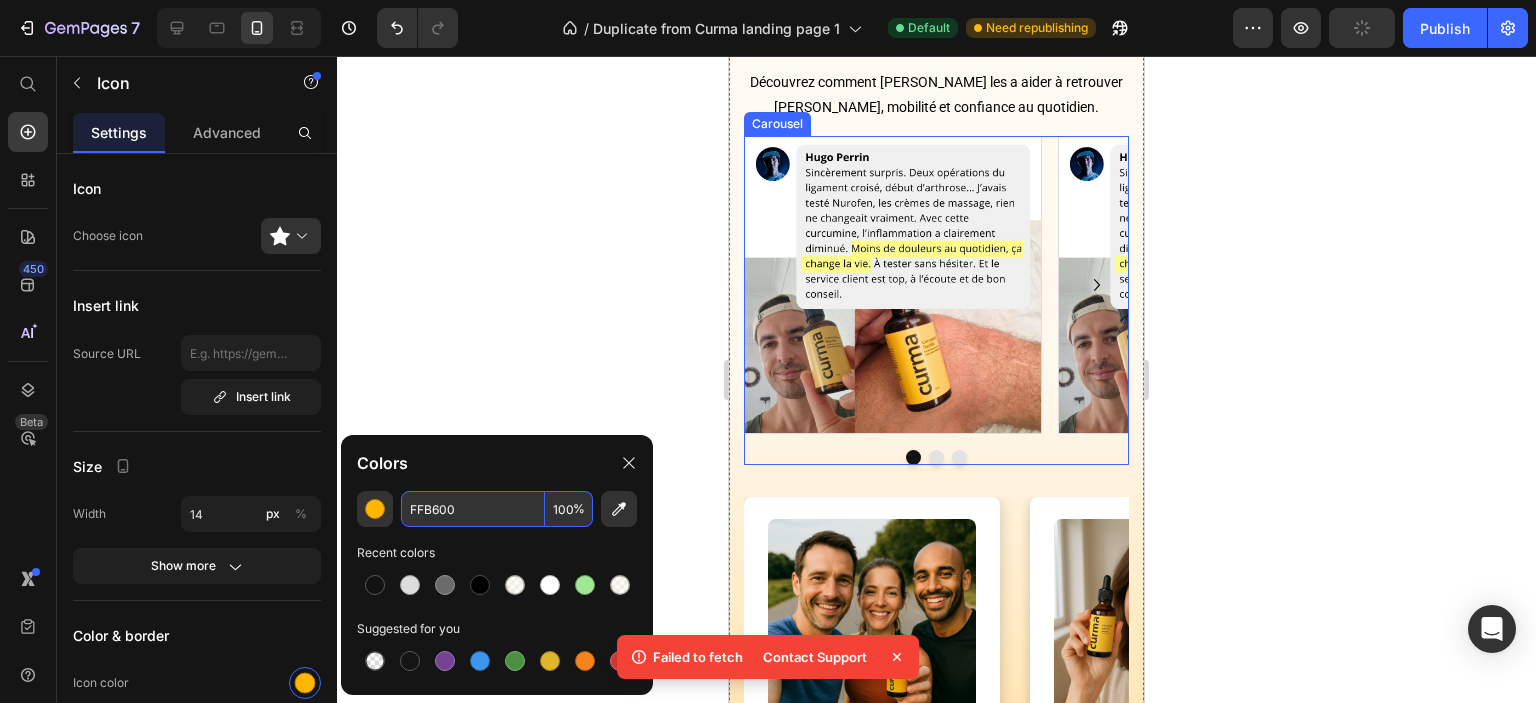 click at bounding box center [936, 457] 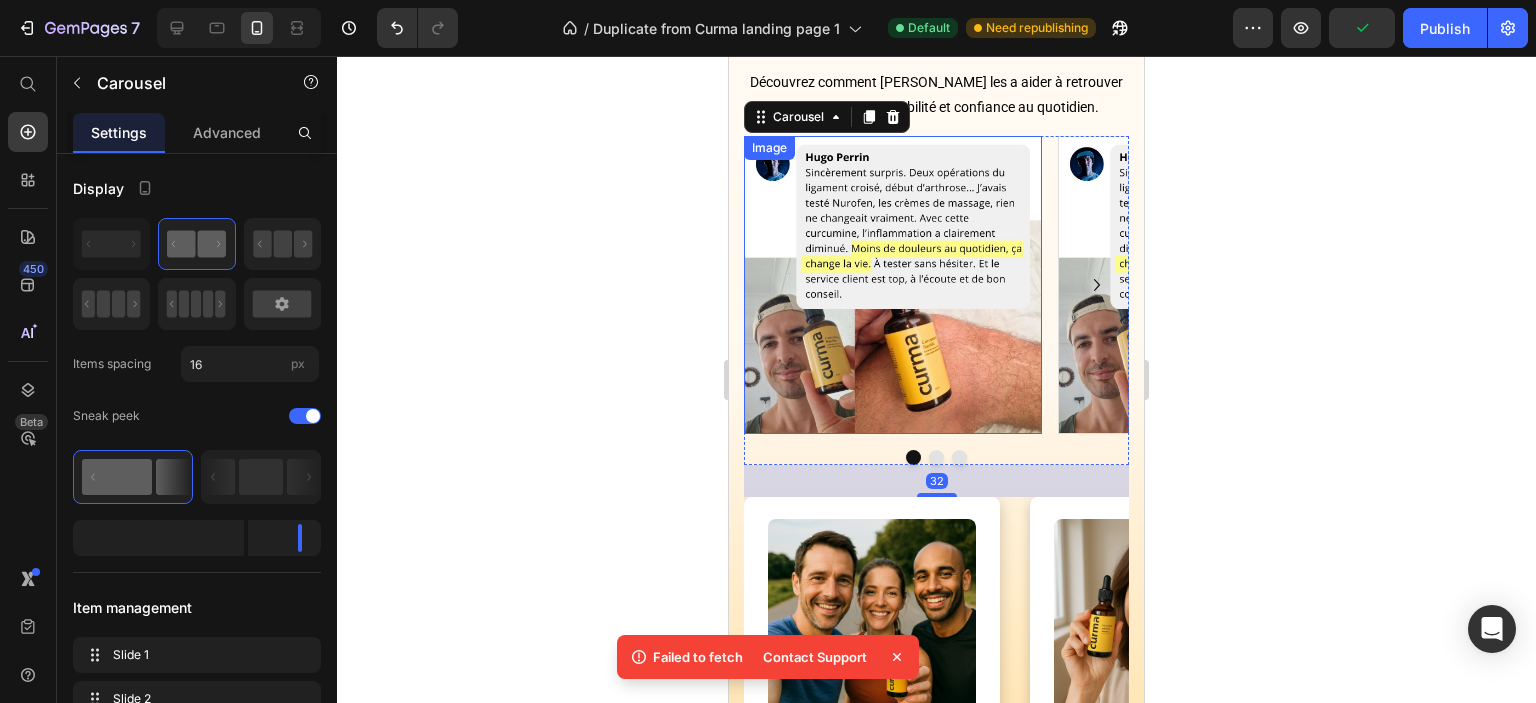 click at bounding box center (893, 285) 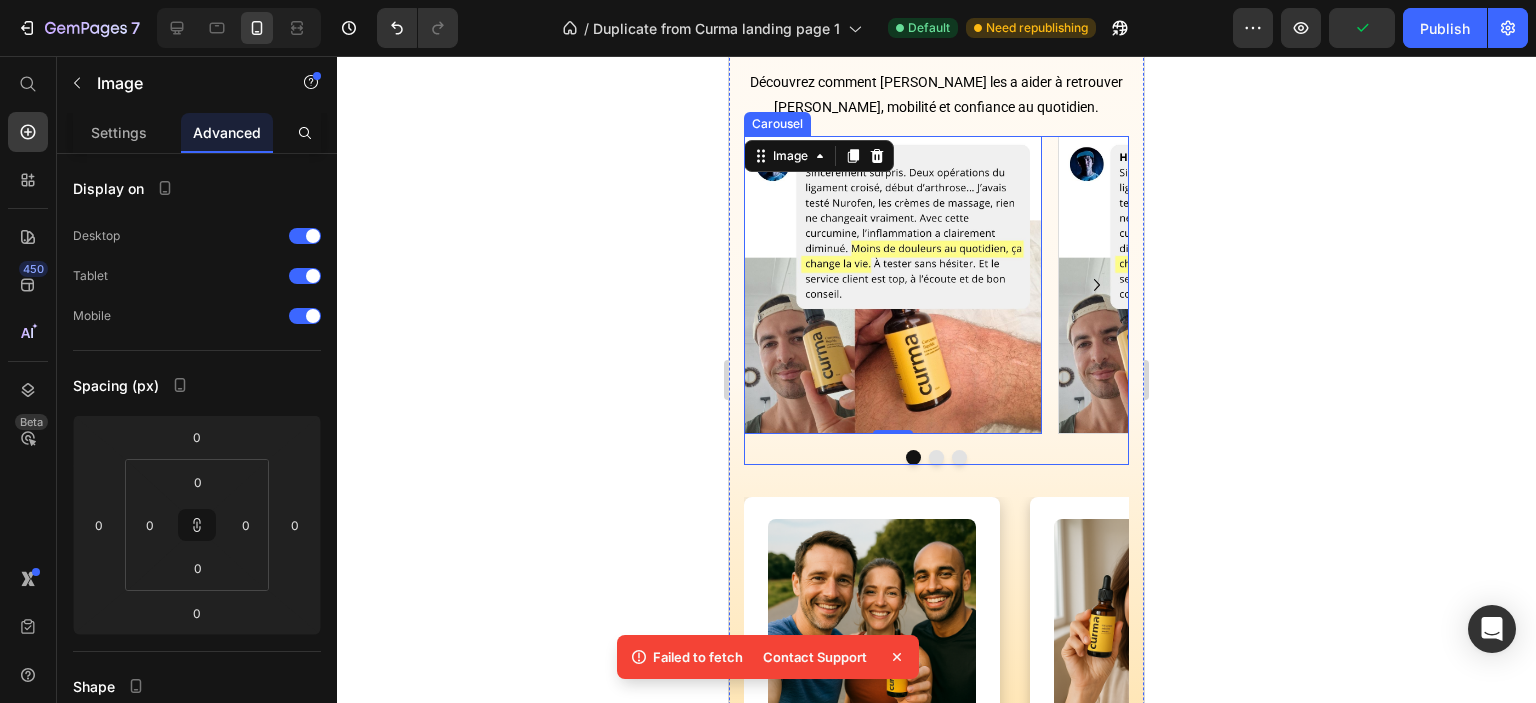 click on "Image   0 Image Image" at bounding box center (936, 300) 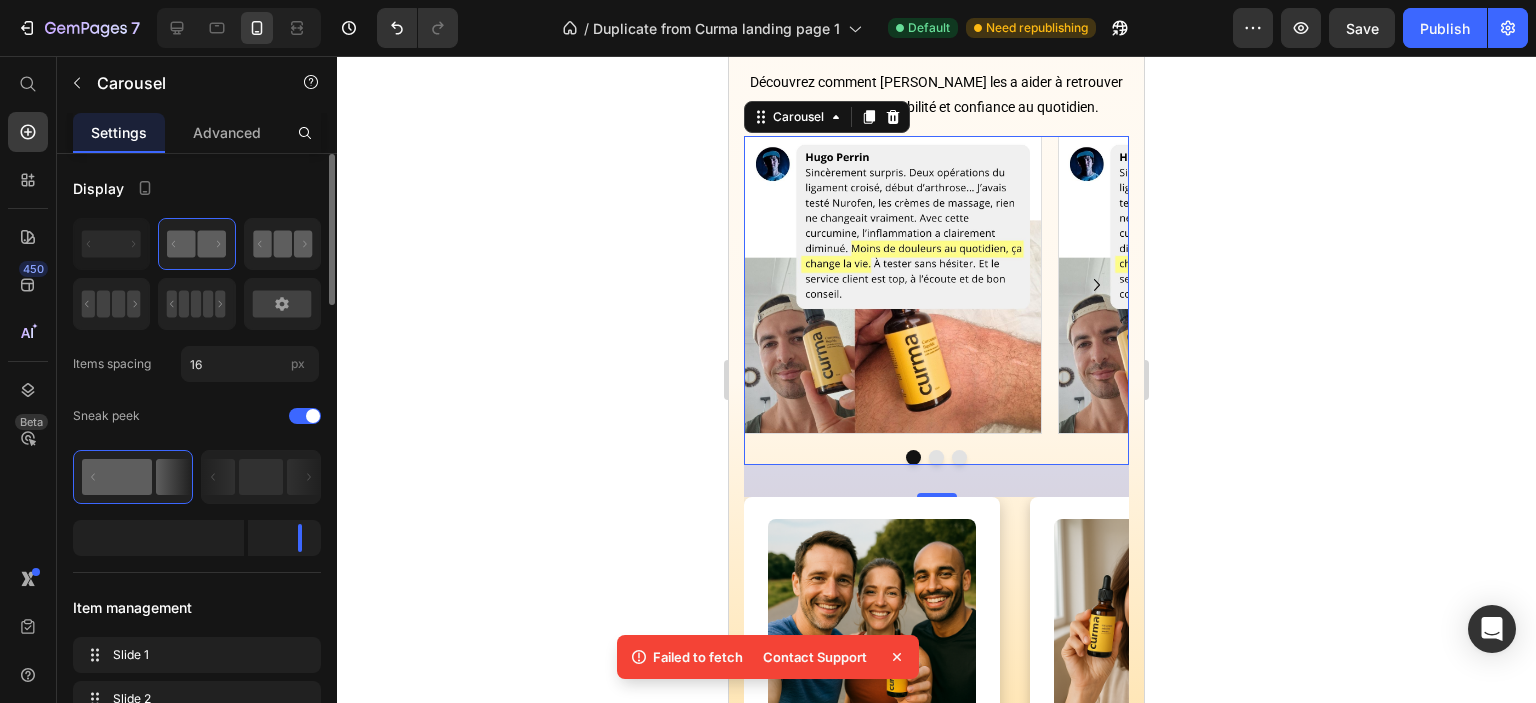 click 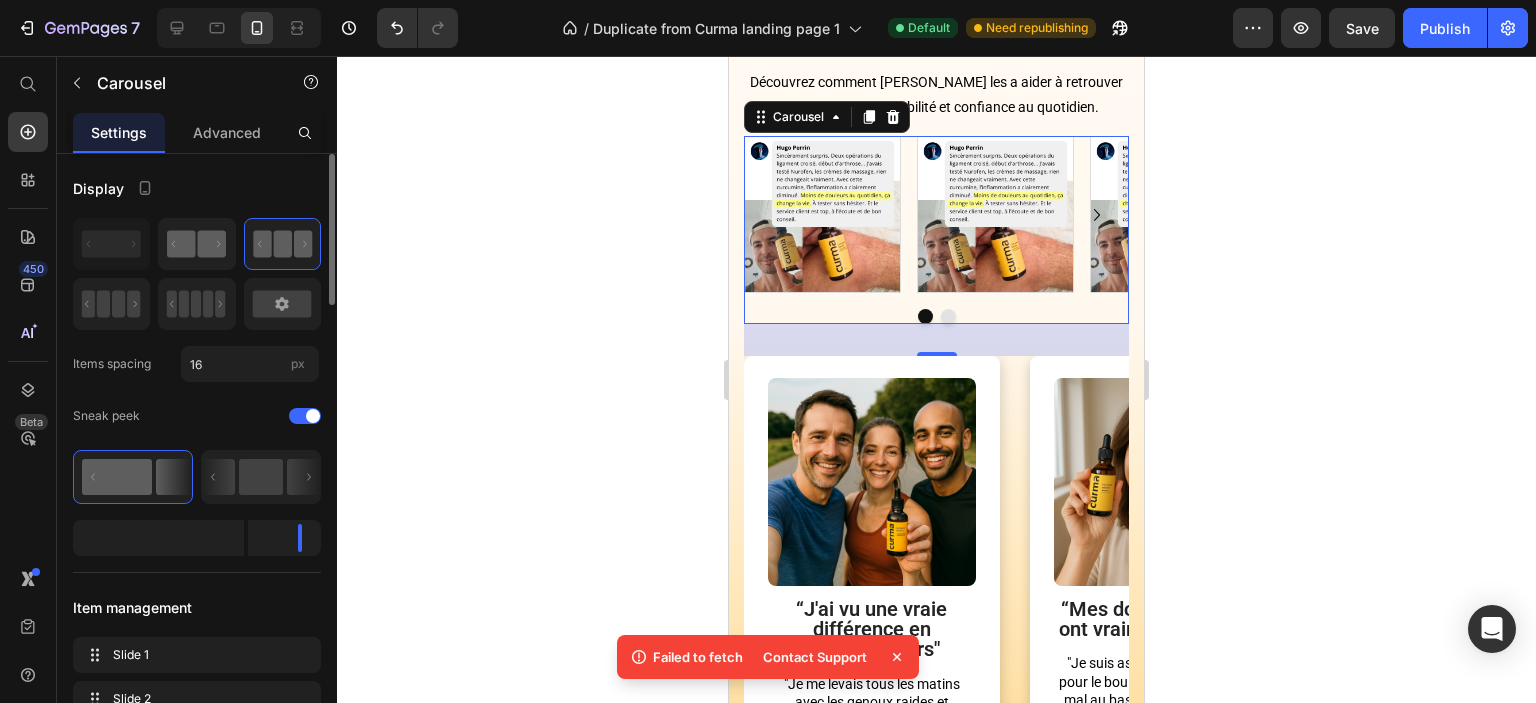 click 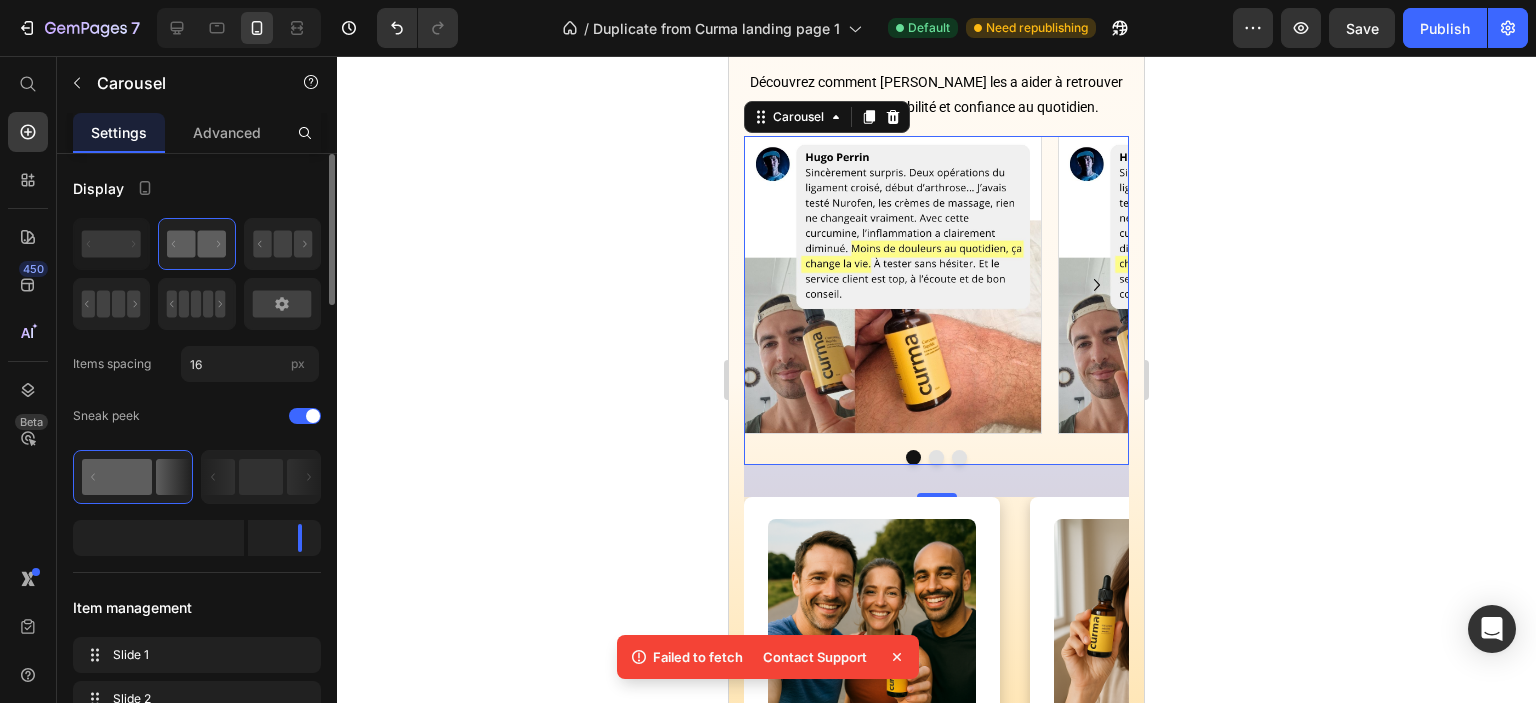 click 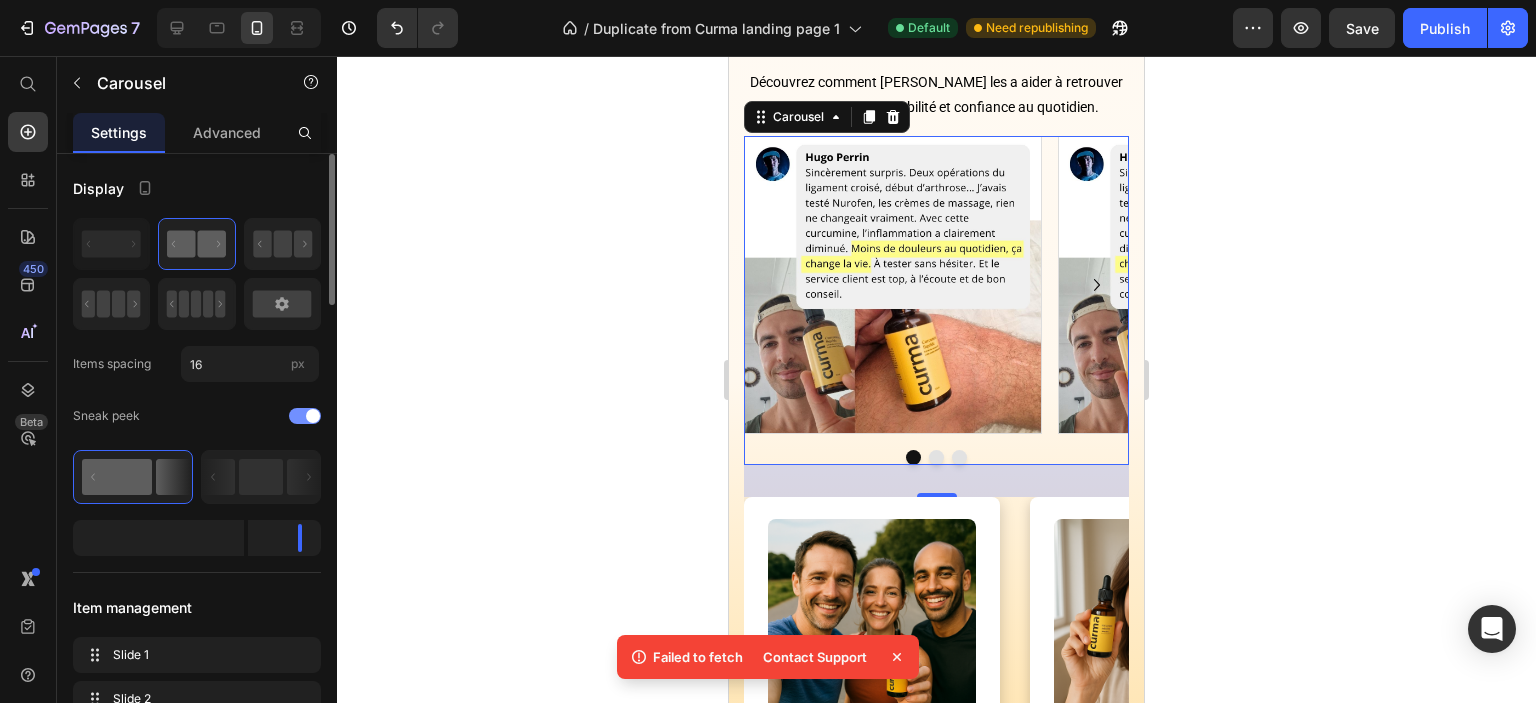 scroll, scrollTop: 200, scrollLeft: 0, axis: vertical 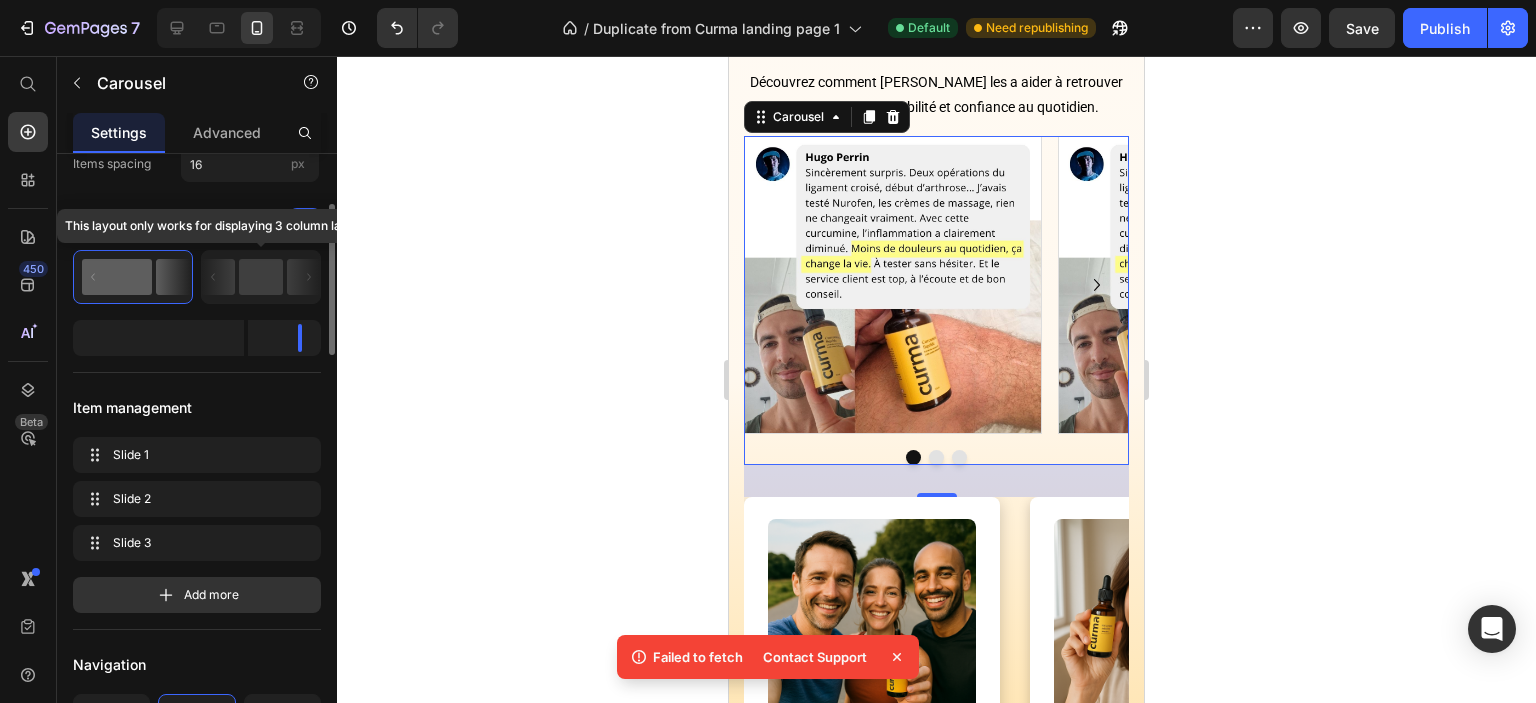 click 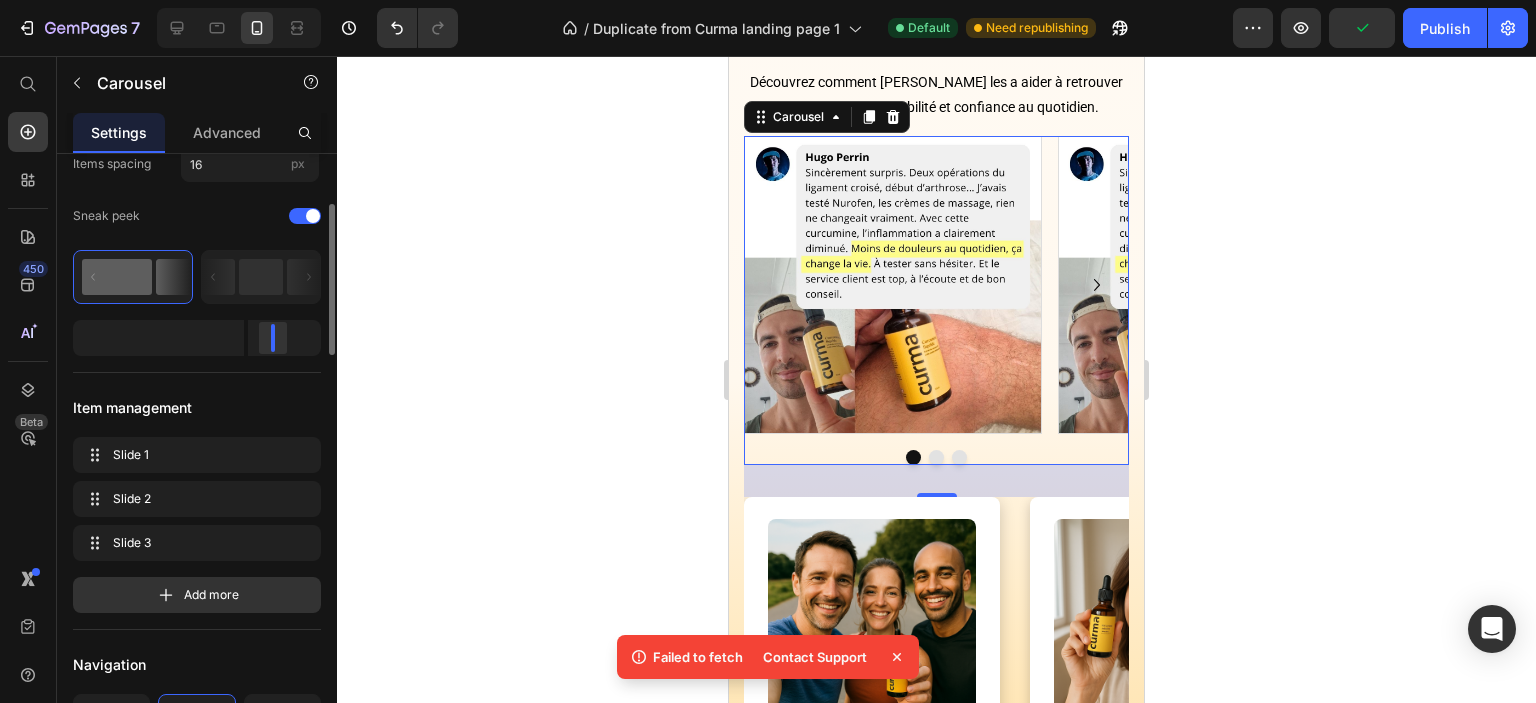 drag, startPoint x: 295, startPoint y: 347, endPoint x: 269, endPoint y: 342, distance: 26.476404 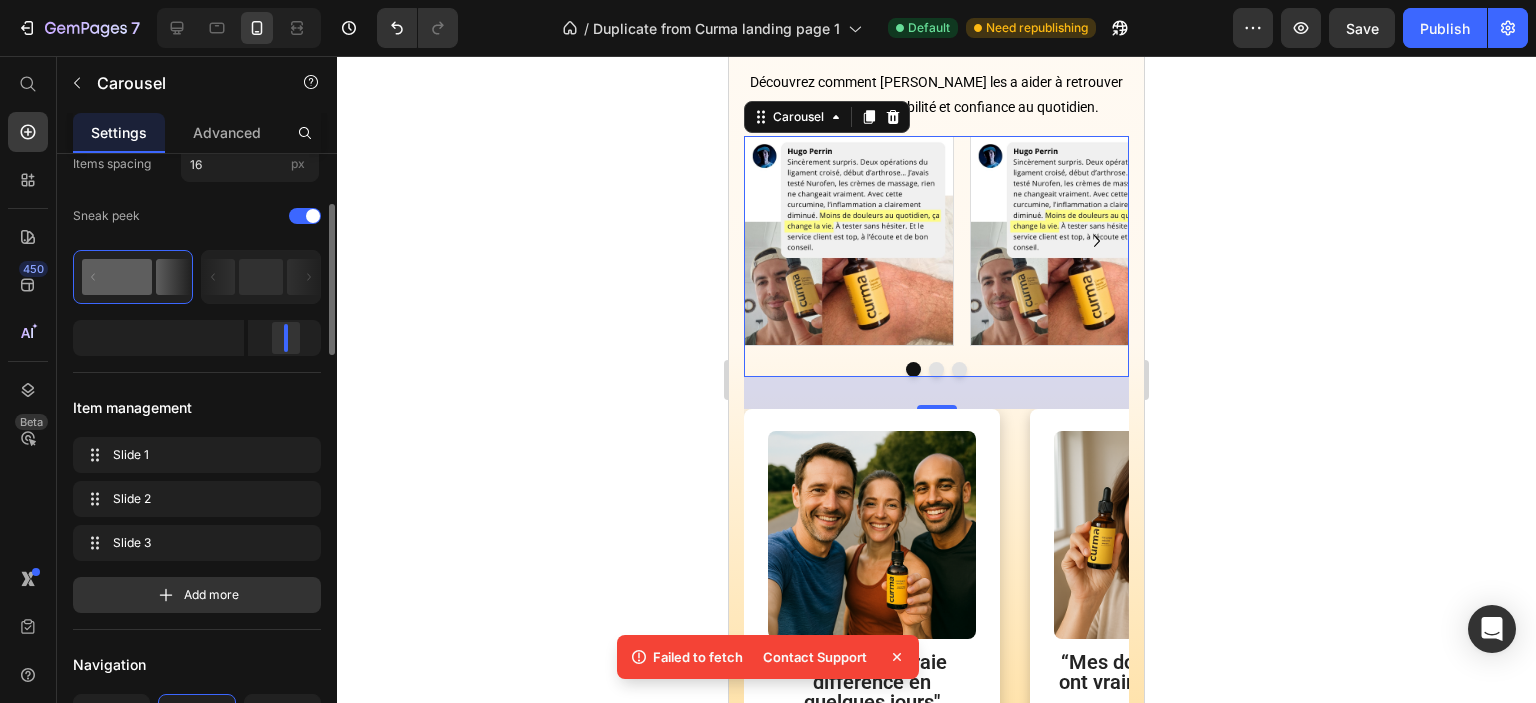 drag, startPoint x: 272, startPoint y: 341, endPoint x: 285, endPoint y: 344, distance: 13.341664 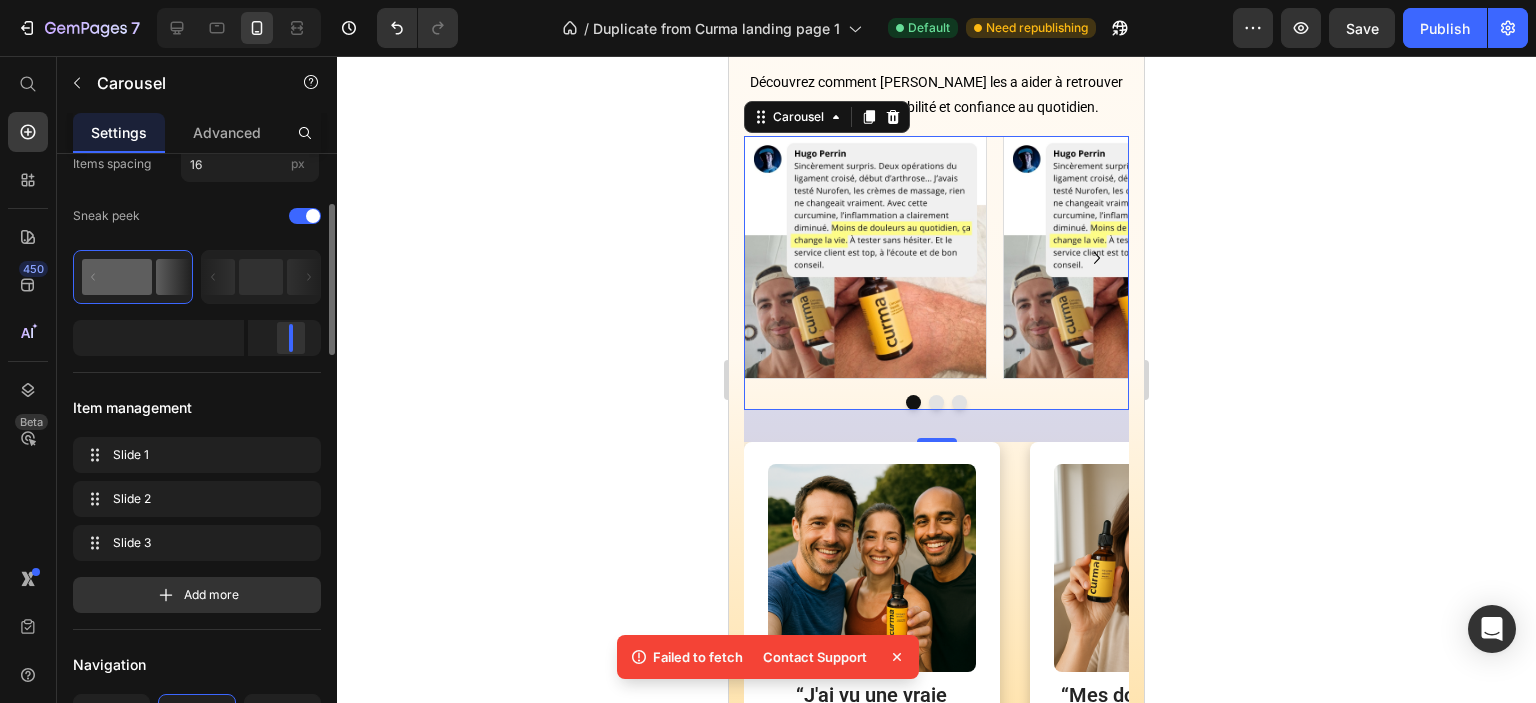 click at bounding box center [291, 338] 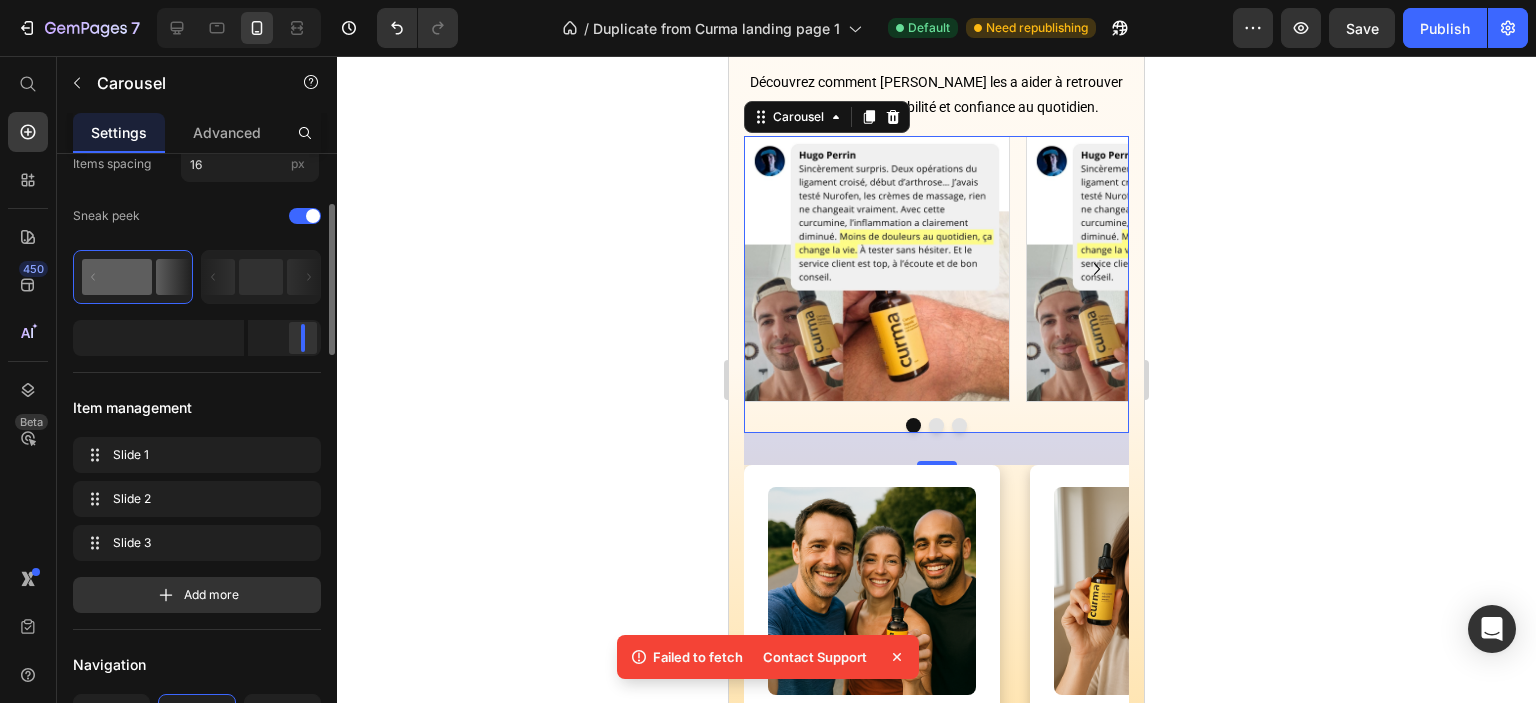 drag, startPoint x: 294, startPoint y: 345, endPoint x: 308, endPoint y: 345, distance: 14 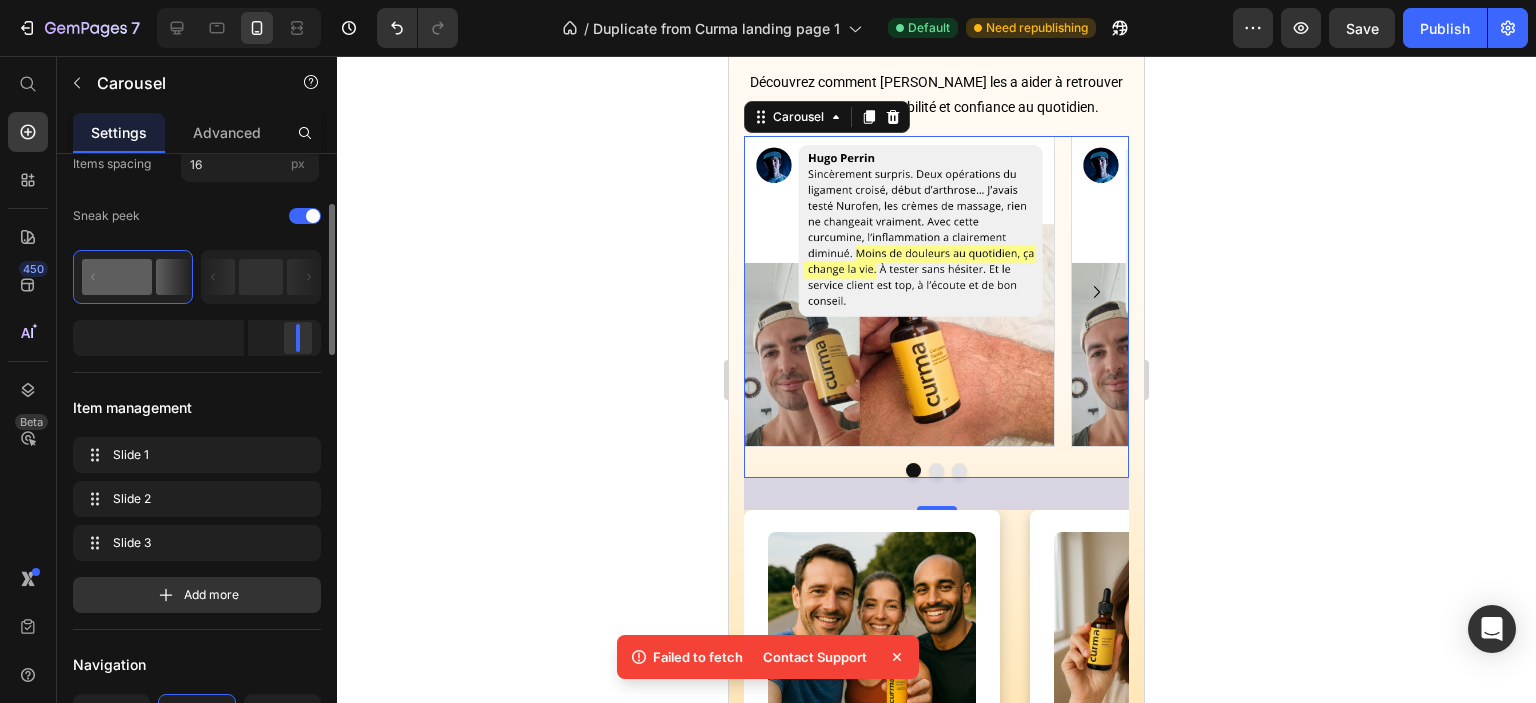 click at bounding box center (298, 338) 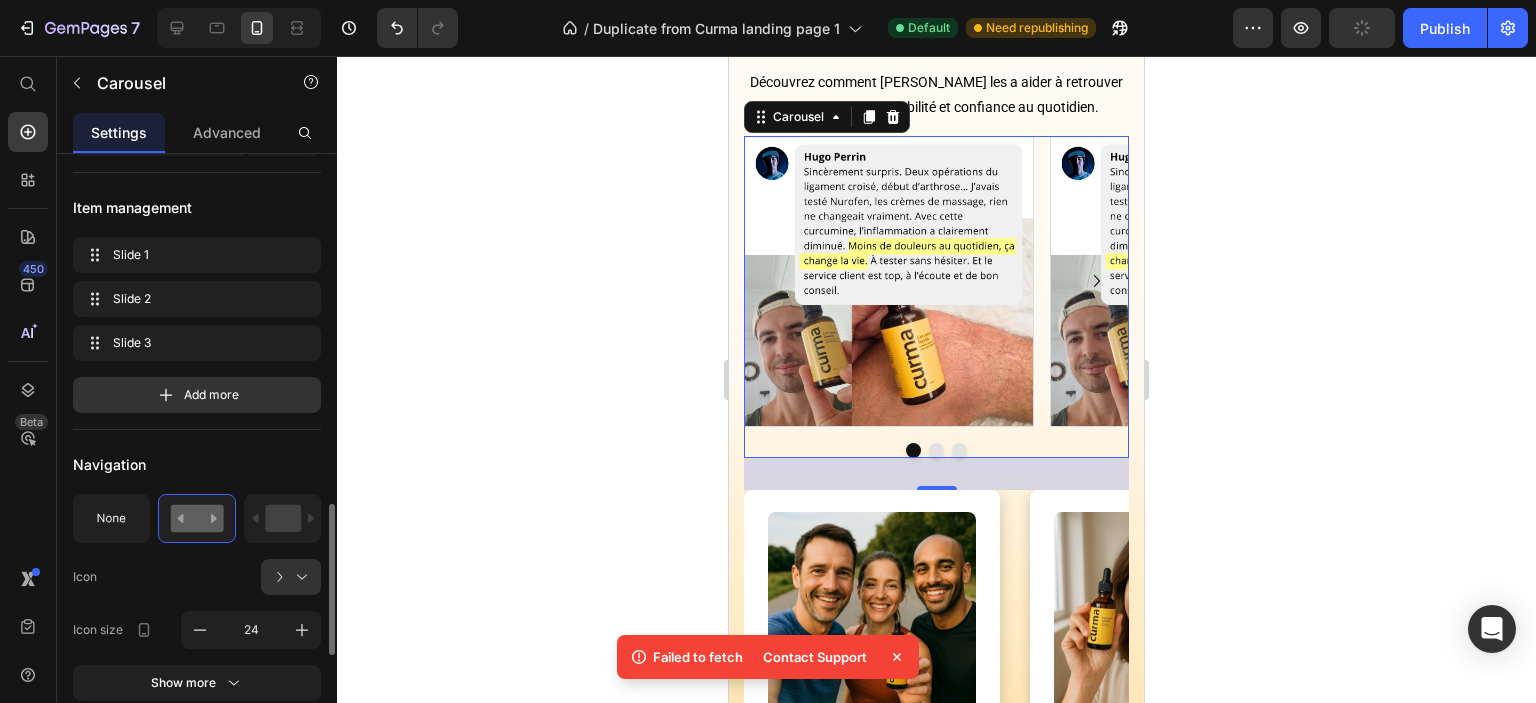 scroll, scrollTop: 700, scrollLeft: 0, axis: vertical 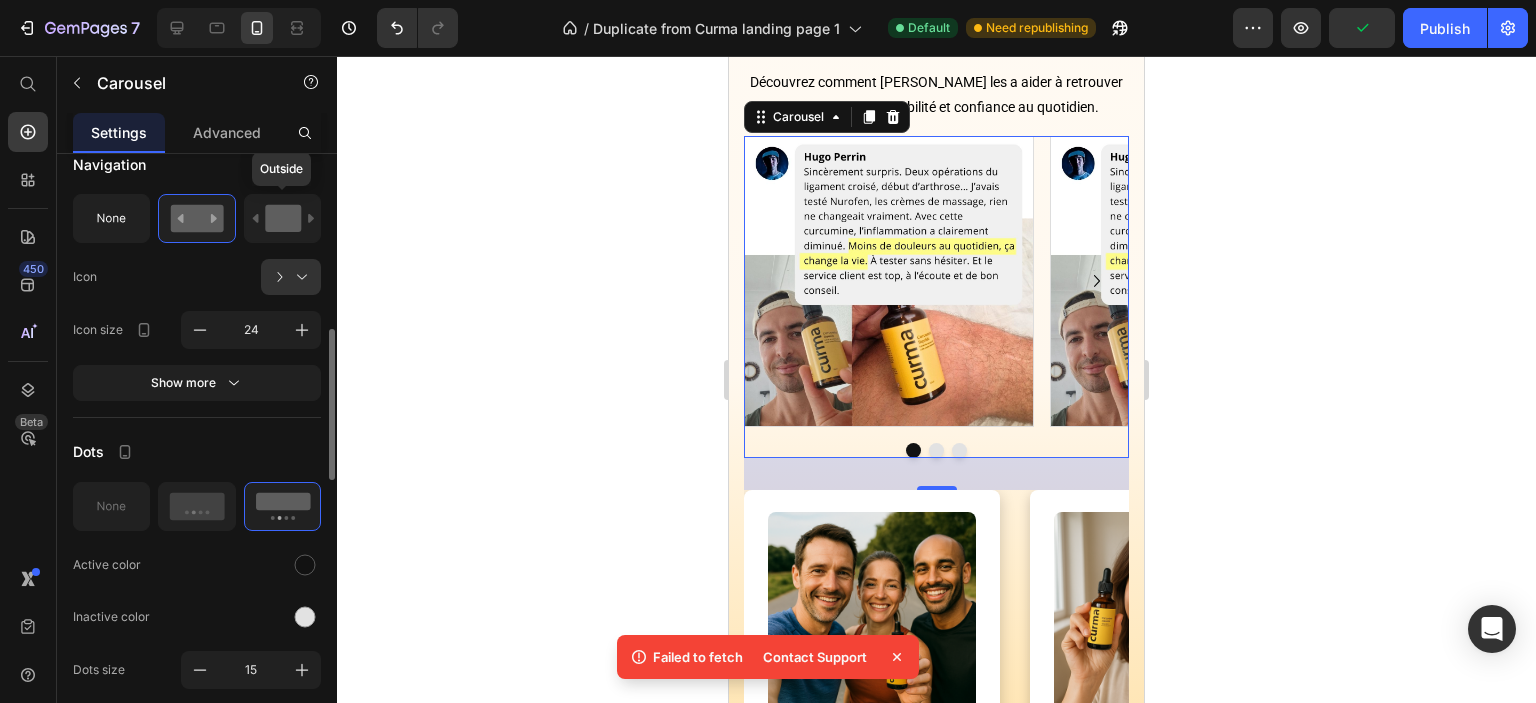 click 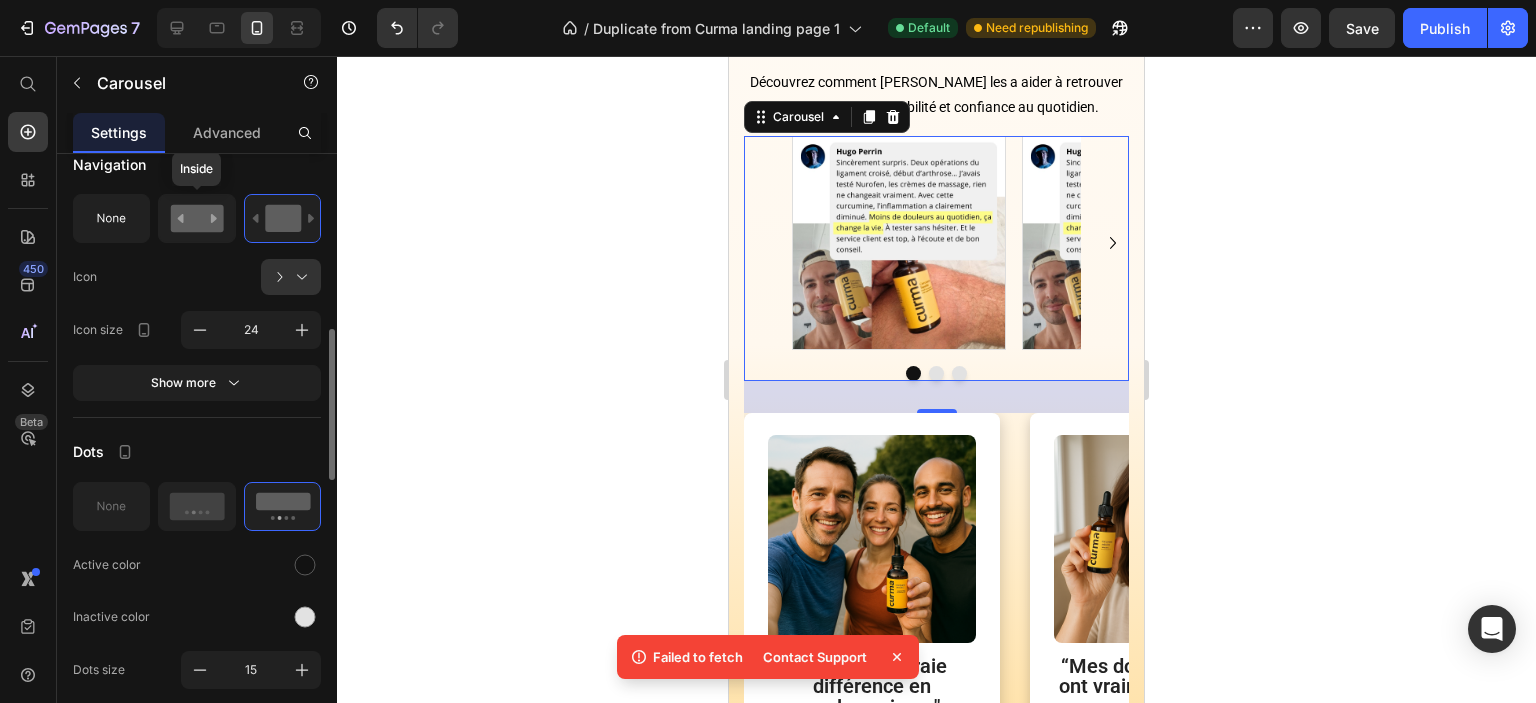 click 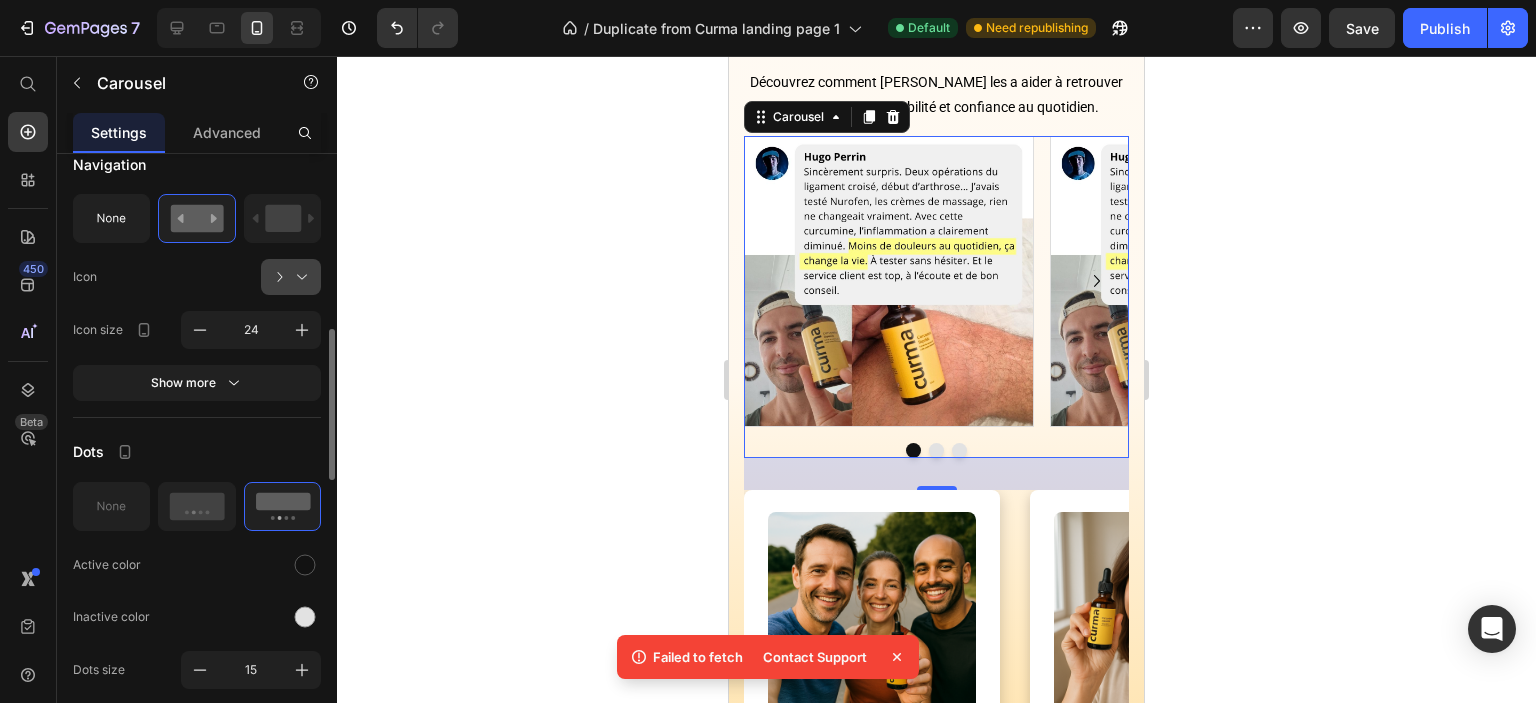 click at bounding box center [299, 277] 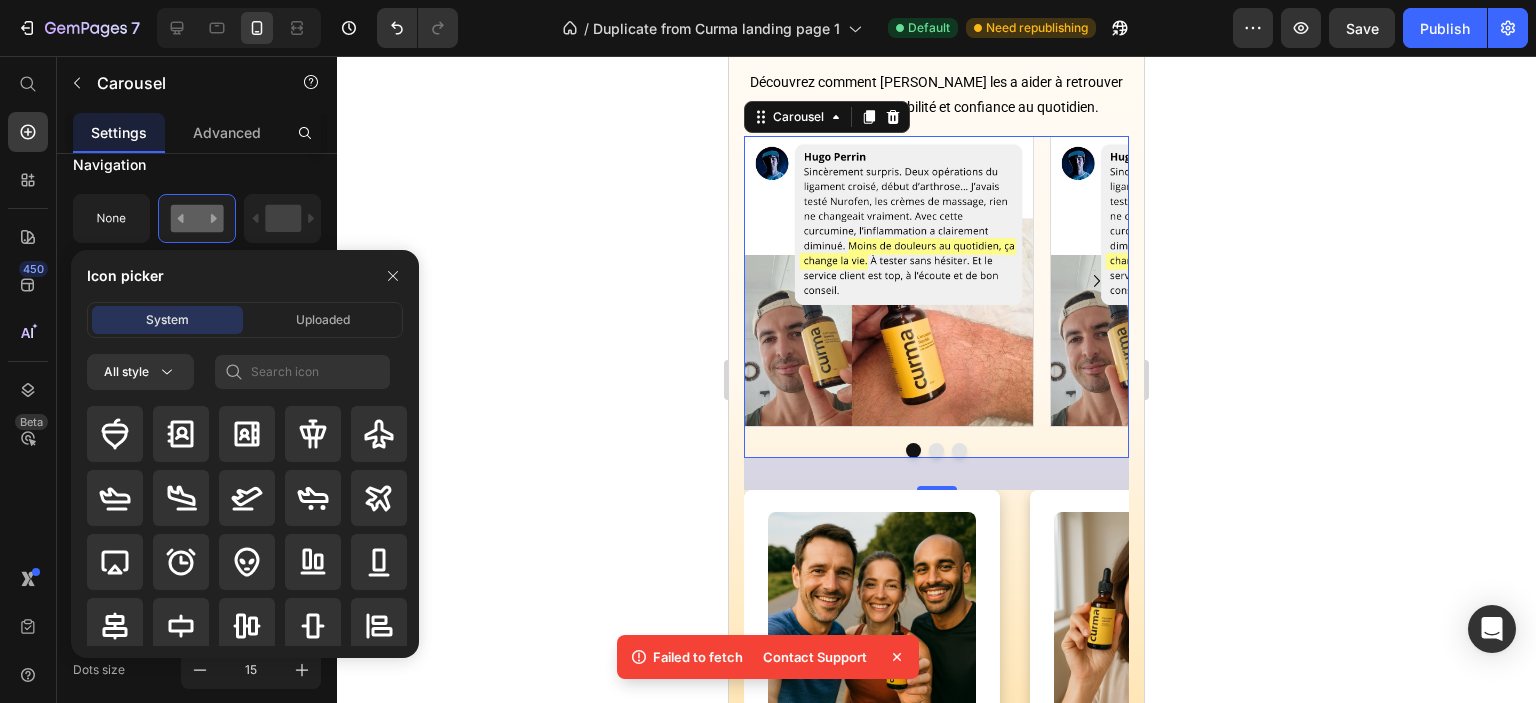click on "Navigation" at bounding box center [197, 164] 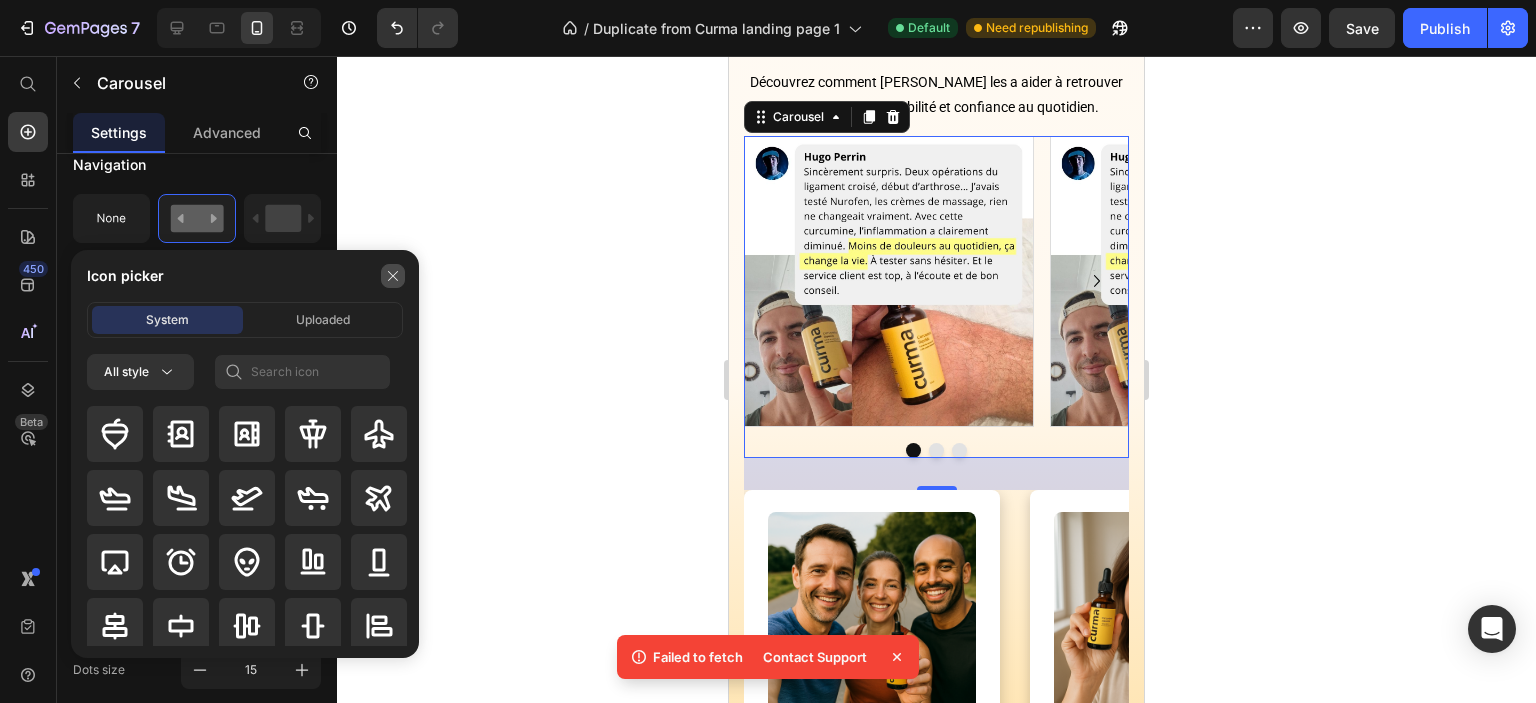click 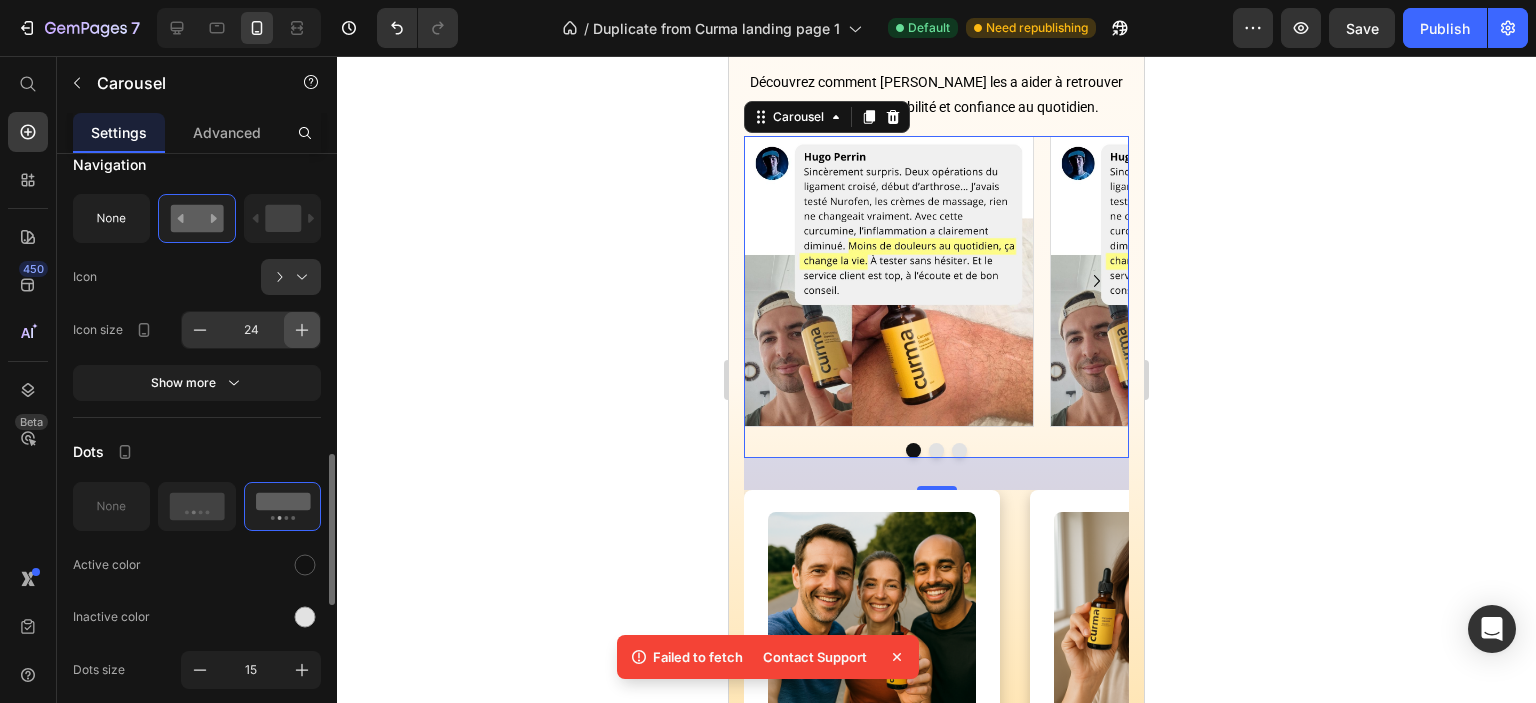 scroll, scrollTop: 800, scrollLeft: 0, axis: vertical 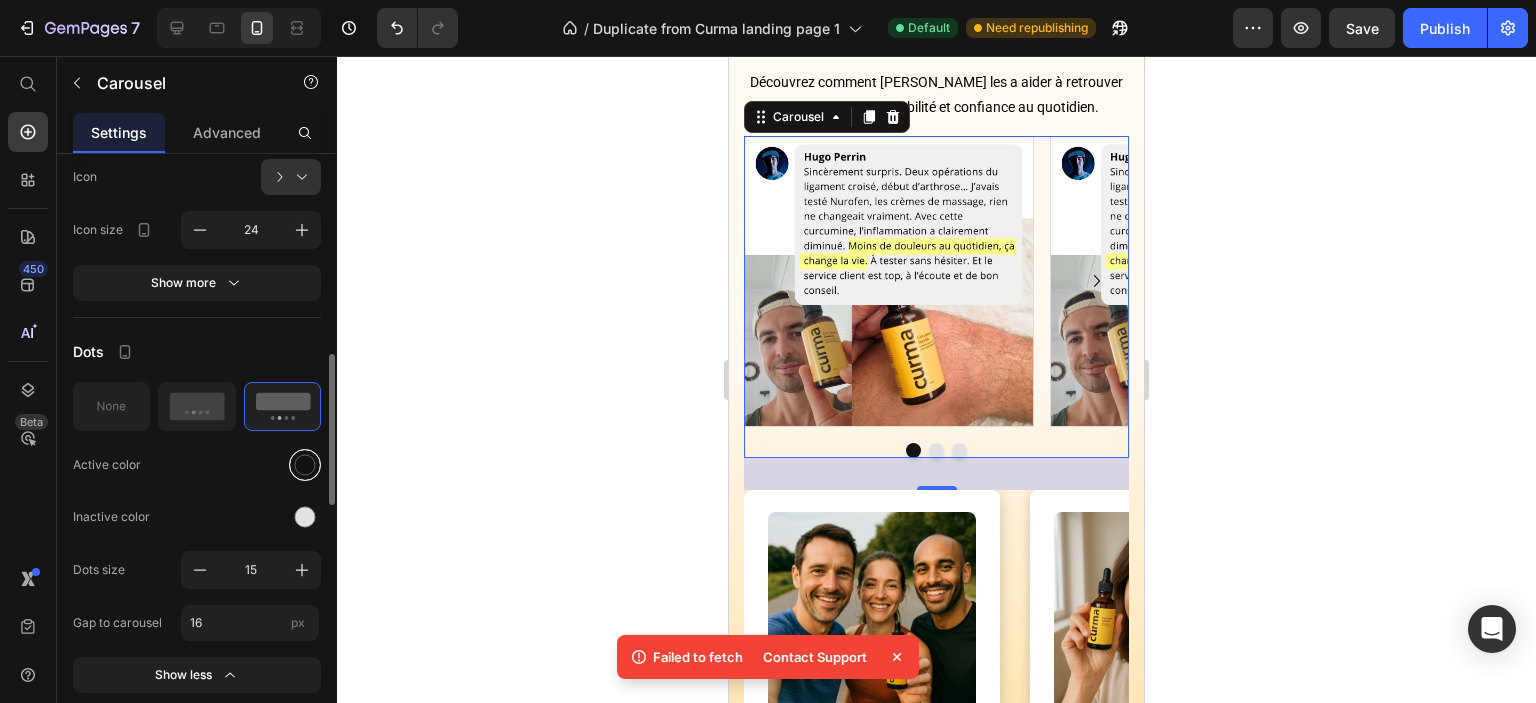 click at bounding box center [305, 464] 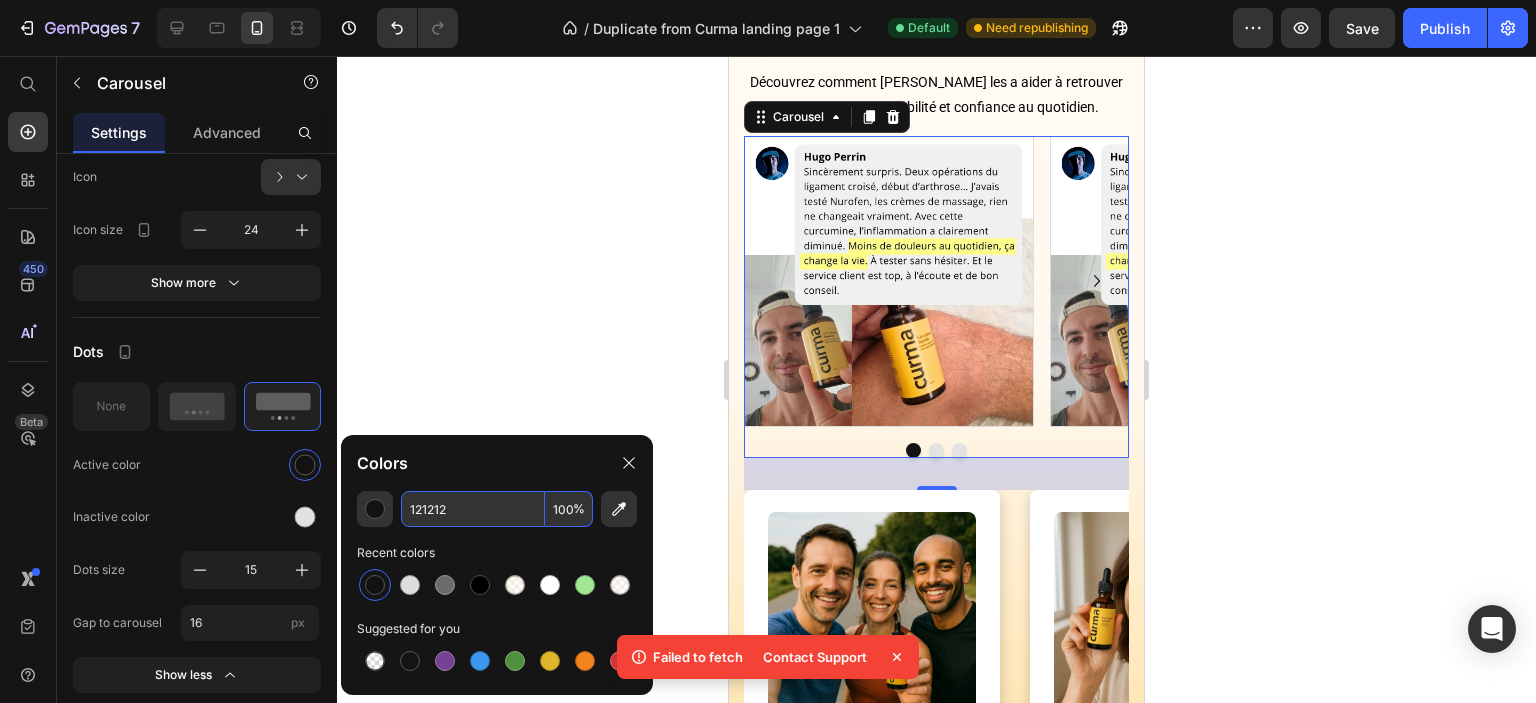 click on "121212" at bounding box center (473, 509) 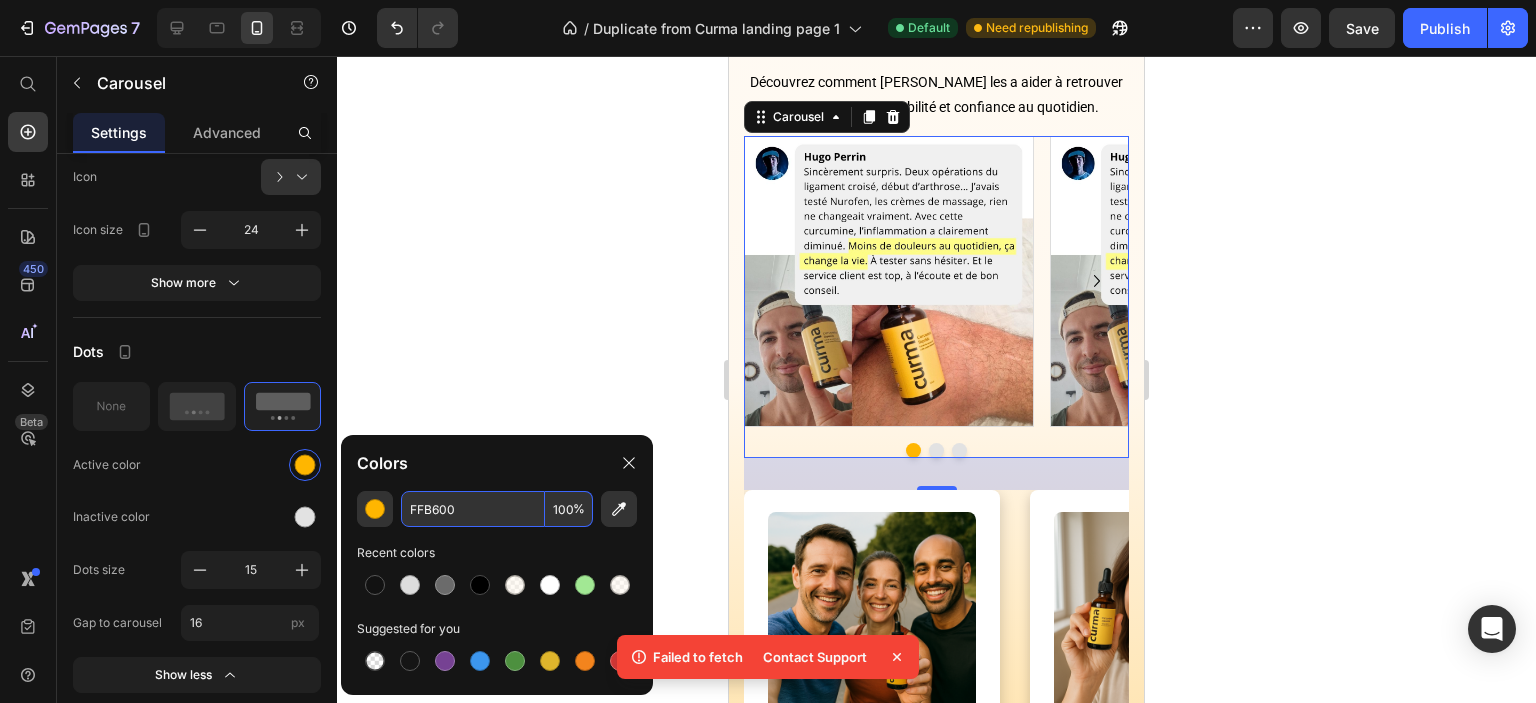 type on "FFB600" 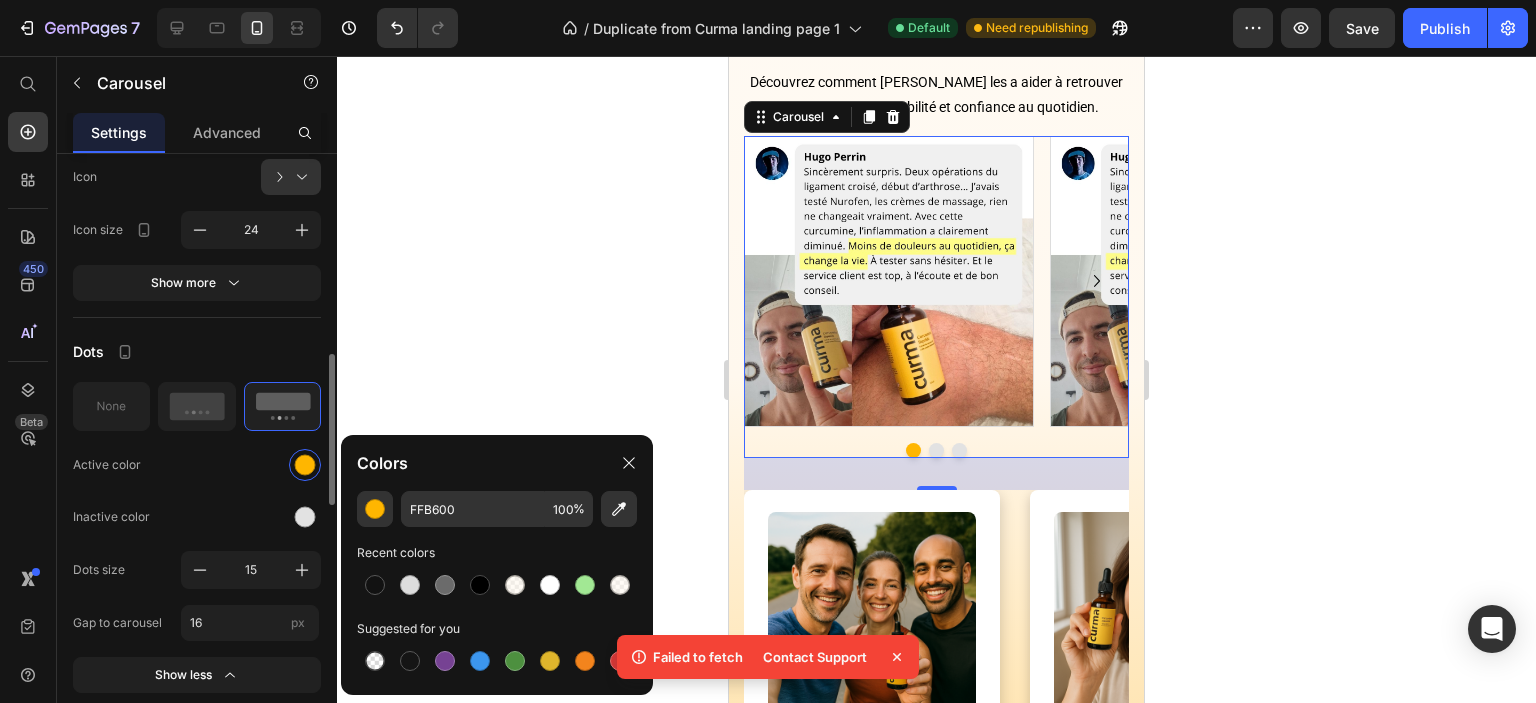 click on "Dots" at bounding box center (197, 352) 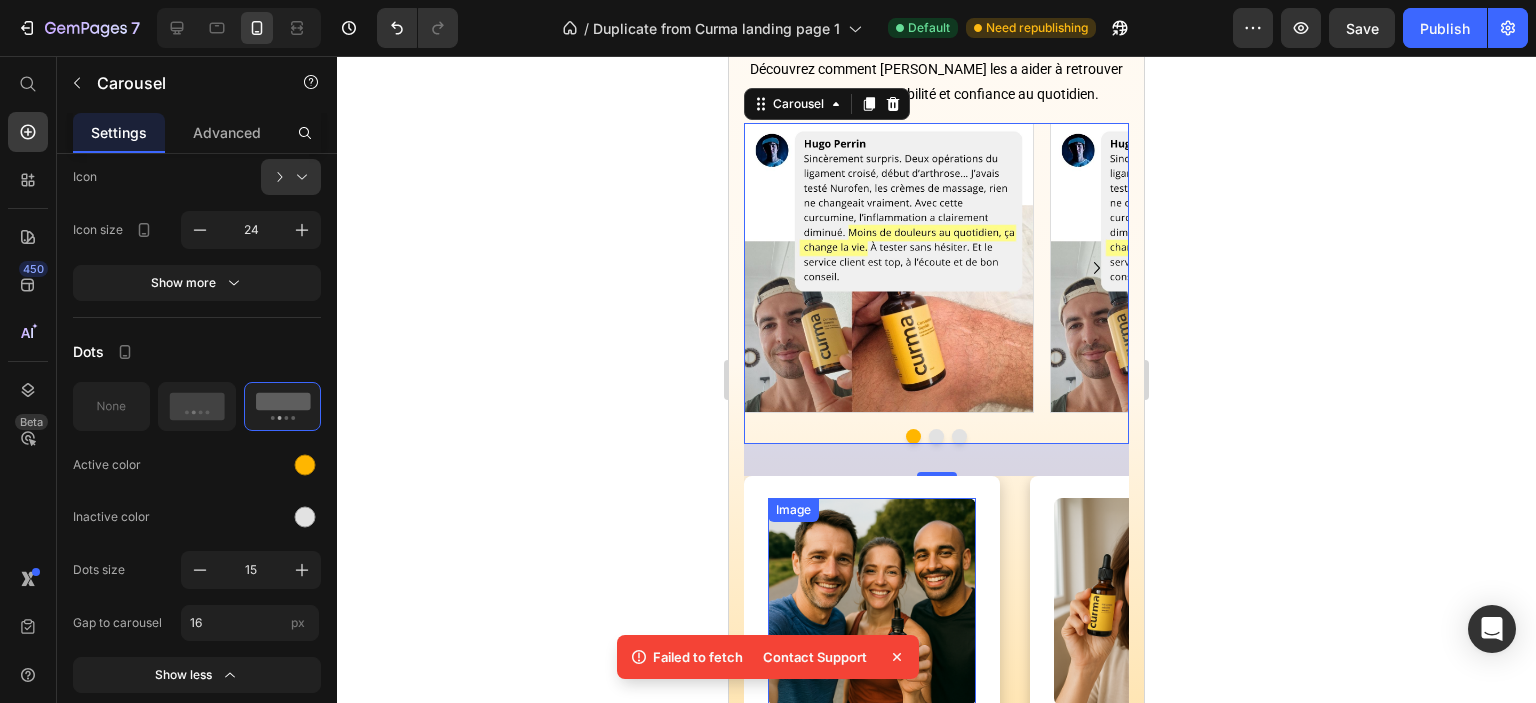 scroll, scrollTop: 1627, scrollLeft: 0, axis: vertical 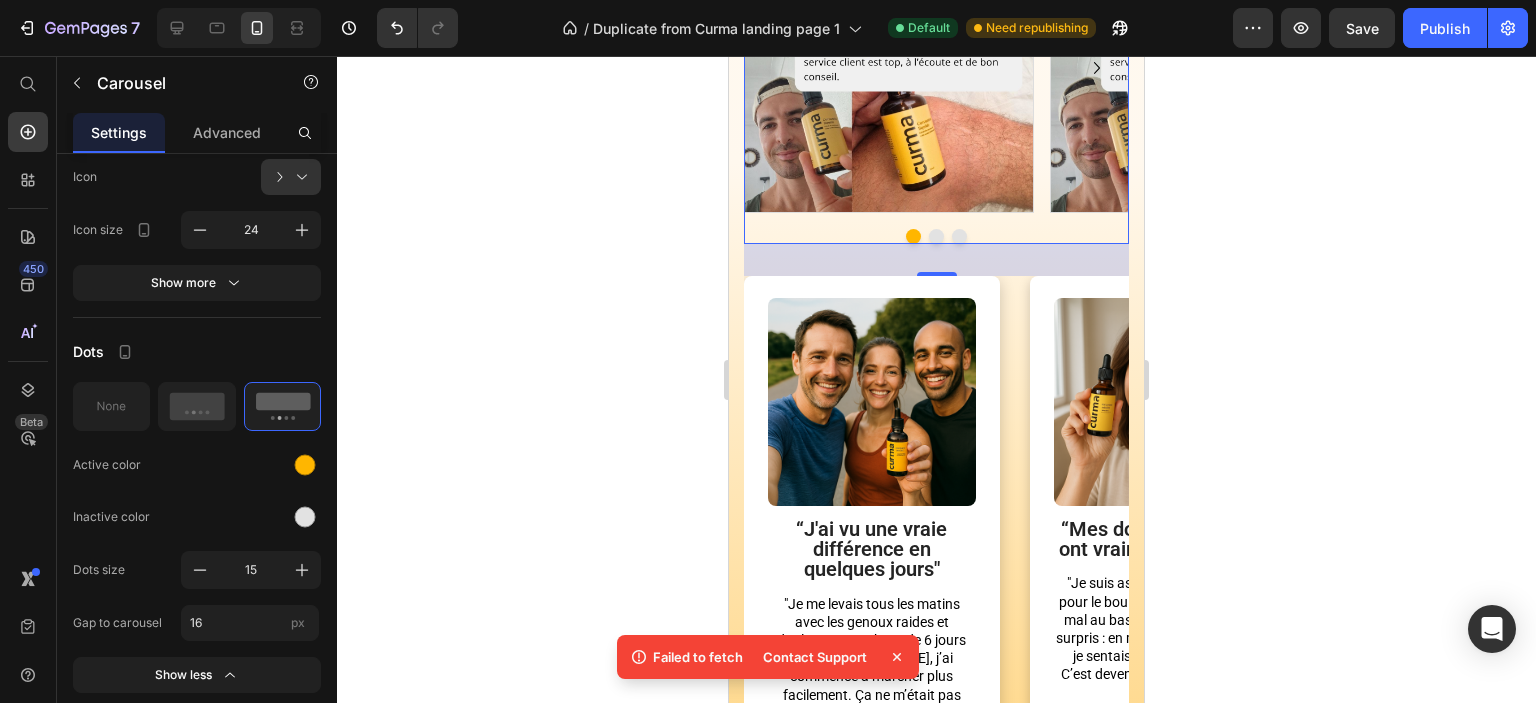 click 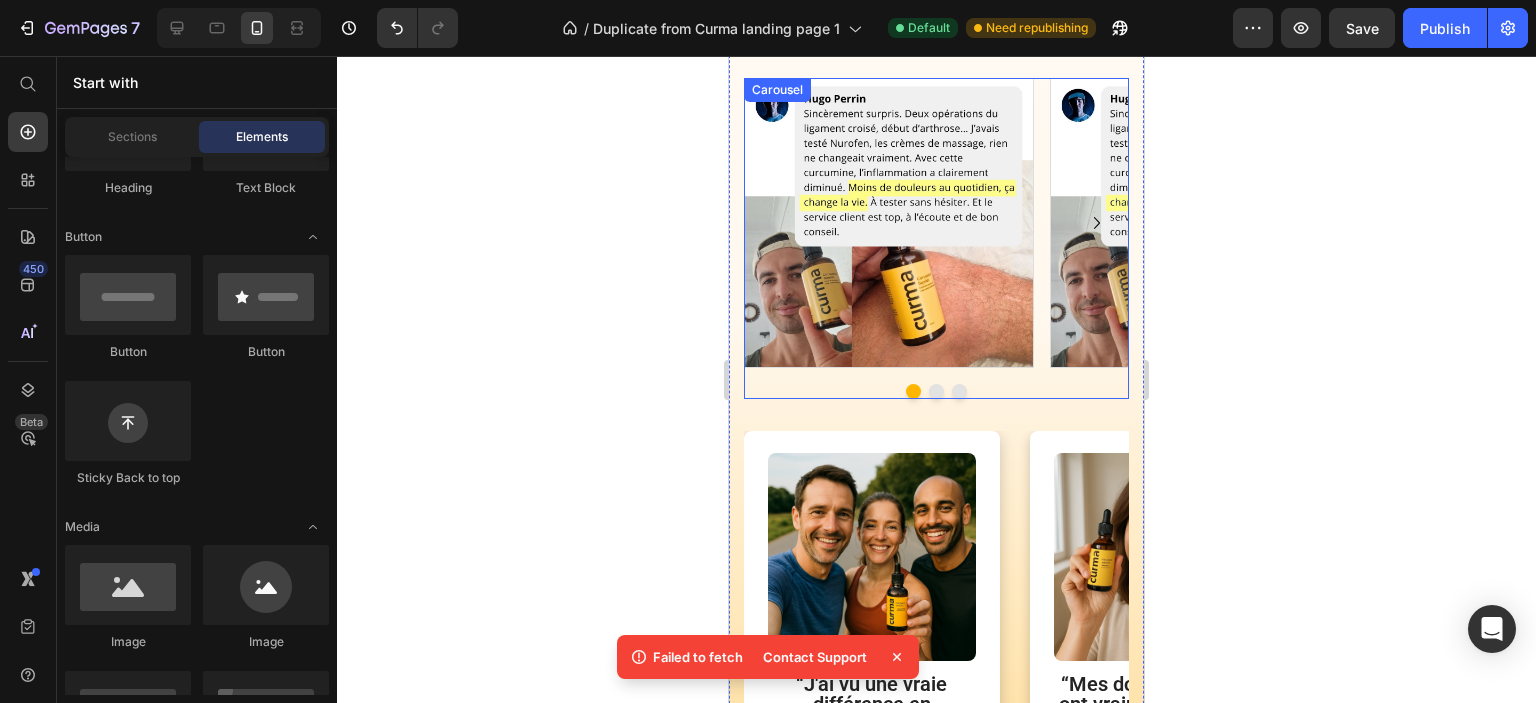 scroll, scrollTop: 1523, scrollLeft: 0, axis: vertical 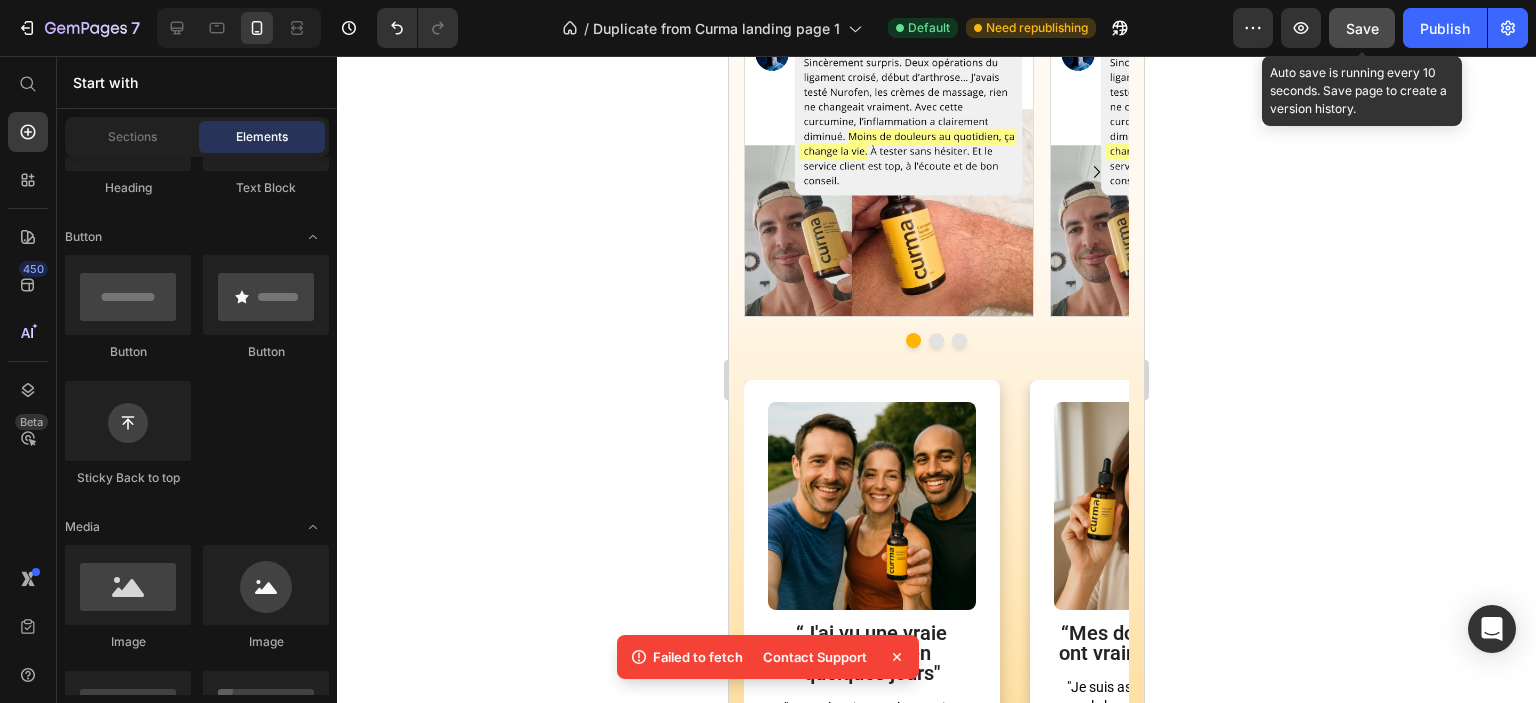 click on "Save" at bounding box center (1362, 28) 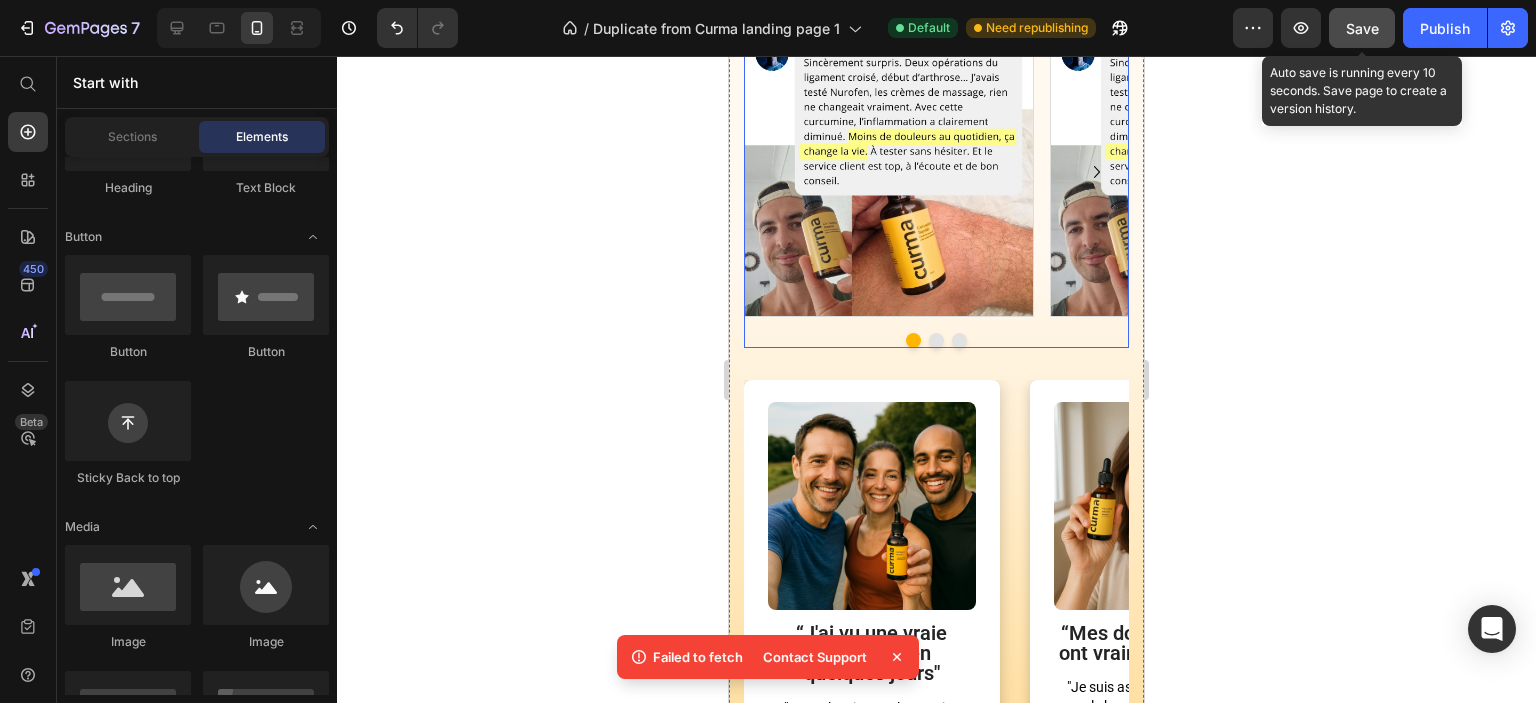 click on "Image Image Image" at bounding box center (936, 187) 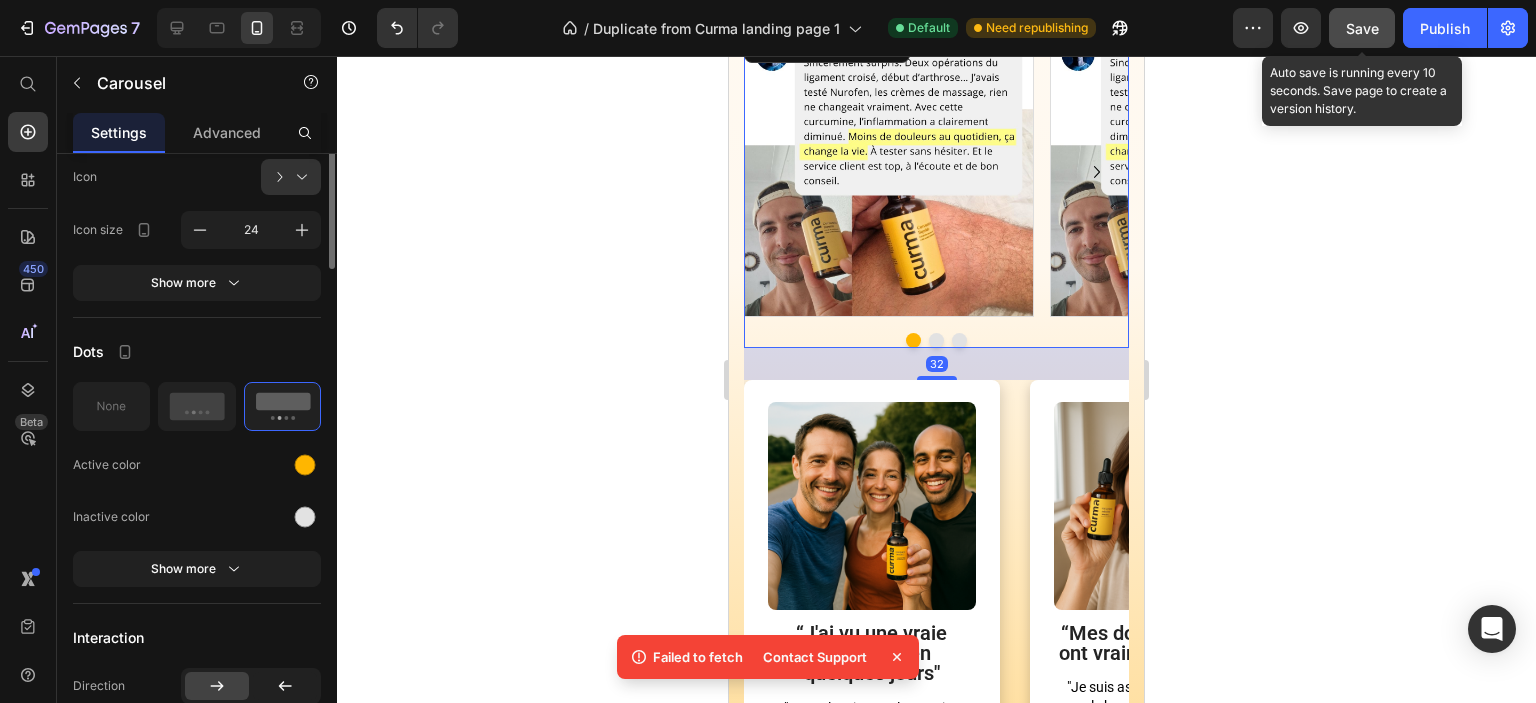 scroll, scrollTop: 600, scrollLeft: 0, axis: vertical 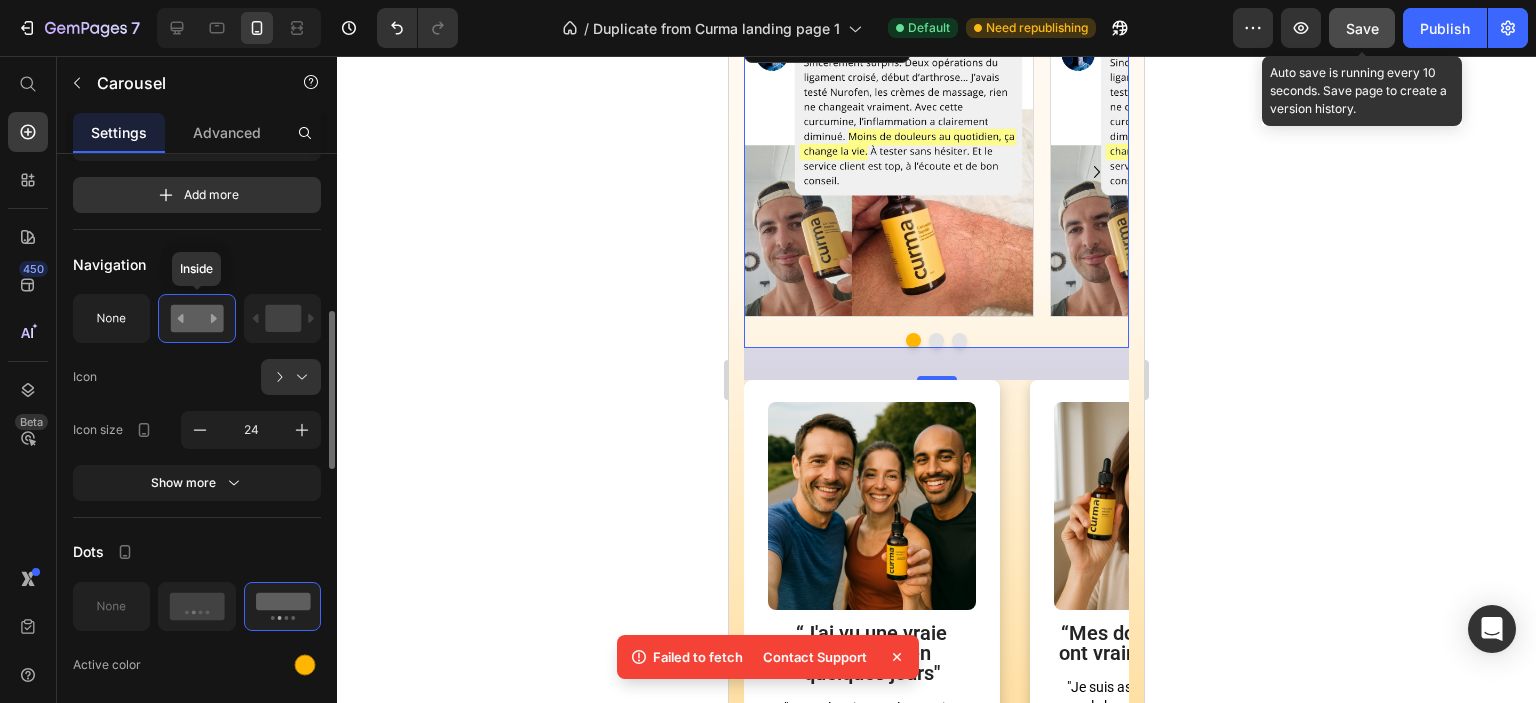 drag, startPoint x: 204, startPoint y: 326, endPoint x: 164, endPoint y: 344, distance: 43.863426 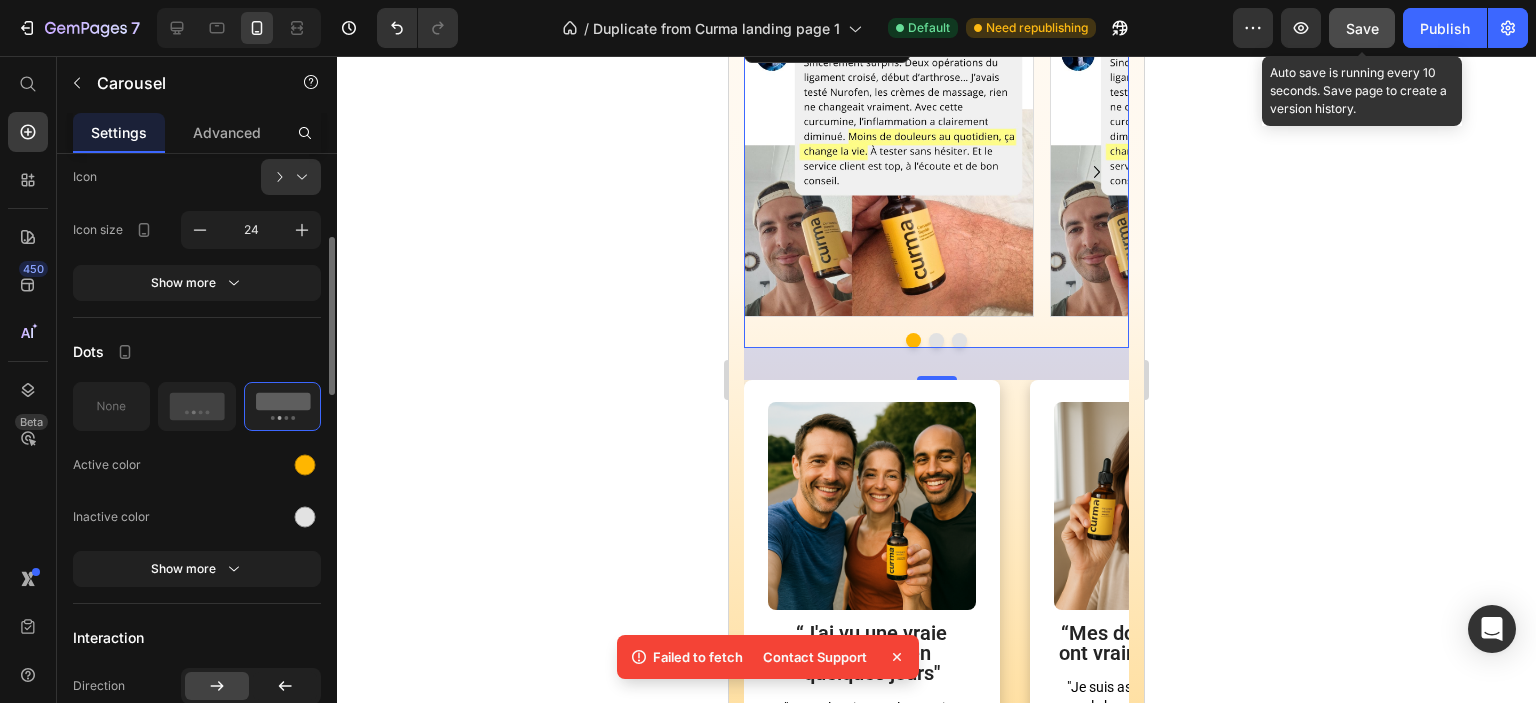 scroll, scrollTop: 900, scrollLeft: 0, axis: vertical 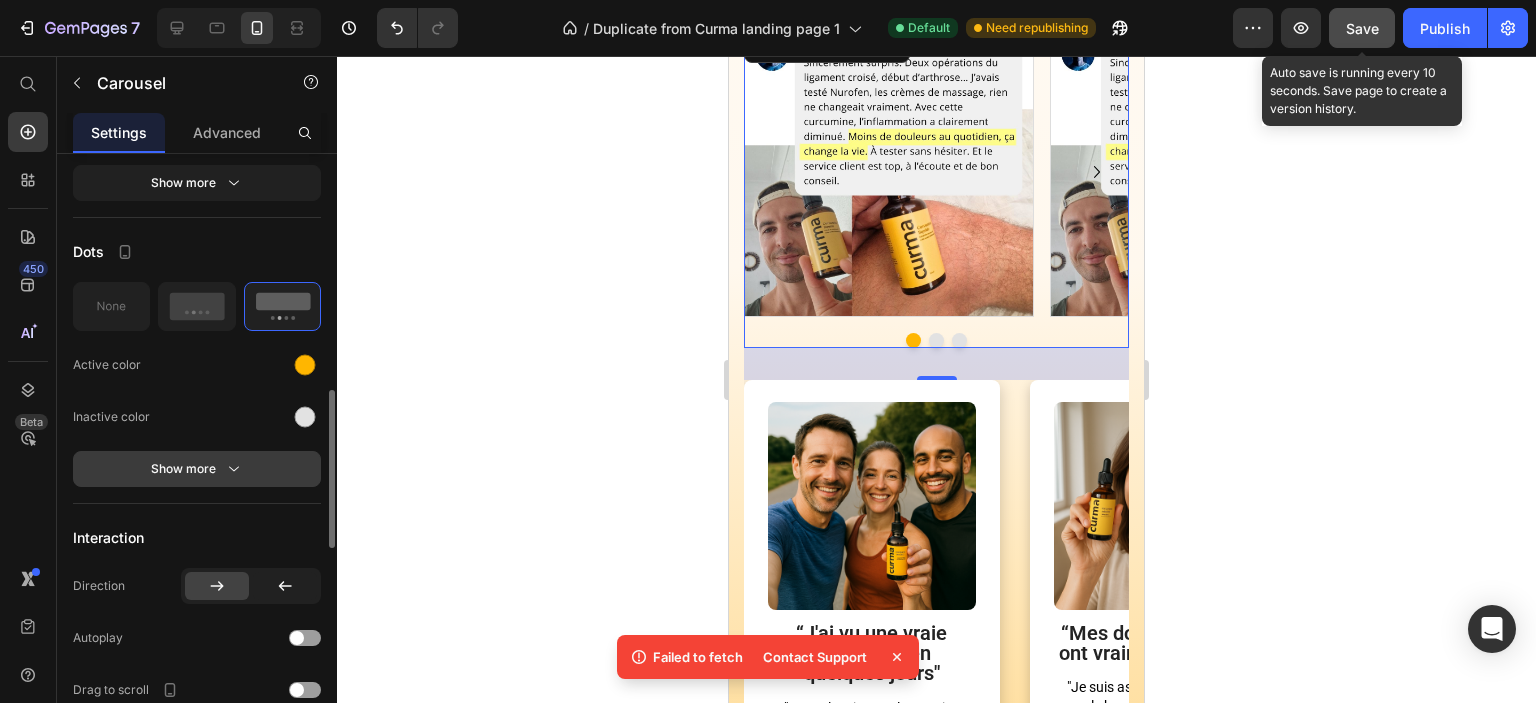 click on "Show more" at bounding box center [197, 469] 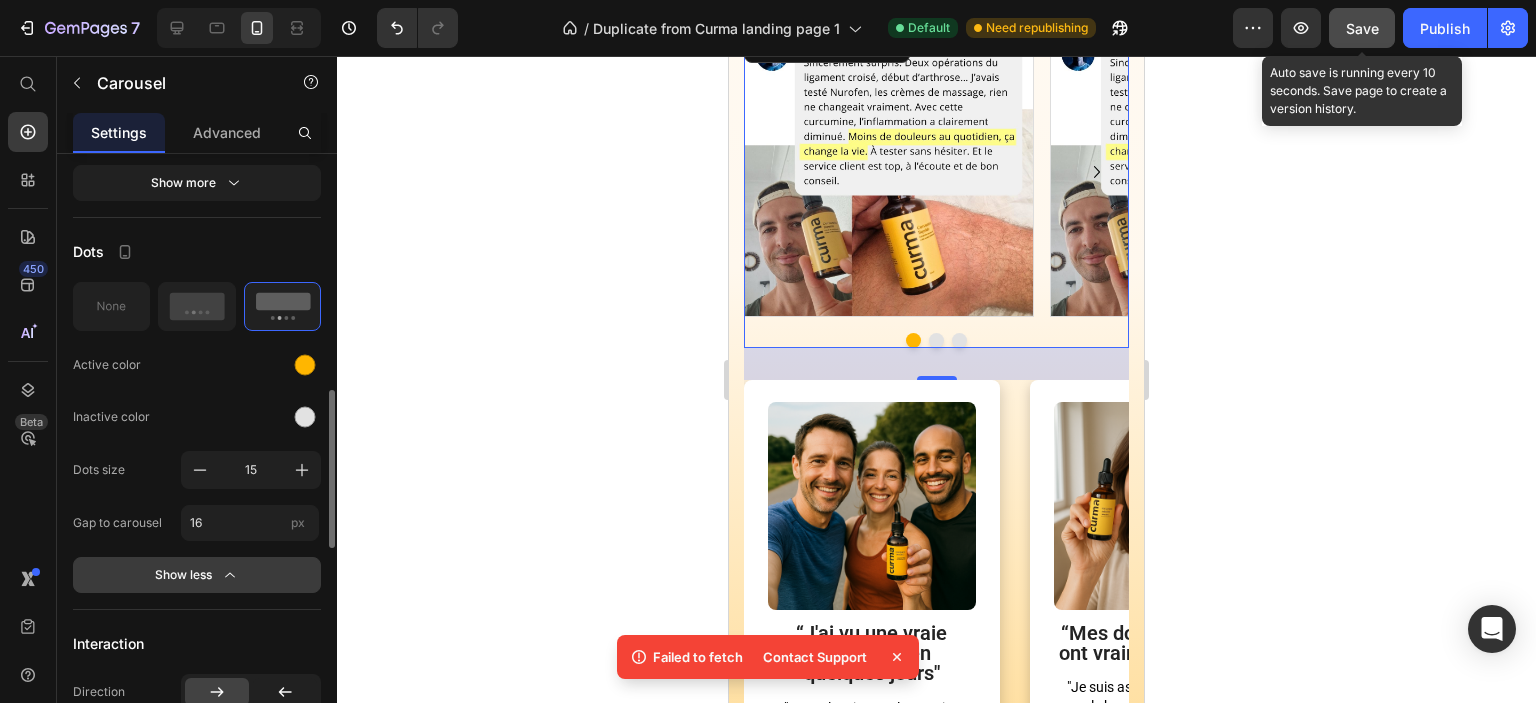 click 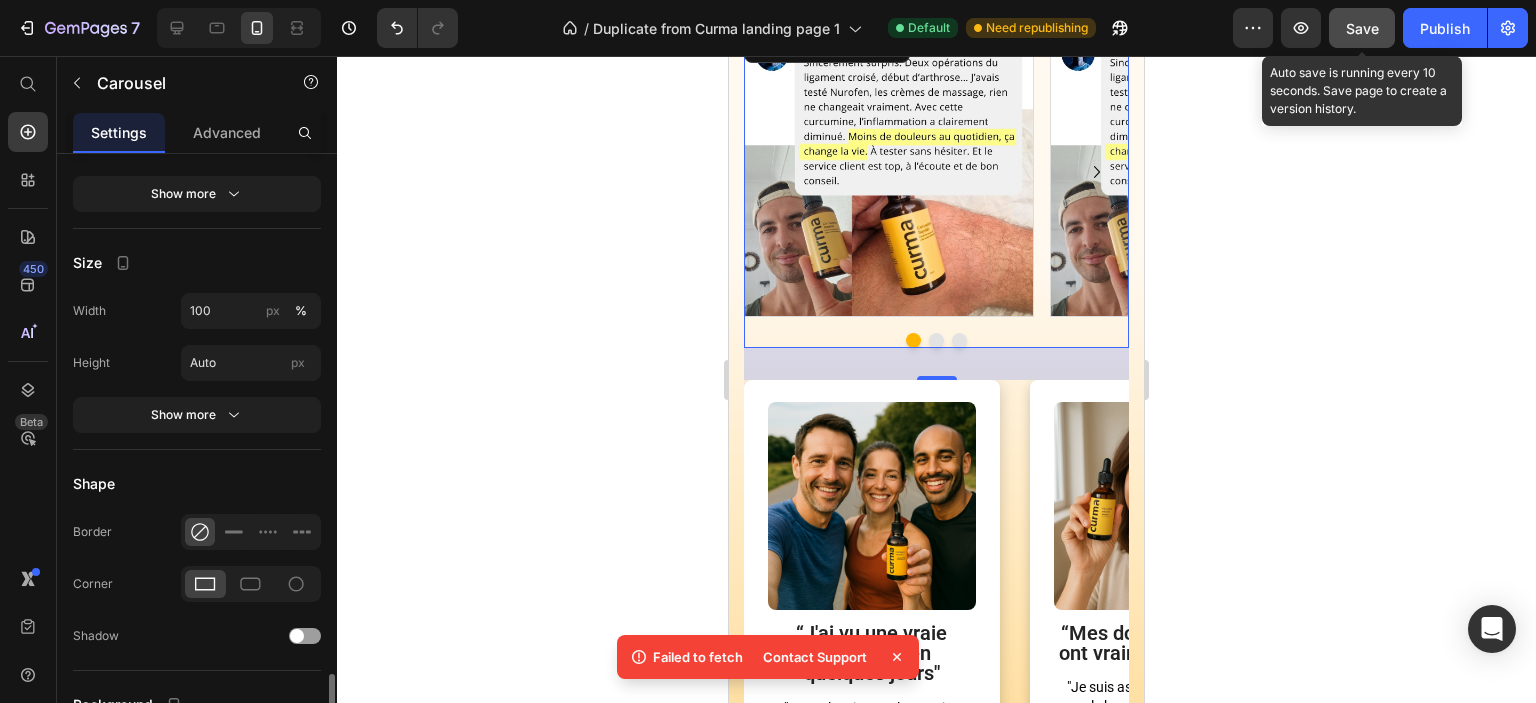 scroll, scrollTop: 1600, scrollLeft: 0, axis: vertical 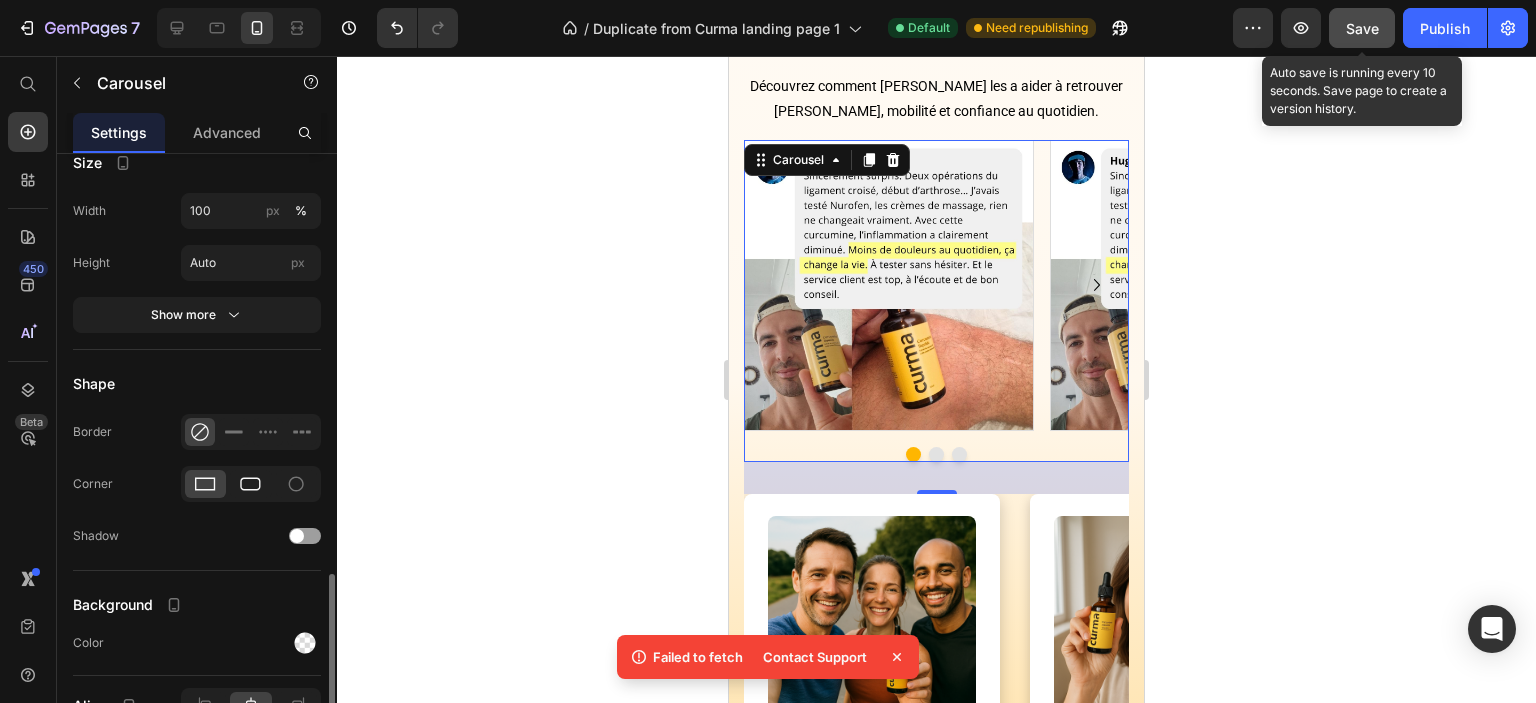 click 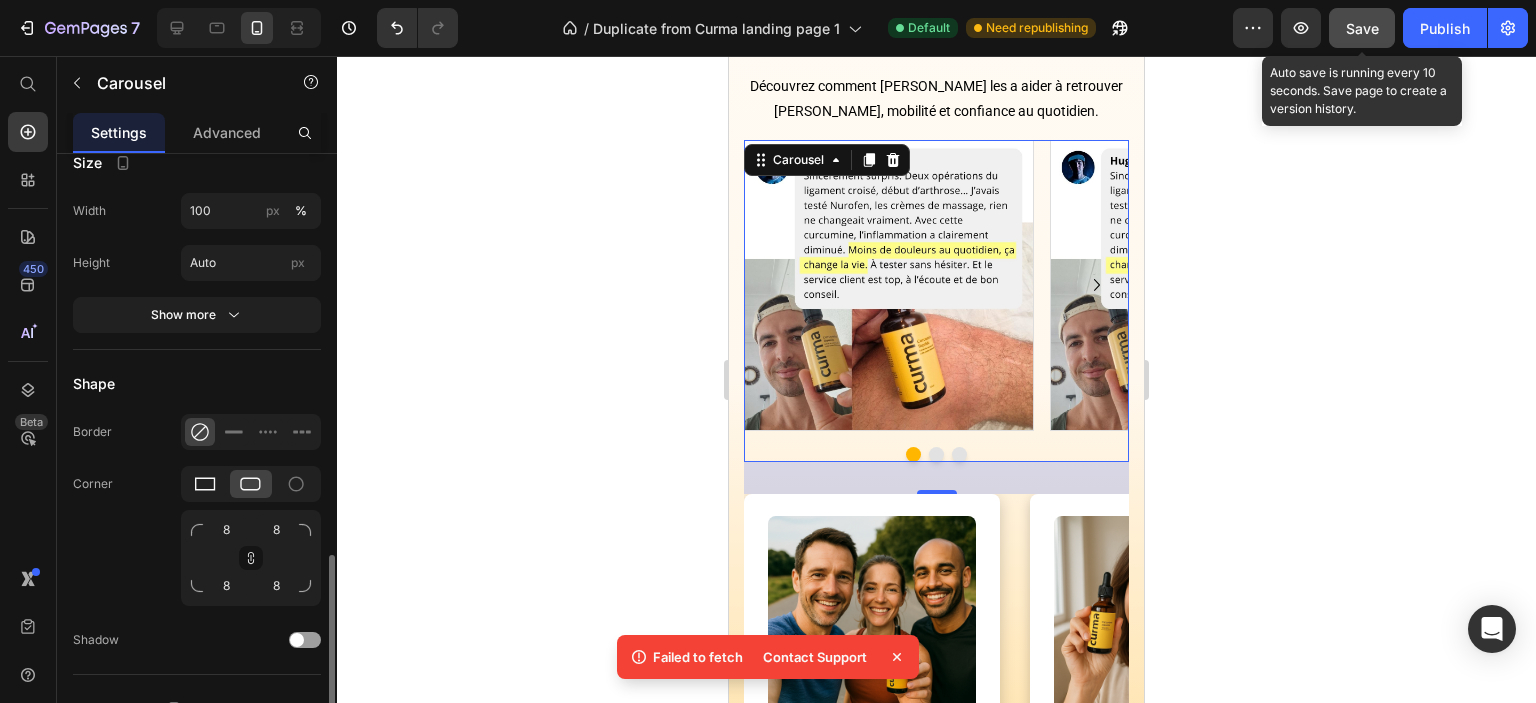 click 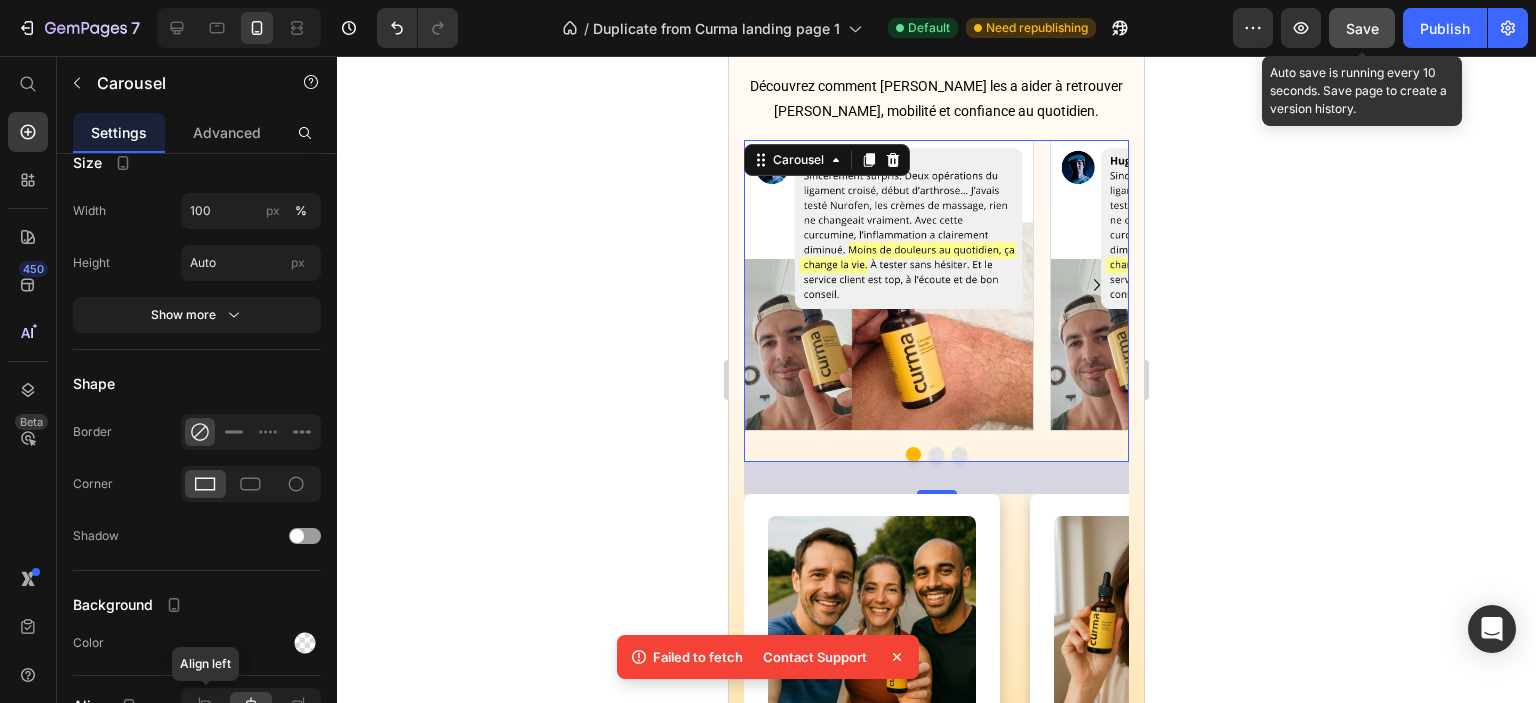 scroll, scrollTop: 1704, scrollLeft: 0, axis: vertical 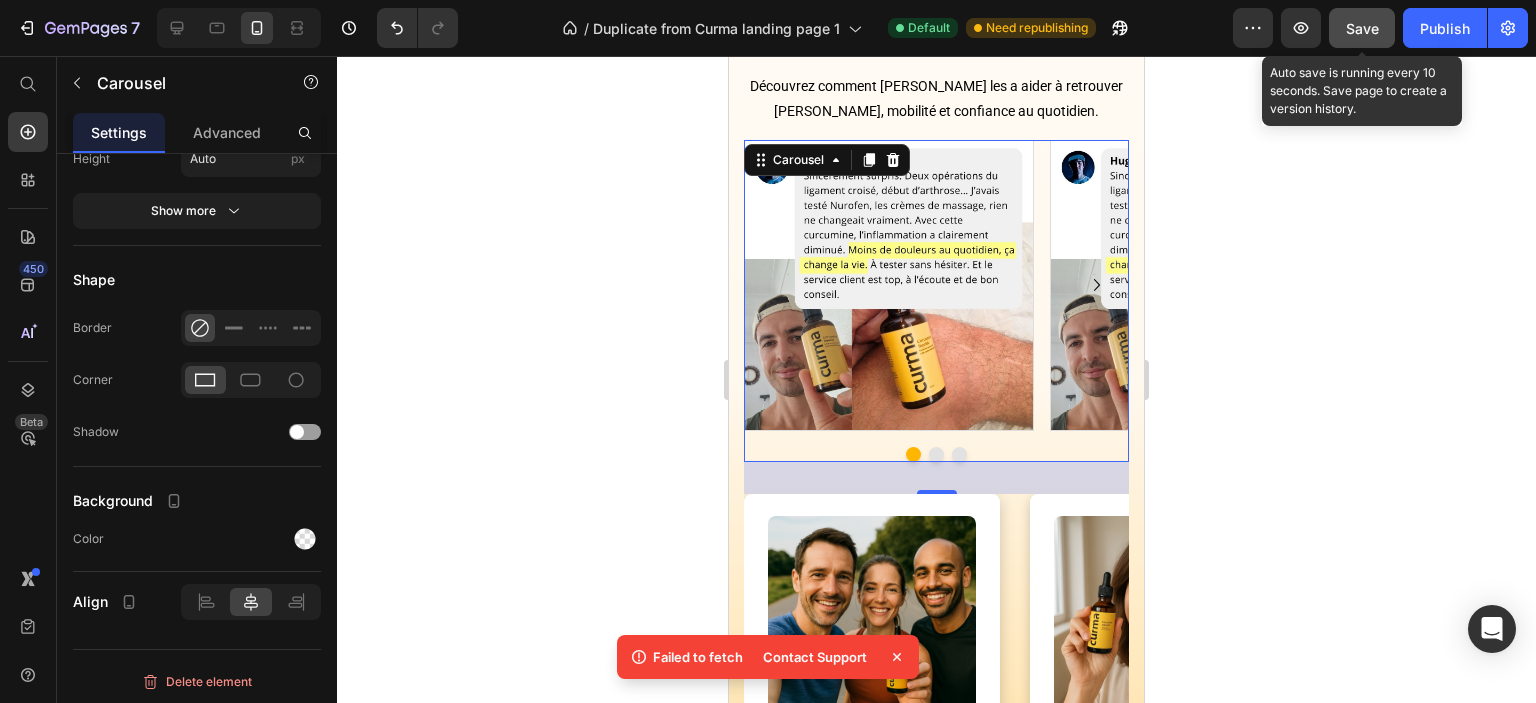 click 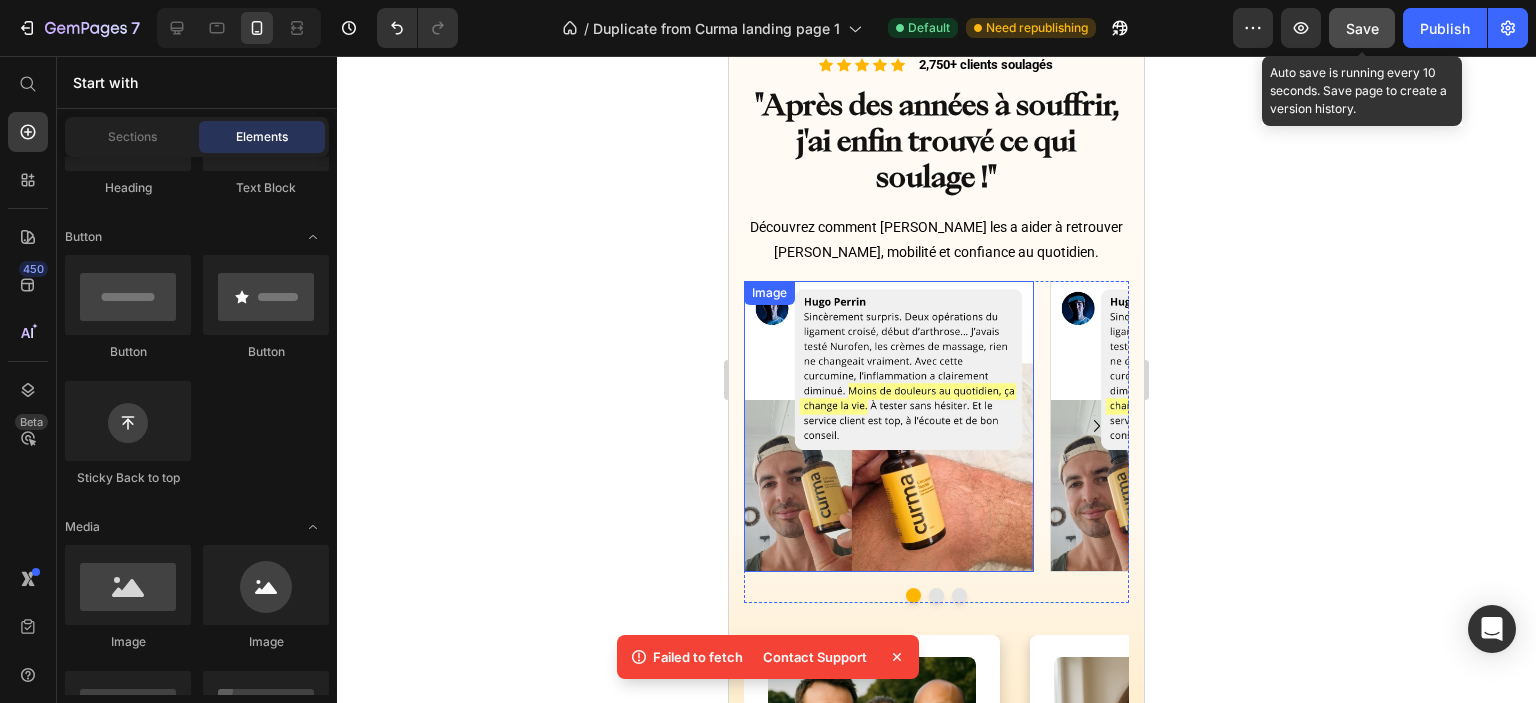 scroll, scrollTop: 1223, scrollLeft: 0, axis: vertical 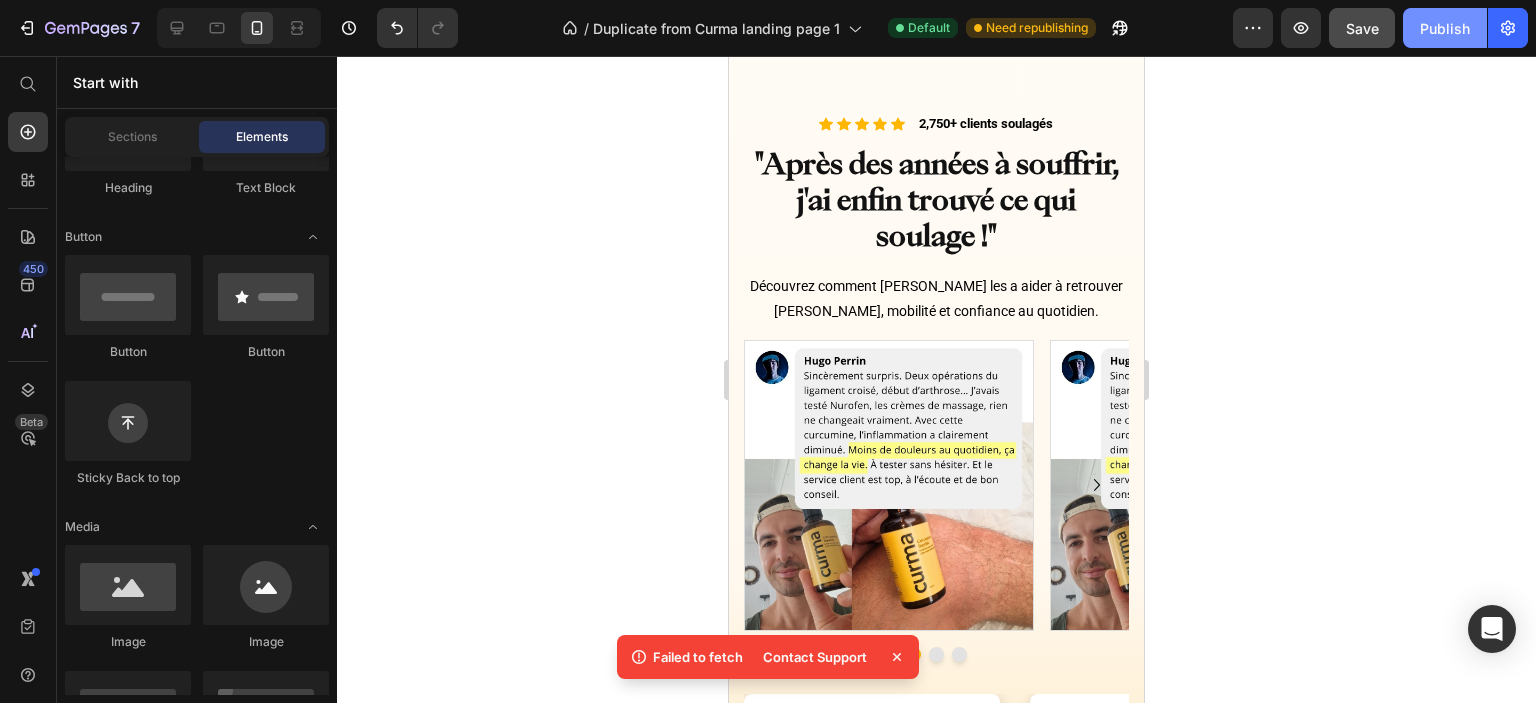 click on "Publish" at bounding box center [1445, 28] 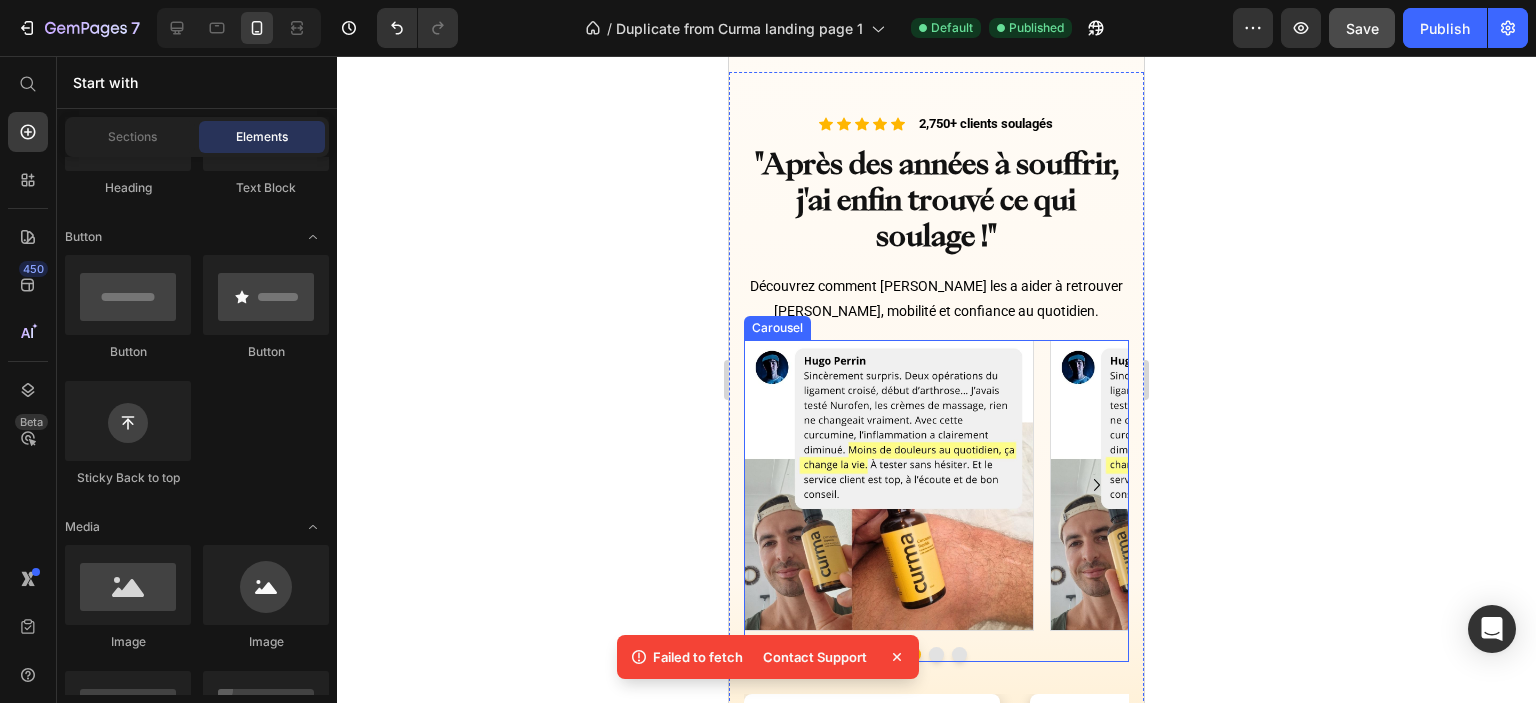 click on "Image Image Image" at bounding box center [936, 485] 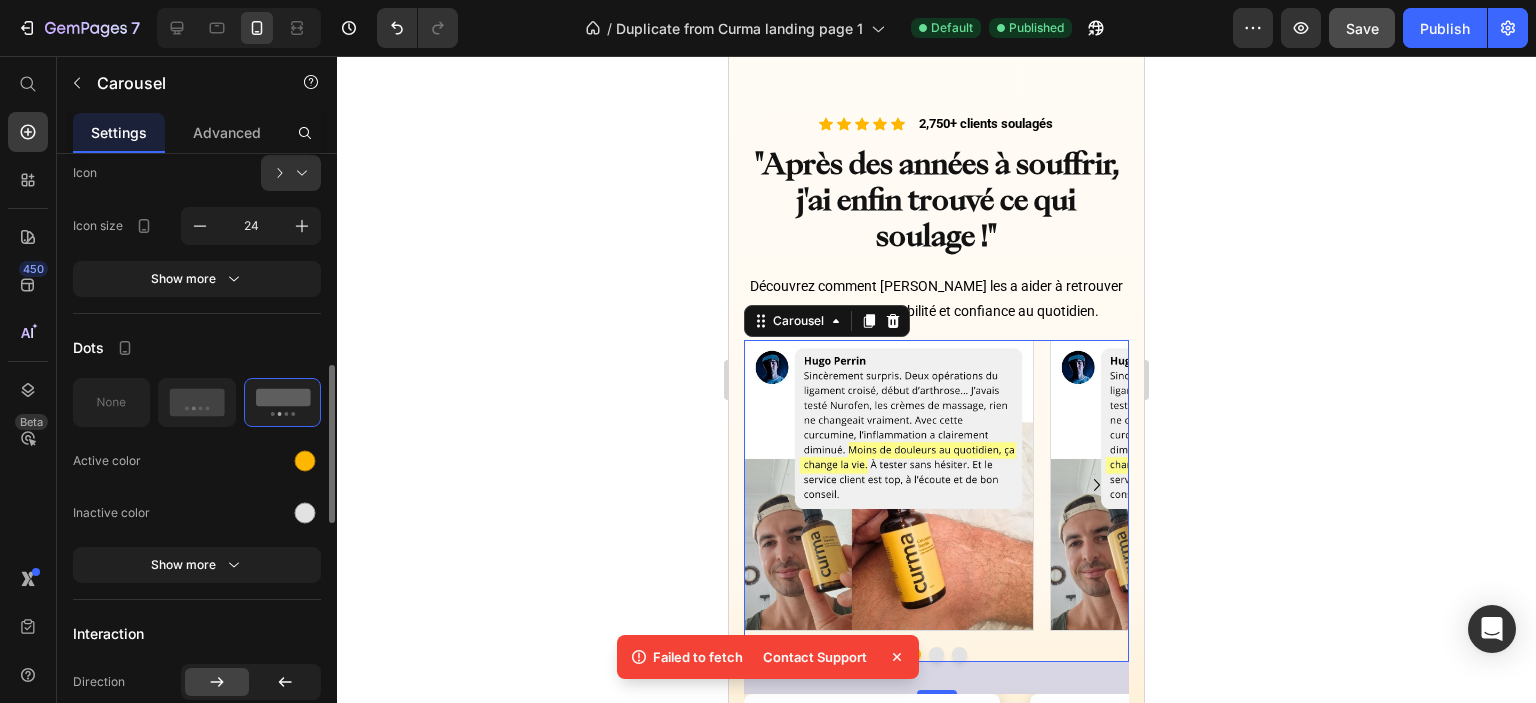 scroll, scrollTop: 1004, scrollLeft: 0, axis: vertical 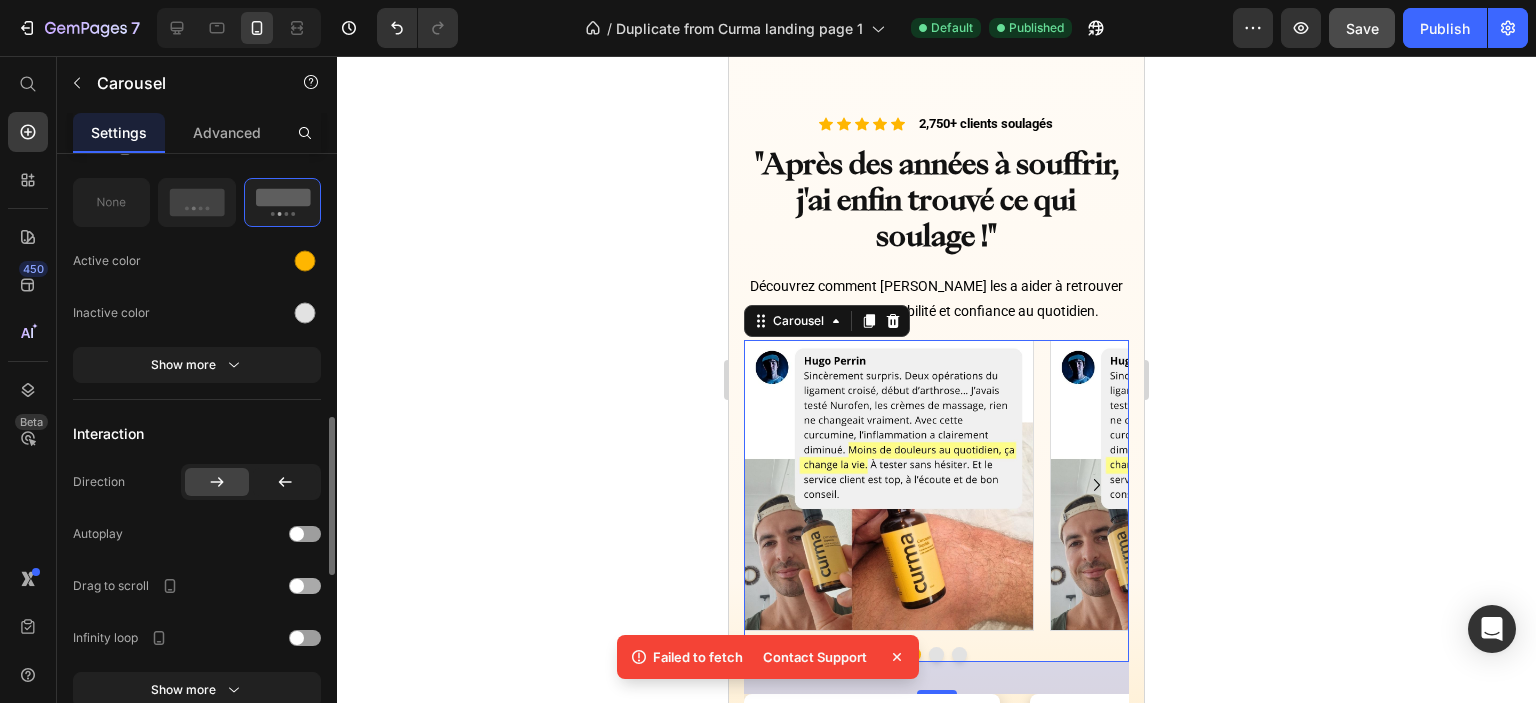 click at bounding box center [305, 586] 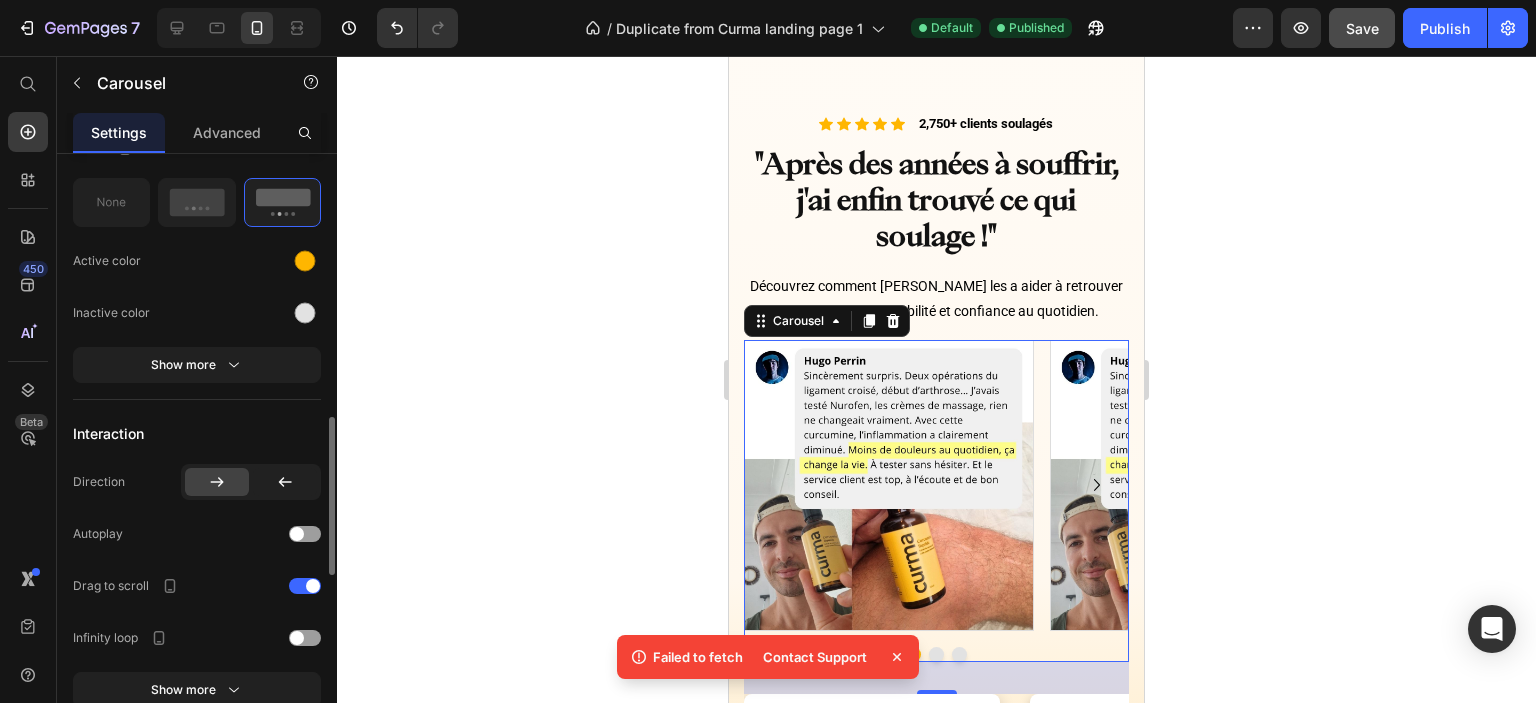 scroll, scrollTop: 1104, scrollLeft: 0, axis: vertical 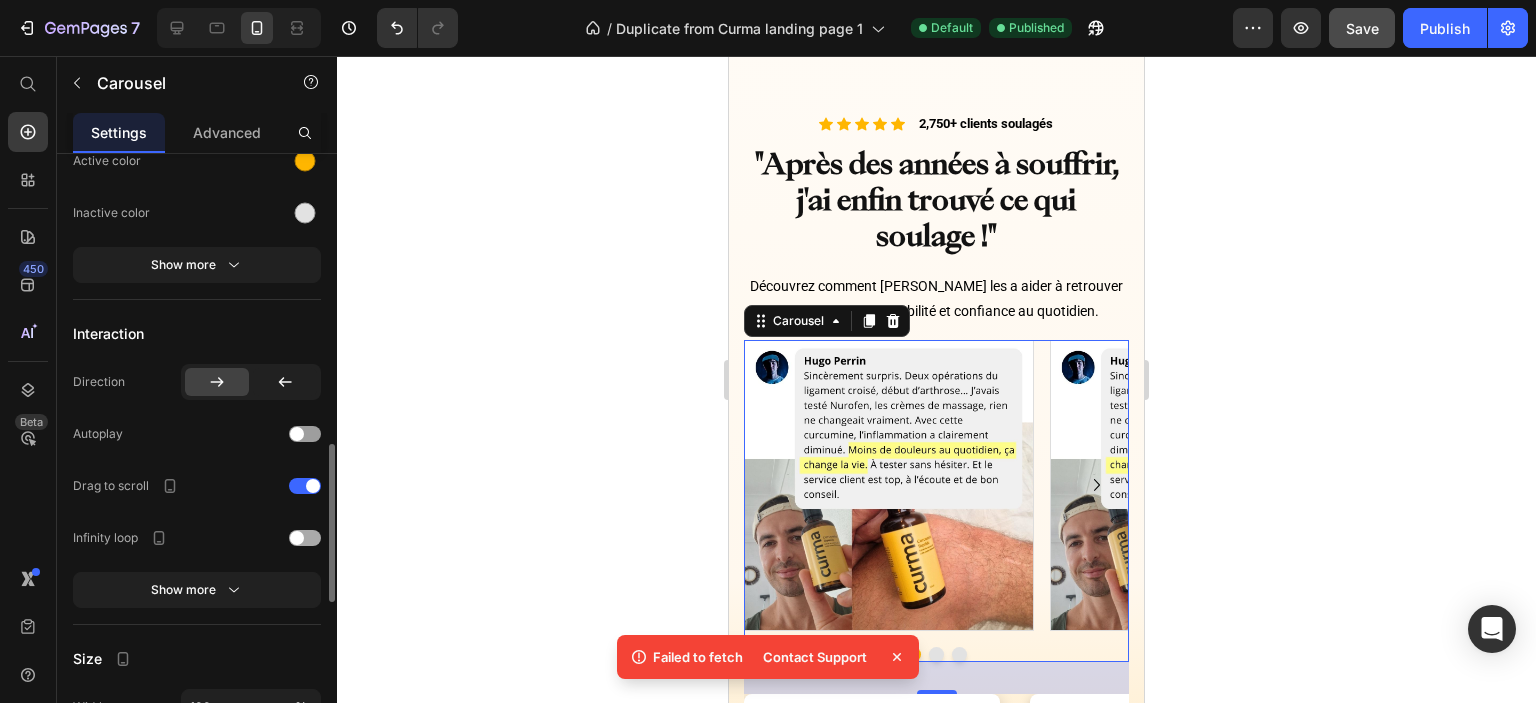 click at bounding box center [297, 538] 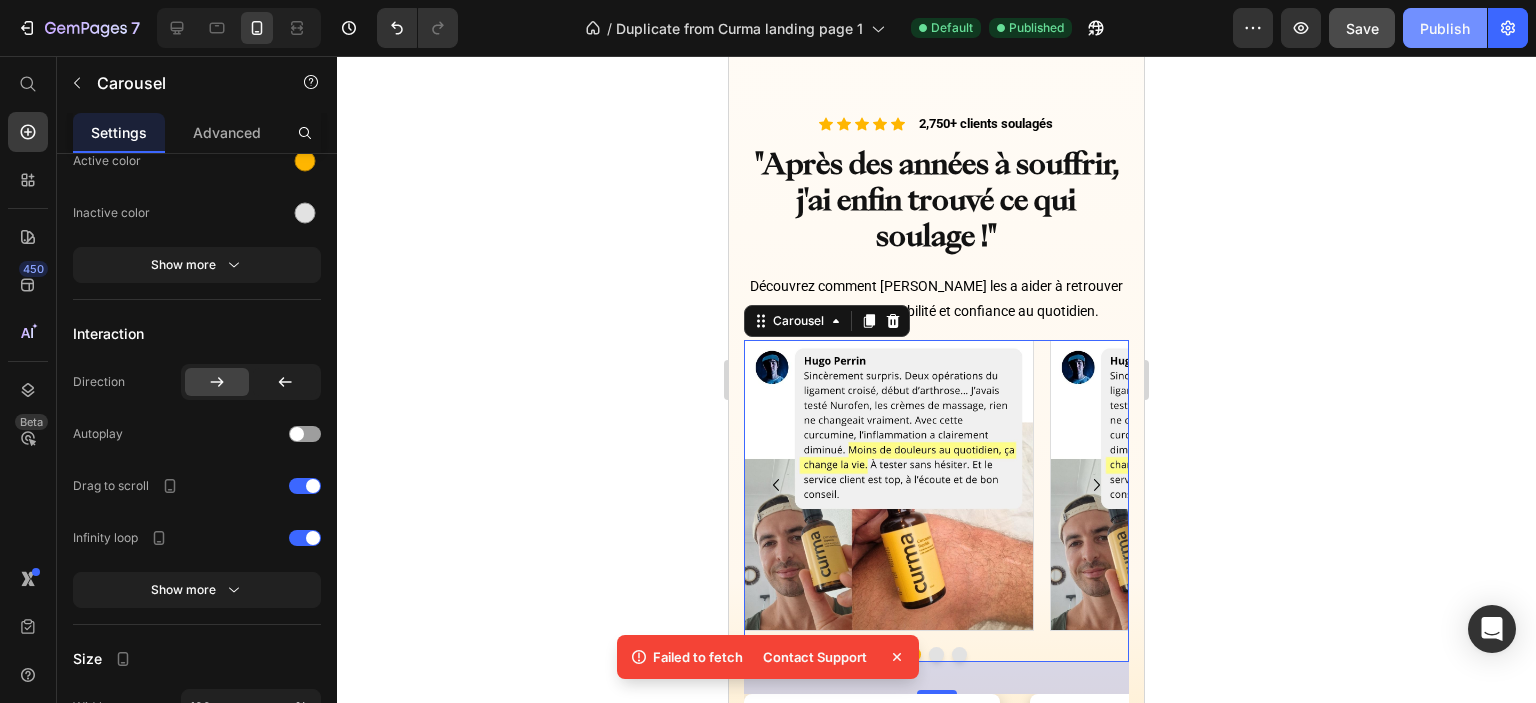 click on "Publish" 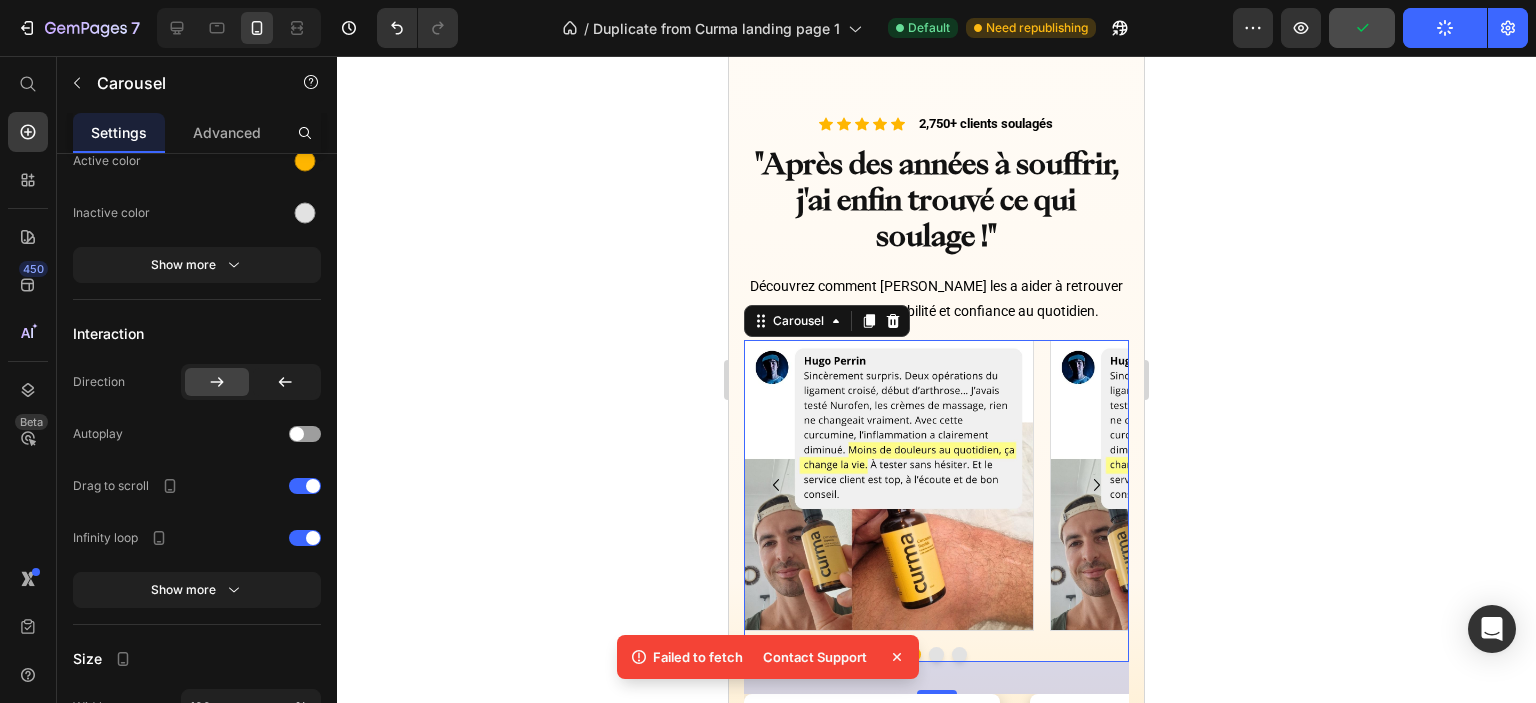 click 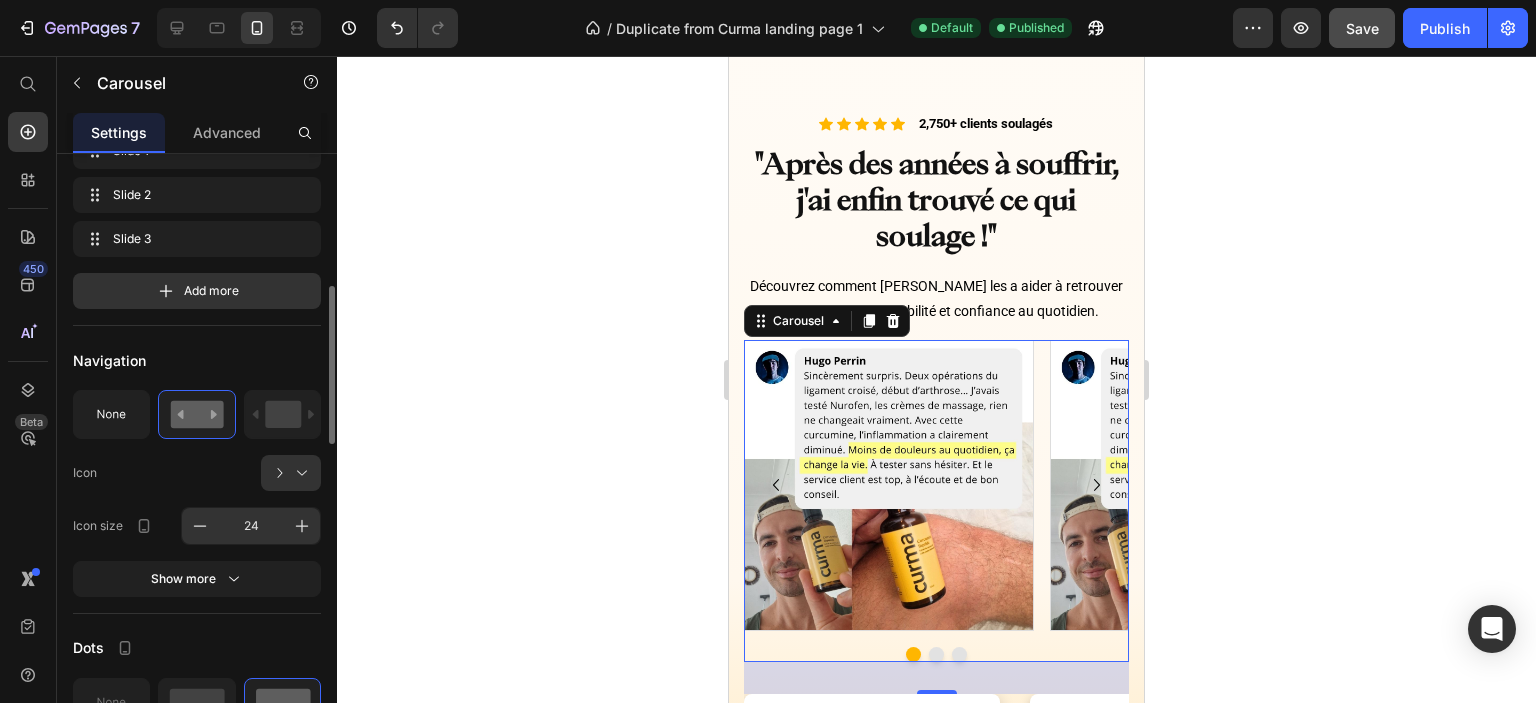scroll, scrollTop: 204, scrollLeft: 0, axis: vertical 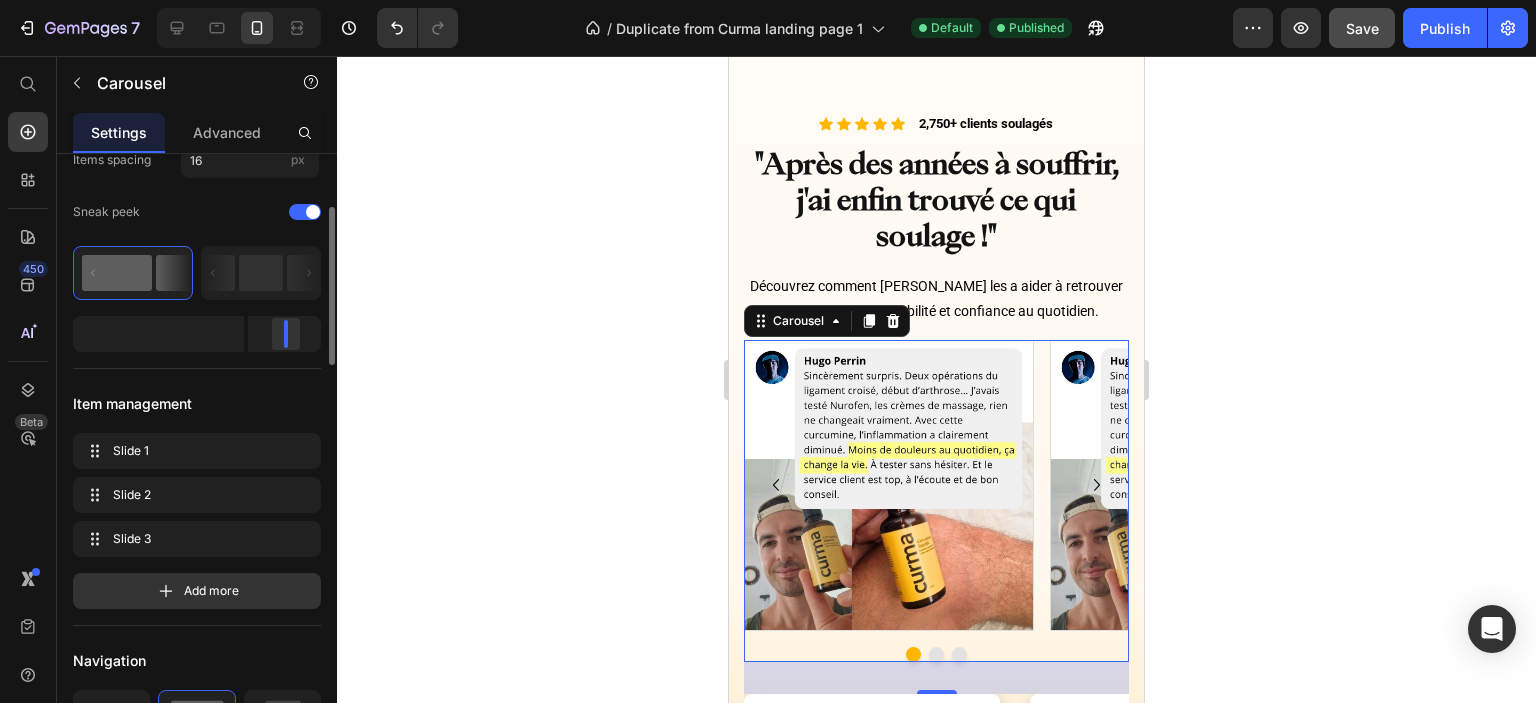 click at bounding box center (284, 334) 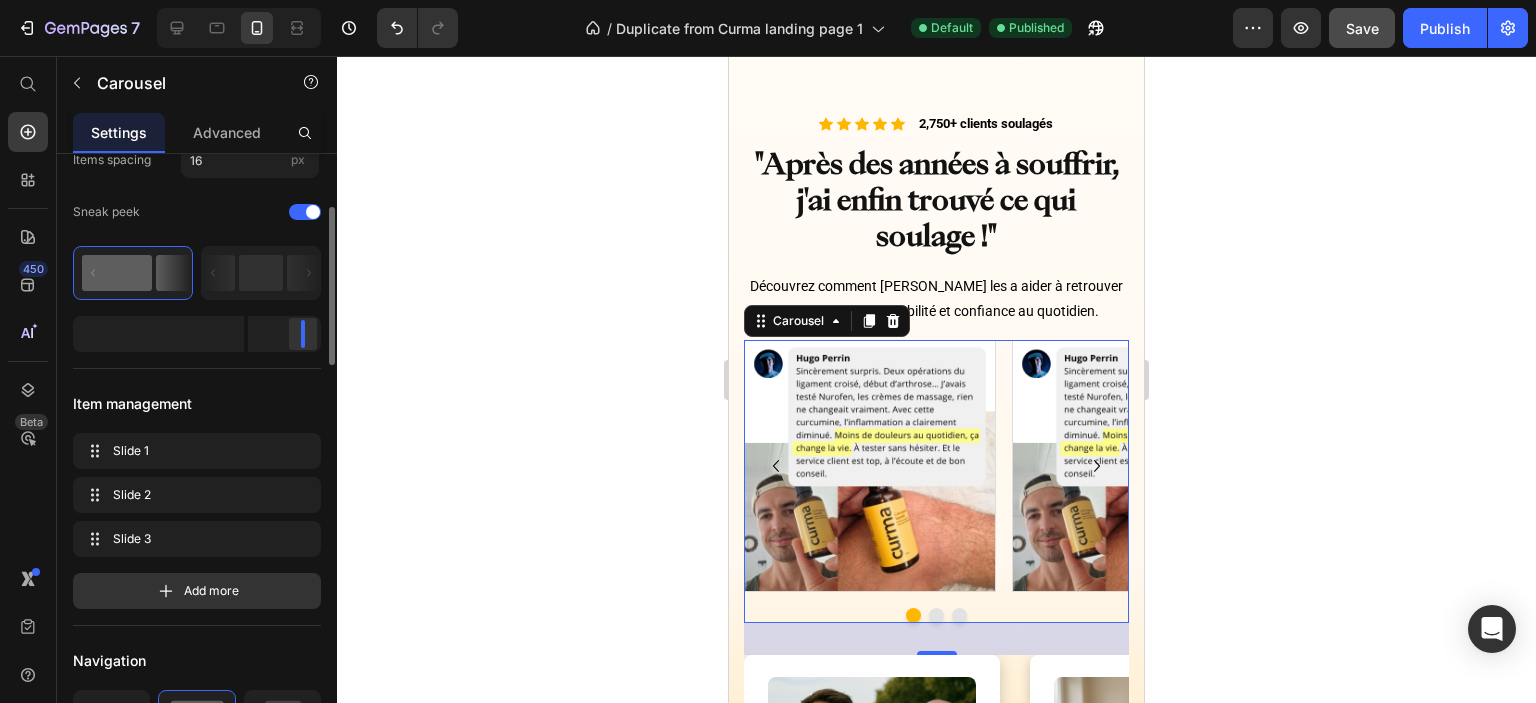 drag, startPoint x: 289, startPoint y: 344, endPoint x: 308, endPoint y: 344, distance: 19 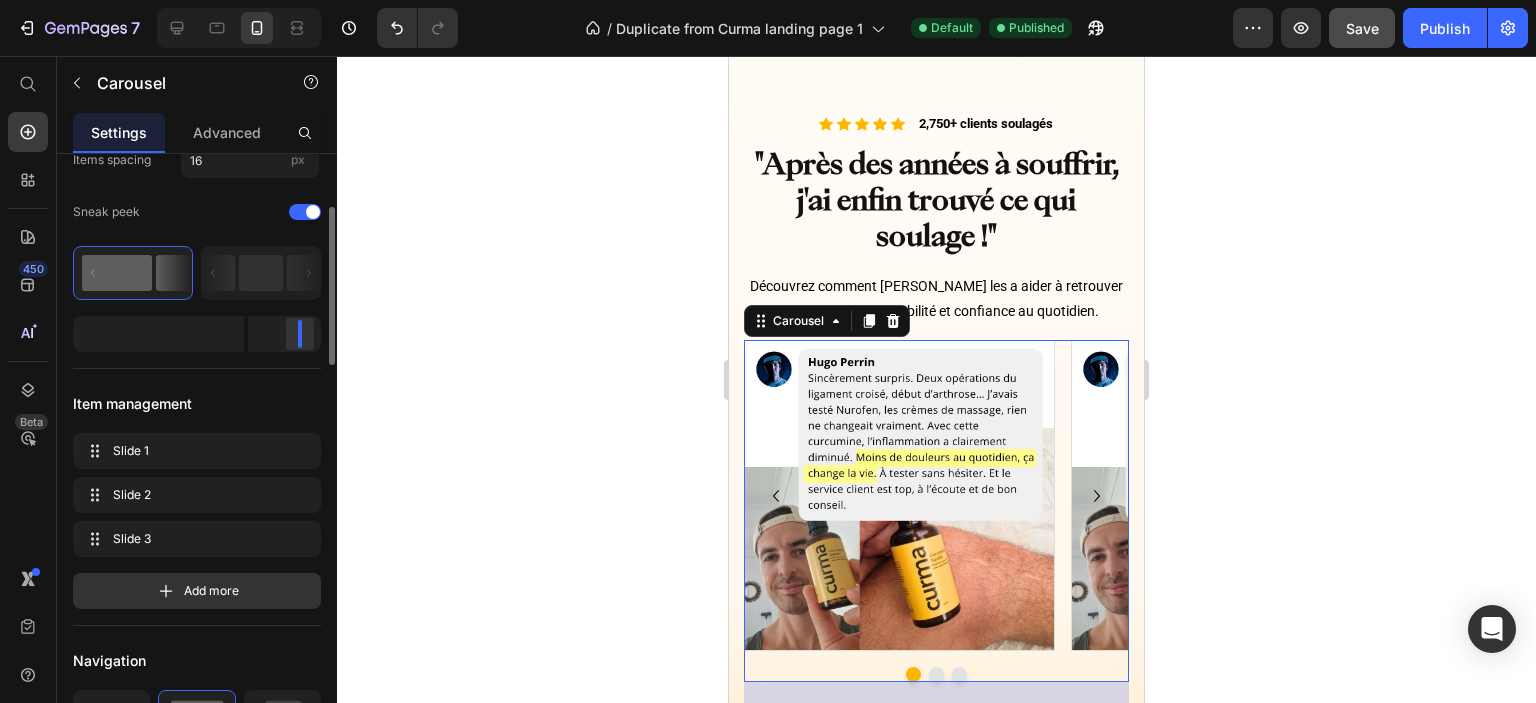 click at bounding box center (300, 334) 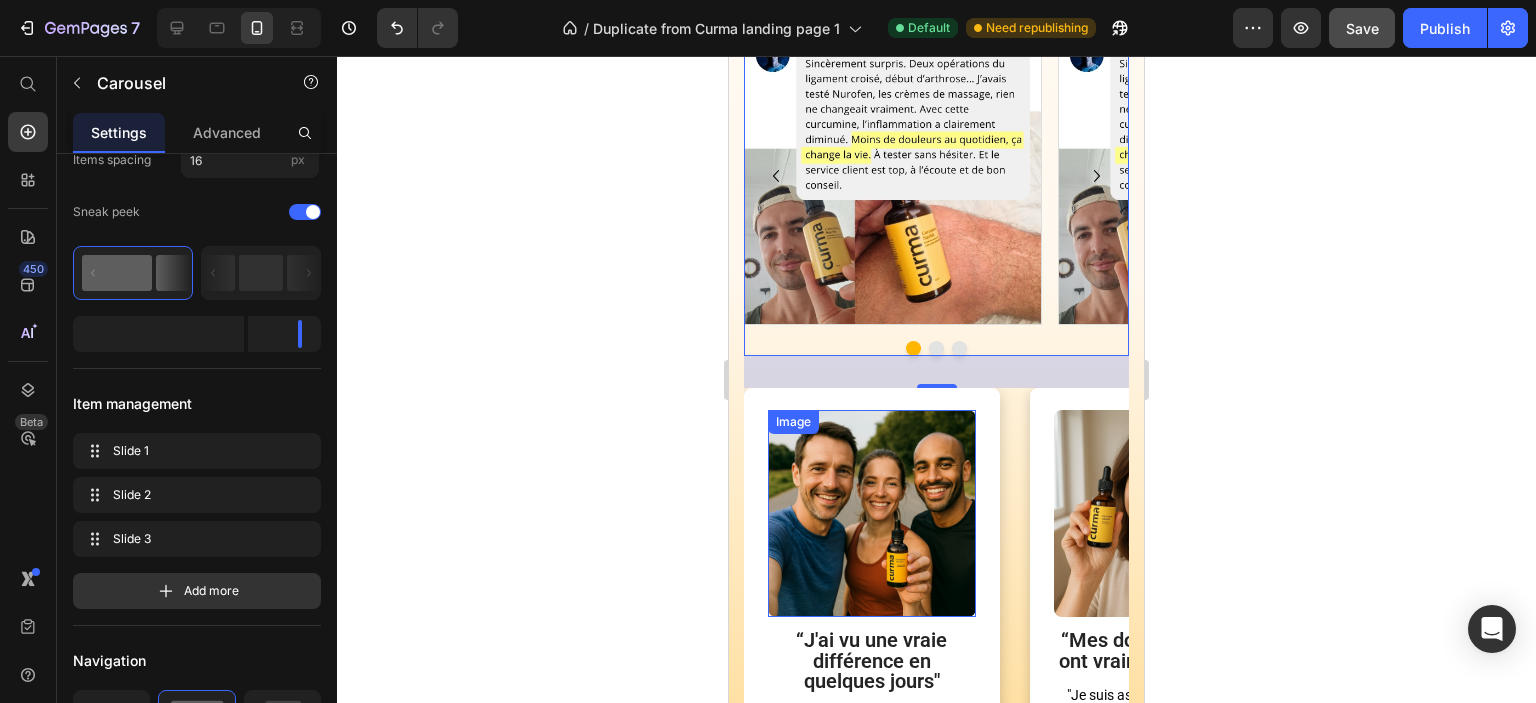 scroll, scrollTop: 1723, scrollLeft: 0, axis: vertical 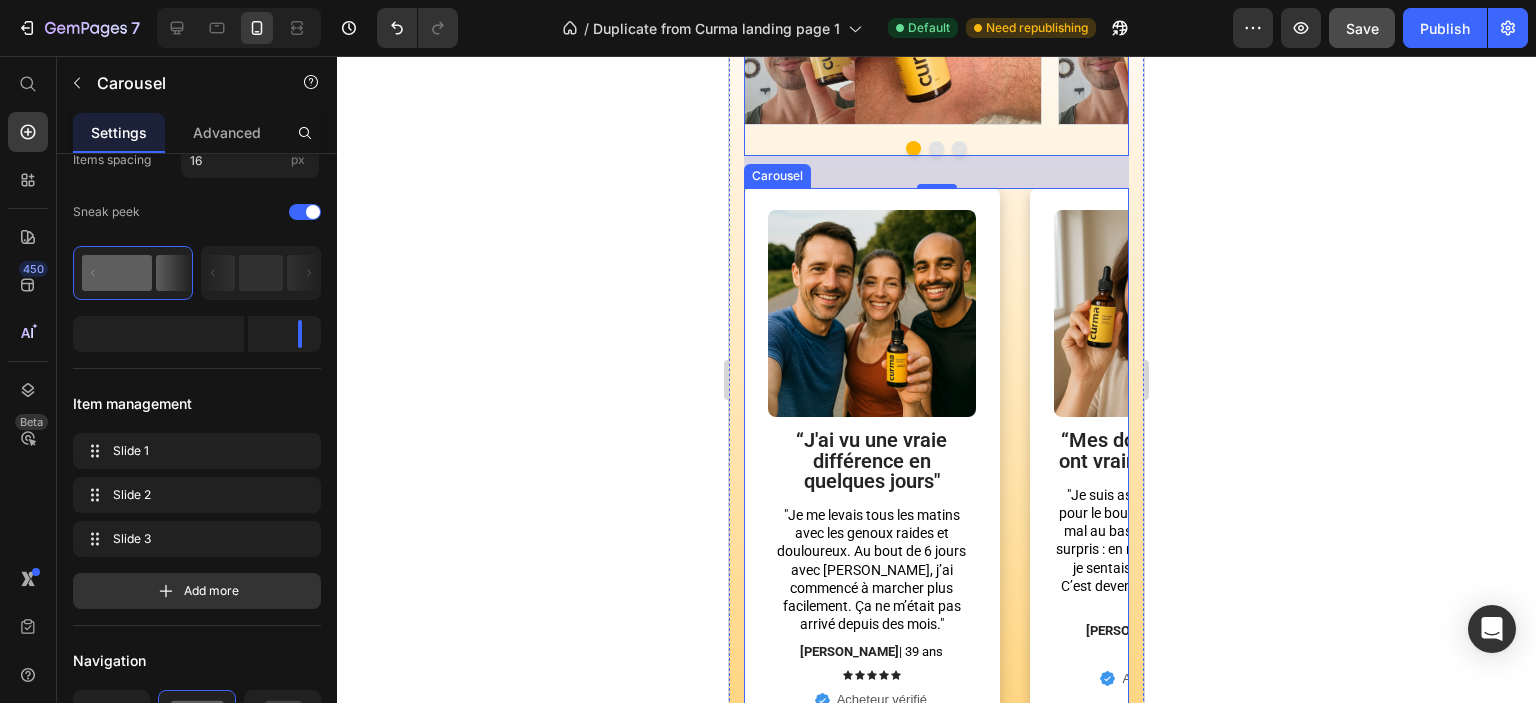 click on "Image Row “J'ai vu une vraie différence en quelques jours" Text Block "Je me levais tous les matins avec les genoux raides et douloureux. Au bout de 6 jours avec [PERSON_NAME], j’ai commencé à marcher plus facilement. Ça ne m’était pas arrivé depuis des mois." Text Block [PERSON_NAME]  | 39 ans   Text Block Icon Icon Icon Icon Icon Icon List
Acheteur vérifié Item List Row Image Row “Mes douleurs de dos ont vraiment diminué” Text Block "Je suis assis toute la journée pour le boulot, et j’avais souvent mal au bas du dos. Curma m’a surpris : en moins d’une semaine, je sentais moins de tension. C’est devenu mon petit rituel du matin." Text Block [PERSON_NAME]  | 54 ans   Text Block Icon Icon Icon Icon Icon Icon List
Acheteur vérifié Item List Row Image Row “Je récupère mieux après mes séances” Text Block Text Block [PERSON_NAME]  | 42 ans Text Block Icon Icon Icon Icon Icon Icon List
Acheteur vérifié Item List Row" at bounding box center (936, 476) 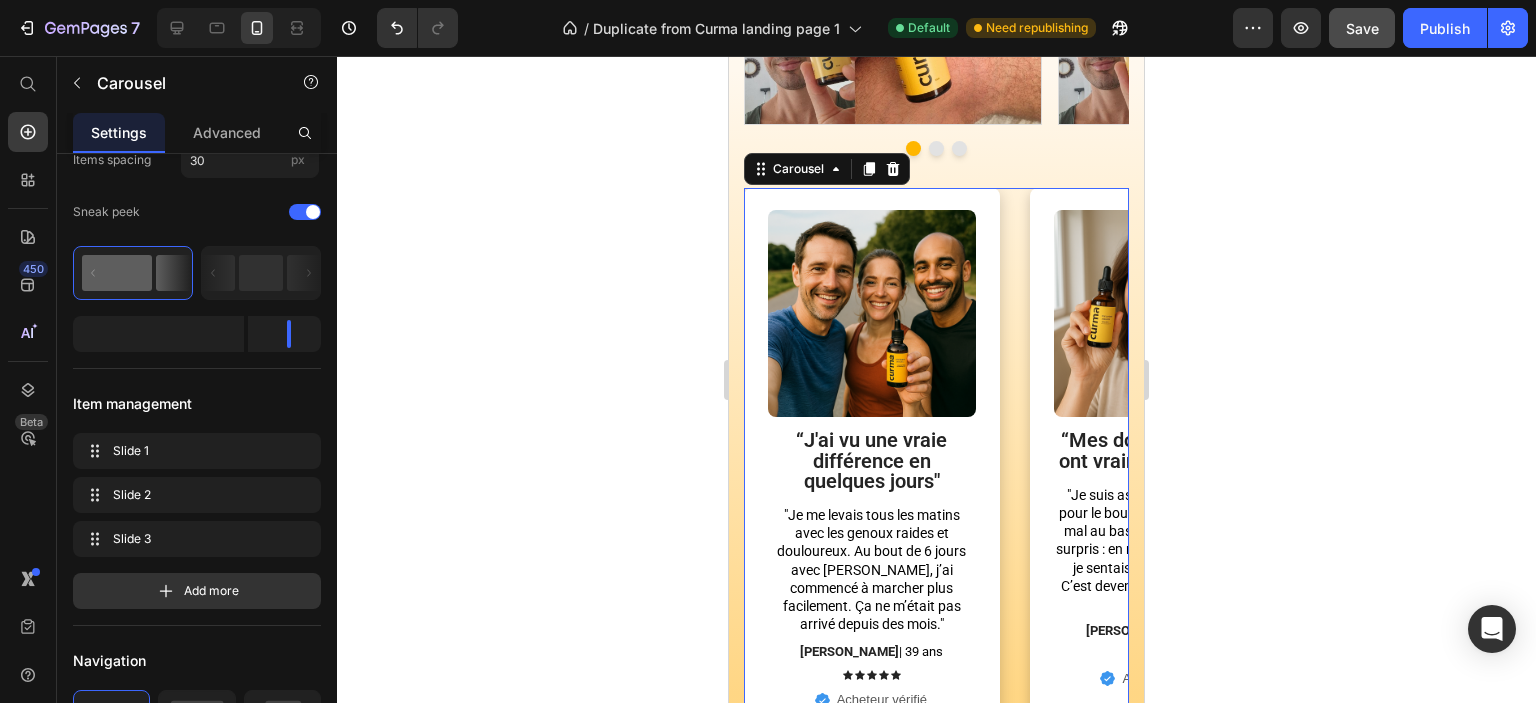scroll, scrollTop: 204, scrollLeft: 0, axis: vertical 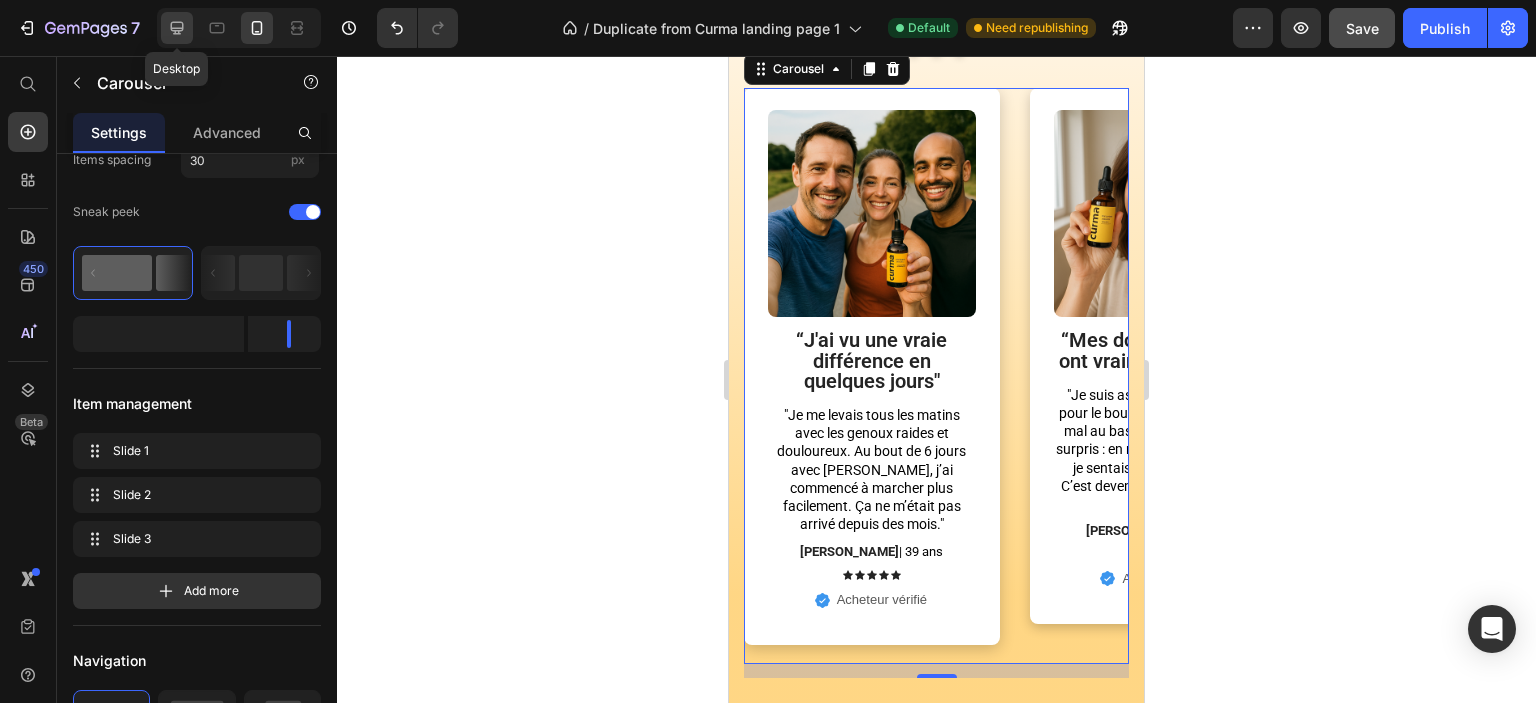 click 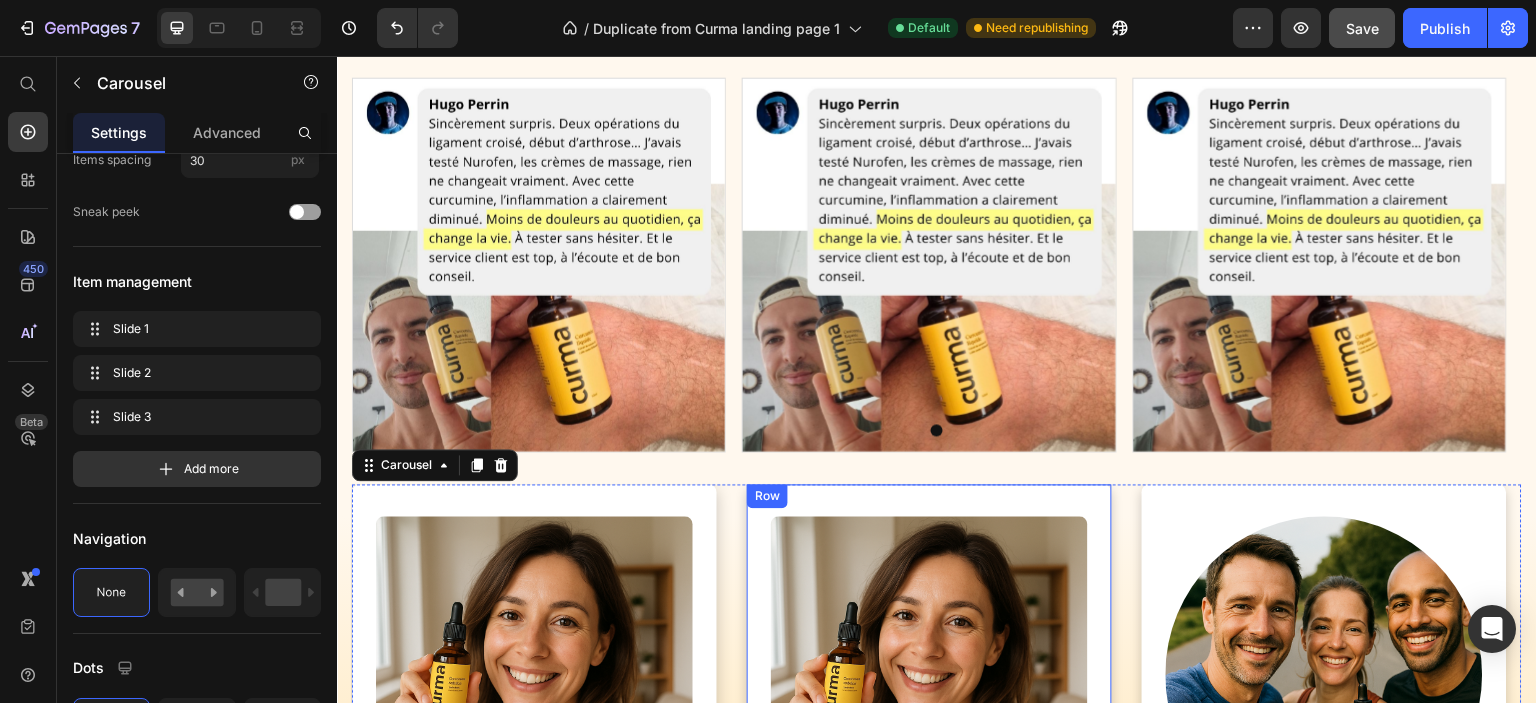 scroll, scrollTop: 1473, scrollLeft: 0, axis: vertical 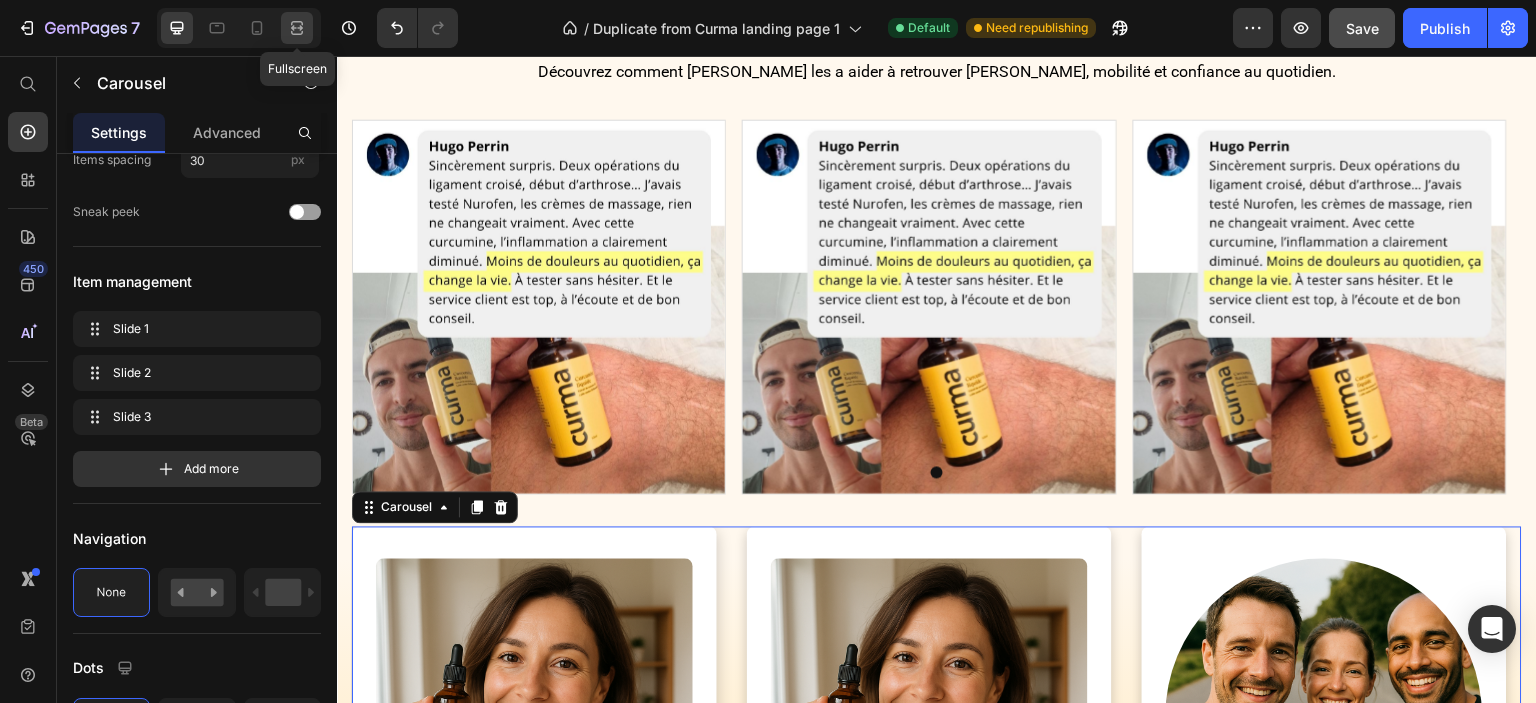 click 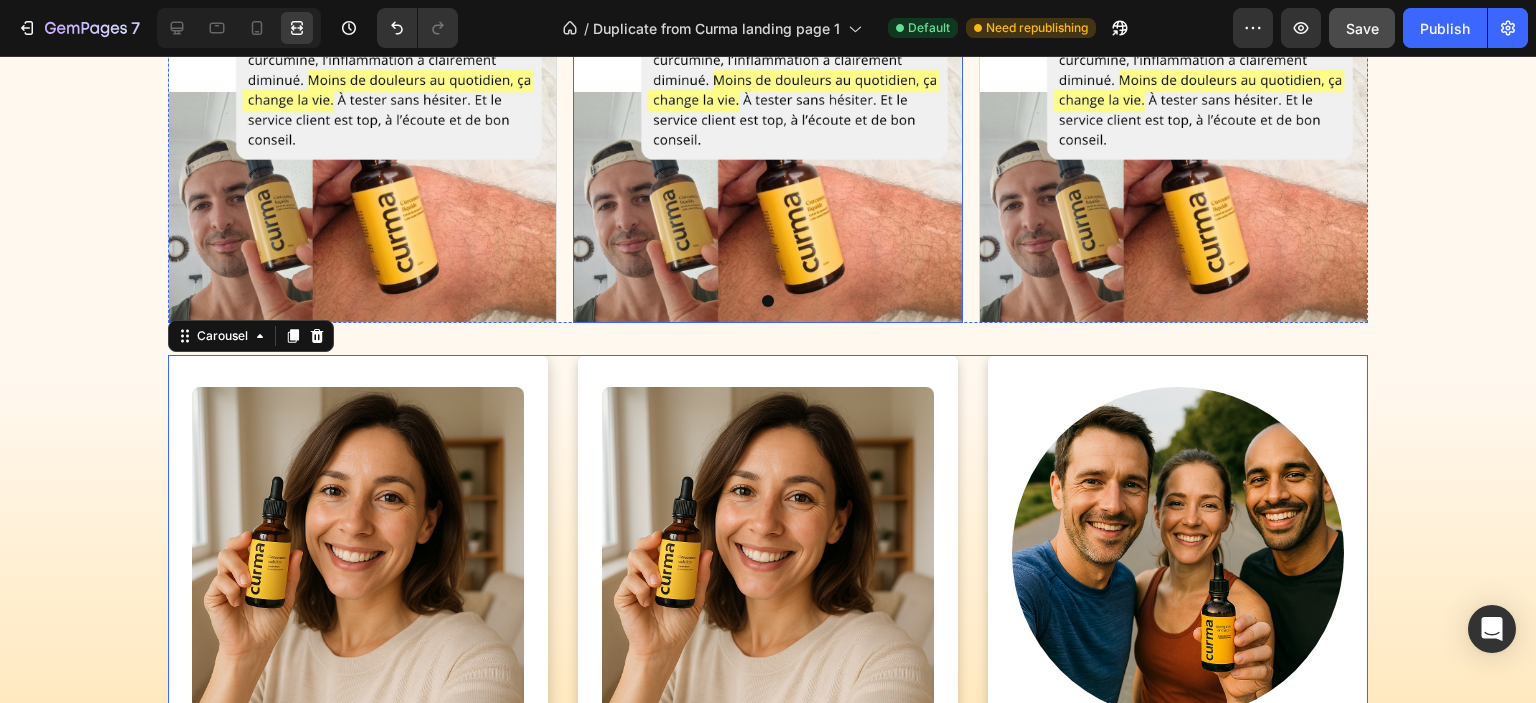 scroll, scrollTop: 1773, scrollLeft: 0, axis: vertical 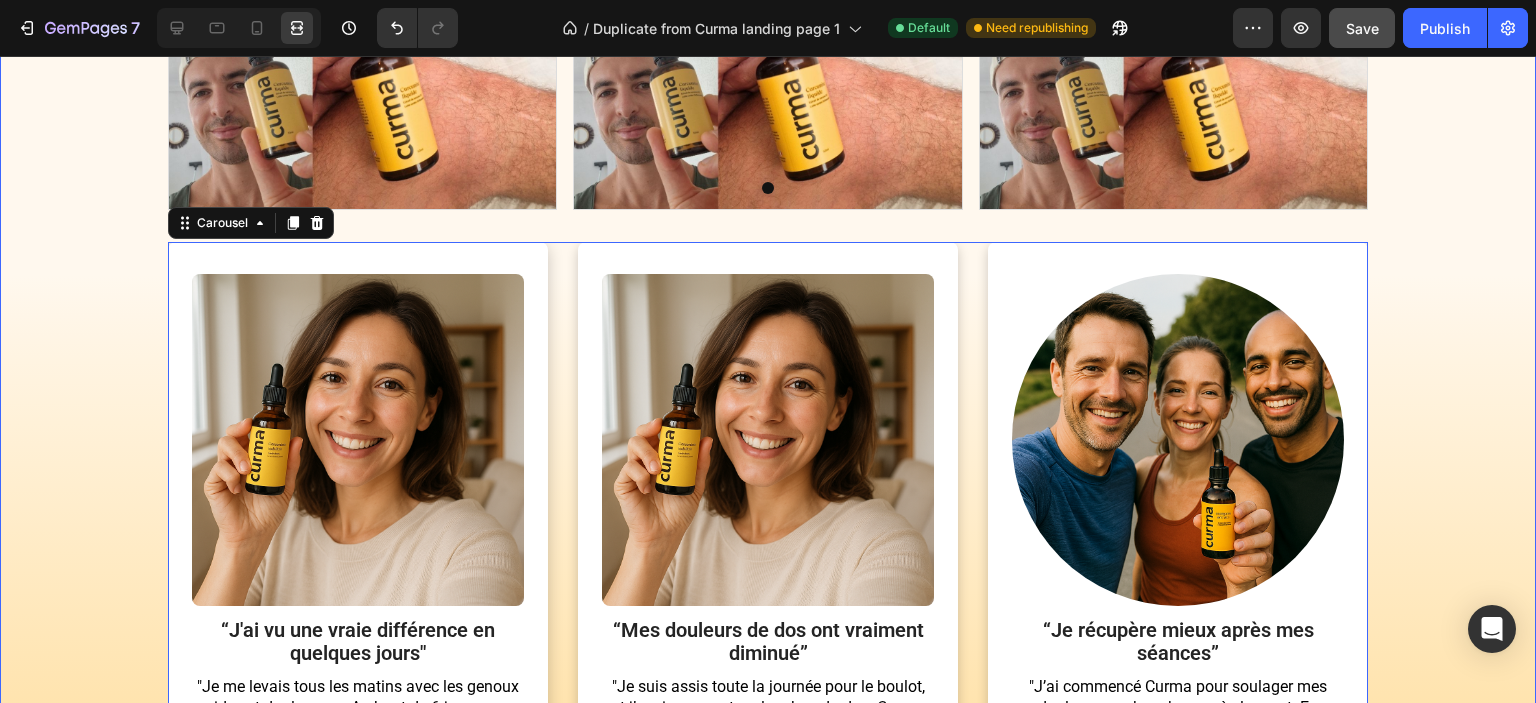 click on "Image Row “J'ai vu une vraie différence en quelques jours" Text Block "Je me levais tous les matins avec les genoux raides et douloureux. Au bout de 6 jours avec [PERSON_NAME], j’ai commencé à marcher plus facilement. Ça ne m’était pas arrivé depuis des mois." Text Block [PERSON_NAME]  | 39 ans   Text Block Icon Icon Icon Icon Icon Icon List
Acheteur vérifié Item List Row Image Row “Mes douleurs de dos ont vraiment diminué” Text Block "Je suis assis toute la journée pour le boulot, et j’avais souvent mal au bas du dos. Curma m’a surpris : en moins d’une semaine, je sentais moins de tension. C’est devenu mon petit rituel du matin." Text Block [PERSON_NAME]  | 54 ans   Text Block Icon Icon Icon Icon Icon Icon List
Acheteur vérifié Item List Row Image Row “Je récupère mieux après mes séances” Text Block Text Block [PERSON_NAME]  | 42 ans Text Block Icon Icon Icon Icon Icon Icon List
Acheteur vérifié Item List Row Carousel   14" at bounding box center (768, 582) 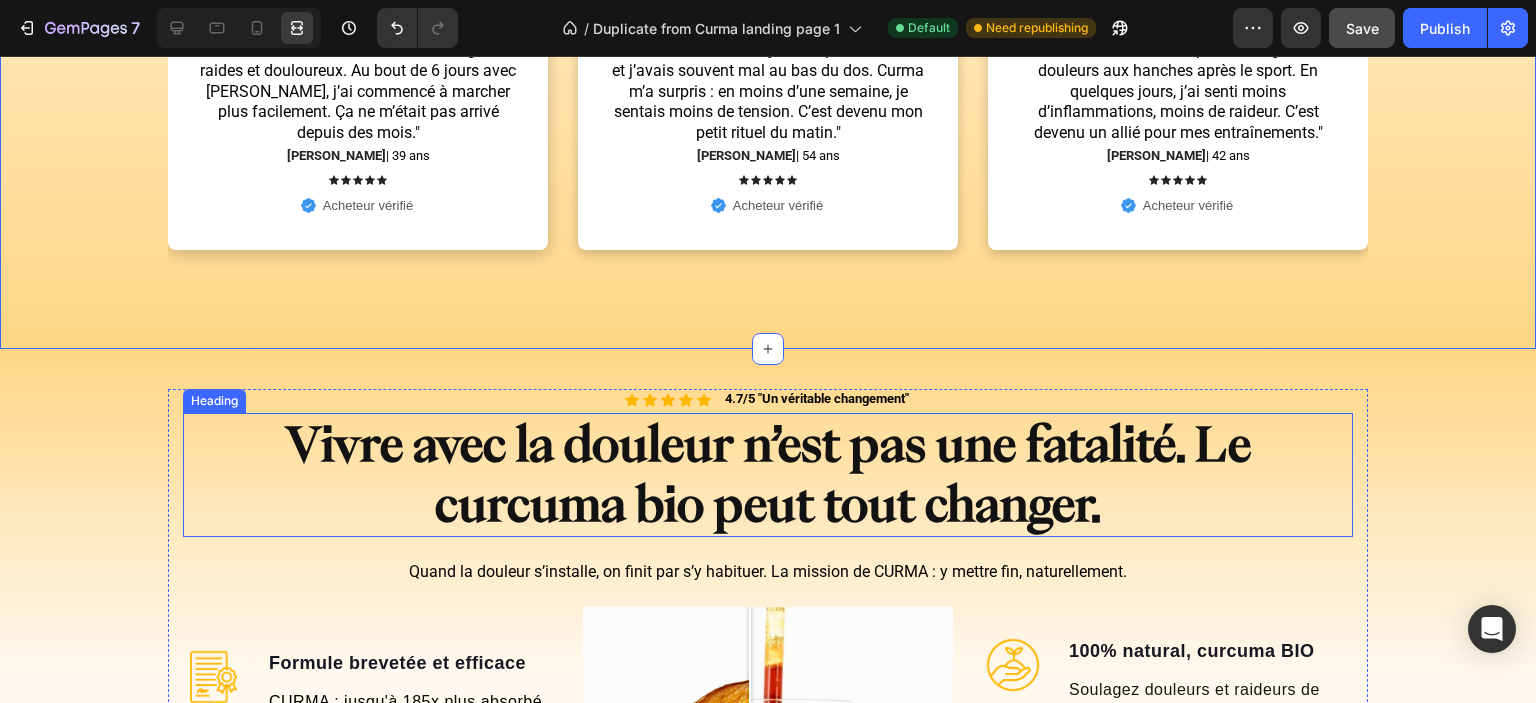 scroll, scrollTop: 2450, scrollLeft: 0, axis: vertical 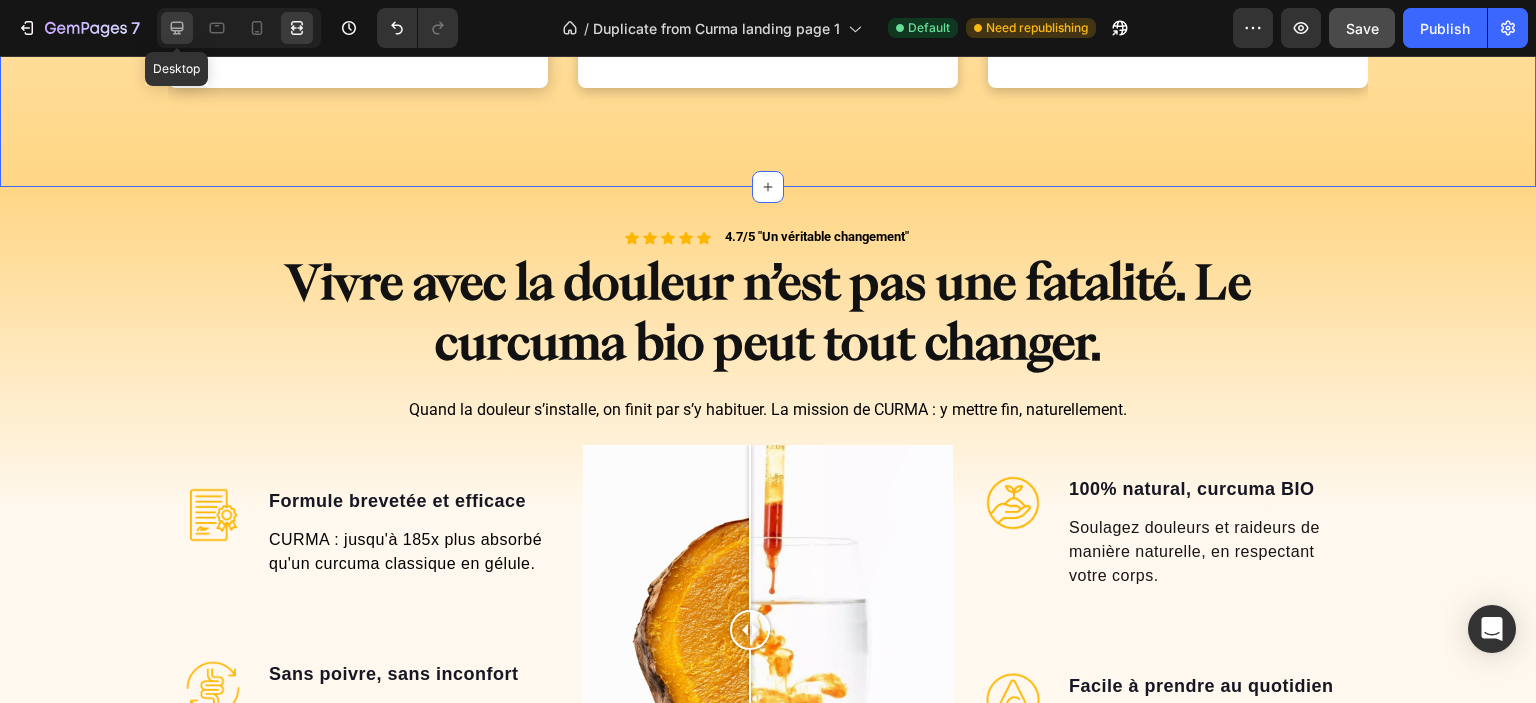 click 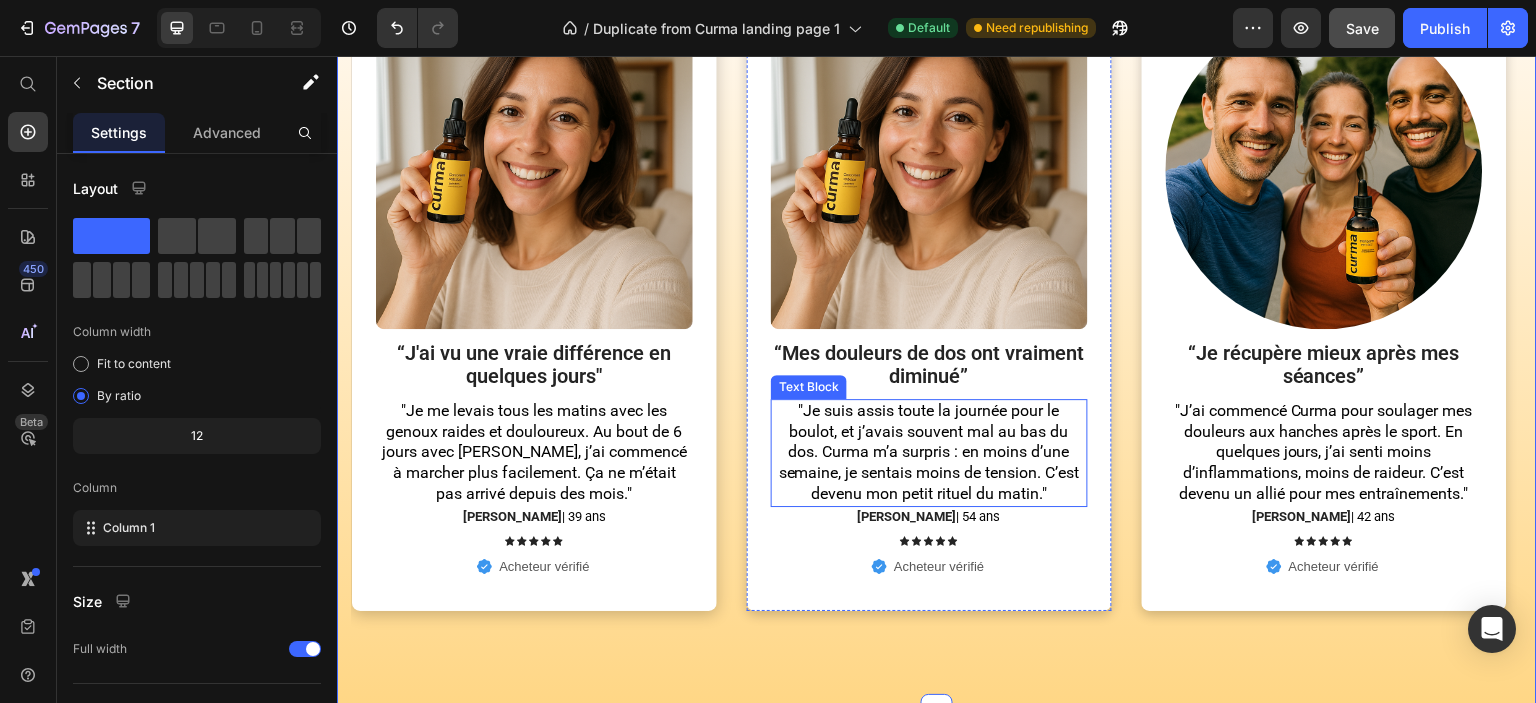 scroll, scrollTop: 1850, scrollLeft: 0, axis: vertical 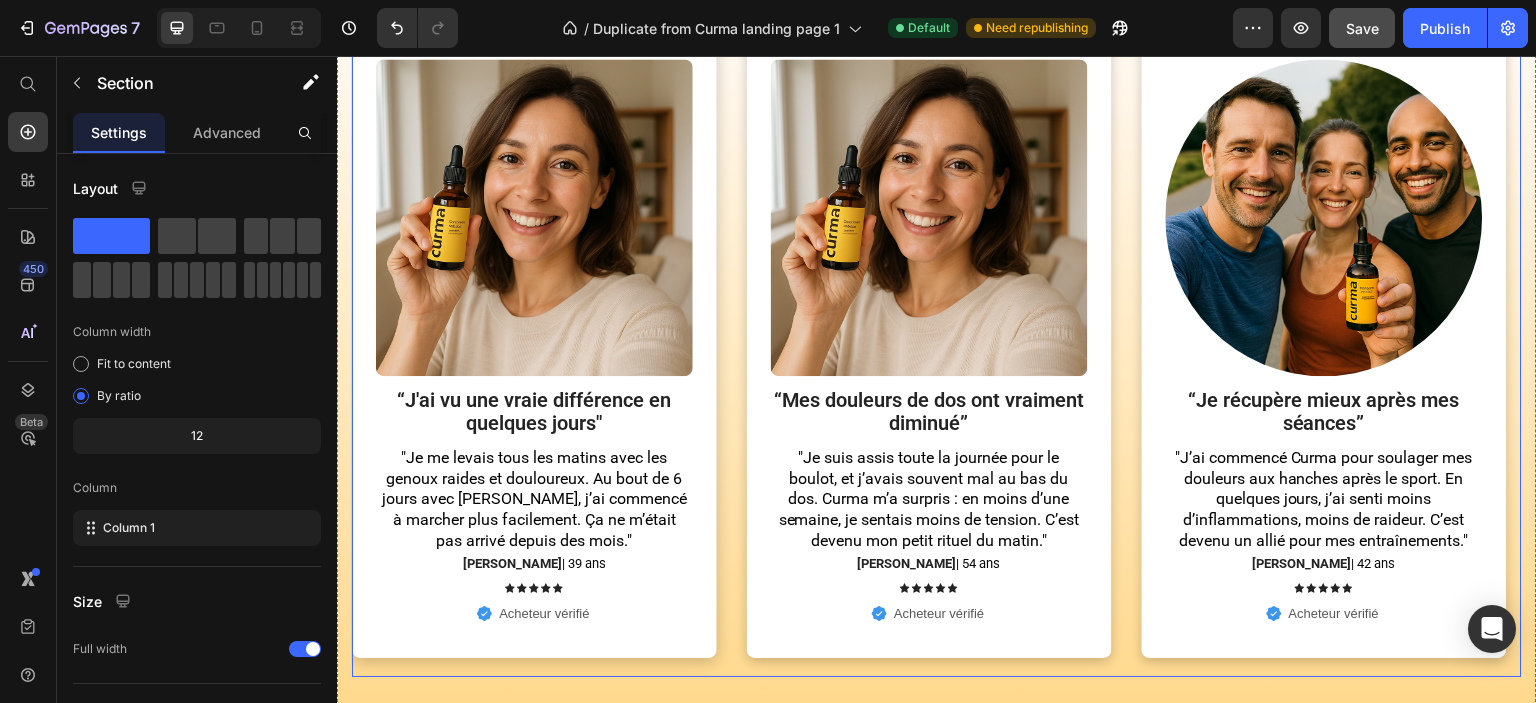 click on "Image Row “J'ai vu une vraie différence en quelques jours" Text Block "Je me levais tous les matins avec les genoux raides et douloureux. Au bout de 6 jours avec [PERSON_NAME], j’ai commencé à marcher plus facilement. Ça ne m’était pas arrivé depuis des mois." Text Block [PERSON_NAME]  | 39 ans   Text Block Icon Icon Icon Icon Icon Icon List
Acheteur vérifié Item List Row Image Row “Mes douleurs de dos ont vraiment diminué” Text Block "Je suis assis toute la journée pour le boulot, et j’avais souvent mal au bas du dos. Curma m’a surpris : en moins d’une semaine, je sentais moins de tension. C’est devenu mon petit rituel du matin." Text Block [PERSON_NAME]  | 54 ans   Text Block Icon Icon Icon Icon Icon Icon List
Acheteur vérifié Item List Row Image Row “Je récupère mieux après mes séances” Text Block Text Block [PERSON_NAME]  | 42 ans Text Block Icon Icon Icon Icon Icon Icon List
Acheteur vérifié Item List Row" at bounding box center (937, 352) 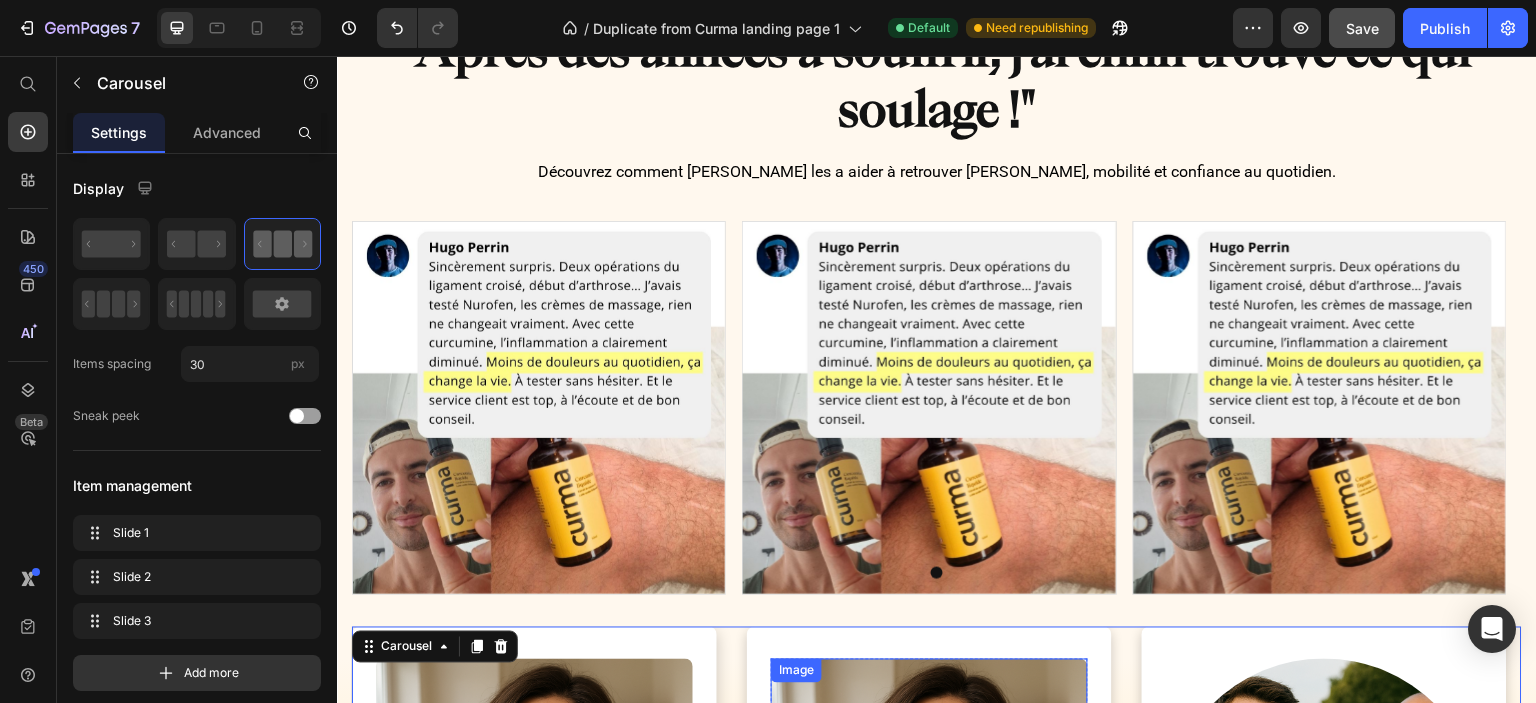 scroll, scrollTop: 1650, scrollLeft: 0, axis: vertical 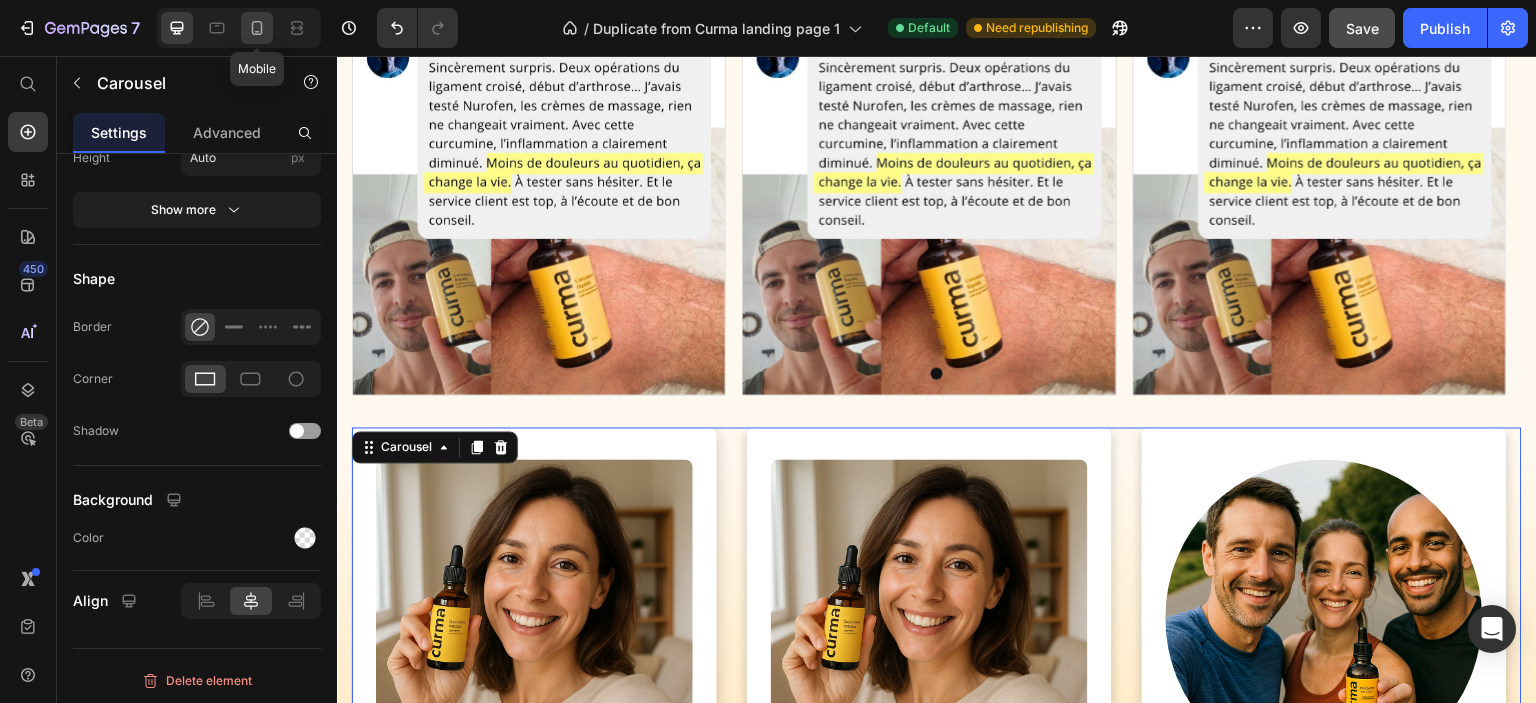 click 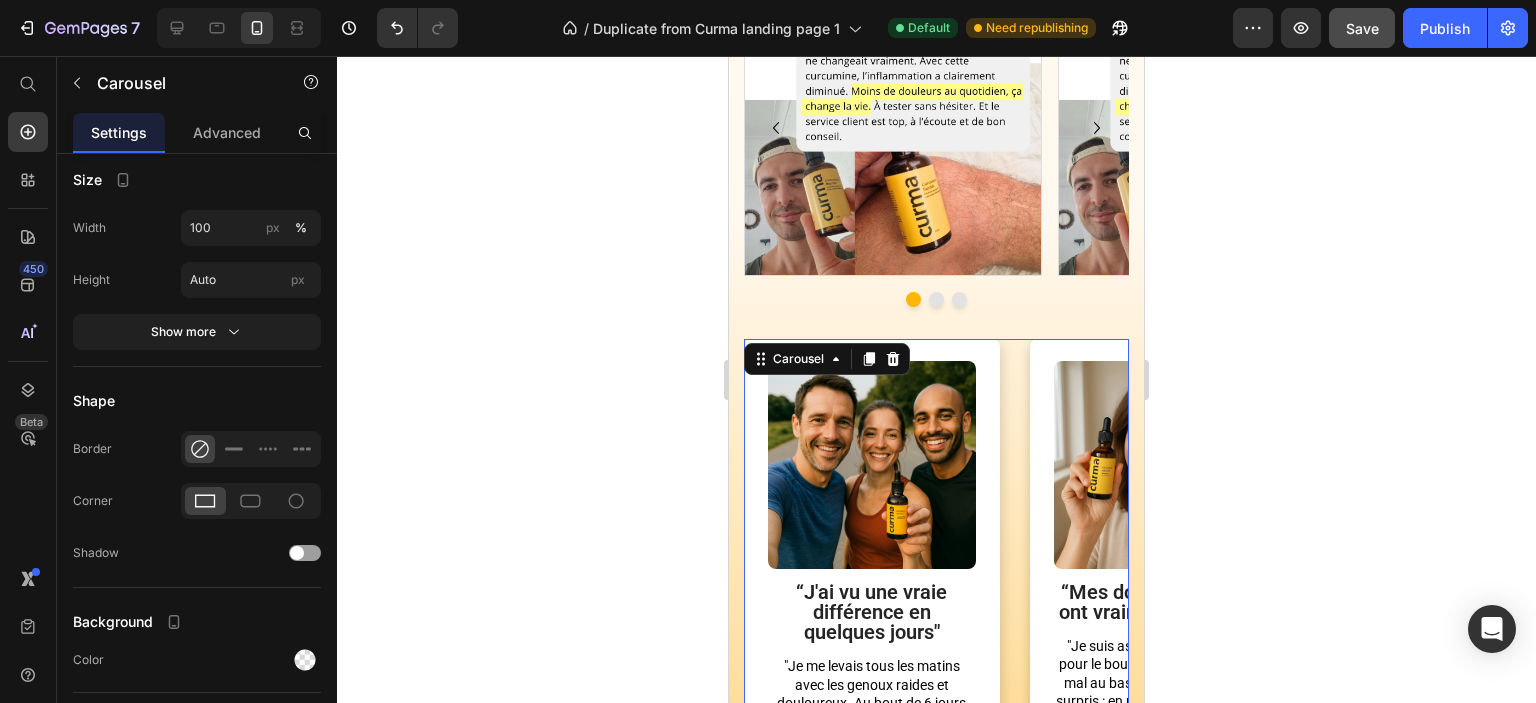 scroll, scrollTop: 1666, scrollLeft: 0, axis: vertical 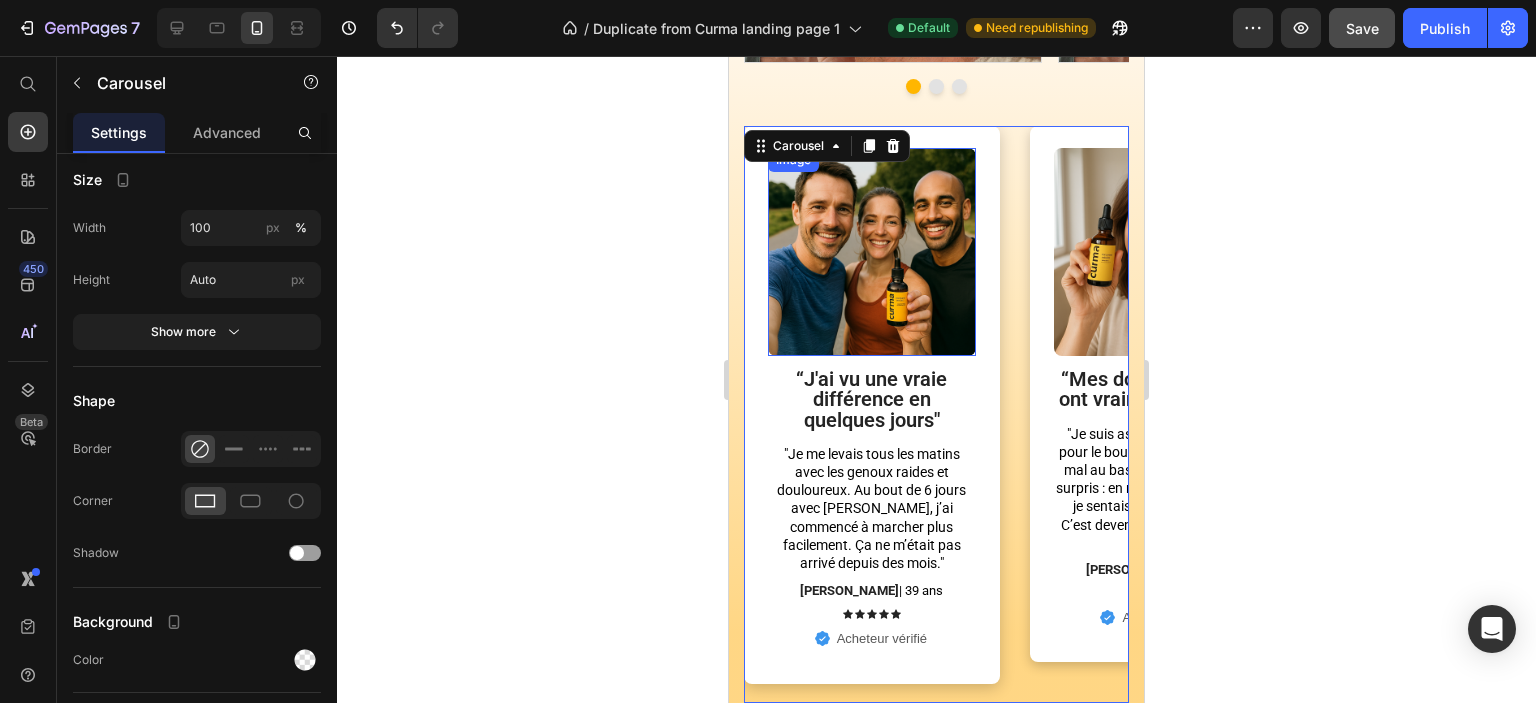 click at bounding box center [872, 252] 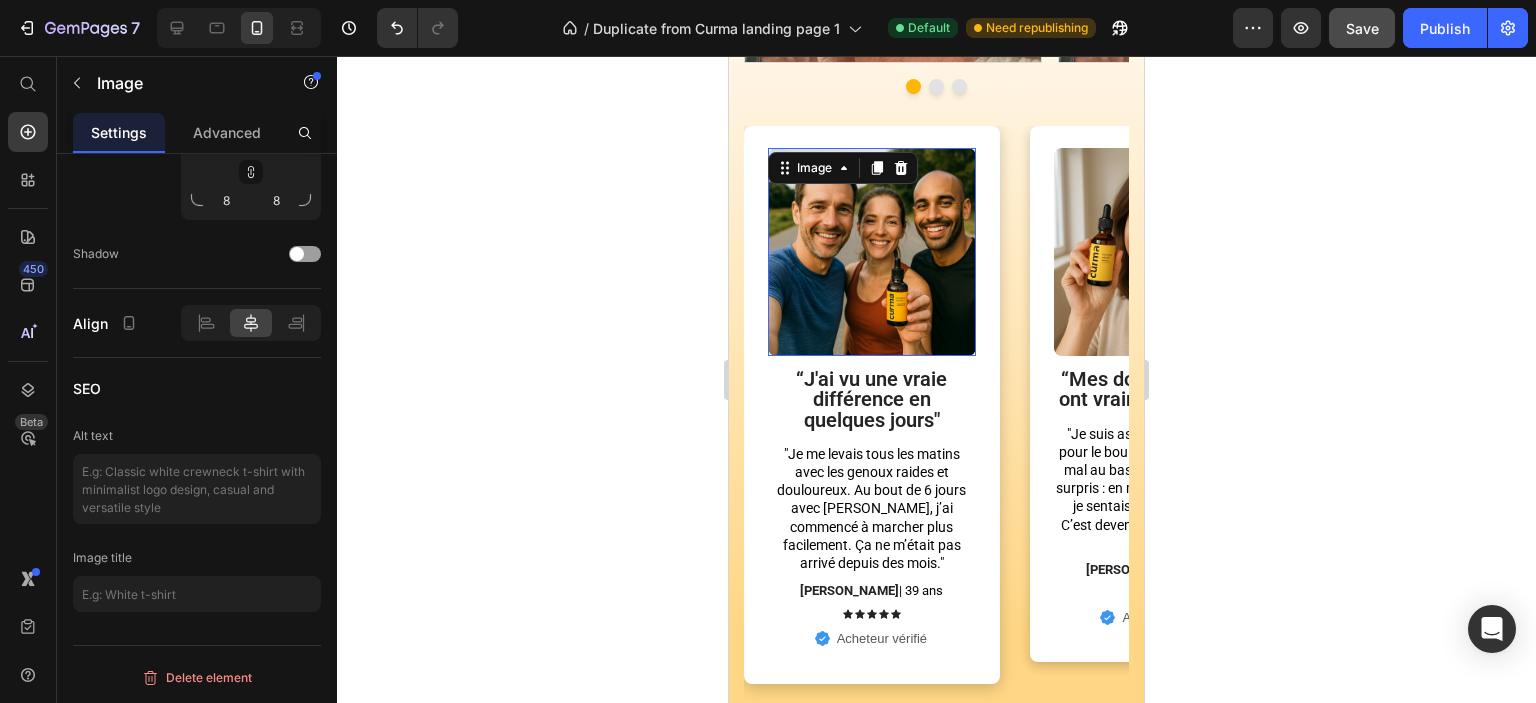 scroll, scrollTop: 0, scrollLeft: 0, axis: both 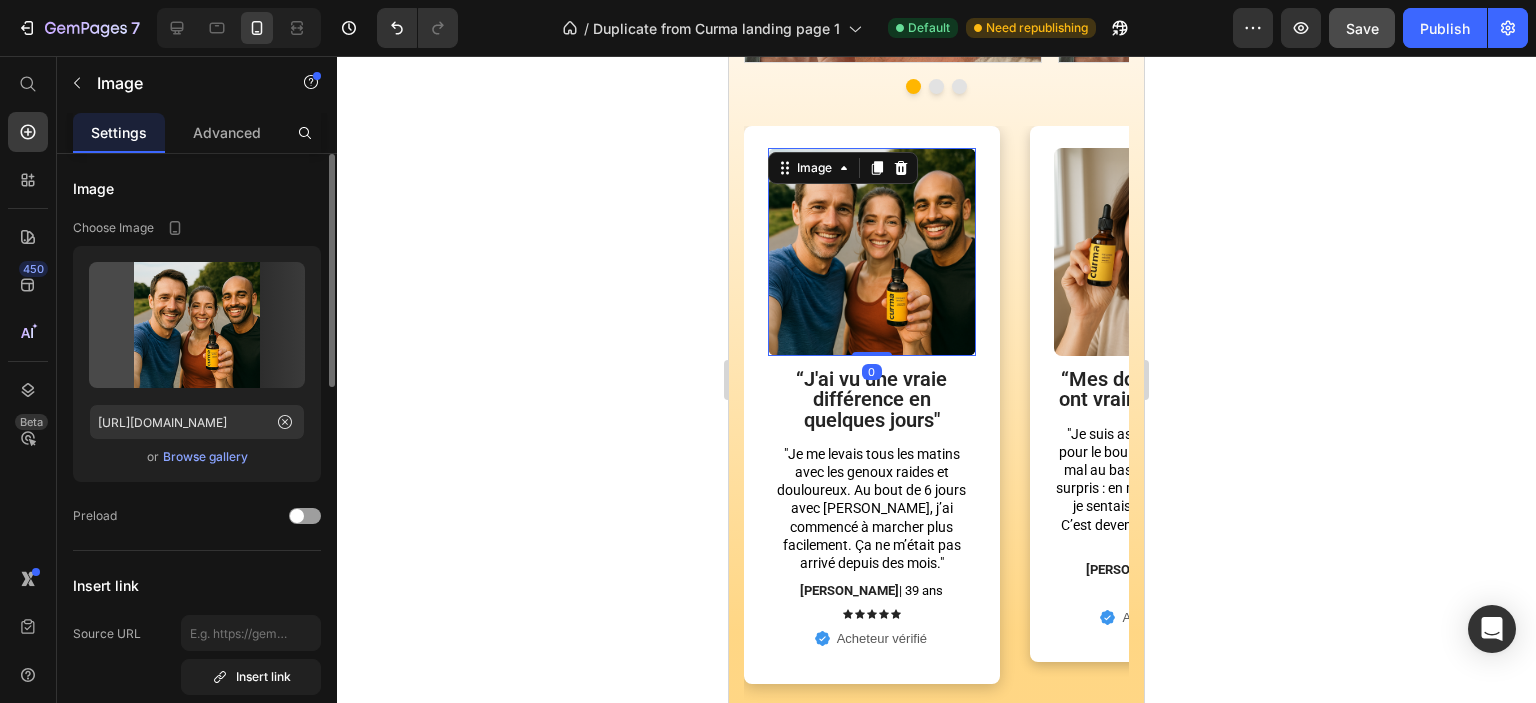 click on "Browse gallery" at bounding box center (205, 457) 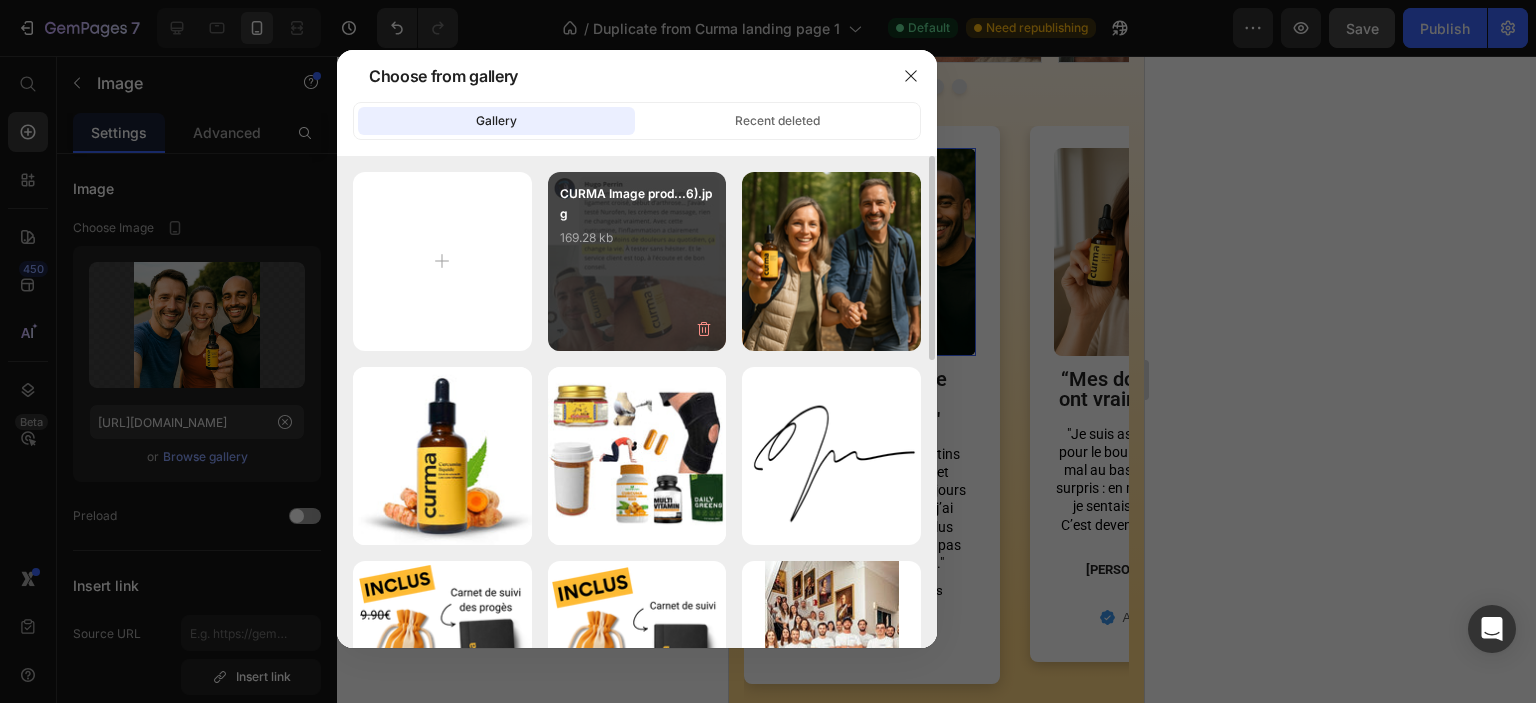 click on "CURMA Image prod...6).jpg 169.28 kb" at bounding box center [637, 224] 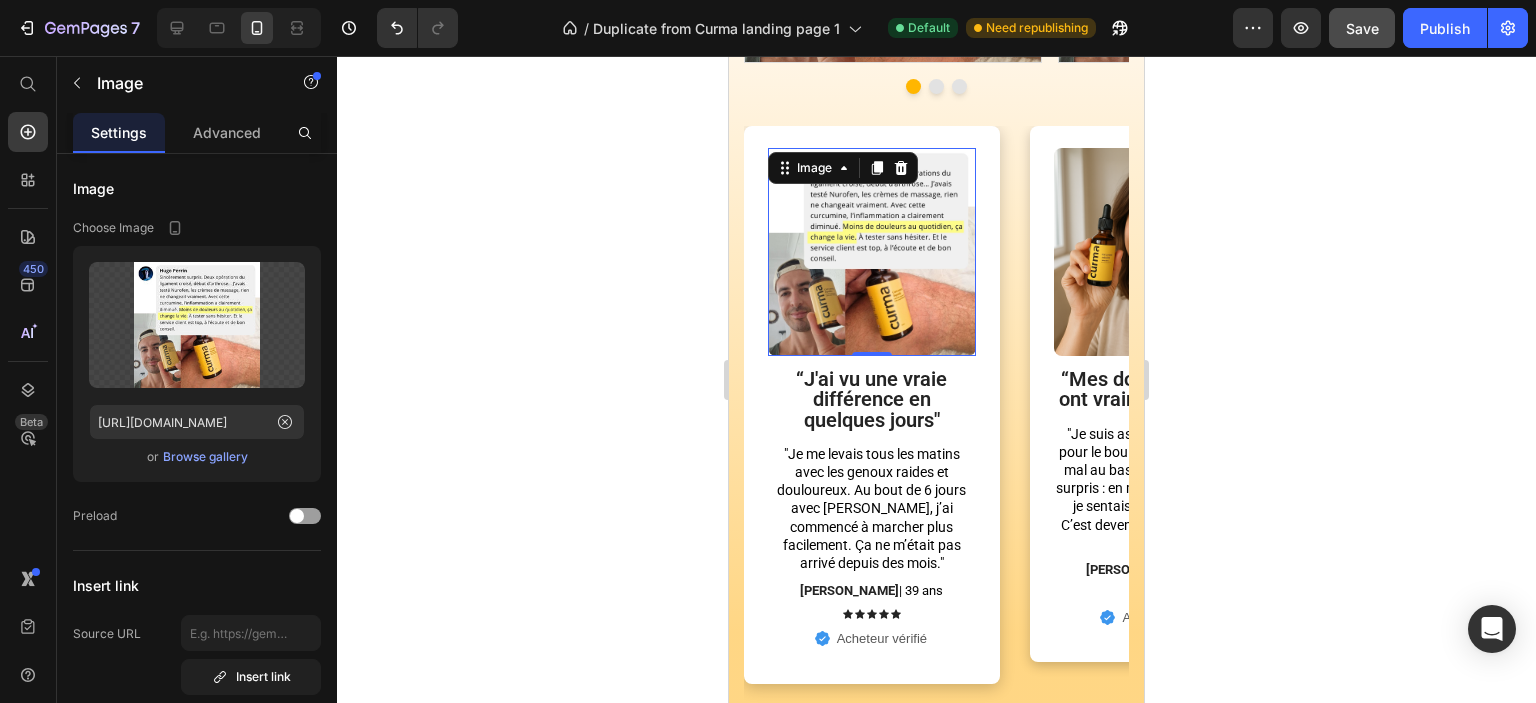 click 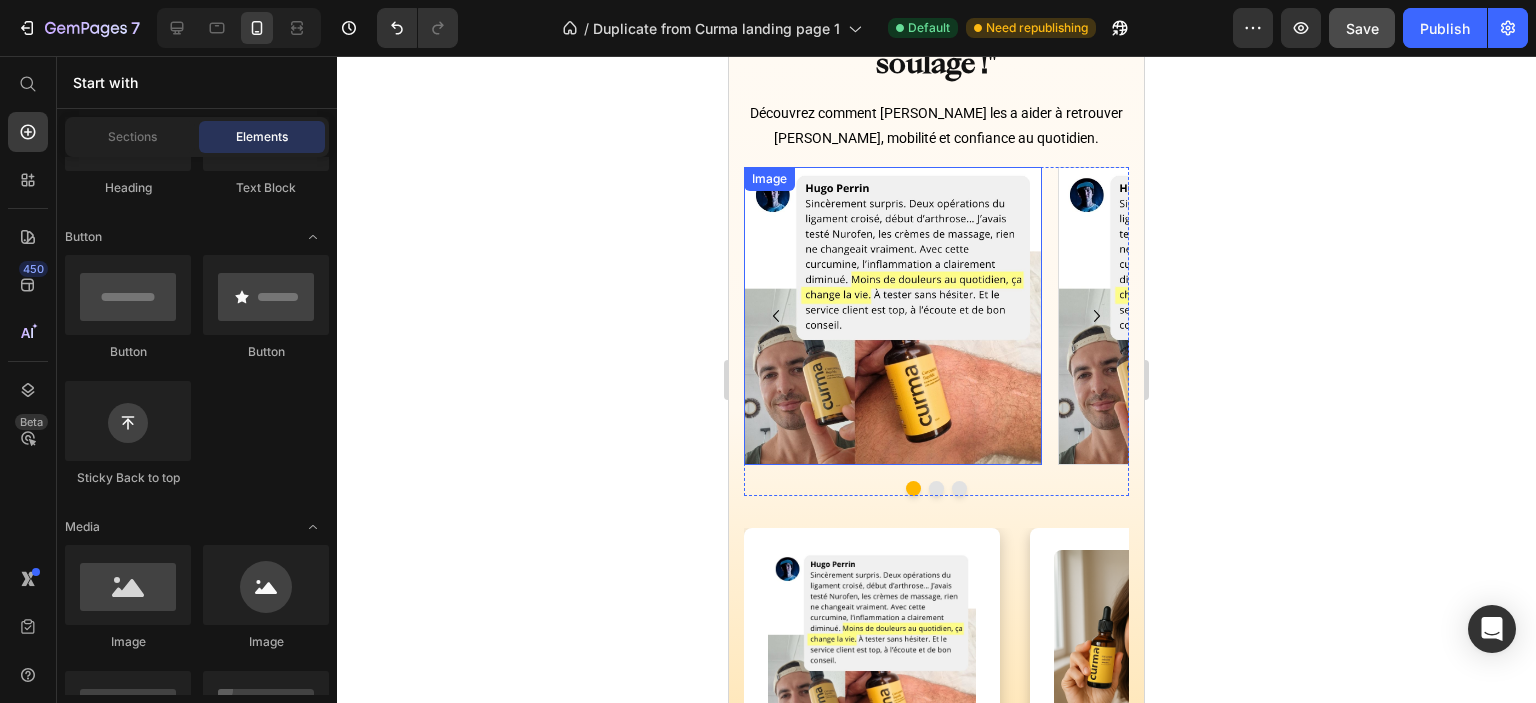 scroll, scrollTop: 1388, scrollLeft: 0, axis: vertical 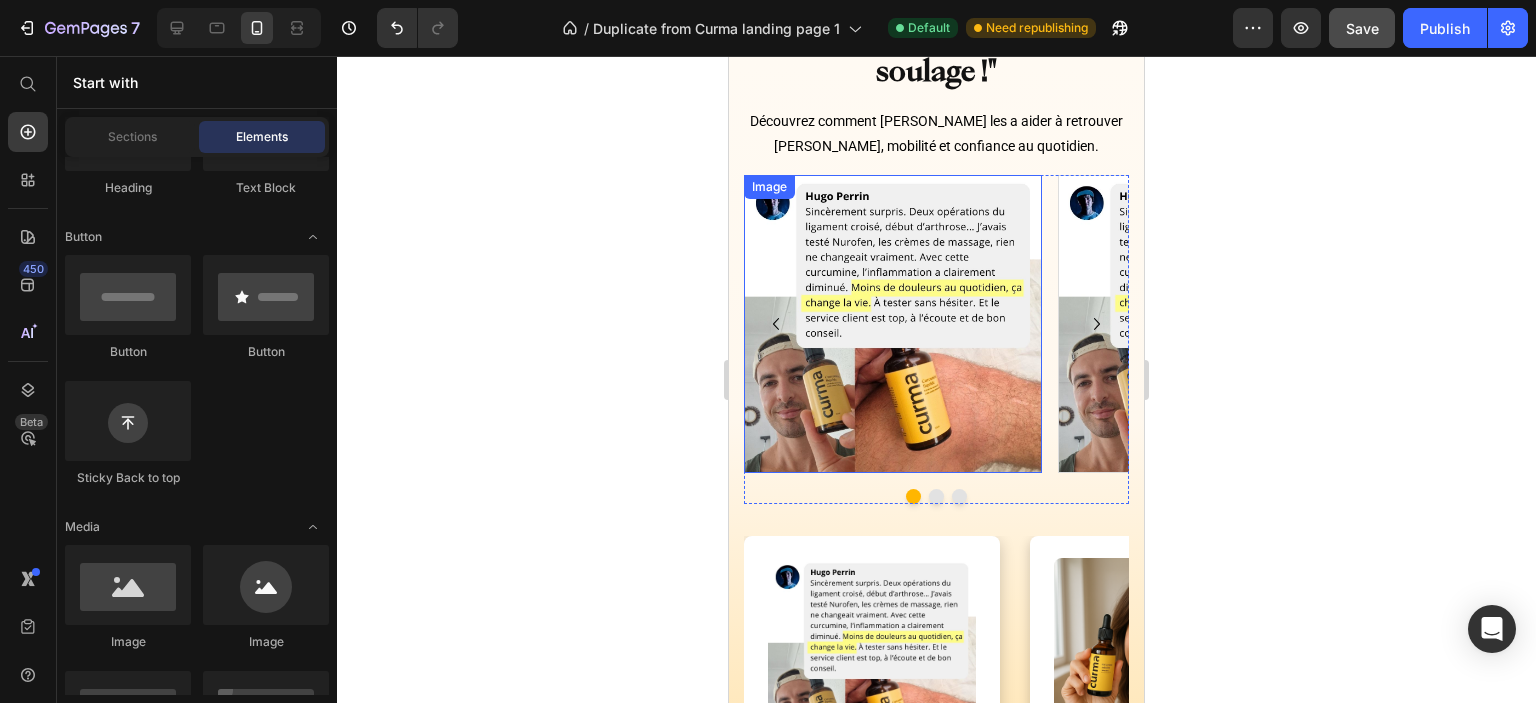 click at bounding box center [893, 324] 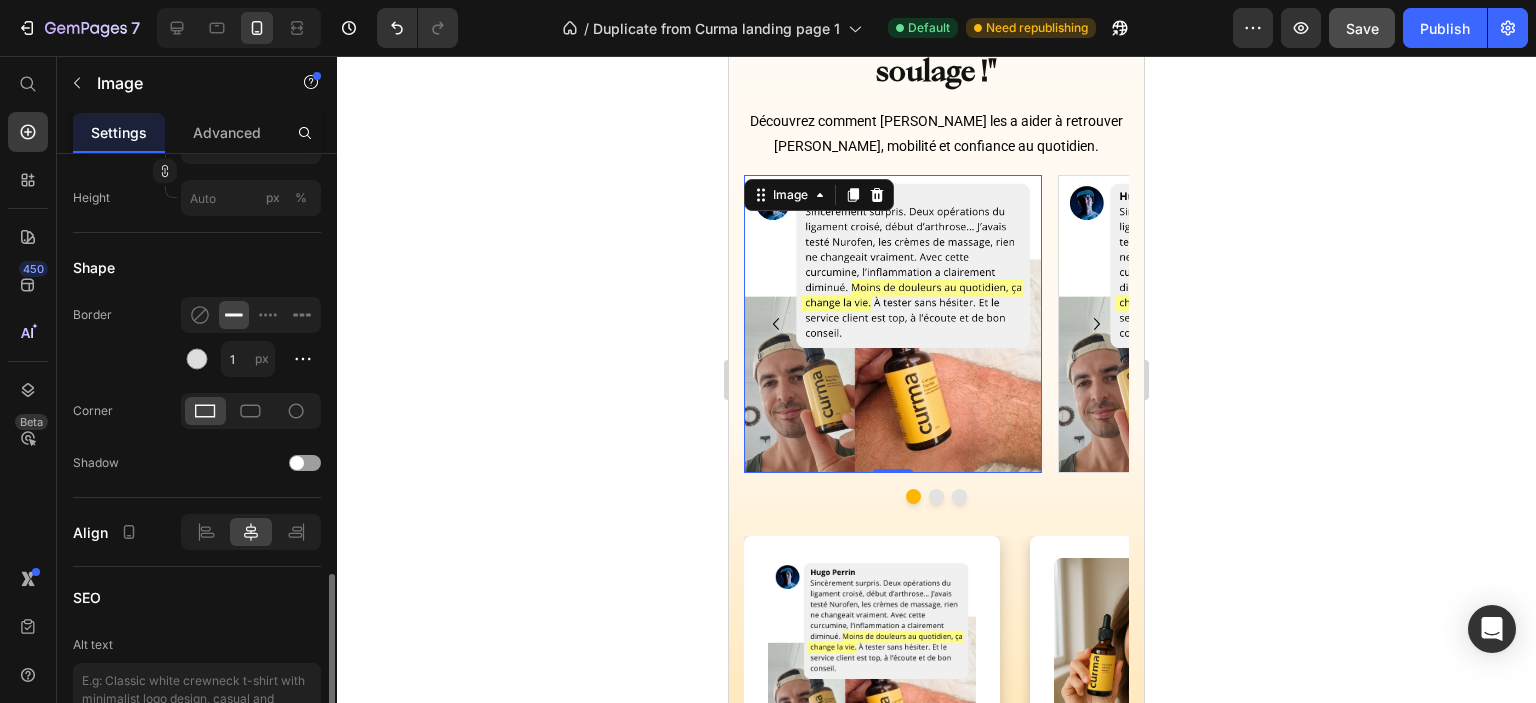 scroll, scrollTop: 800, scrollLeft: 0, axis: vertical 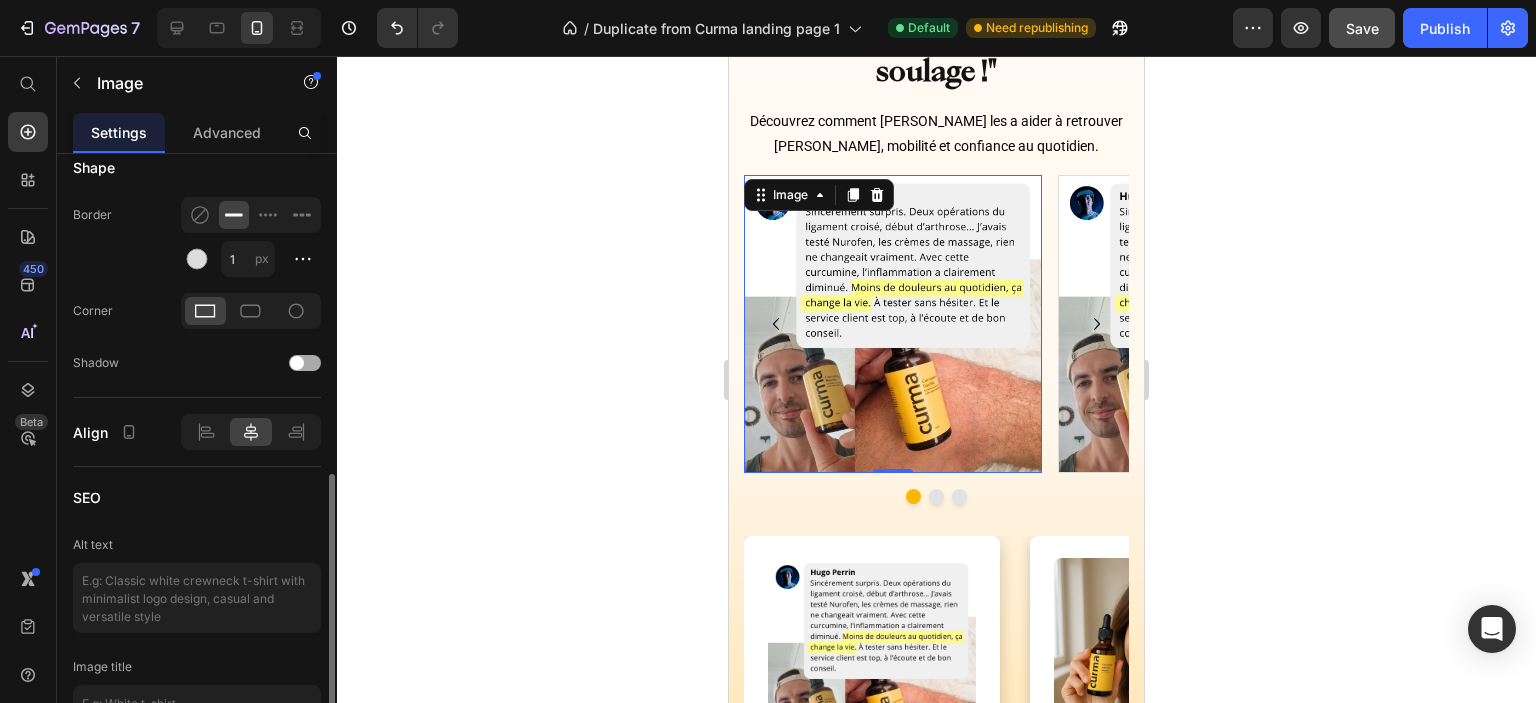 click at bounding box center (305, 363) 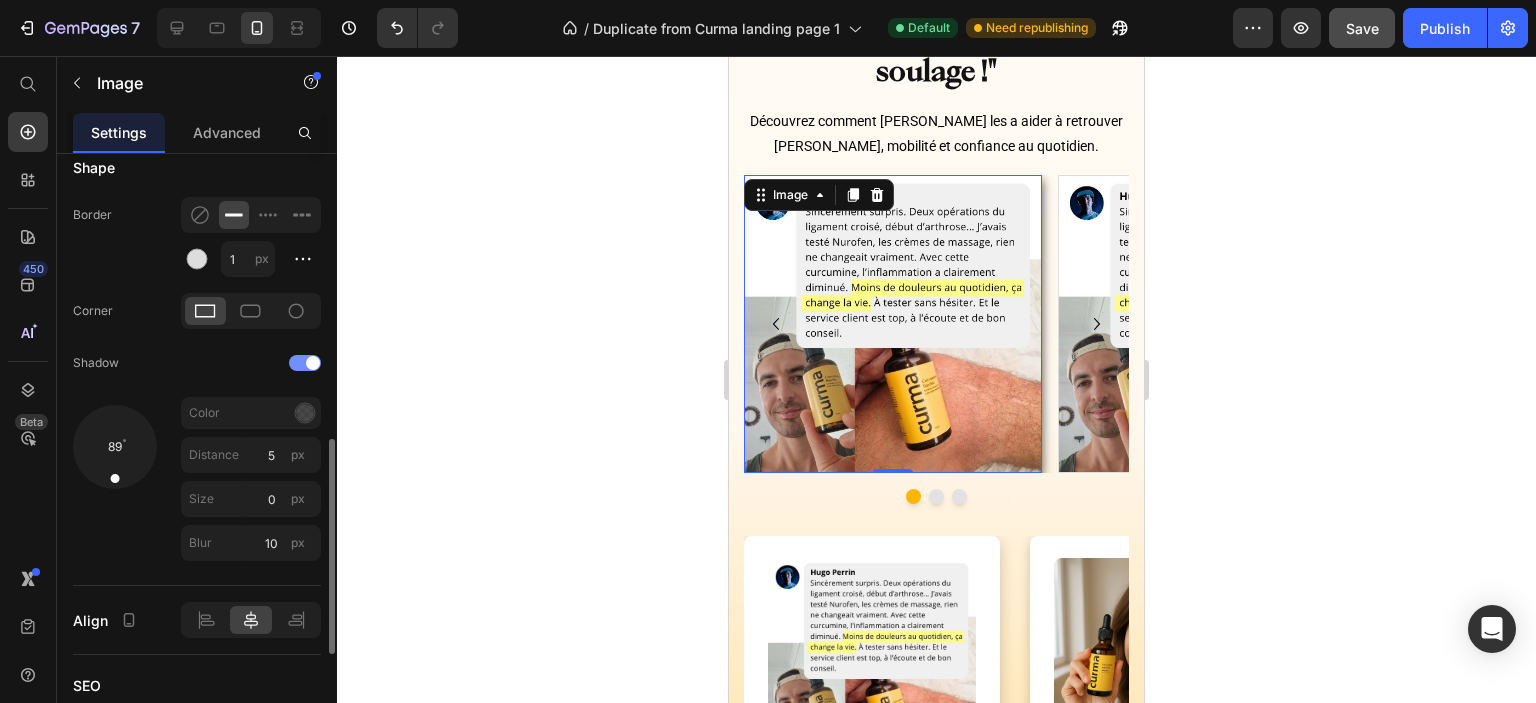 click at bounding box center (305, 363) 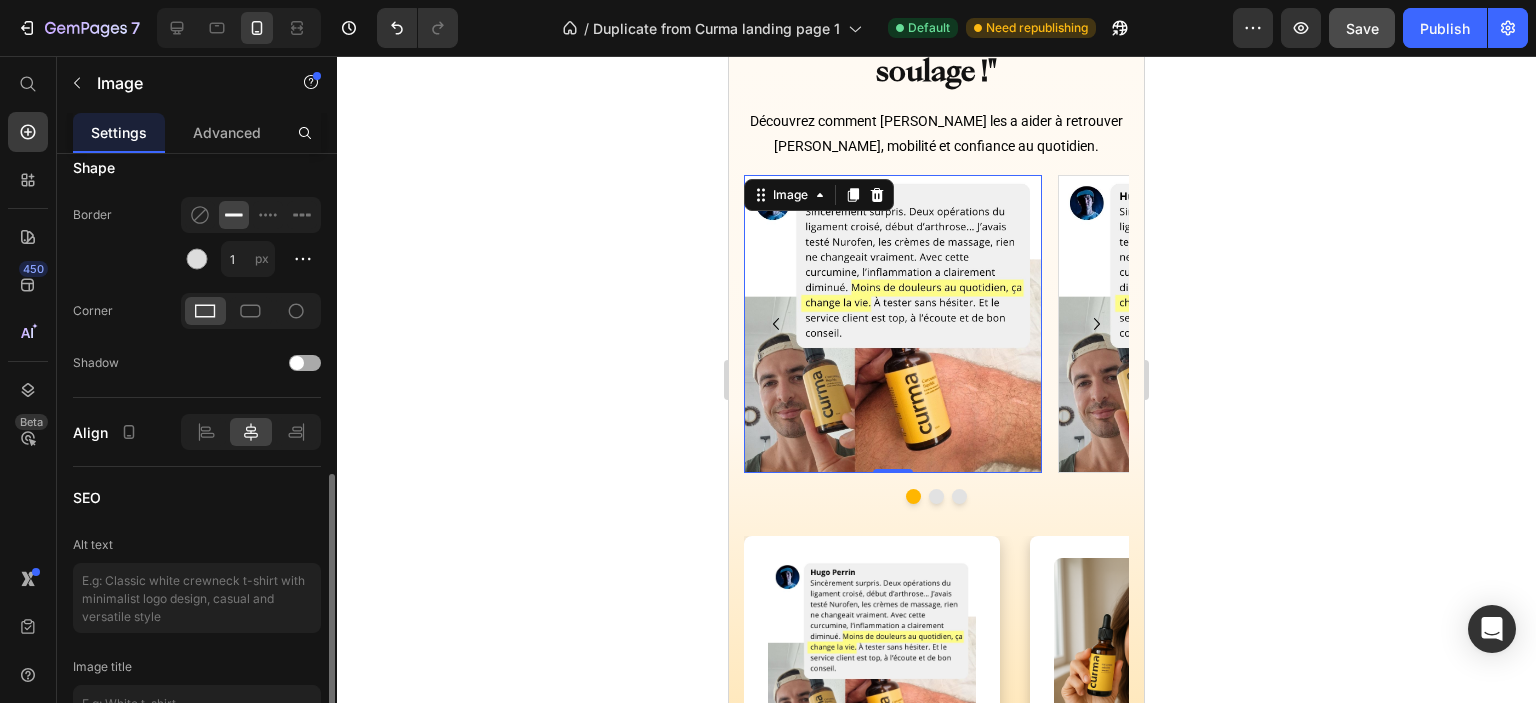 click at bounding box center (305, 363) 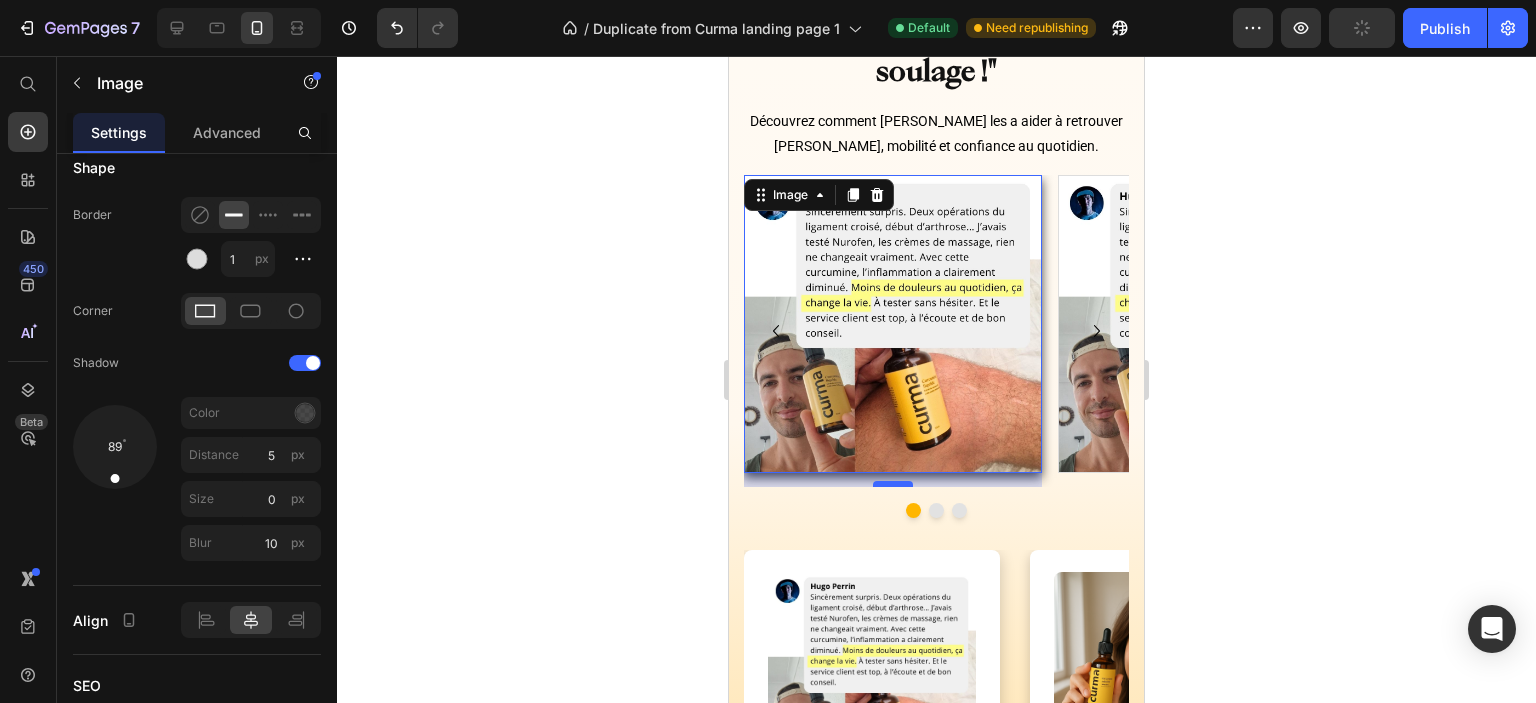 drag, startPoint x: 888, startPoint y: 461, endPoint x: 896, endPoint y: 475, distance: 16.124516 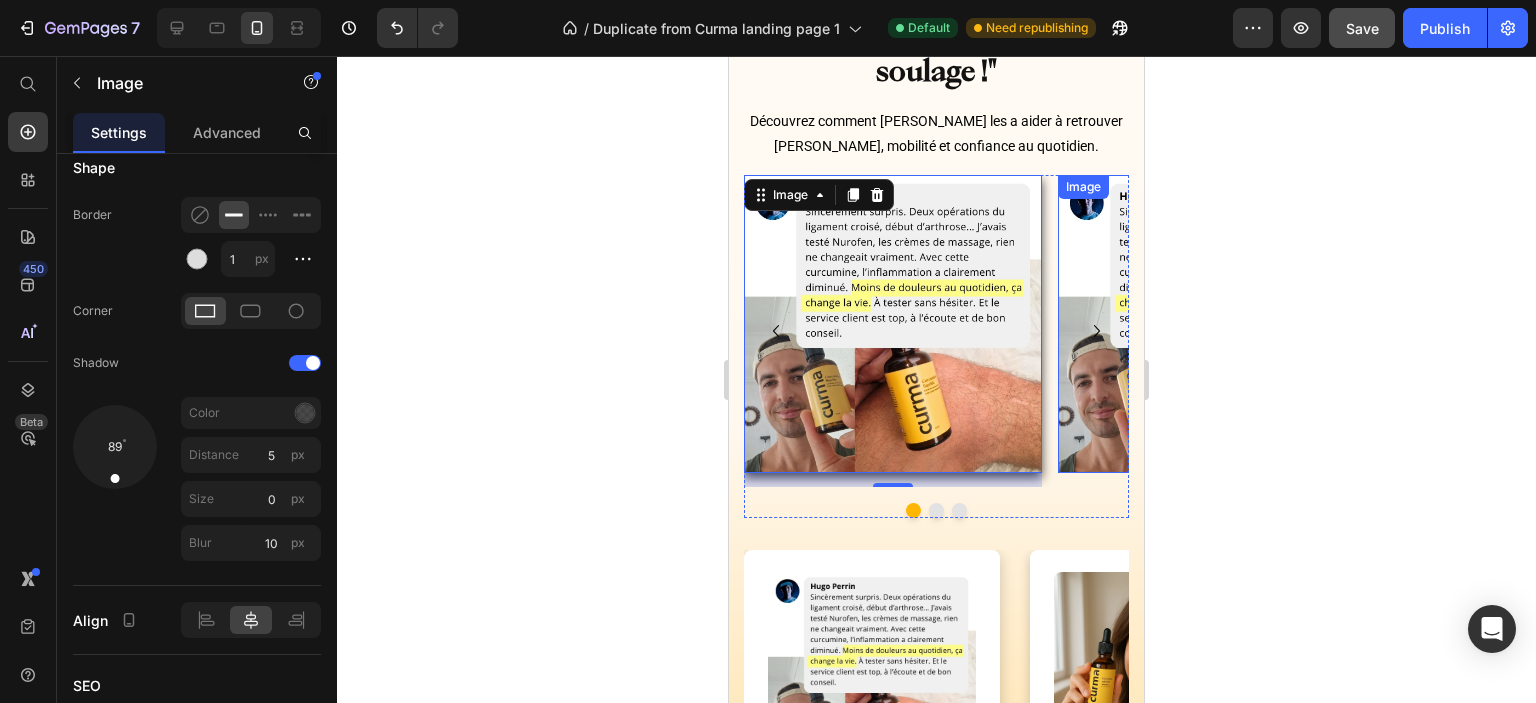click at bounding box center (1207, 324) 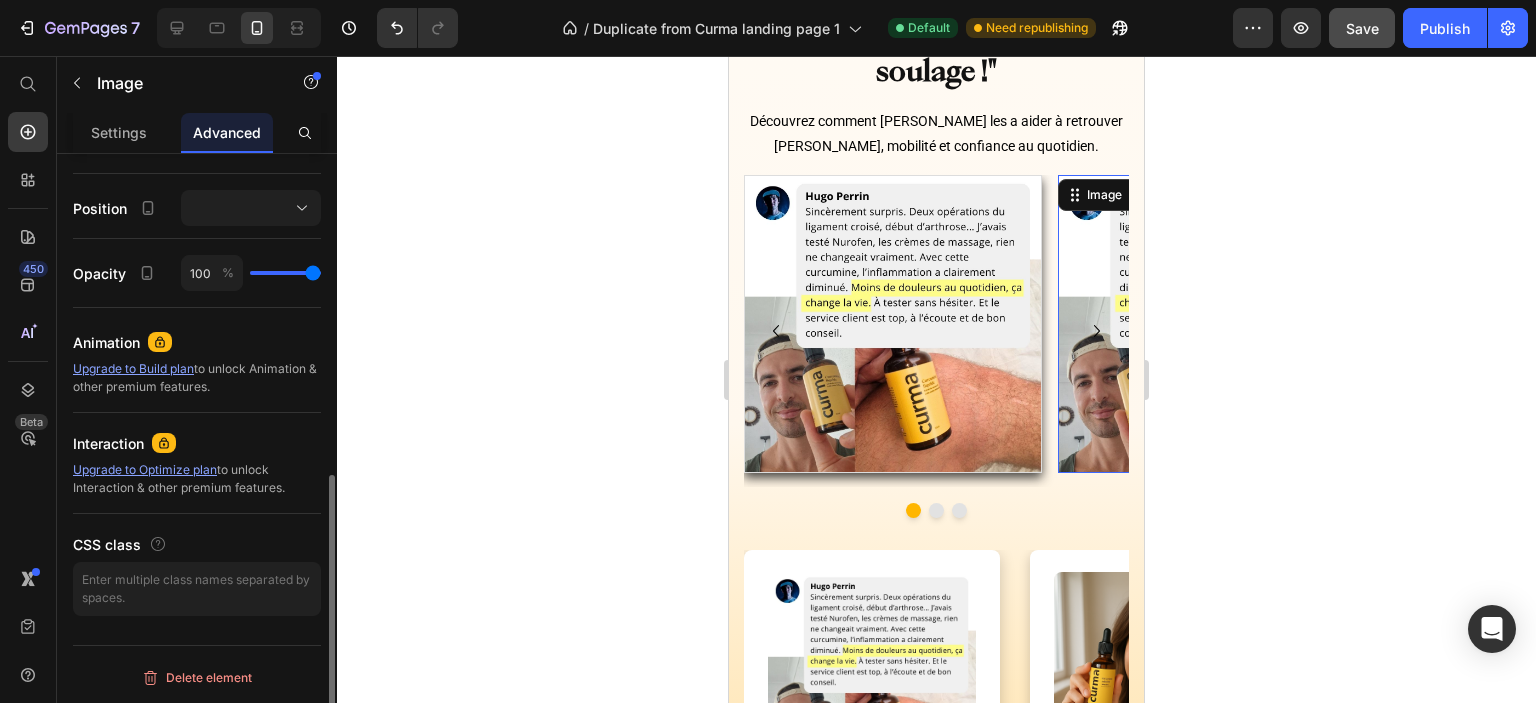 scroll, scrollTop: 696, scrollLeft: 0, axis: vertical 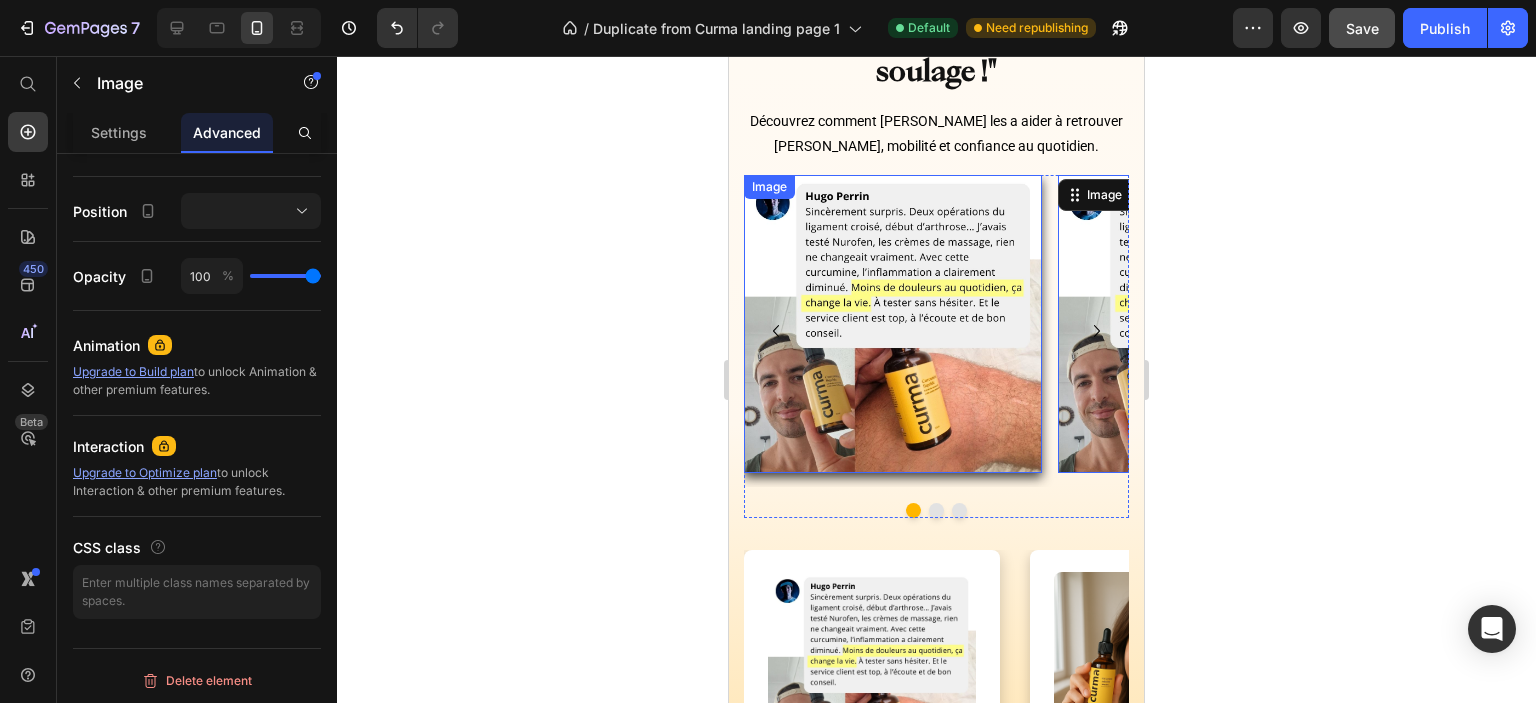 click at bounding box center (893, 324) 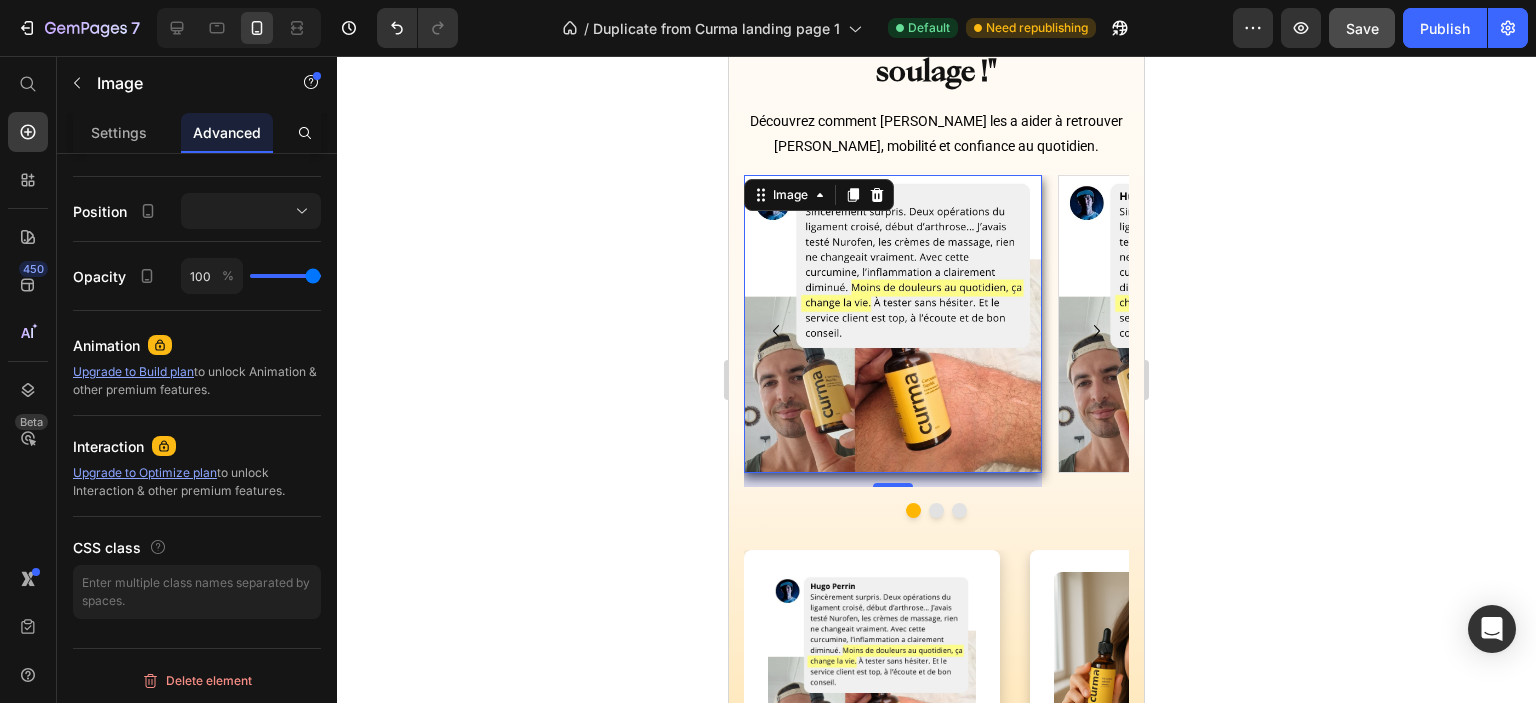 click on "14" at bounding box center (893, 480) 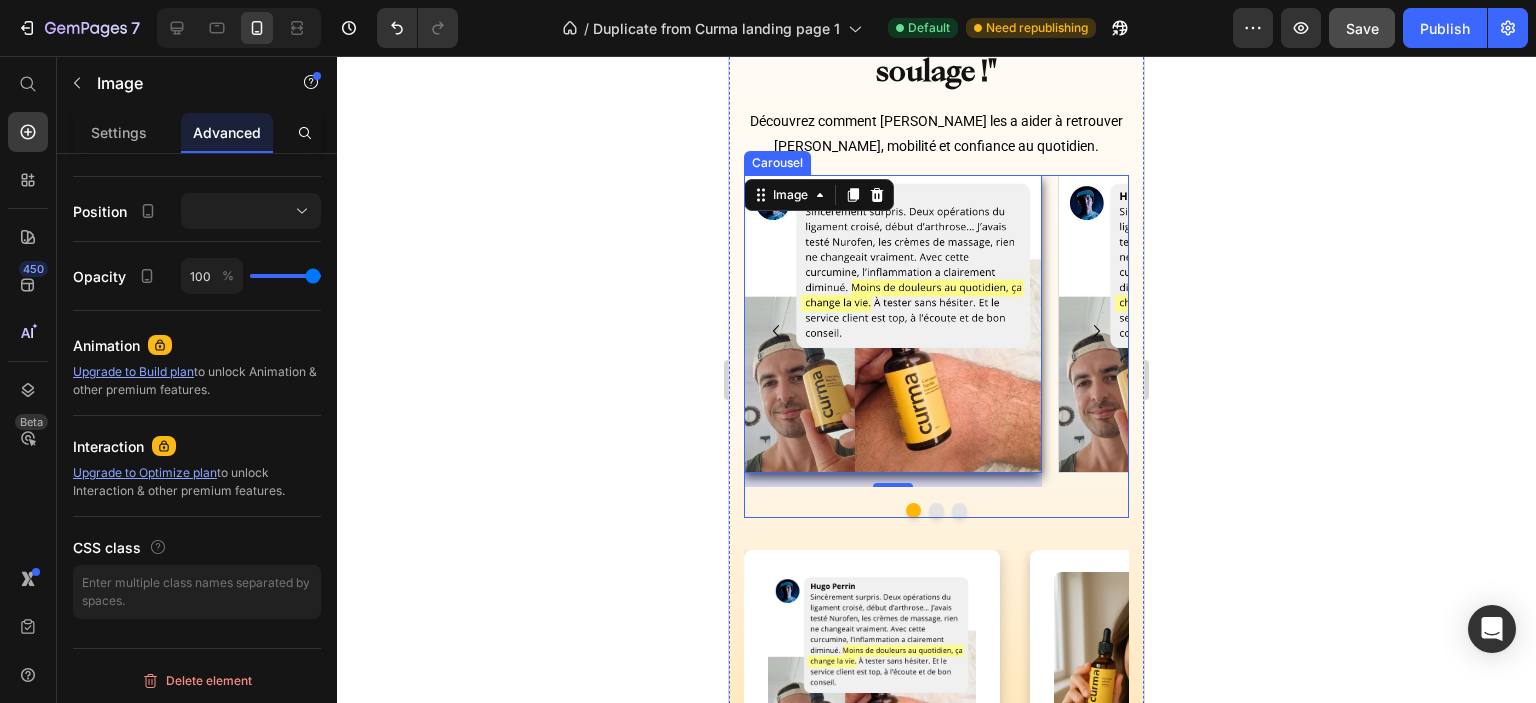 click on "Image   14 Image Image
[GEOGRAPHIC_DATA]" at bounding box center (936, 362) 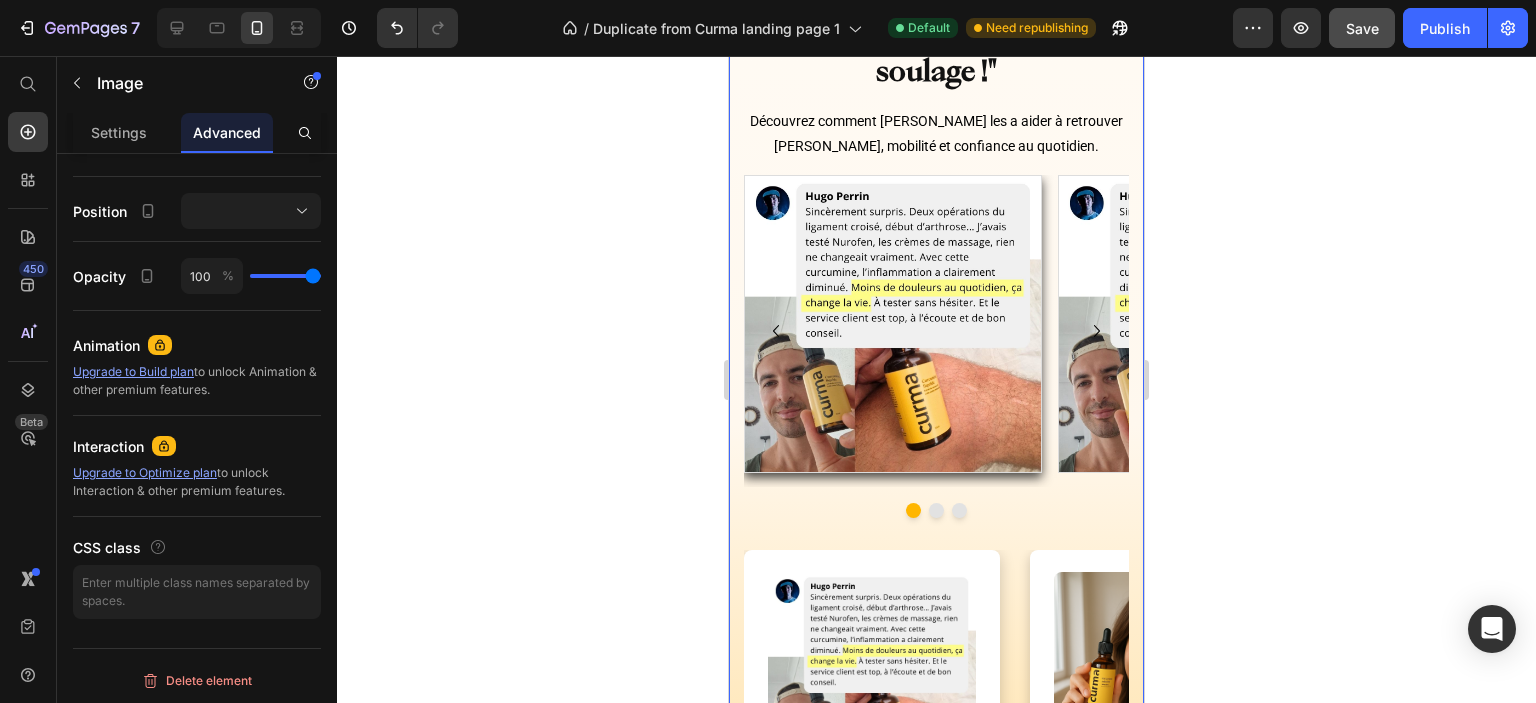 scroll, scrollTop: 0, scrollLeft: 0, axis: both 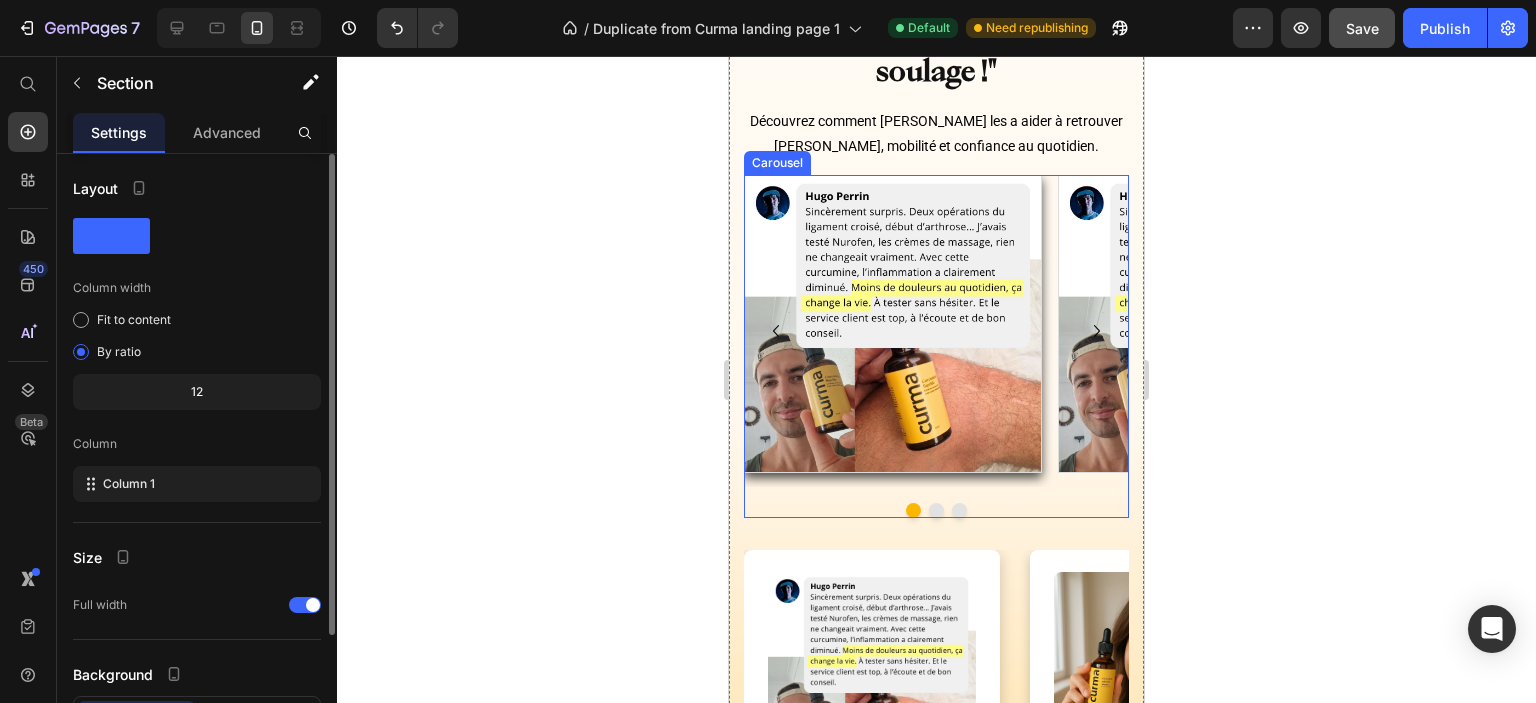 click on "Image" at bounding box center [893, 331] 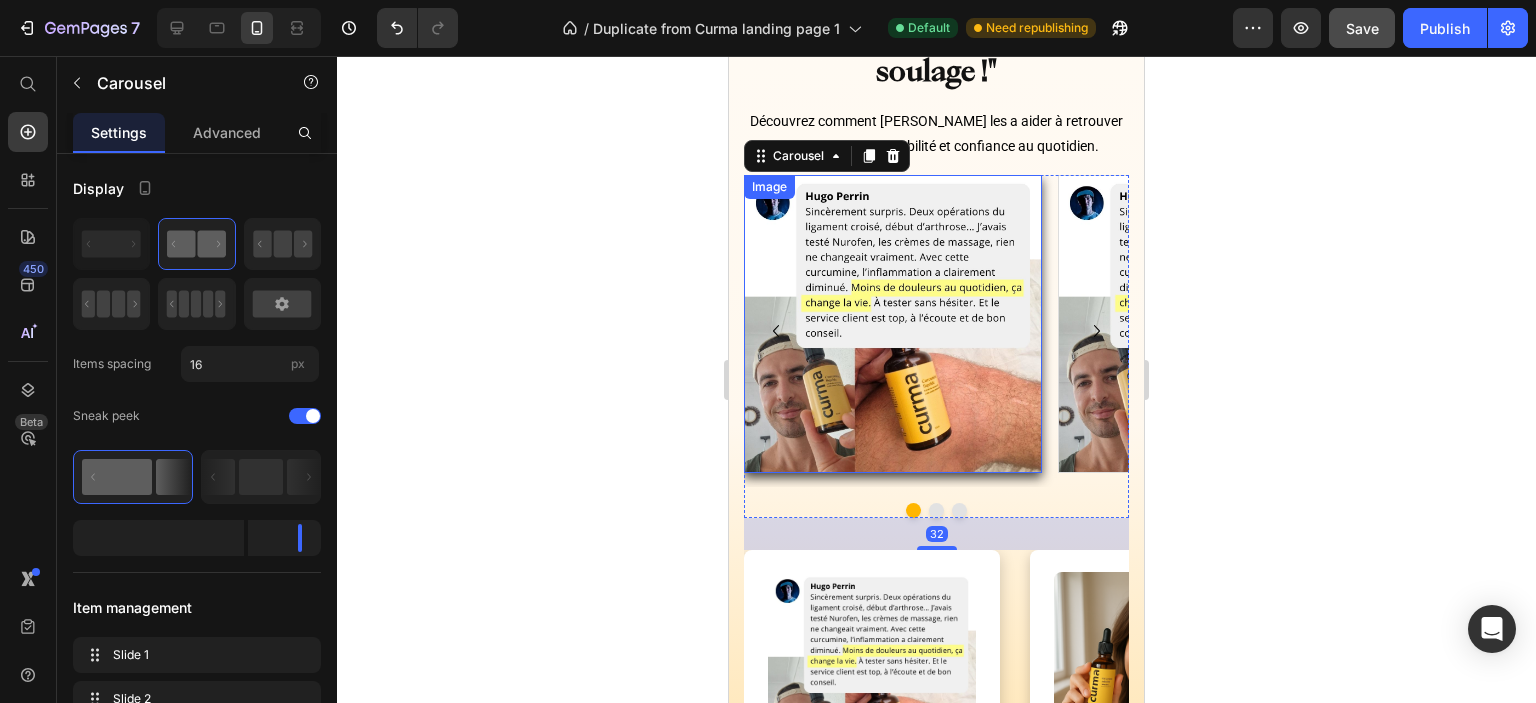 click at bounding box center (893, 324) 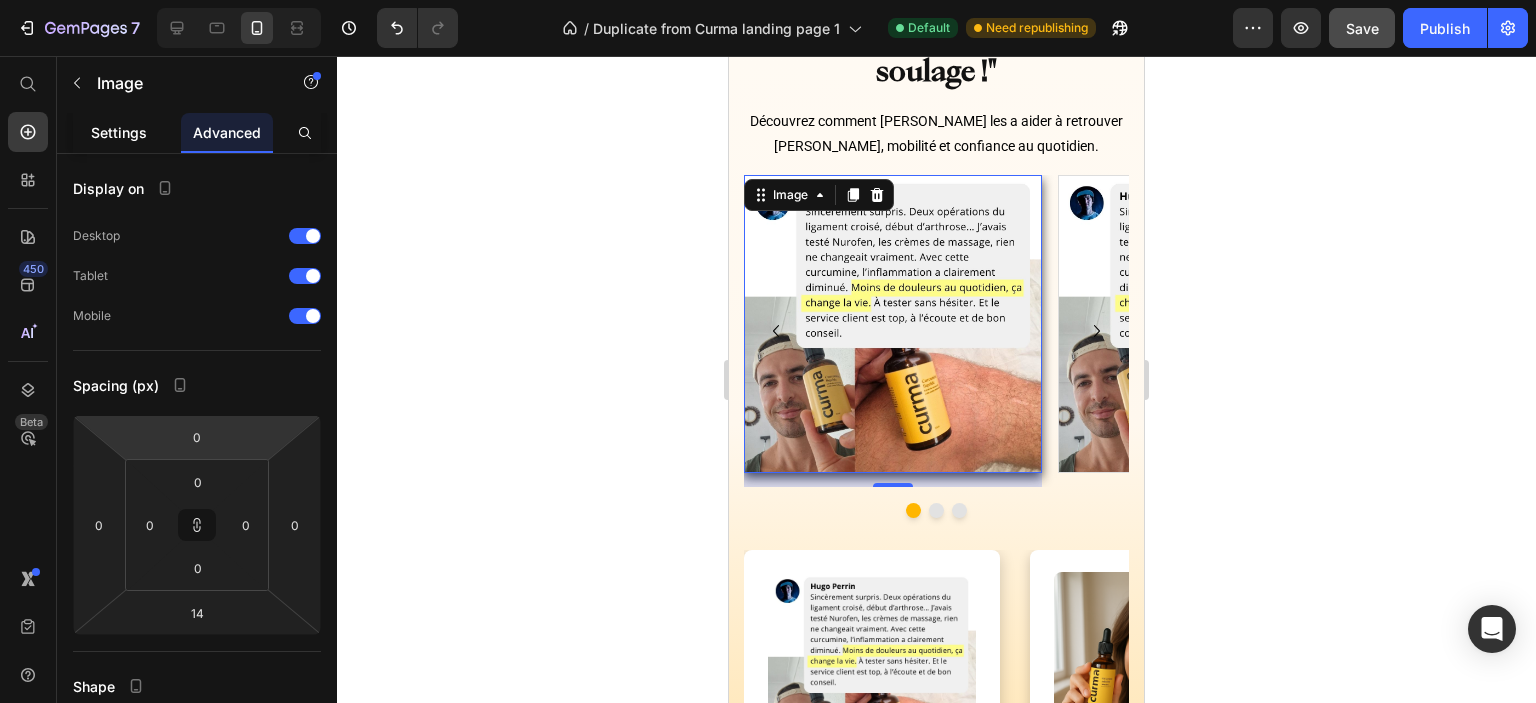 click on "Settings" at bounding box center (119, 132) 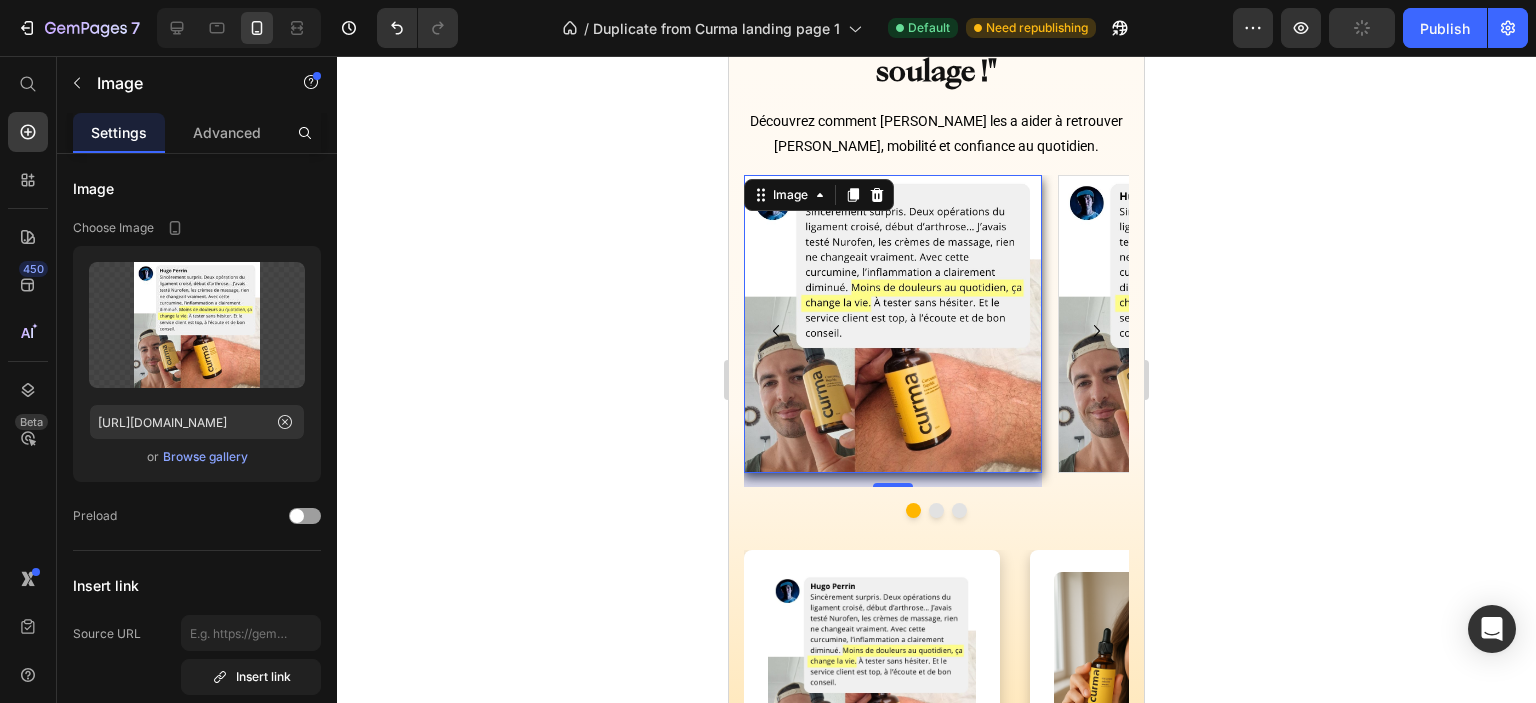 scroll, scrollTop: 700, scrollLeft: 0, axis: vertical 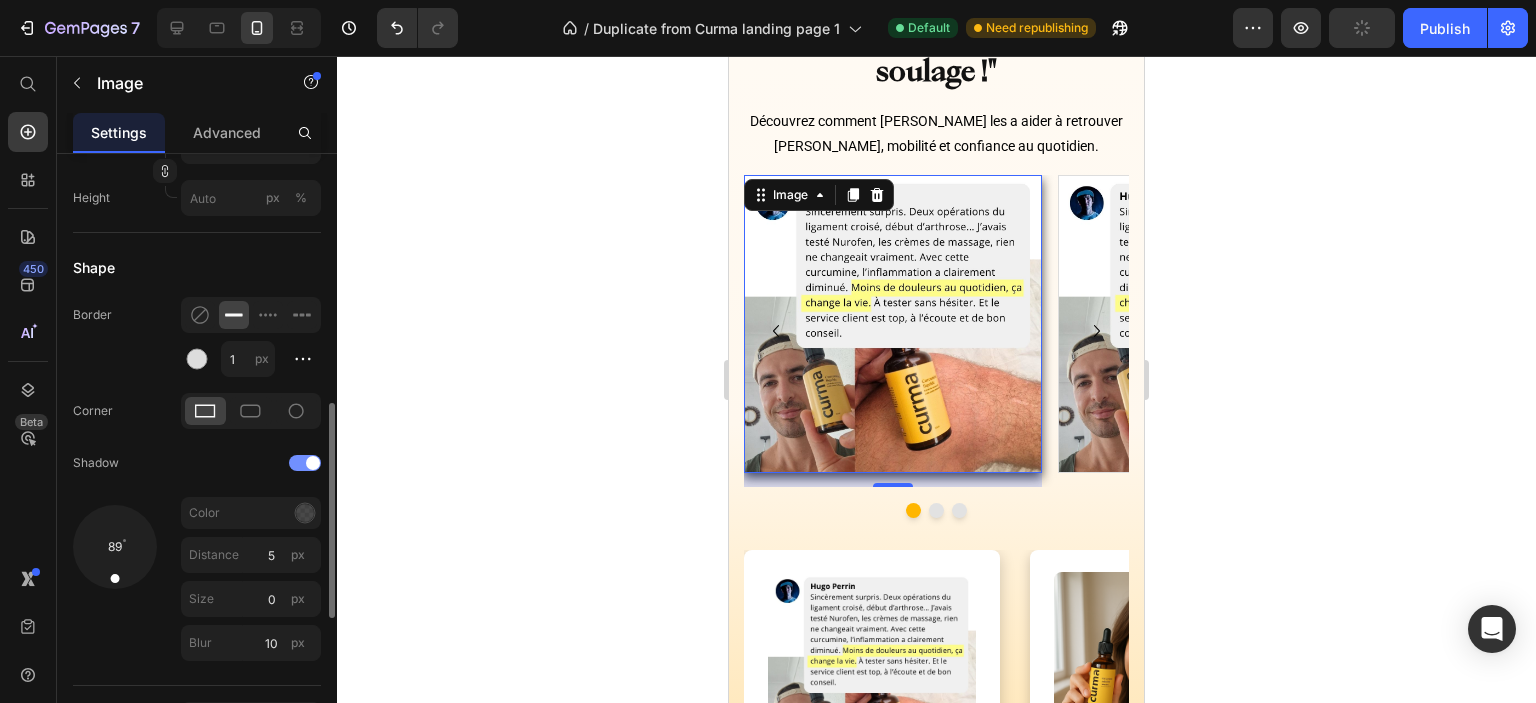click at bounding box center [305, 463] 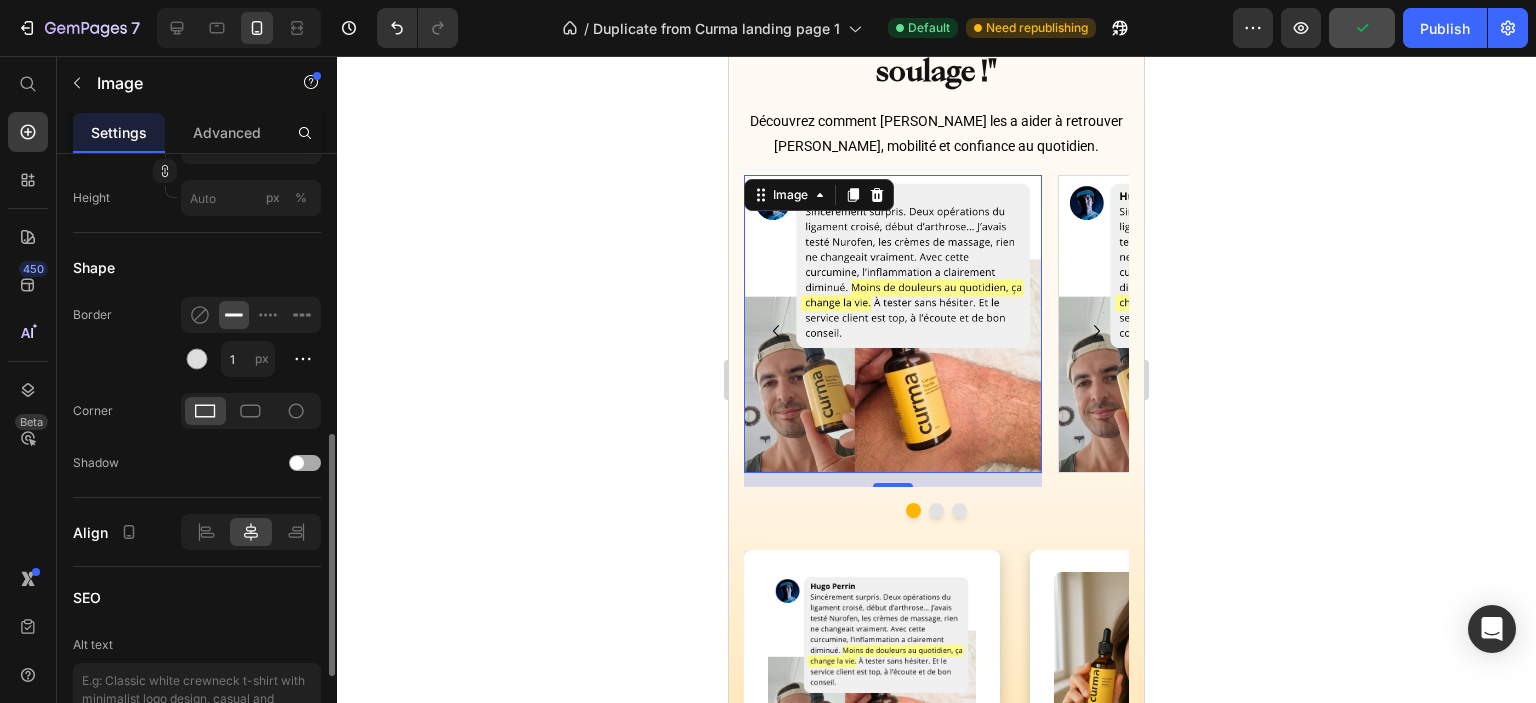 click on "Shadow" 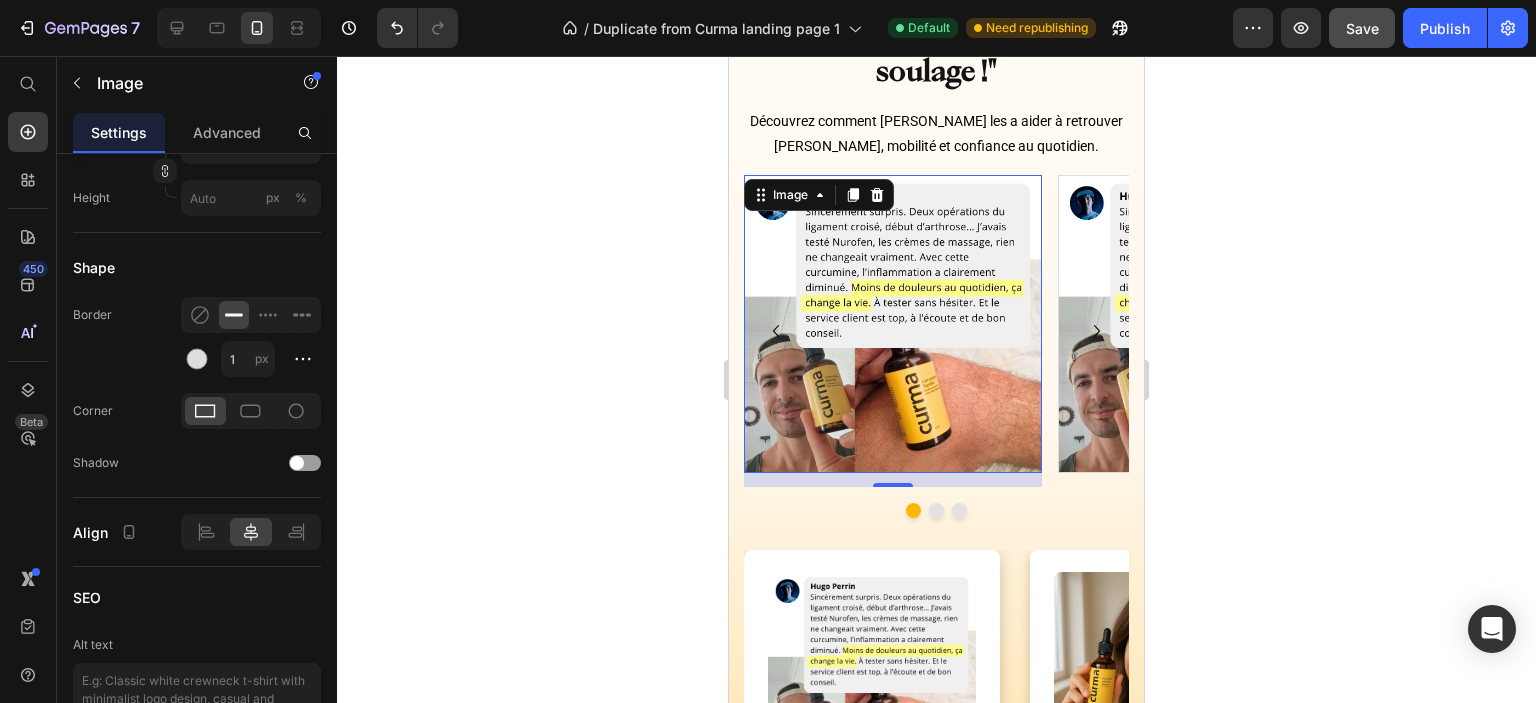 click 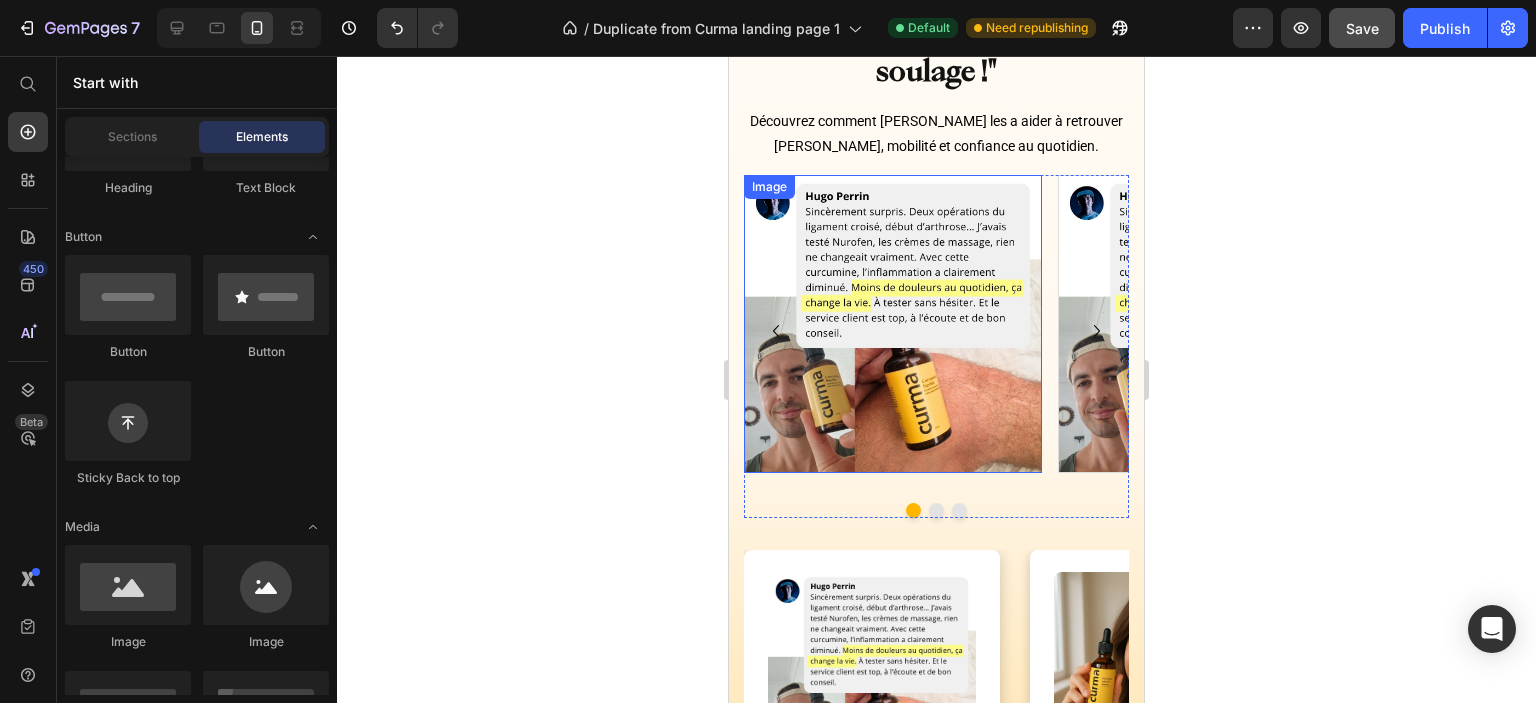 click at bounding box center [893, 324] 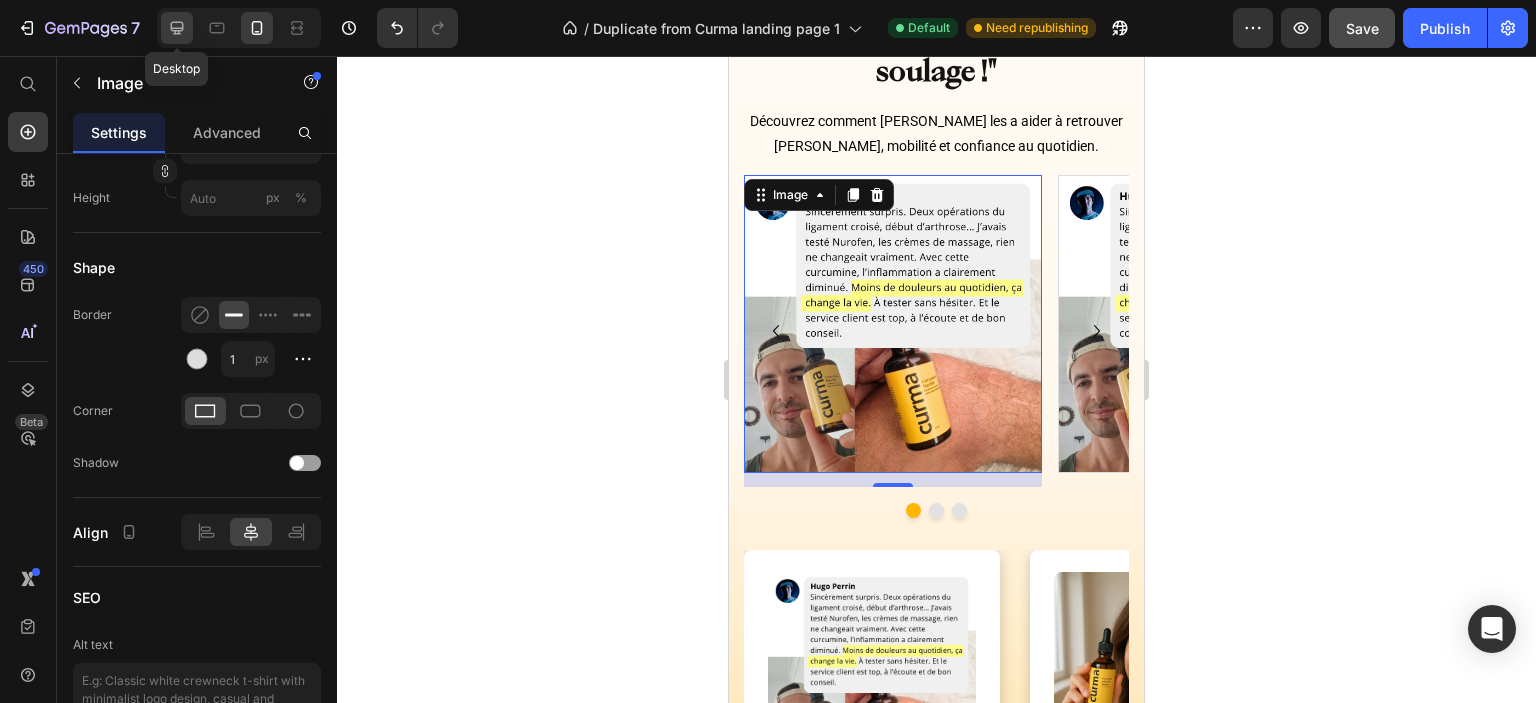 click 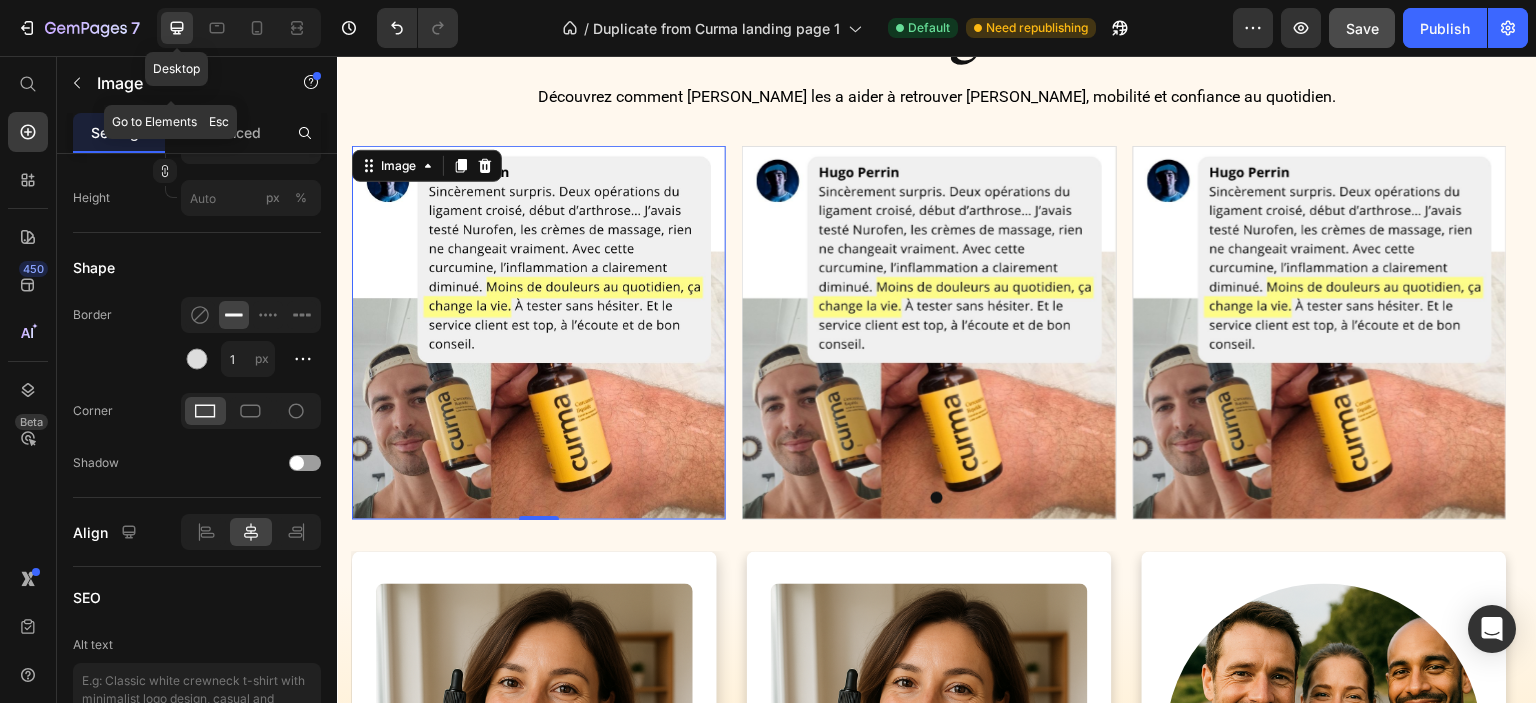 scroll, scrollTop: 1344, scrollLeft: 0, axis: vertical 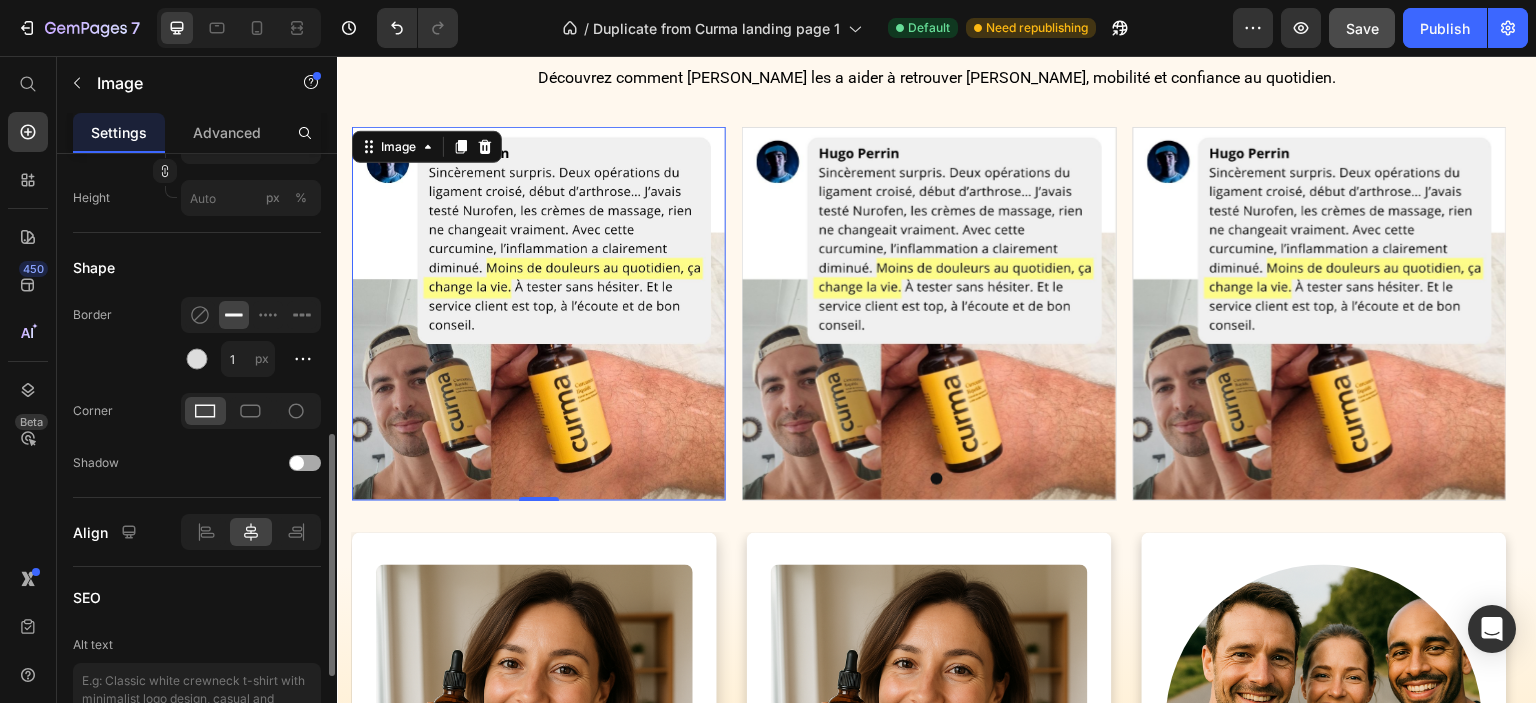 click on "Shadow" 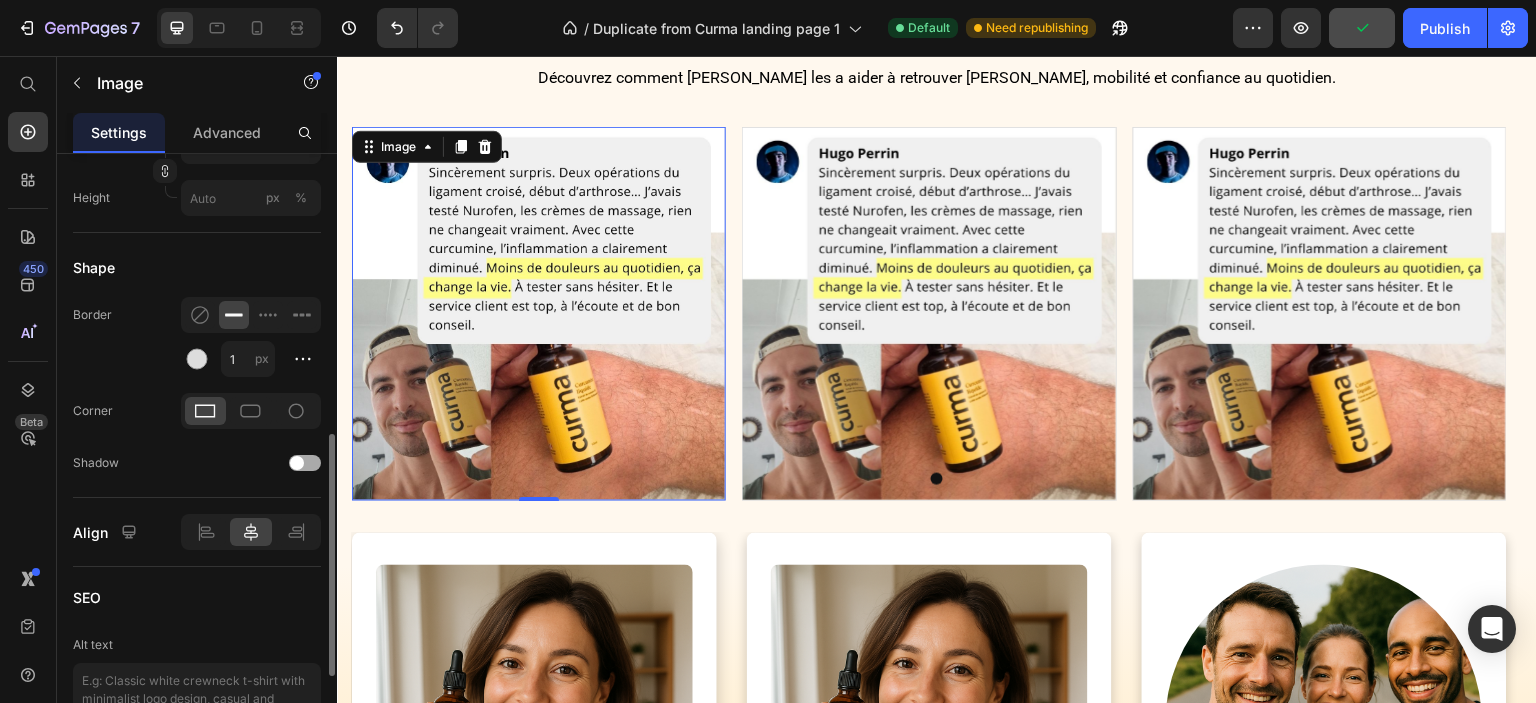 click at bounding box center [305, 463] 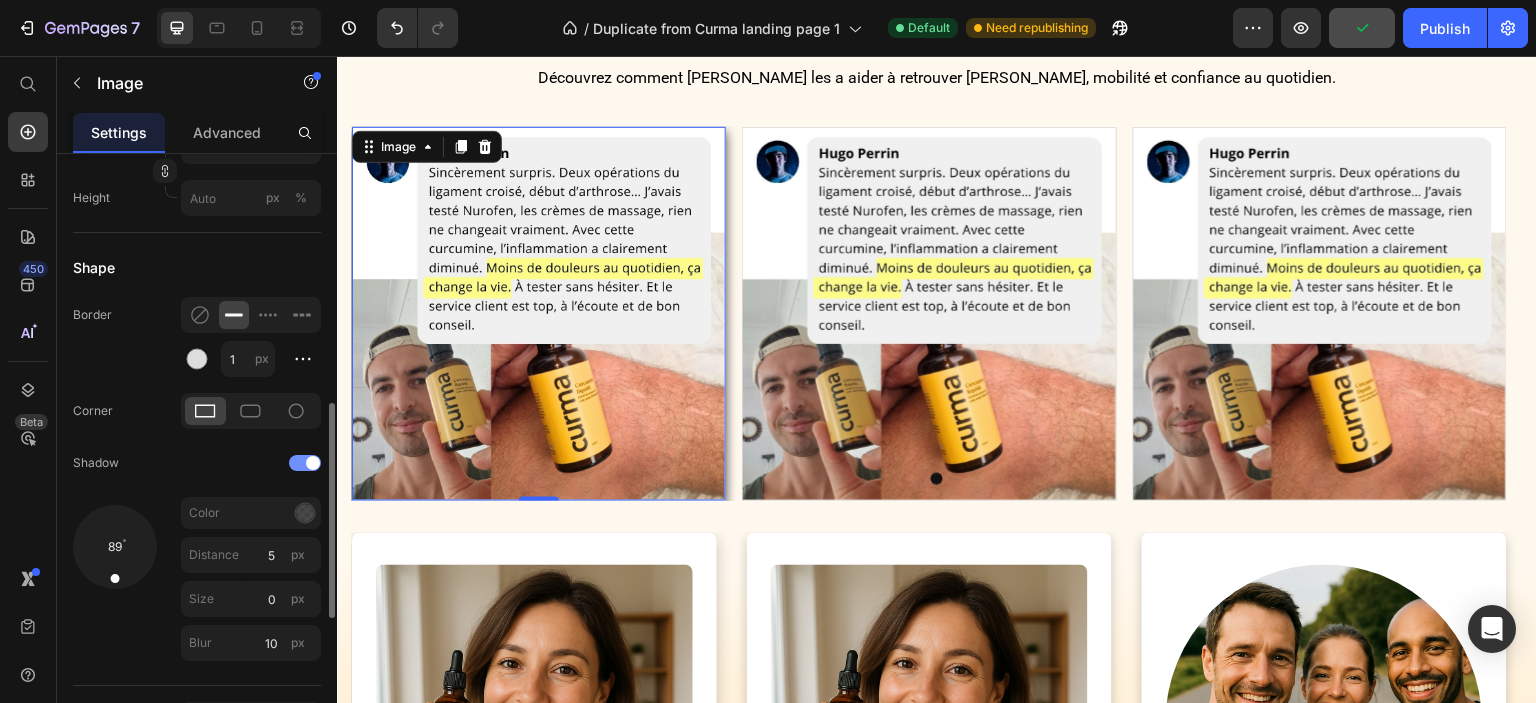 click at bounding box center (313, 463) 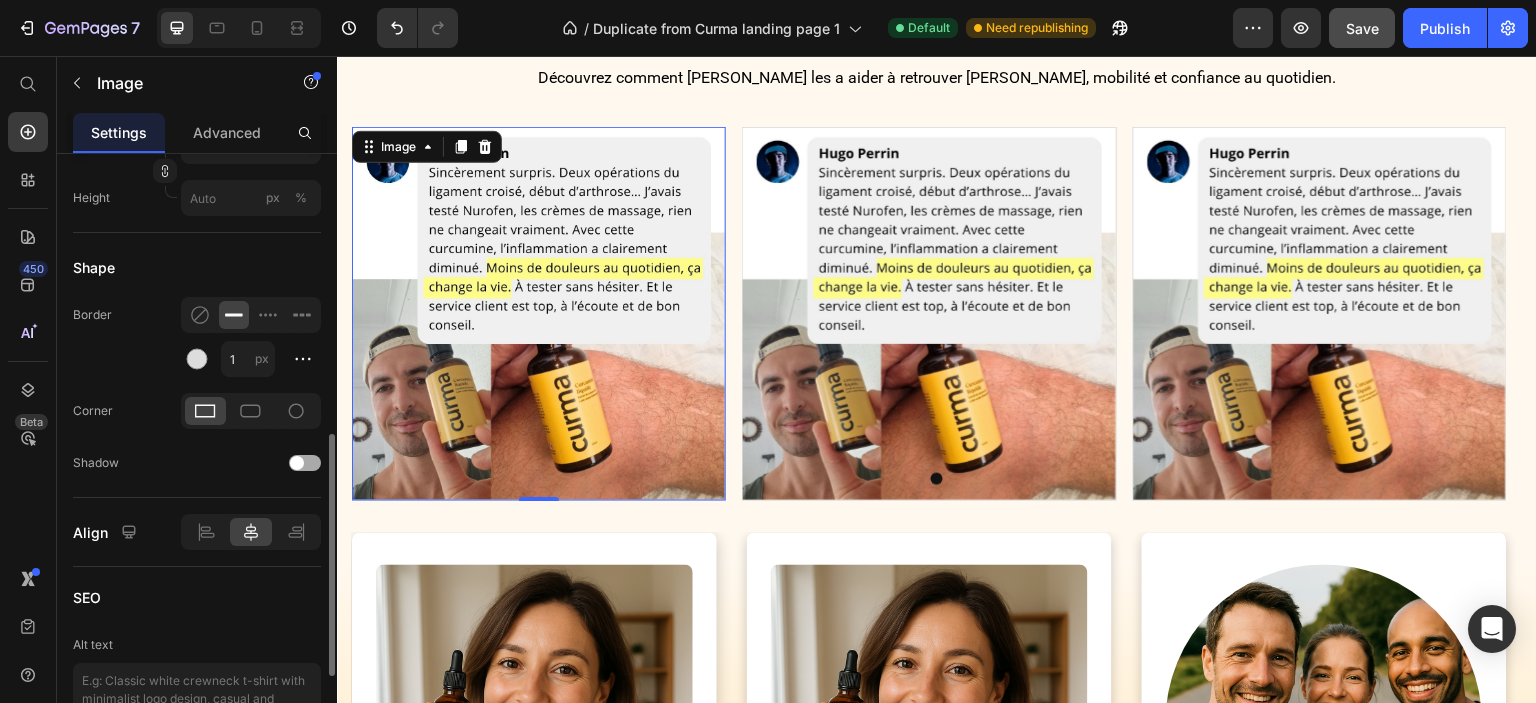 click at bounding box center [305, 463] 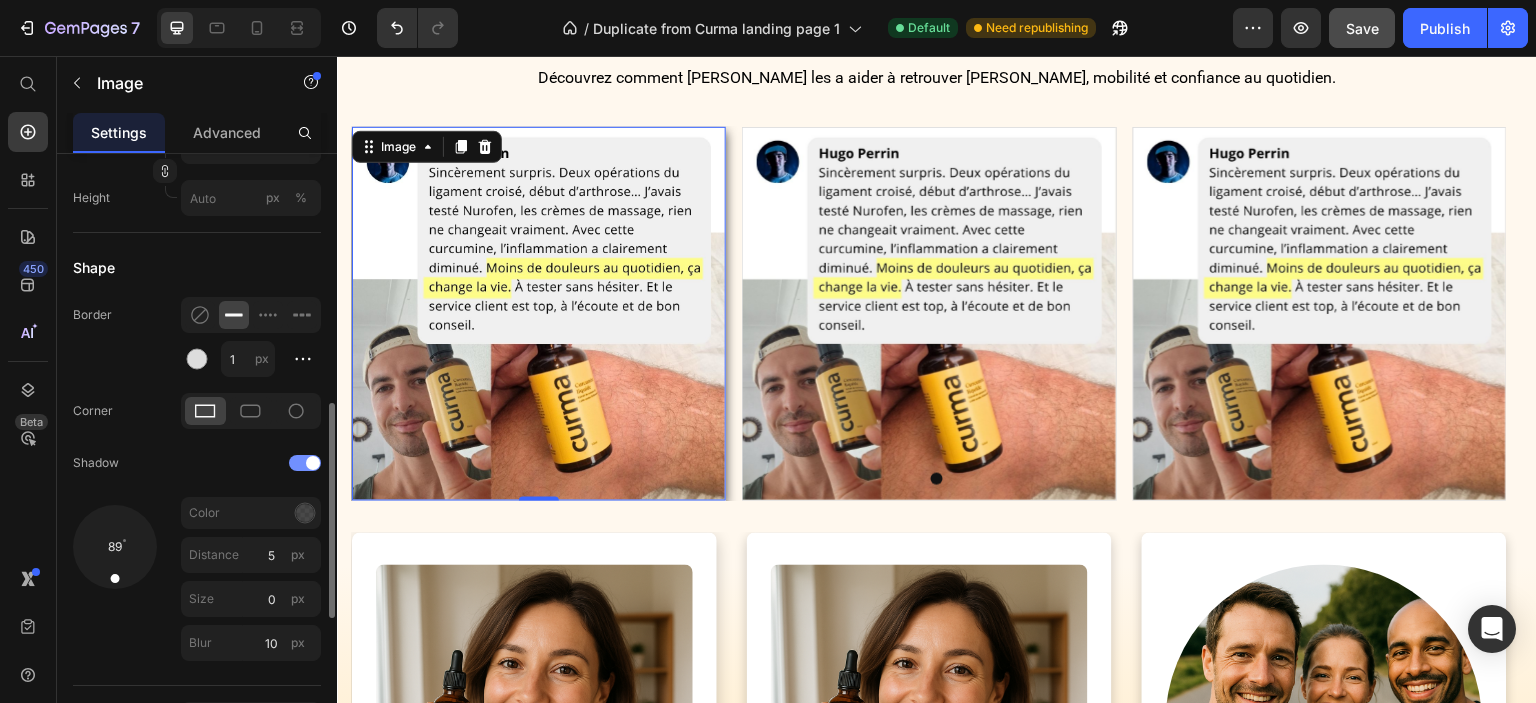 click at bounding box center [313, 463] 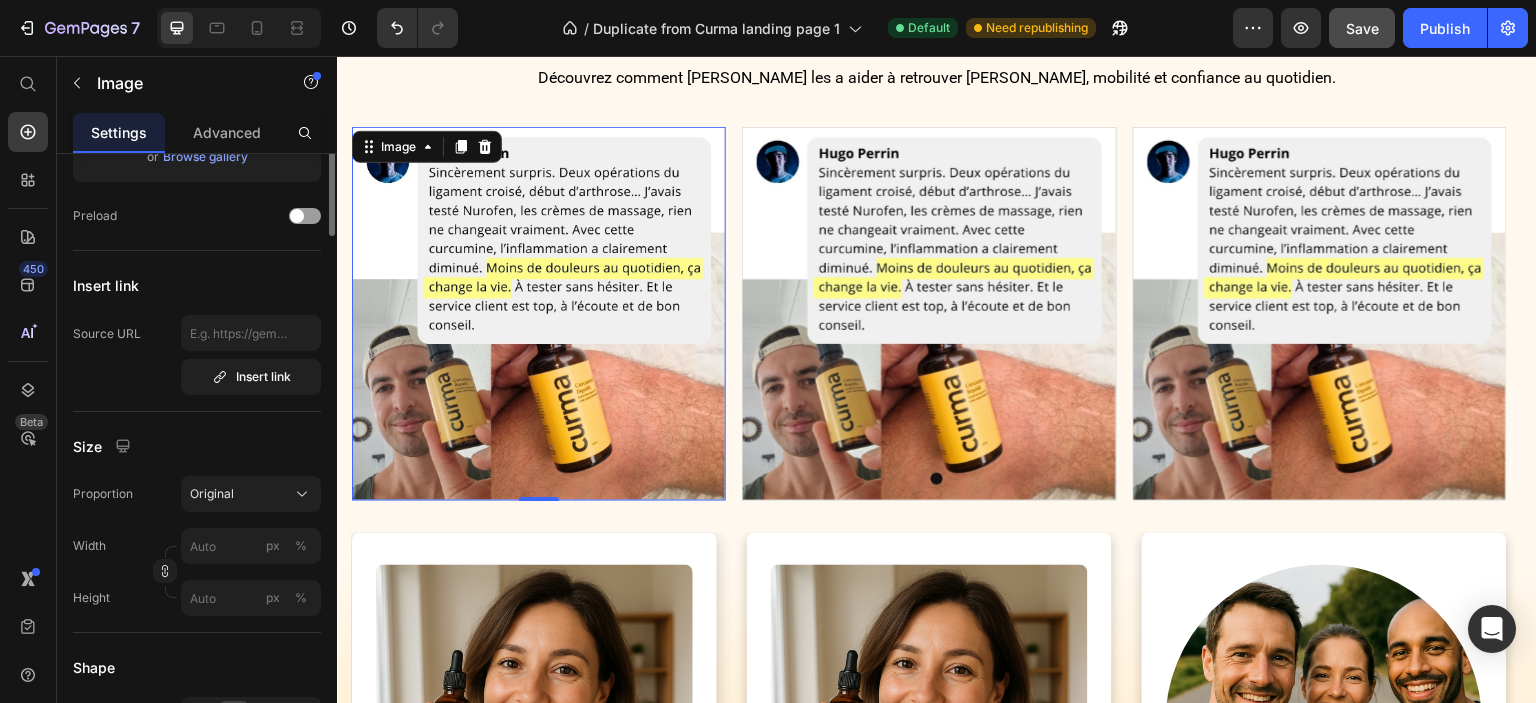 scroll, scrollTop: 0, scrollLeft: 0, axis: both 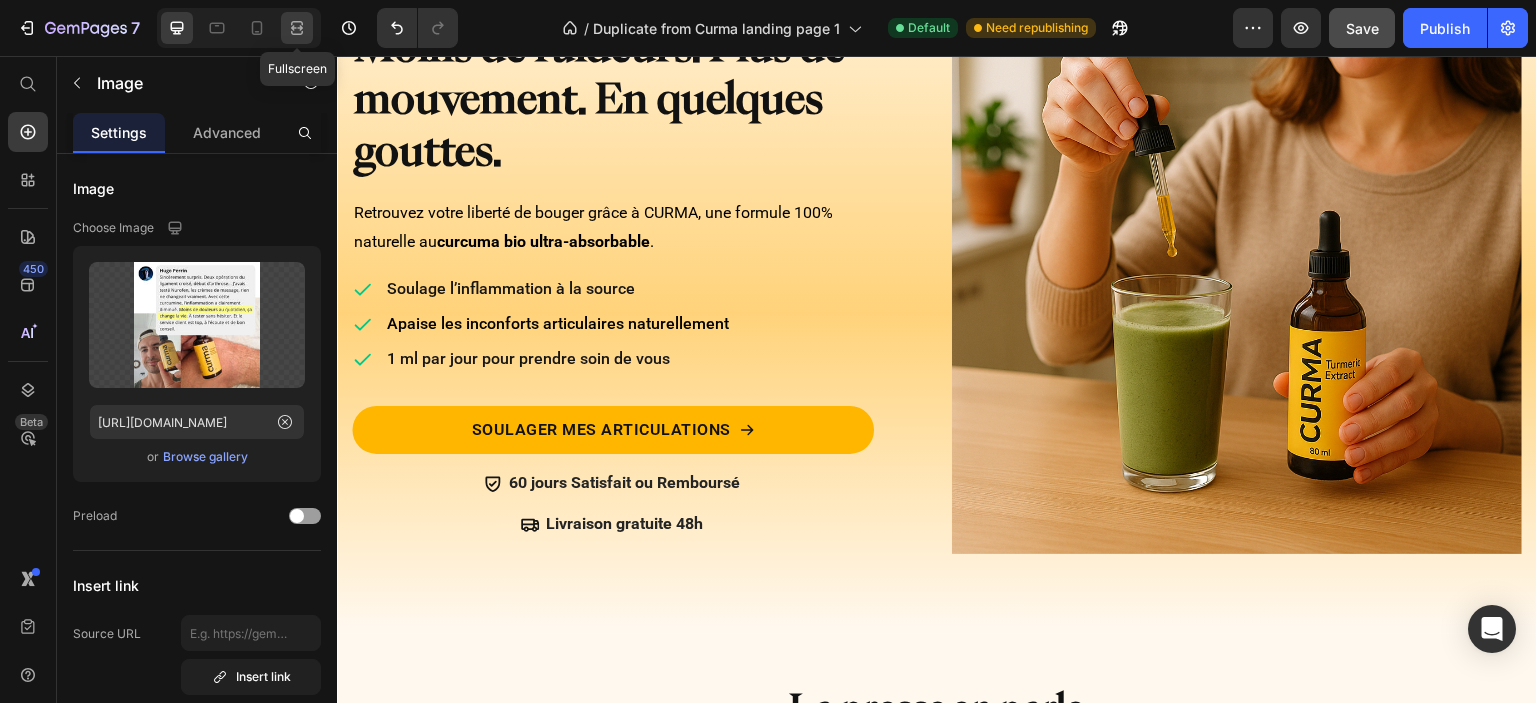 click 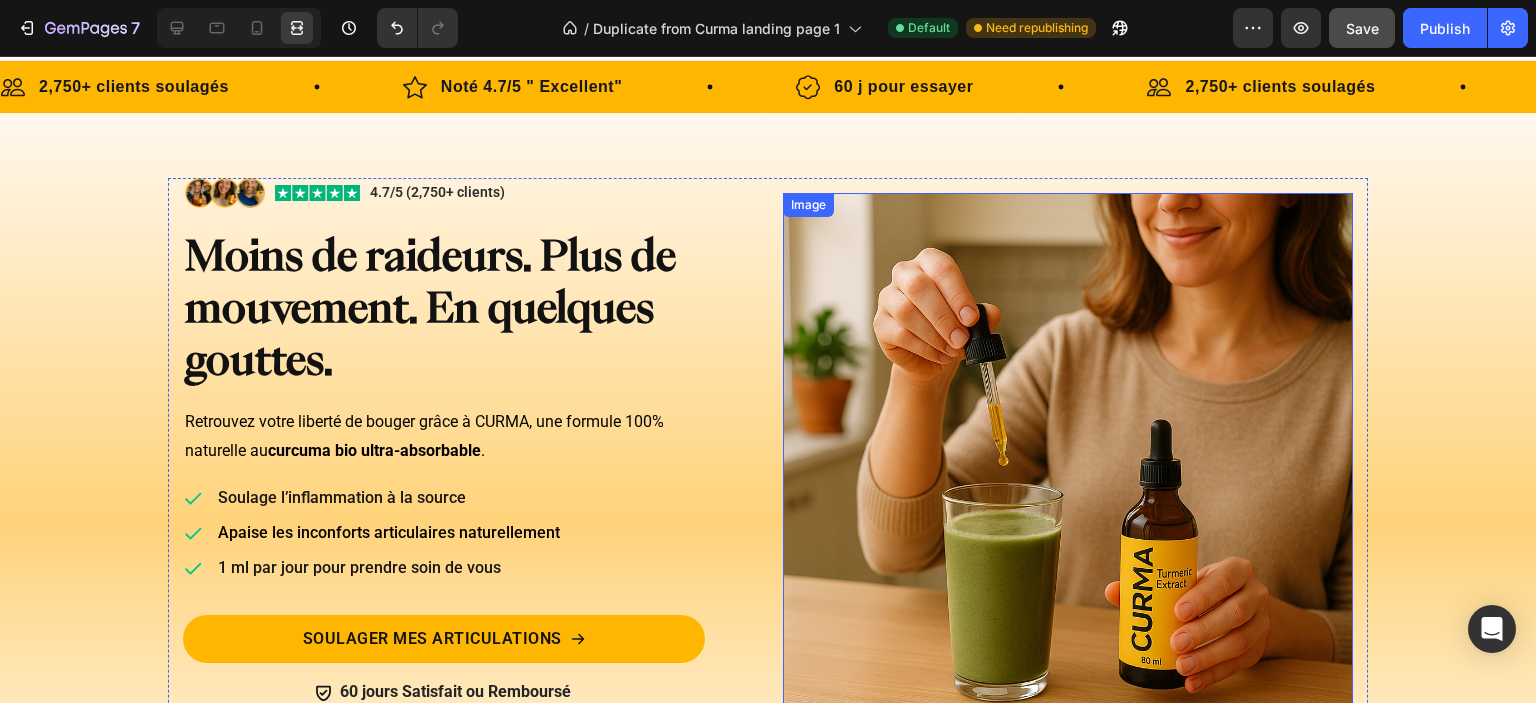 scroll, scrollTop: 0, scrollLeft: 0, axis: both 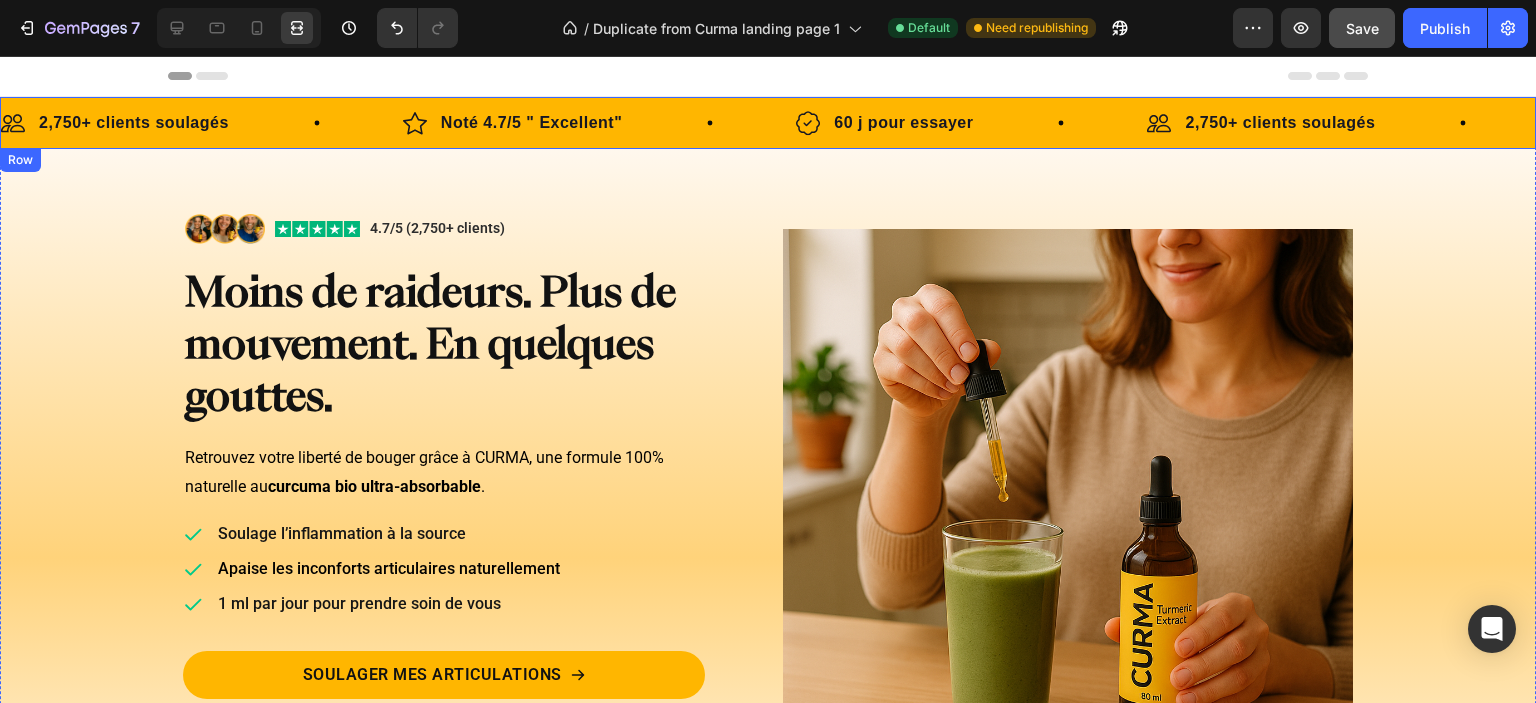 click on "Image 2,750+ clients soulagés Text Block Row
Image Noté 4.7/5 " Excellent" Text Block Row
Image 60 j pour essayer Text Block Row
Image 2,750+ clients soulagés Text Block Row
Image Noté 4.7/5 " Excellent" Text Block Row
Image 60 j pour essayer Text Block Row
Image 2,750+ clients soulagés Text Block Row
Image Noté 4.7/5 " Excellent" Text Block Row
Image 60 j pour essayer Text Block Row
Image 2,750+ clients soulagés Text Block Row
Image Noté 4.7/5 " Excellent" Text Block Row
Image 60 j pour essayer Text Block Row
Image 2,750+ clients soulagés Text Block Row
Image Noté 4.7/5 " Excellent" Text Block Row
Image 60 j pour essayer Text Block Row
Image 2,750+ clients soulagés Text Block Row
Image Noté 4.7/5 " Excellent" Text Block Row
Image" at bounding box center [768, 123] 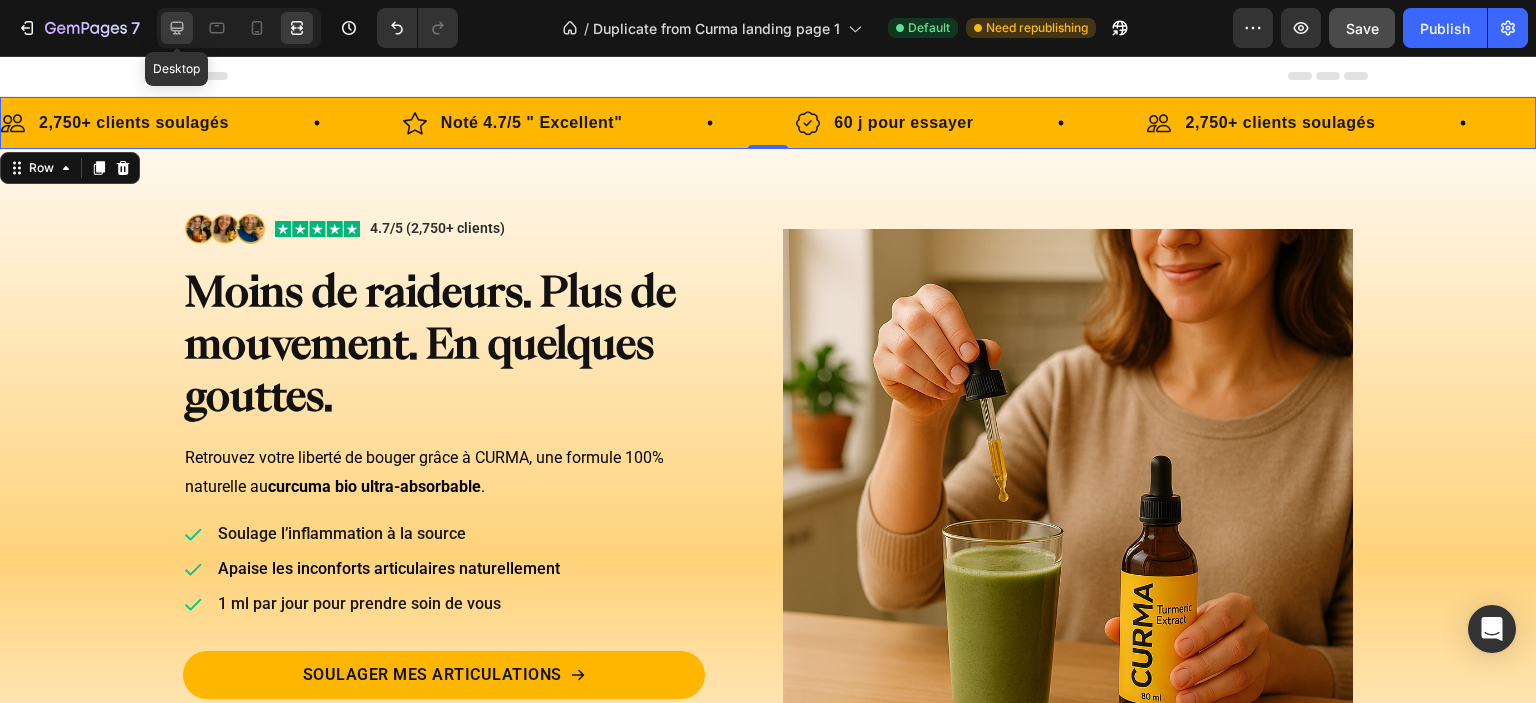 click 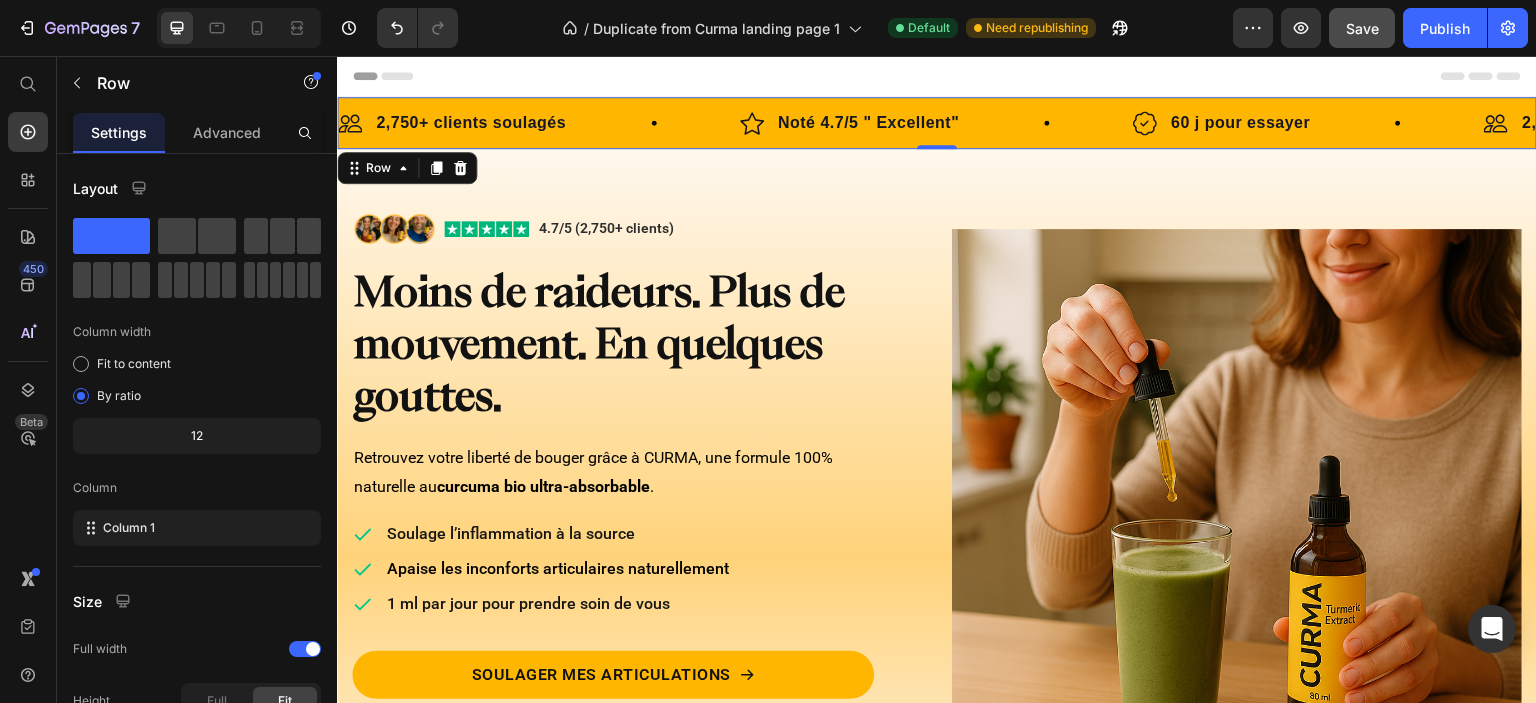 click on "Image 2,750+ clients soulagés Text Block Row" at bounding box center (539, 123) 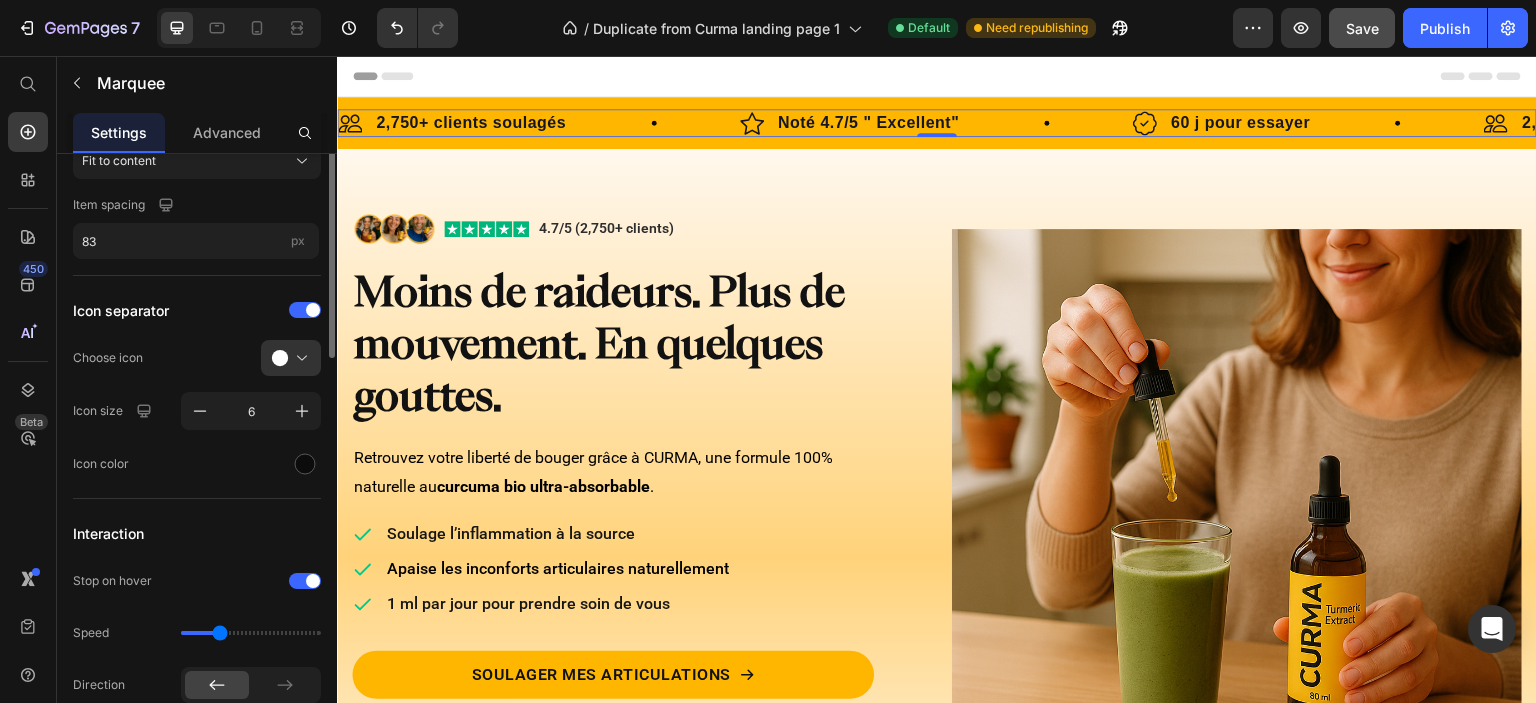 scroll, scrollTop: 0, scrollLeft: 0, axis: both 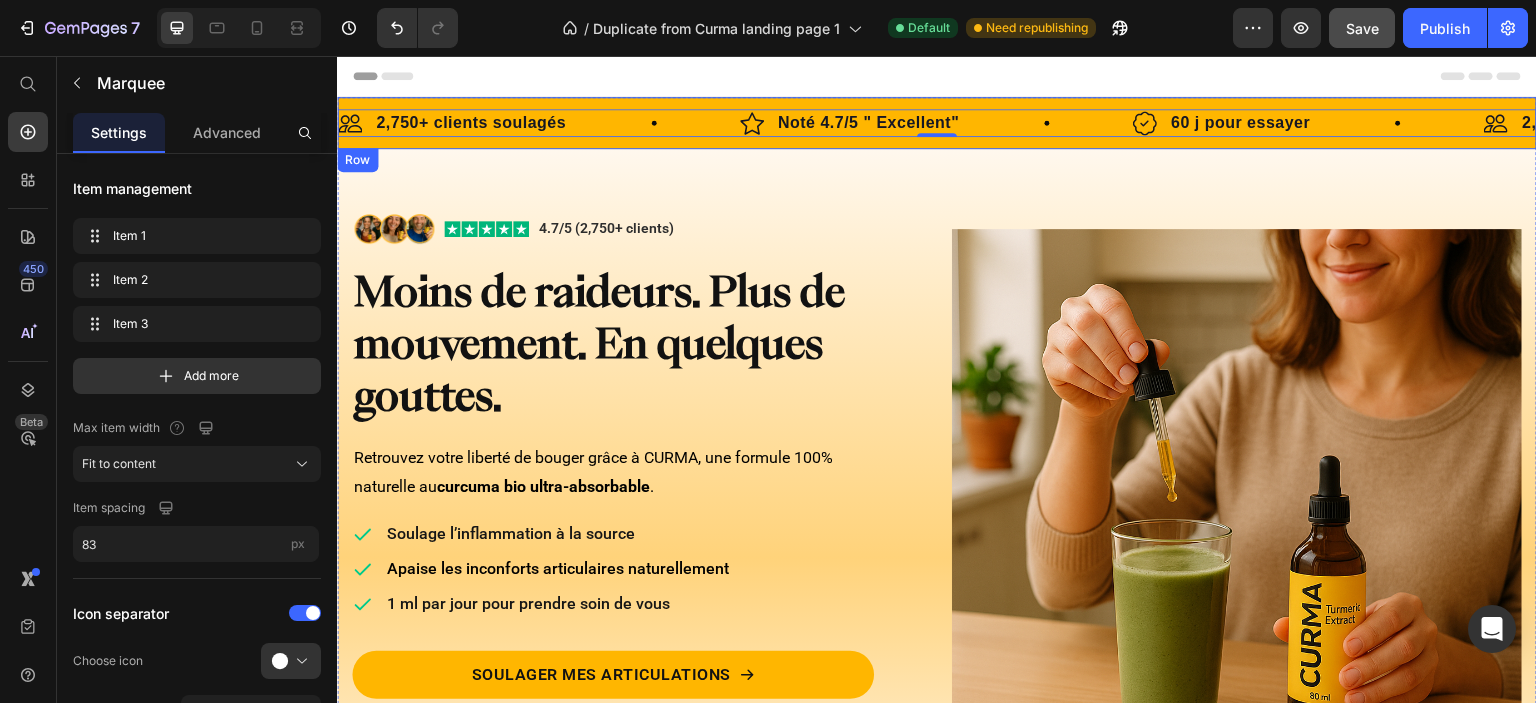 click on "Image 2,750+ clients soulagés Text Block Row
Image Noté 4.7/5 " Excellent" Text Block Row
Image 60 j pour essayer Text Block Row
Image 2,750+ clients soulagés Text Block Row
Image Noté 4.7/5 " Excellent" Text Block Row
Image 60 j pour essayer Text Block Row
Image 2,750+ clients soulagés Text Block Row
Image Noté 4.7/5 " Excellent" Text Block Row
Image 60 j pour essayer Text Block Row
Image 2,750+ clients soulagés Text Block Row
Image Noté 4.7/5 " Excellent" Text Block Row
Image 60 j pour essayer Text Block Row
Image 2,750+ clients soulagés Text Block Row
Image Noté 4.7/5 " Excellent" Text Block Row
Image 60 j pour essayer Text Block Row
Image 2,750+ clients soulagés Text Block Row
Image Noté 4.7/5 " Excellent" Text Block Row
Image" at bounding box center [937, 123] 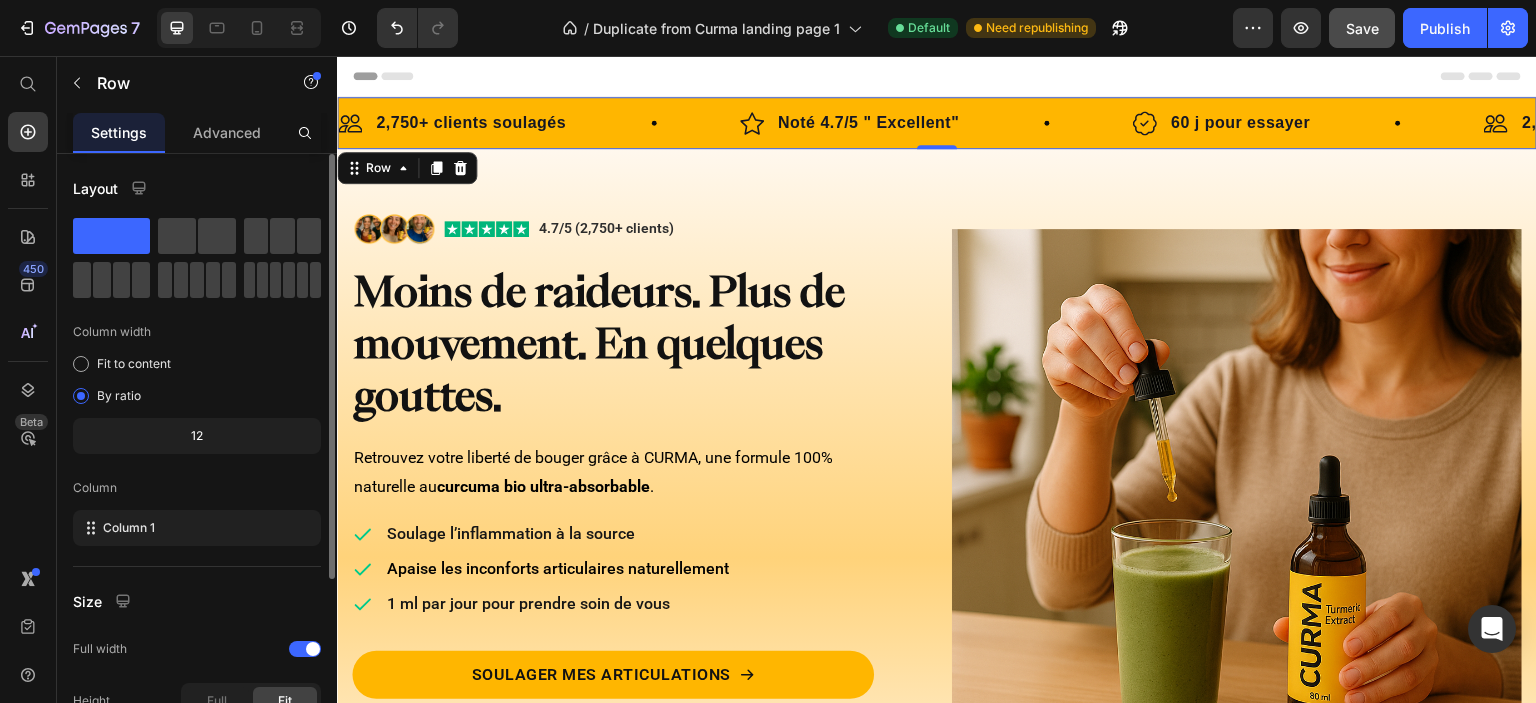 scroll, scrollTop: 252, scrollLeft: 0, axis: vertical 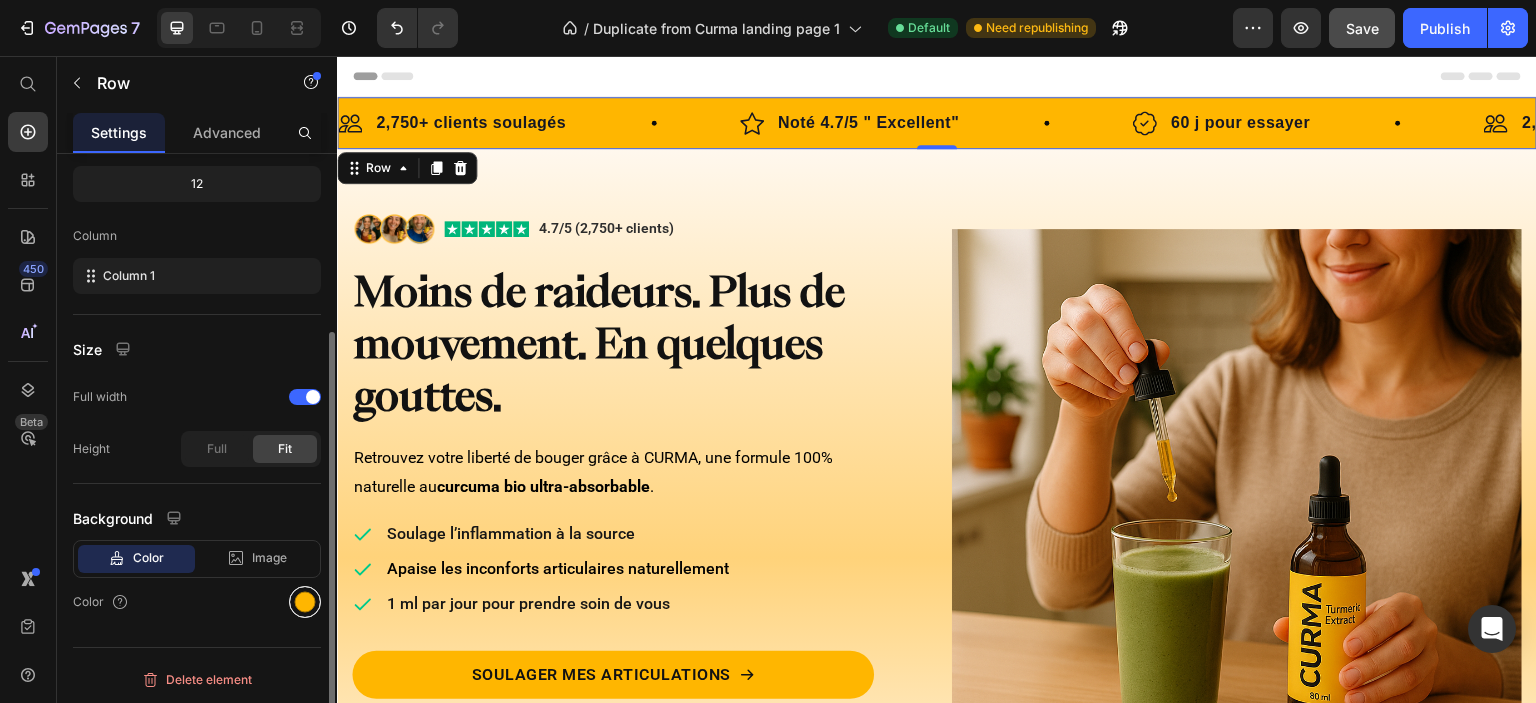 click at bounding box center (305, 602) 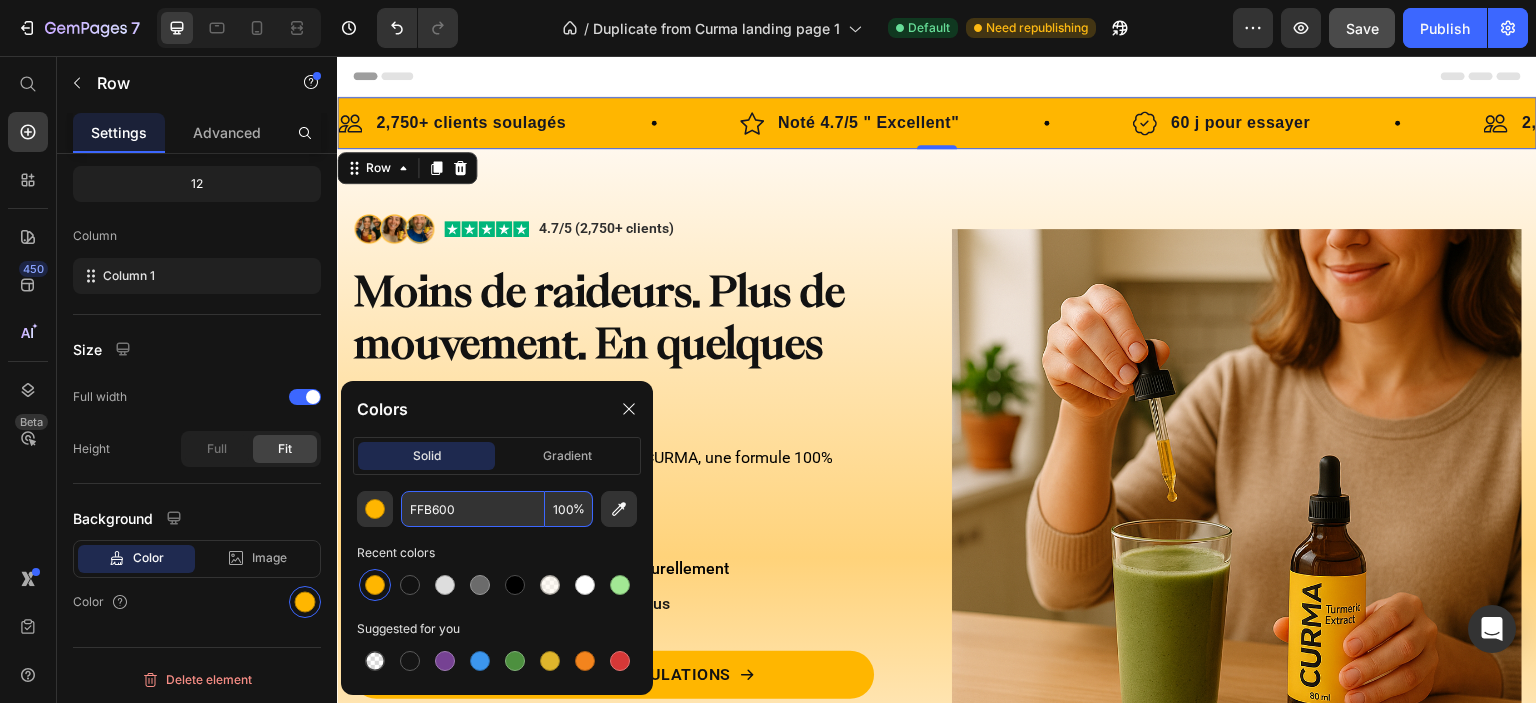 click on "FFB600" at bounding box center (473, 509) 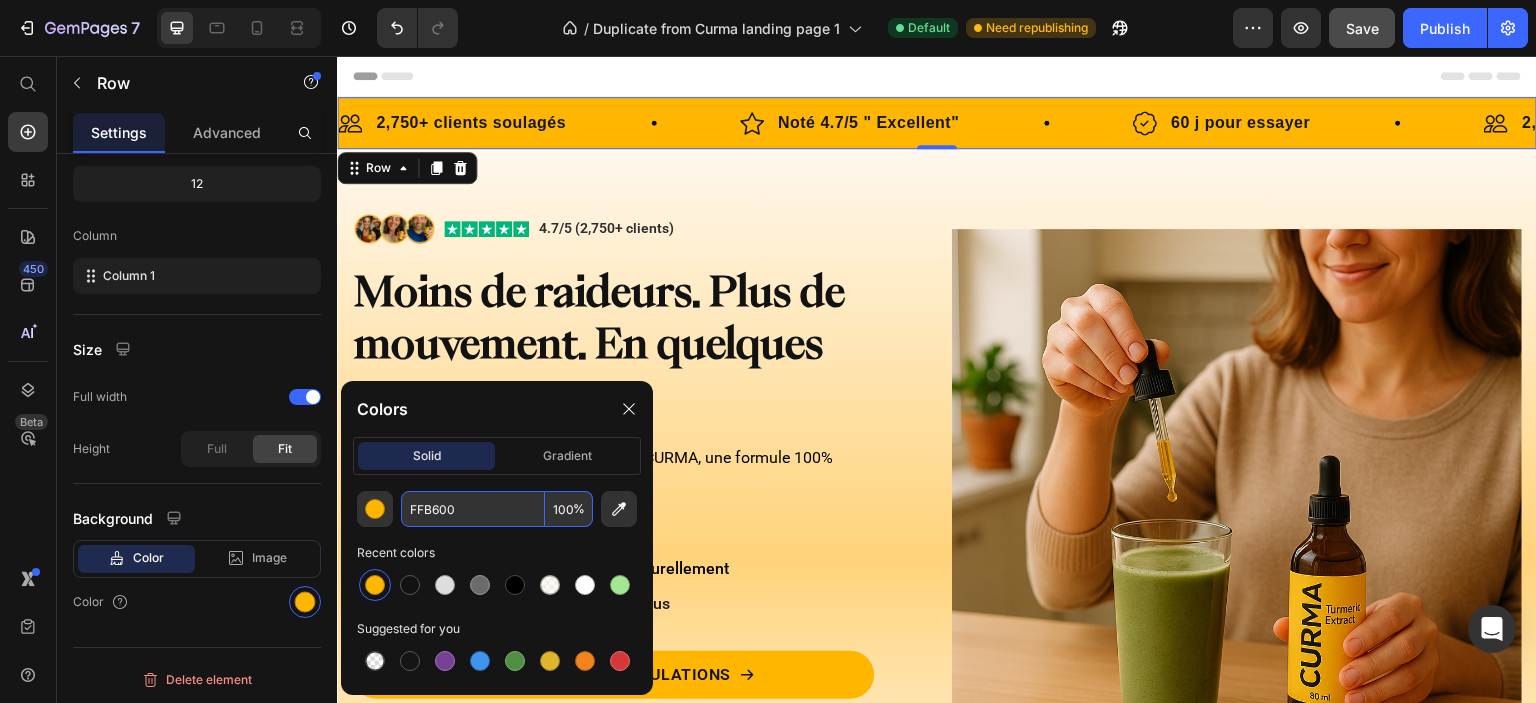 paste on "#ffbb33" 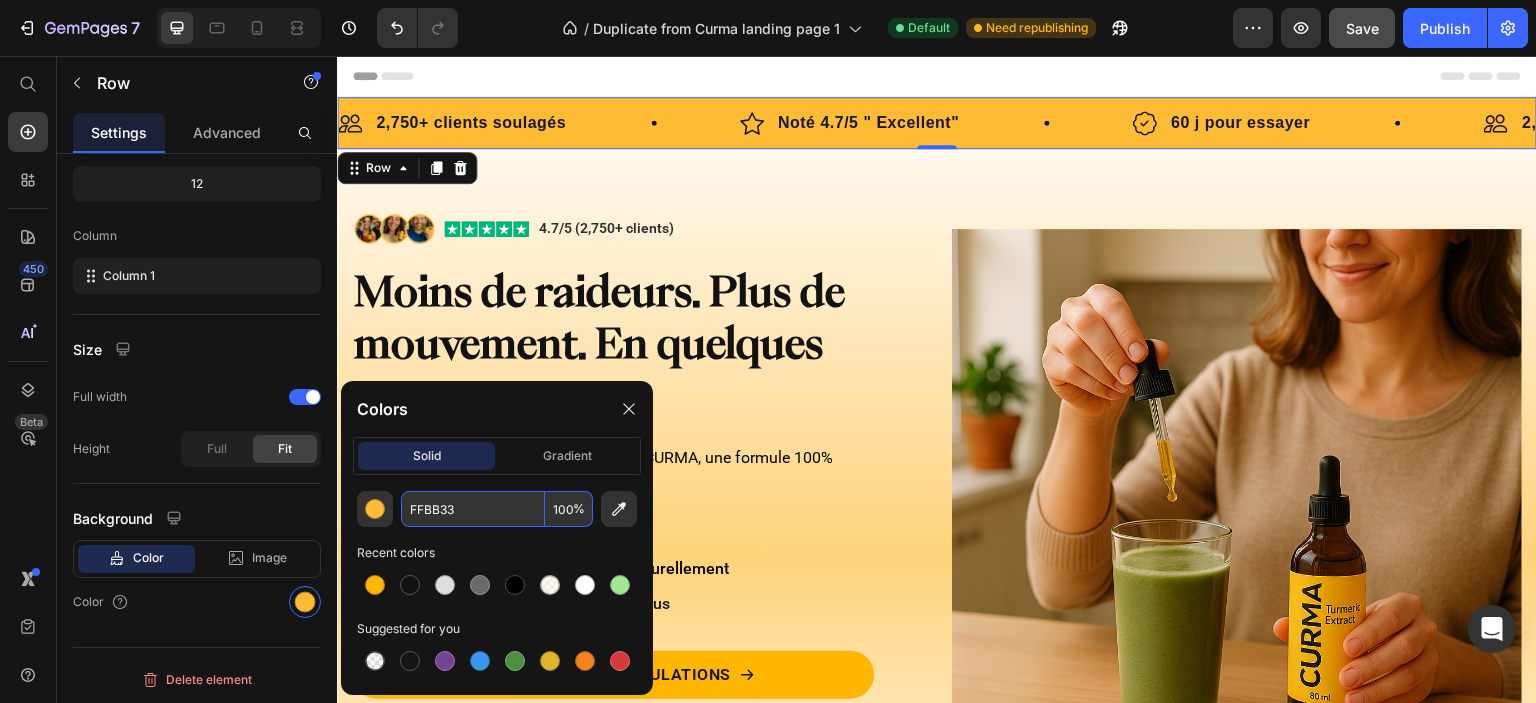 type on "FFBB33" 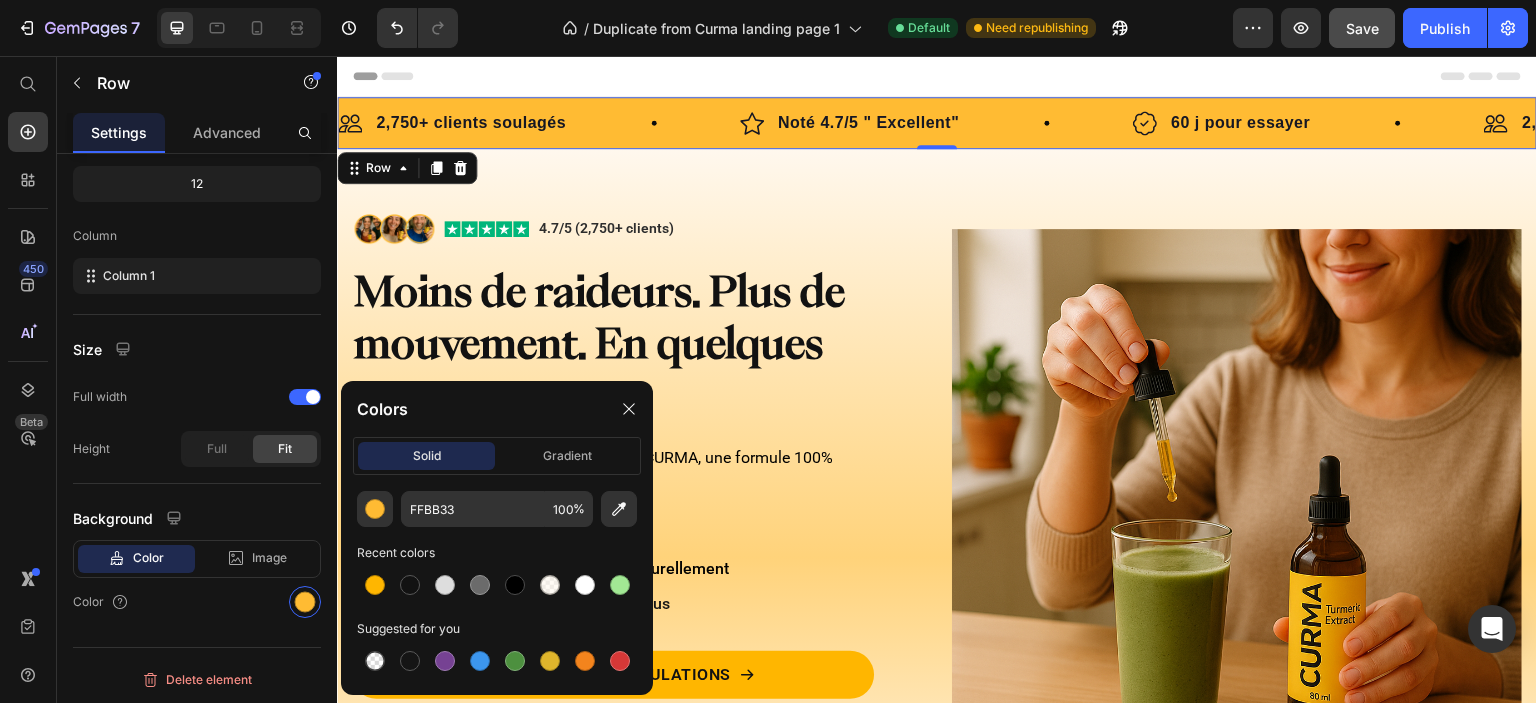 click on "Recent colors" at bounding box center [497, 553] 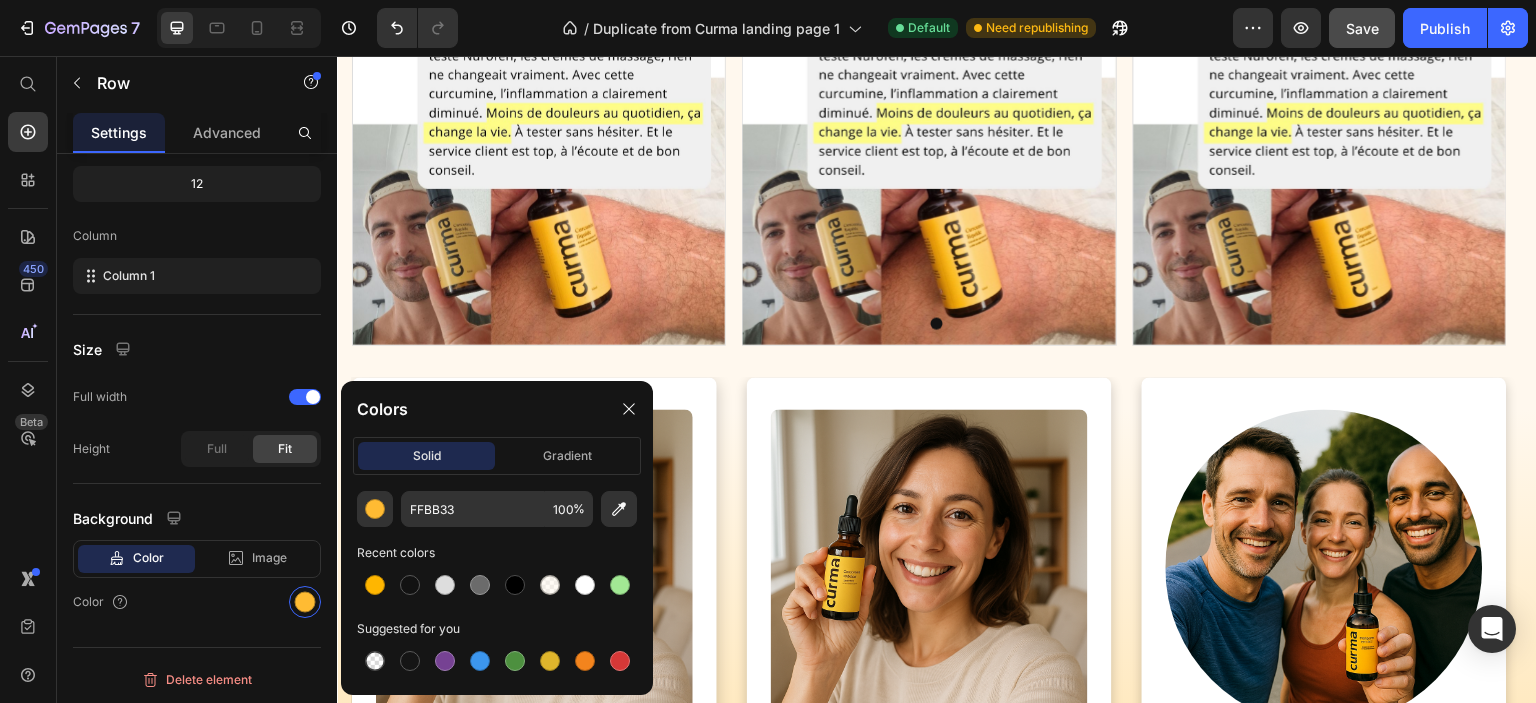 scroll, scrollTop: 1900, scrollLeft: 0, axis: vertical 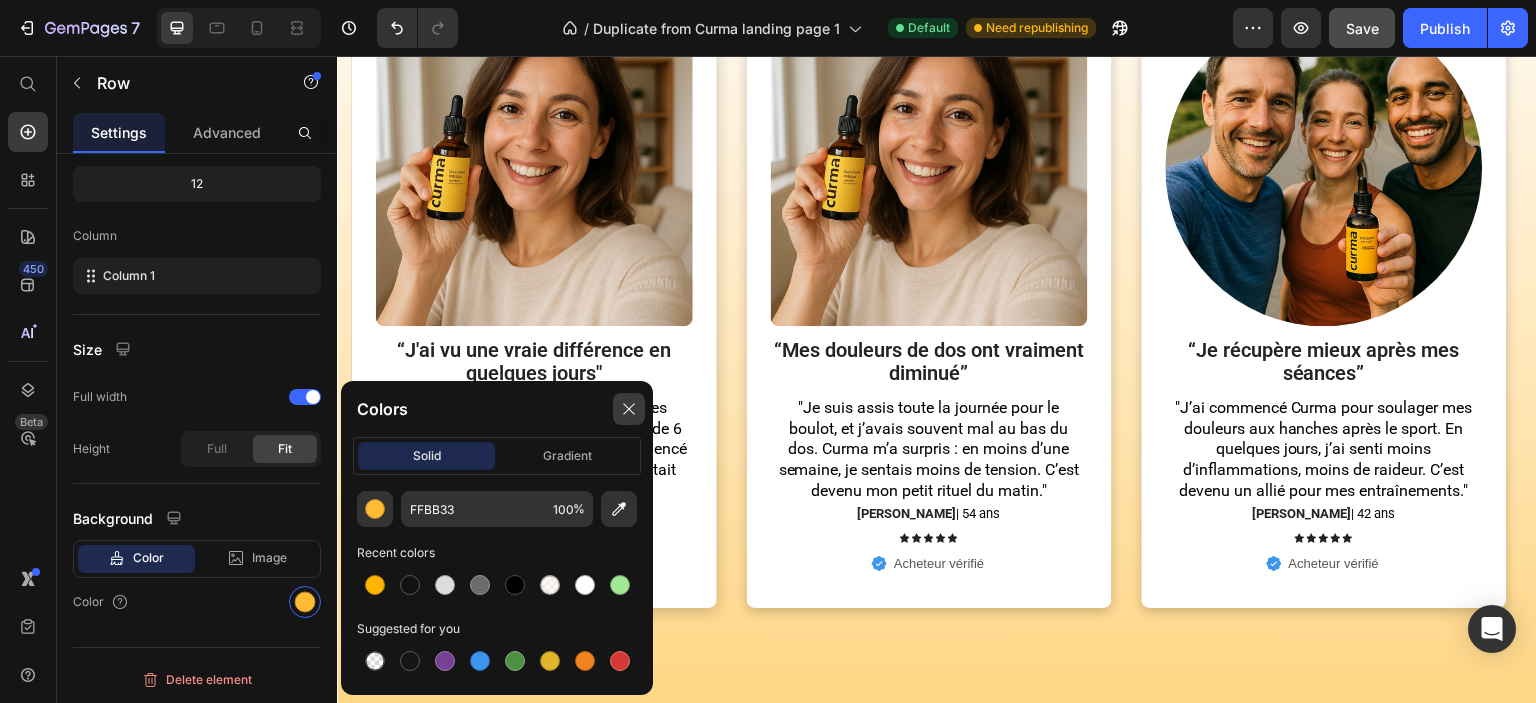 click 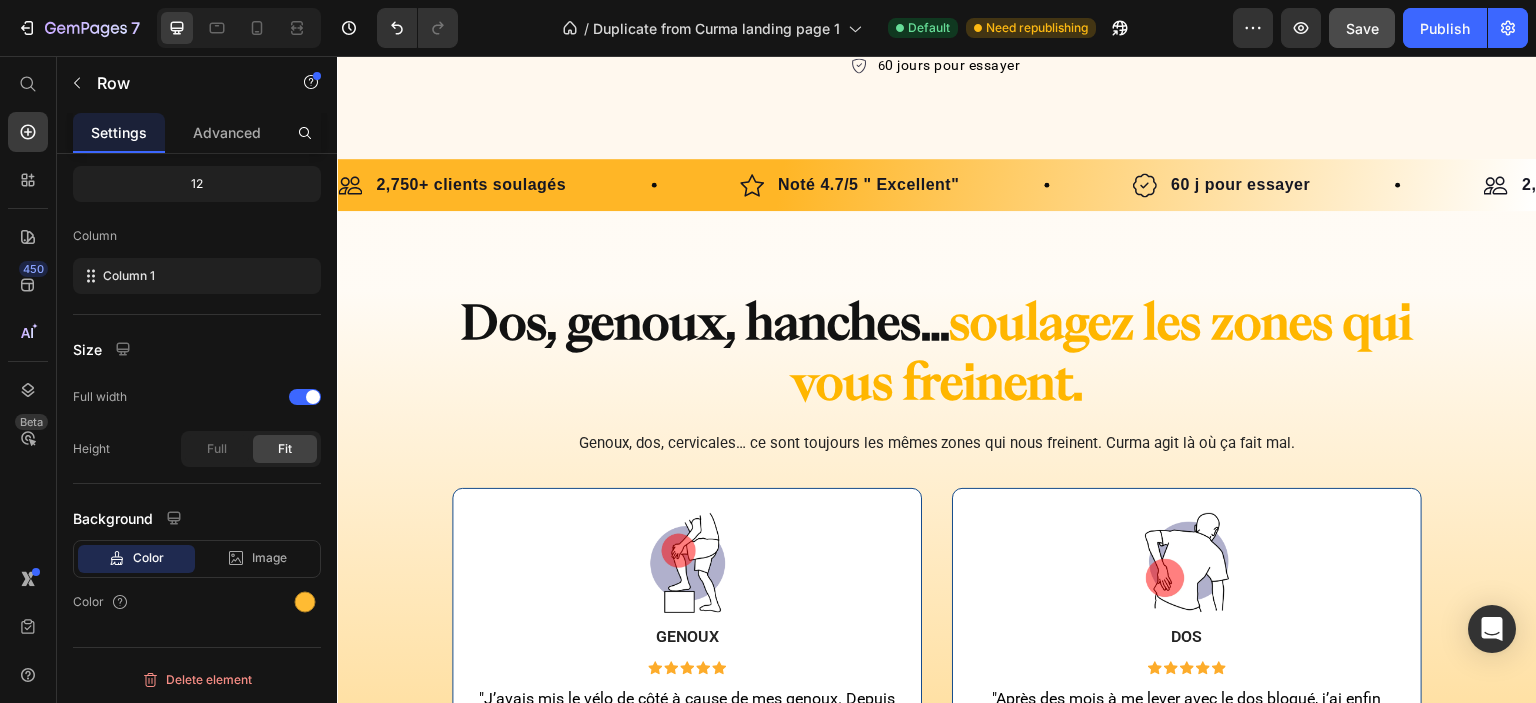 scroll, scrollTop: 3400, scrollLeft: 0, axis: vertical 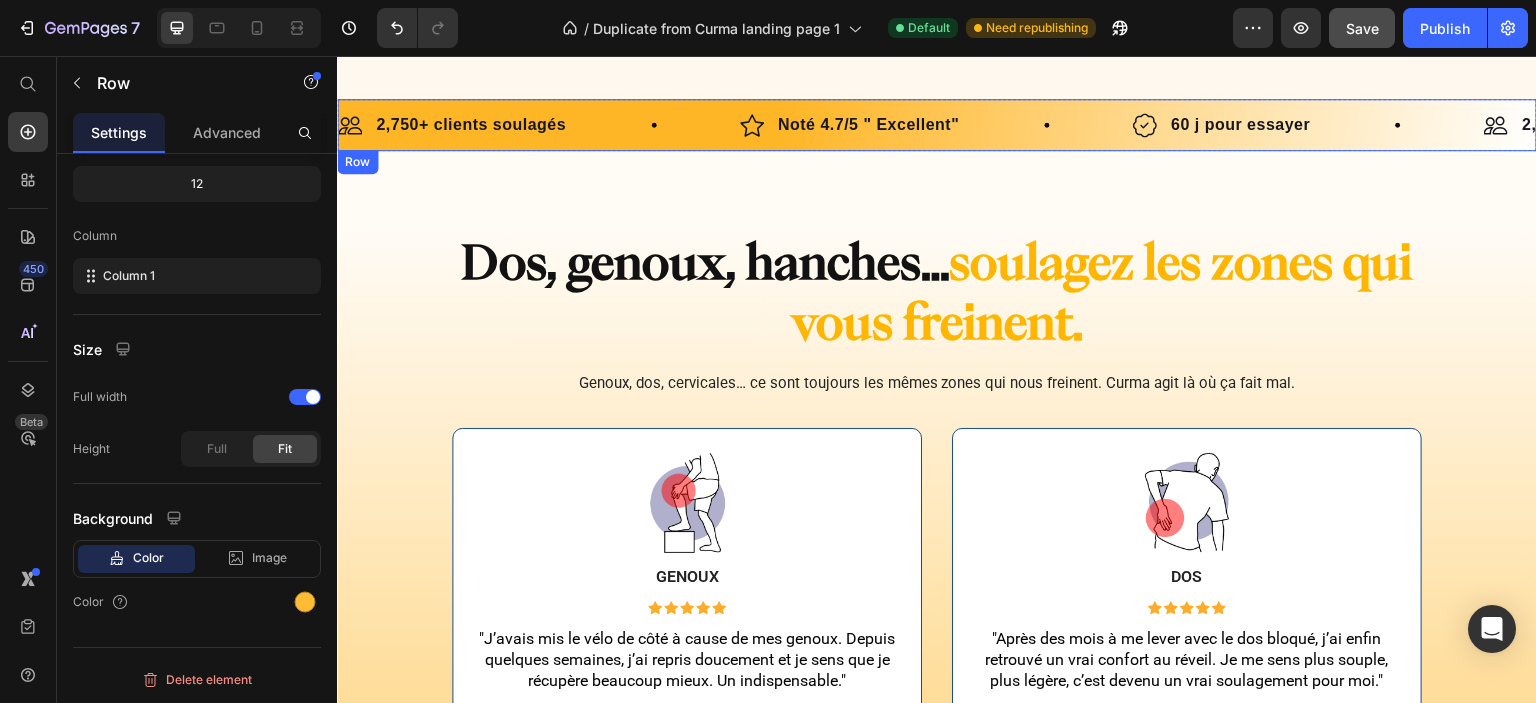 click on "Image 2,750+ clients soulagés Text Block Row
Image Noté 4.7/5 " Excellent" Text Block Row
Image 60 j pour essayer Text Block Row
Image 2,750+ clients soulagés Text Block Row
Image Noté 4.7/5 " Excellent" Text Block Row
Image 60 j pour essayer Text Block Row
Image 2,750+ clients soulagés Text Block Row
Image Noté 4.7/5 " Excellent" Text Block Row
Image 60 j pour essayer Text Block Row
Image 2,750+ clients soulagés Text Block Row
Image Noté 4.7/5 " Excellent" Text Block Row
Image 60 j pour essayer Text Block Row
Image 2,750+ clients soulagés Text Block Row
Image Noté 4.7/5 " Excellent" Text Block Row
Image 60 j pour essayer Text Block Row
Image 2,750+ clients soulagés Text Block Row
Image Noté 4.7/5 " Excellent" Text Block Row
Image" at bounding box center [937, 125] 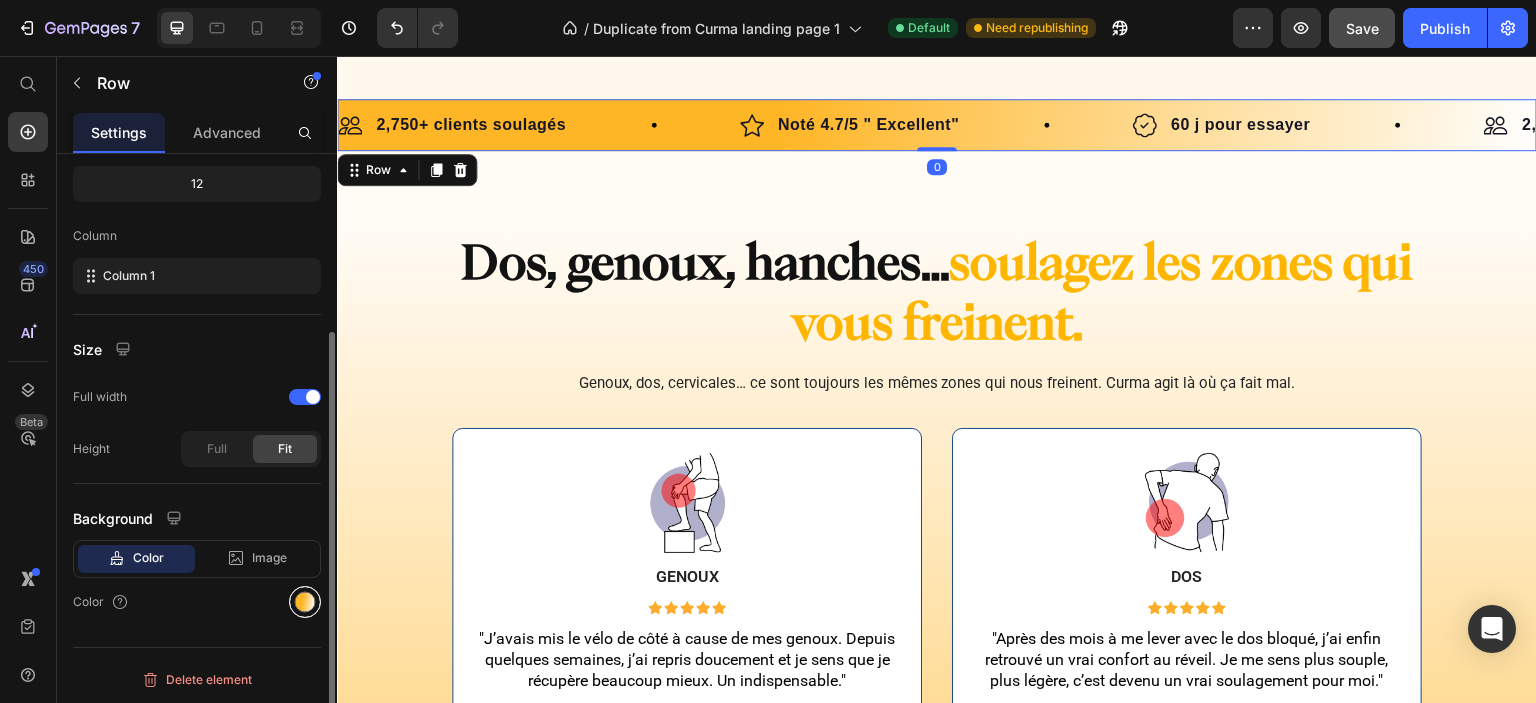 click at bounding box center [305, 602] 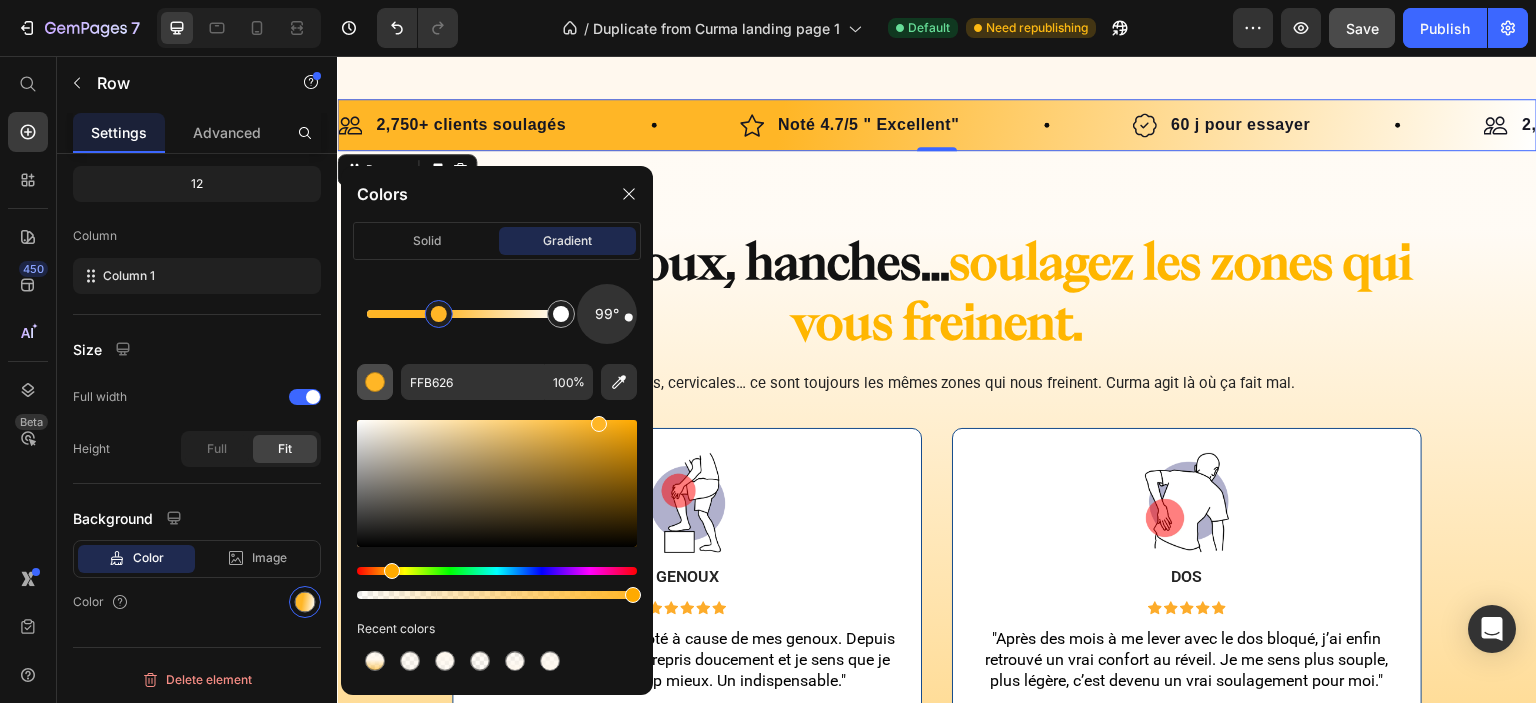 click at bounding box center [375, 382] 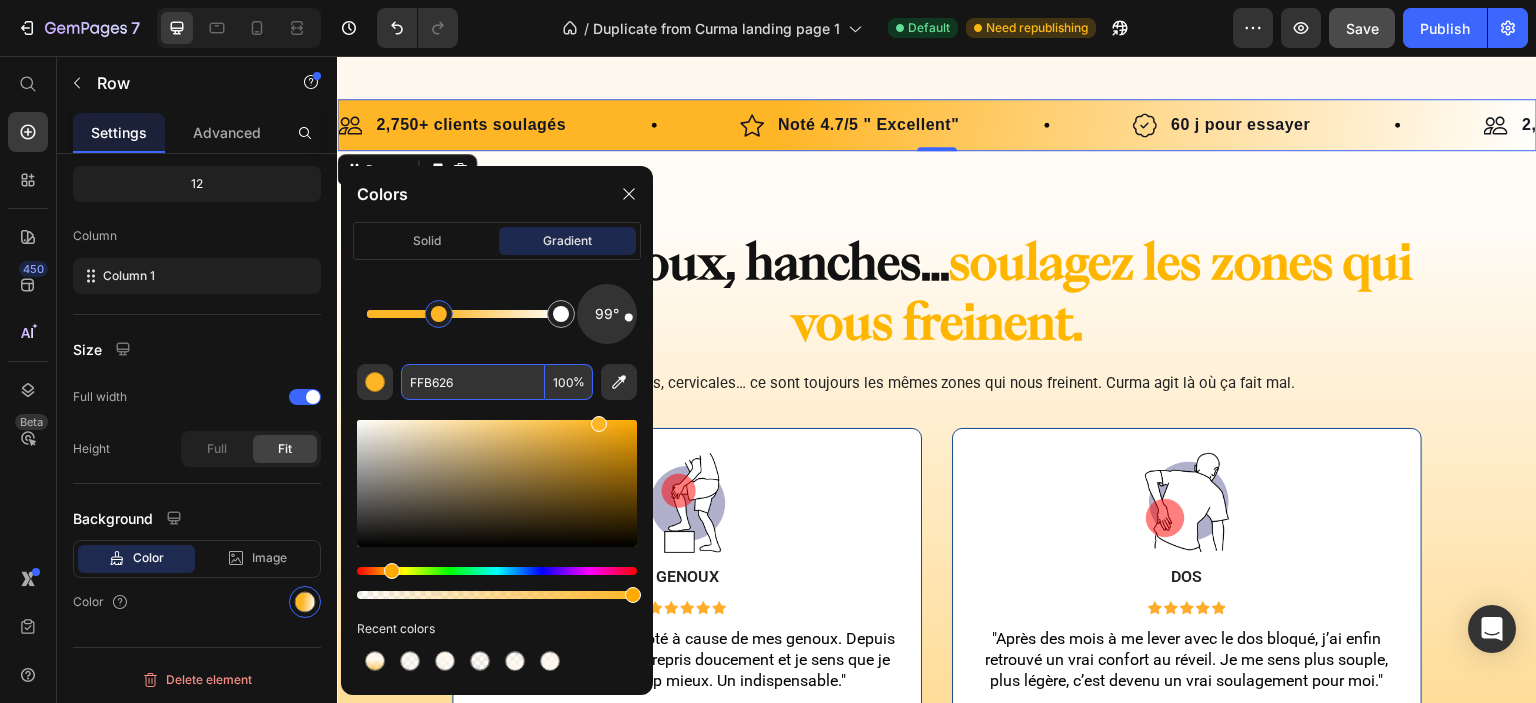 click on "FFB626" at bounding box center [473, 382] 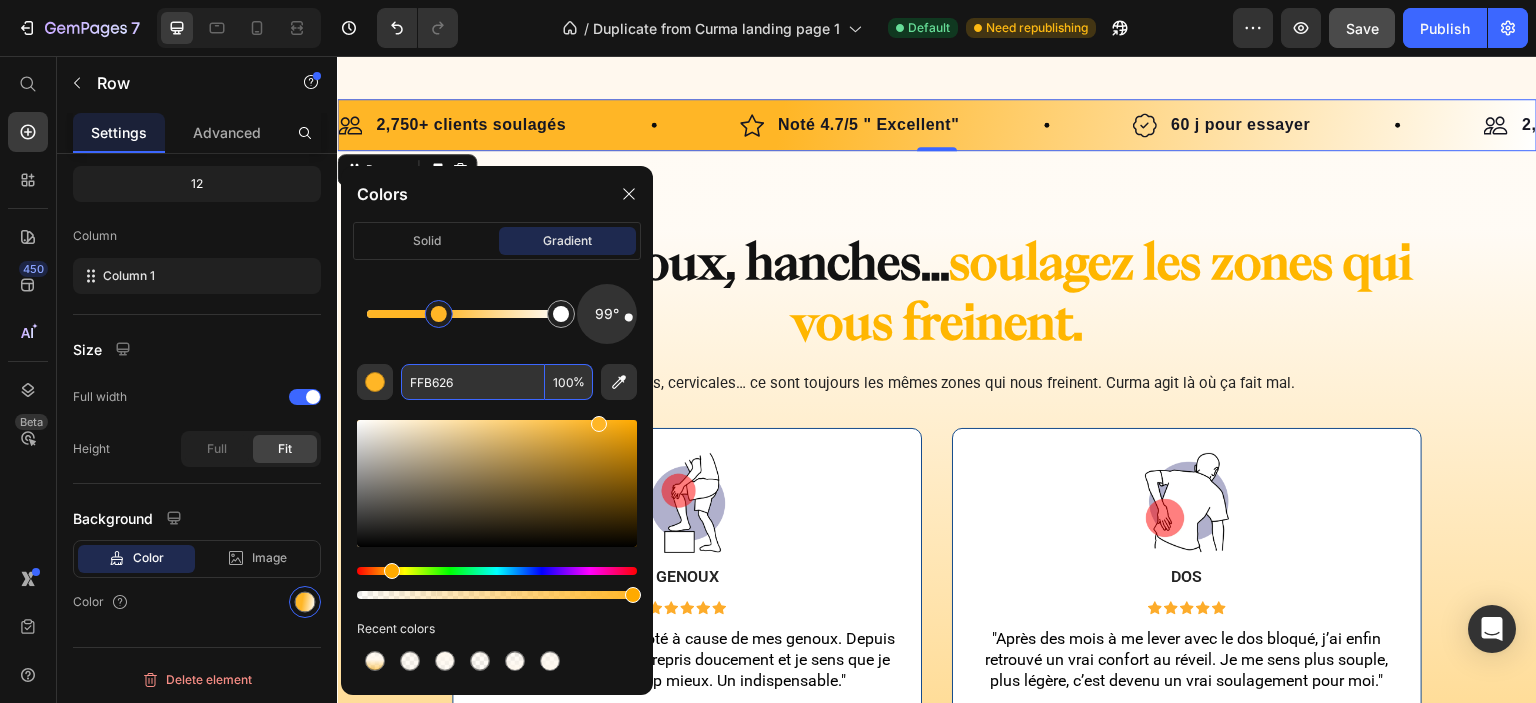 paste on "#ffbb33" 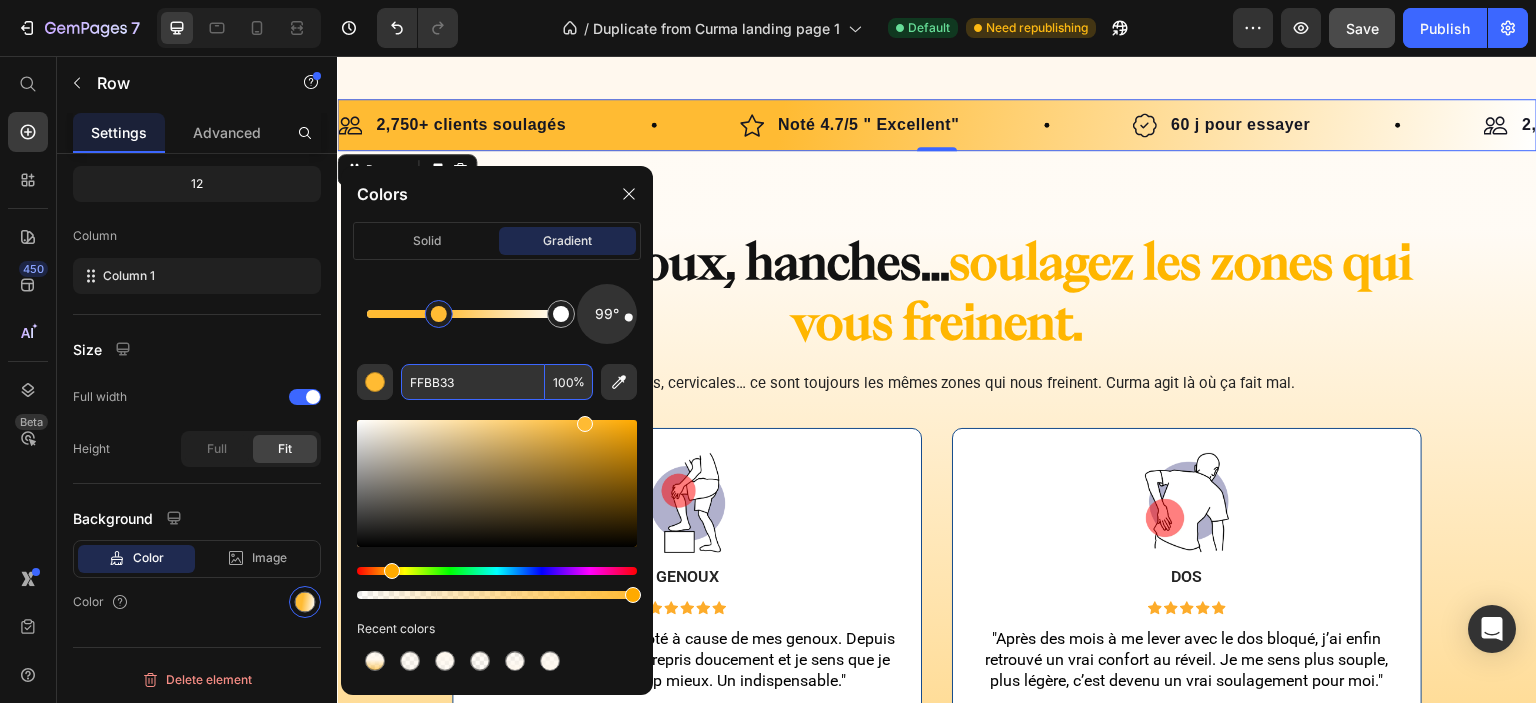 type on "FFBB33" 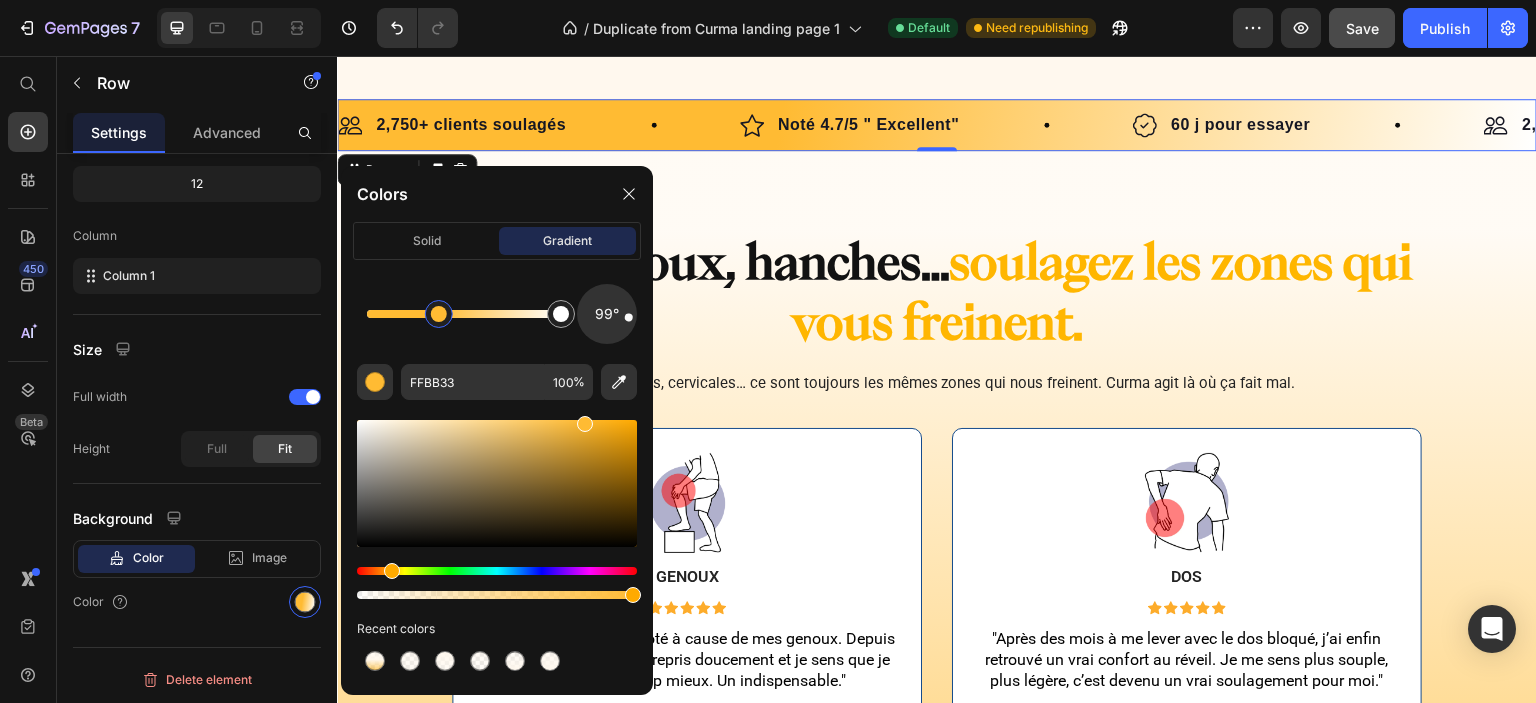 click on "99° FFBB33 100 % Recent colors" 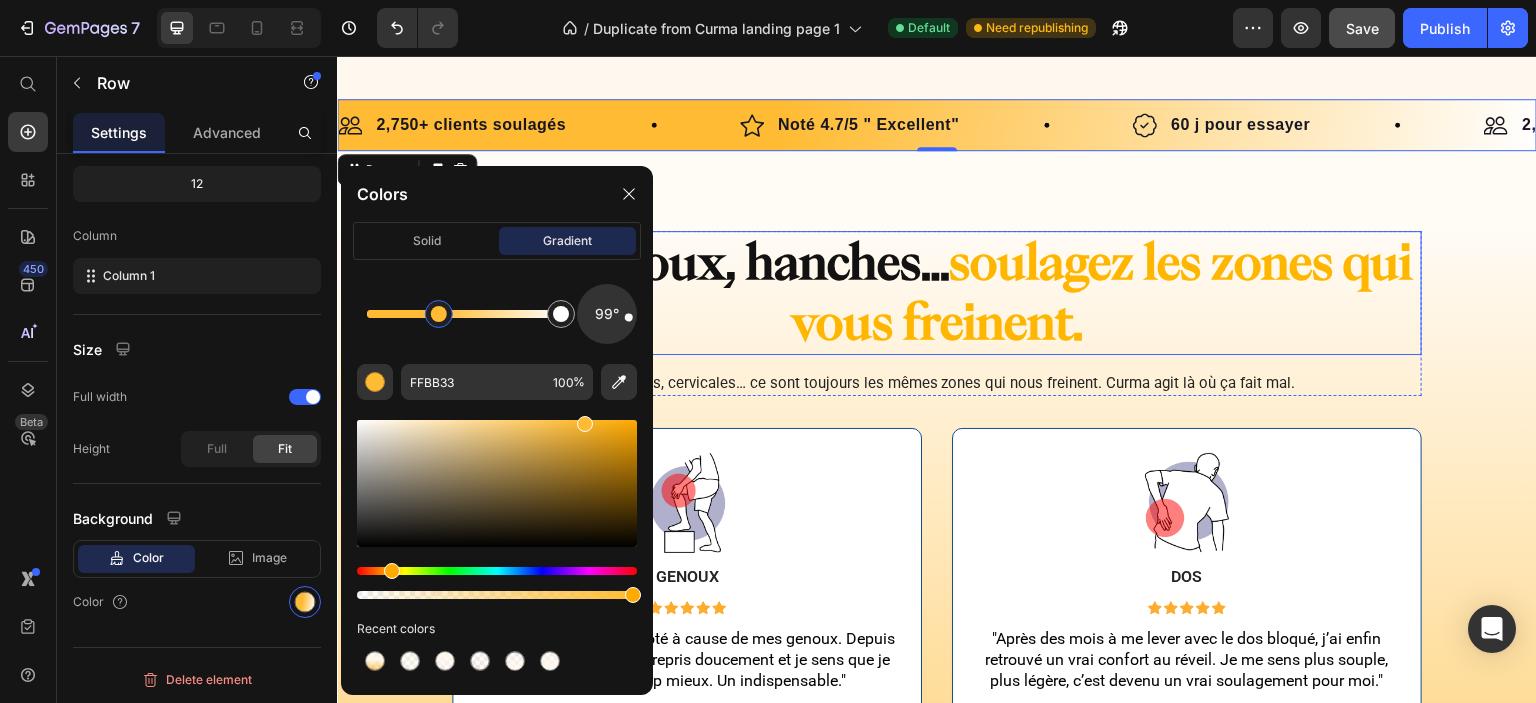 click on "soulagez les zones qui vous freinent." at bounding box center (1102, 292) 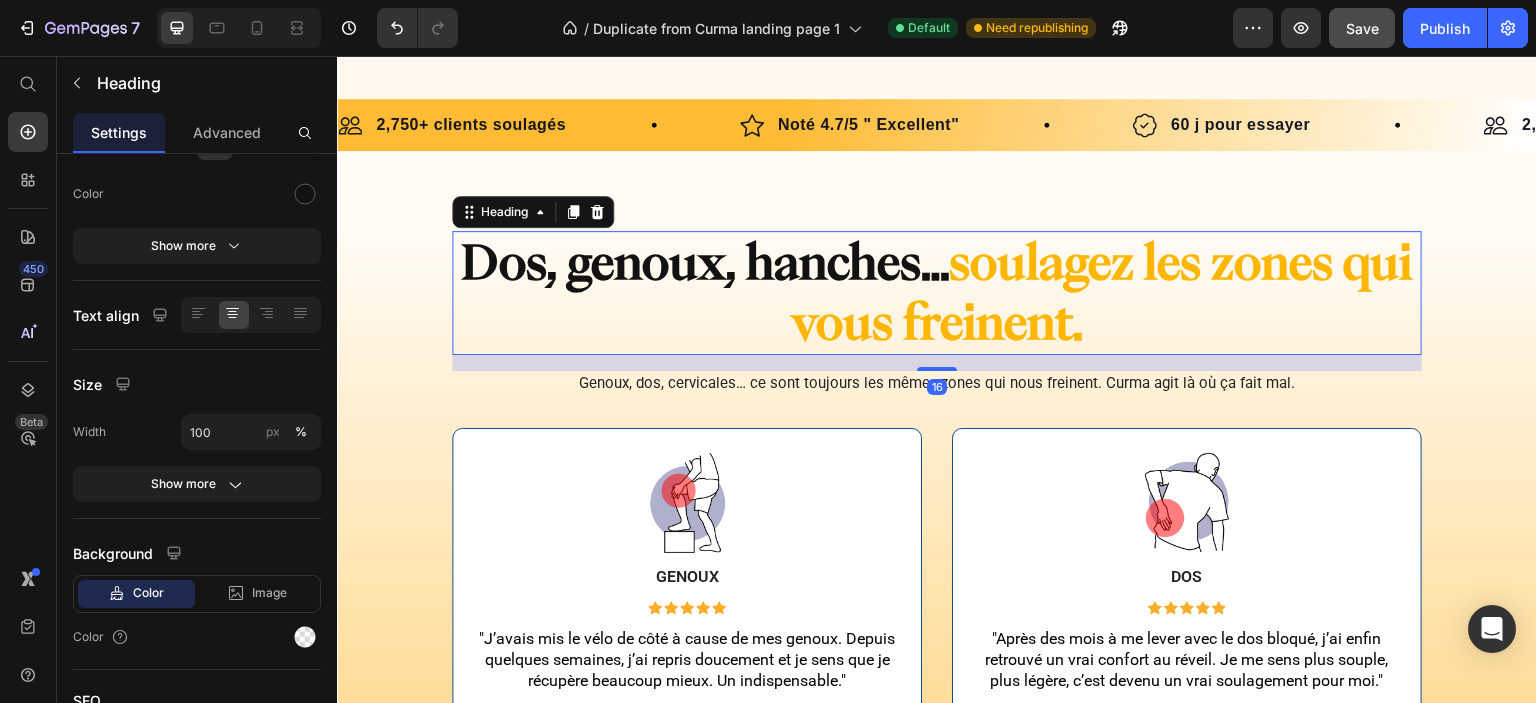 scroll, scrollTop: 0, scrollLeft: 0, axis: both 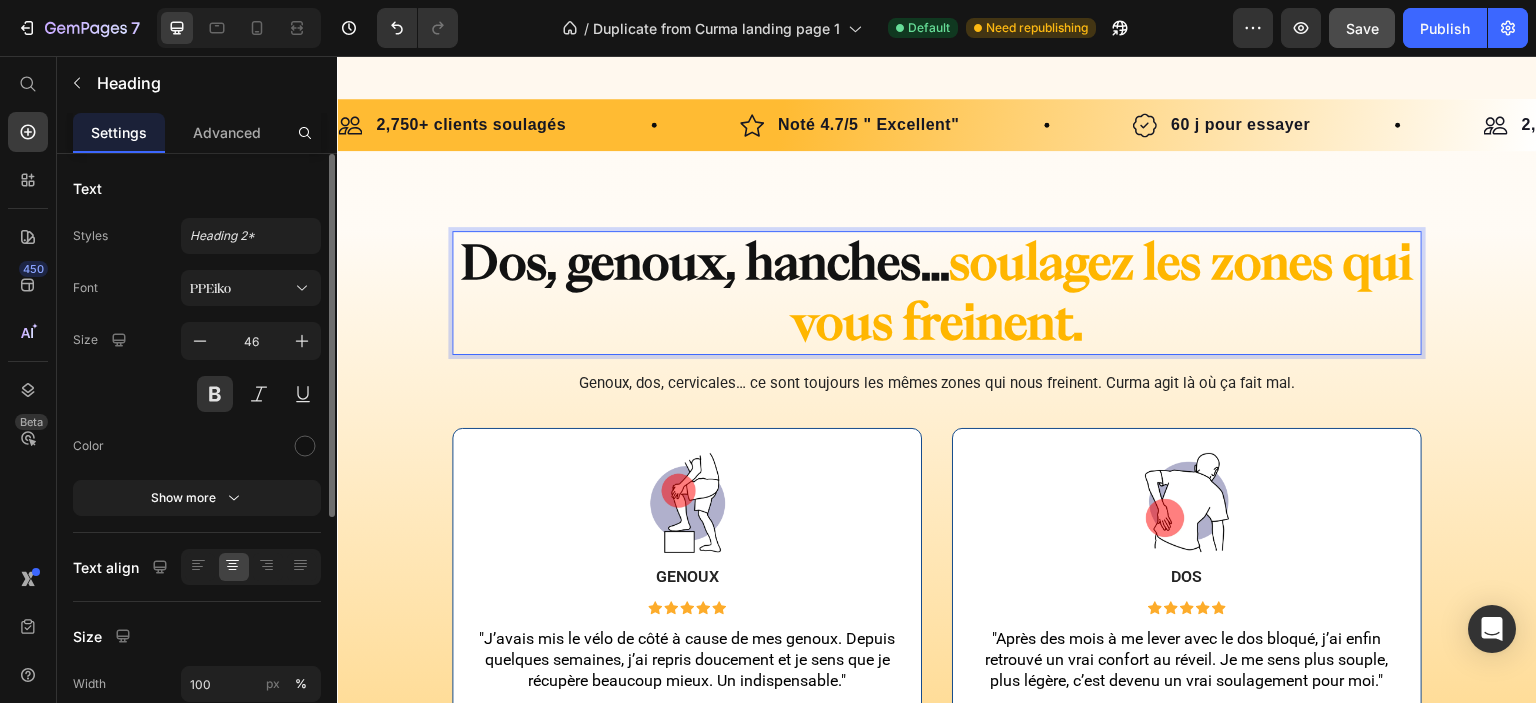 click on "soulagez les zones qui vous freinent." at bounding box center [1102, 292] 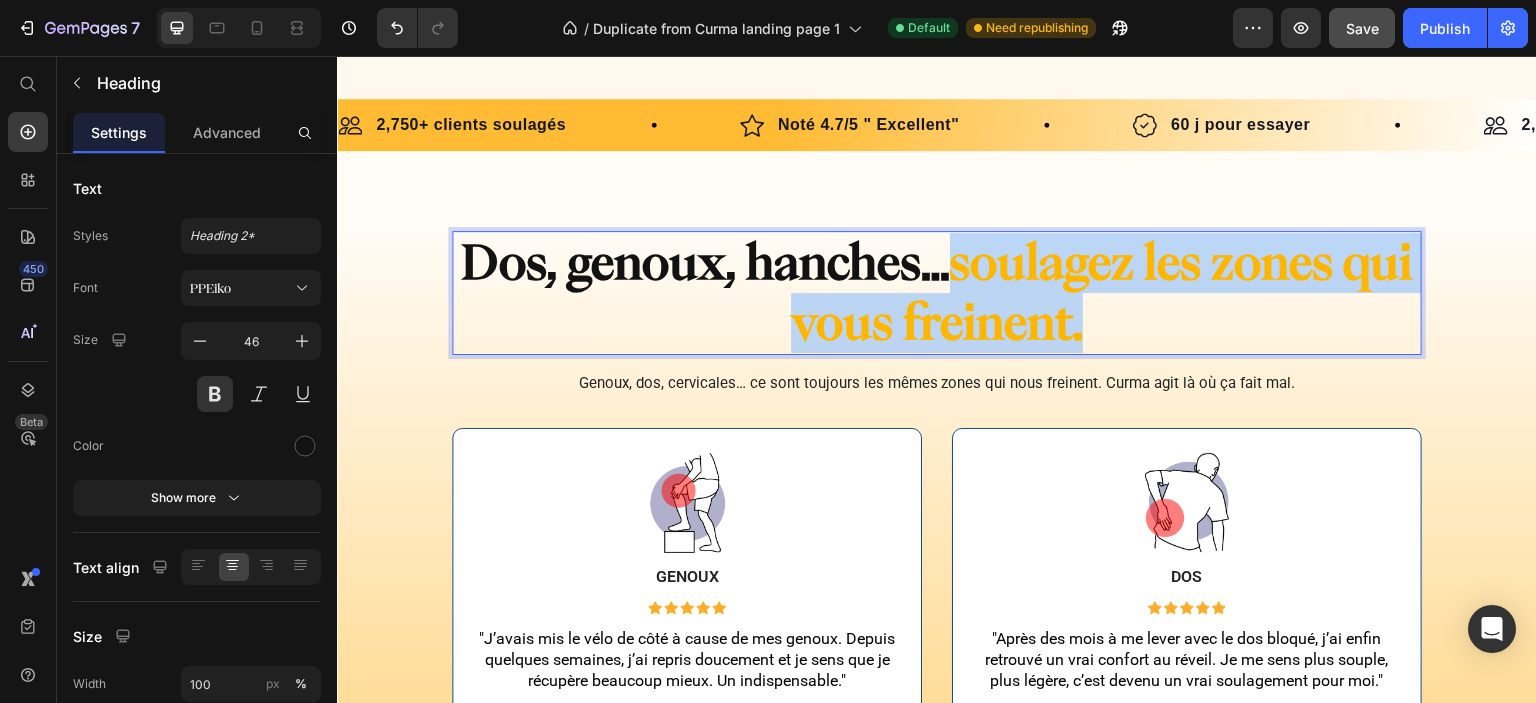 drag, startPoint x: 951, startPoint y: 267, endPoint x: 1088, endPoint y: 321, distance: 147.25827 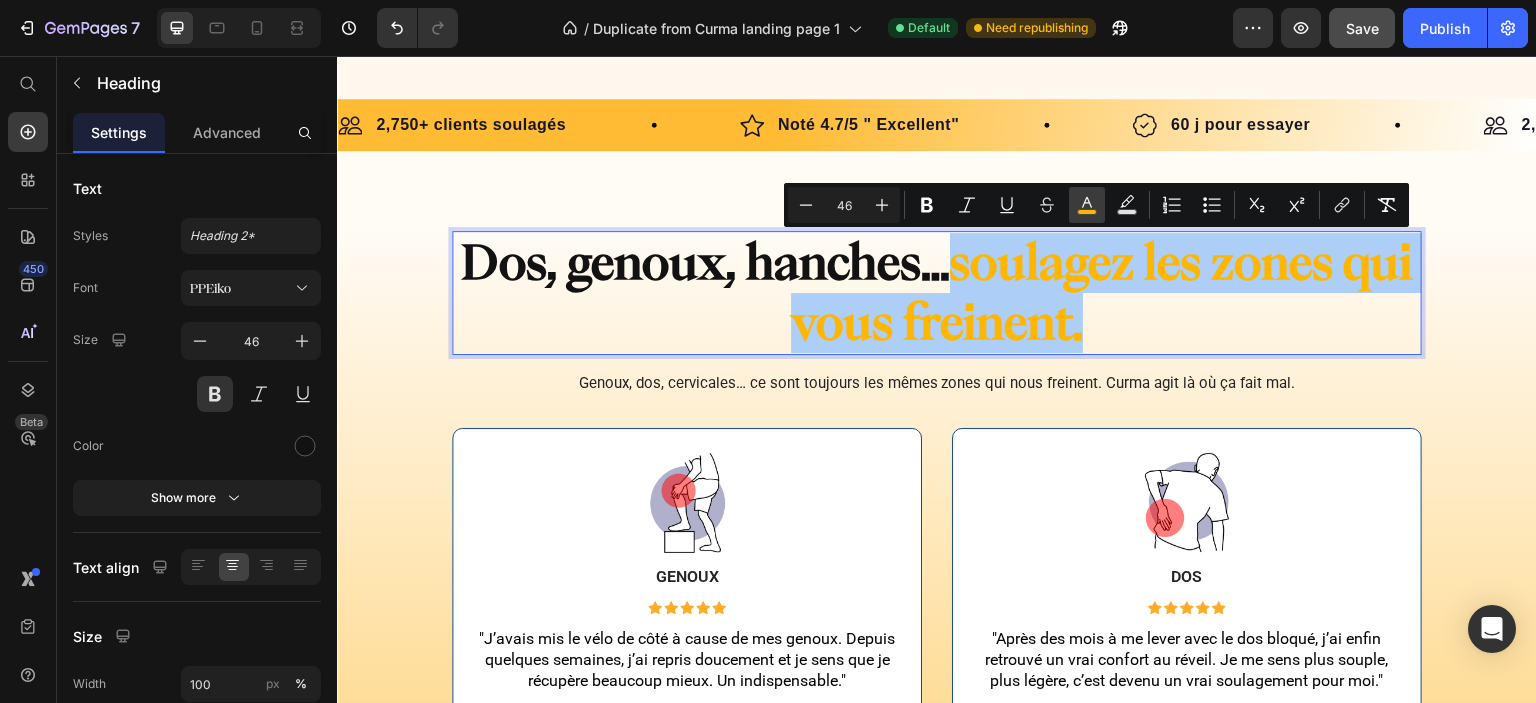 click 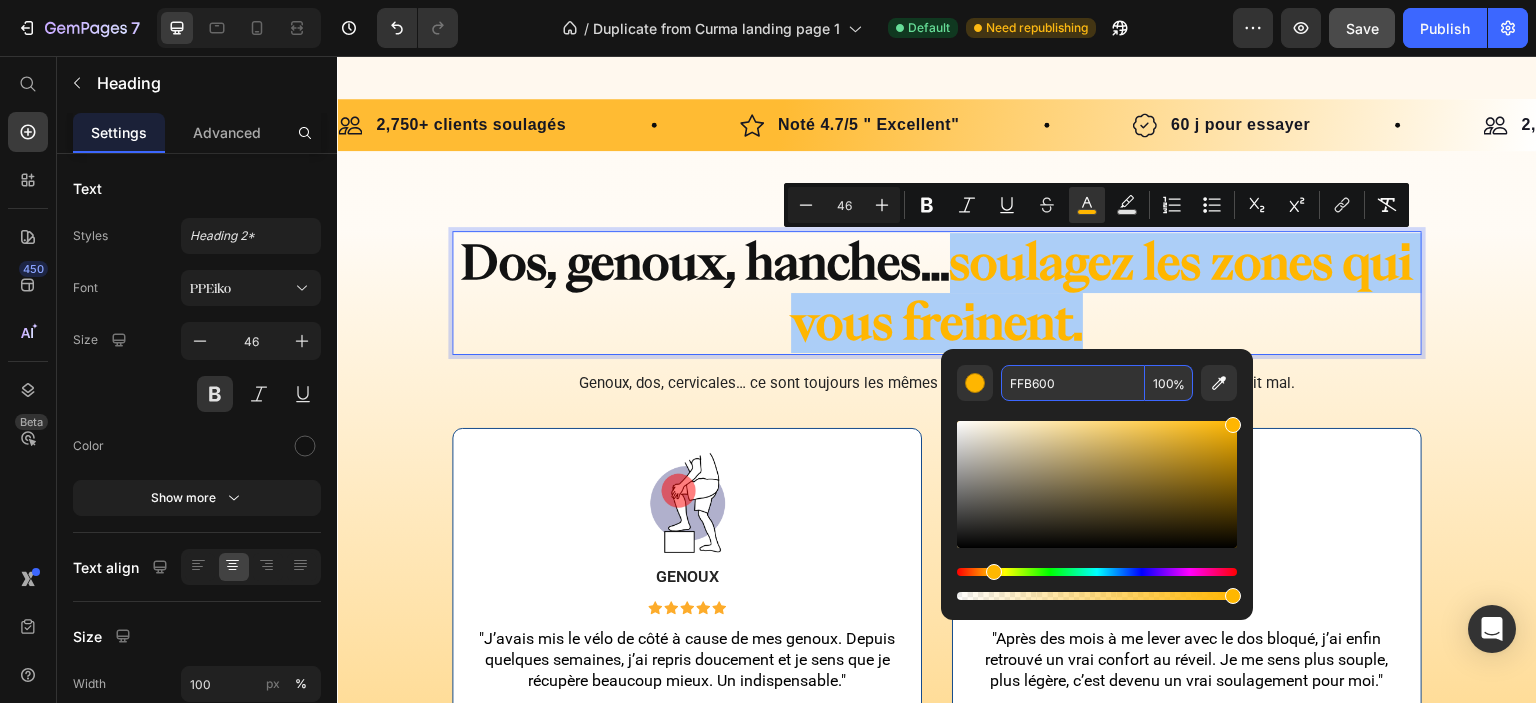 click on "FFB600" at bounding box center (1073, 383) 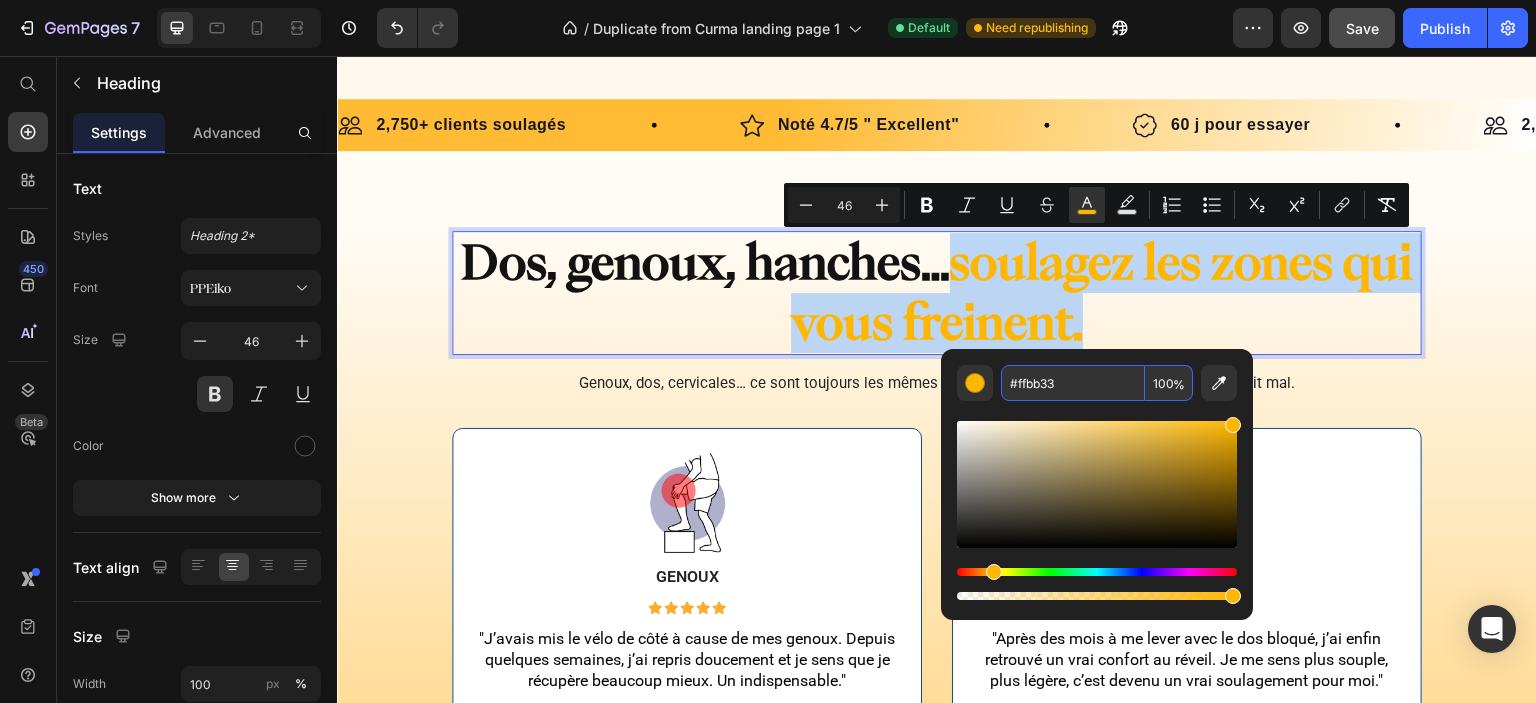 type on "FFBB33" 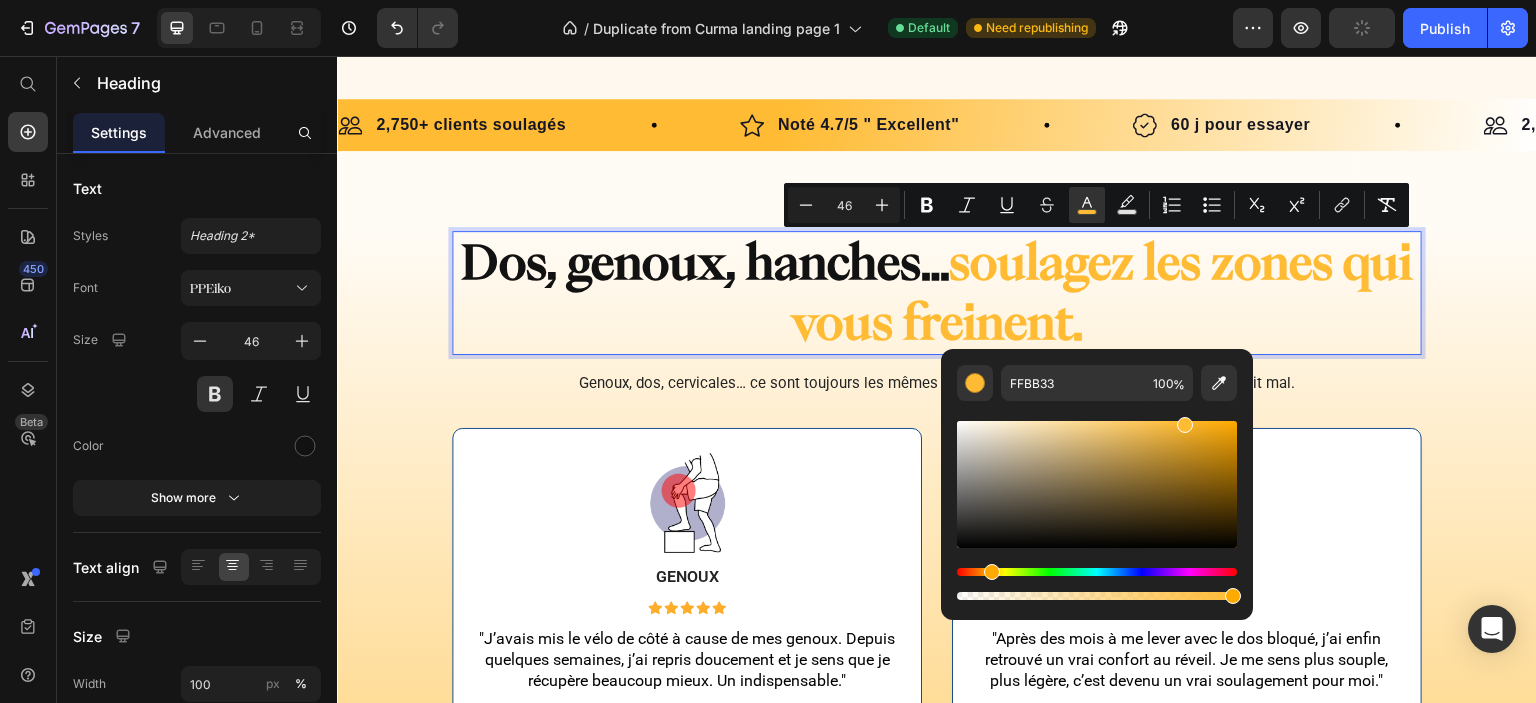 click on "FFBB33 100 %" at bounding box center (1097, 476) 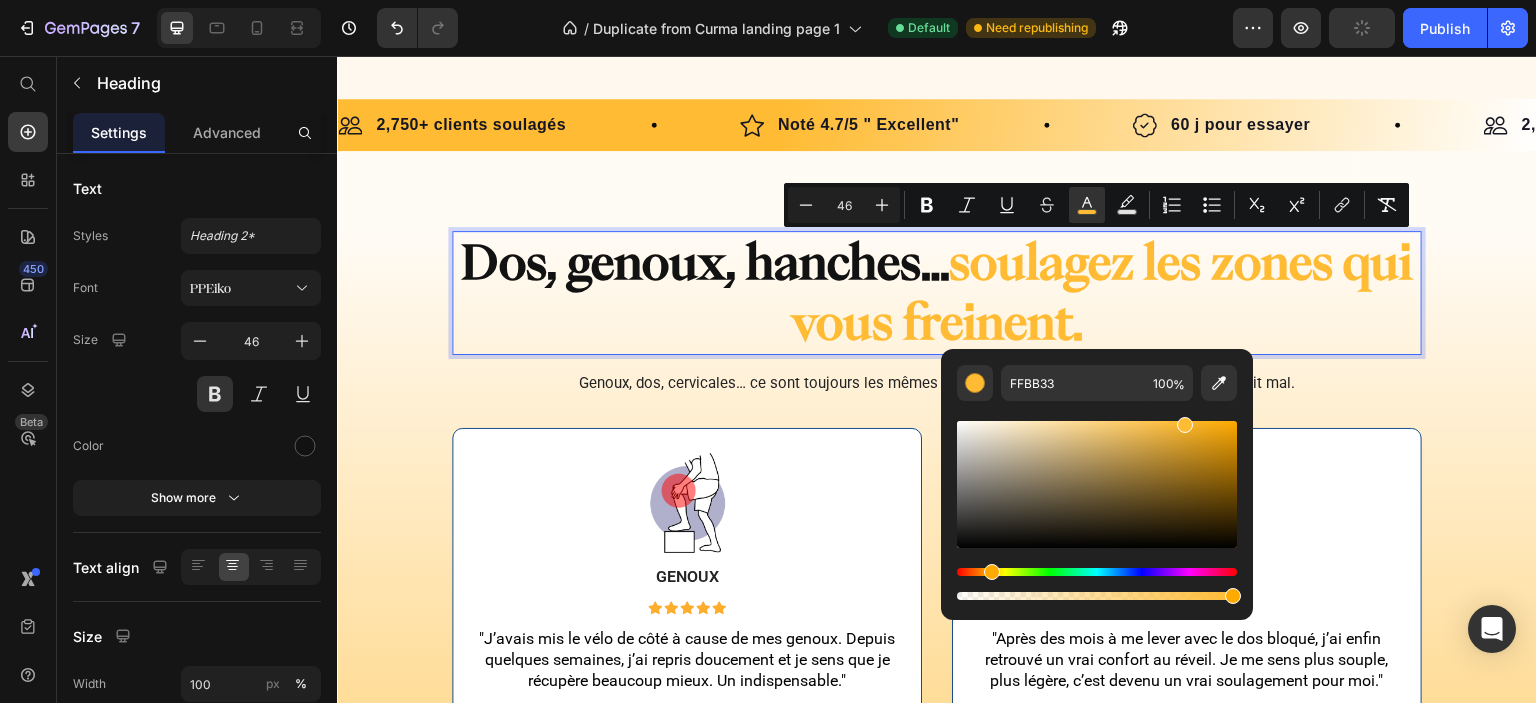 click on "Dos, genoux, hanches…  soulagez les zones qui vous freinent. Heading   16 Genoux, dos, cervicales… ce sont toujours les mêmes zones qui nous freinent. Curma agit là où ça fait mal. Text Block Row Image Genoux Text Block Icon Icon Icon Icon Icon Icon List "J’avais mis le vélo de côté à cause de mes genoux. Depuis quelques semaines, j’ai repris doucement et je sens que je récupère beaucoup mieux. Un indispensable." Text Block -[PERSON_NAME] Text Block Acheteur vérifé Item List Row Image Dos Text Block Icon Icon Icon Icon Icon Icon List "Après des mois à me lever avec le dos bloqué, j’ai enfin retrouvé un vrai confort au réveil. Je me sens plus souple, plus légère, c’est devenu un vrai soulagement pour moi." Text Block -[PERSON_NAME] Text Block Acheteur vérifié Item List Row Row Image Doigts/poignets Text Block Icon Icon Icon Icon Icon Icon List Text Block -[PERSON_NAME] Text Block Acheteur vérifié Item List Row Image Hanches Text Block Icon Icon Icon Icon Icon Icon List Text Block Row Row" at bounding box center [937, 757] 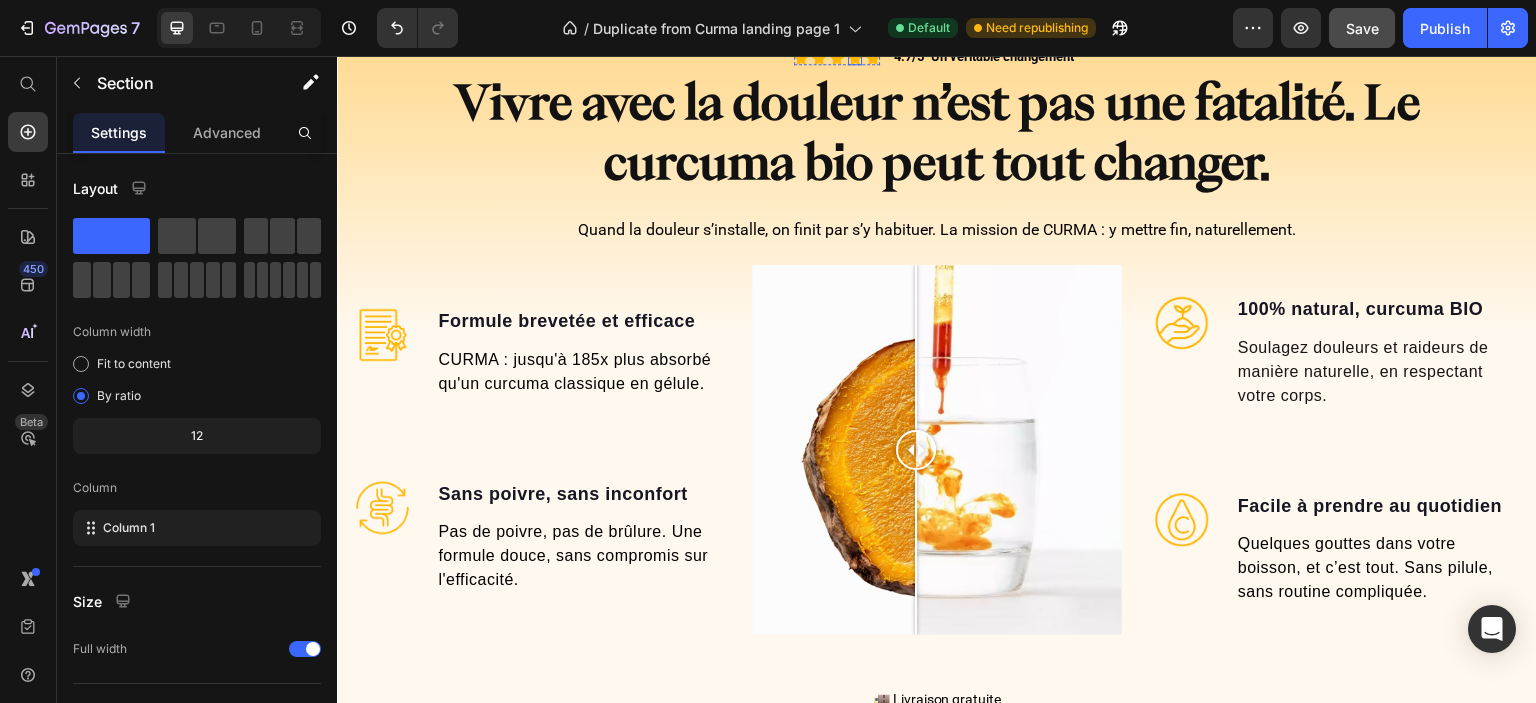 scroll, scrollTop: 2900, scrollLeft: 0, axis: vertical 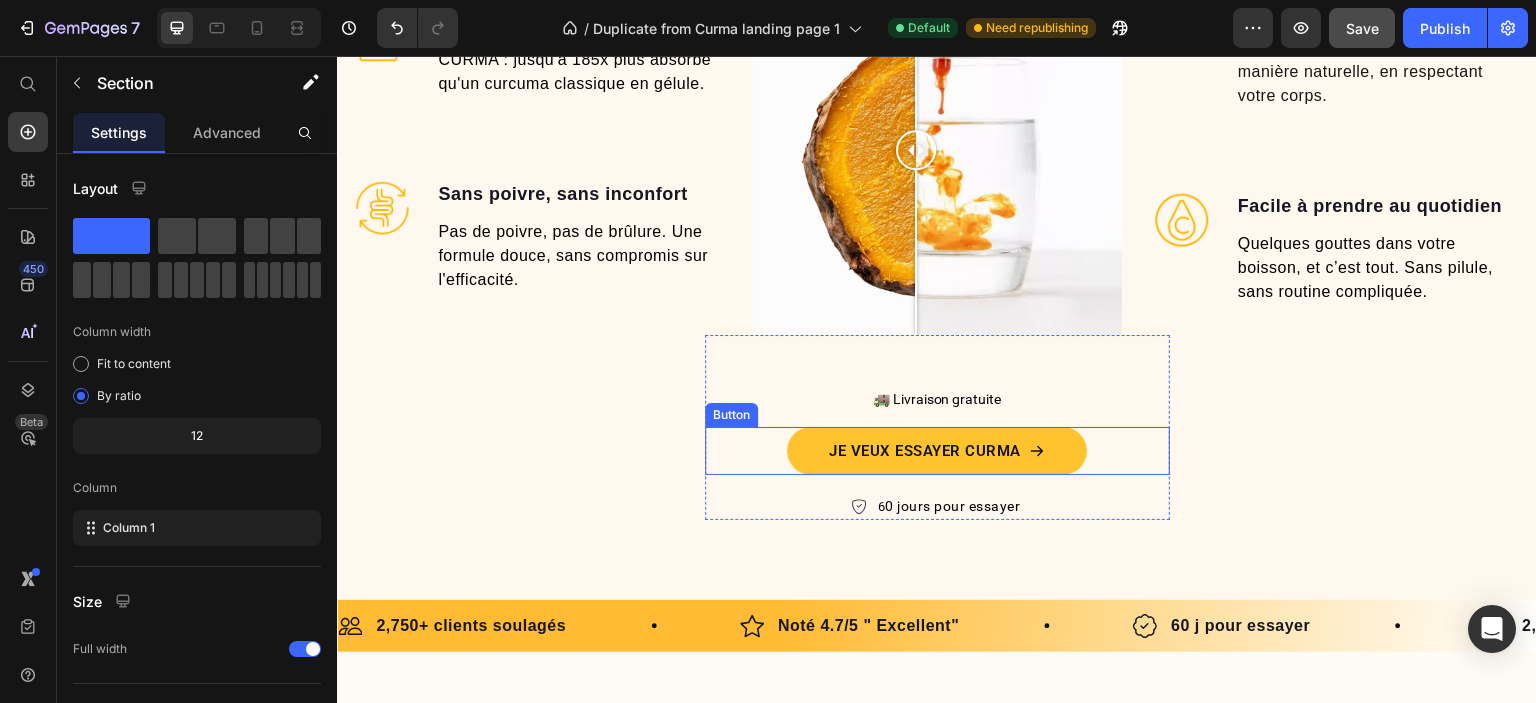 click on "Je veux essayer CURMA" at bounding box center [937, 451] 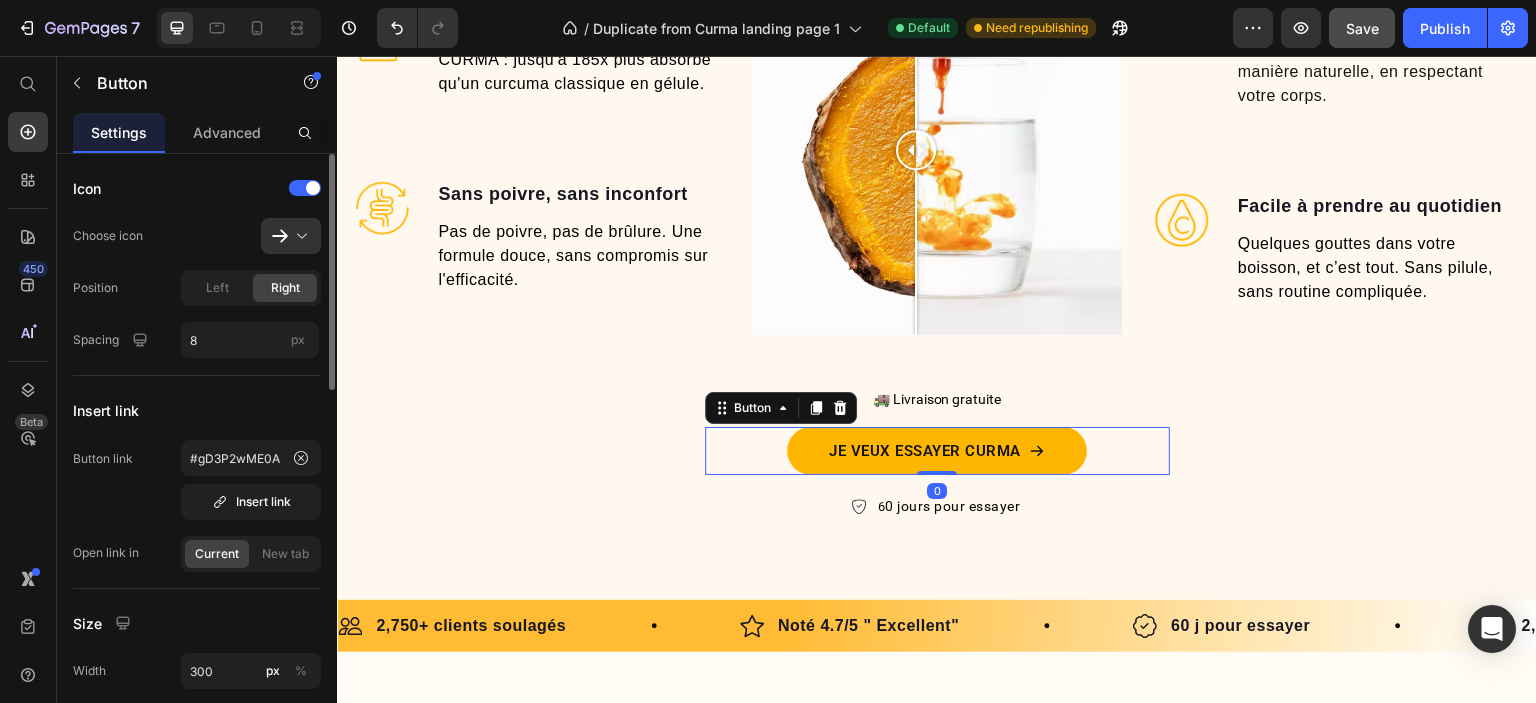 scroll, scrollTop: 600, scrollLeft: 0, axis: vertical 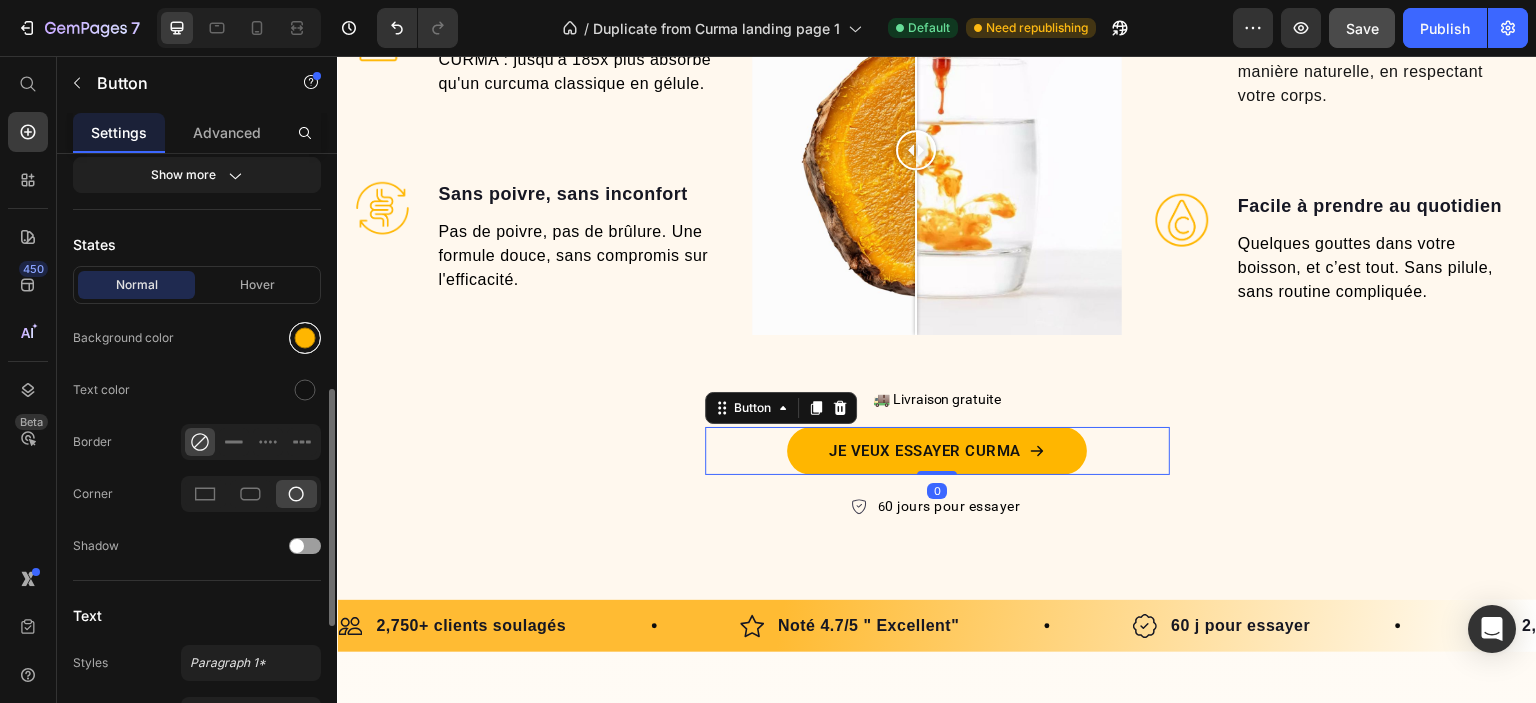click at bounding box center (305, 338) 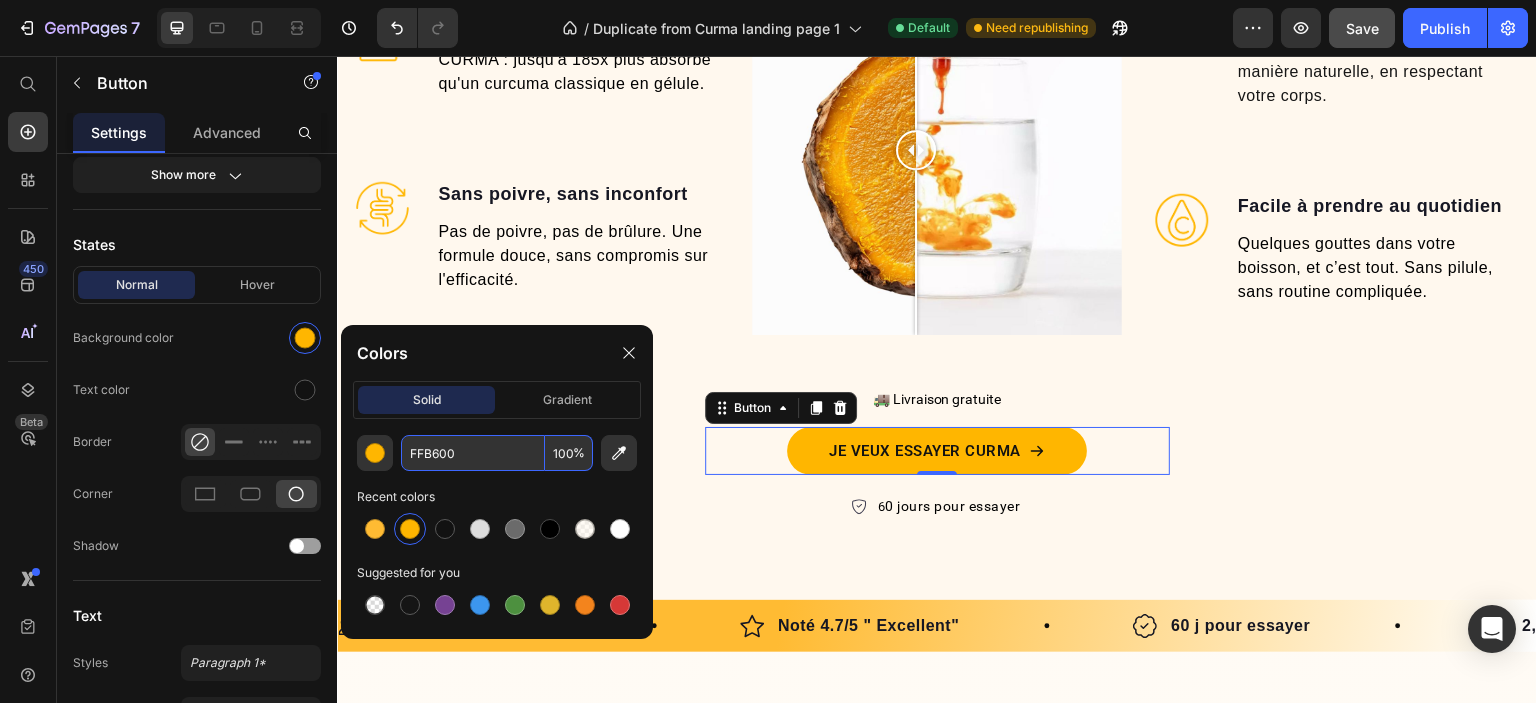 click on "FFB600" at bounding box center (473, 453) 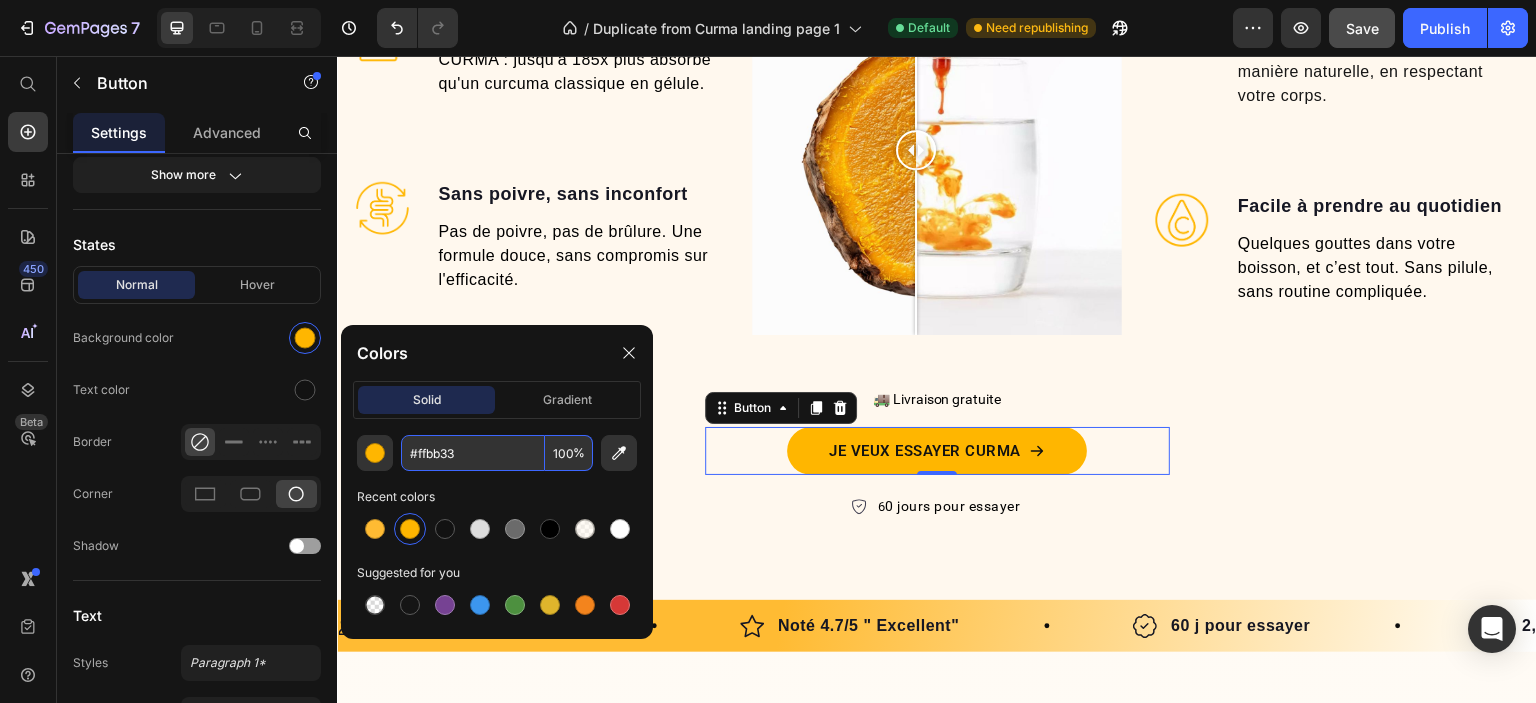 type on "FFBB33" 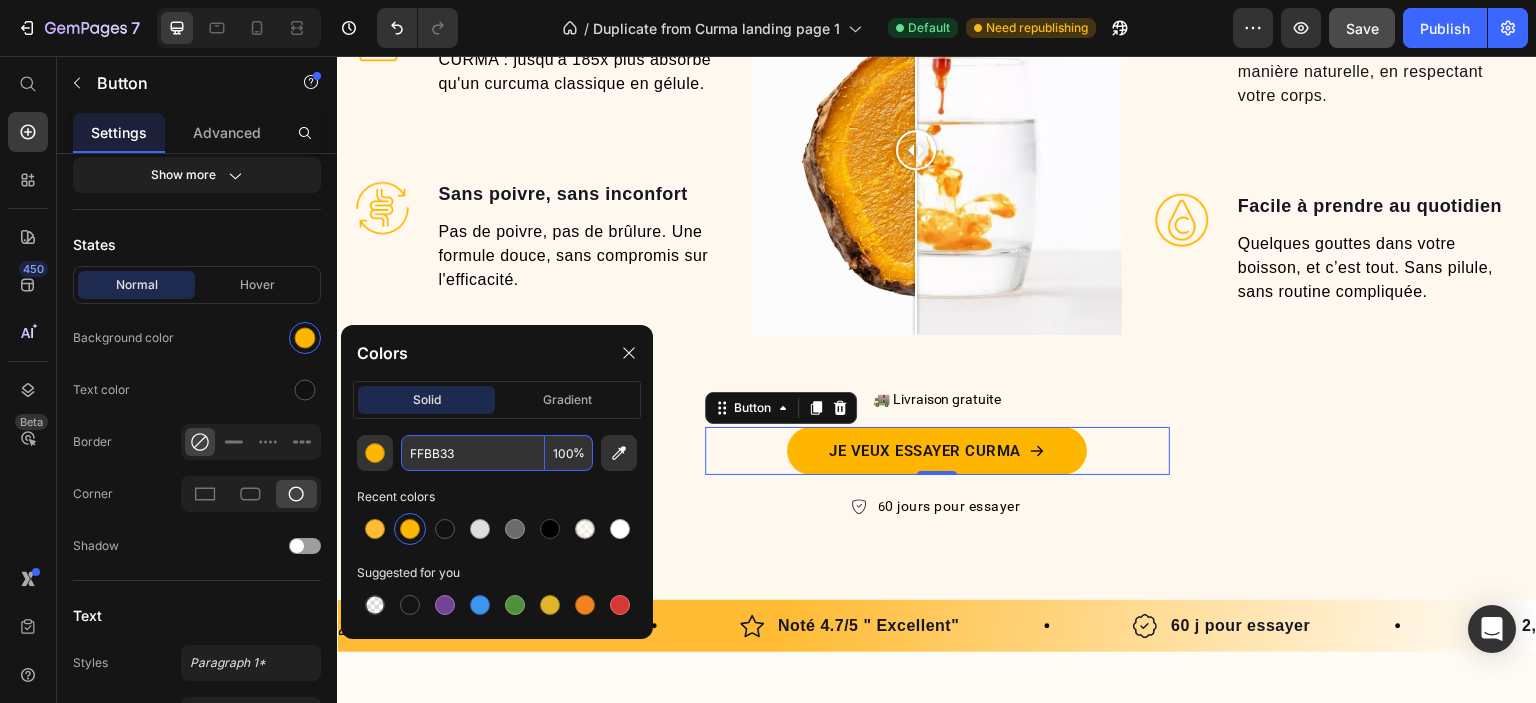 click on "FFBB33 100 % Recent colors Suggested for you" 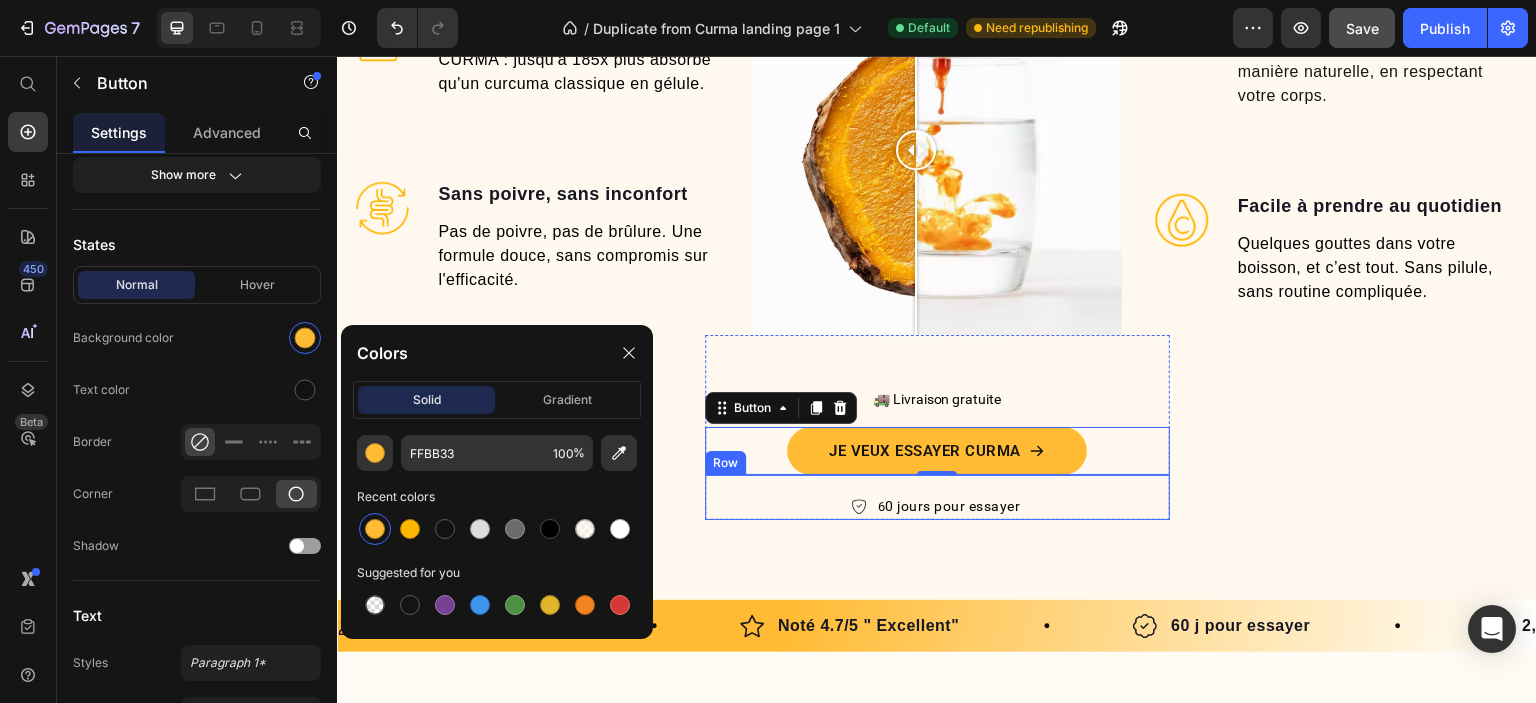 click on "6 0 jours pour essayer Item list Row" at bounding box center [937, 497] 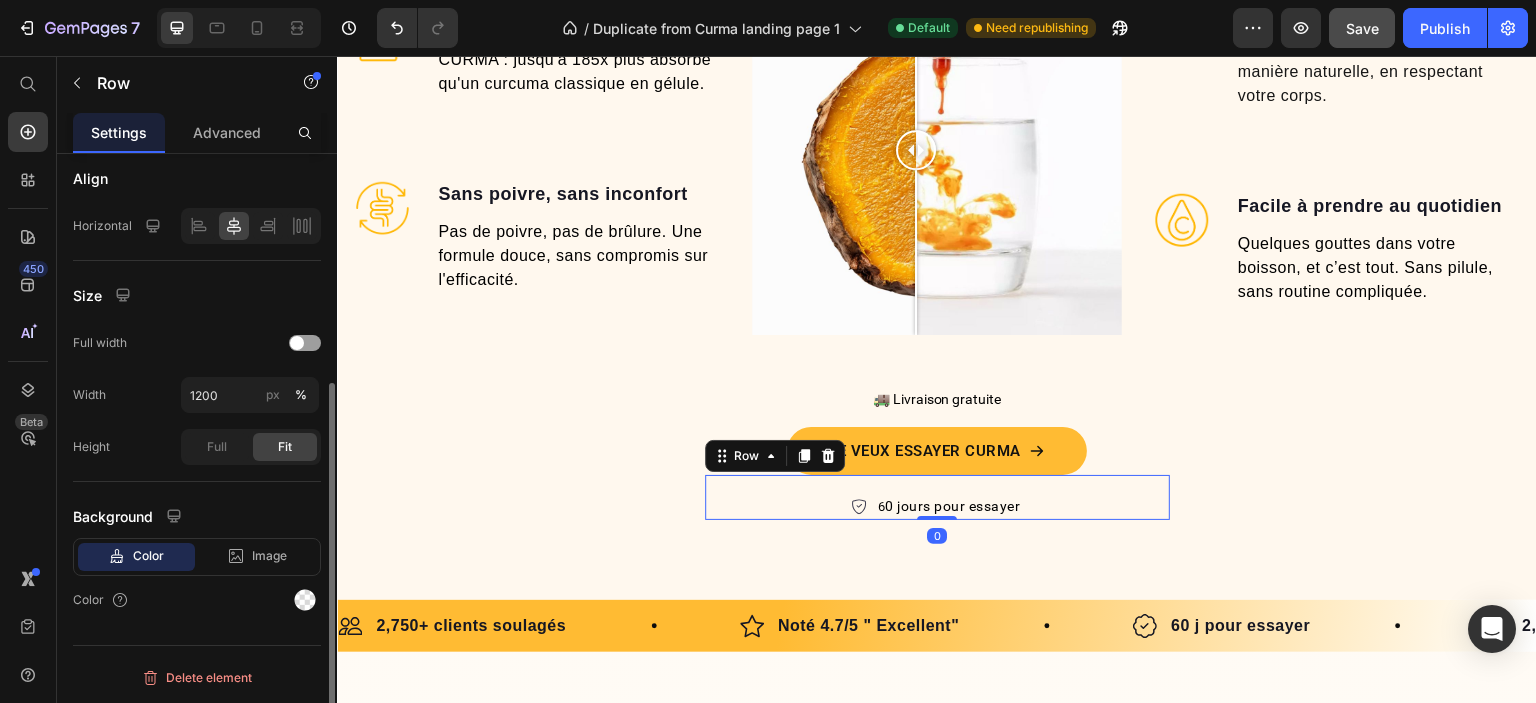scroll, scrollTop: 0, scrollLeft: 0, axis: both 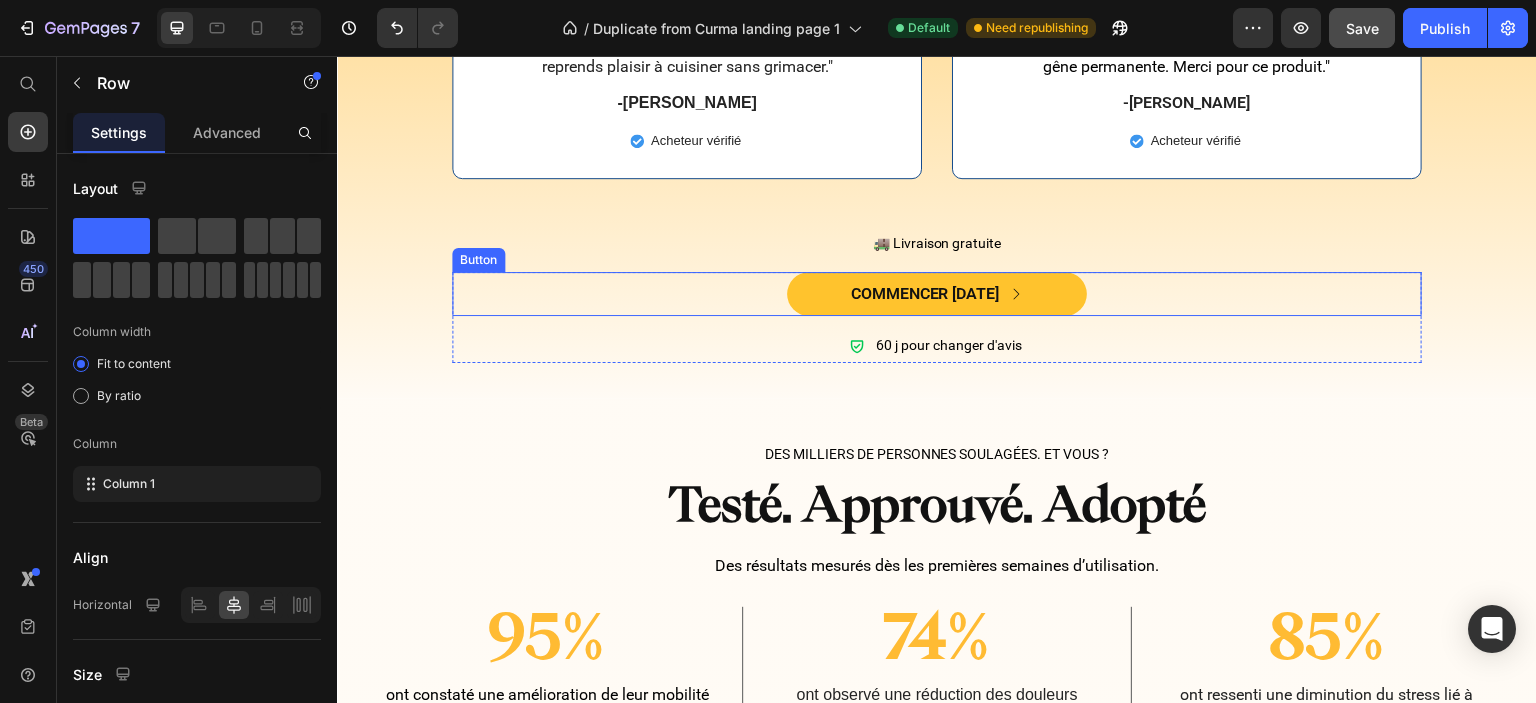 click on "commencer [DATE]" at bounding box center [937, 294] 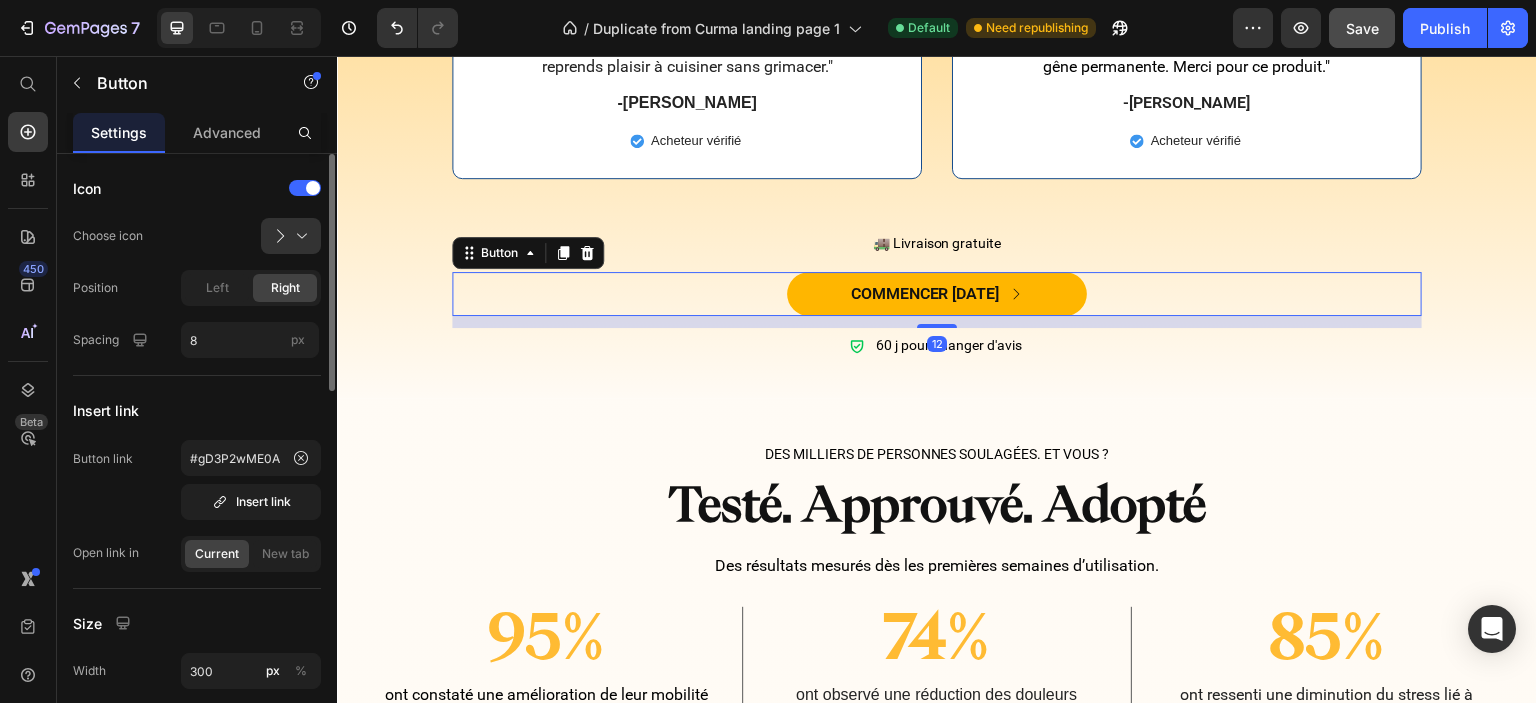 scroll, scrollTop: 600, scrollLeft: 0, axis: vertical 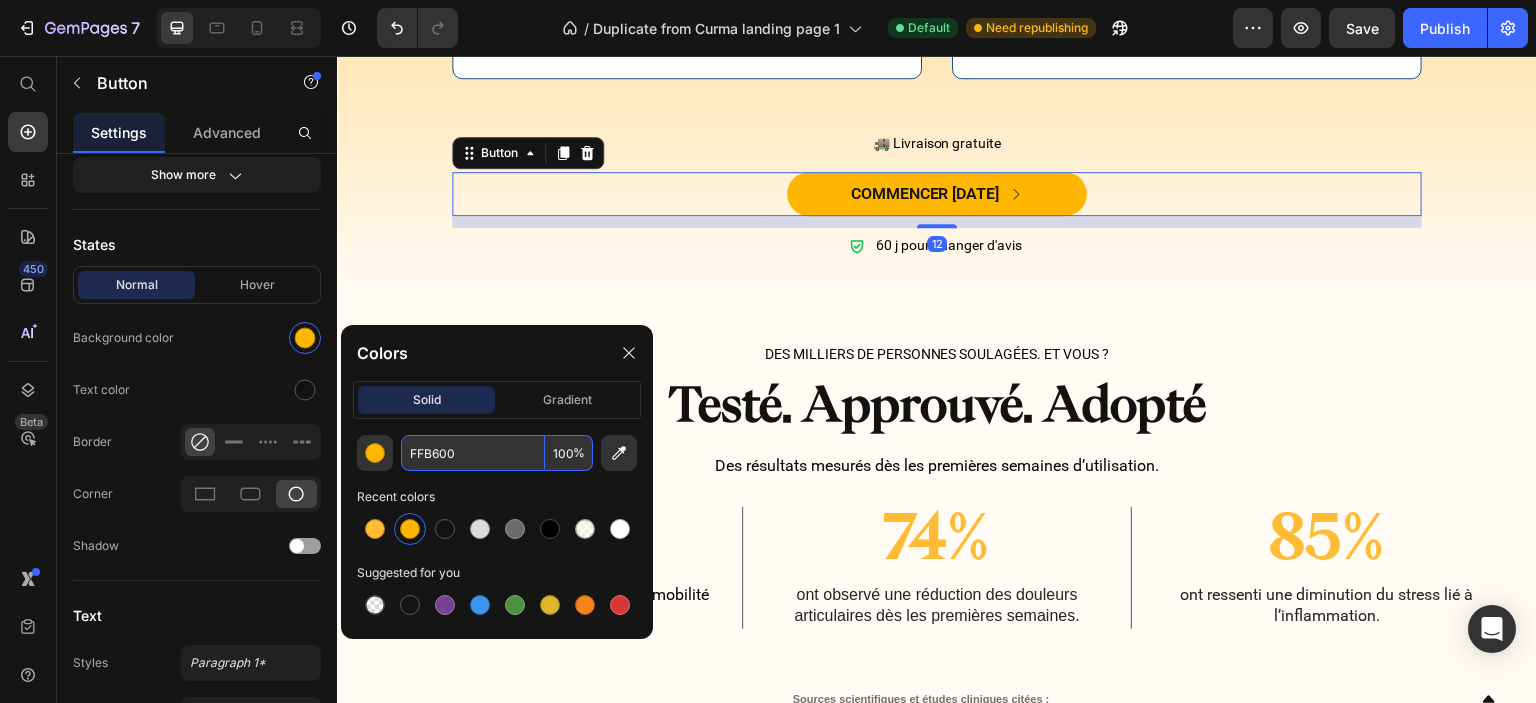 click on "FFB600" at bounding box center [473, 453] 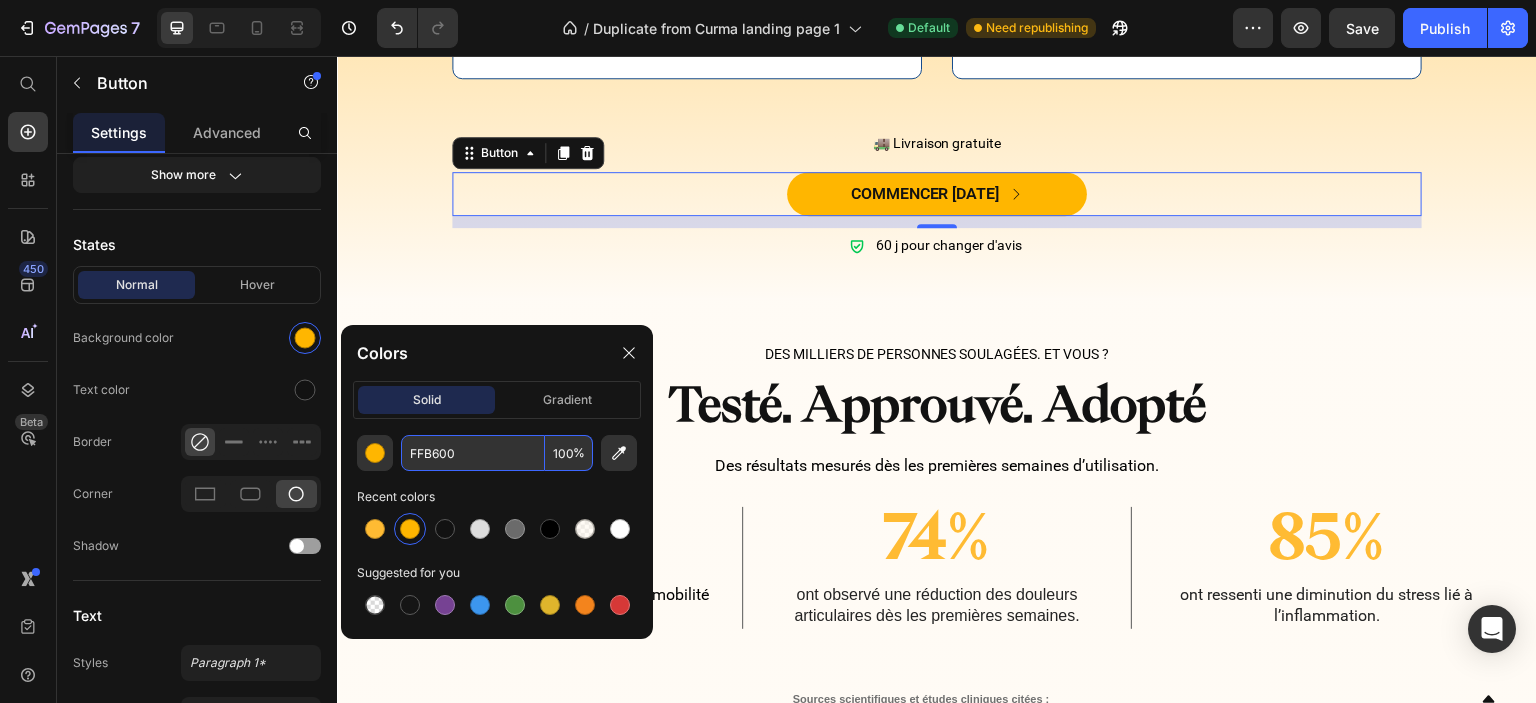 paste on "#ffbb33" 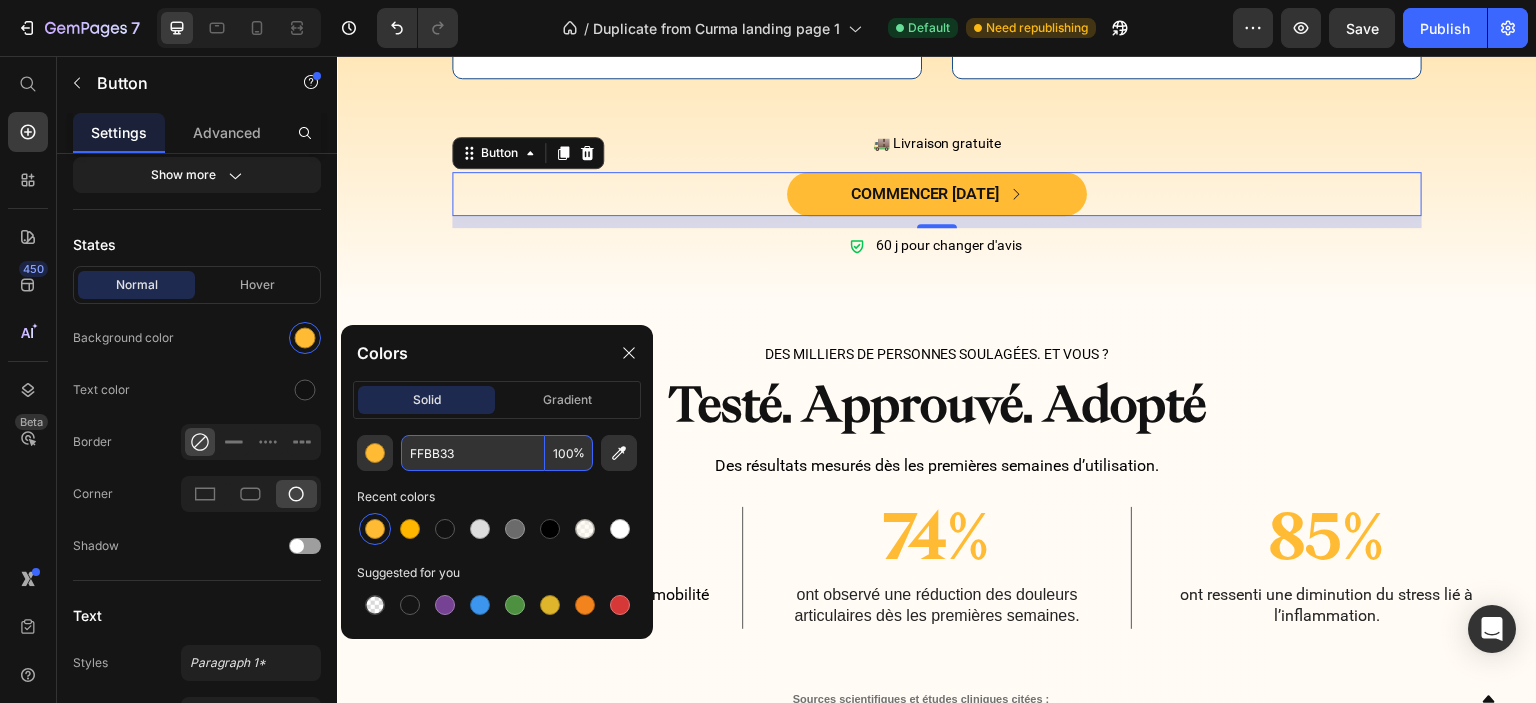 type on "FFBB33" 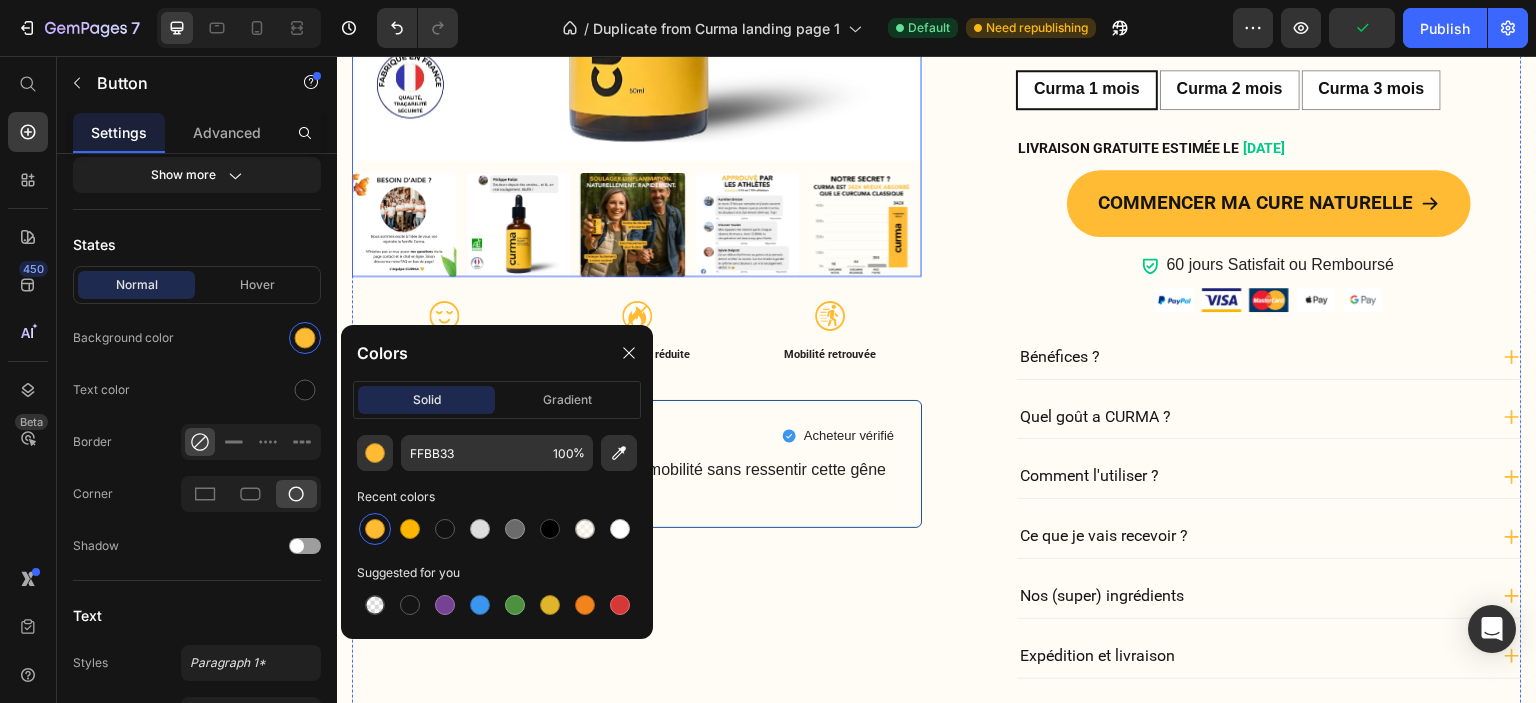 scroll, scrollTop: 5900, scrollLeft: 0, axis: vertical 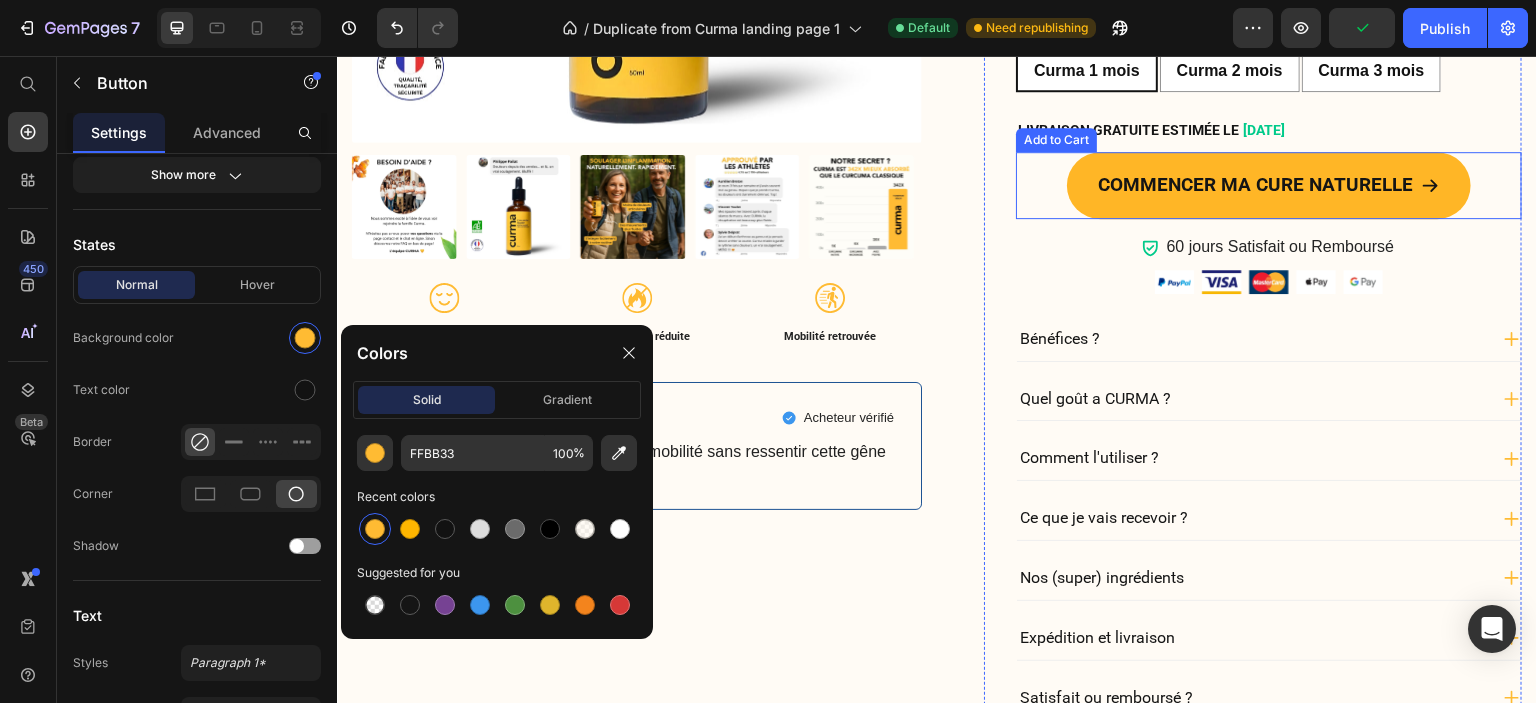 click on "Commencer ma cure naturelle" at bounding box center (1269, 185) 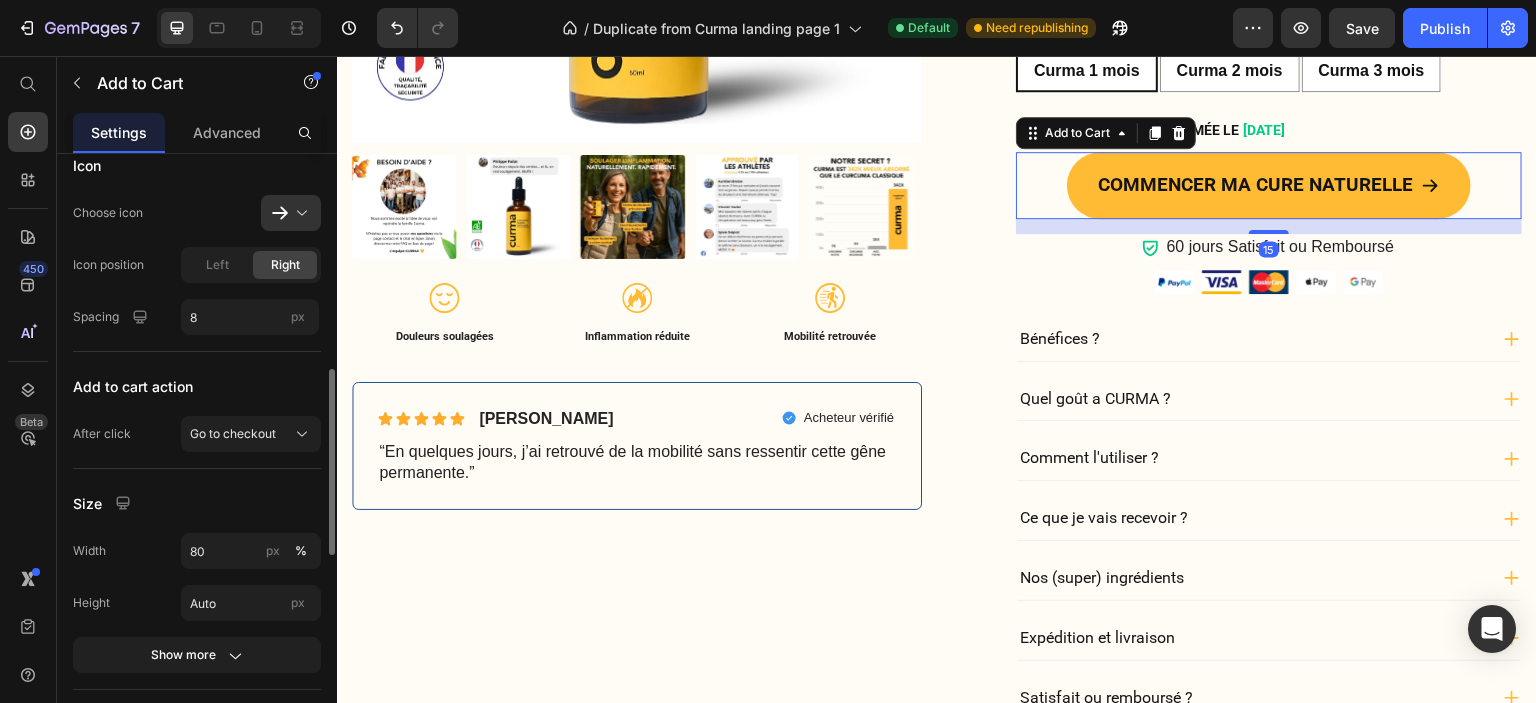 scroll, scrollTop: 900, scrollLeft: 0, axis: vertical 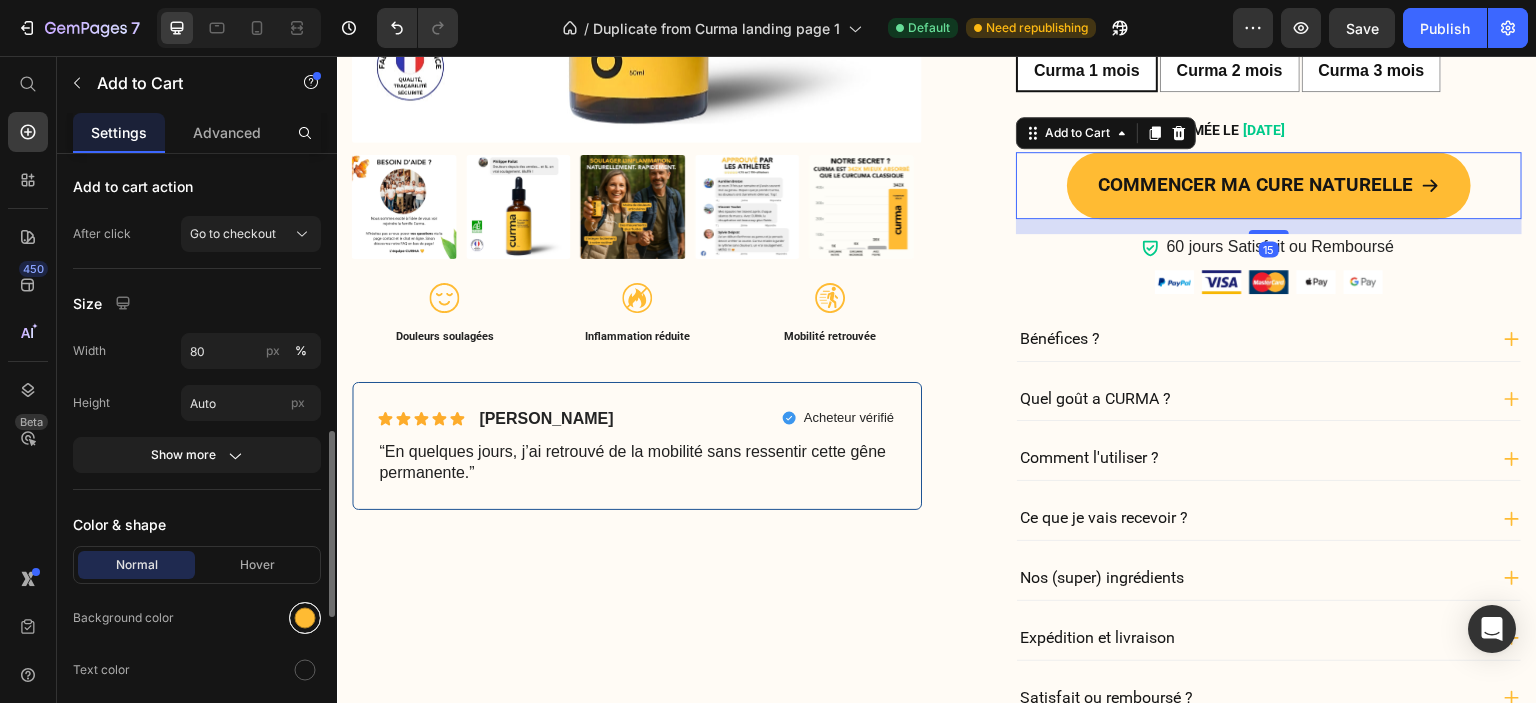 click at bounding box center [305, 618] 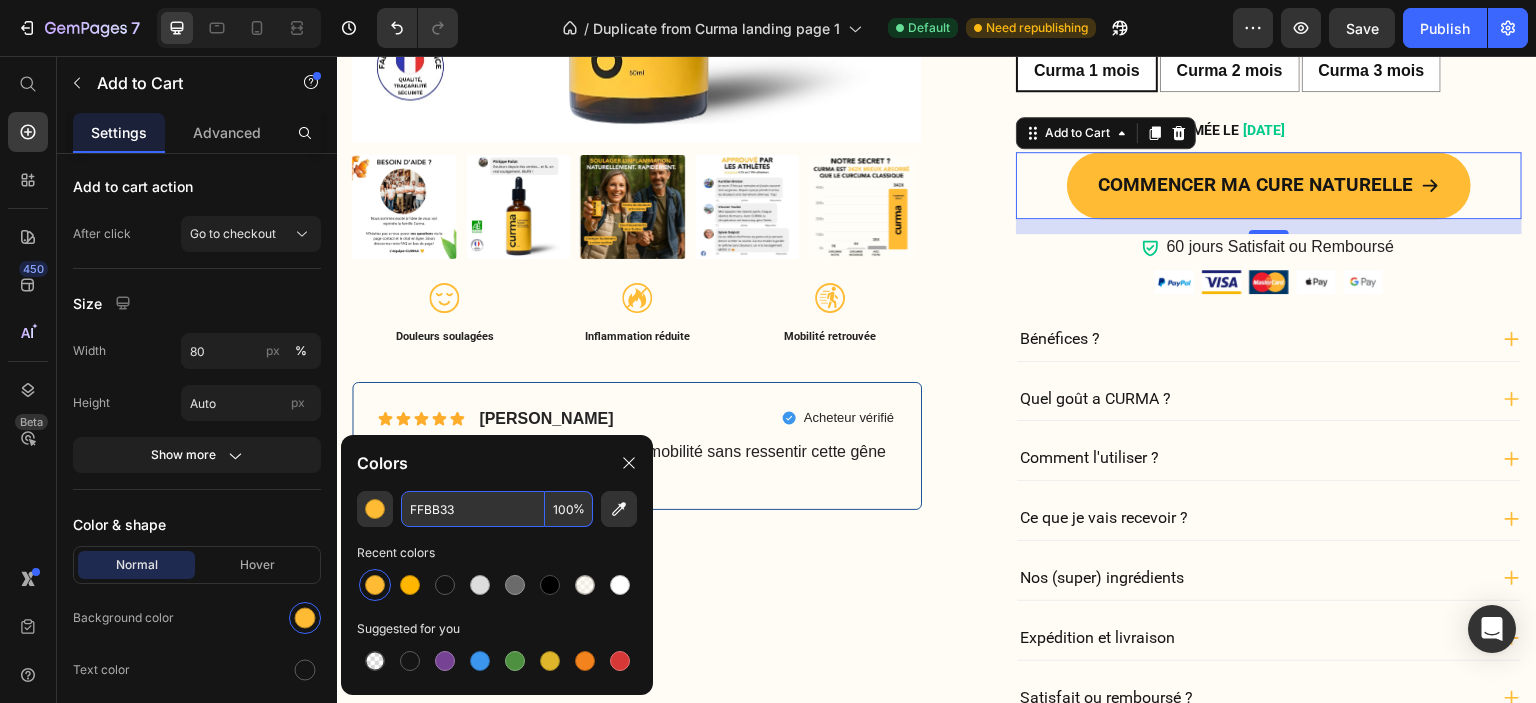 click on "FFBB33" at bounding box center (473, 509) 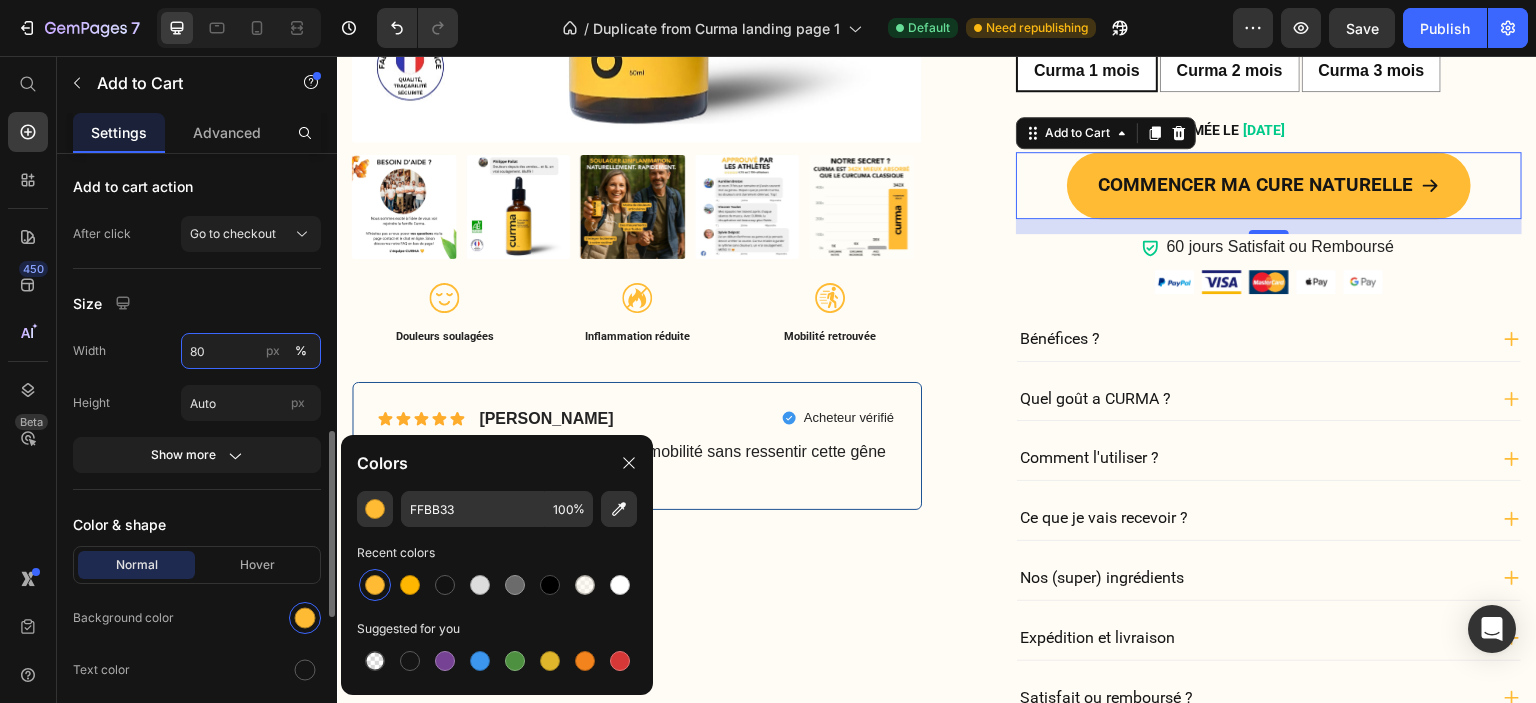 click on "80" at bounding box center (251, 351) 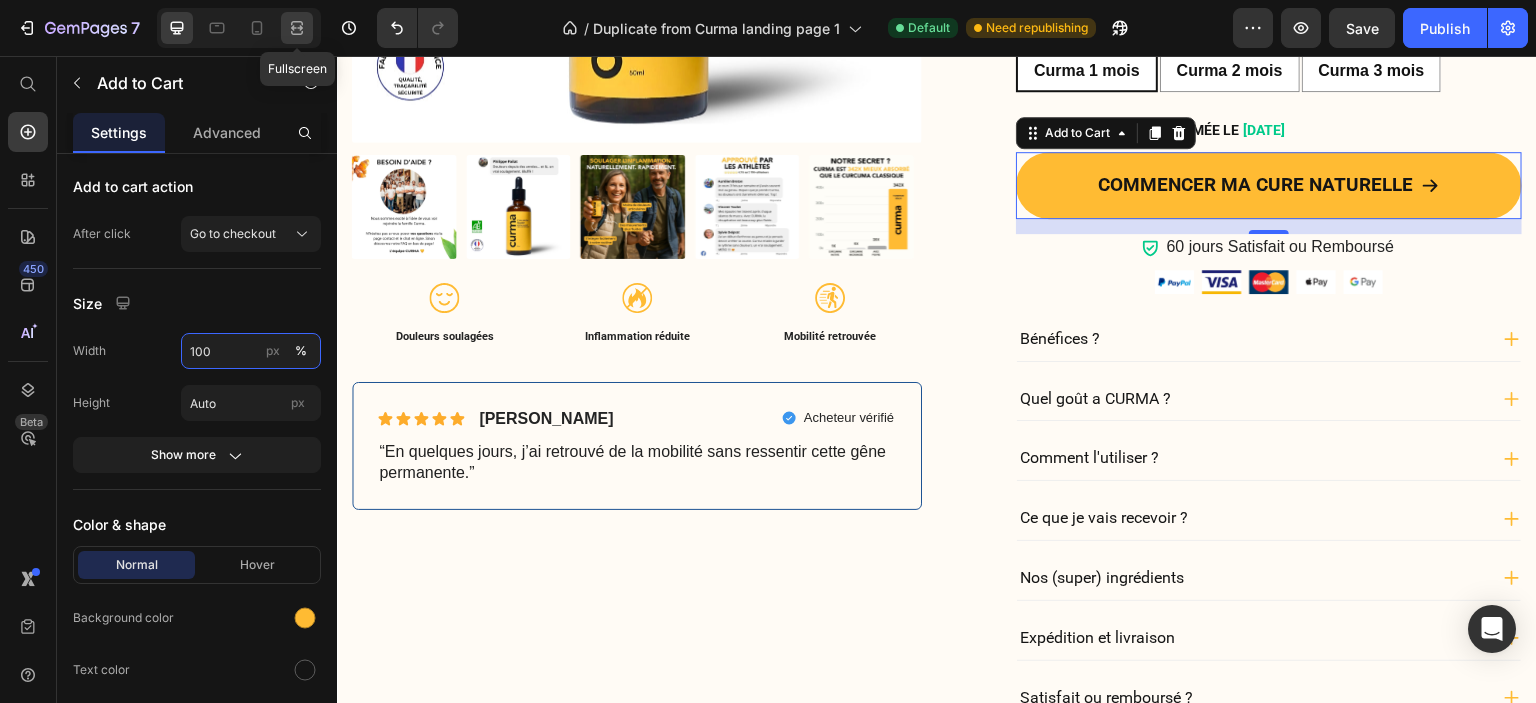 type on "100" 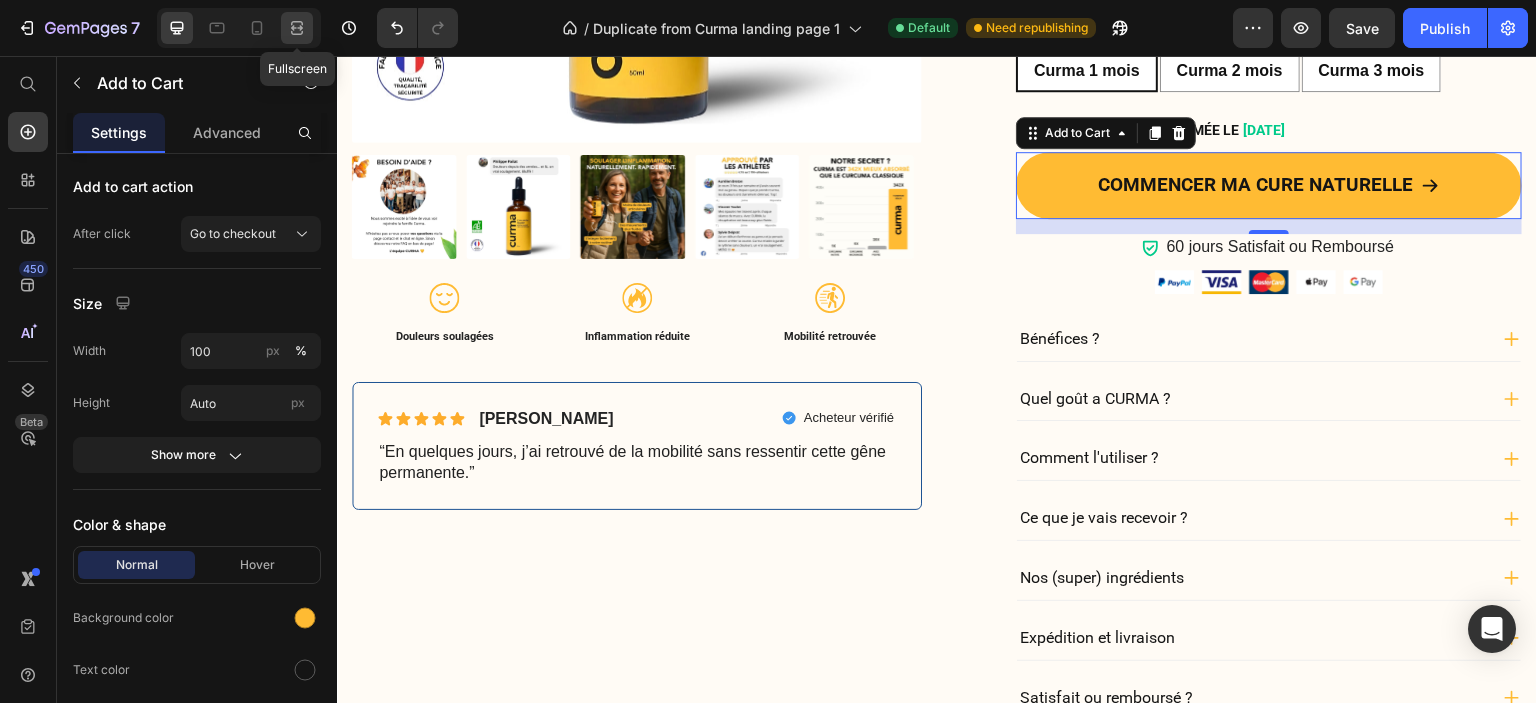 click 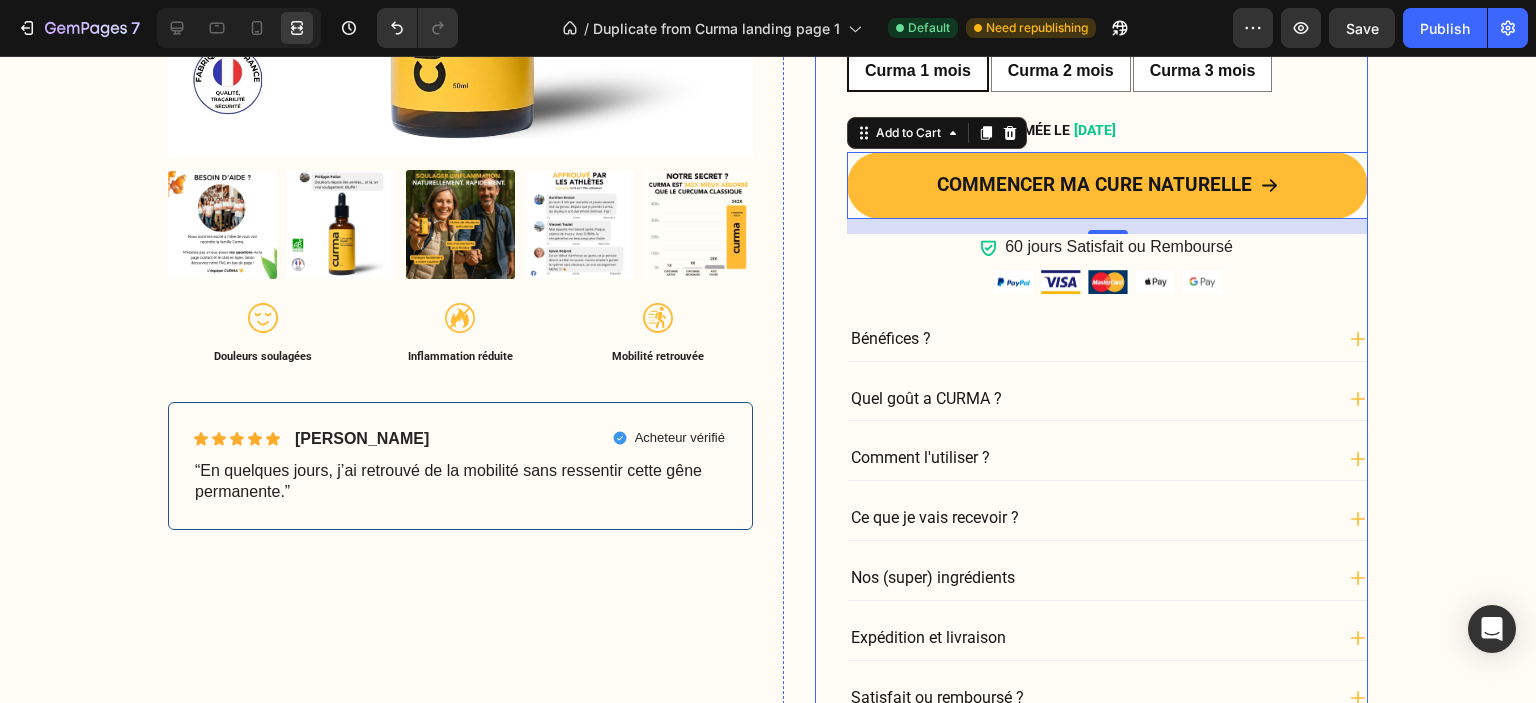 scroll, scrollTop: 5600, scrollLeft: 0, axis: vertical 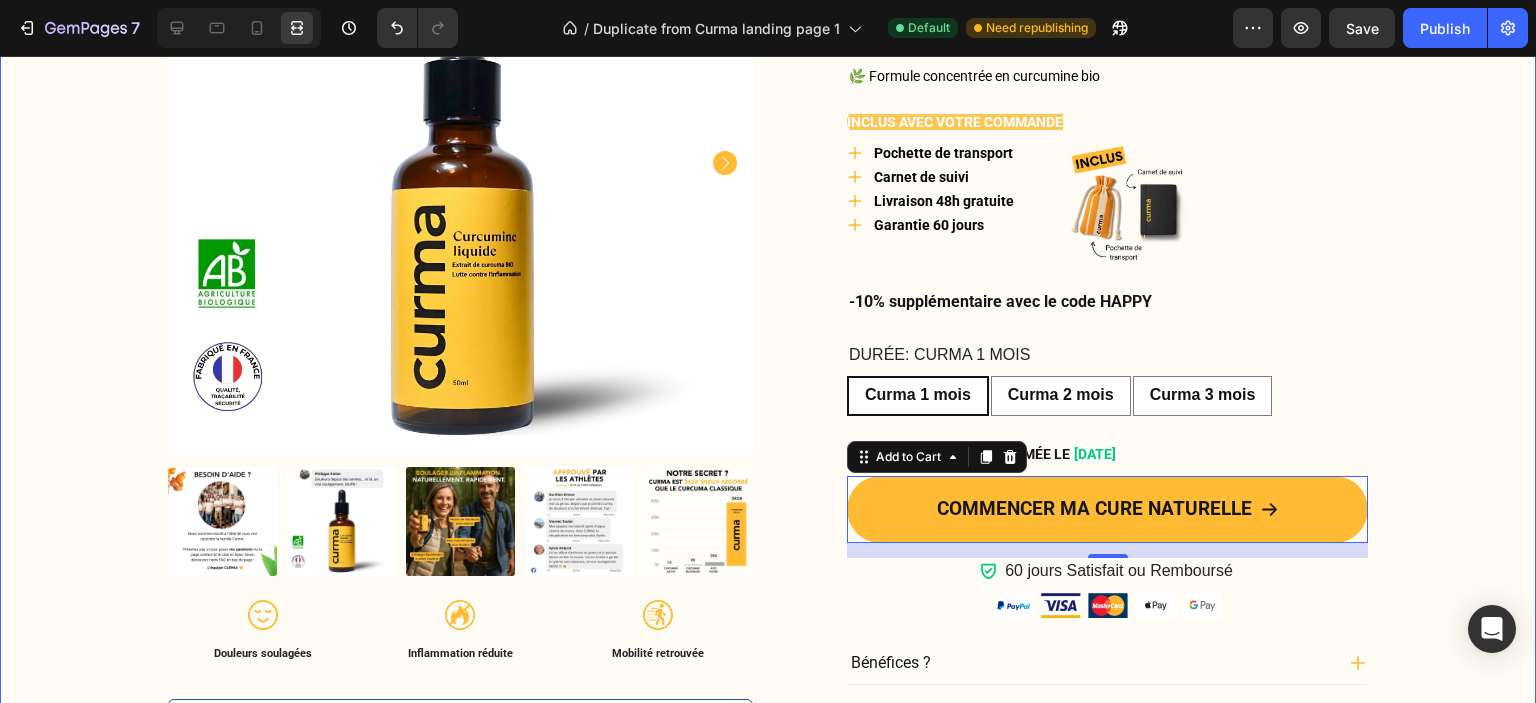 click on "60 j Satisfait ou Remboursé Item List
Livraison gratuite Item List Row
Product Images Icon Douleurs soulagées Text Block Icon Inflammation réduite Text Block Icon Mobilité retrouvée Text Block Row Icon Icon Icon Icon Icon Icon List Michel M. Text Block Row Acheteur vérifié Item List Row “En quelques jours, j’ai retrouvé de la mobilité sans ressentir cette gêne permanente.” Text Block Row Image 4.7/5｜2,750+ clients soulagés Text Block Row Curma : votre routine anti-inflammatoire au curcuma bio Product Title 😊 Aide à apaiser l’inflammation naturellement 🦵 Soutient la mobilité articulaire au quotidien 🌿 Formule concentrée en curcumine bio Text Block   Inclus avec votre commande  Text Block
Pochette de transport
Carnet de suivi
Livraison 48h gratuite
Garantie 60 jours Item List Image Row -10% supplémentaire avec le code HAPPY Text Block" at bounding box center [768, 475] 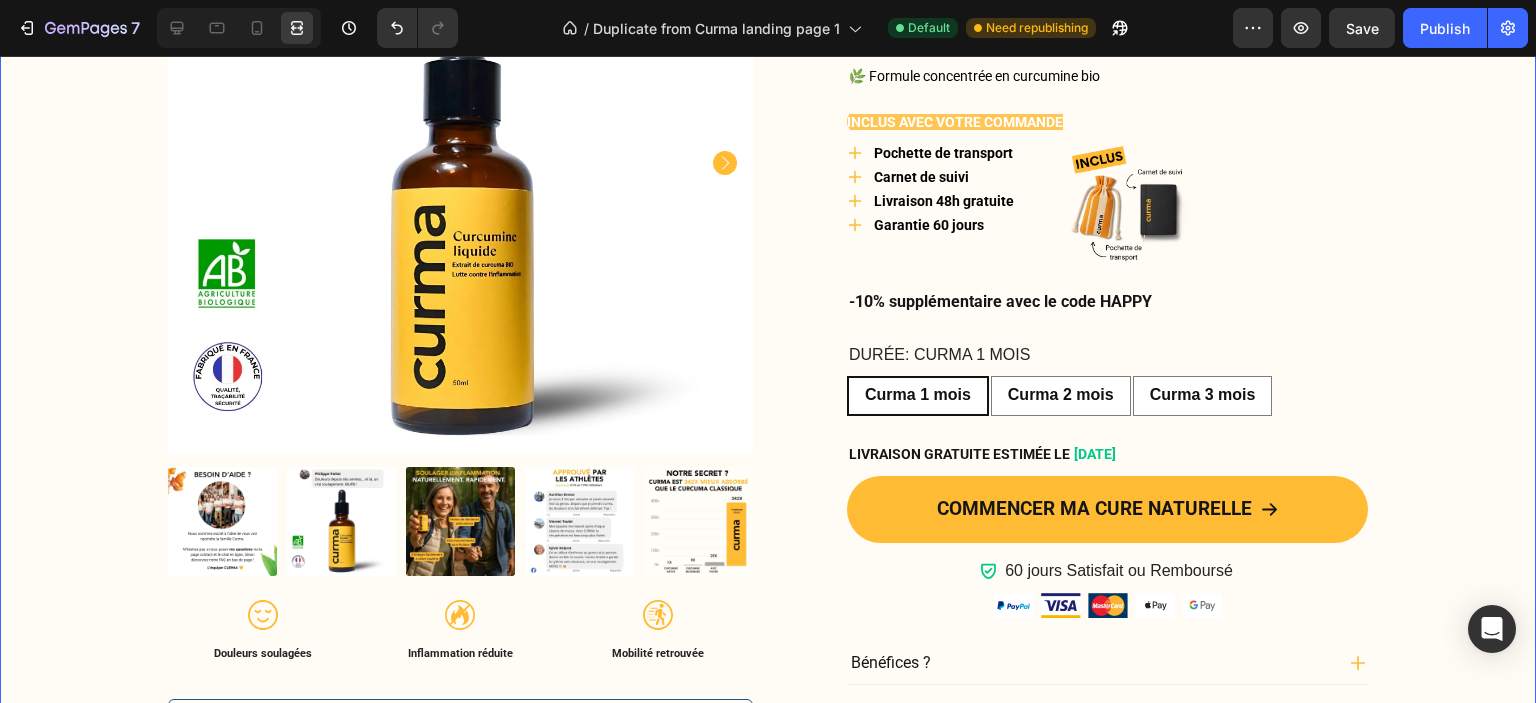 scroll, scrollTop: 0, scrollLeft: 0, axis: both 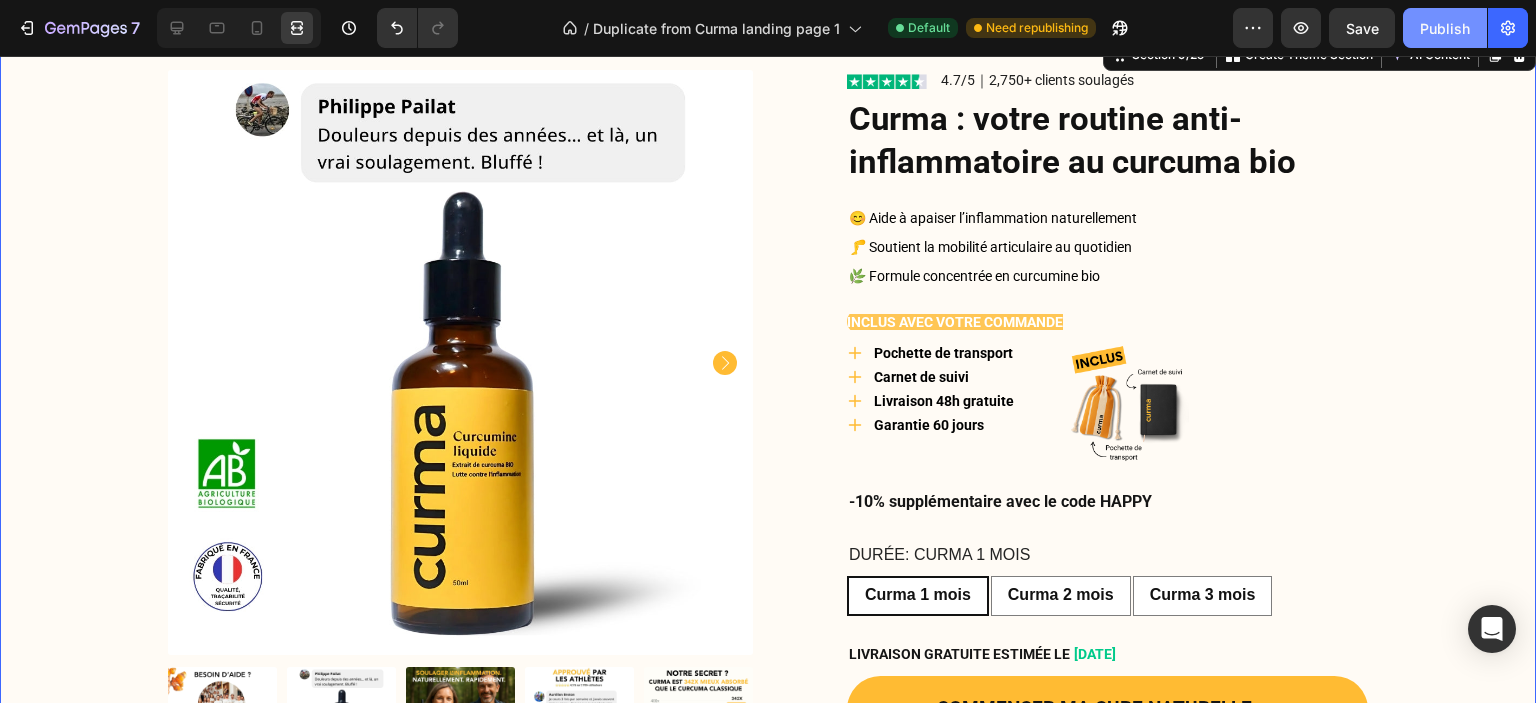click on "Publish" at bounding box center (1445, 28) 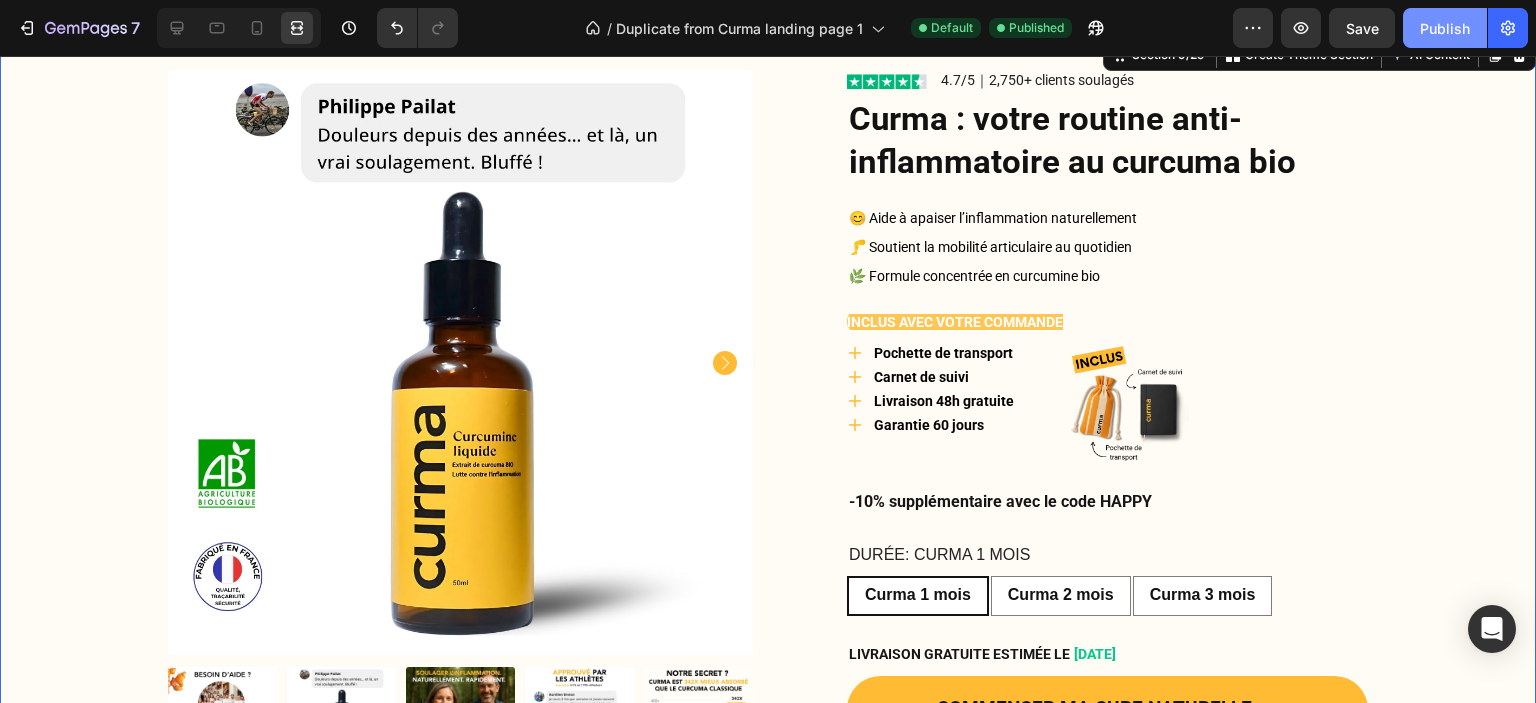 click on "Publish" at bounding box center [1445, 28] 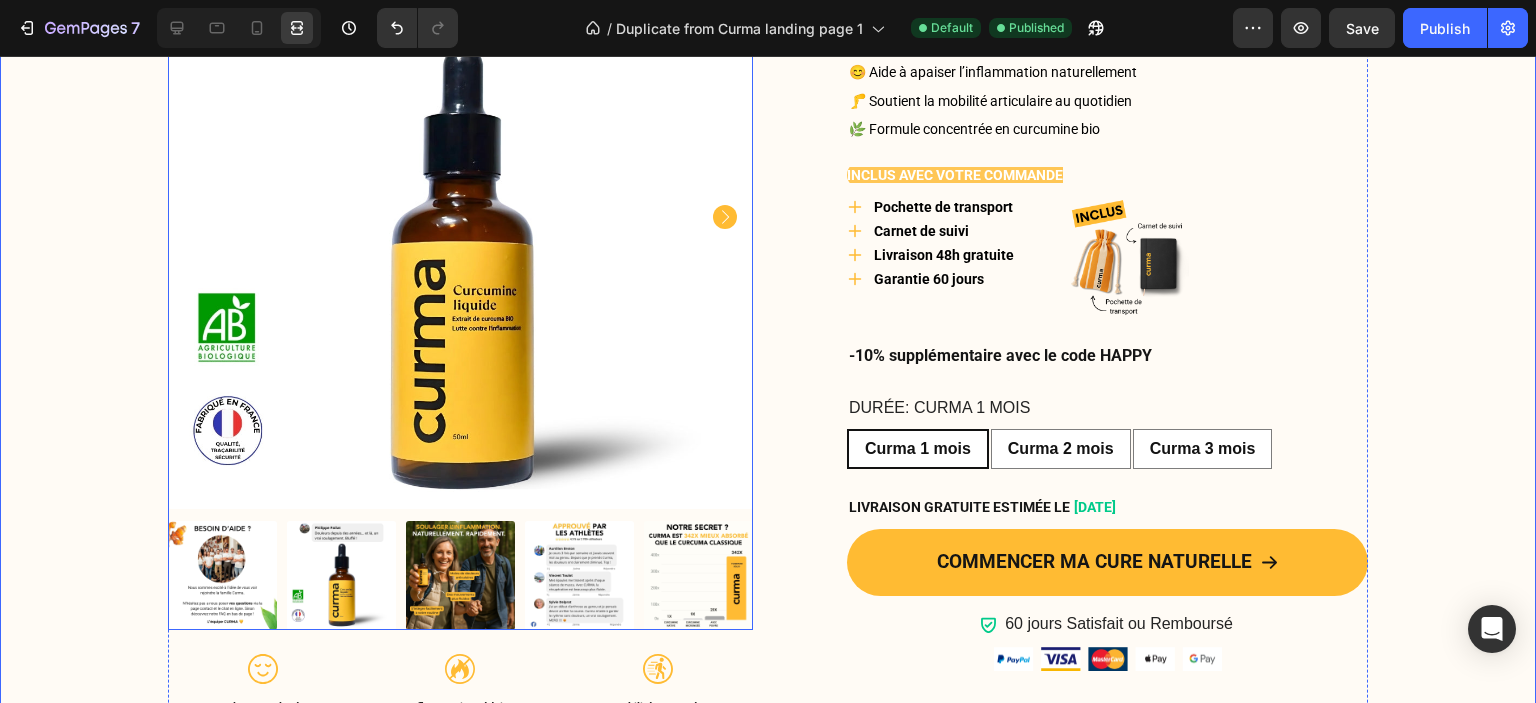 scroll, scrollTop: 4800, scrollLeft: 0, axis: vertical 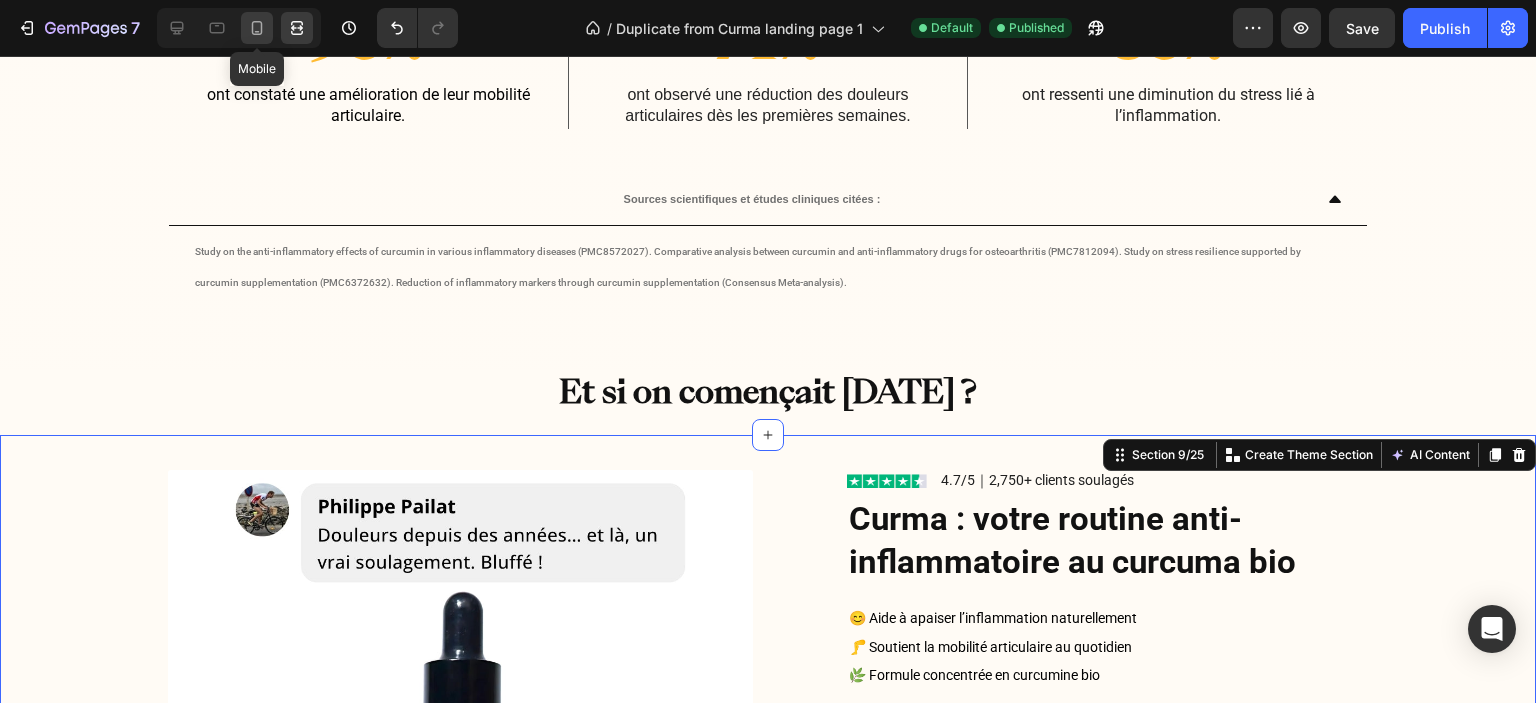 click 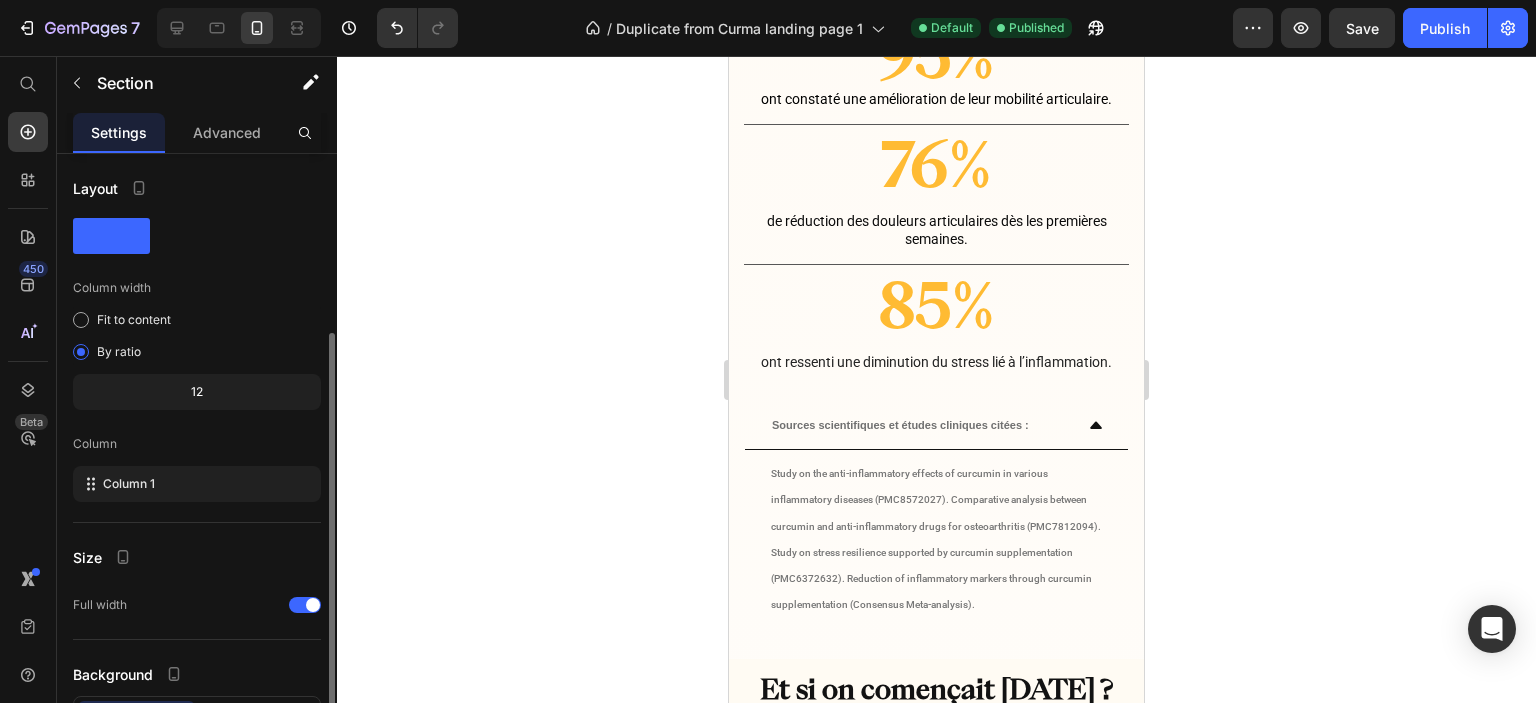 scroll, scrollTop: 100, scrollLeft: 0, axis: vertical 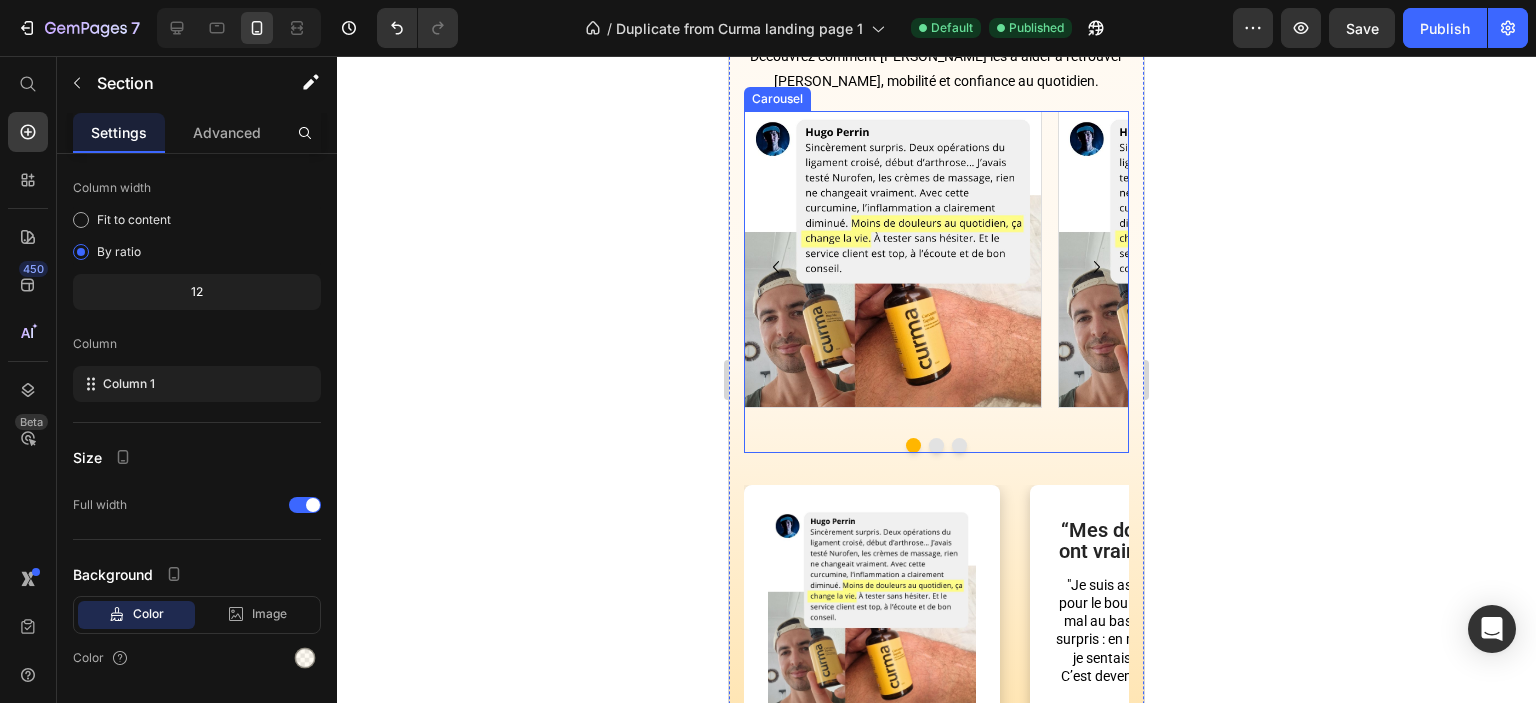click on "Image Image Image" at bounding box center (936, 267) 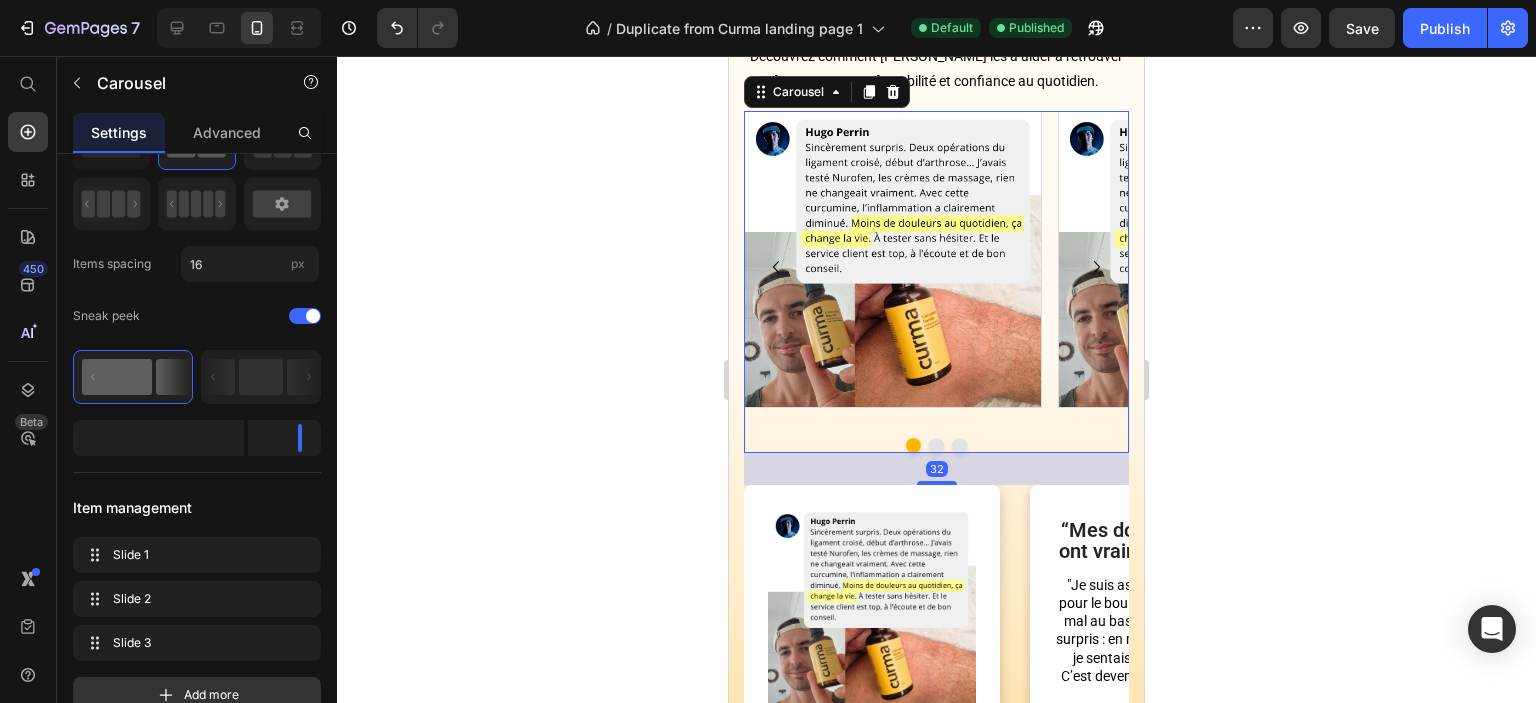 scroll, scrollTop: 0, scrollLeft: 0, axis: both 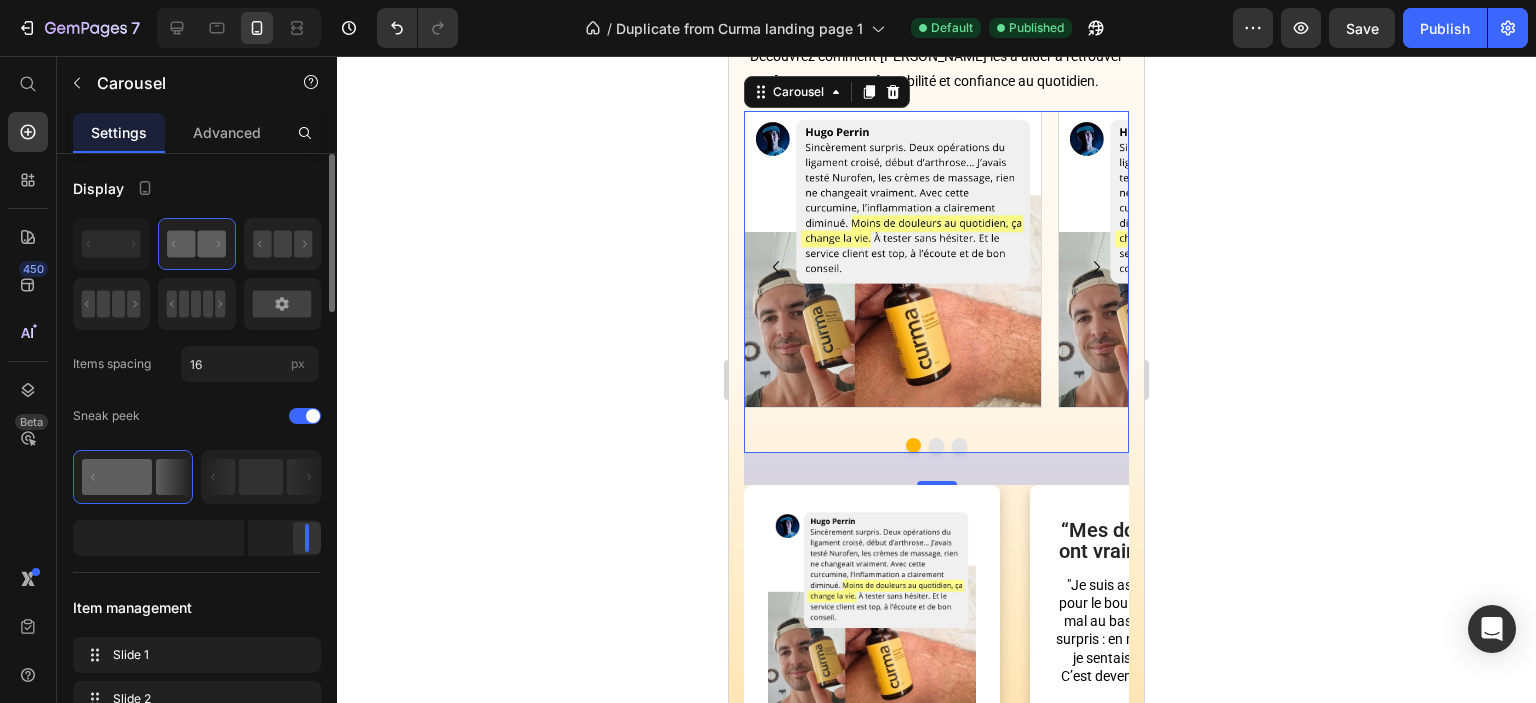 drag, startPoint x: 296, startPoint y: 543, endPoint x: 312, endPoint y: 543, distance: 16 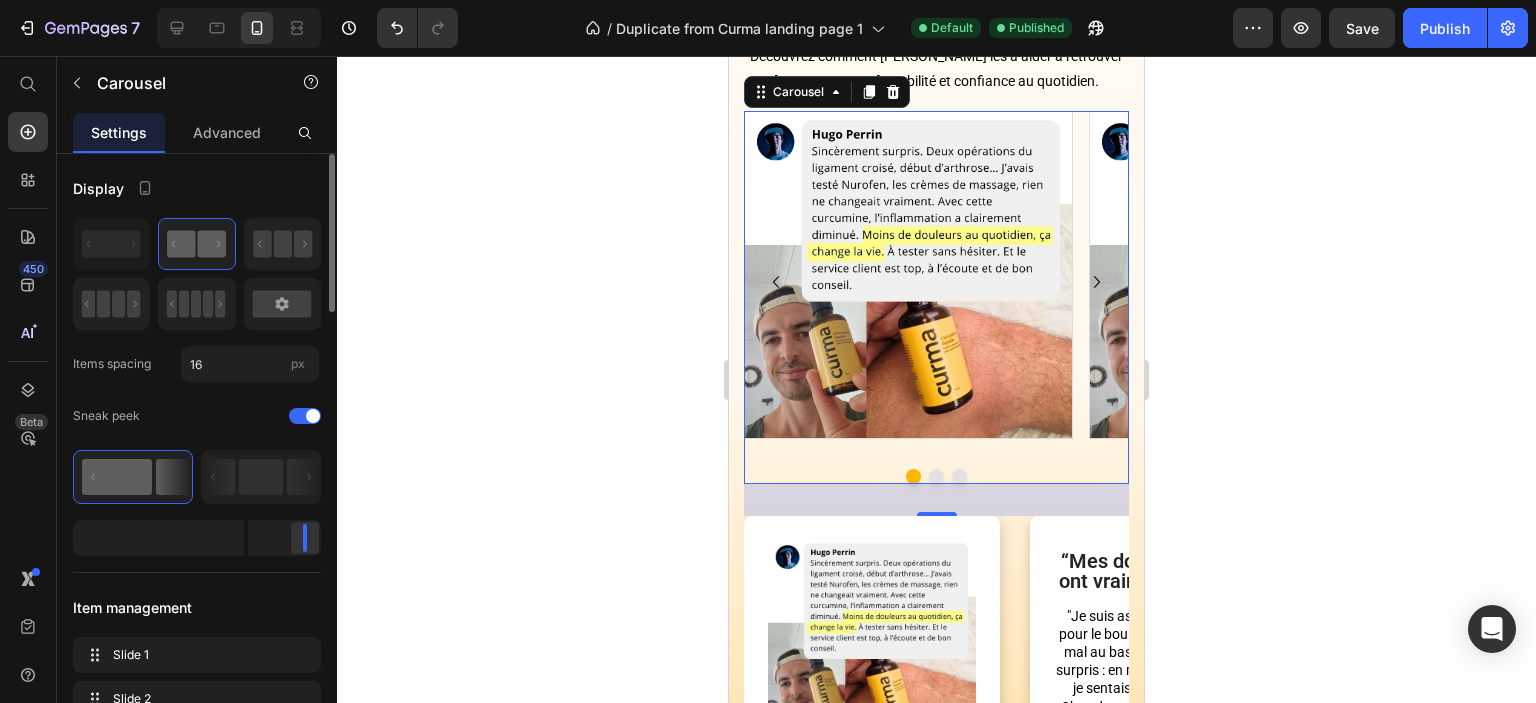 click at bounding box center (305, 538) 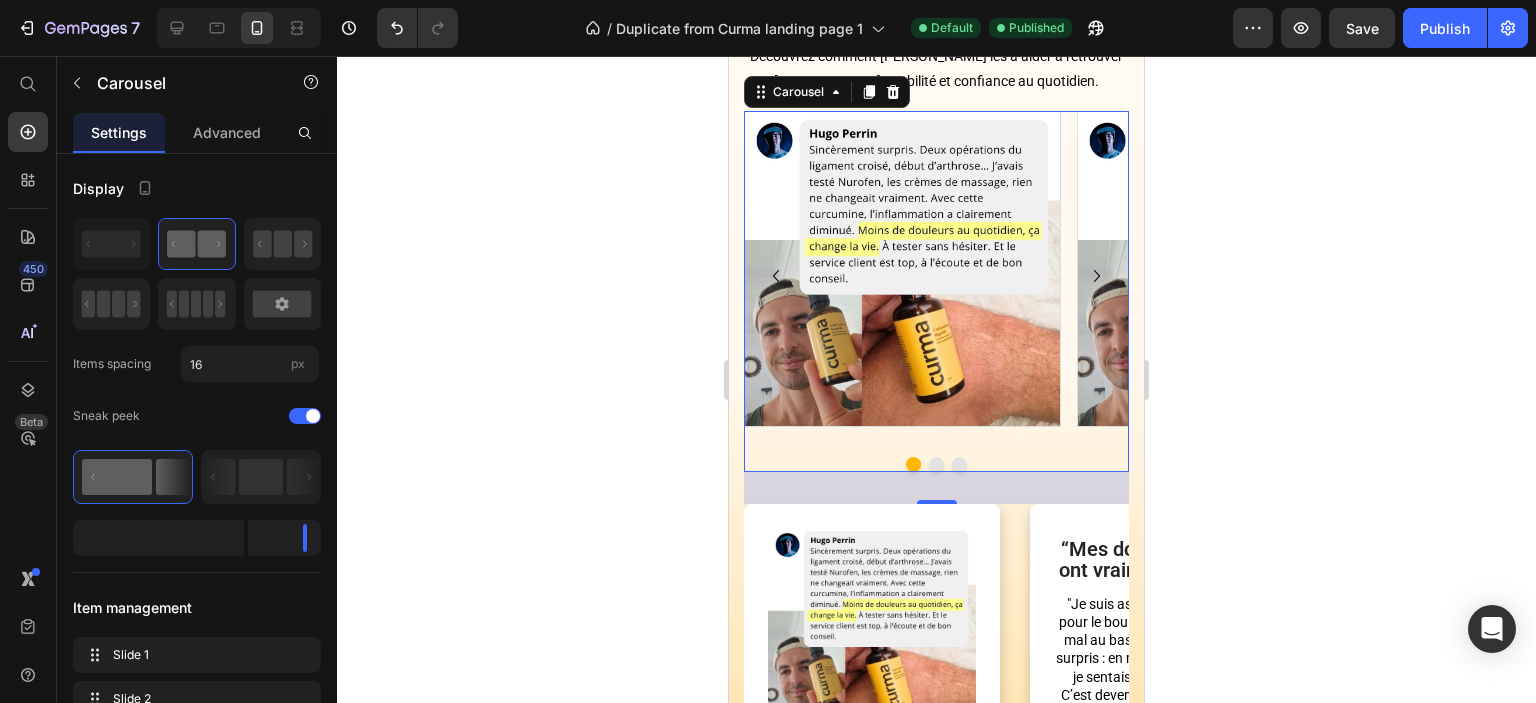 click at bounding box center (936, 464) 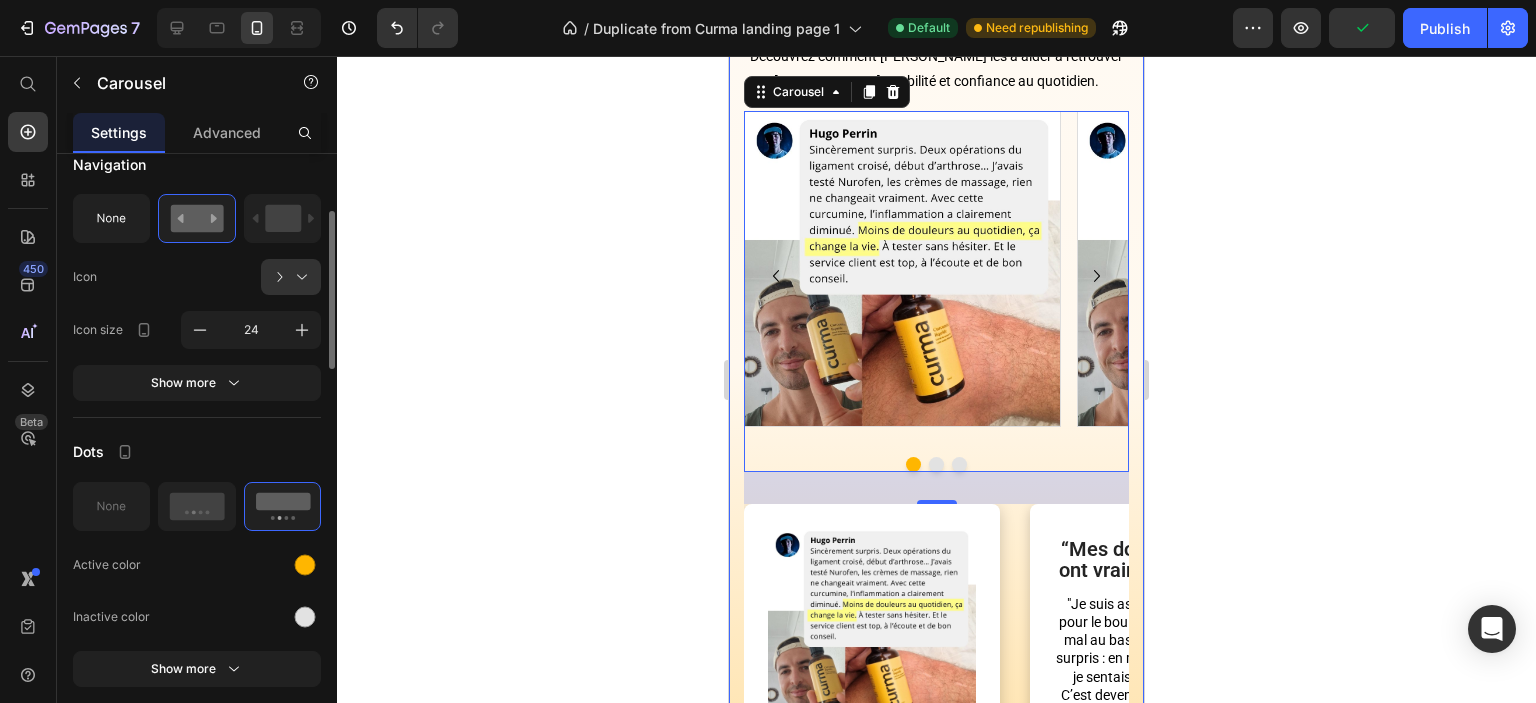 scroll, scrollTop: 600, scrollLeft: 0, axis: vertical 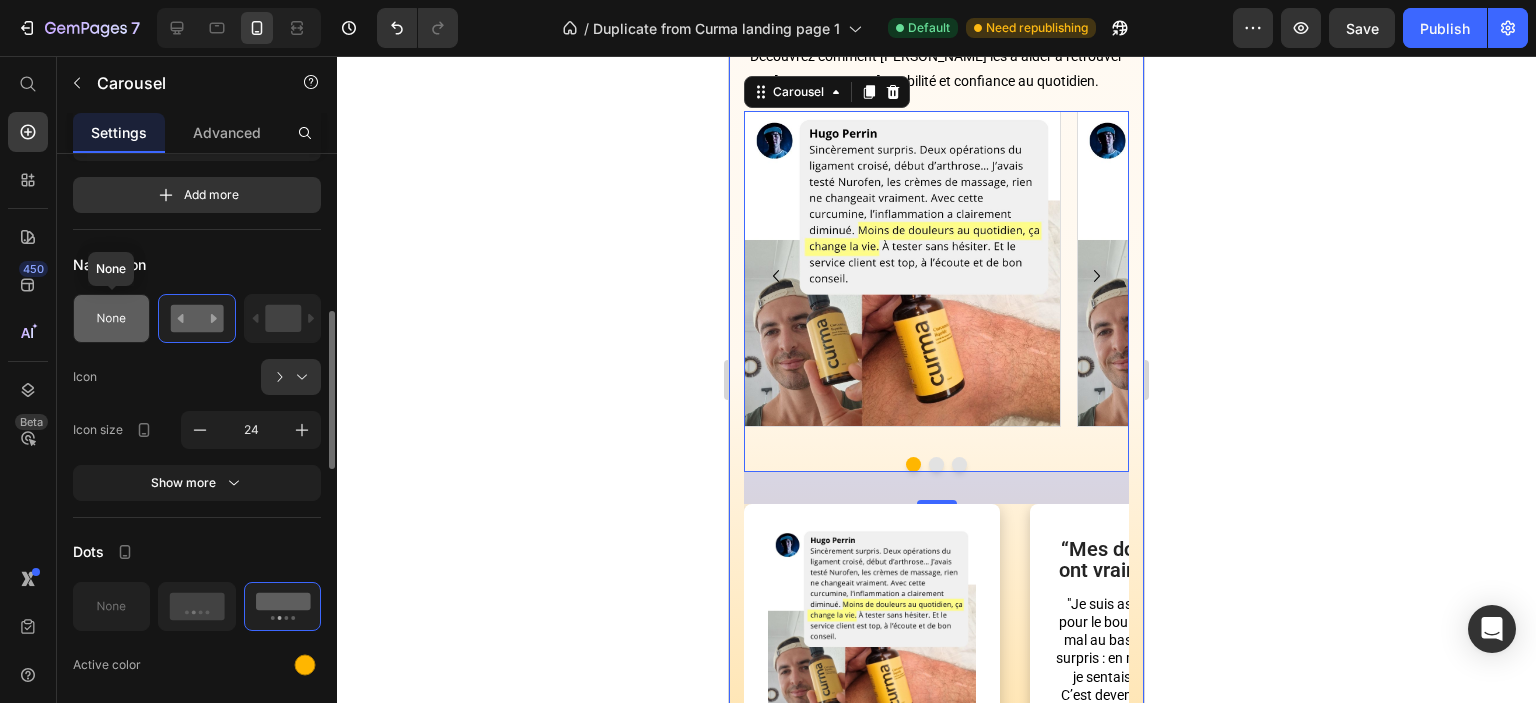 click 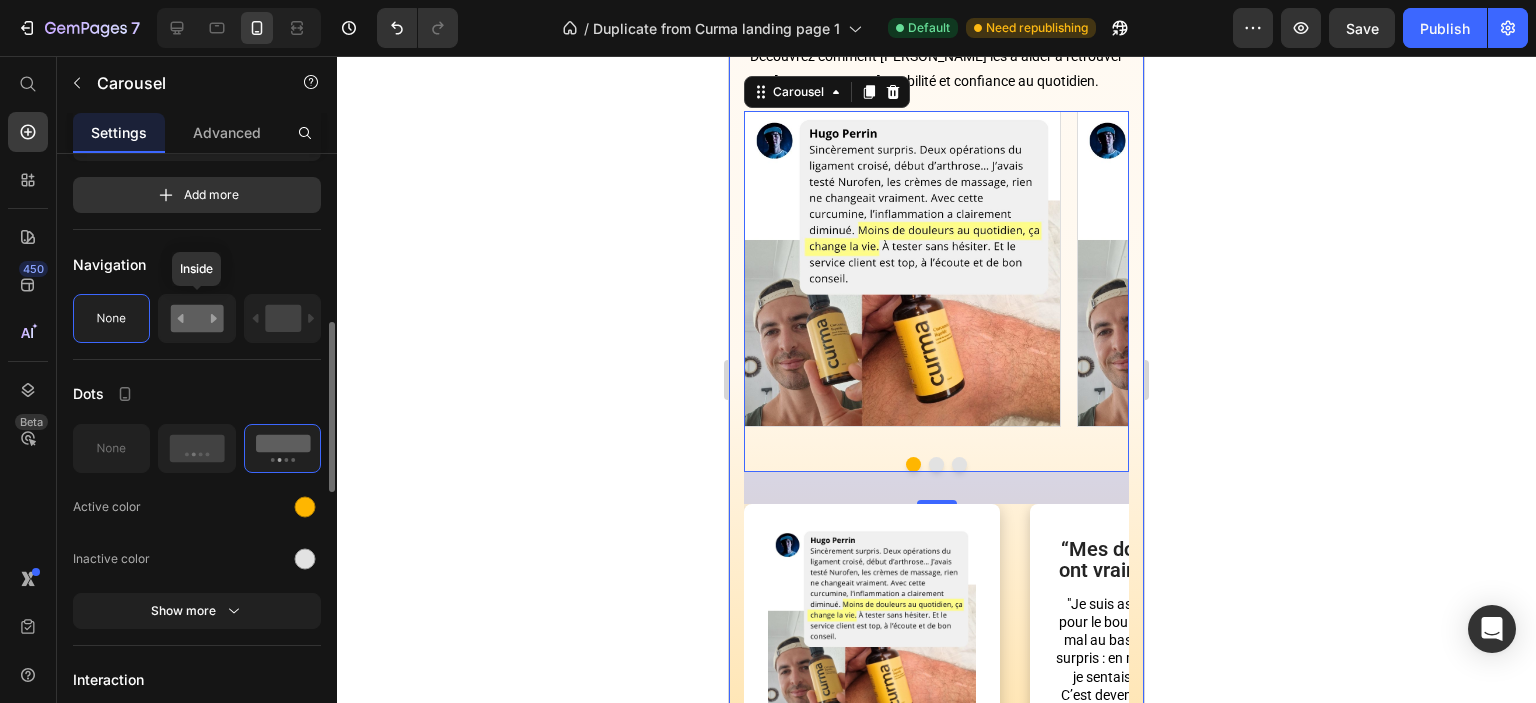 click 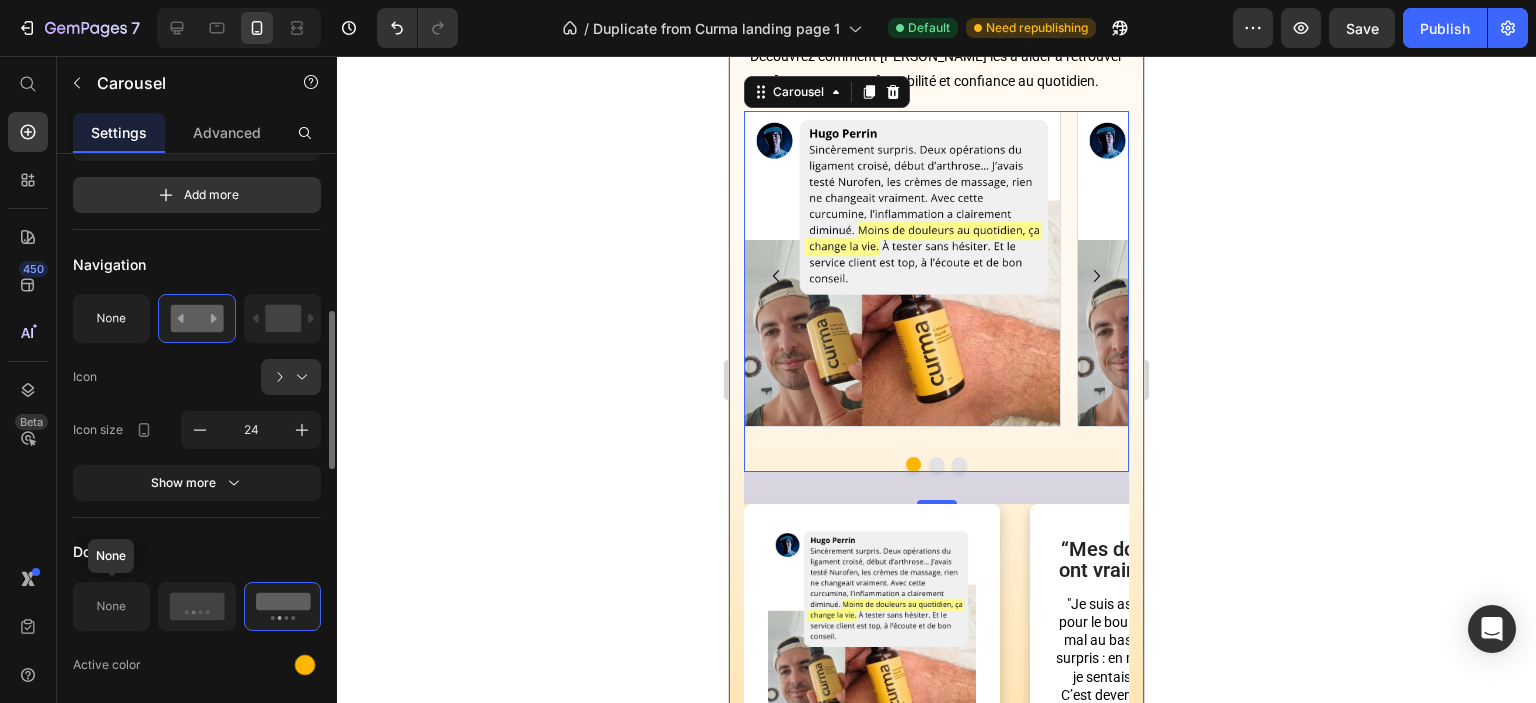 click 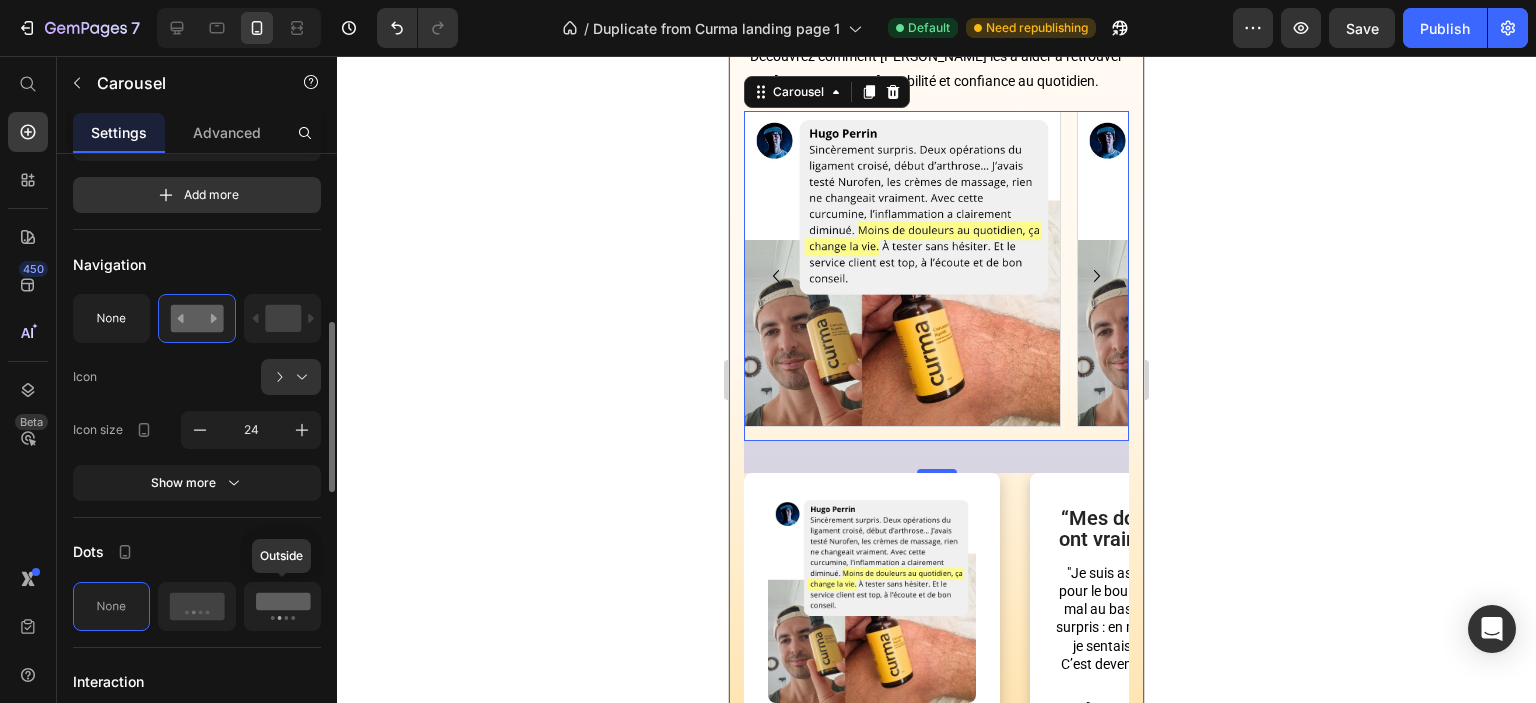 click 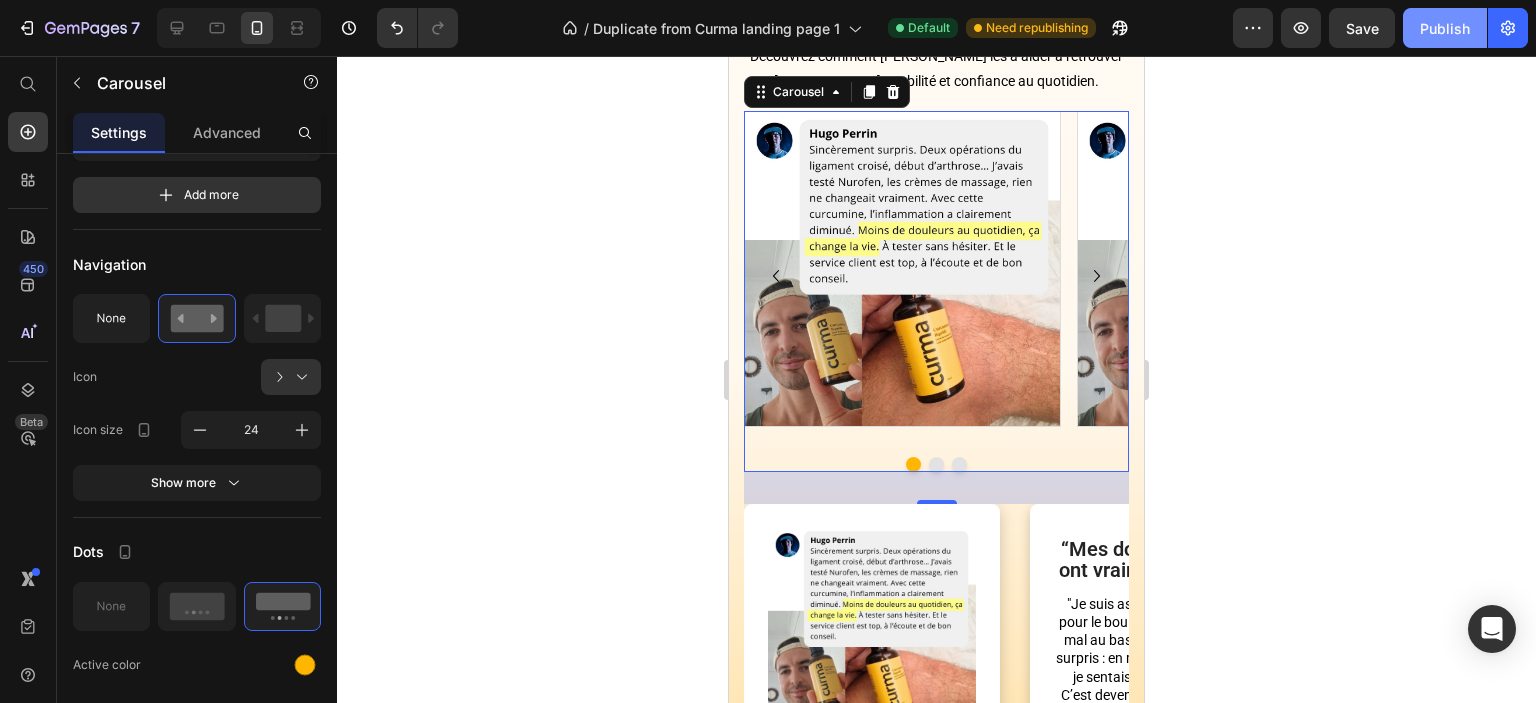 click on "Publish" at bounding box center [1445, 28] 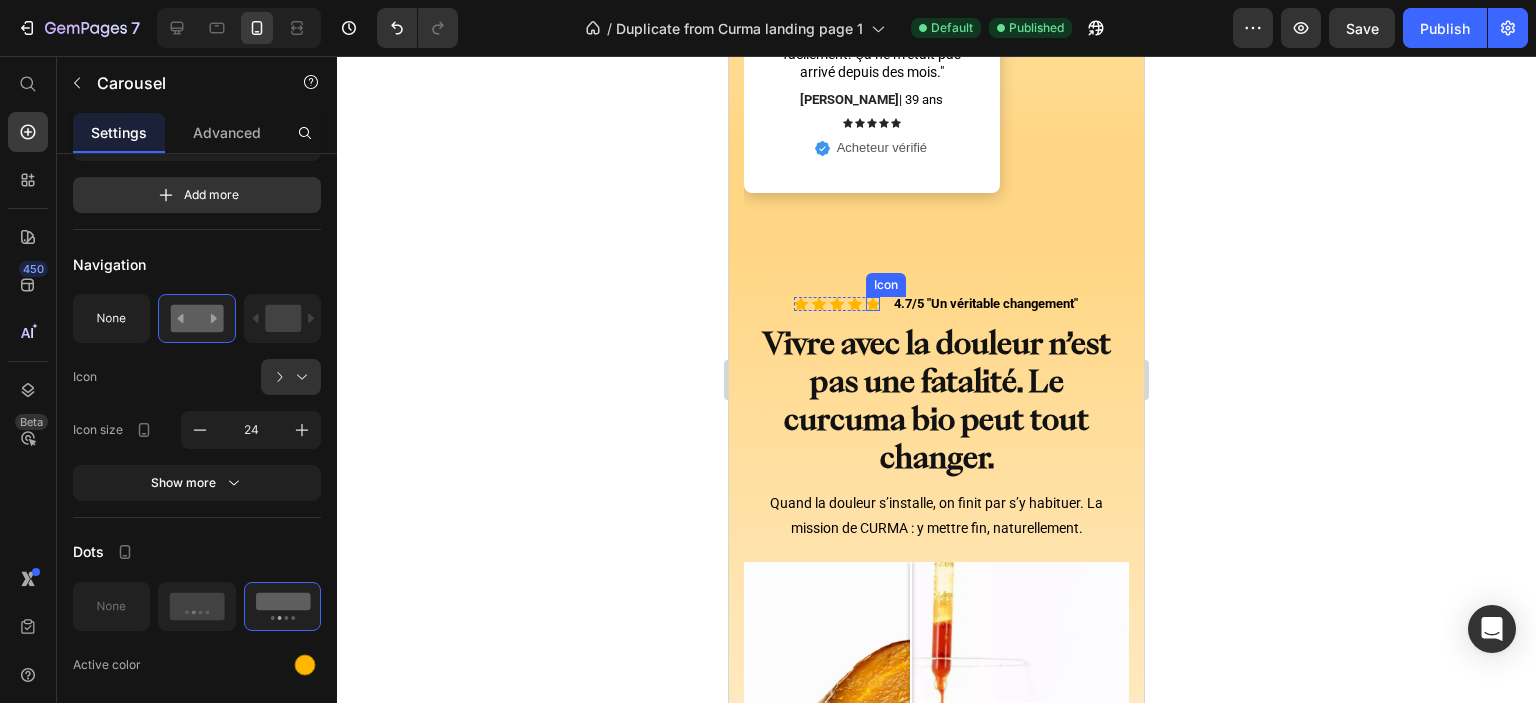 scroll, scrollTop: 2315, scrollLeft: 0, axis: vertical 